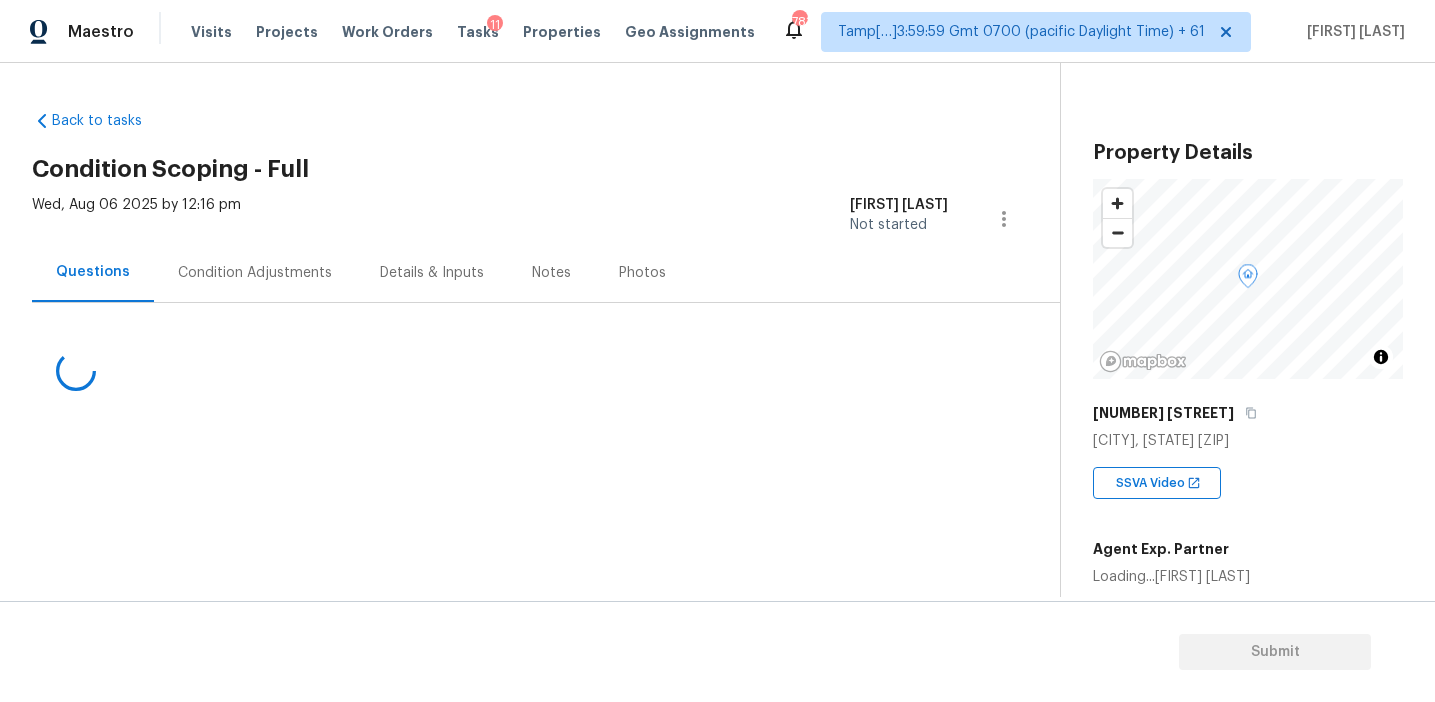 scroll, scrollTop: 0, scrollLeft: 0, axis: both 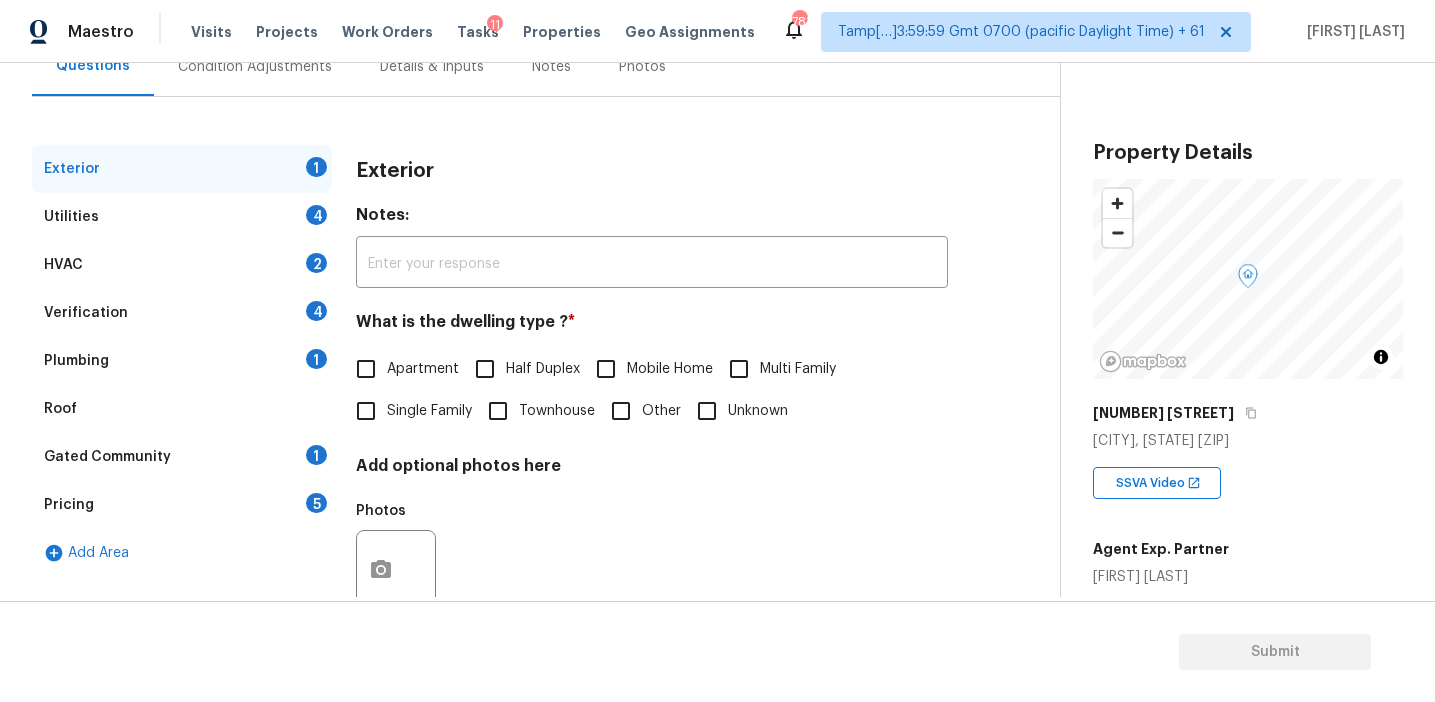click on "Verification 4" at bounding box center [182, 313] 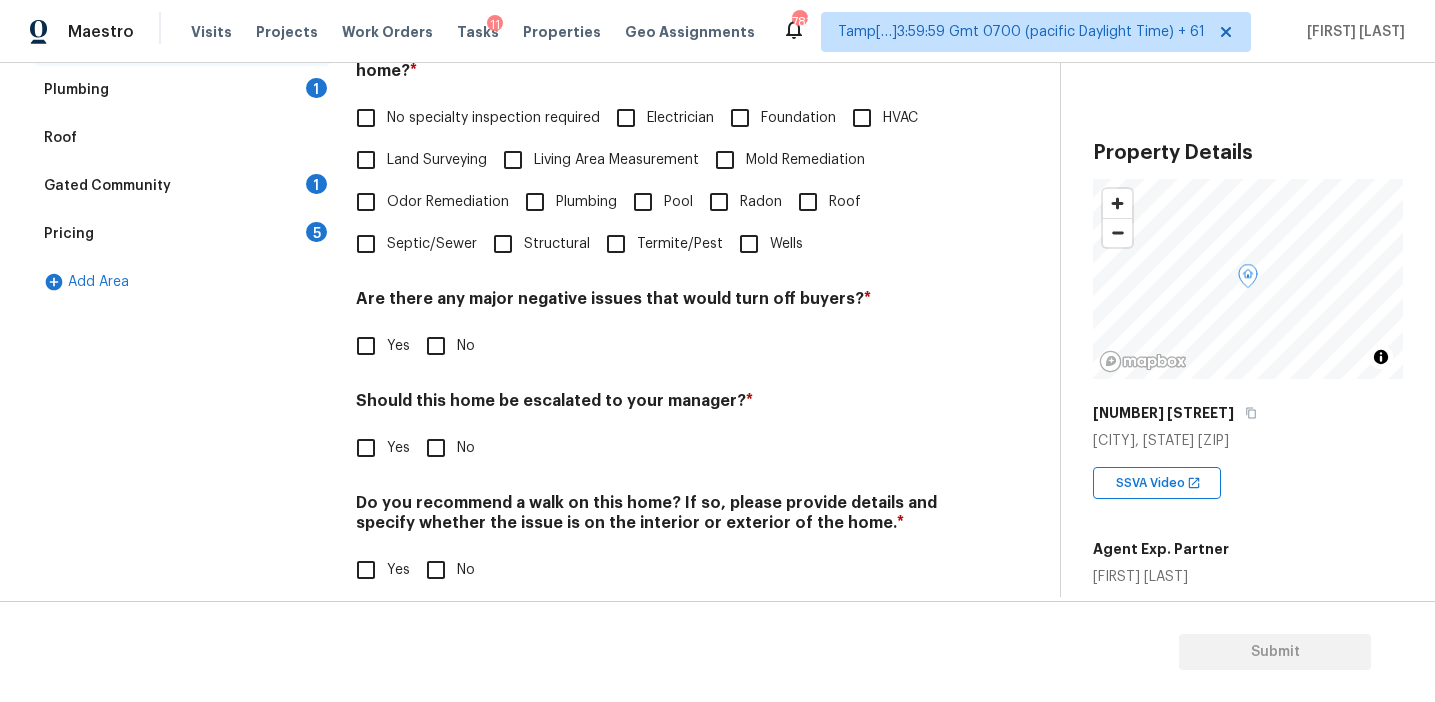 click on "Yes" at bounding box center [366, 448] 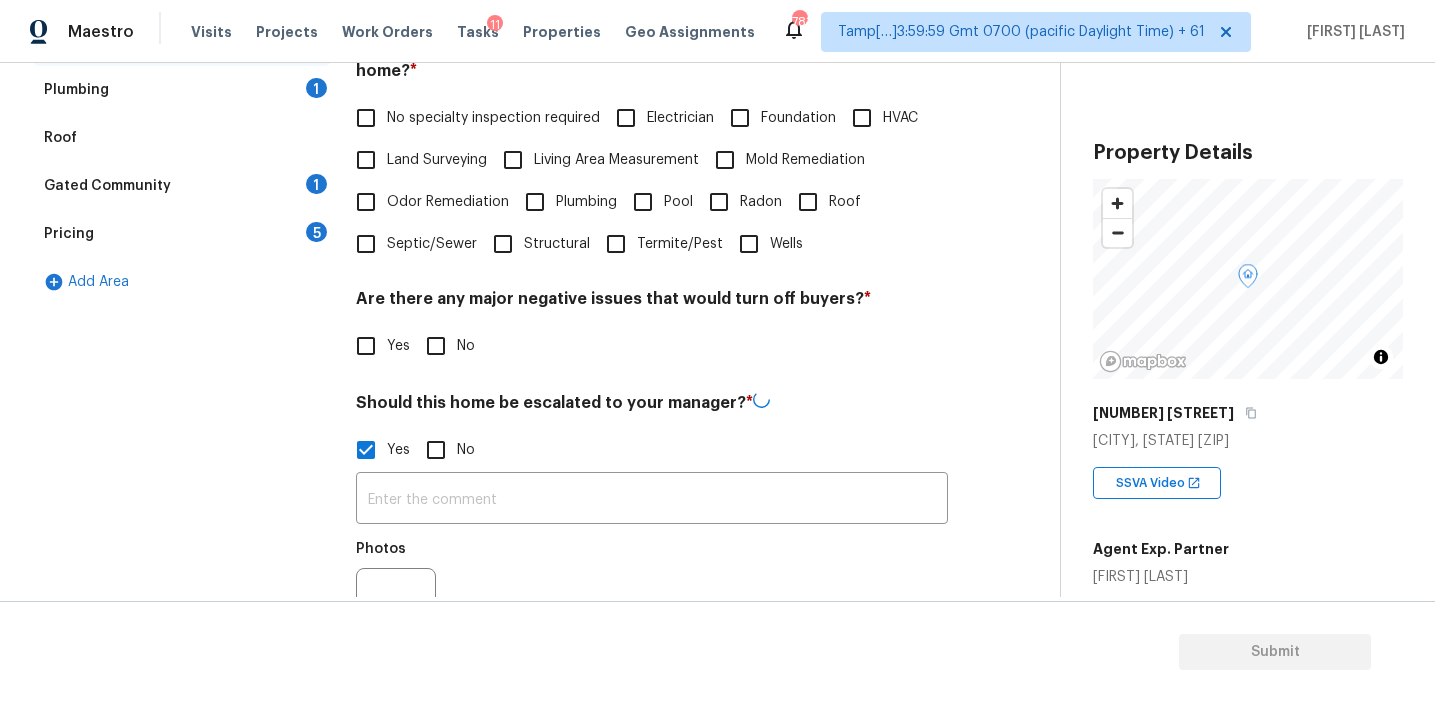 scroll, scrollTop: 593, scrollLeft: 0, axis: vertical 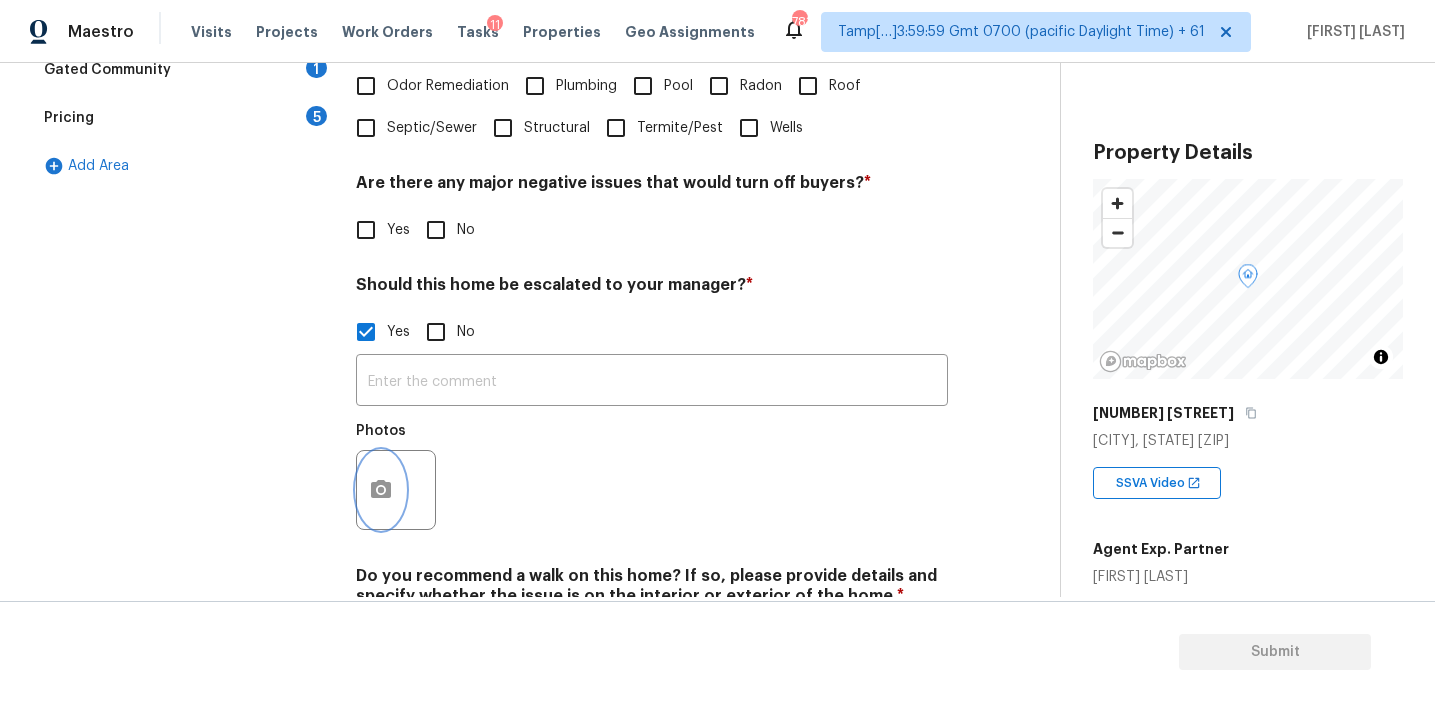 click 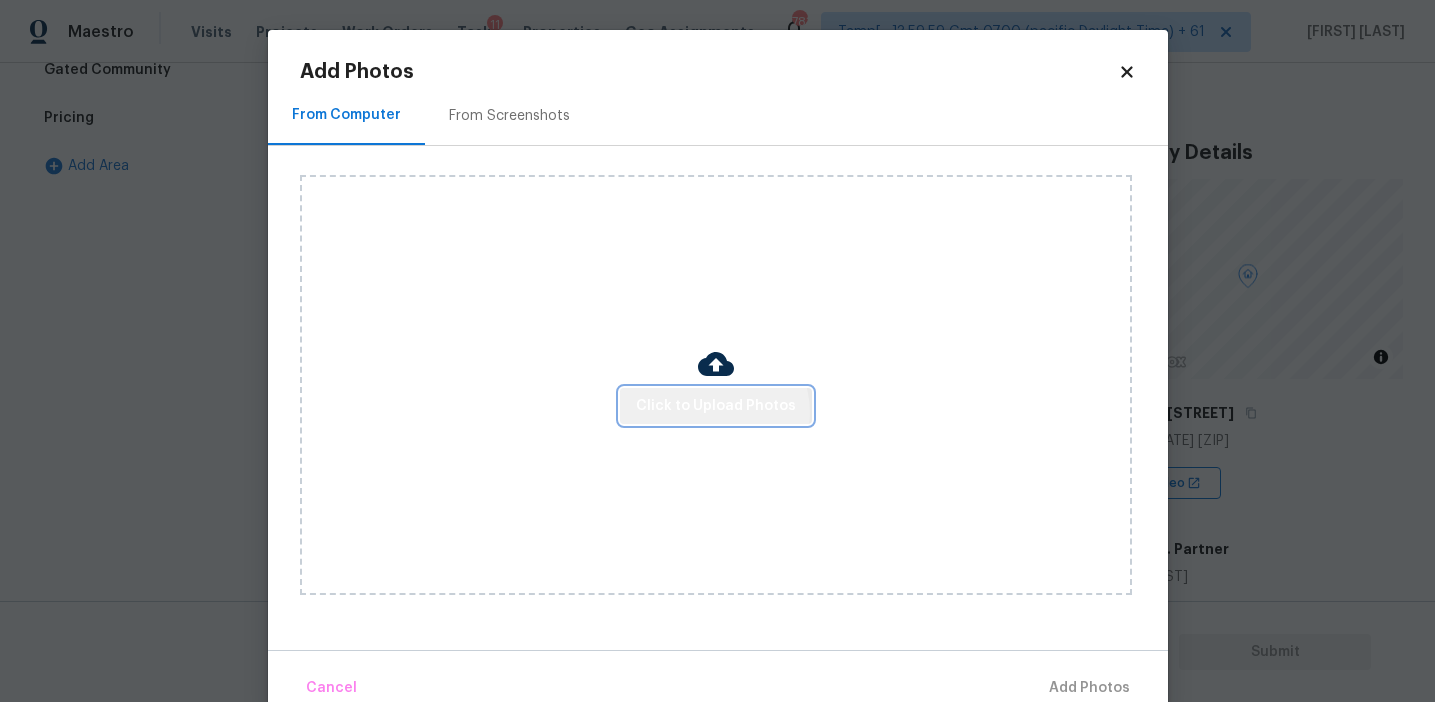 click on "Click to Upload Photos" at bounding box center (716, 406) 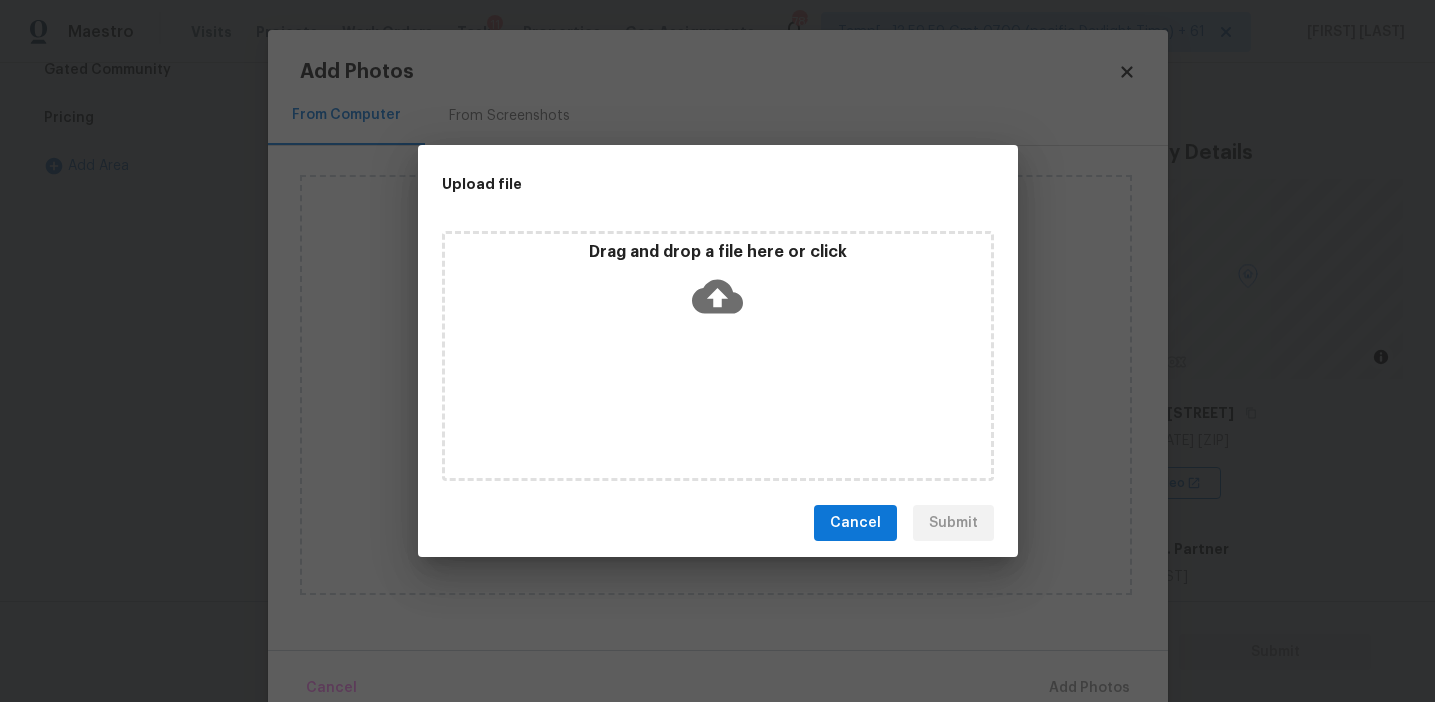 click 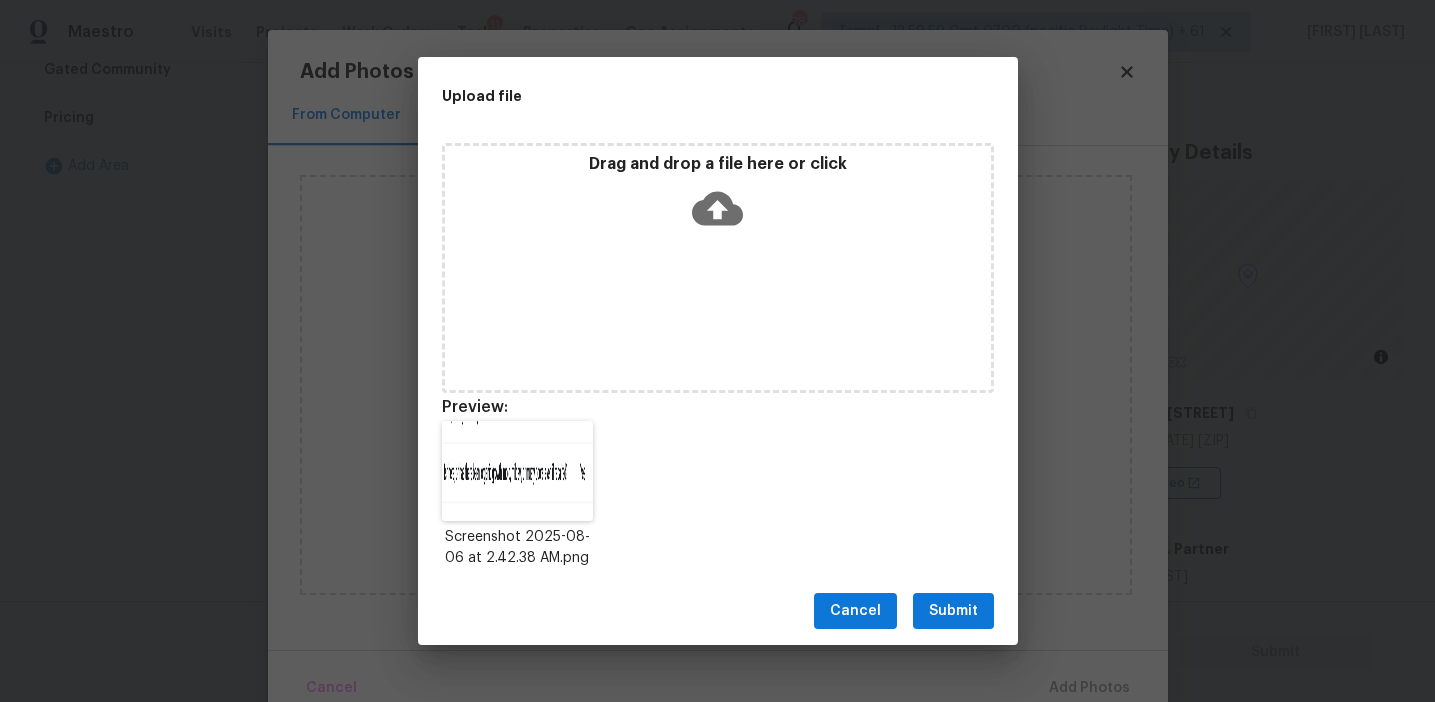click on "Submit" at bounding box center (953, 611) 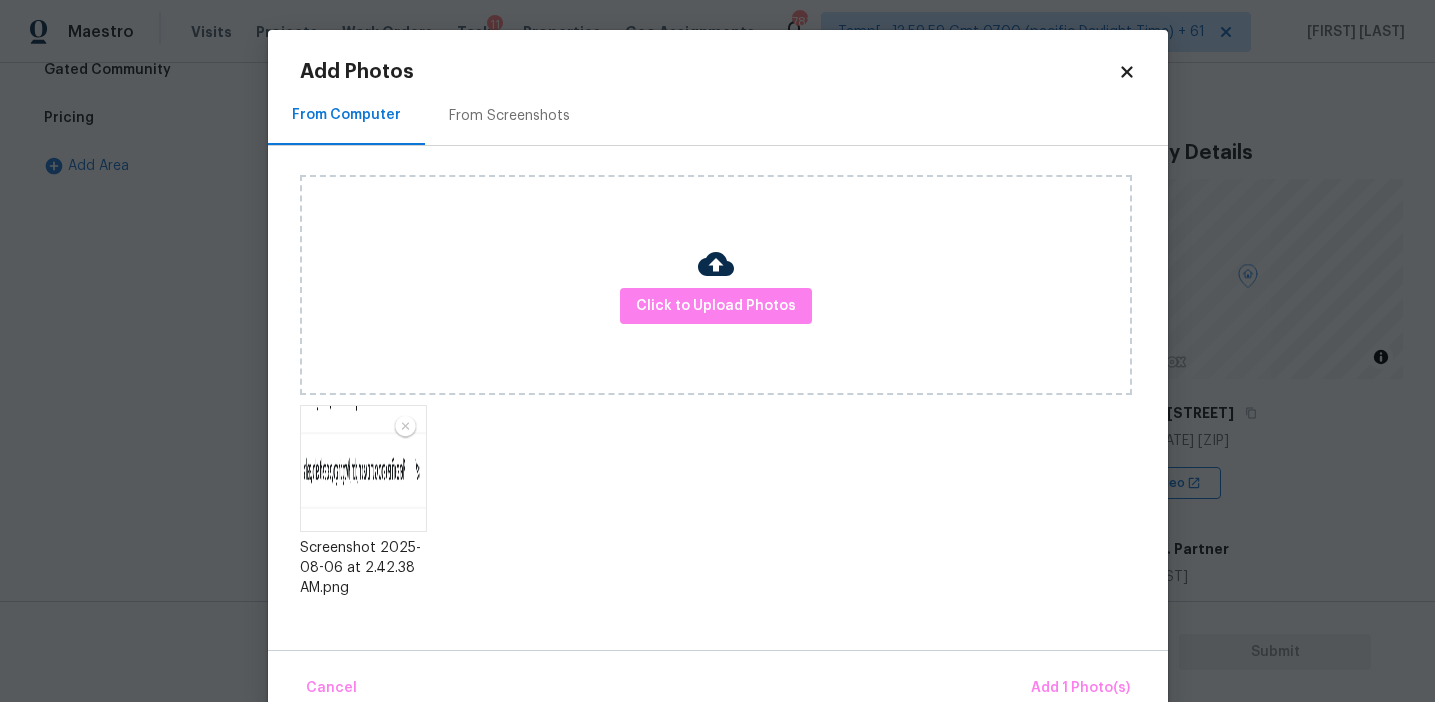 click on "Cancel Add 1 Photo(s)" at bounding box center [718, 680] 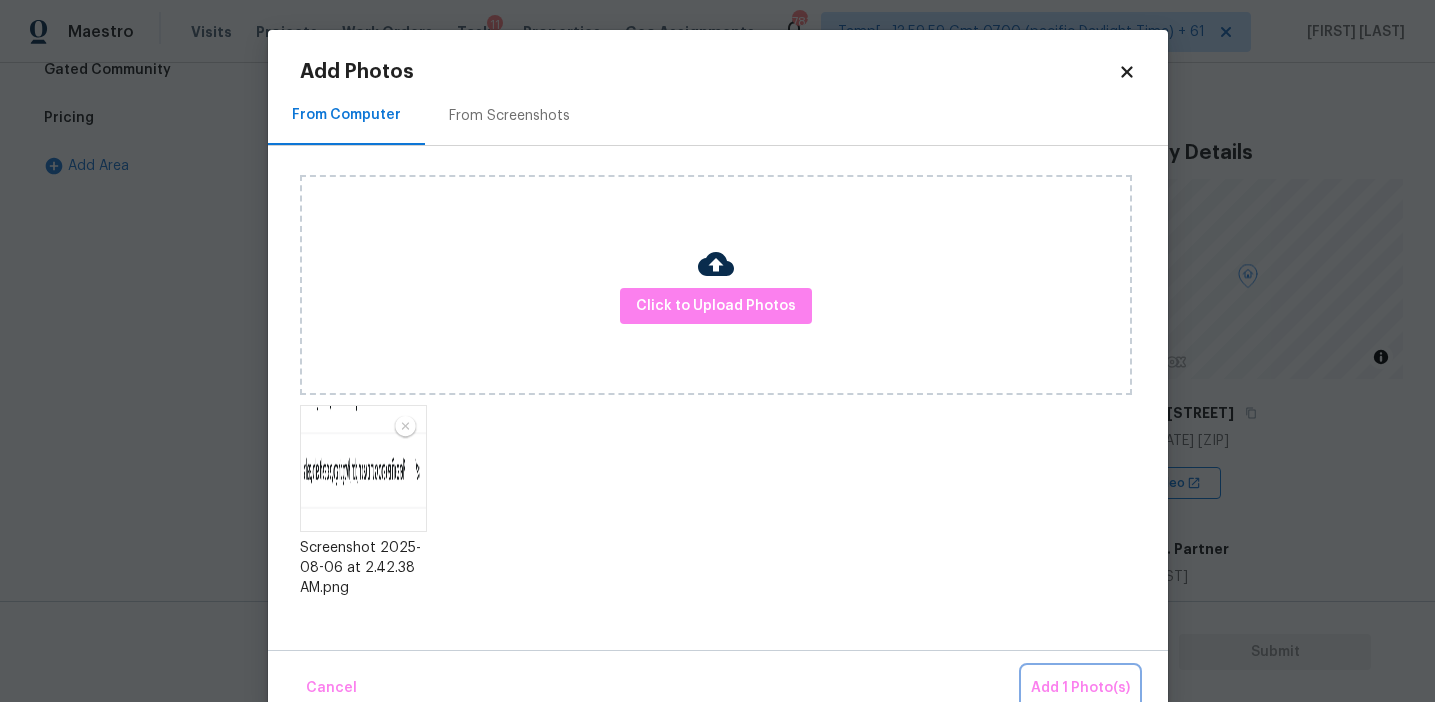 click on "Add 1 Photo(s)" at bounding box center (1080, 688) 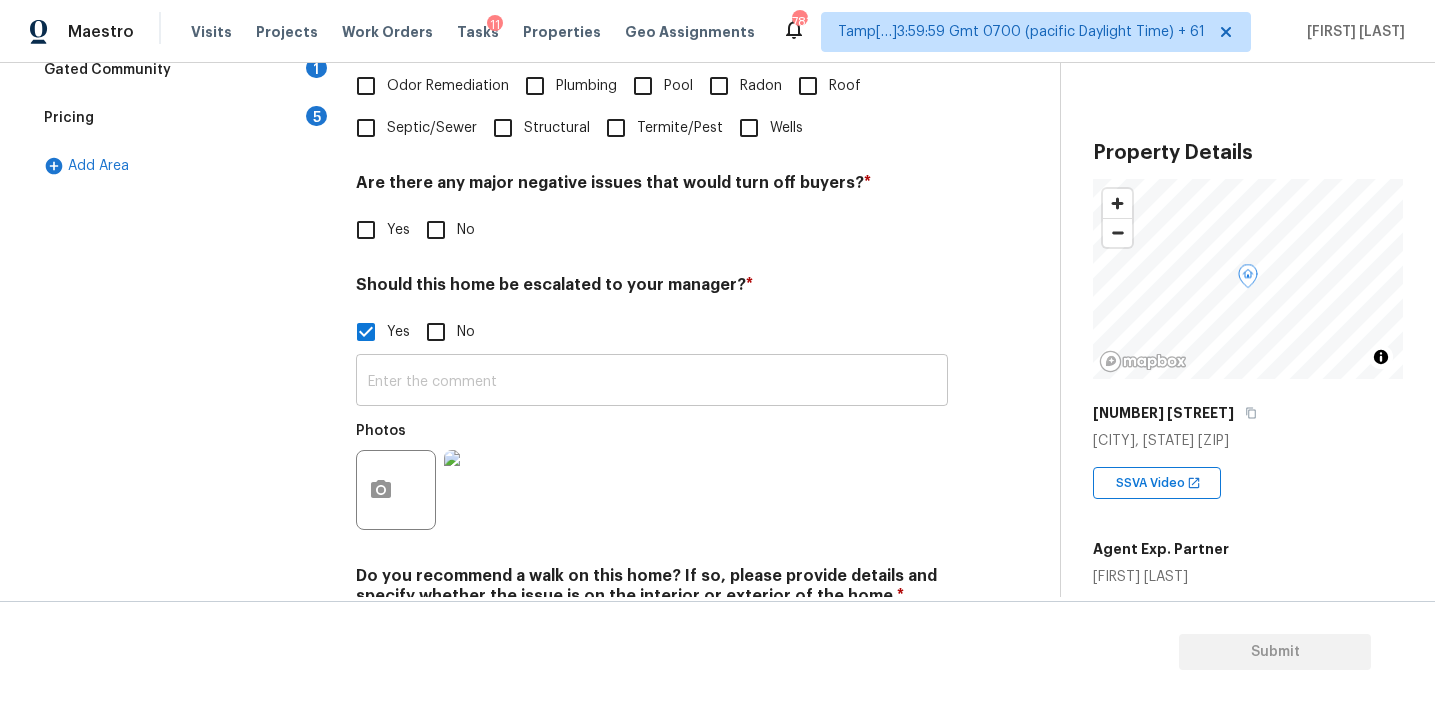 click at bounding box center (652, 382) 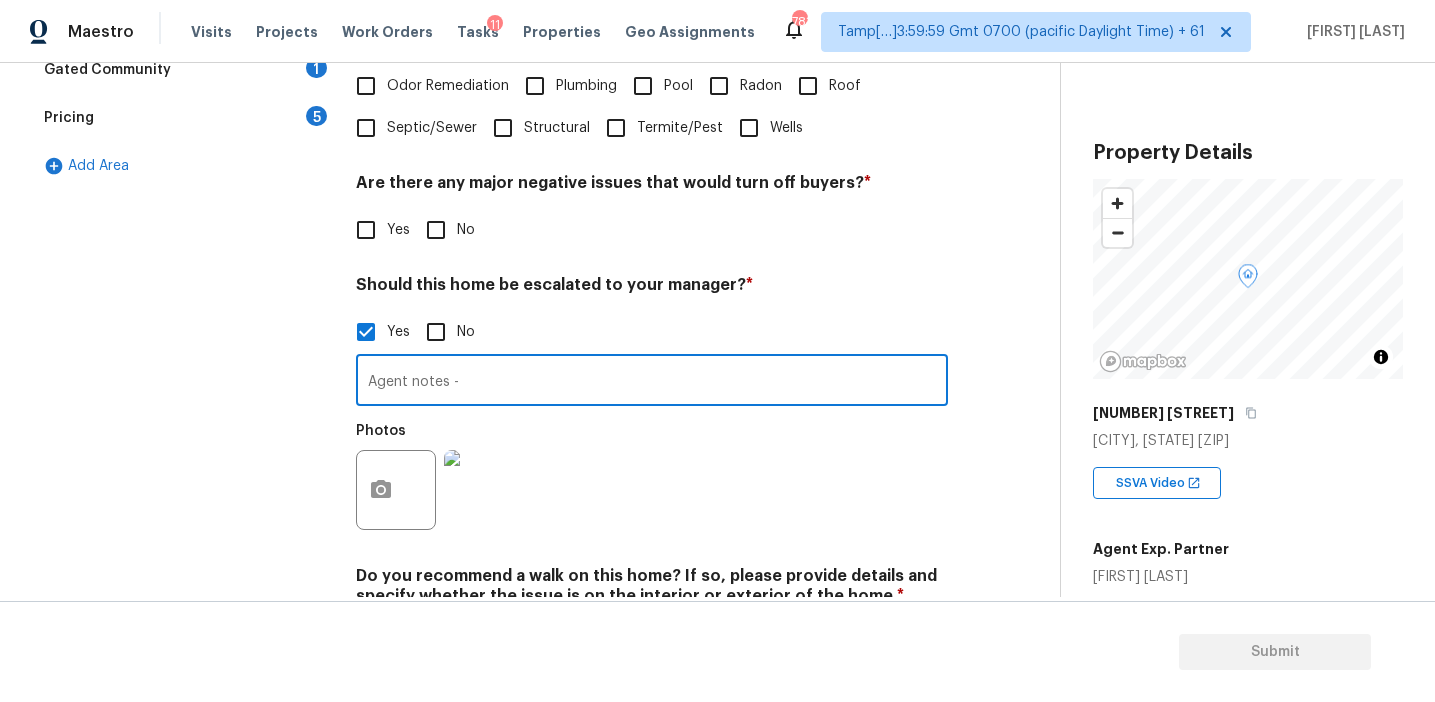 paste on "Great renovation. Main road is a killer" 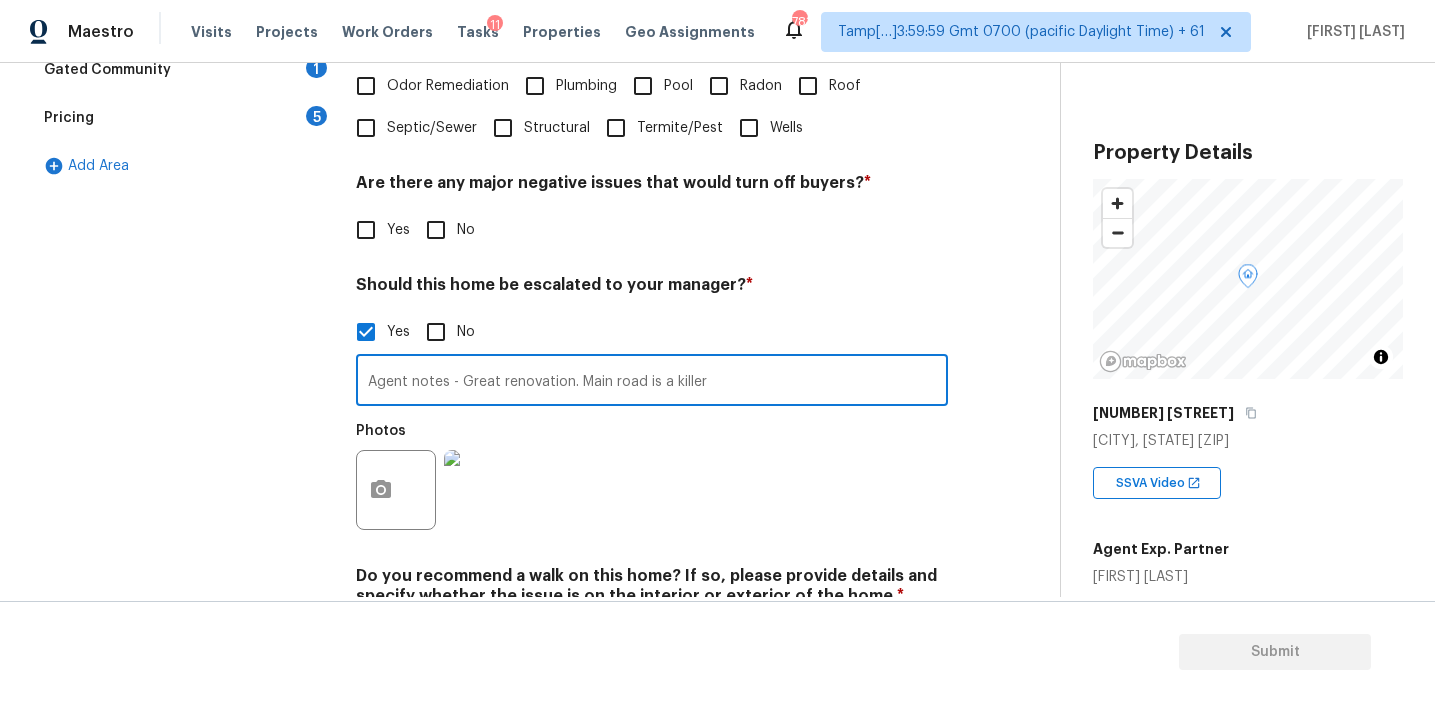 type on "Agent notes - Great renovation. Main road is a killer" 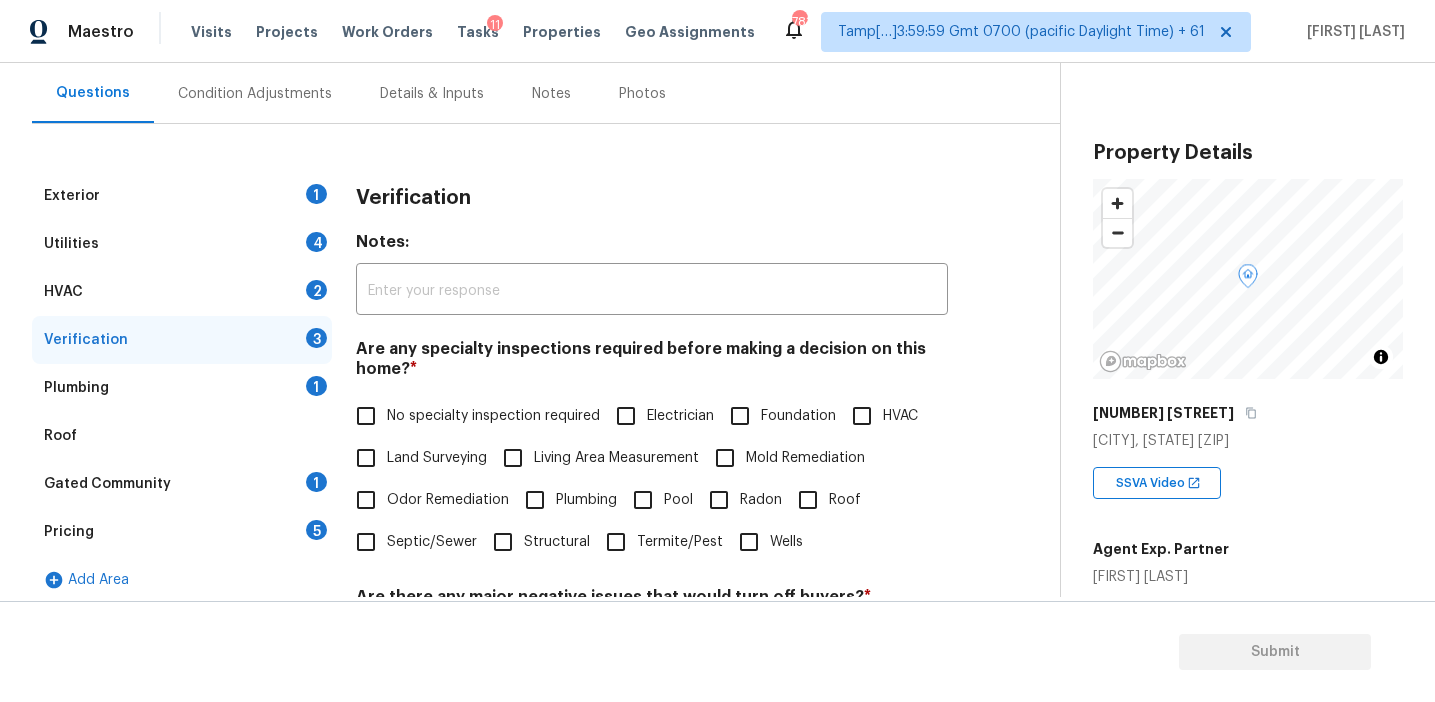 scroll, scrollTop: 191, scrollLeft: 0, axis: vertical 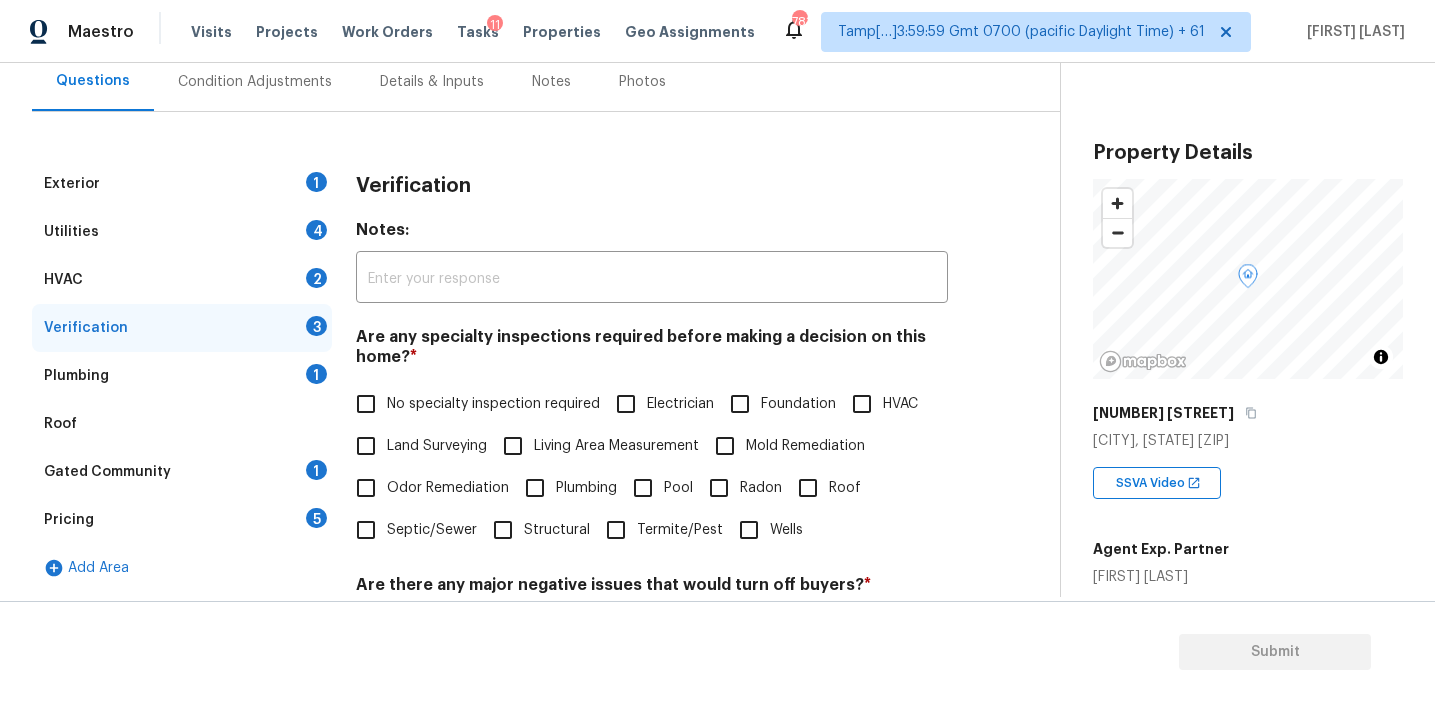 click on "Verification" at bounding box center [652, 186] 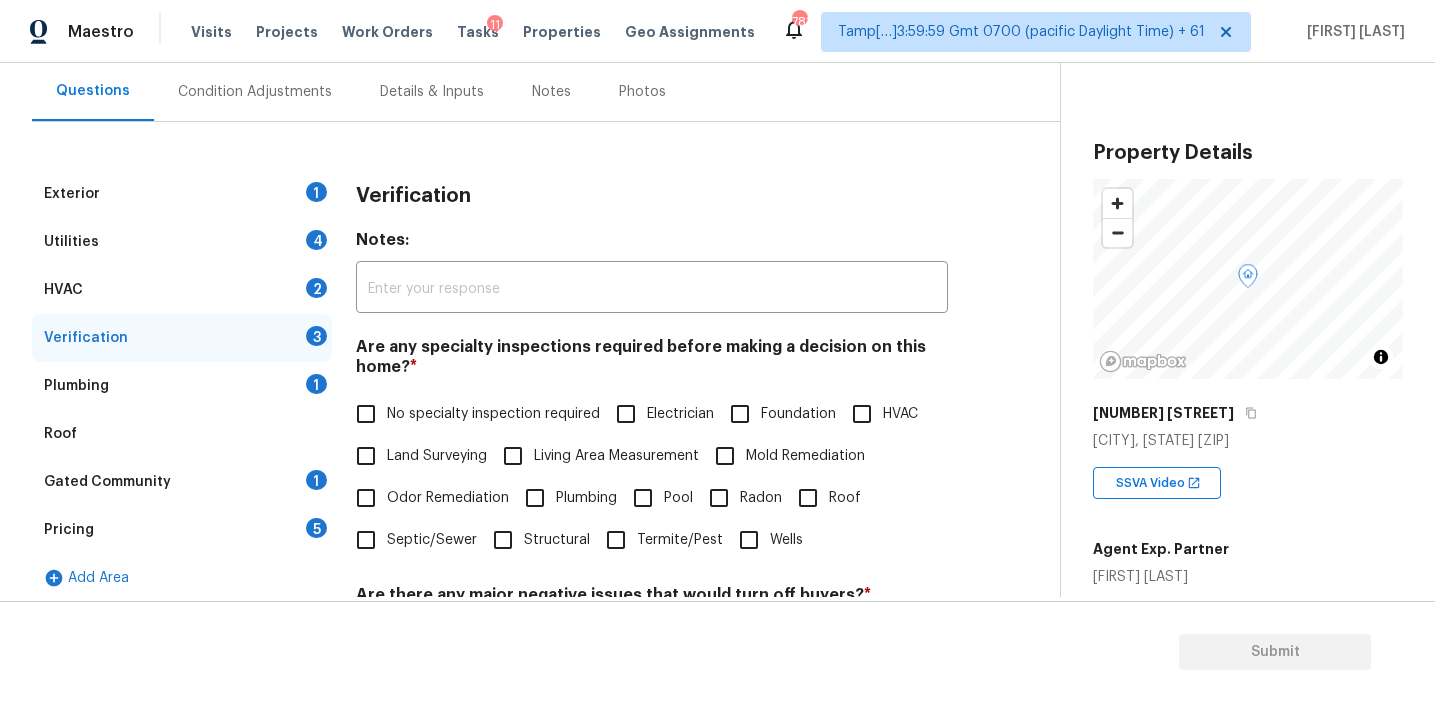 click on "Verification" at bounding box center (652, 196) 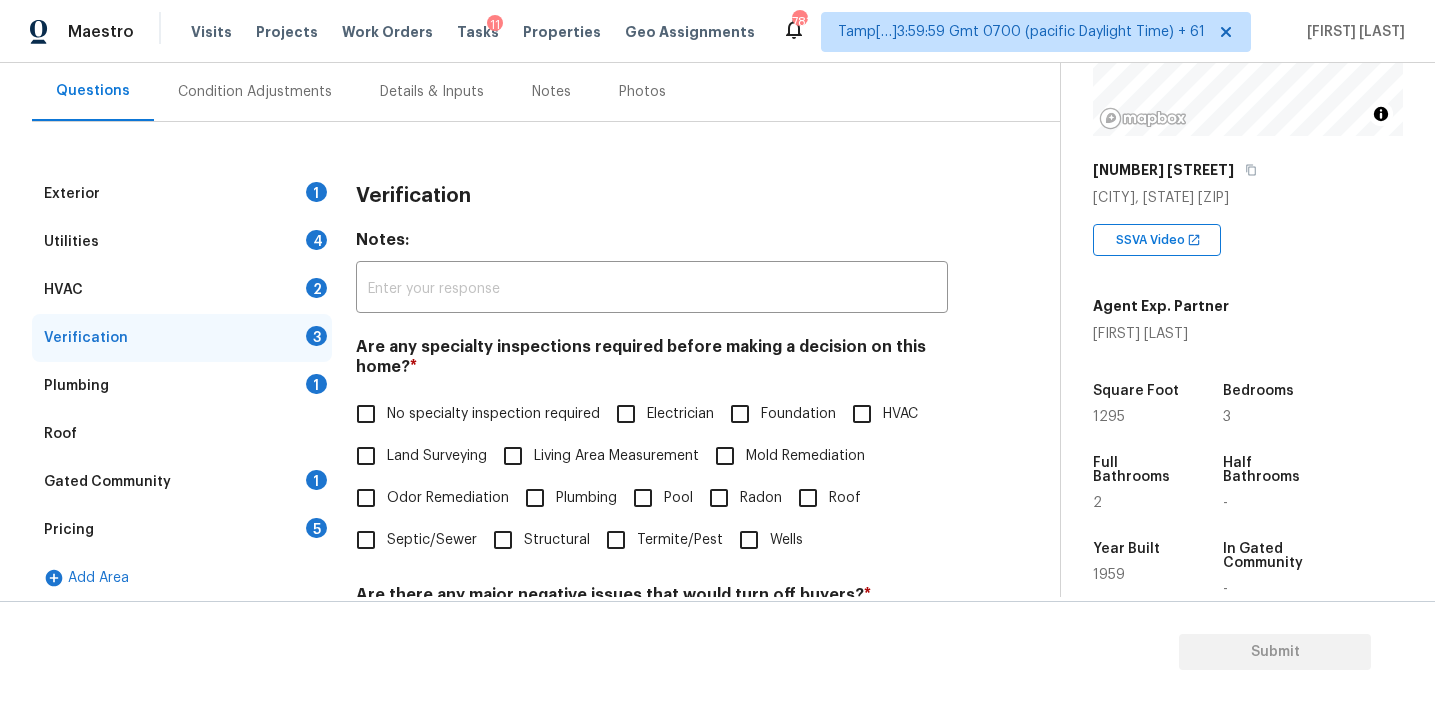 scroll, scrollTop: 251, scrollLeft: 0, axis: vertical 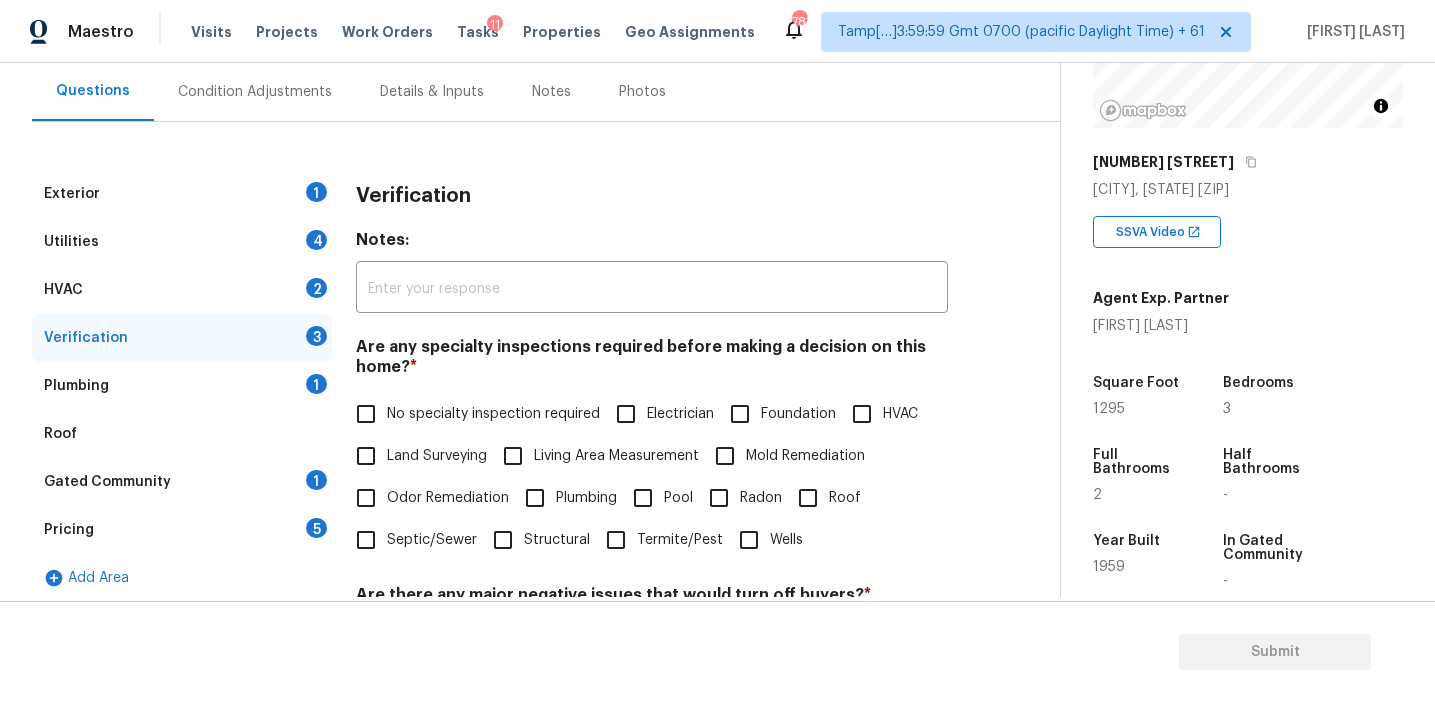 click on "Are any specialty inspections required before making a decision on this home?  *" at bounding box center (652, 361) 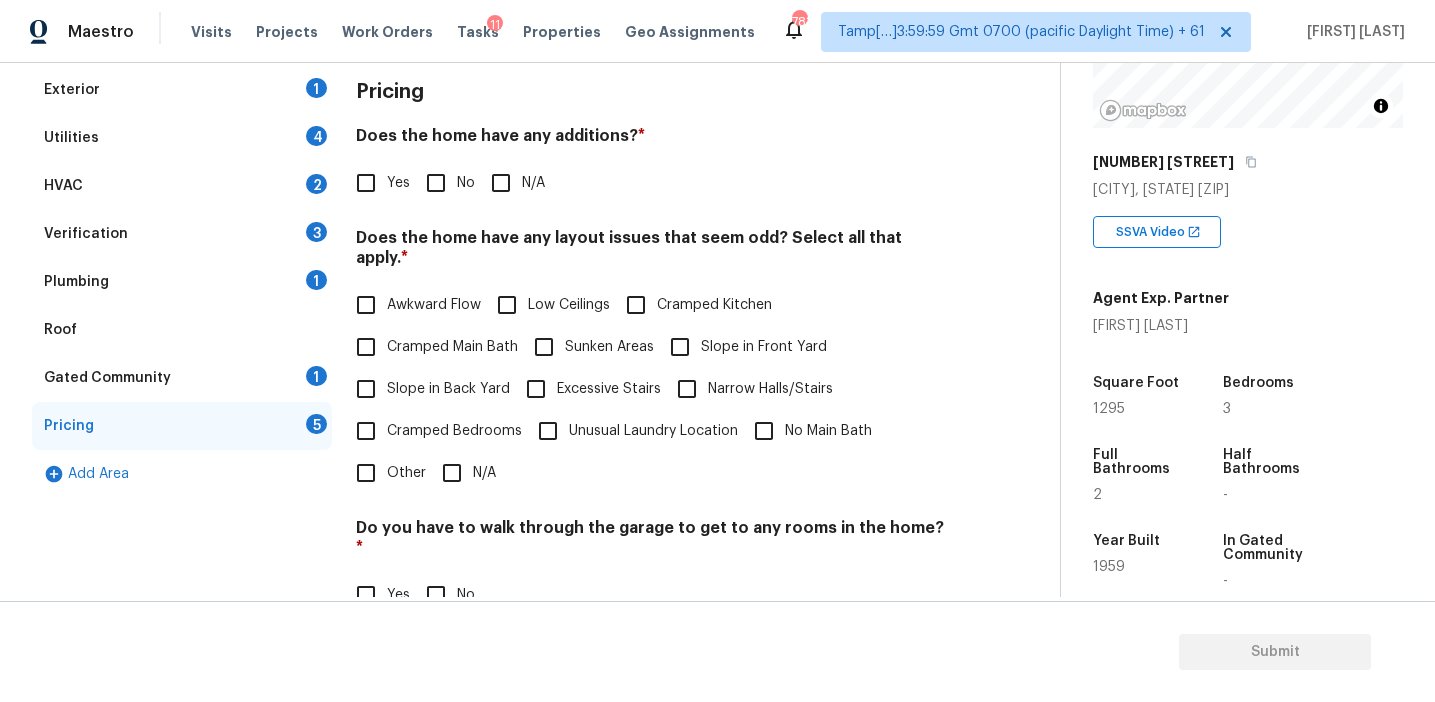 scroll, scrollTop: 442, scrollLeft: 0, axis: vertical 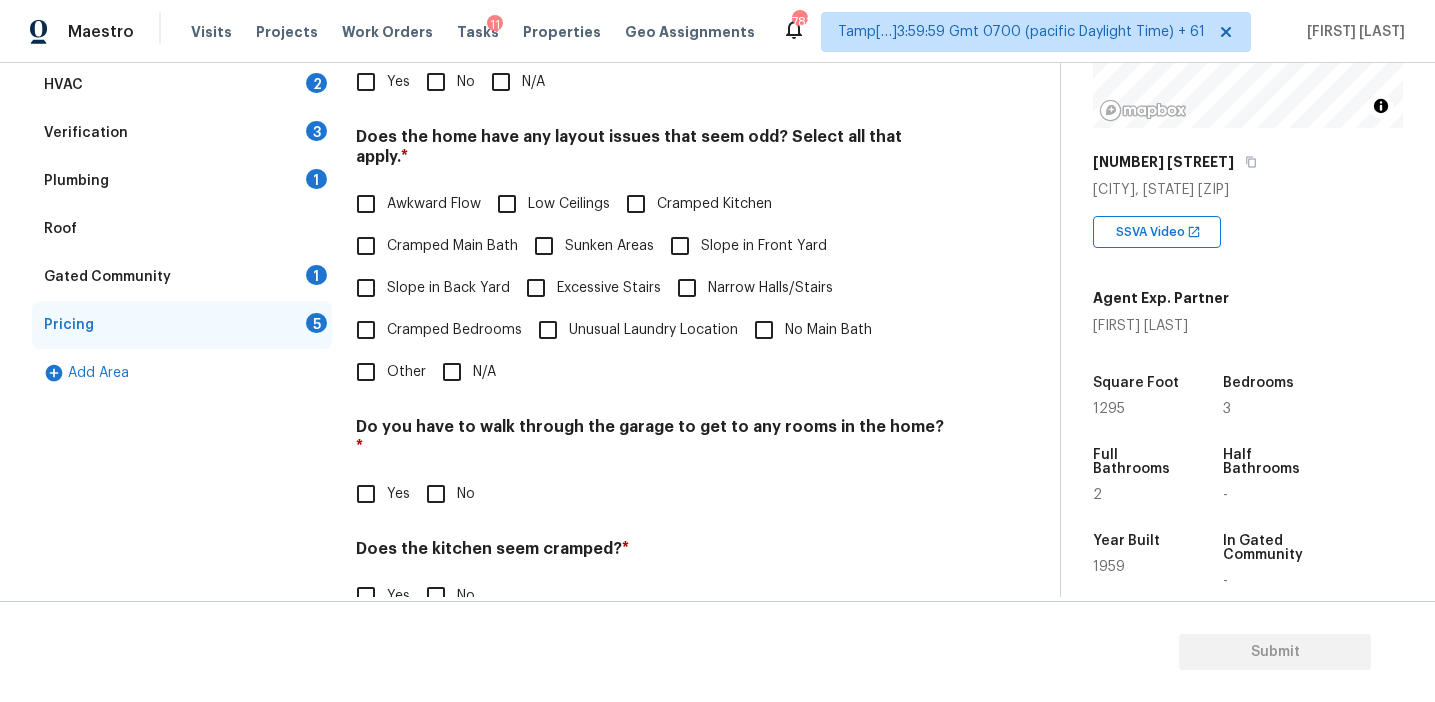 click on "Verification 3" at bounding box center (182, 133) 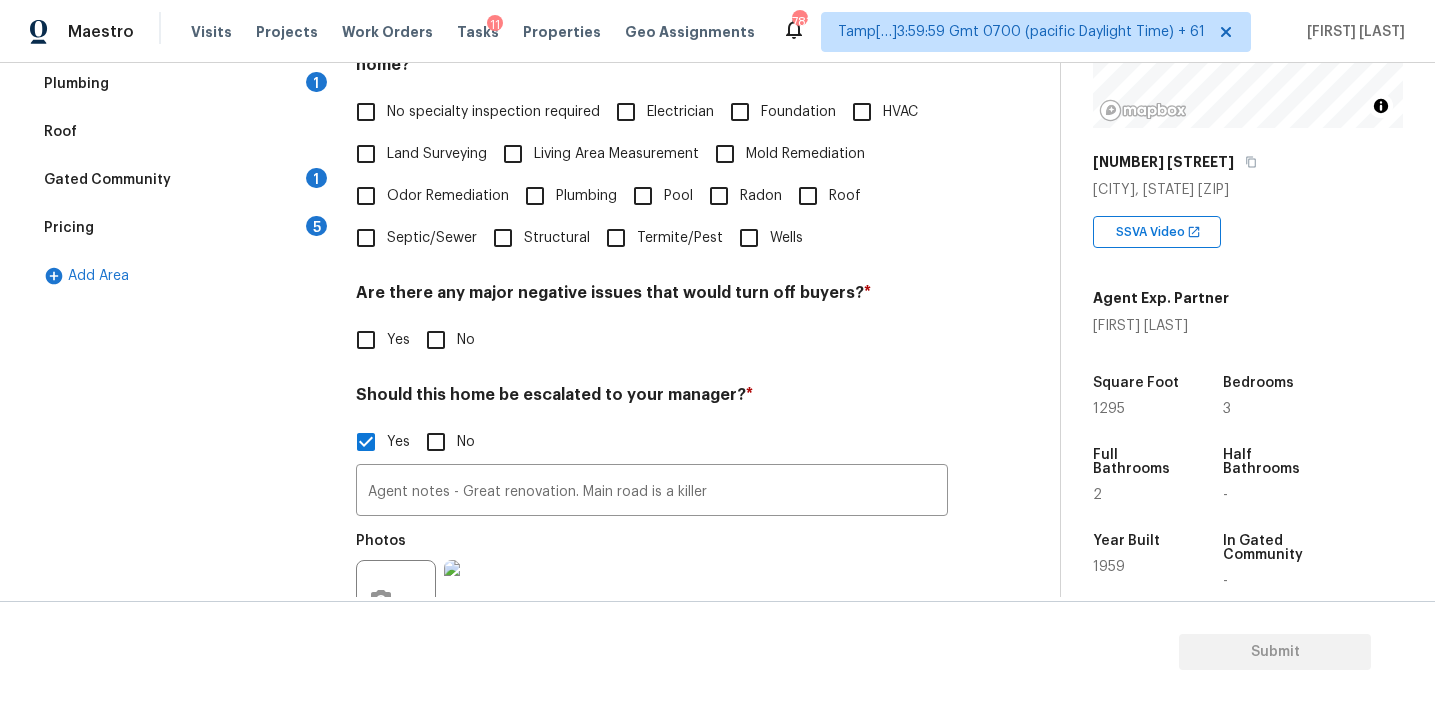 scroll, scrollTop: 667, scrollLeft: 0, axis: vertical 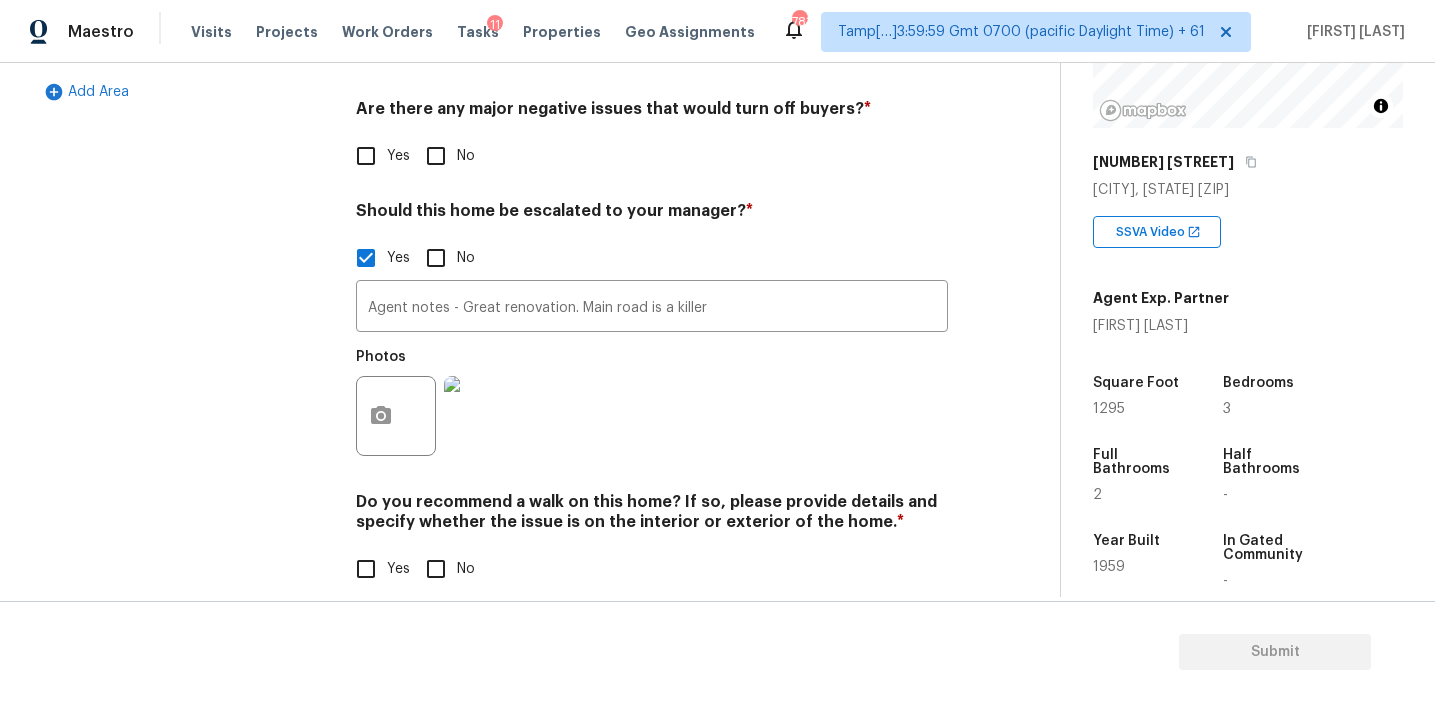 click on "Agent notes - Great renovation. Main road is a killer ​ Photos" at bounding box center [652, 373] 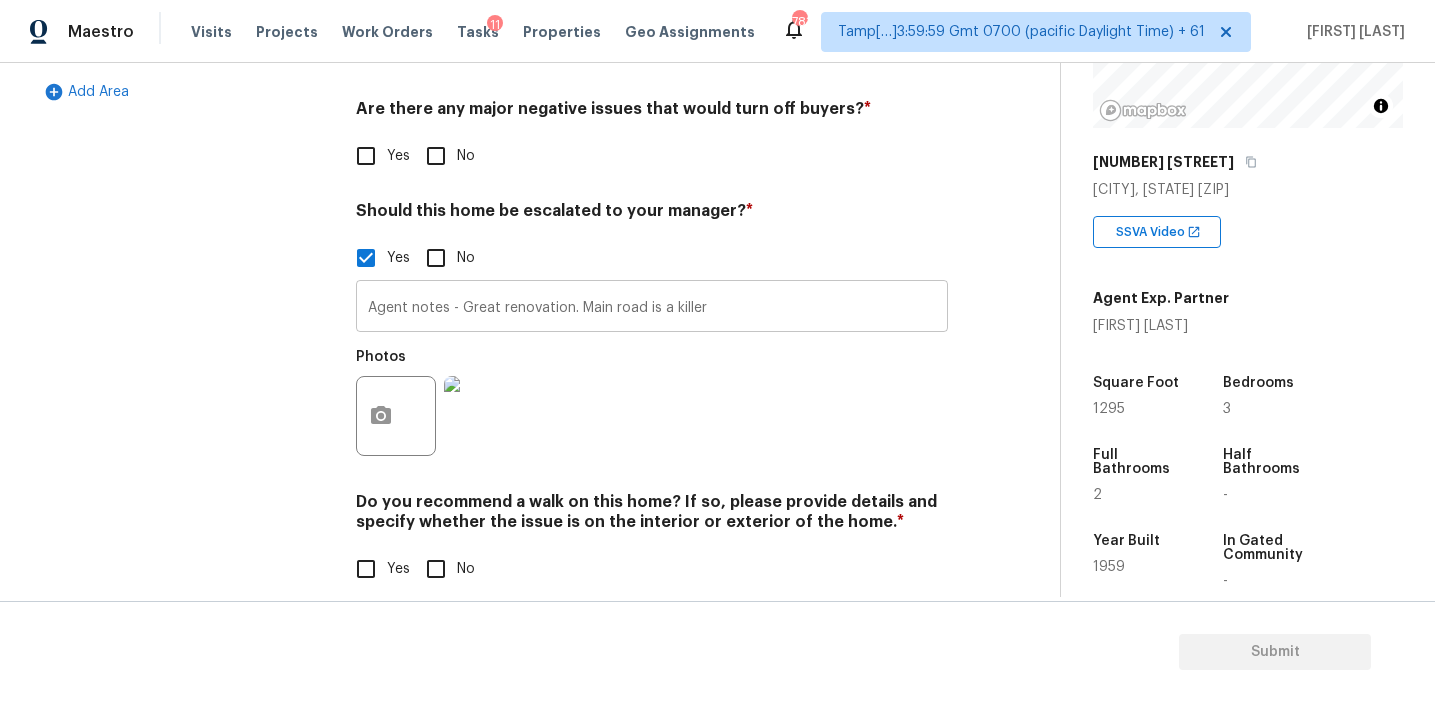 click on "Agent notes - Great renovation. Main road is a killer" at bounding box center [652, 308] 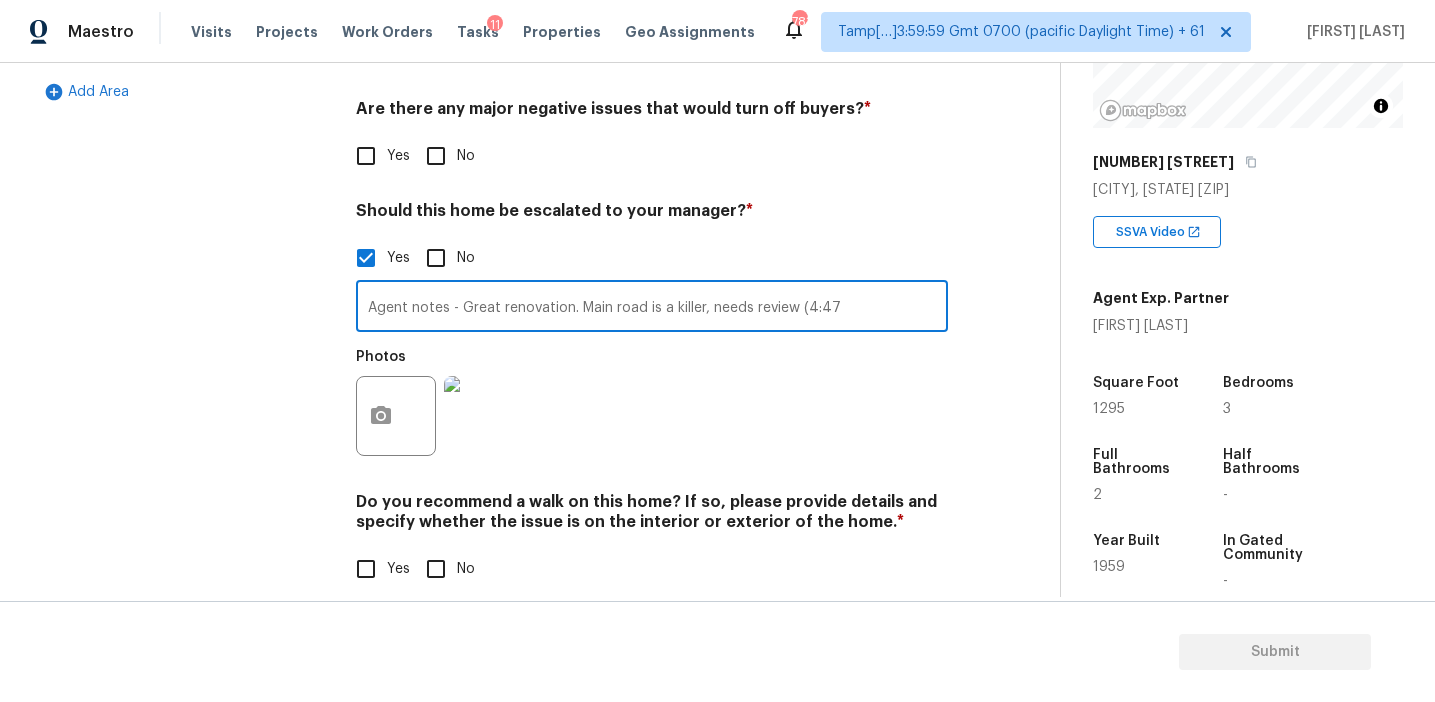 click on "Agent notes - Great renovation. Main road is a killer, needs review (4:47" at bounding box center (652, 308) 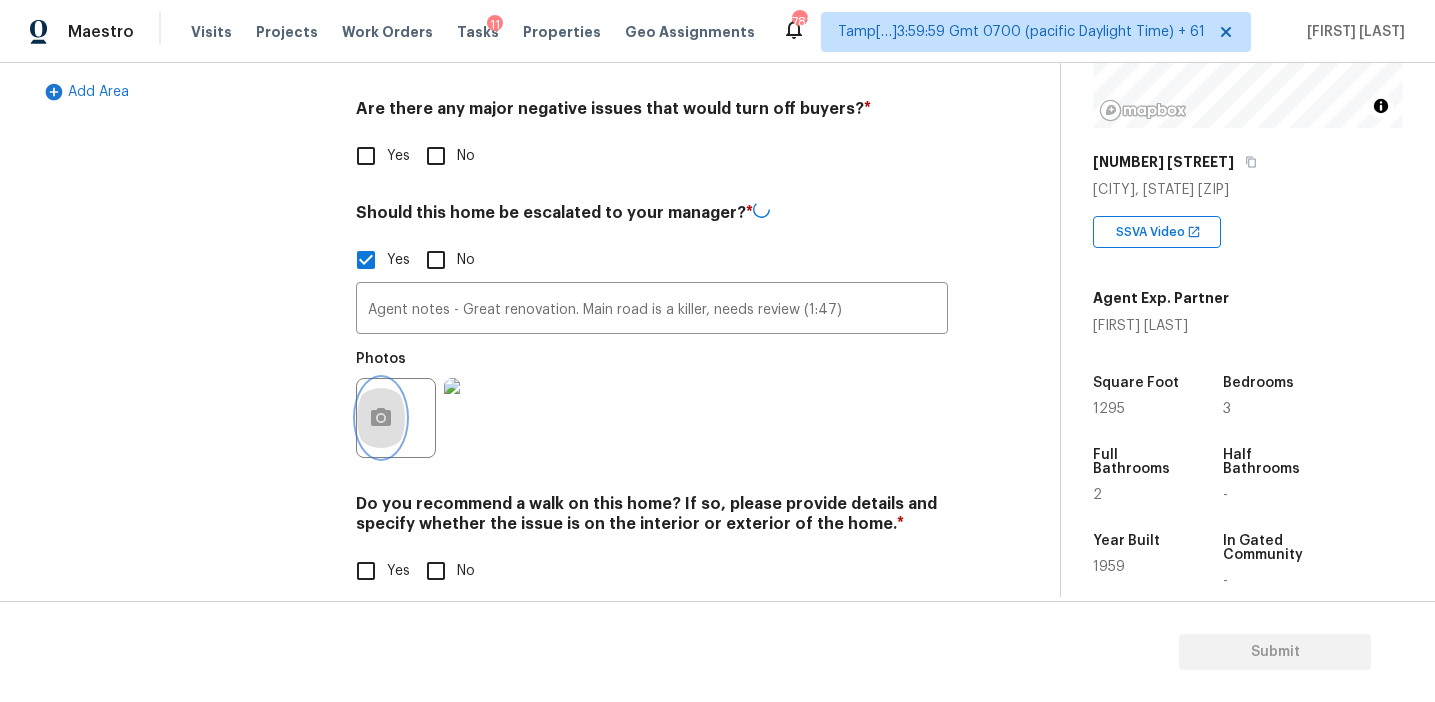 click at bounding box center (381, 418) 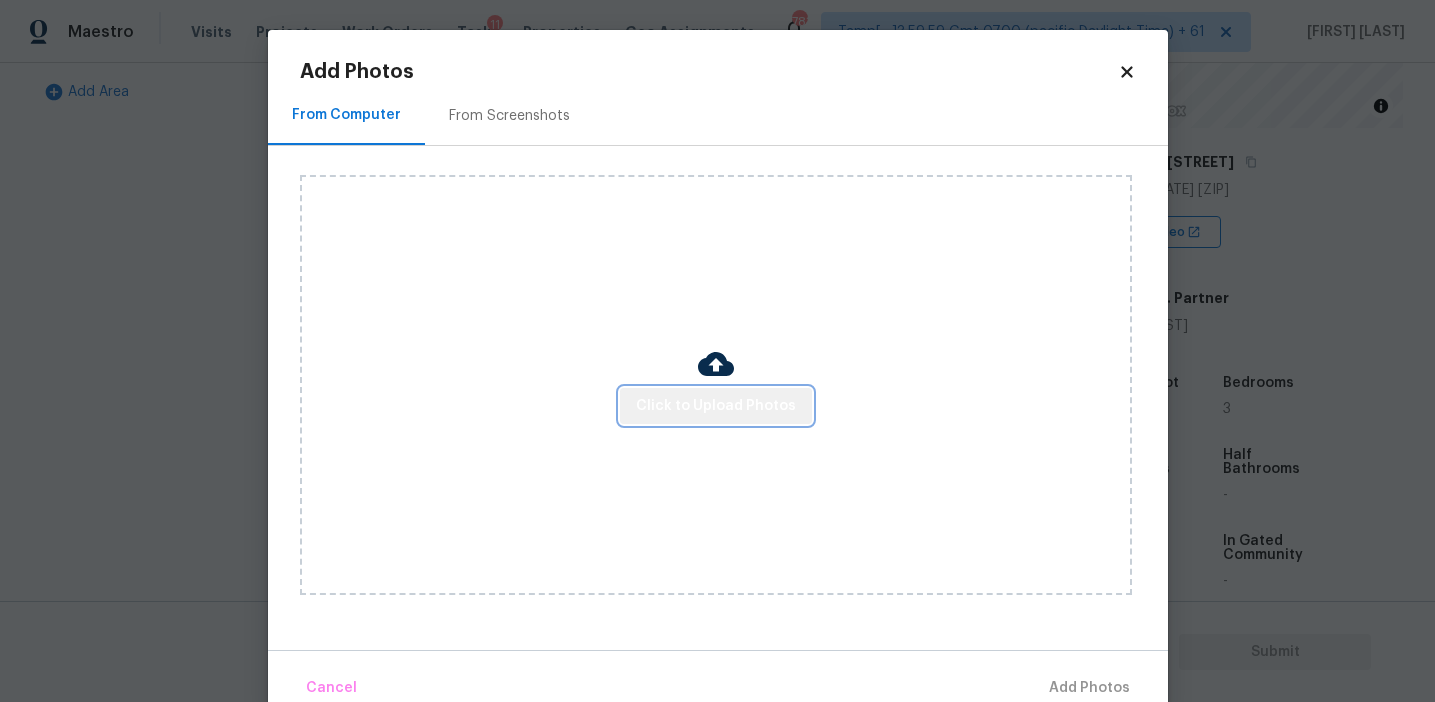 click on "Click to Upload Photos" at bounding box center (716, 406) 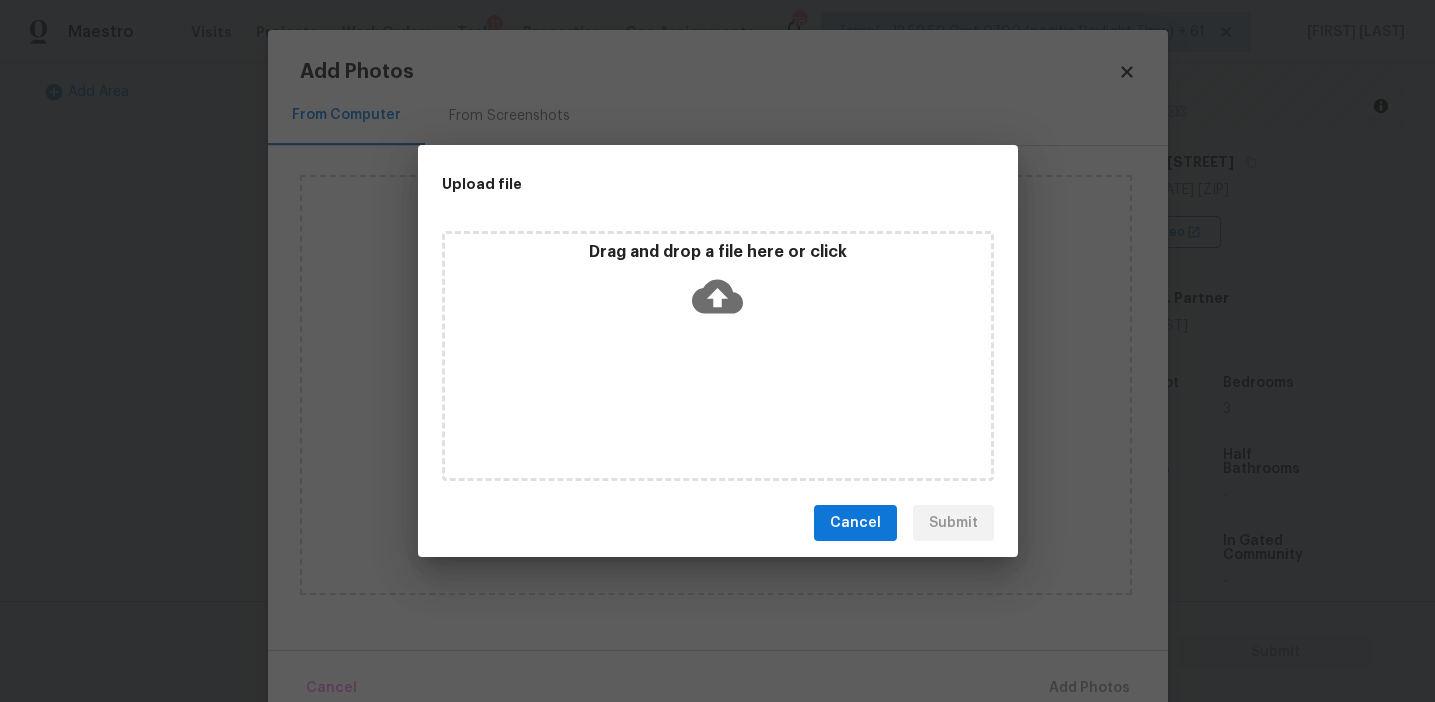 click on "Drag and drop a file here or click" at bounding box center (718, 356) 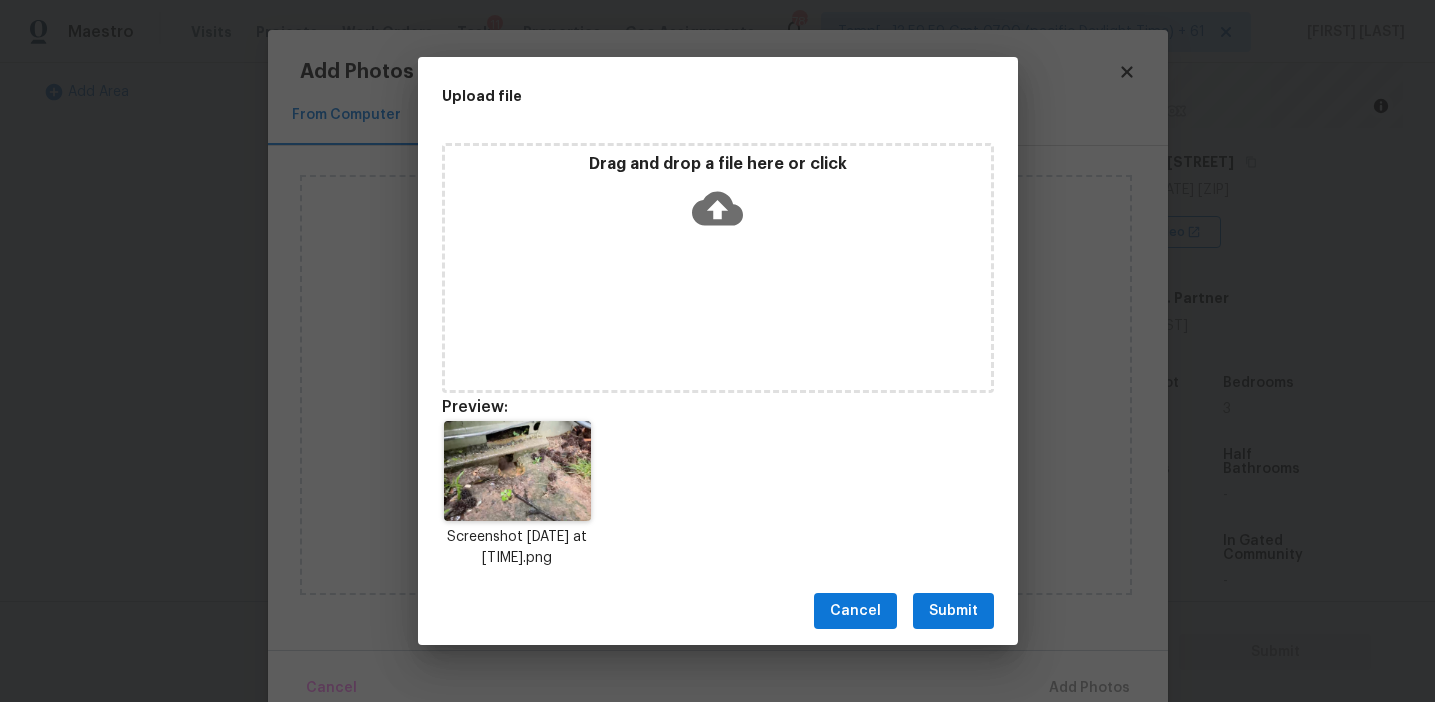 click on "Submit" at bounding box center [953, 611] 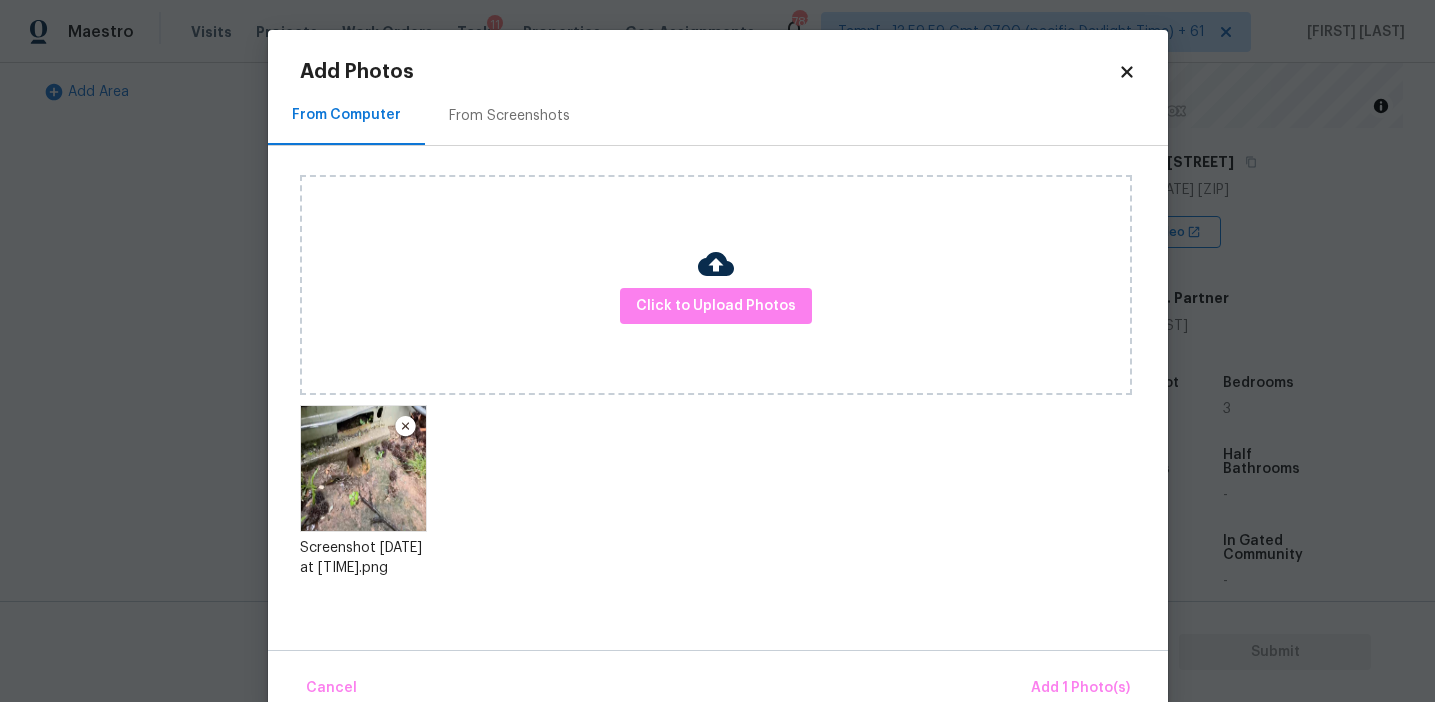 click on "Cancel Add 1 Photo(s)" at bounding box center [718, 680] 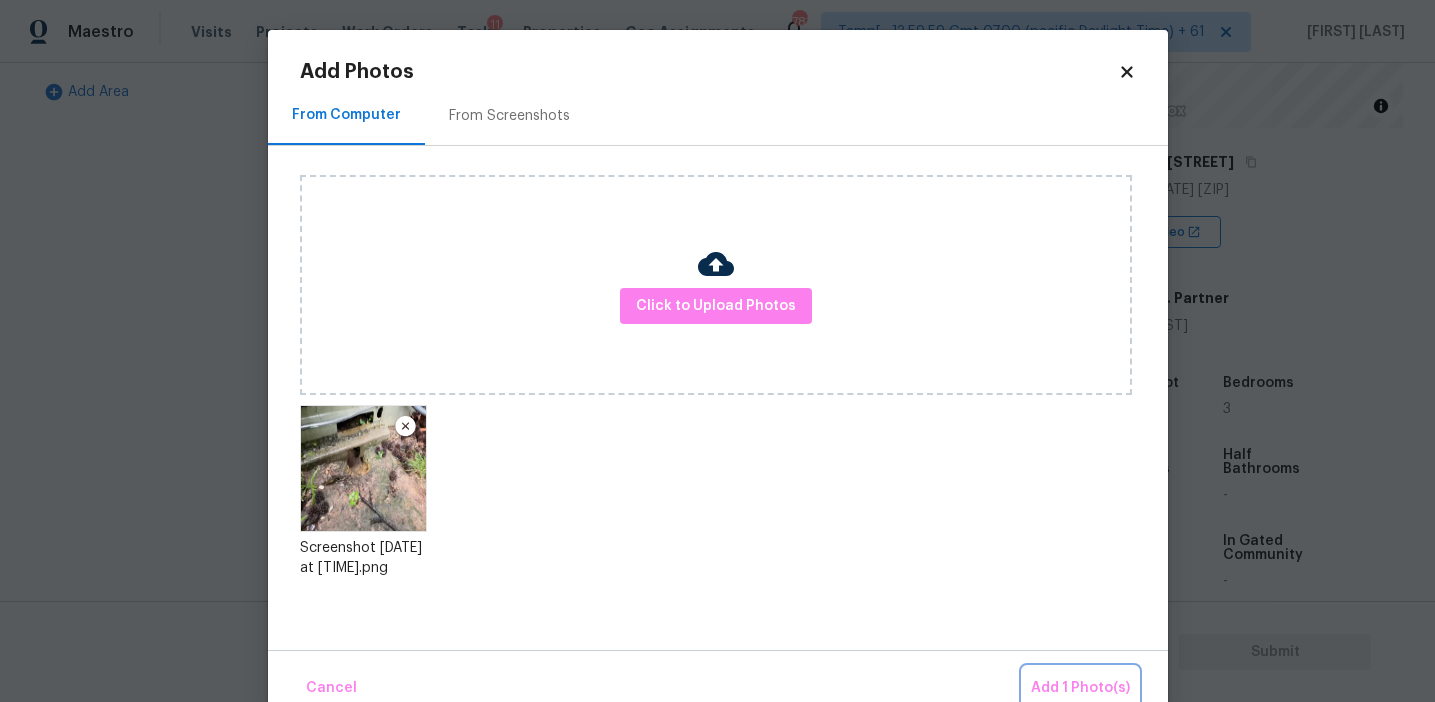click on "Add 1 Photo(s)" at bounding box center (1080, 688) 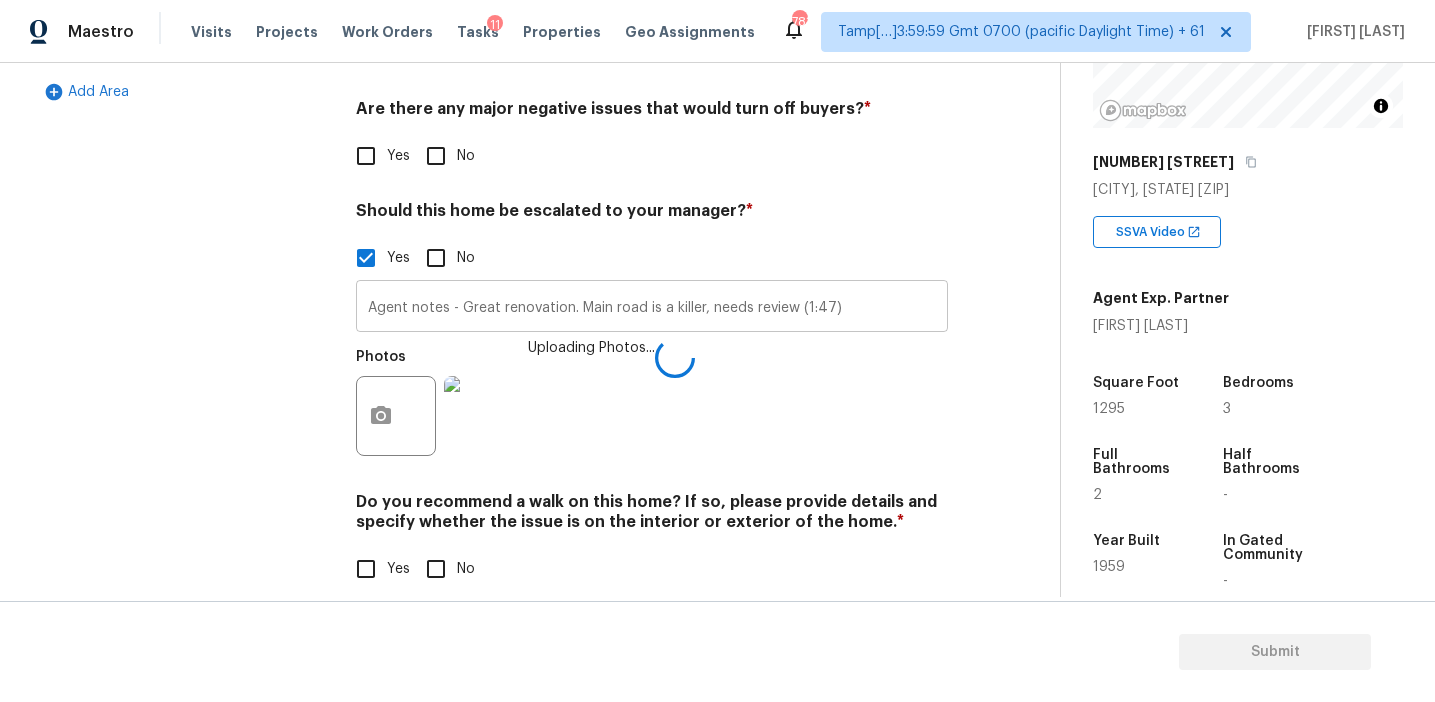click on "Agent notes - Great renovation. Main road is a killer, needs review (1:47)" at bounding box center (652, 308) 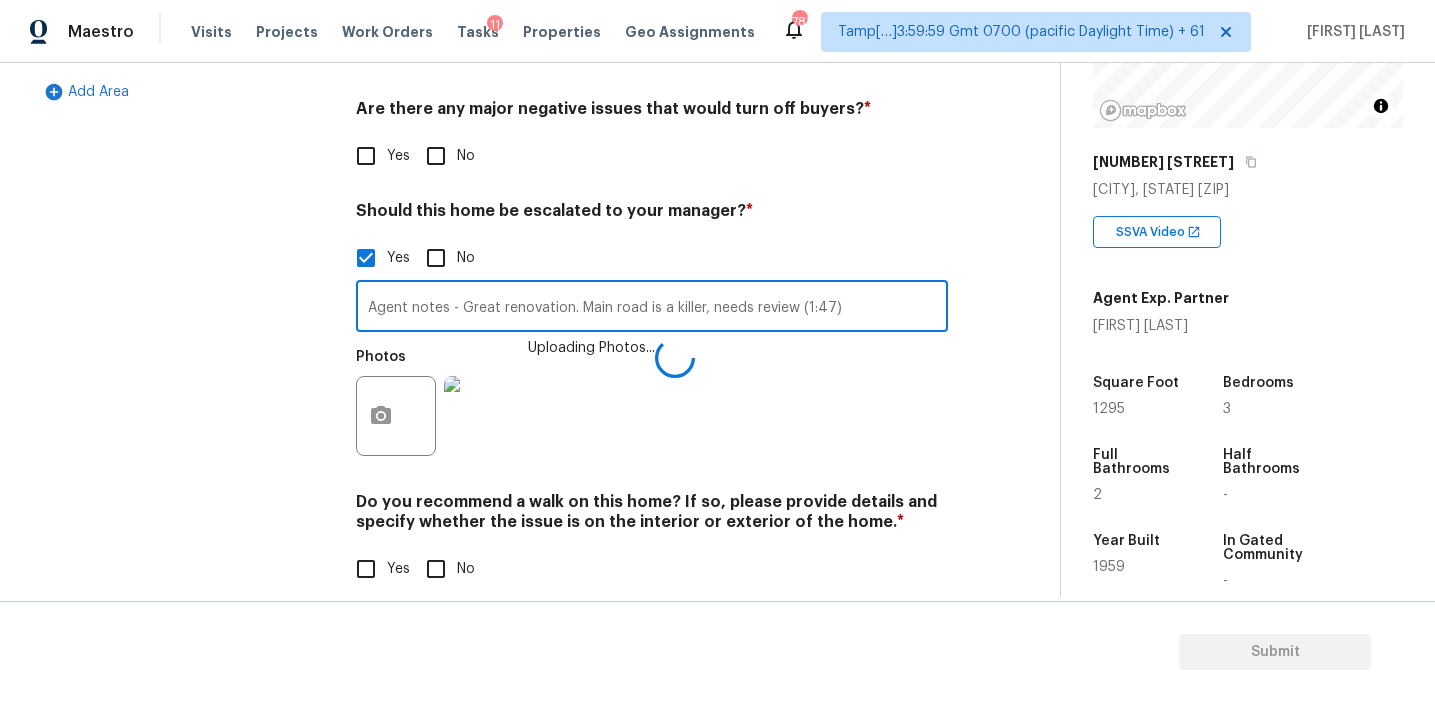 click on "Agent notes - Great renovation. Main road is a killer, needs review (1:47)" at bounding box center (652, 308) 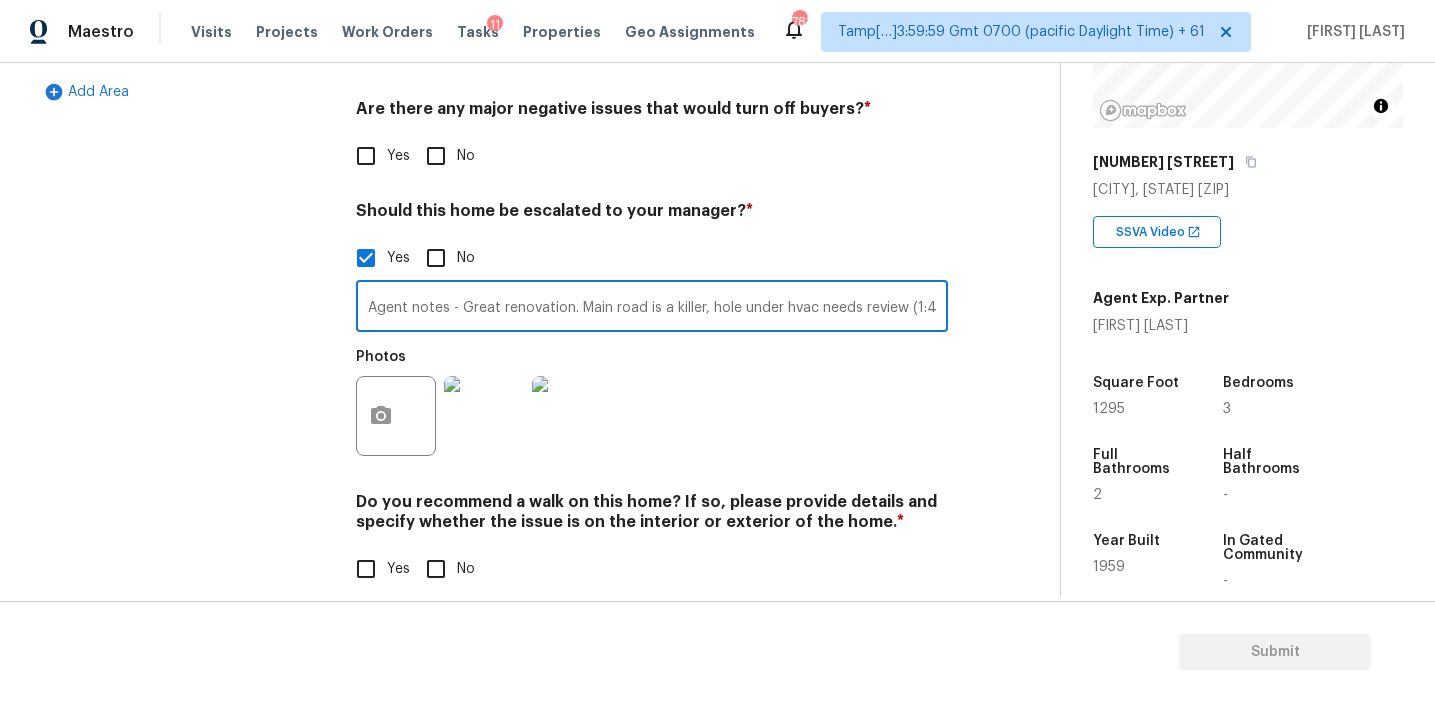 type on "Agent notes - Great renovation. Main road is a killer, hole under hvac needs review (1:47)" 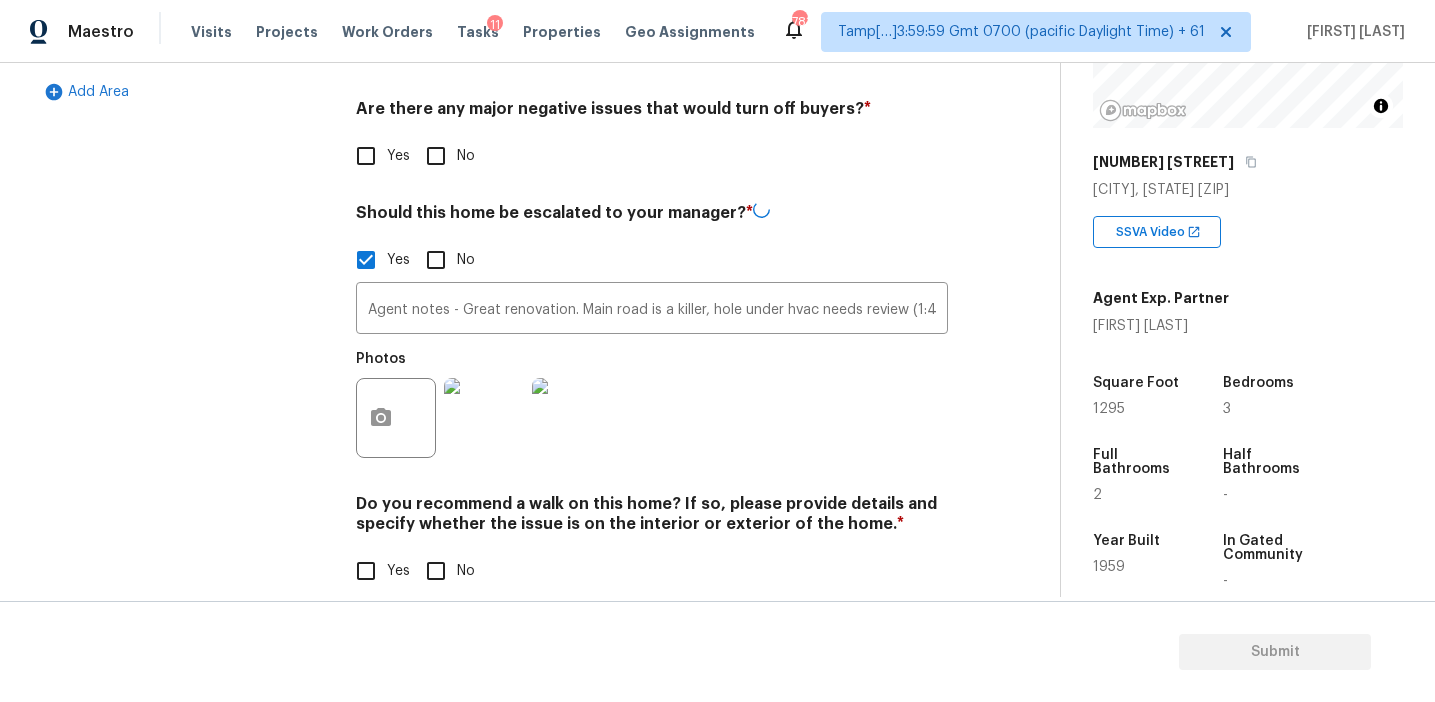 click on "Photos" at bounding box center (652, 405) 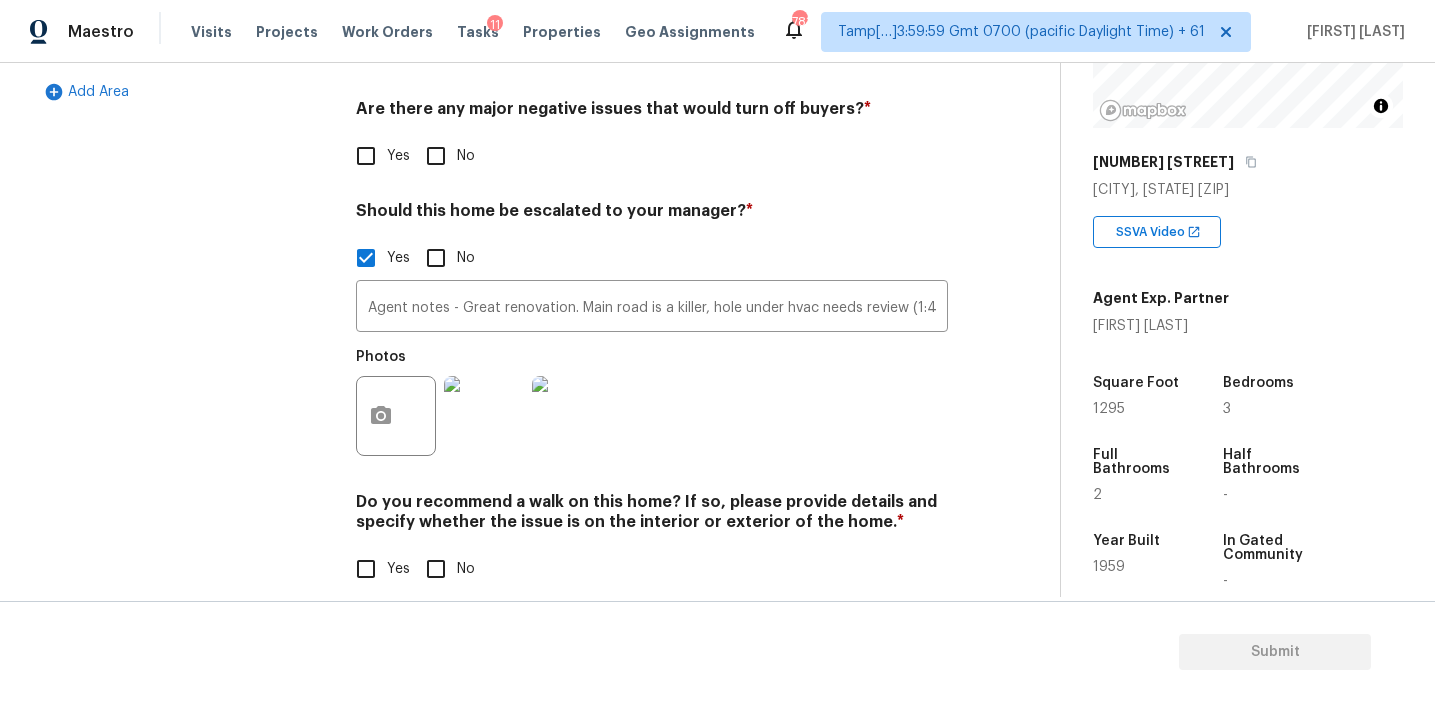 click on "No" at bounding box center (436, 569) 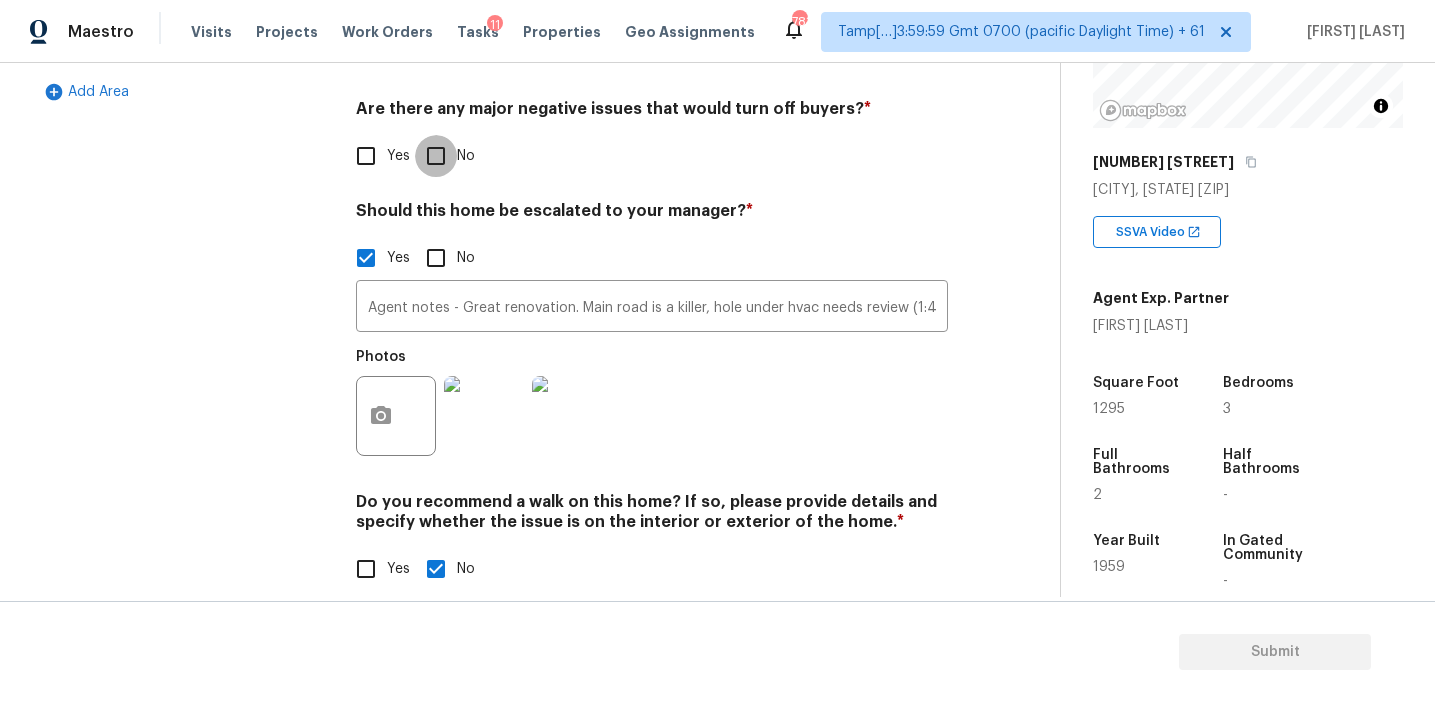 click on "No" at bounding box center [436, 156] 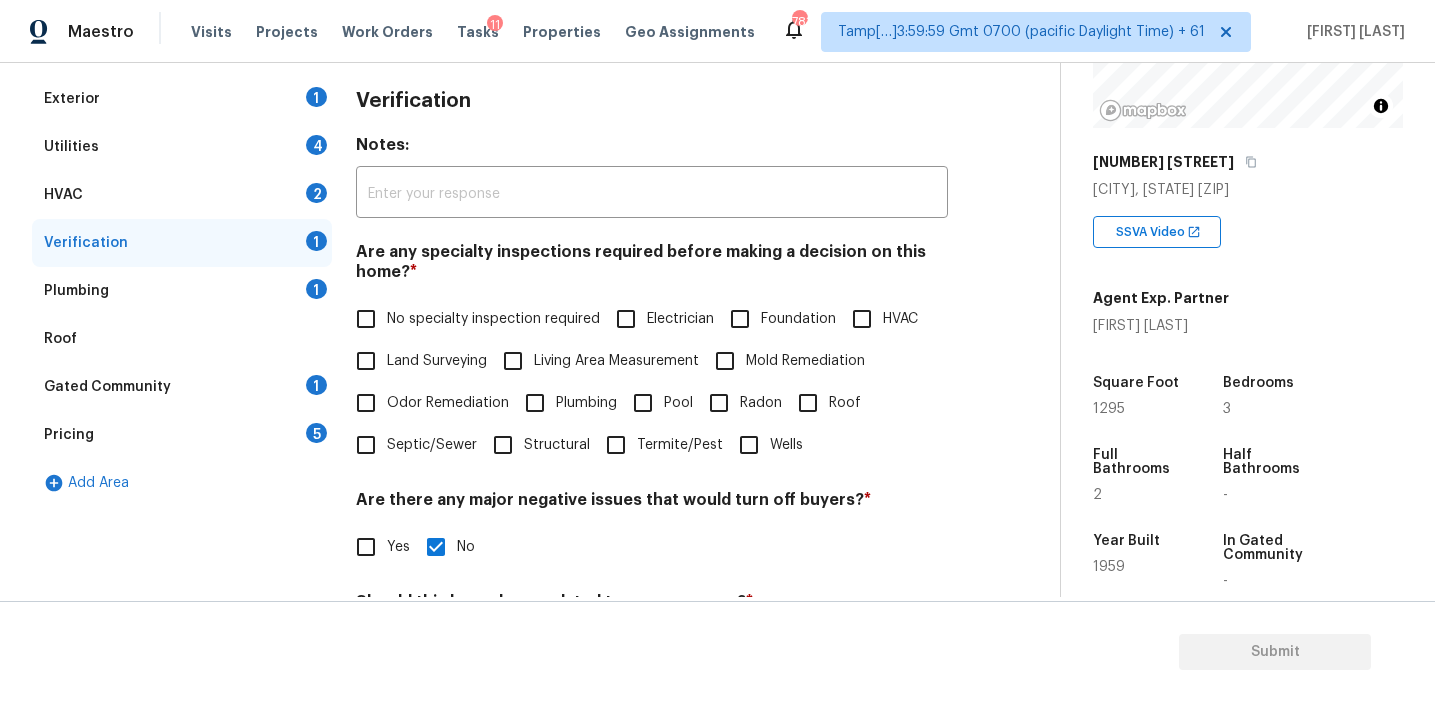 scroll, scrollTop: 98, scrollLeft: 0, axis: vertical 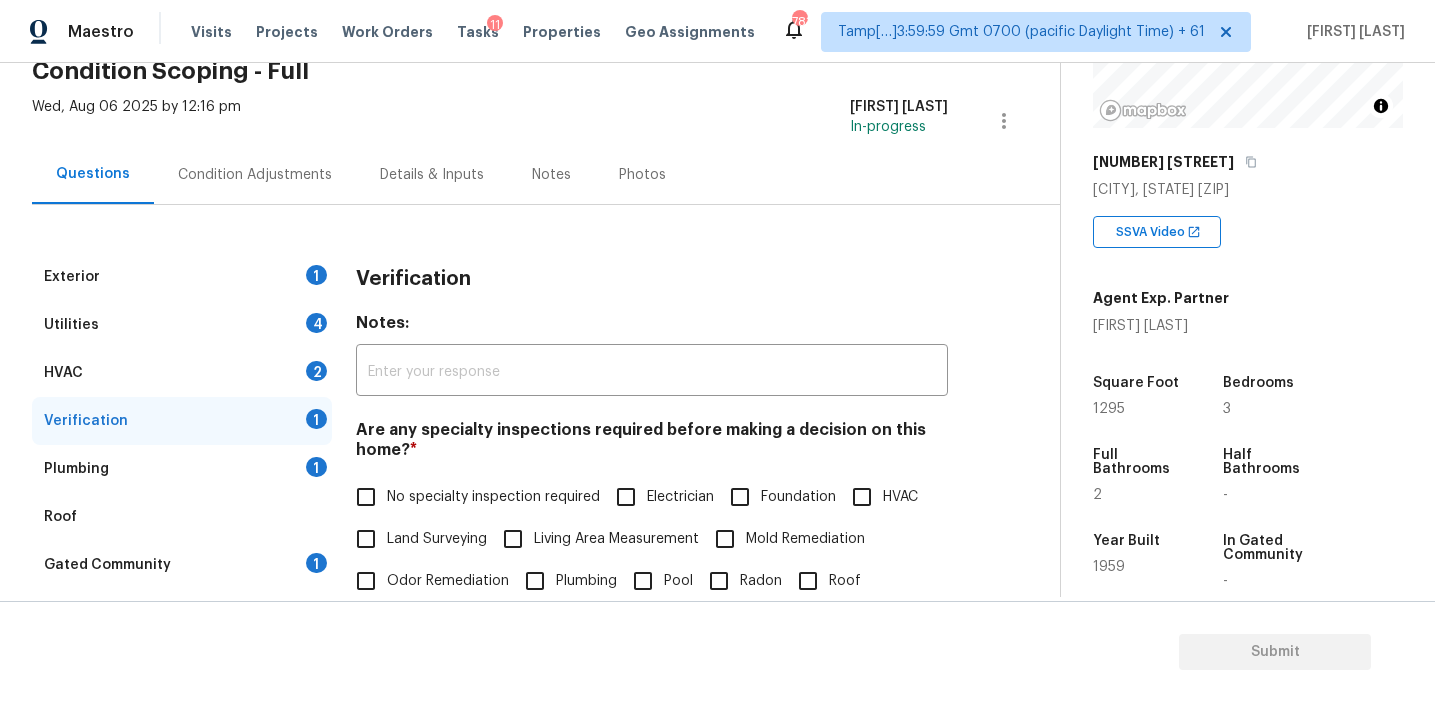 click on "Condition Adjustments" at bounding box center [255, 174] 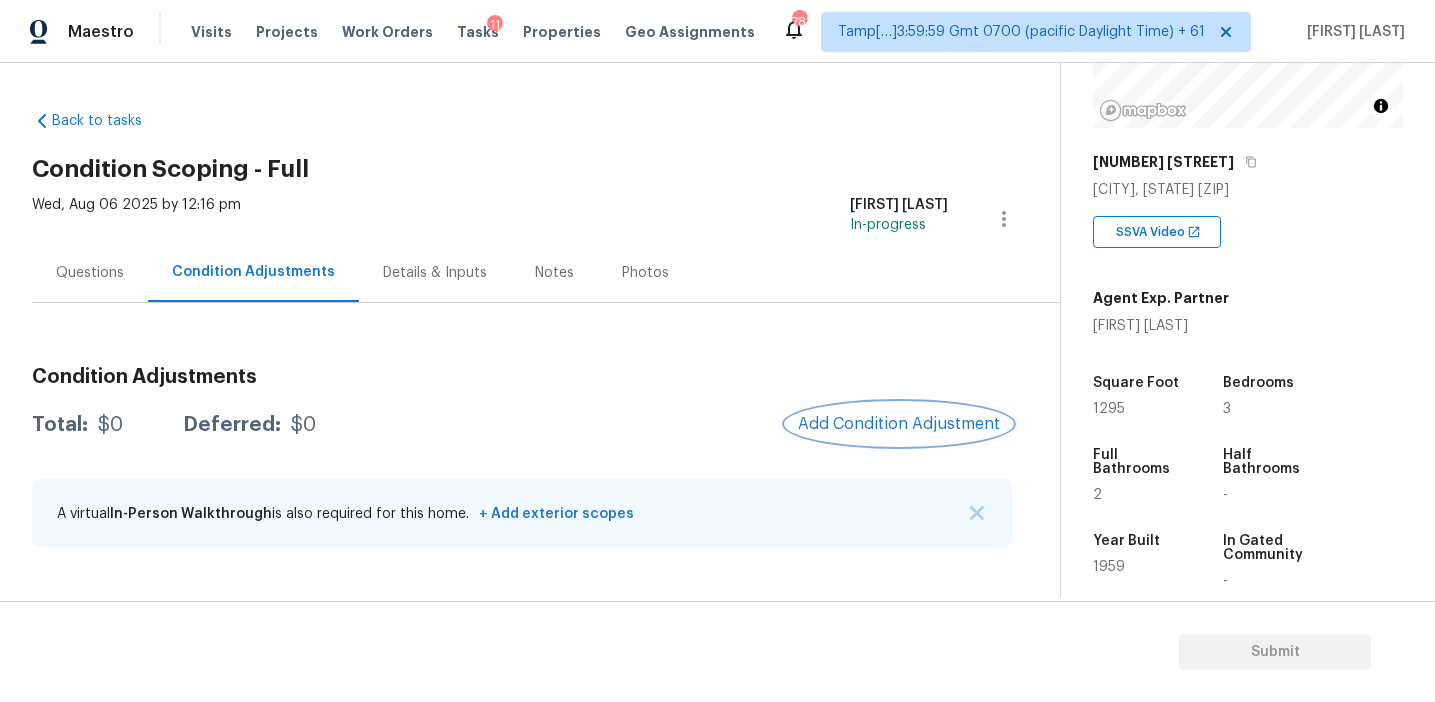 click on "Add Condition Adjustment" at bounding box center [899, 424] 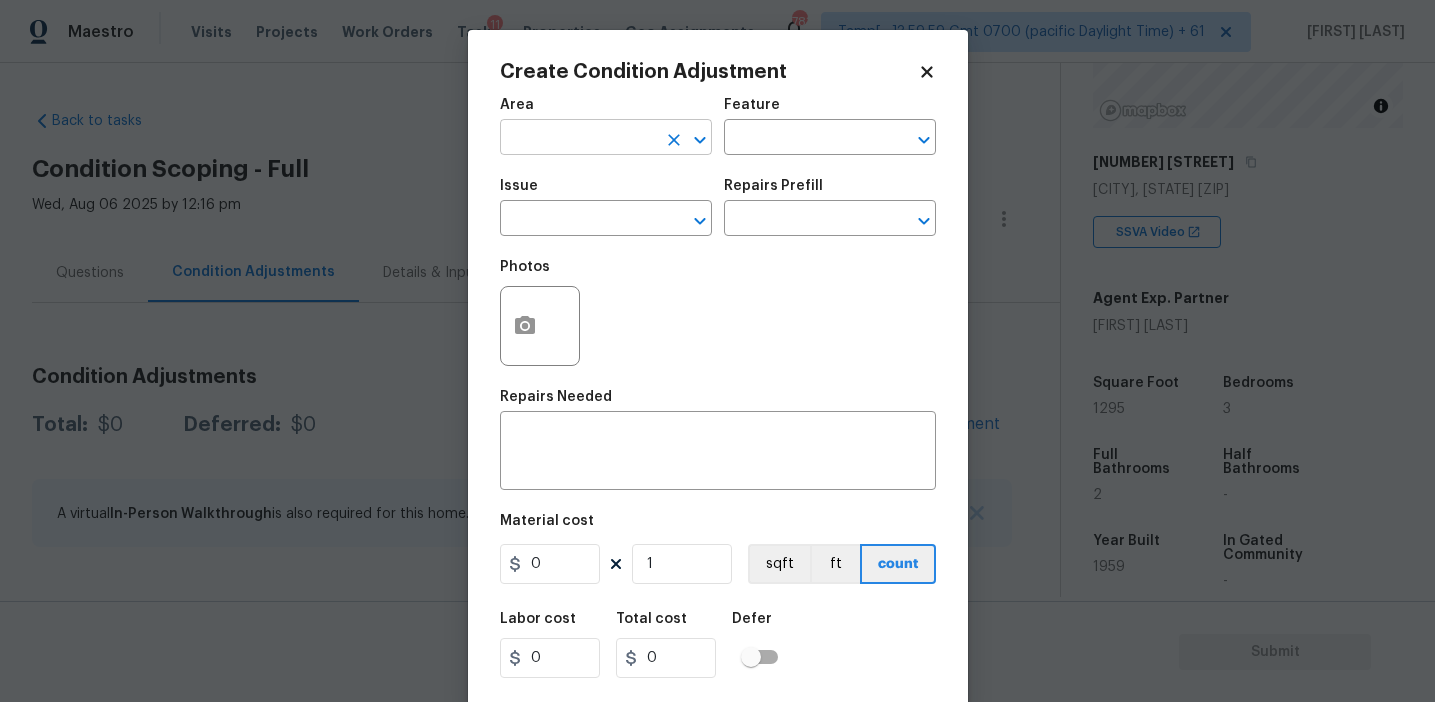 click at bounding box center [578, 139] 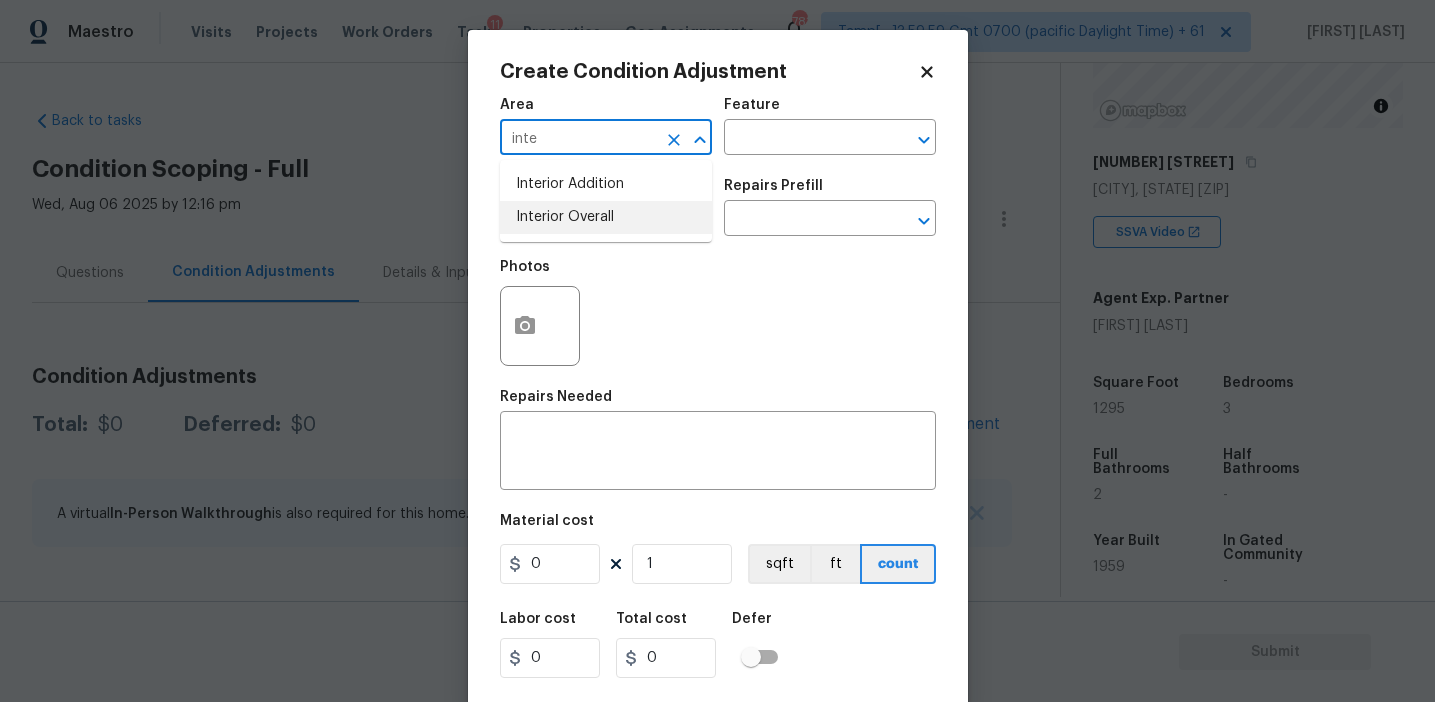 click on "Interior Overall" at bounding box center [606, 217] 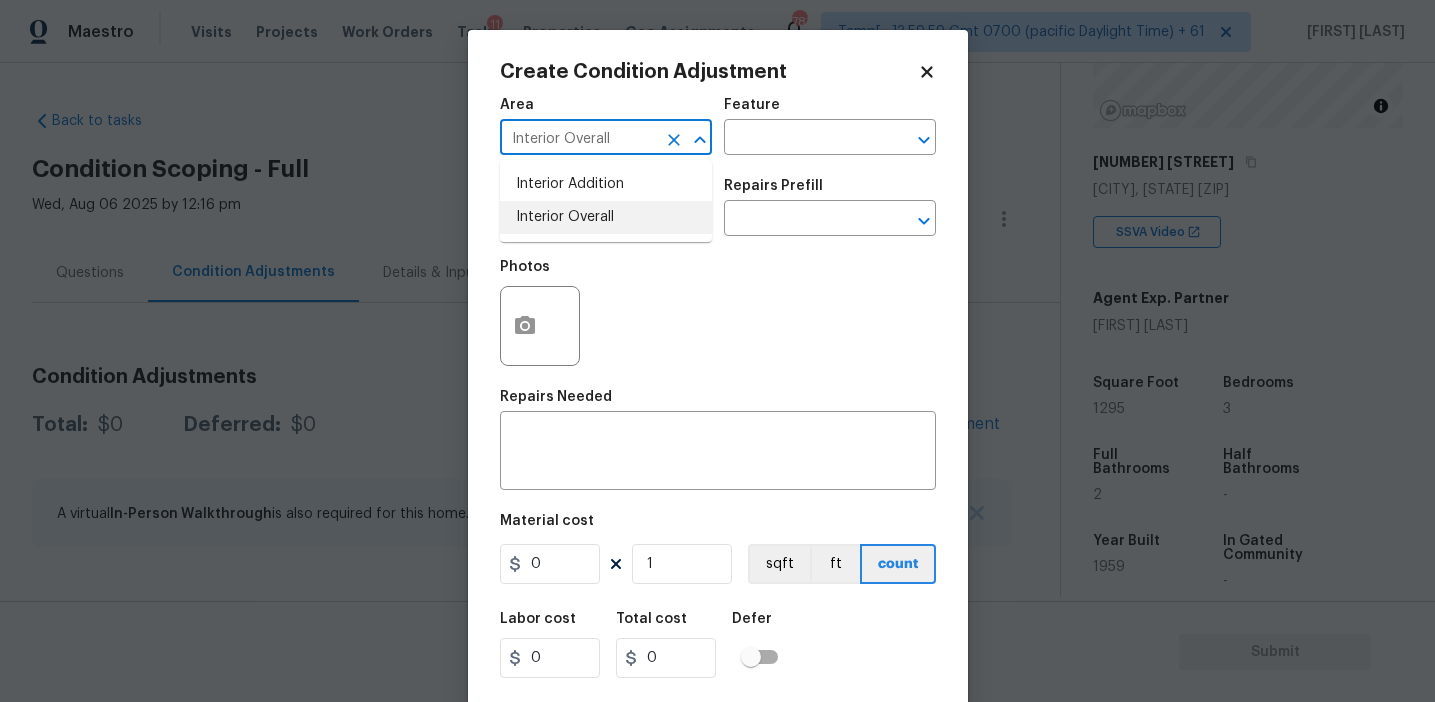 type on "Interior Overall" 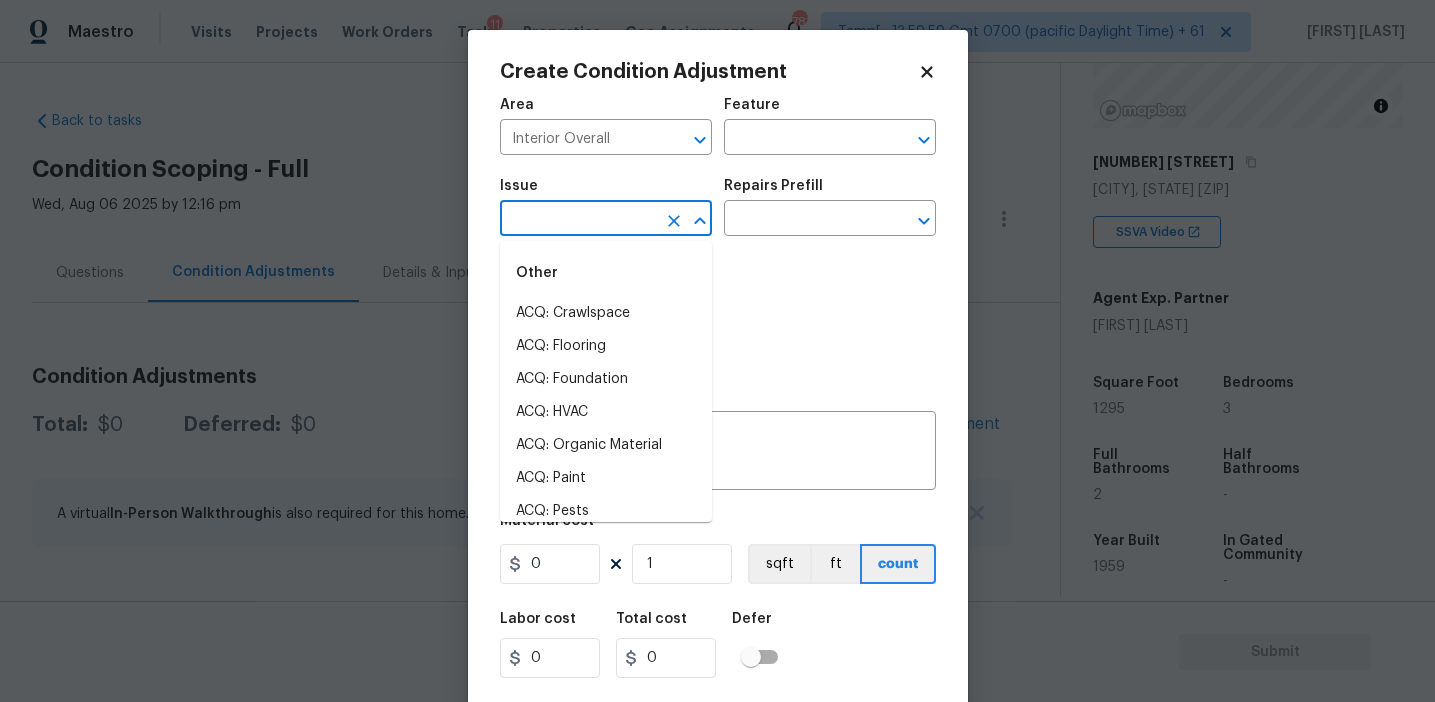 click at bounding box center (578, 220) 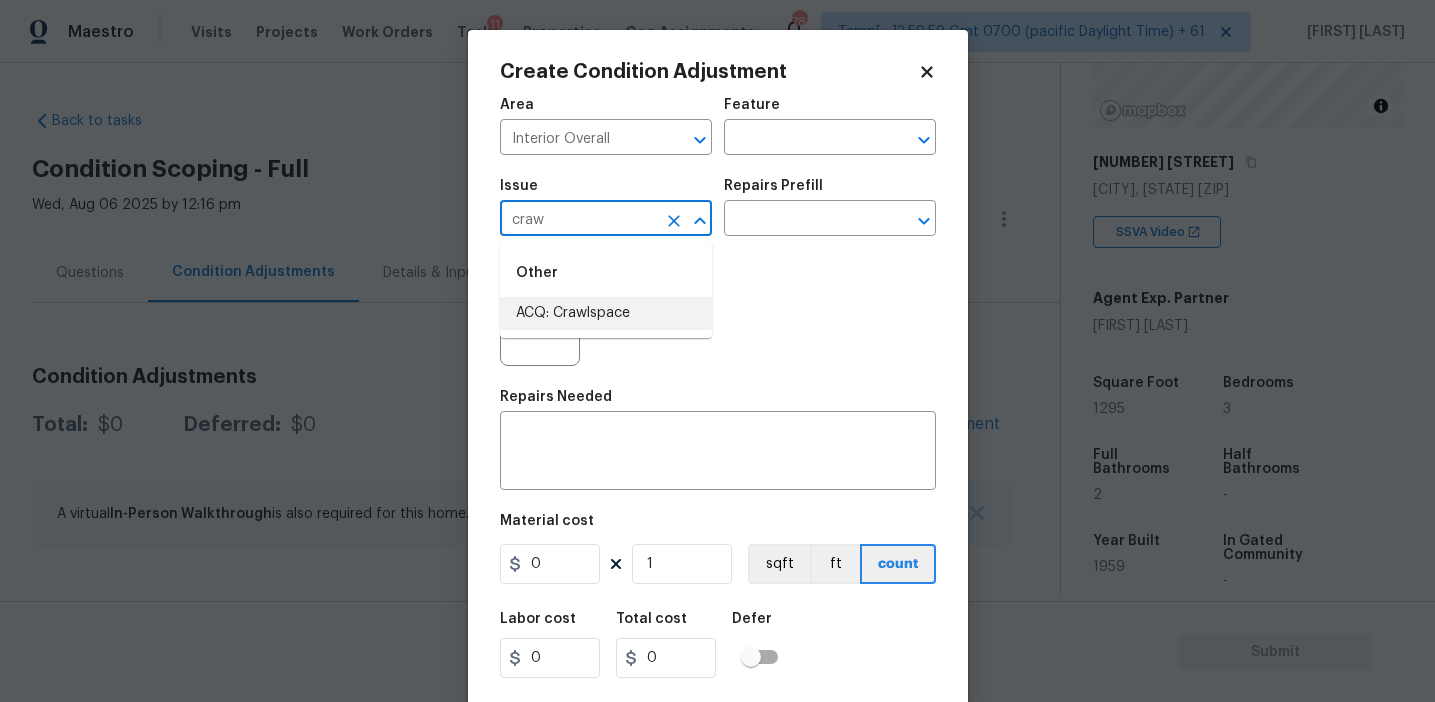 click on "ACQ: Crawlspace" at bounding box center [606, 313] 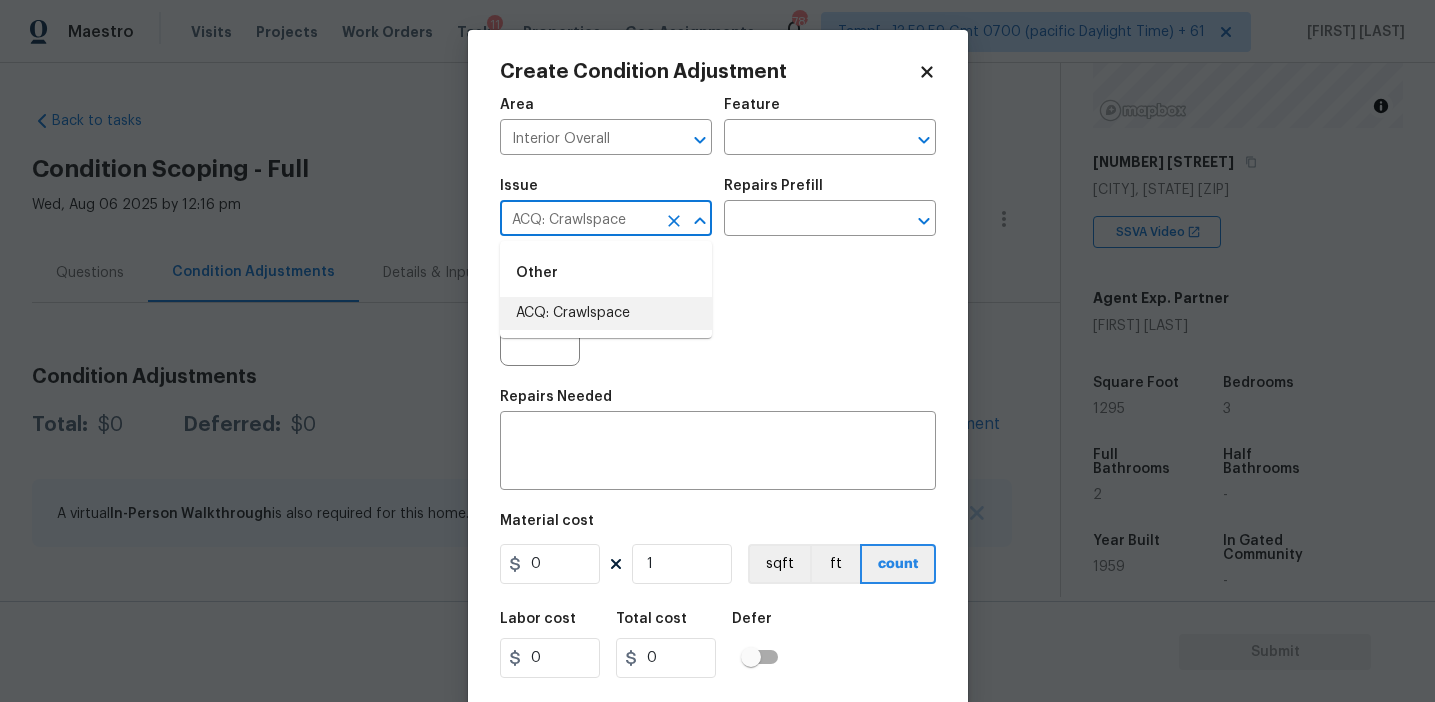 type on "ACQ: Crawlspace" 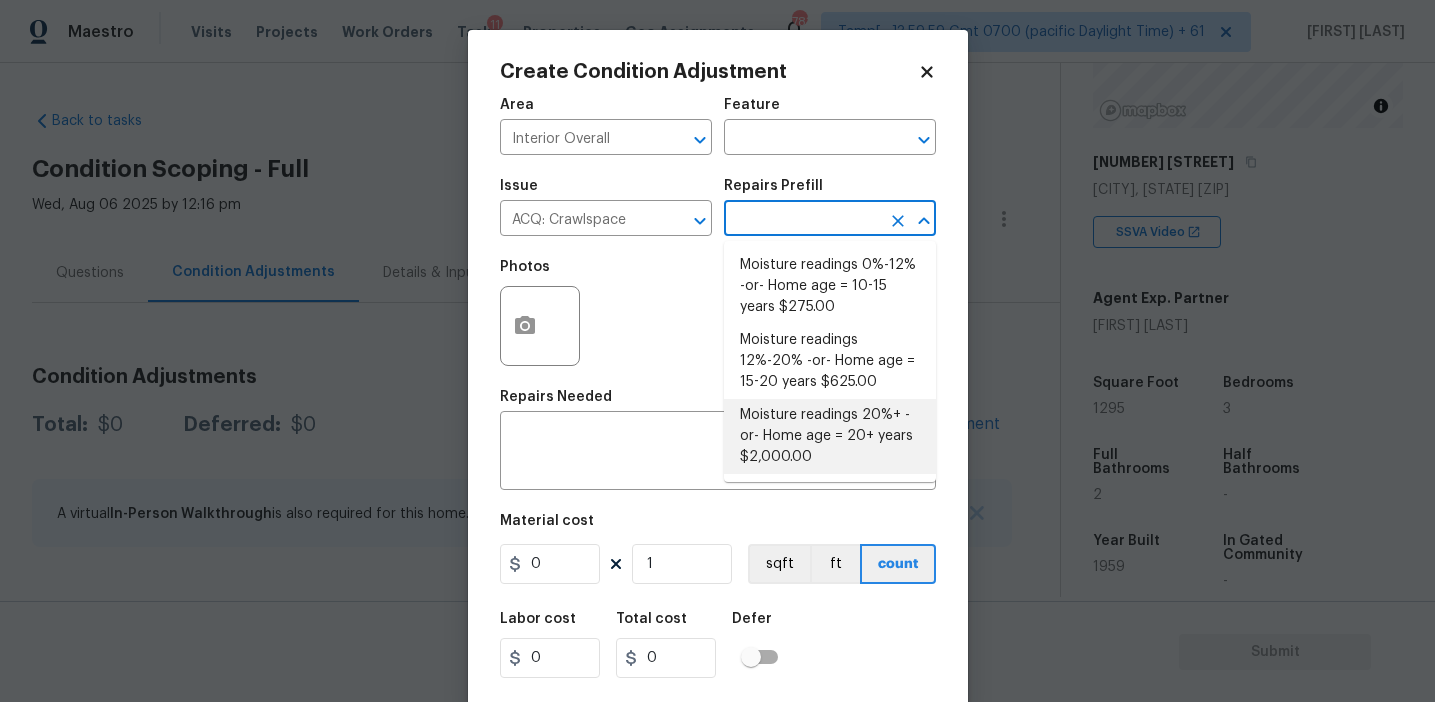 click on "Moisture readings 20%+ -or- Home age = 20+ years $2,000.00" at bounding box center (830, 436) 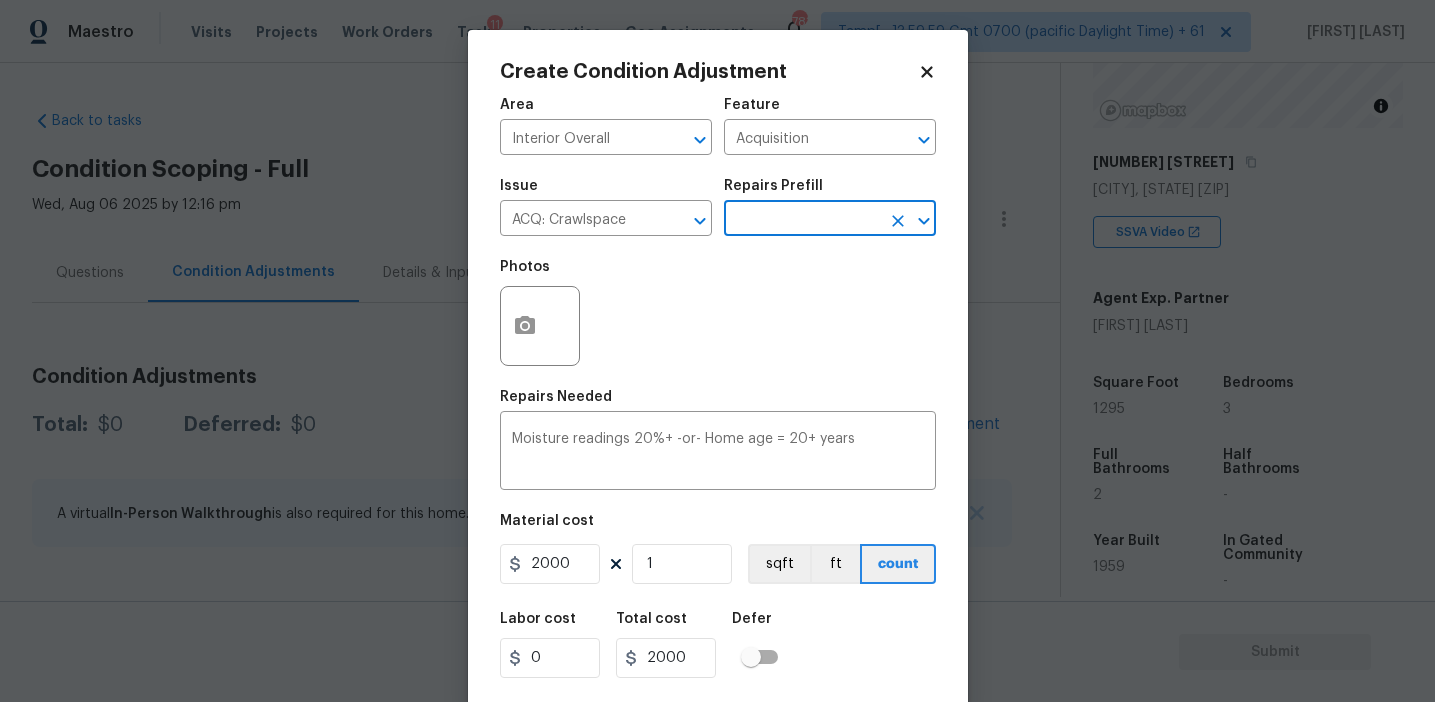 scroll, scrollTop: 45, scrollLeft: 0, axis: vertical 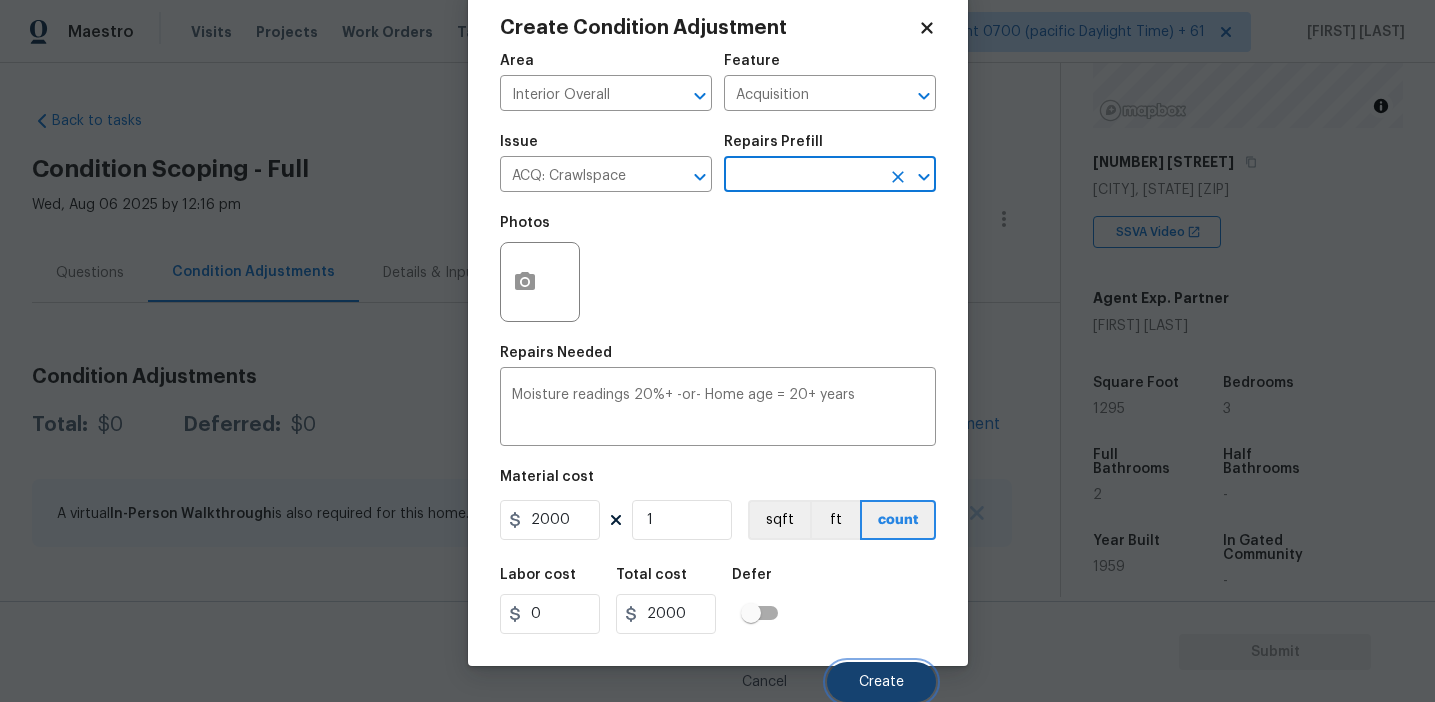click on "Create" at bounding box center (881, 682) 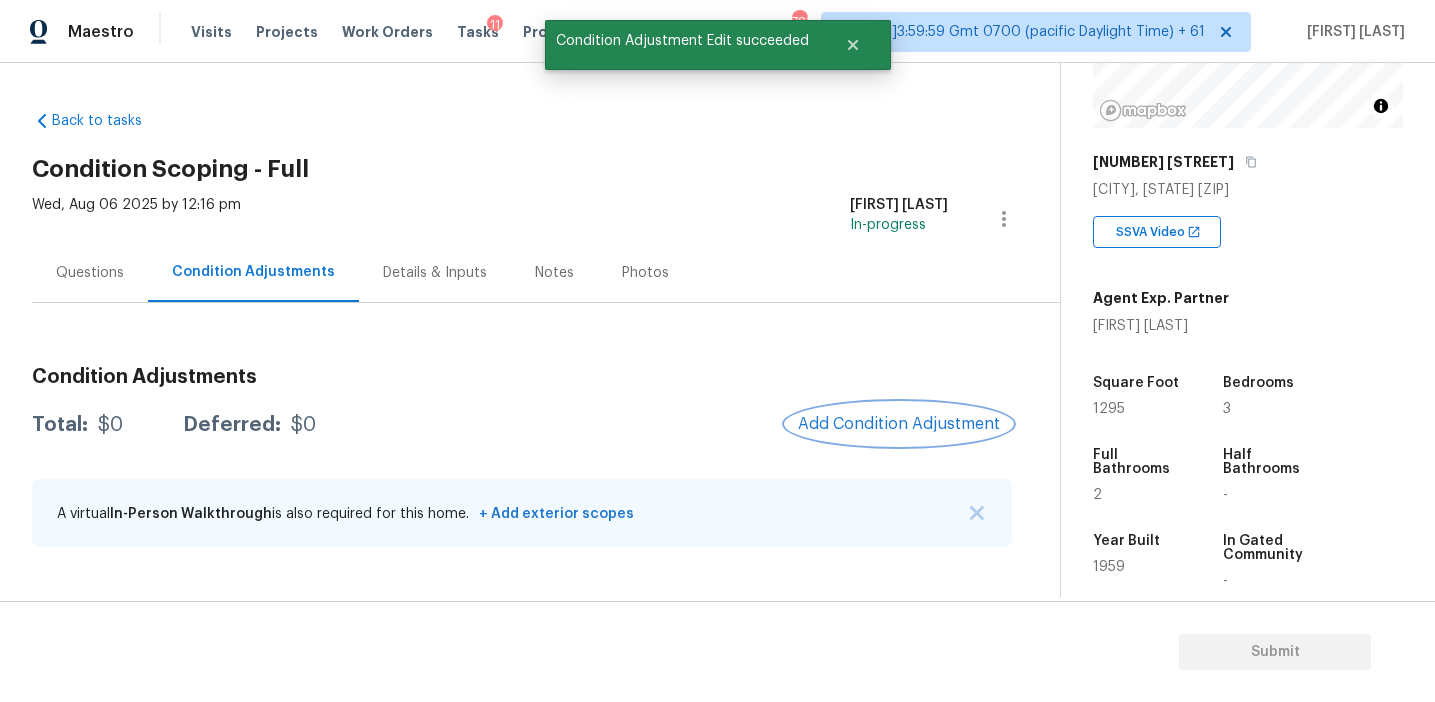 scroll, scrollTop: 0, scrollLeft: 0, axis: both 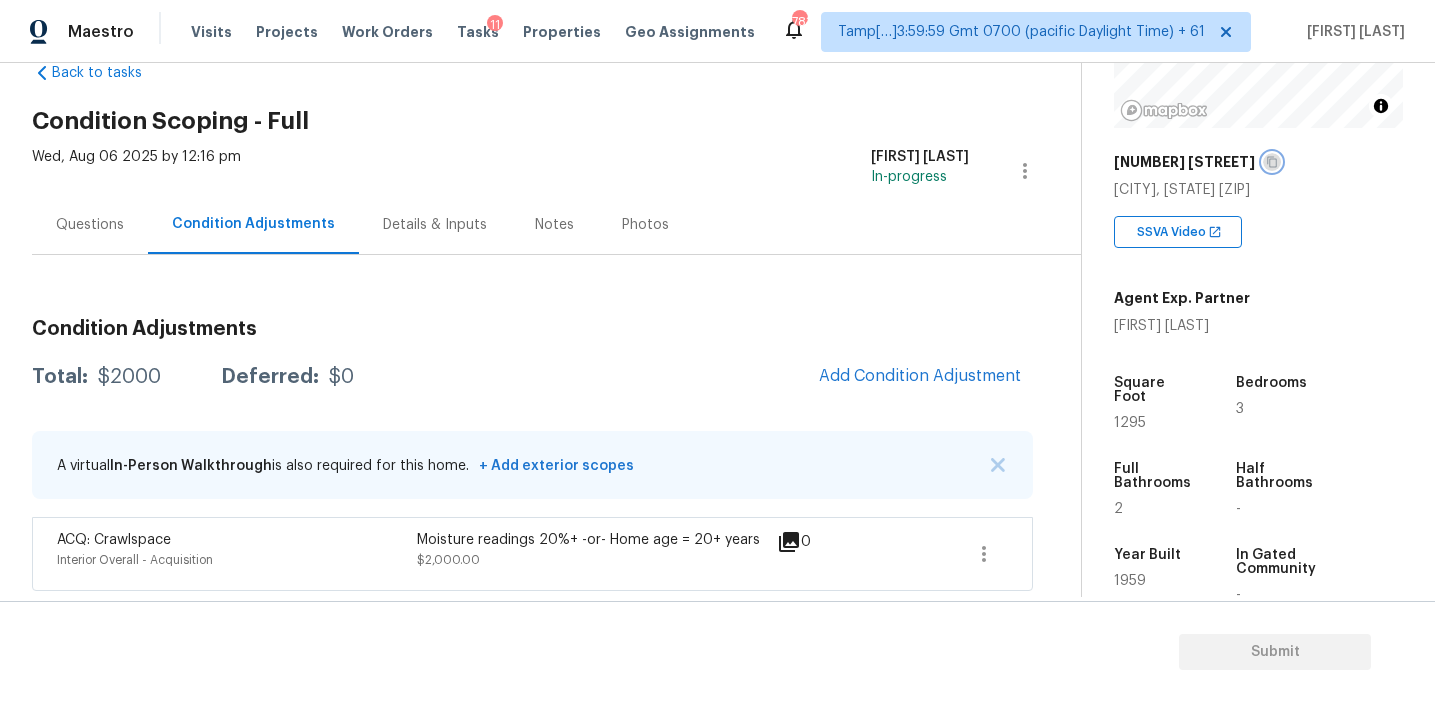 click 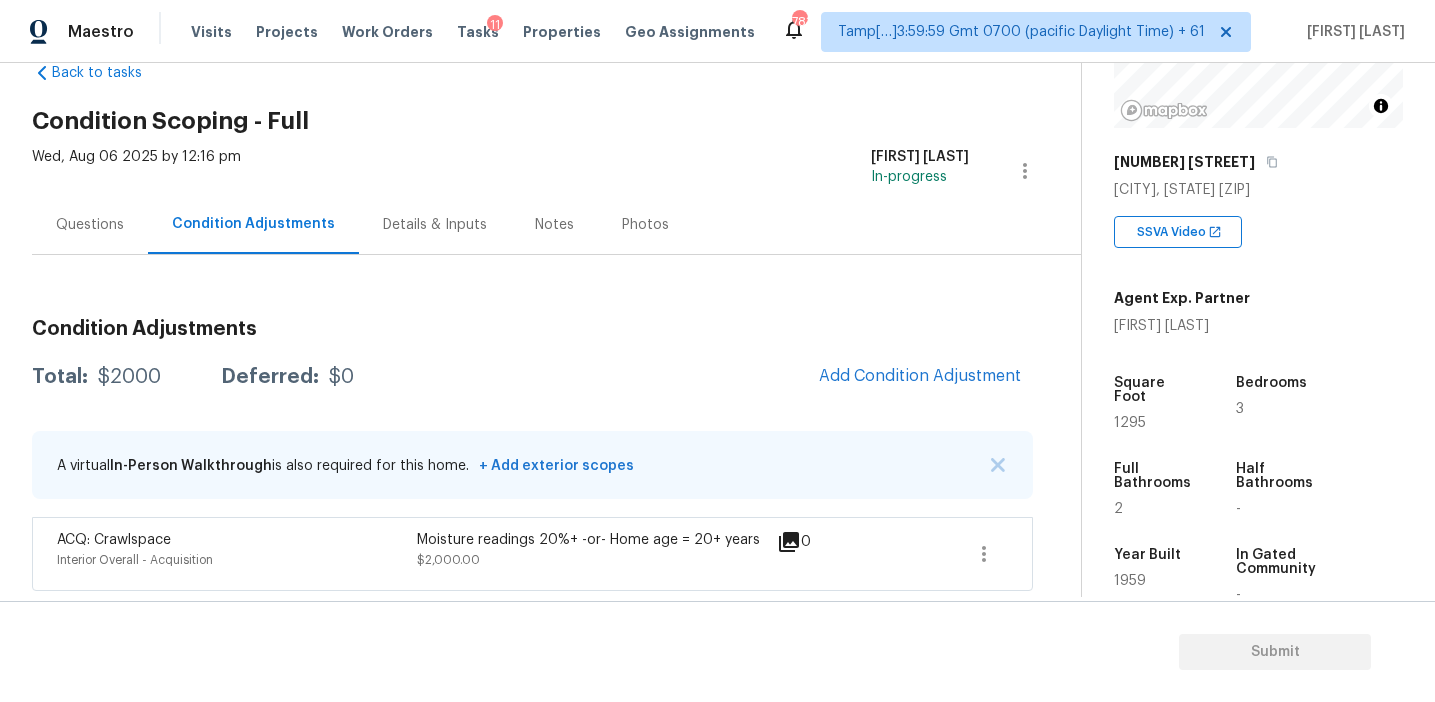 click on "Condition Adjustments" at bounding box center [532, 329] 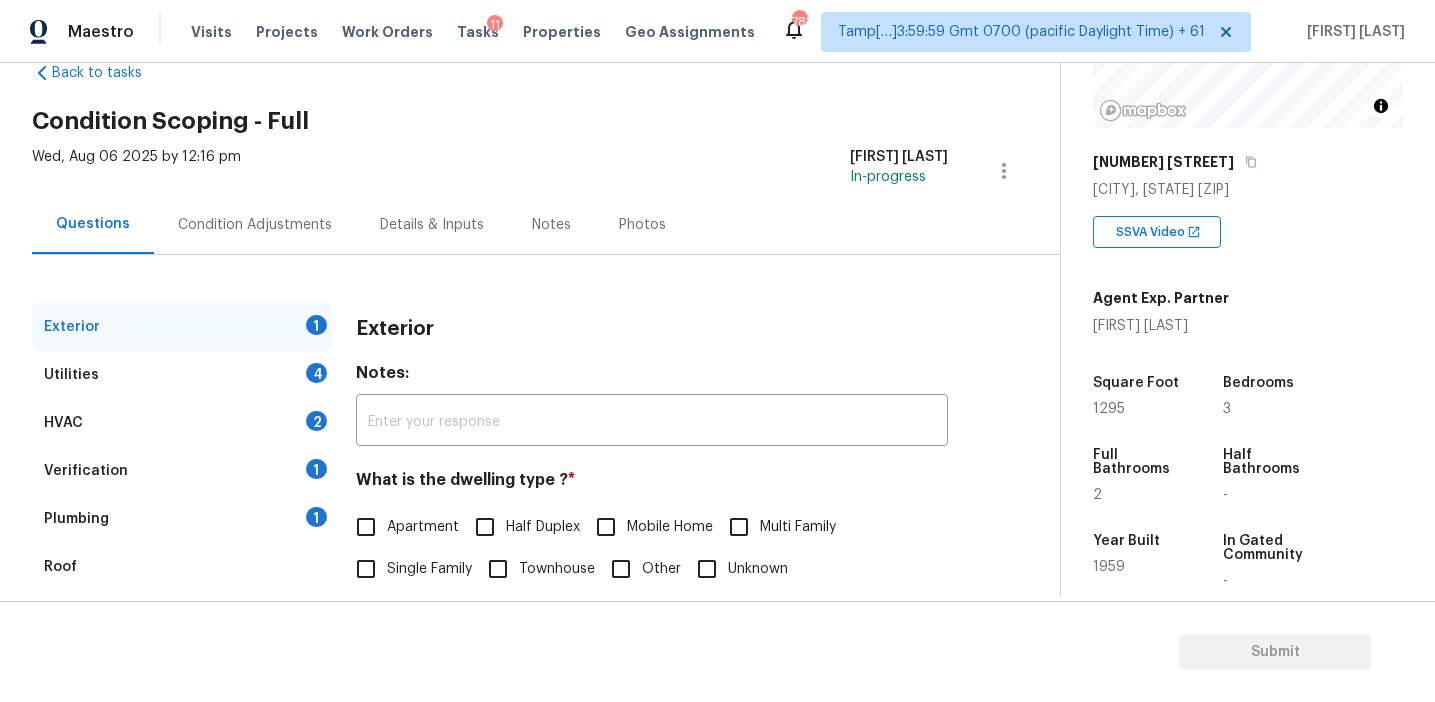 scroll, scrollTop: 244, scrollLeft: 0, axis: vertical 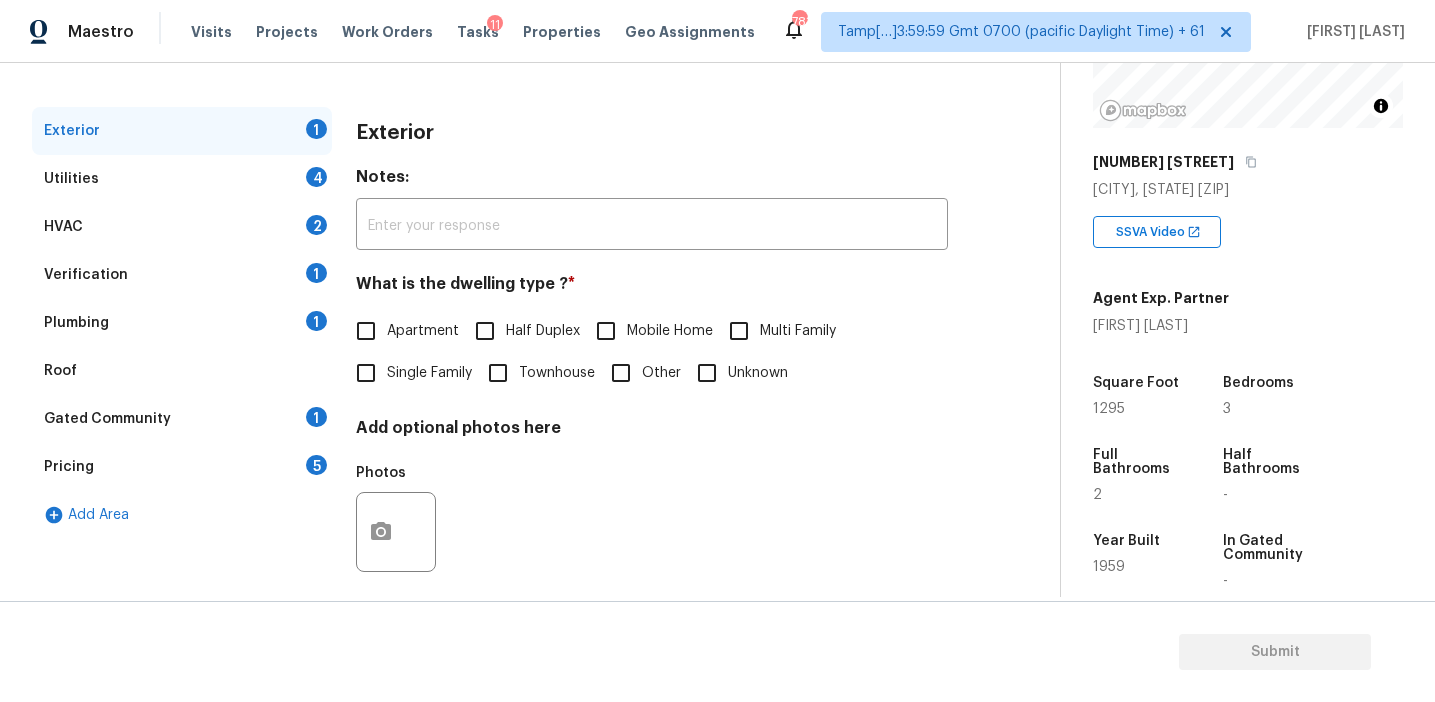click on "Pricing 5" at bounding box center (182, 467) 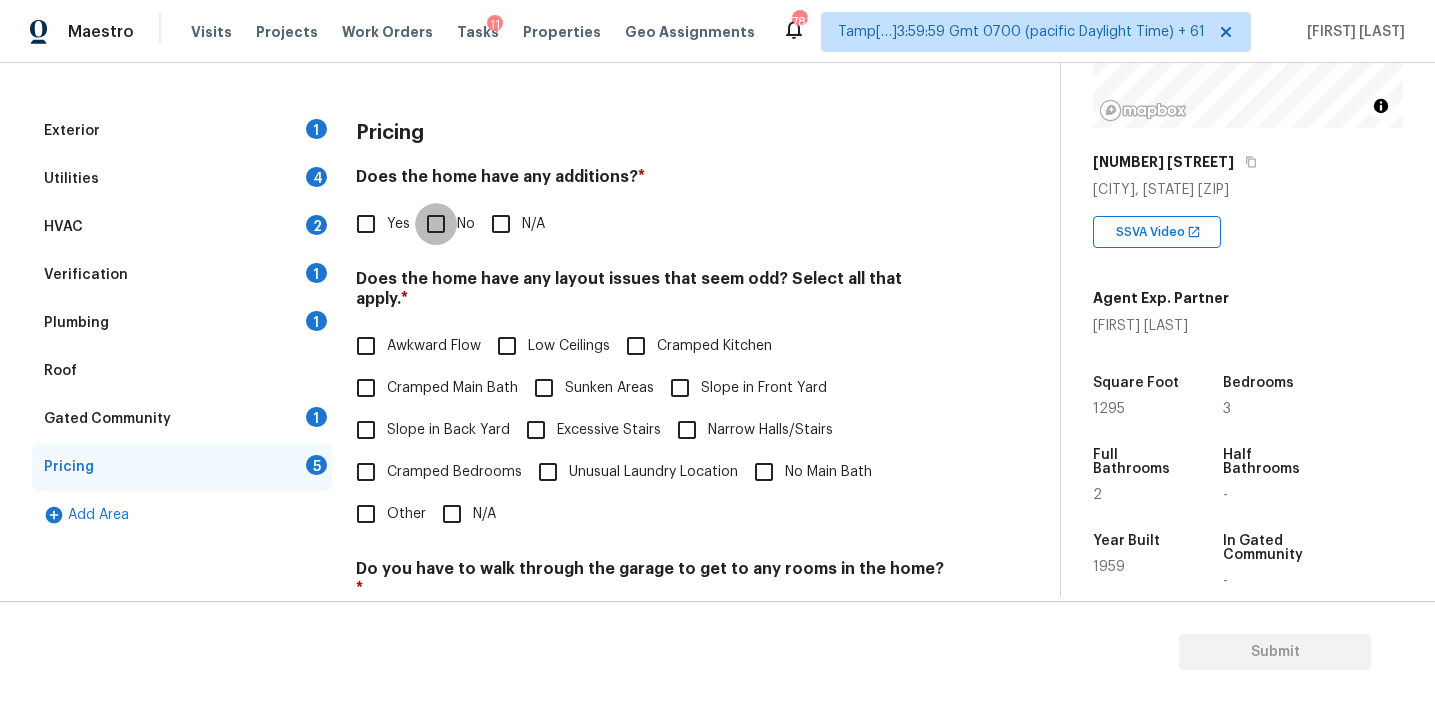 click on "No" at bounding box center (436, 224) 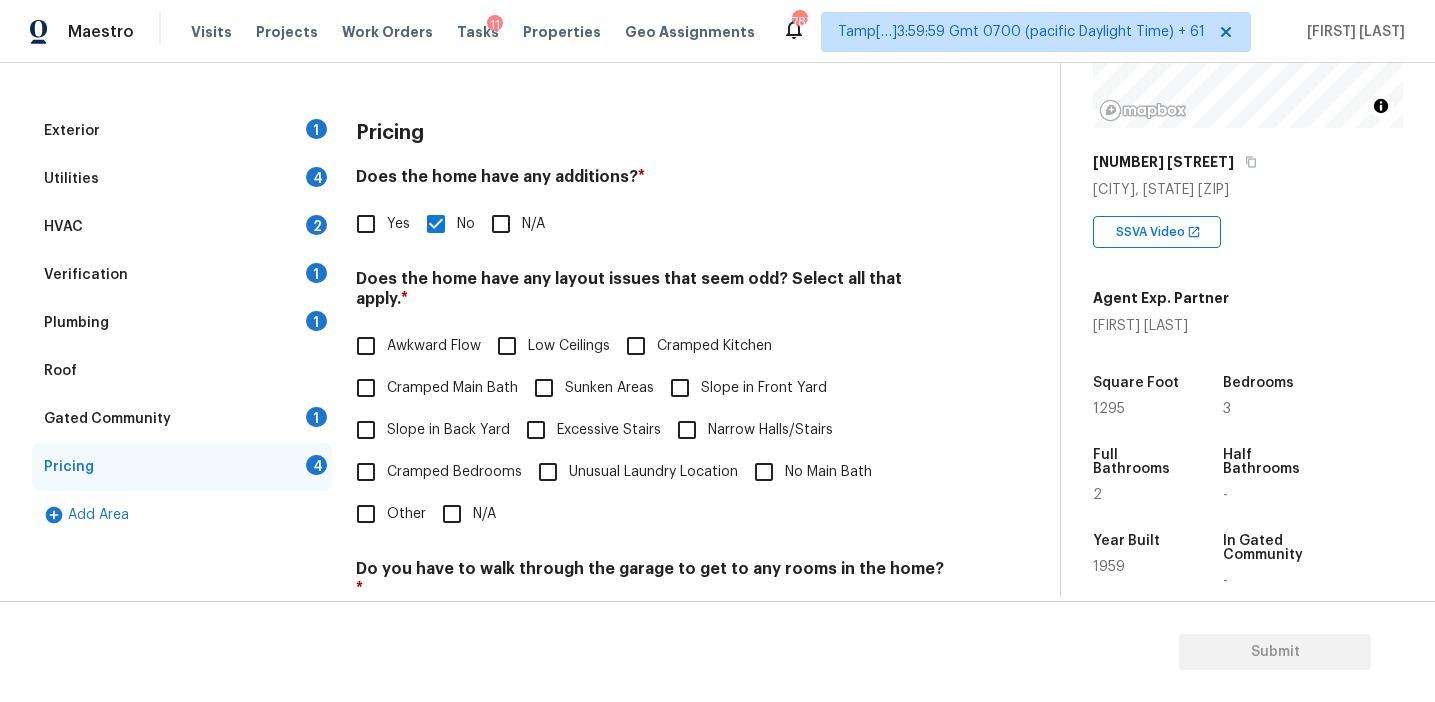 click on "Slope in Back Yard" at bounding box center [448, 430] 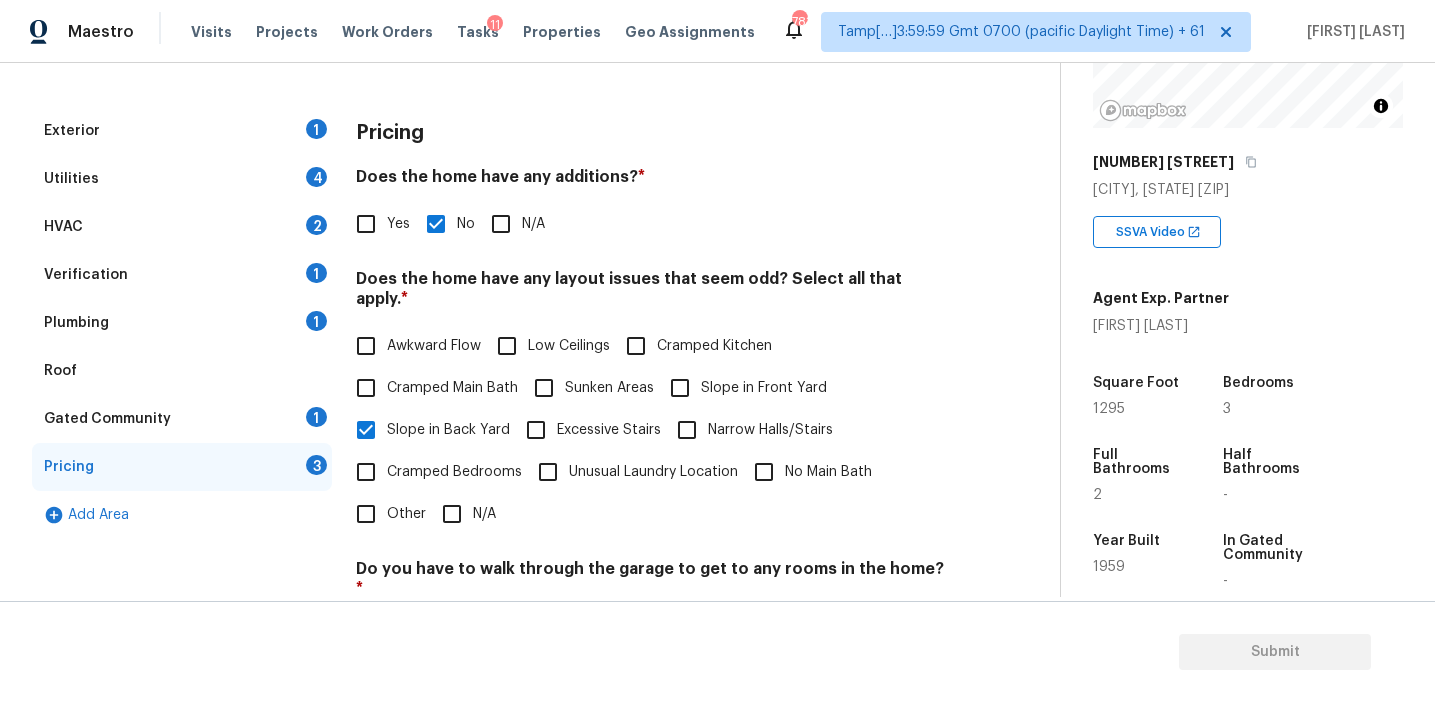 click on "Slope in Front Yard" at bounding box center [743, 388] 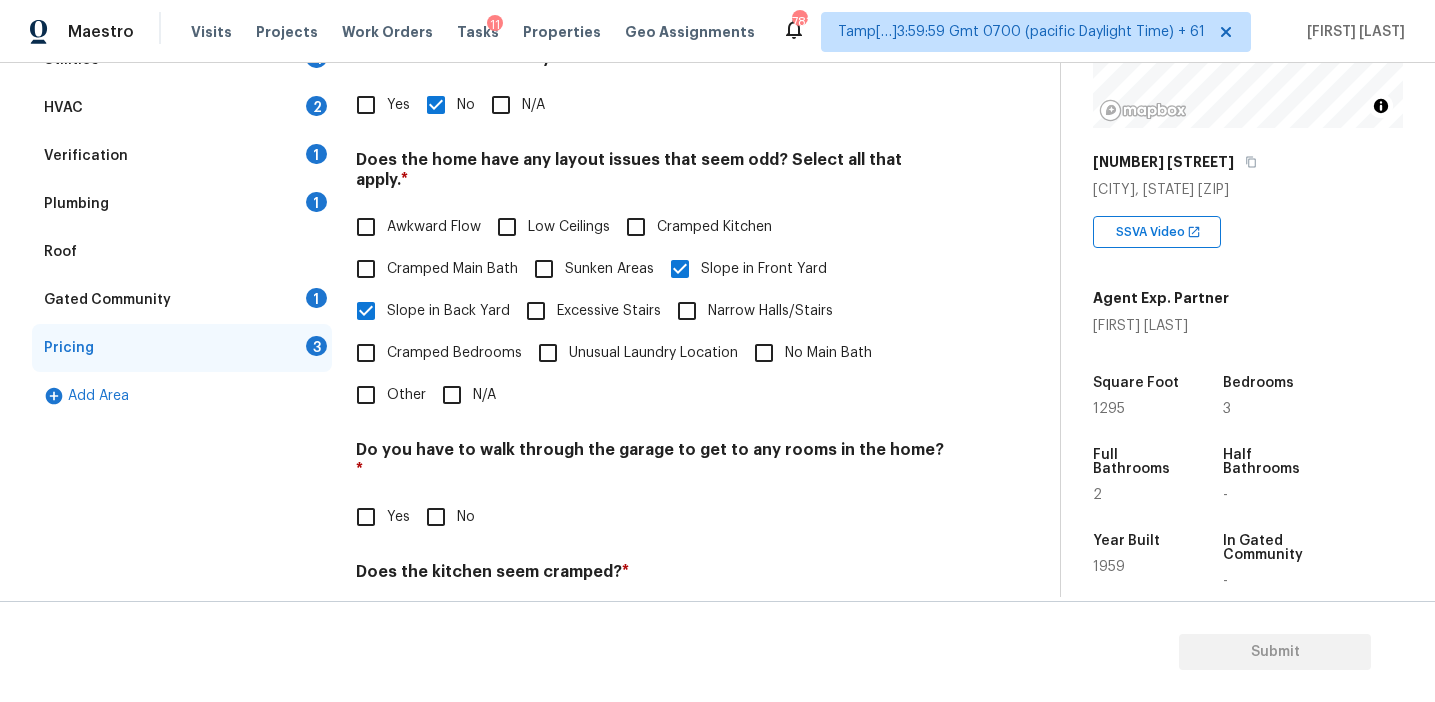 scroll, scrollTop: 376, scrollLeft: 0, axis: vertical 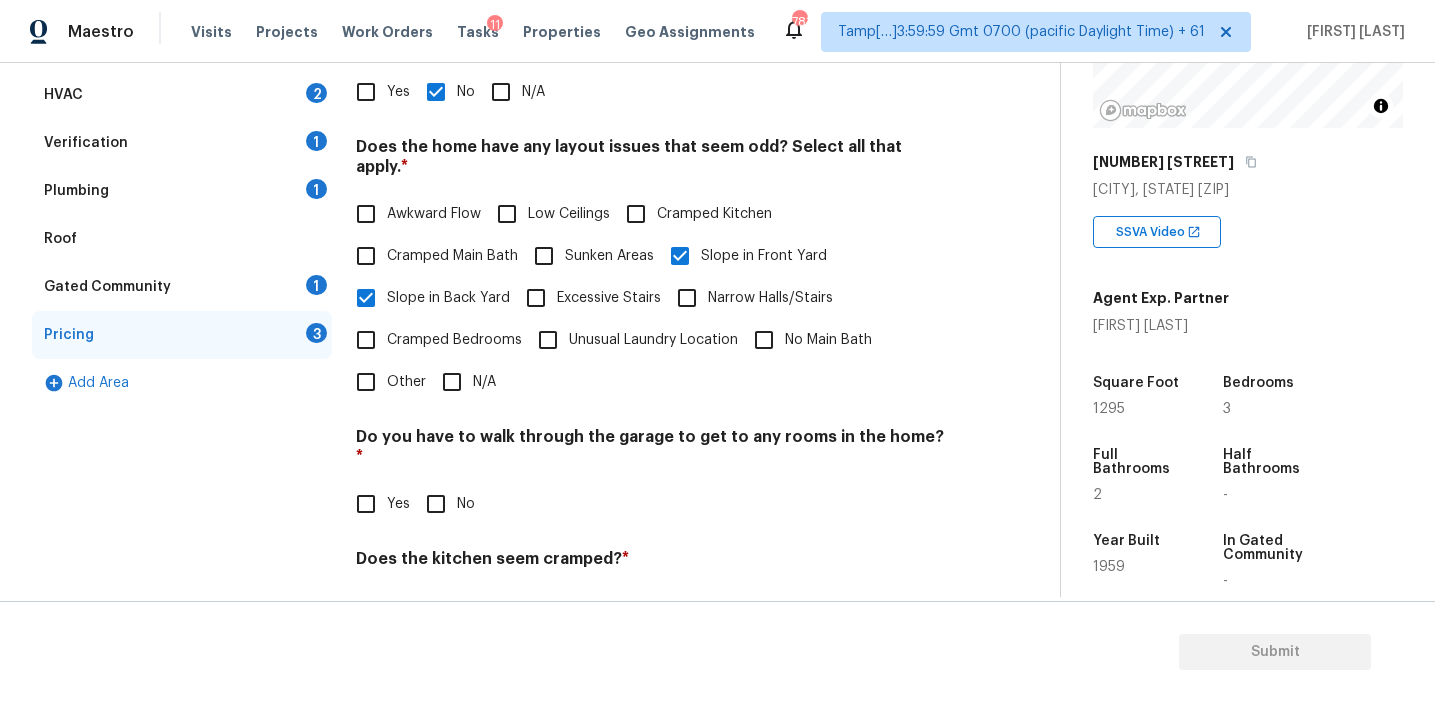 click on "No" at bounding box center [436, 504] 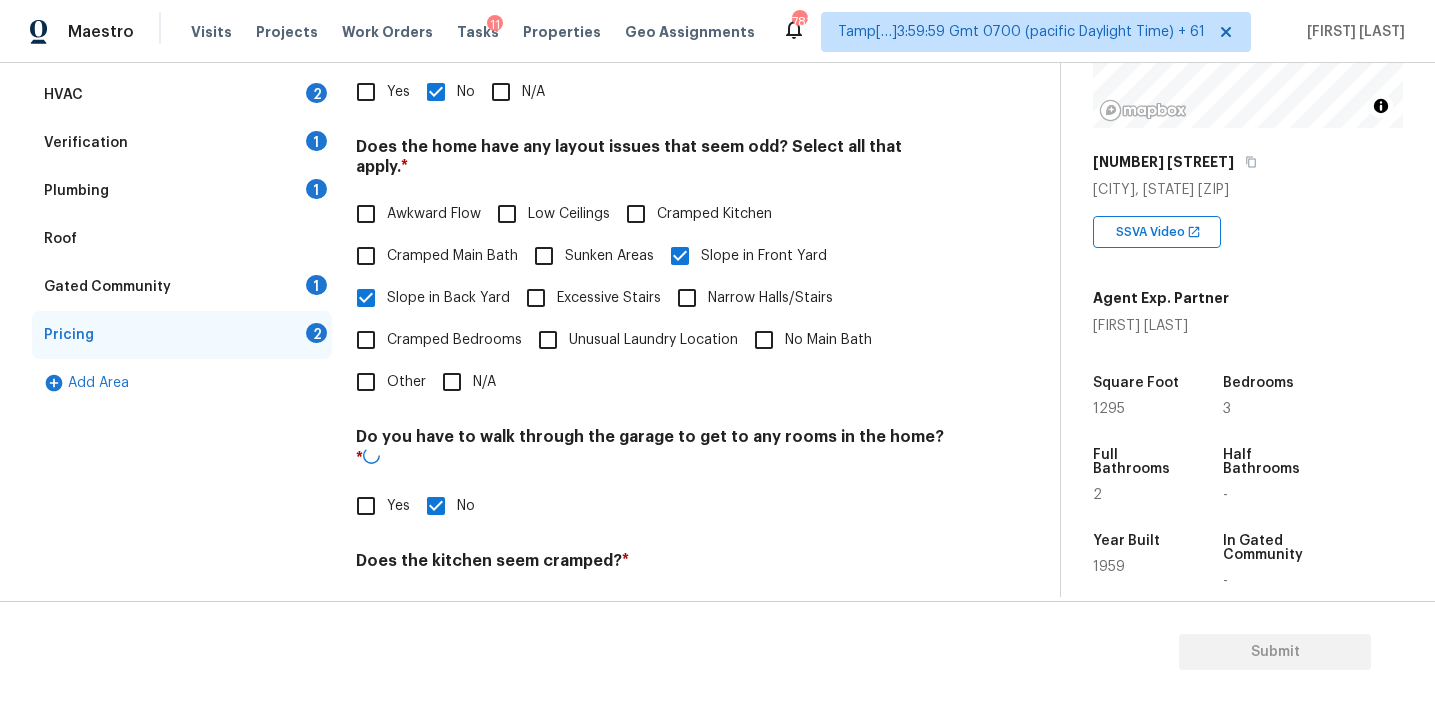click on "No" at bounding box center [436, 608] 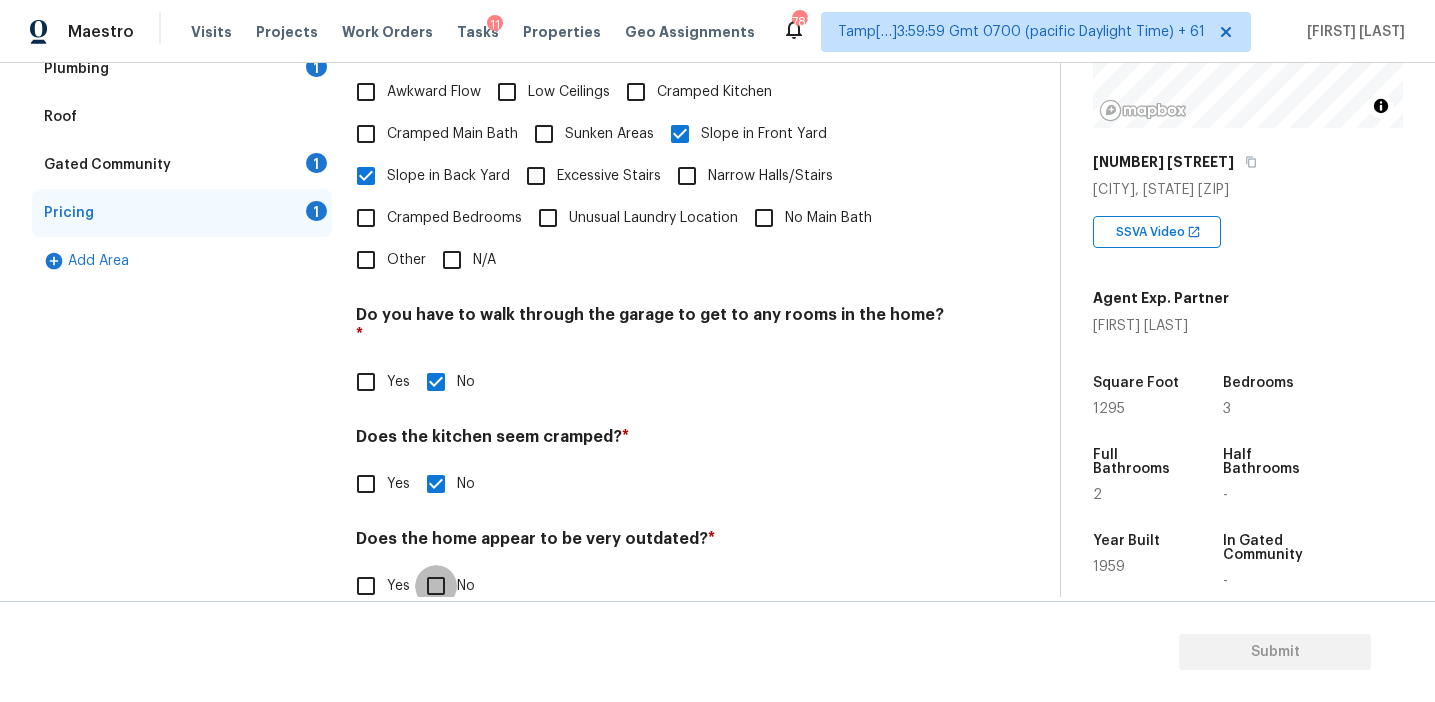 click on "No" at bounding box center [436, 586] 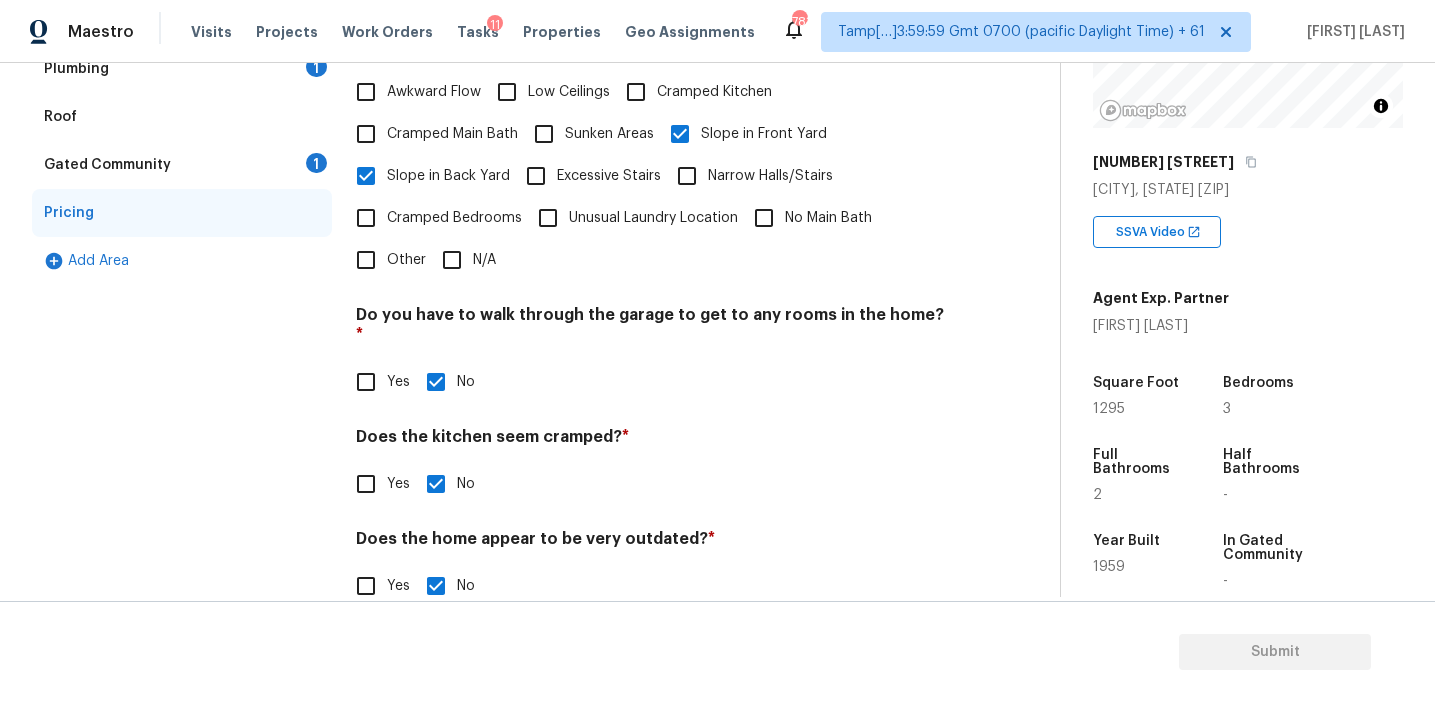 scroll, scrollTop: 378, scrollLeft: 0, axis: vertical 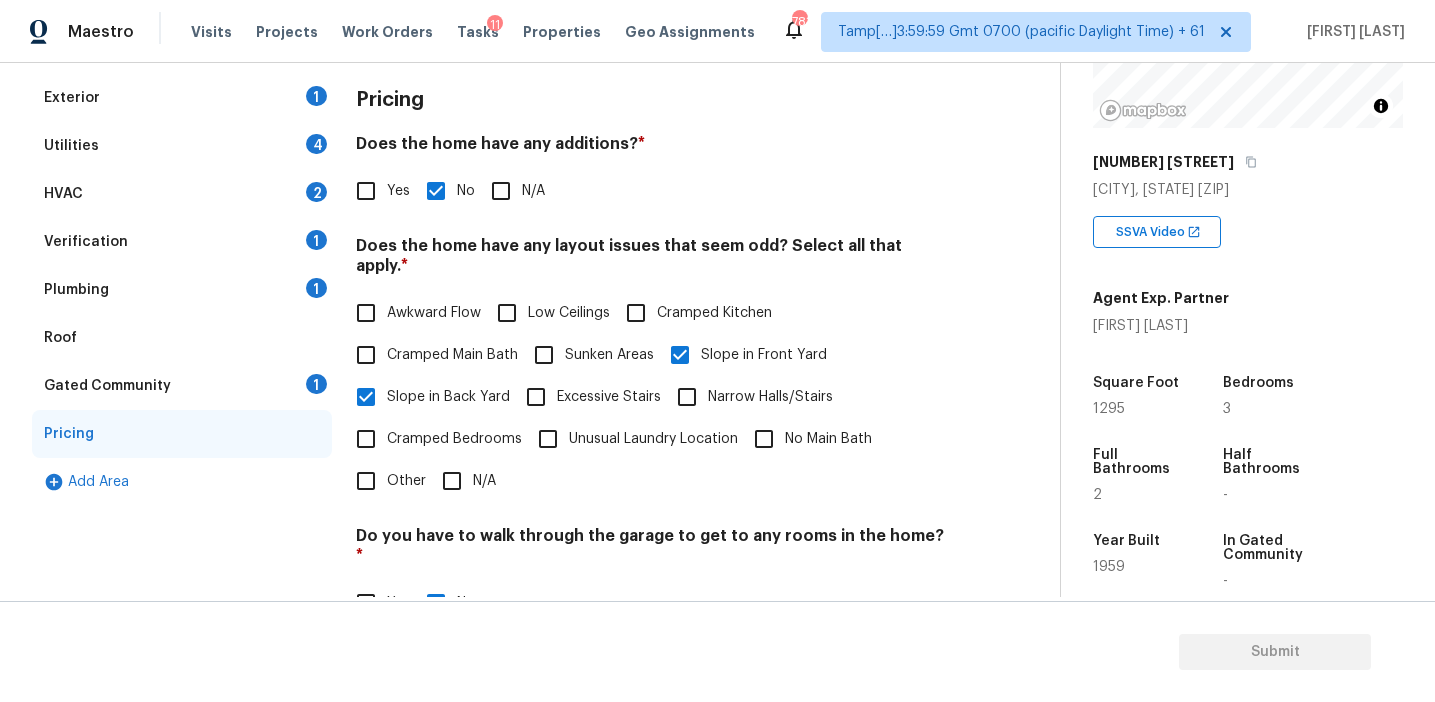 click on "Gated Community 1" at bounding box center (182, 386) 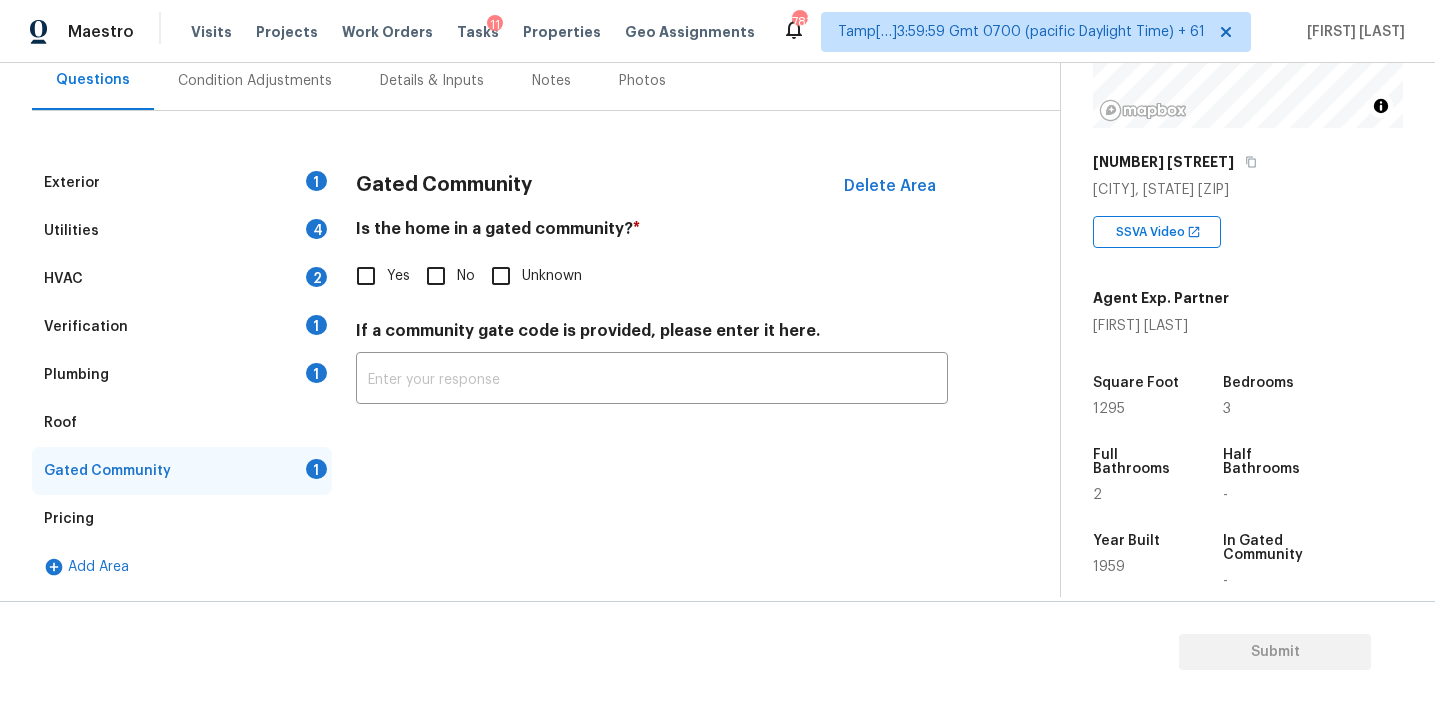 scroll, scrollTop: 192, scrollLeft: 0, axis: vertical 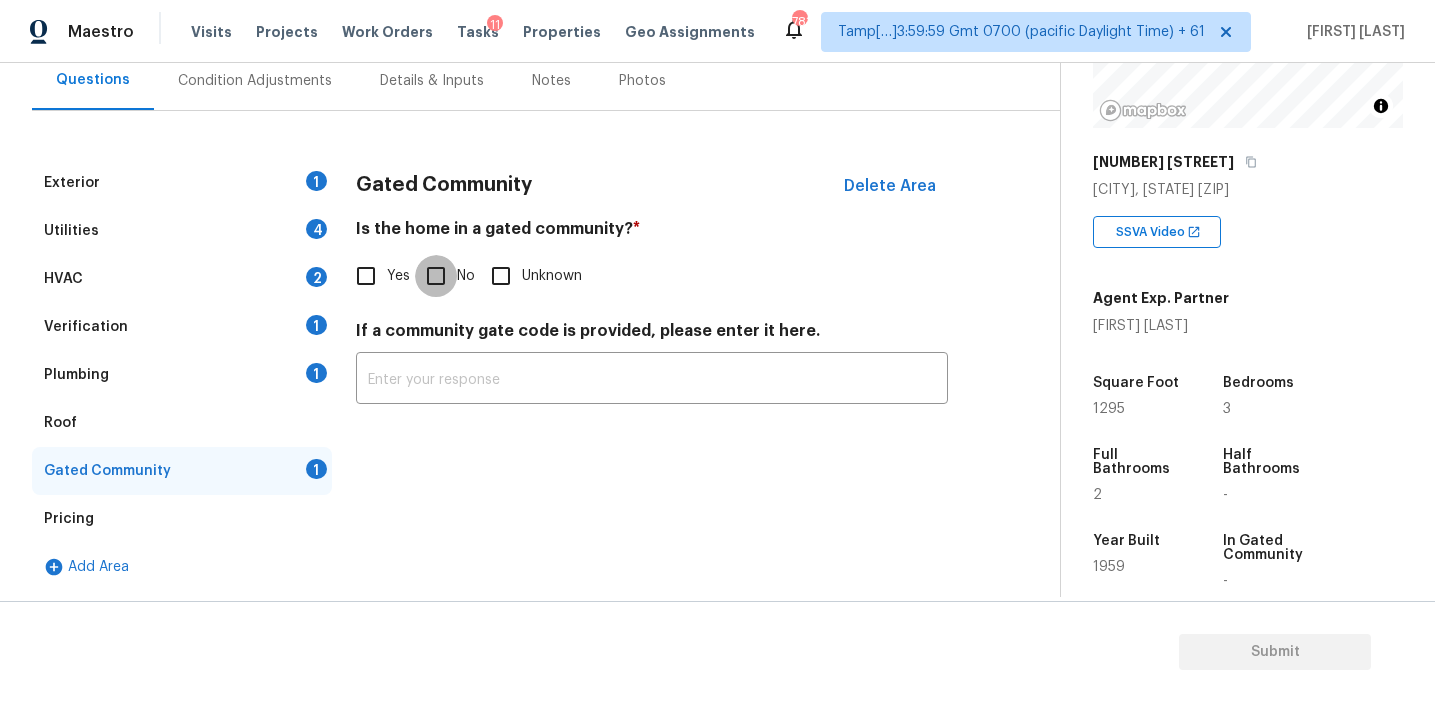 click on "No" at bounding box center (436, 276) 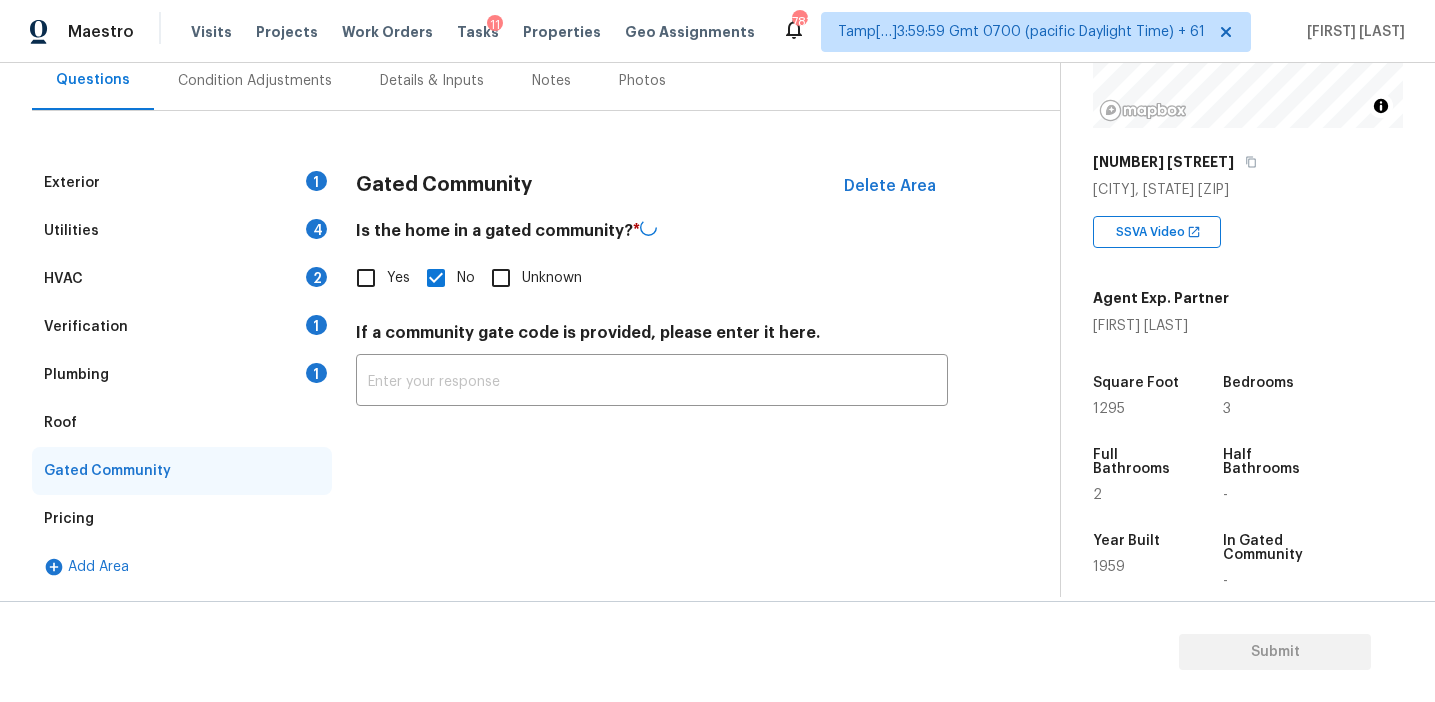 click on "Plumbing 1" at bounding box center (182, 375) 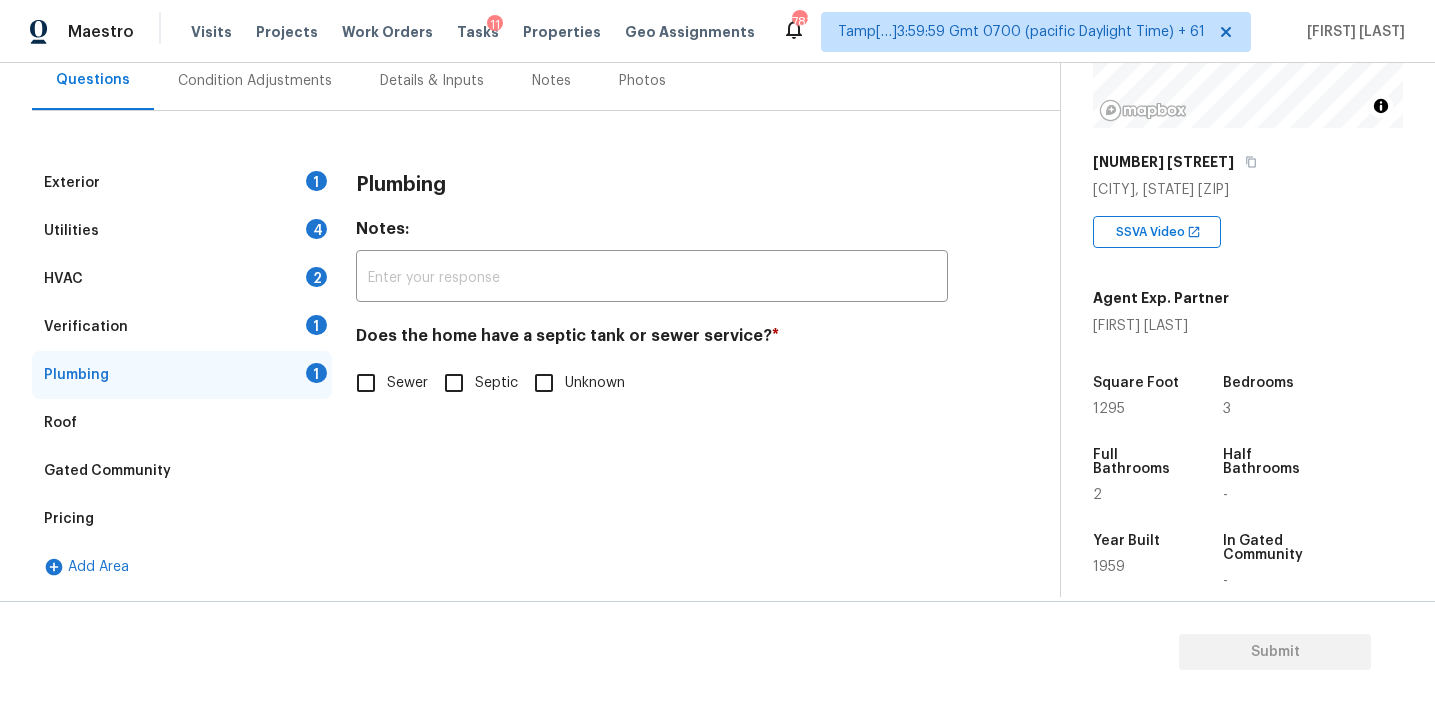 click on "Does the home have a septic tank or sewer service?  *" at bounding box center [652, 340] 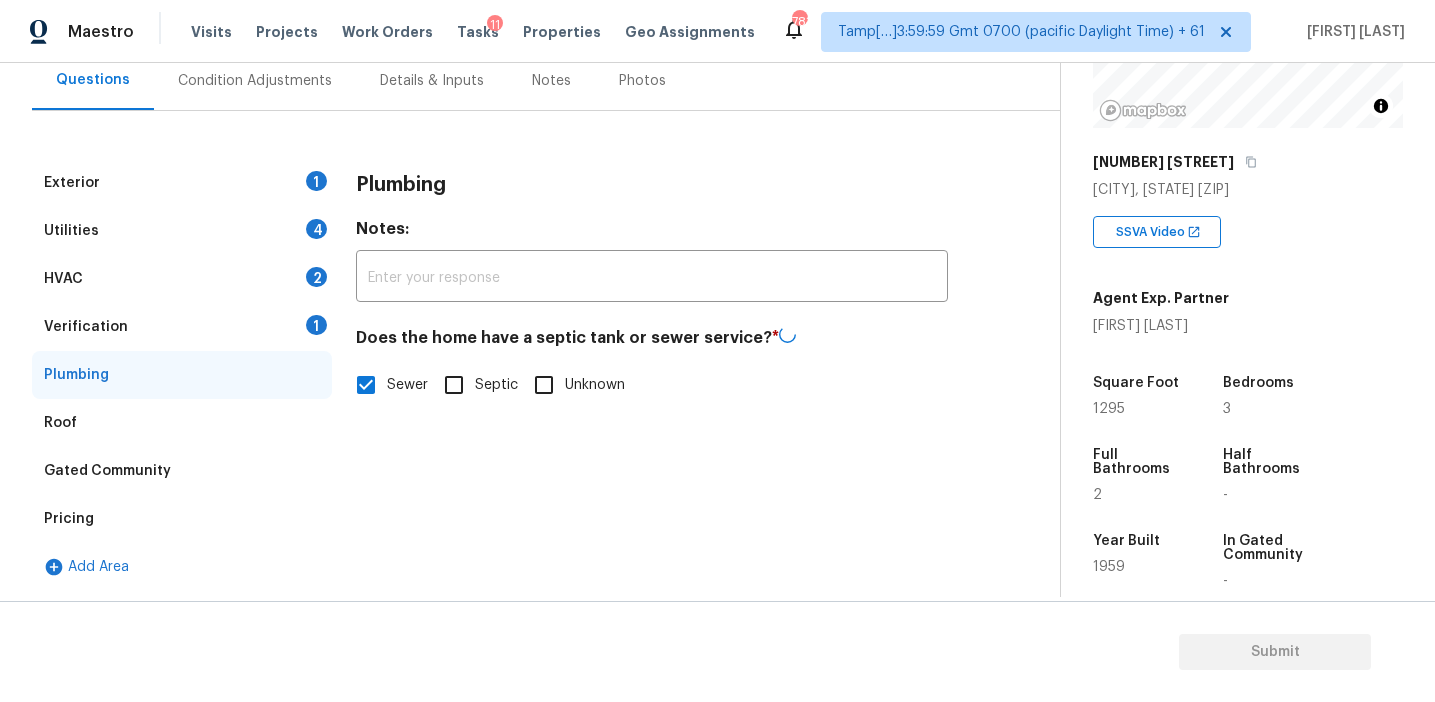 click on "1" at bounding box center (316, 325) 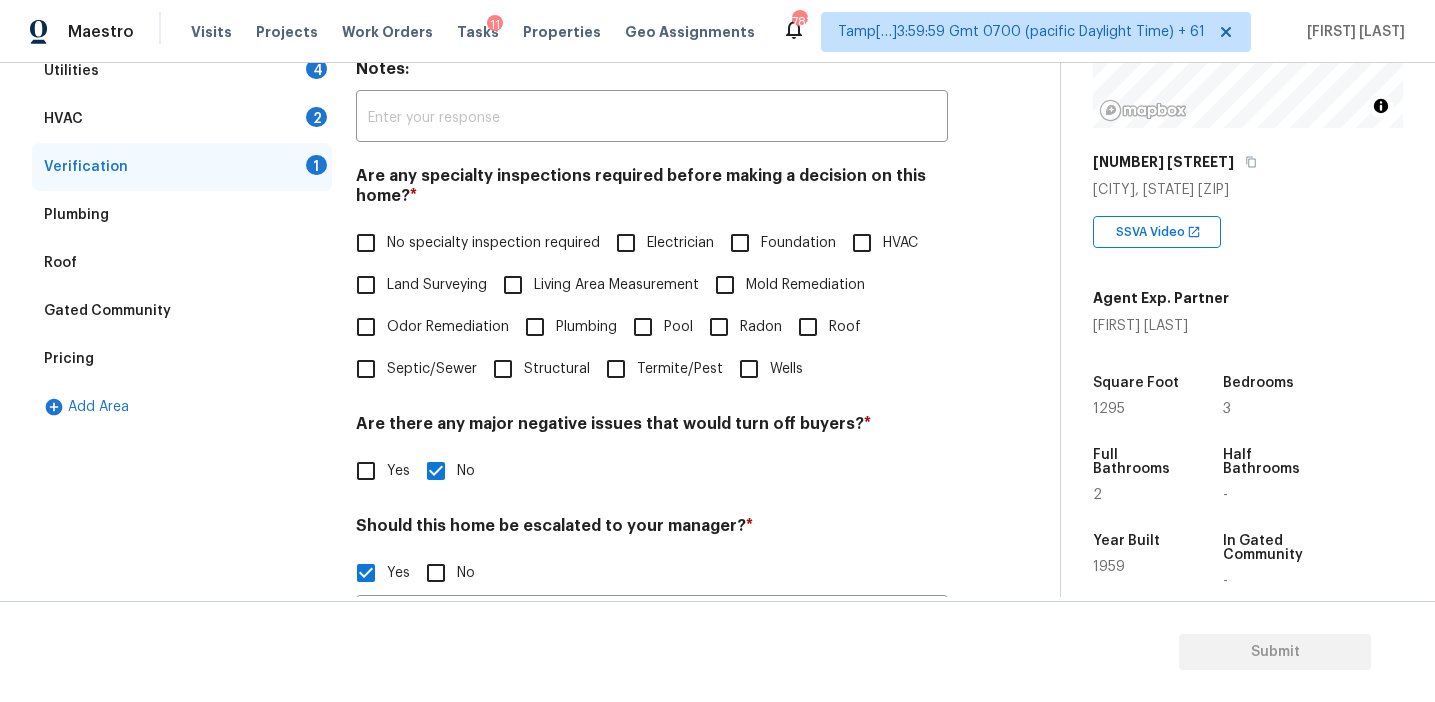 scroll, scrollTop: 338, scrollLeft: 0, axis: vertical 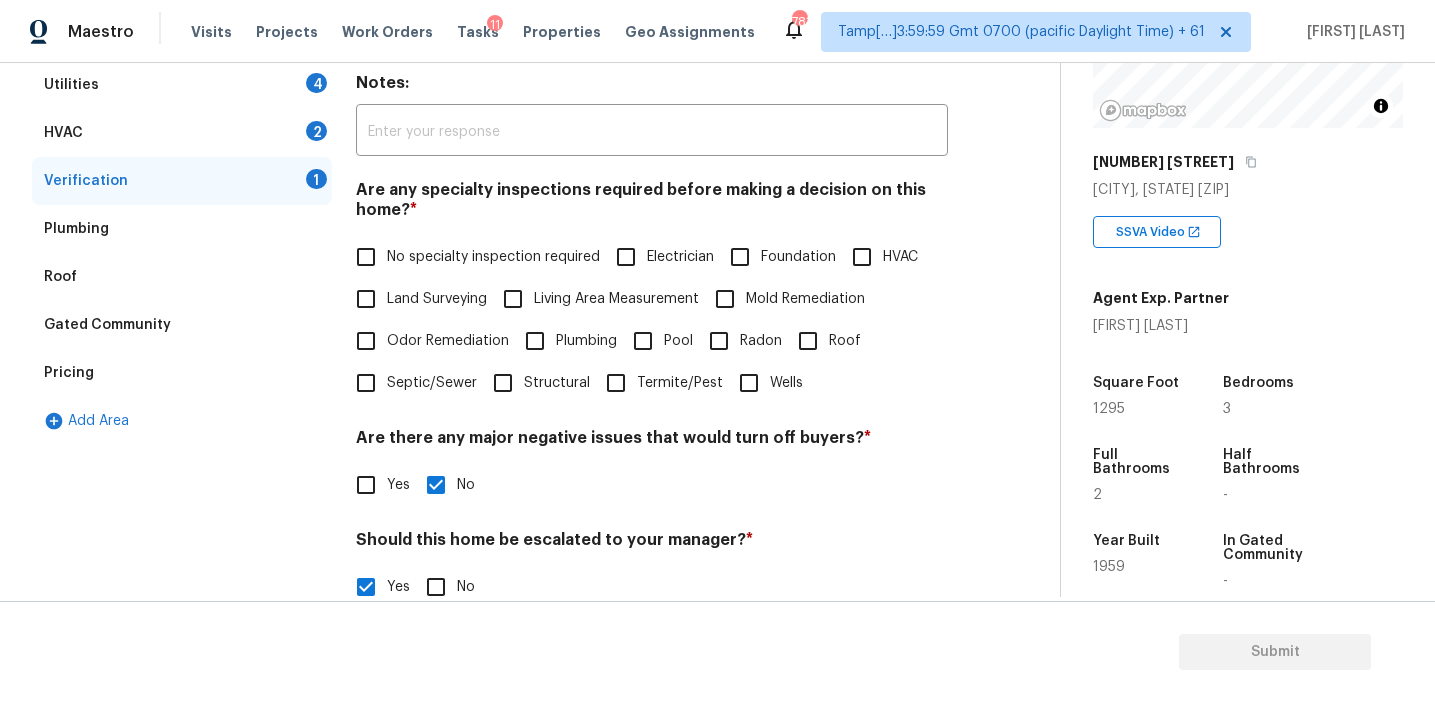 click on "No specialty inspection required" at bounding box center [493, 257] 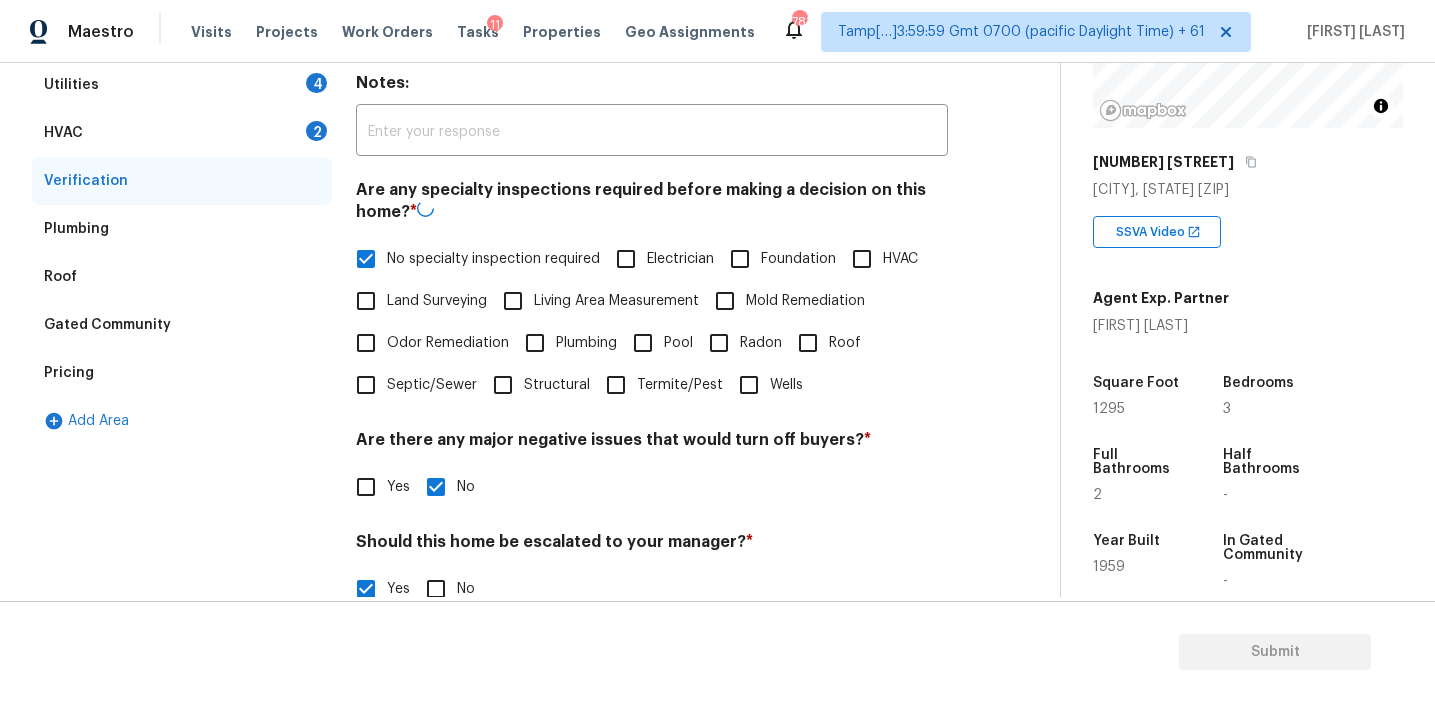 click on "HVAC 2" at bounding box center [182, 133] 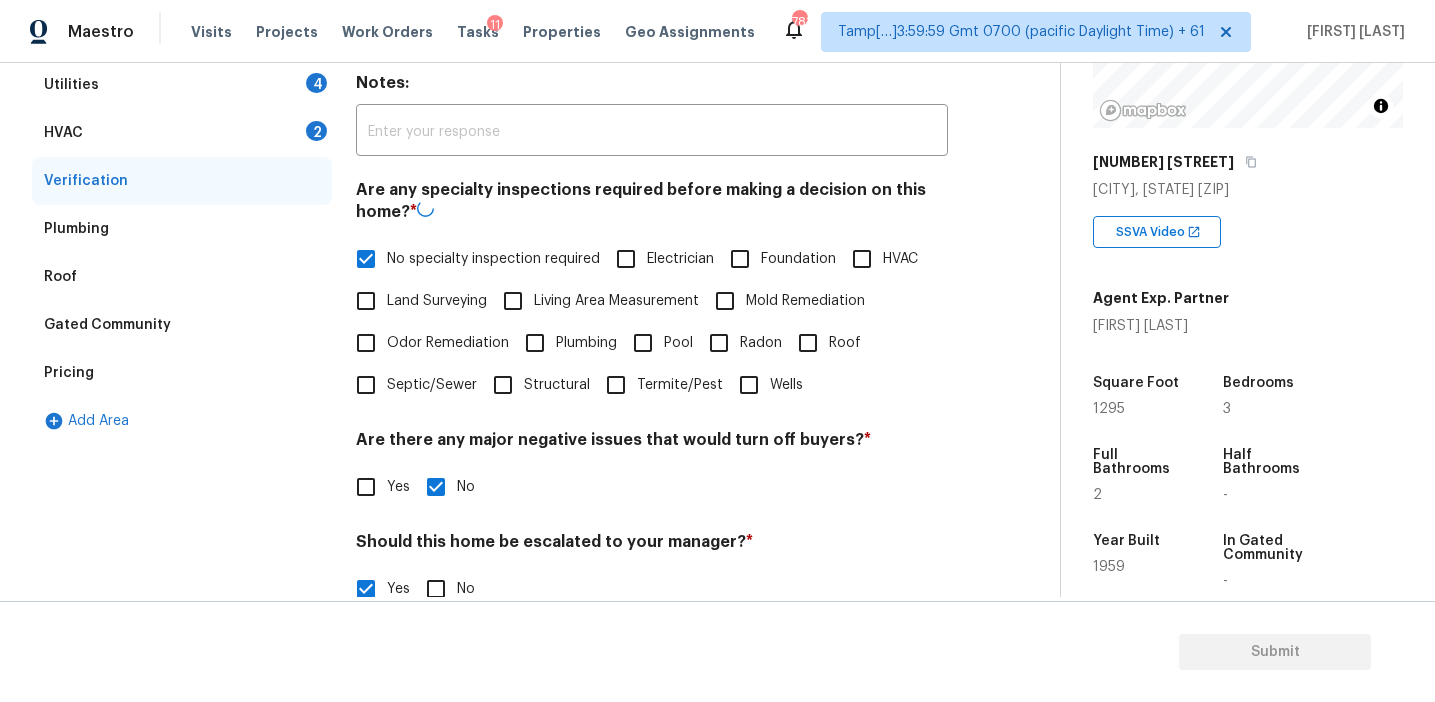 scroll, scrollTop: 327, scrollLeft: 0, axis: vertical 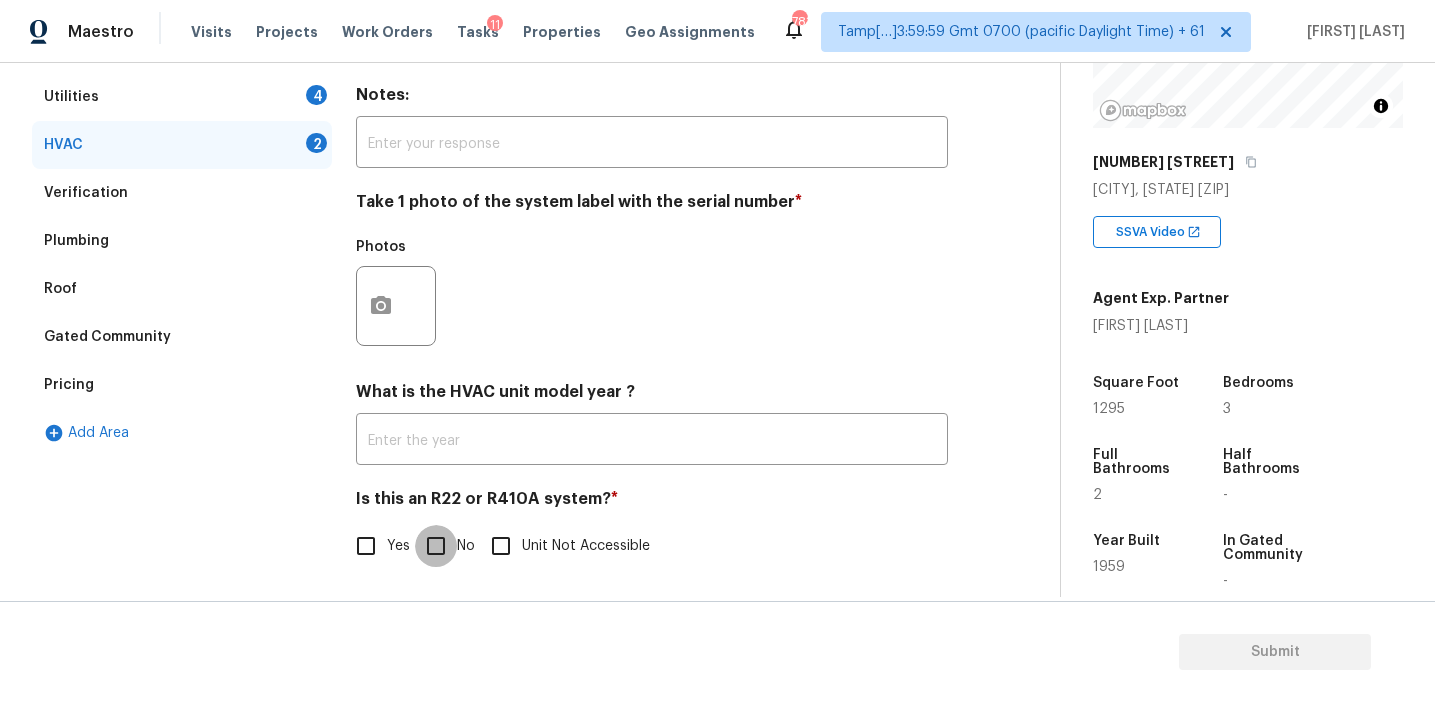 click on "No" at bounding box center (436, 546) 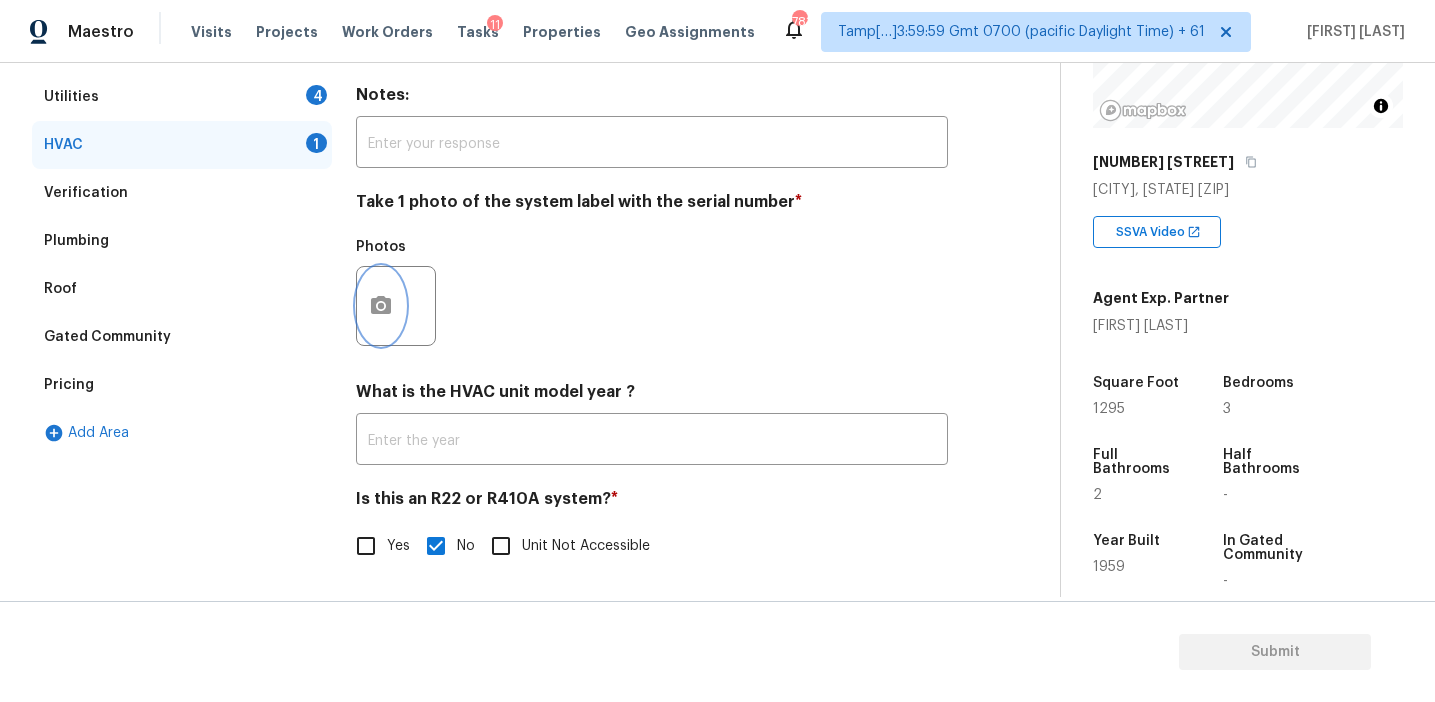 click at bounding box center (381, 306) 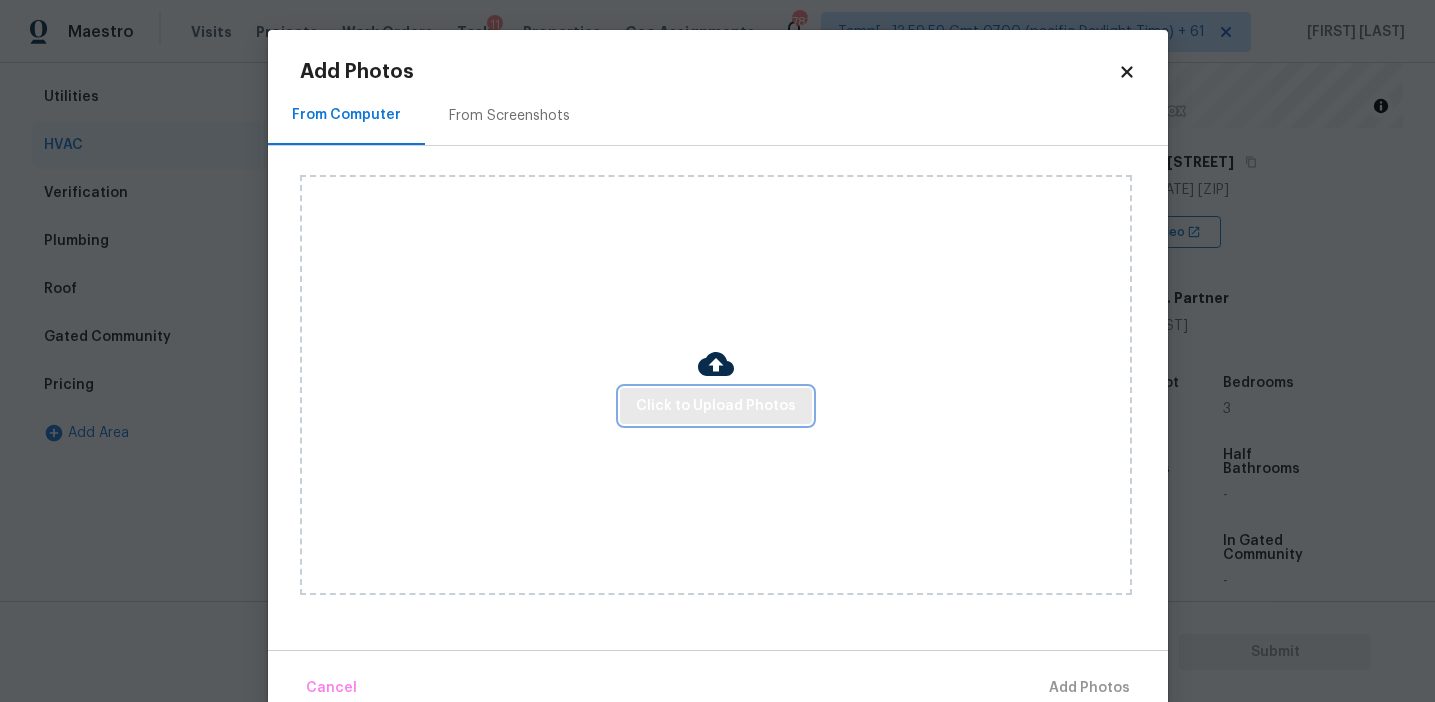 click on "Click to Upload Photos" at bounding box center [716, 406] 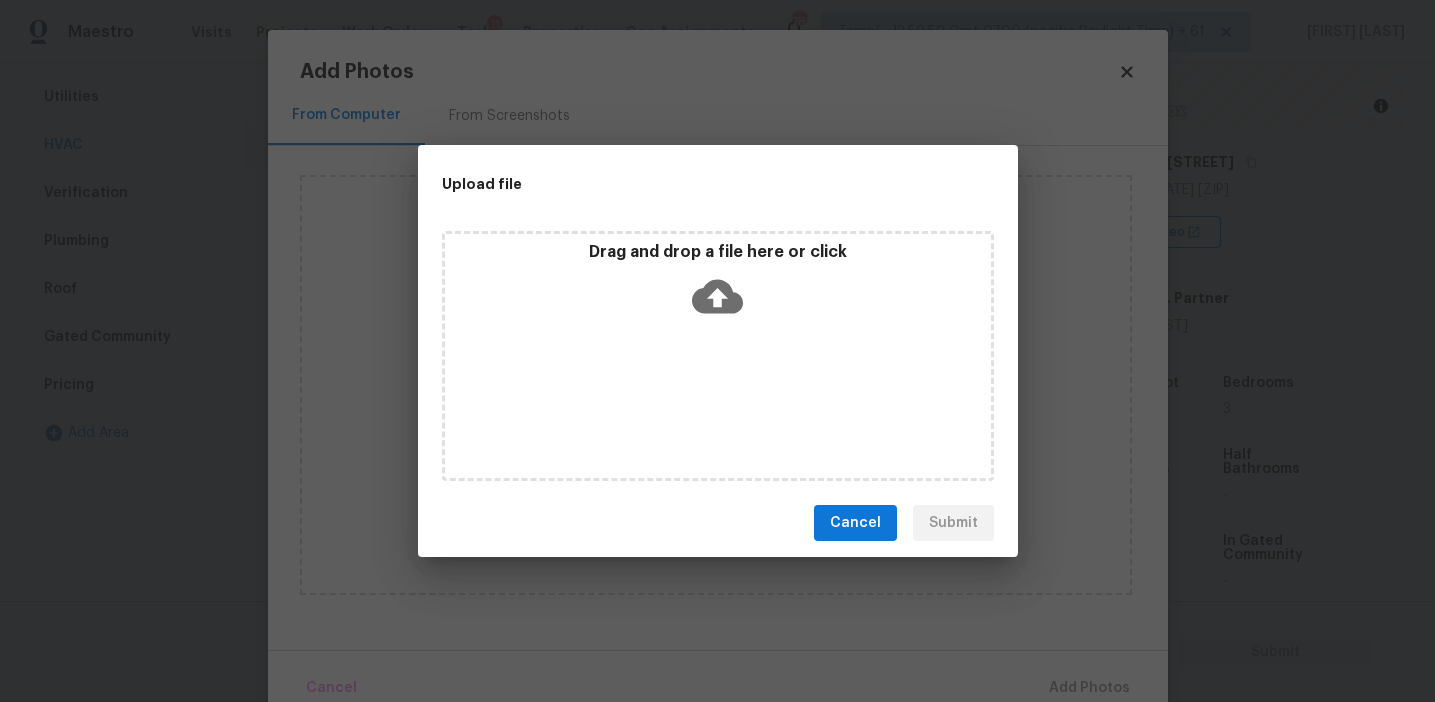 click on "Upload file Drag and drop a file here or click Cancel Submit" at bounding box center (717, 351) 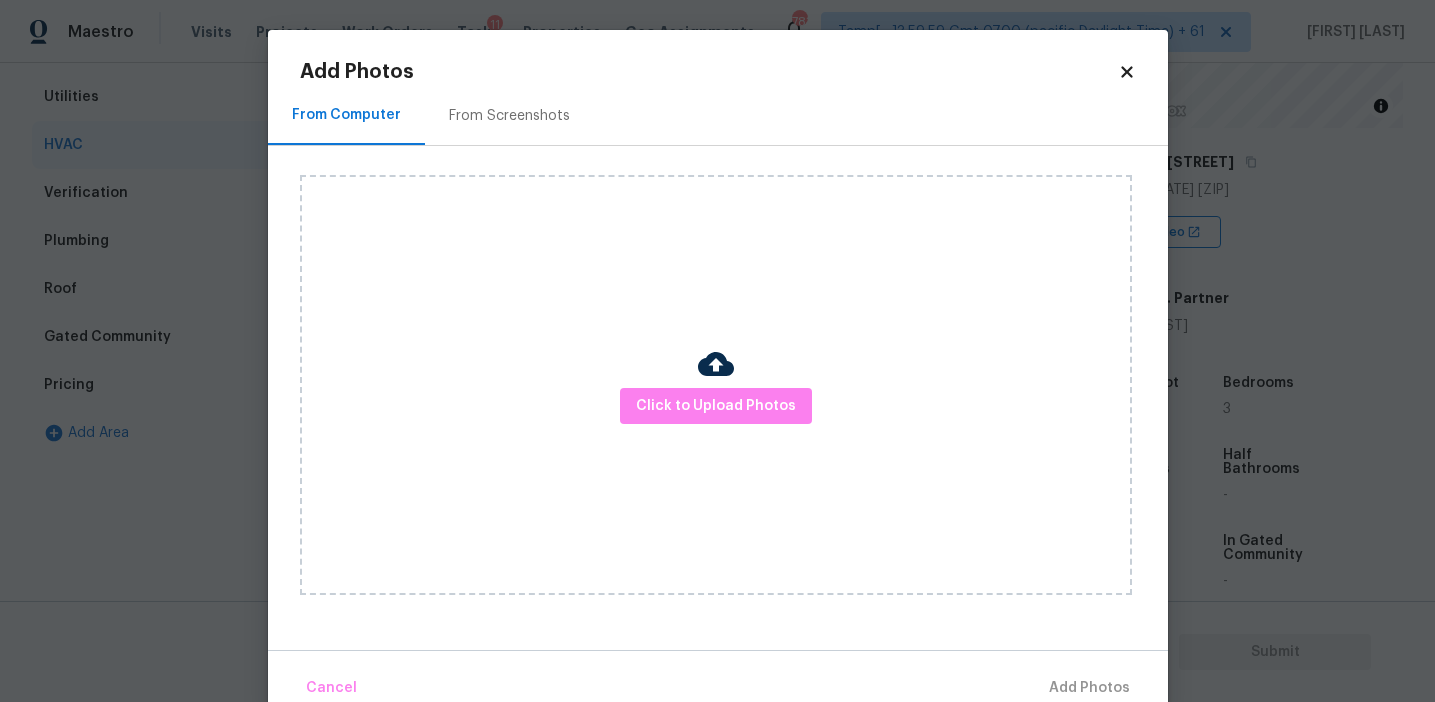 click on "From Screenshots" at bounding box center (509, 116) 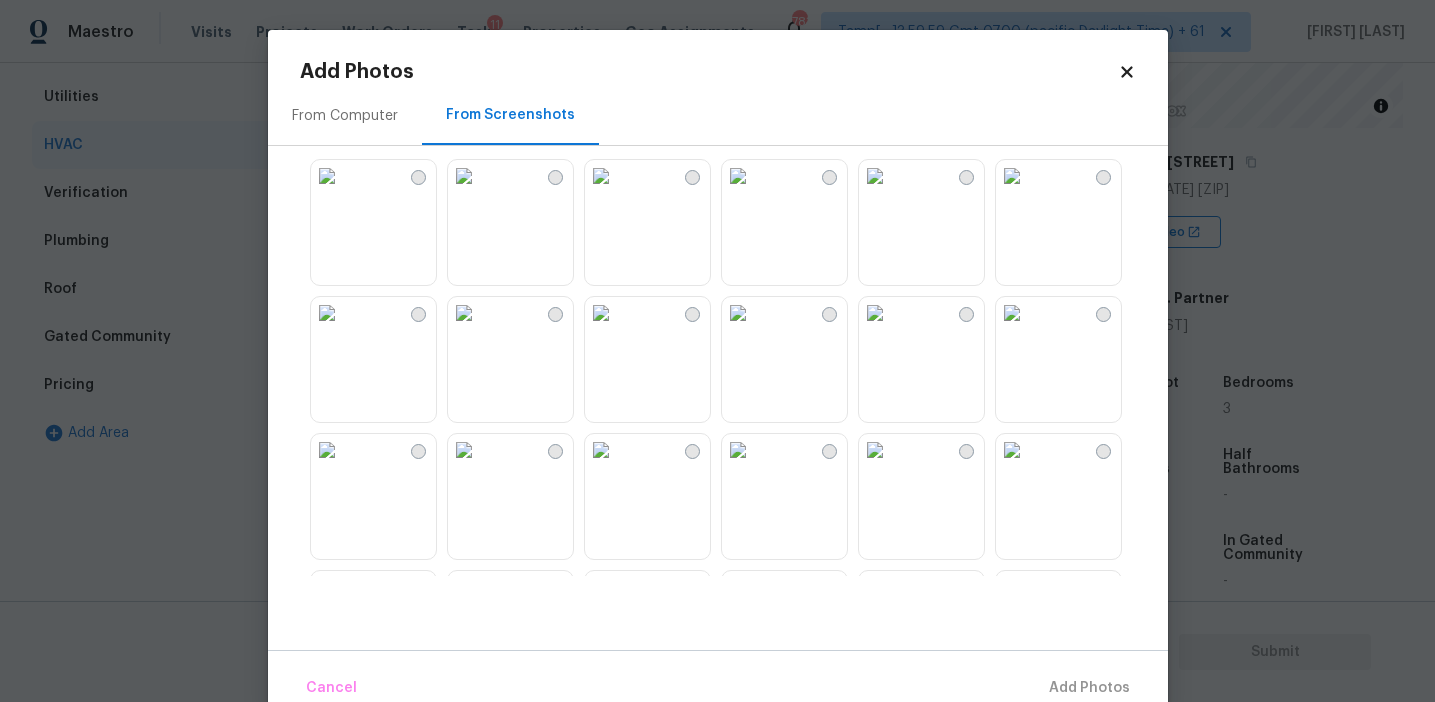 scroll, scrollTop: 694, scrollLeft: 0, axis: vertical 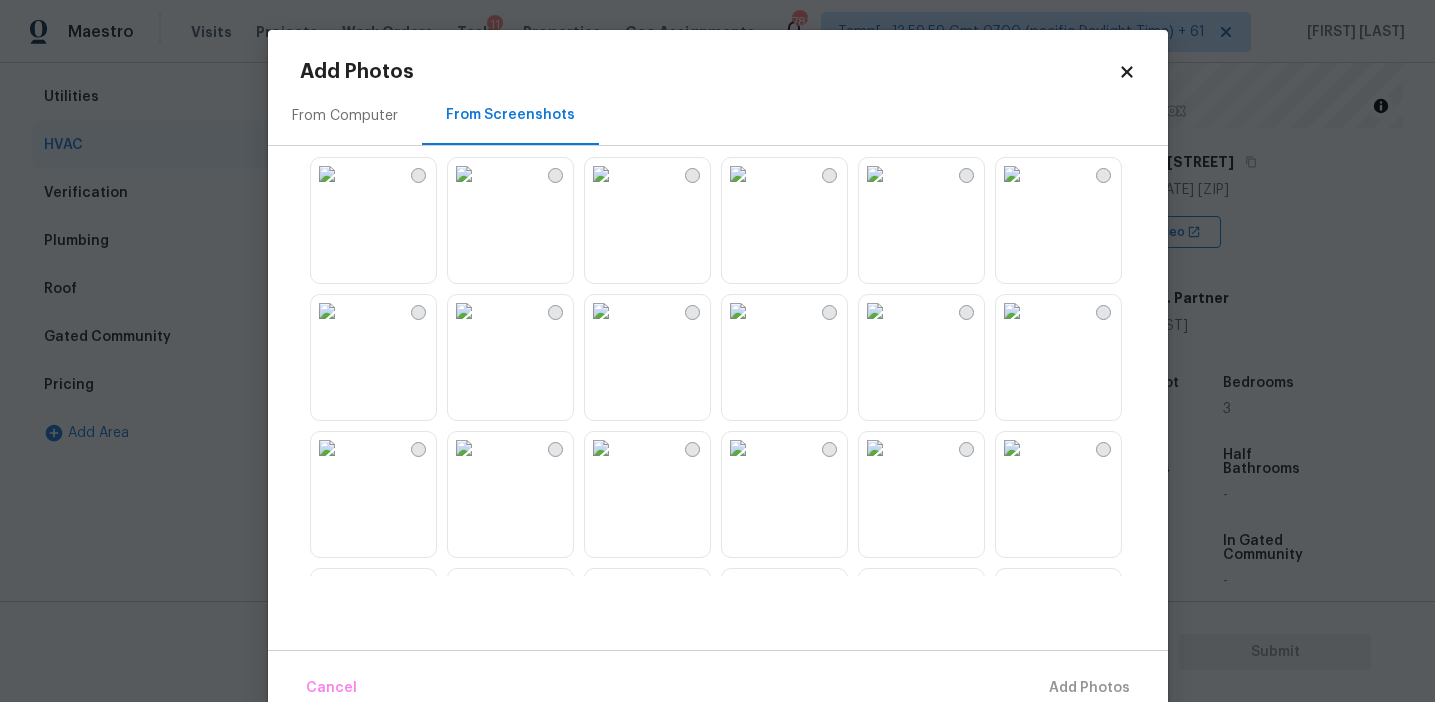 click at bounding box center [1012, 174] 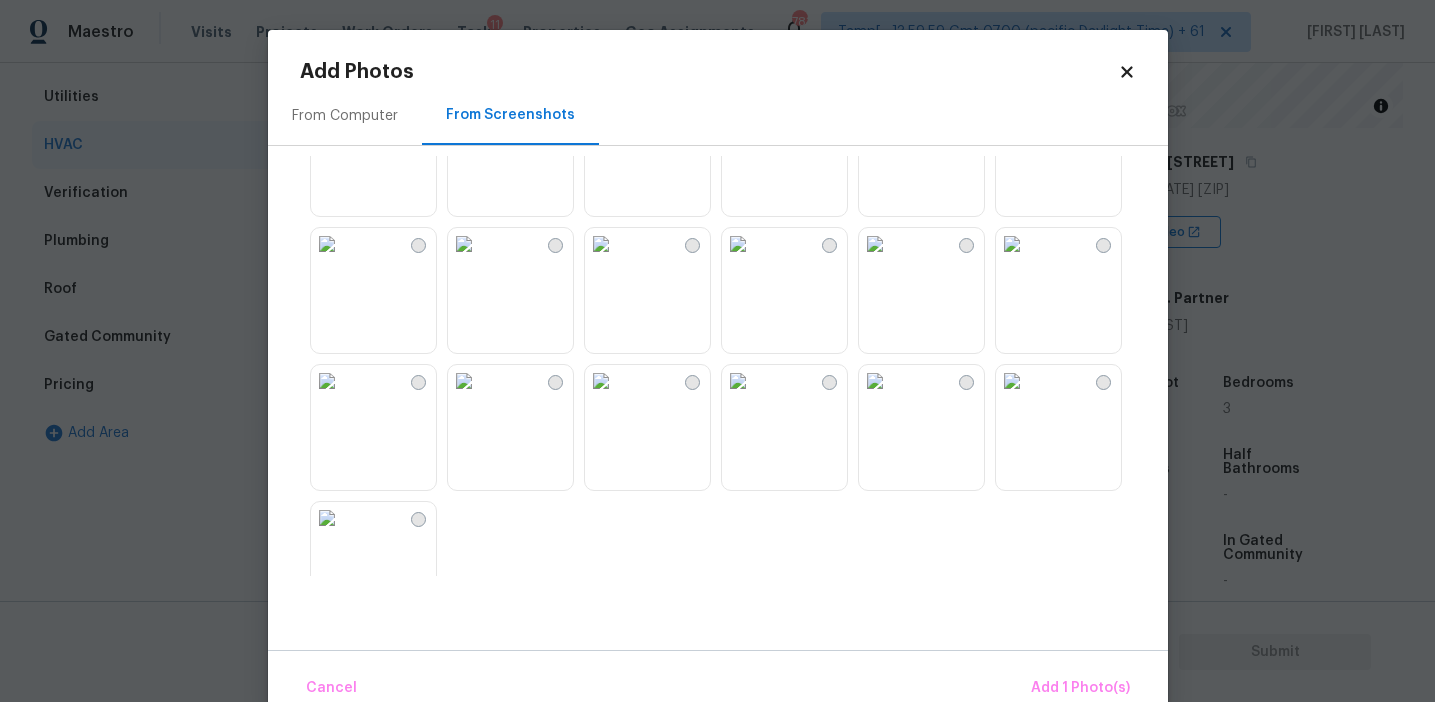 scroll, scrollTop: 951, scrollLeft: 0, axis: vertical 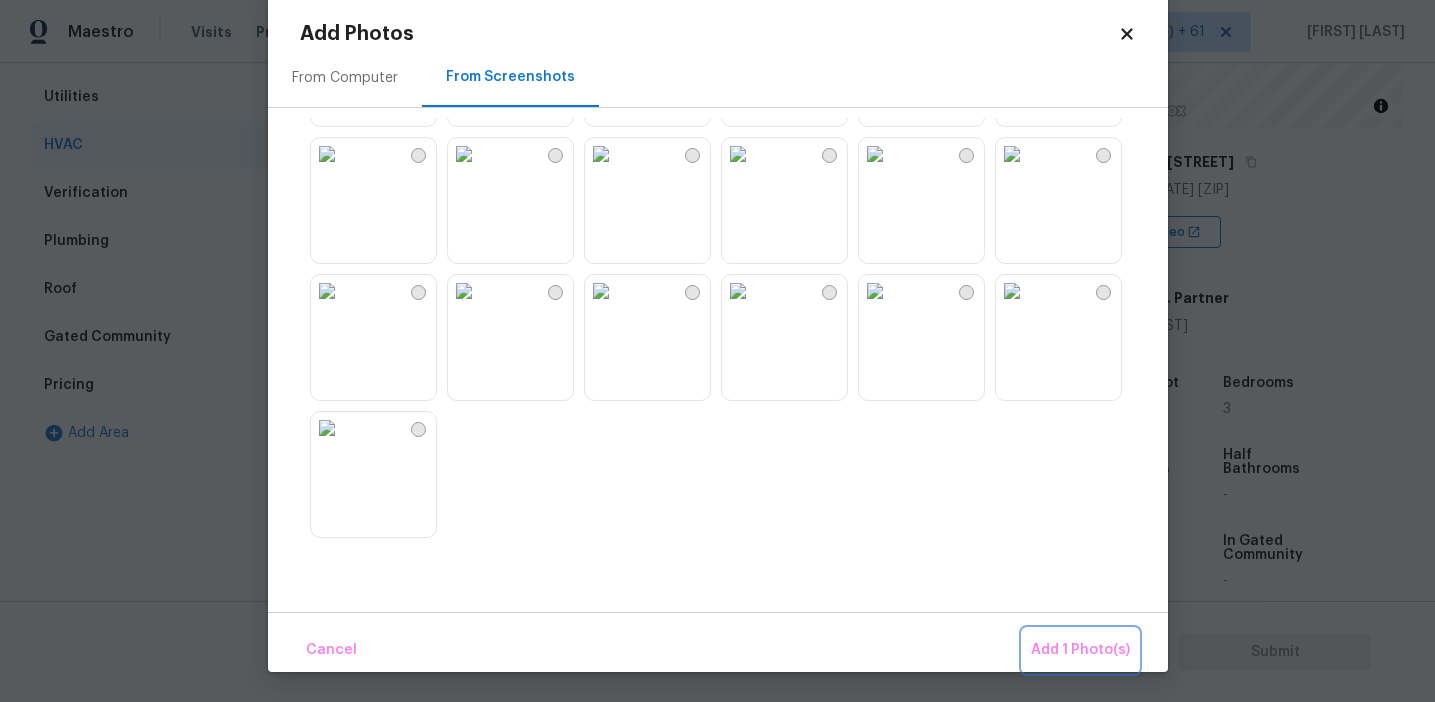 click on "Add 1 Photo(s)" at bounding box center [1080, 650] 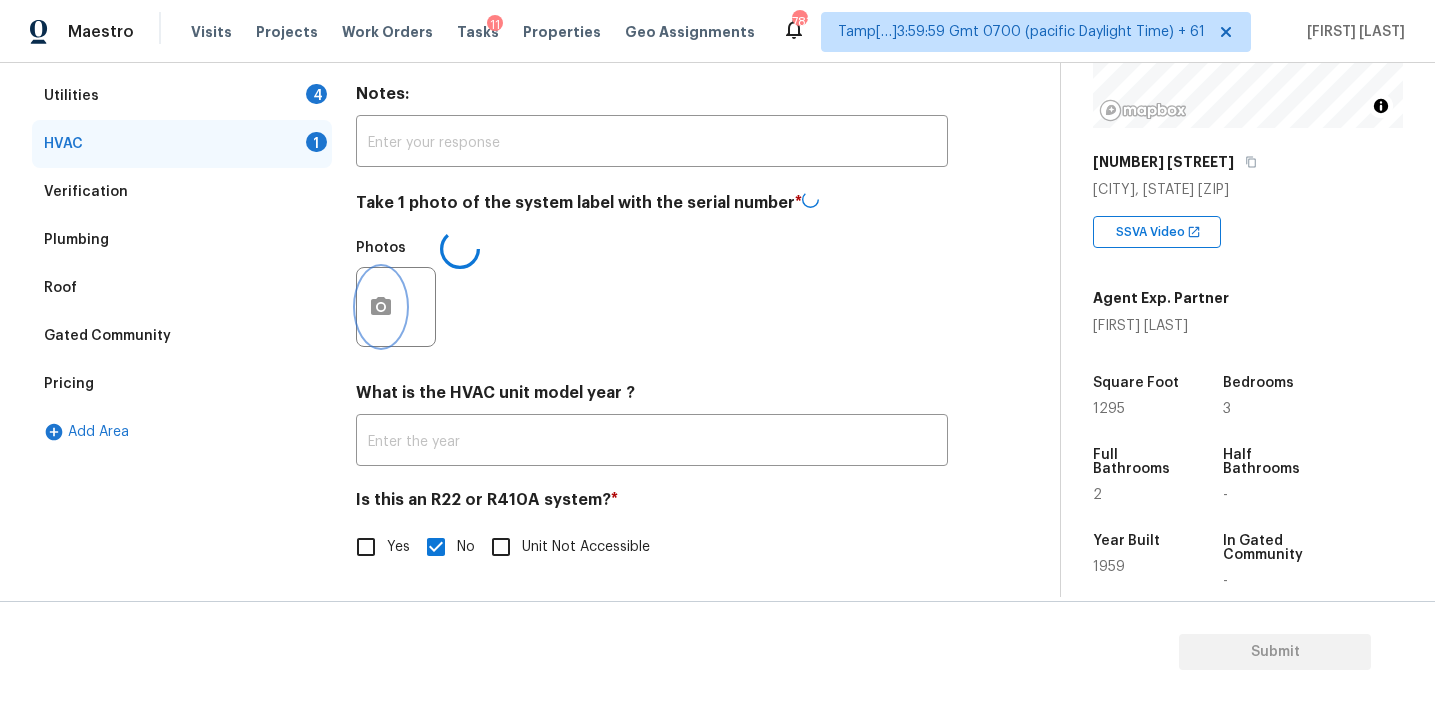scroll, scrollTop: 0, scrollLeft: 0, axis: both 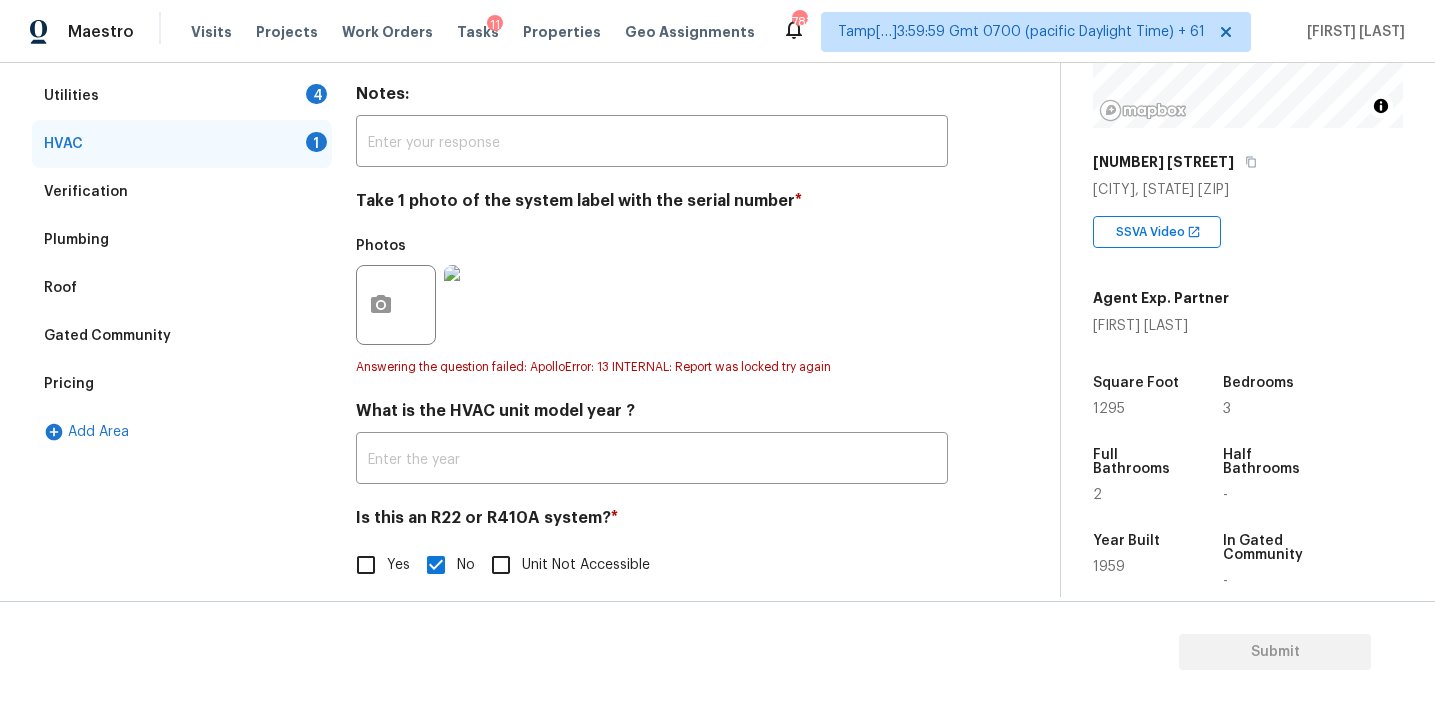 click on "Utilities 4" at bounding box center [182, 96] 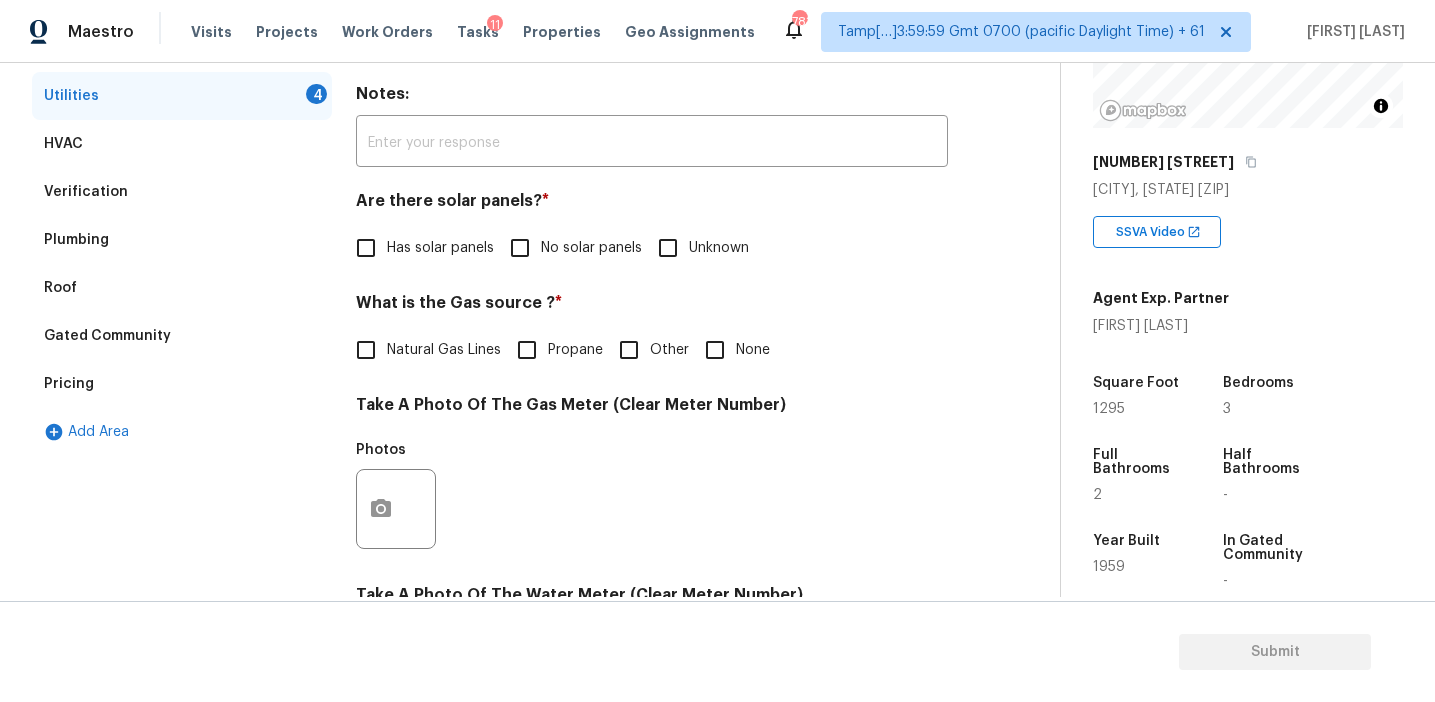 click on "No solar panels" at bounding box center [520, 248] 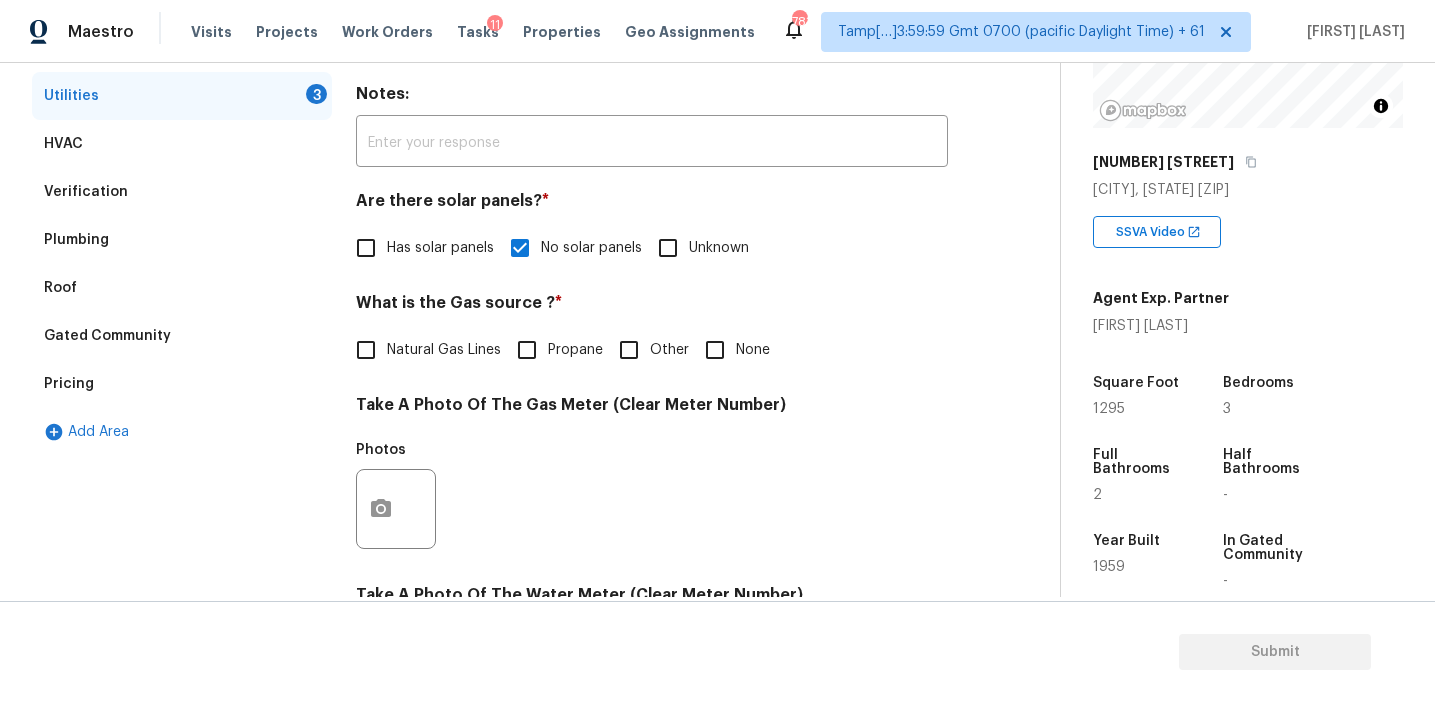 click on "None" at bounding box center [715, 350] 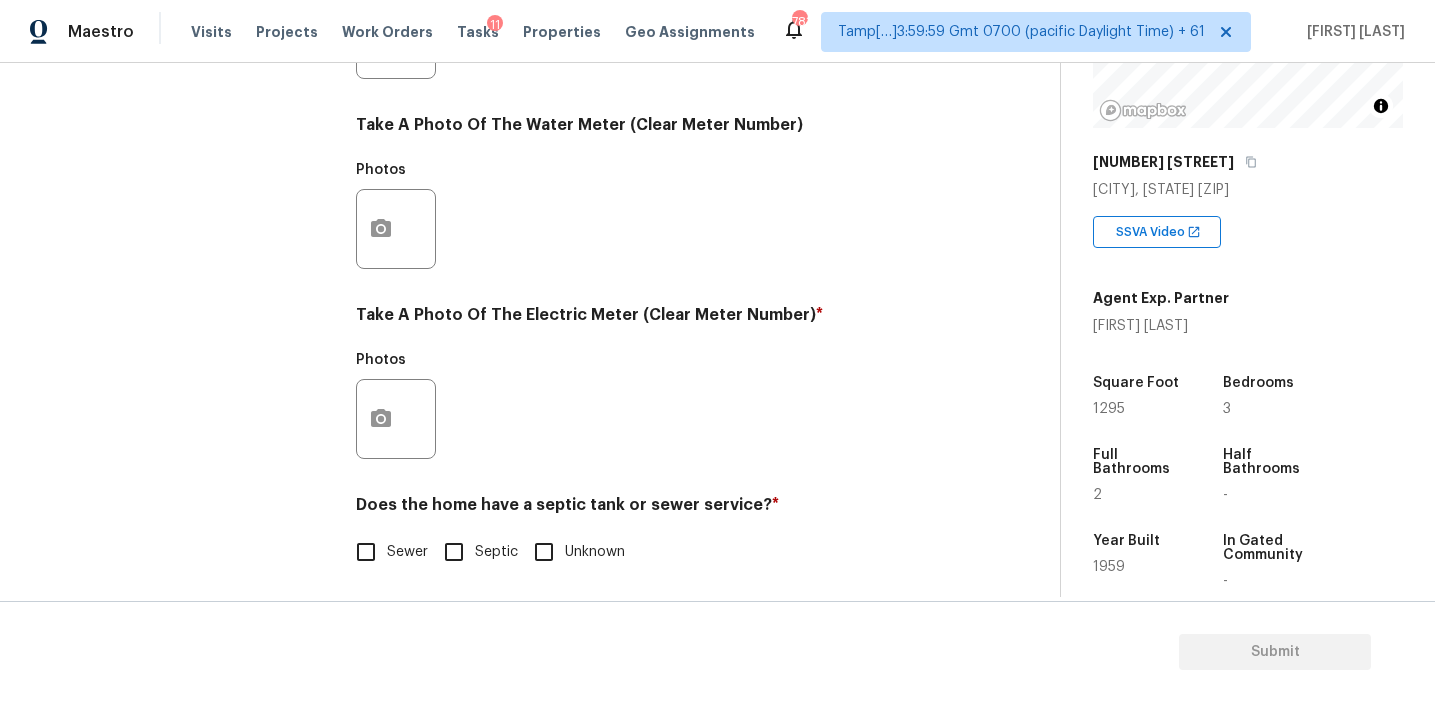 scroll, scrollTop: 803, scrollLeft: 0, axis: vertical 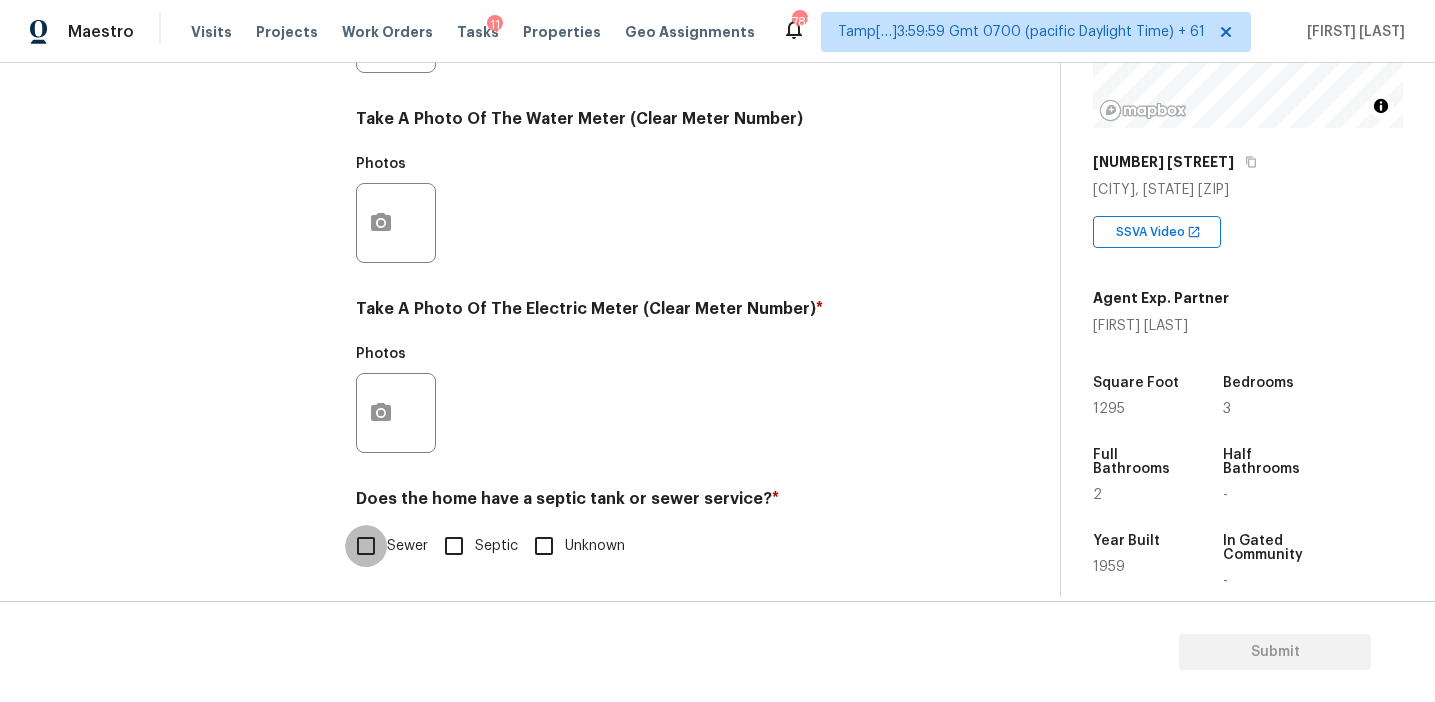 click on "Sewer" at bounding box center [366, 546] 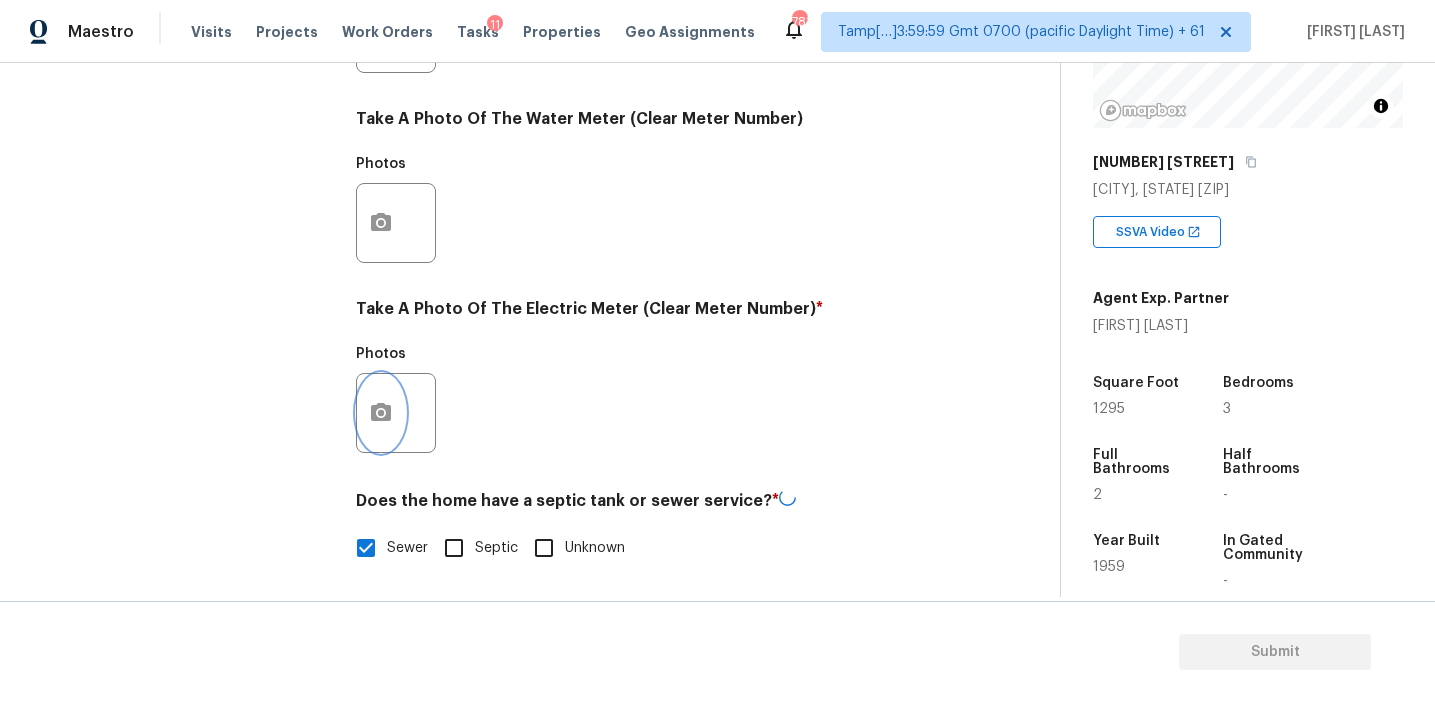 click 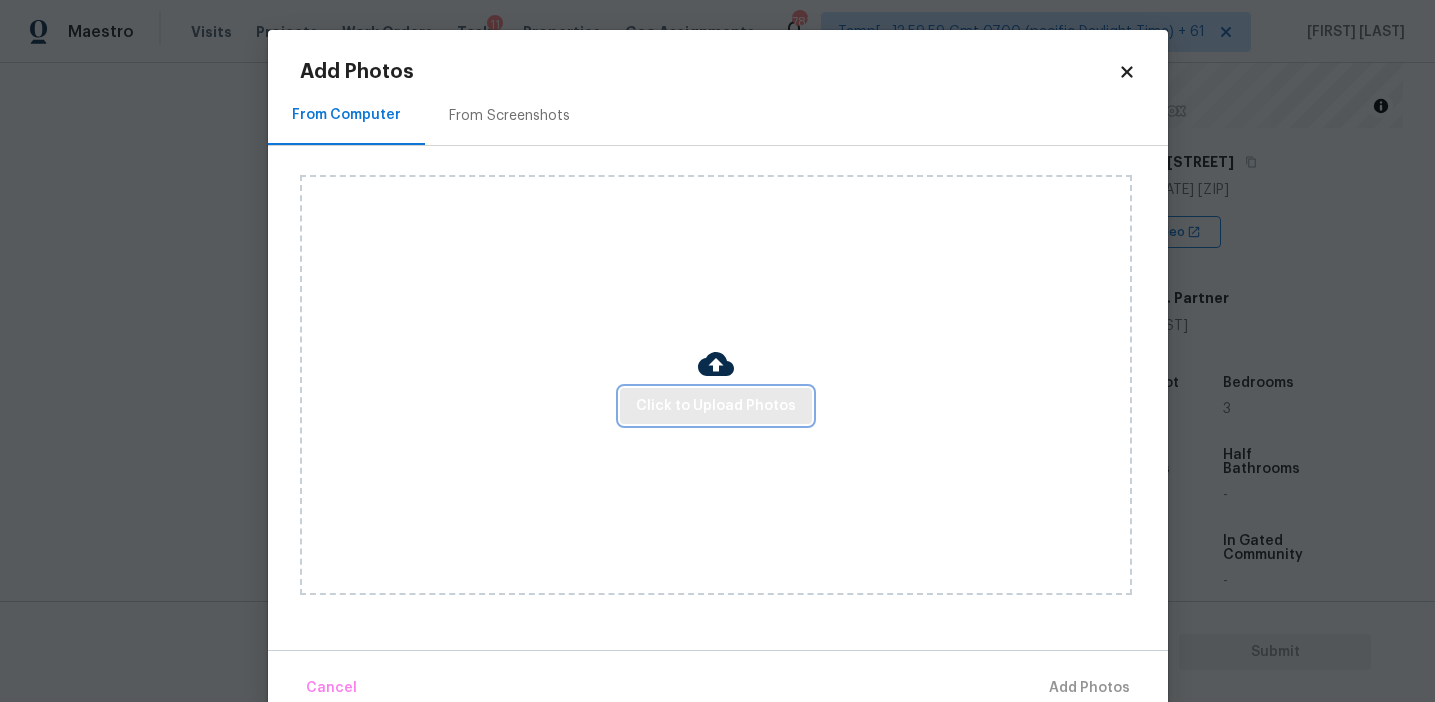 click on "Click to Upload Photos" at bounding box center (716, 406) 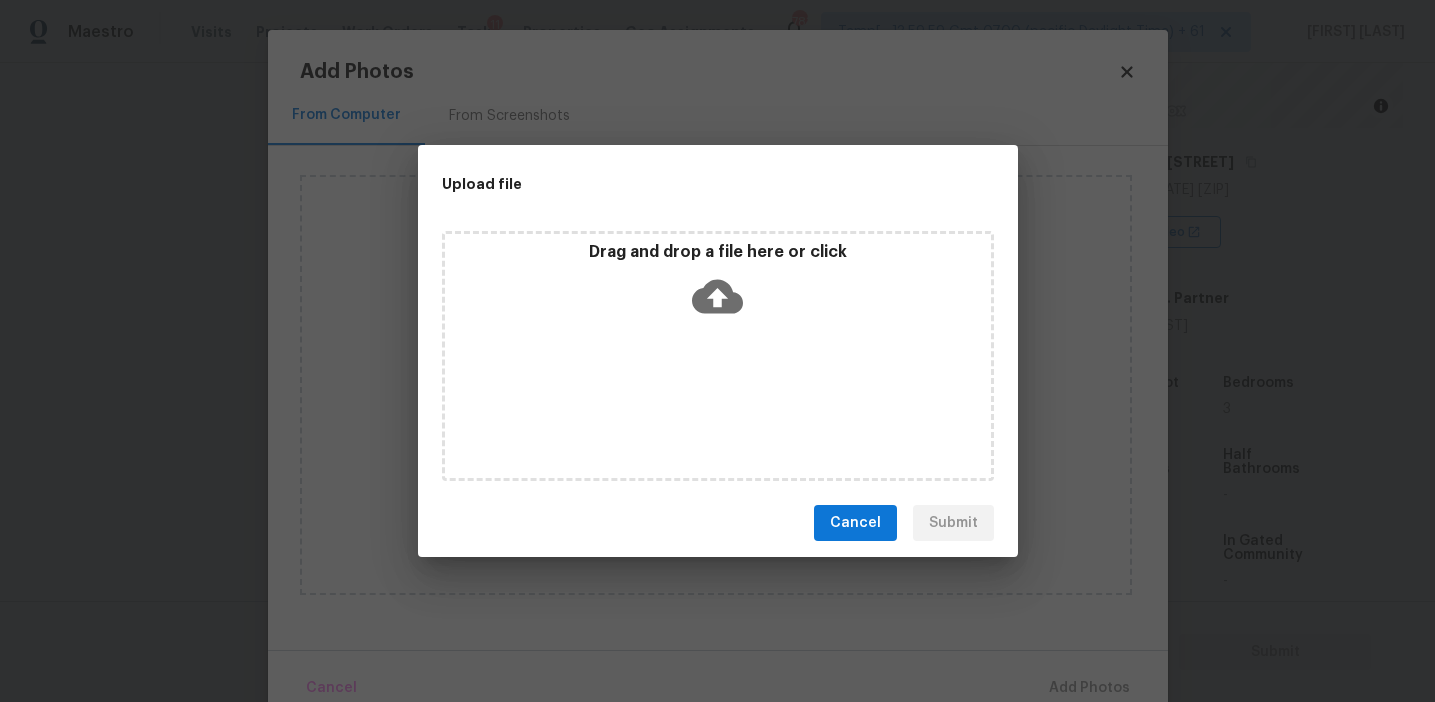 click on "Drag and drop a file here or click" at bounding box center [718, 285] 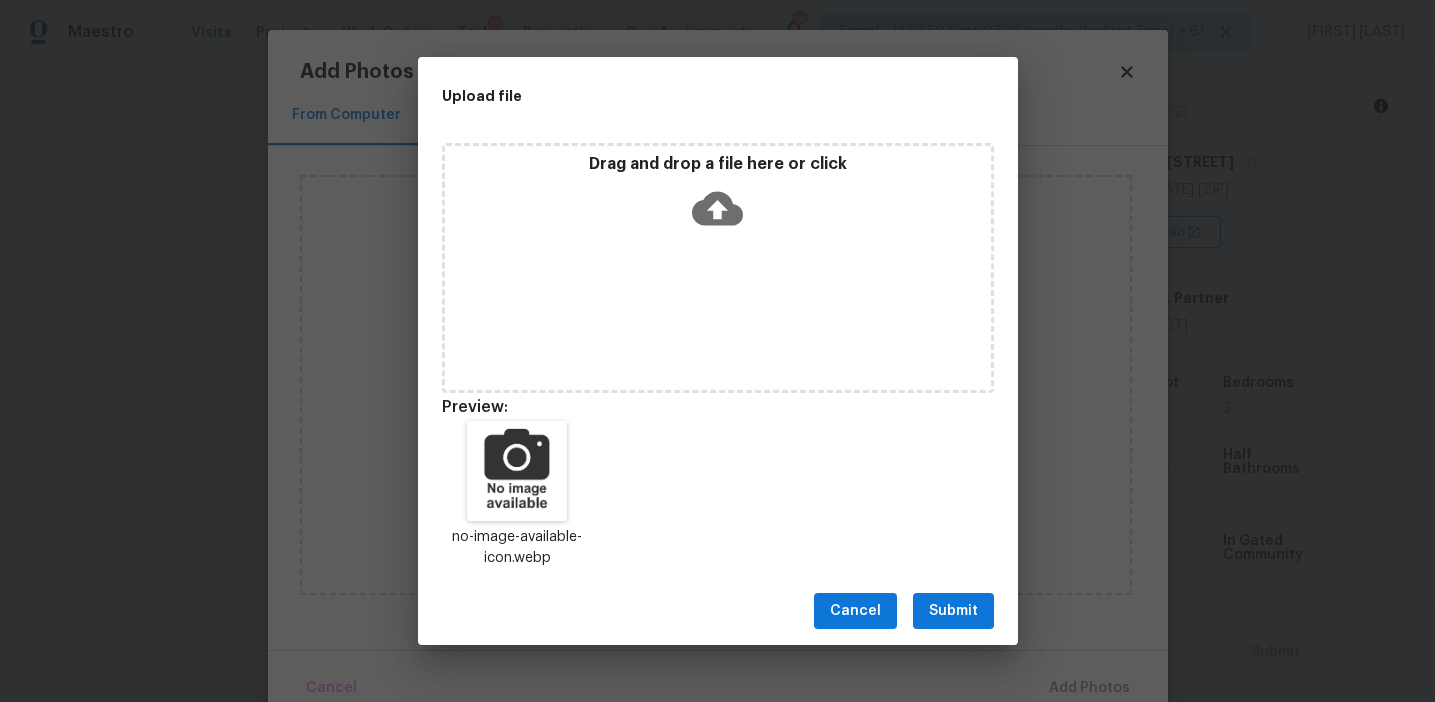 click on "Submit" at bounding box center [953, 611] 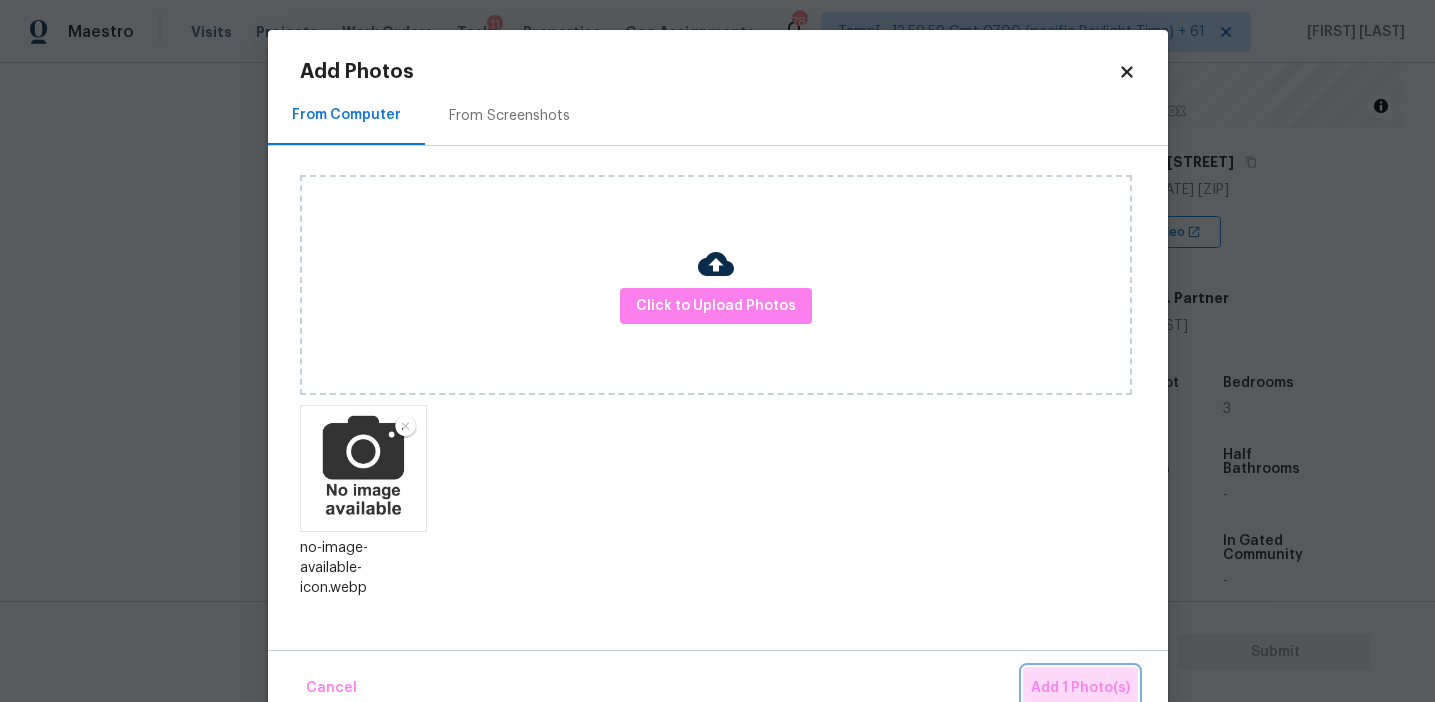 click on "Add 1 Photo(s)" at bounding box center (1080, 688) 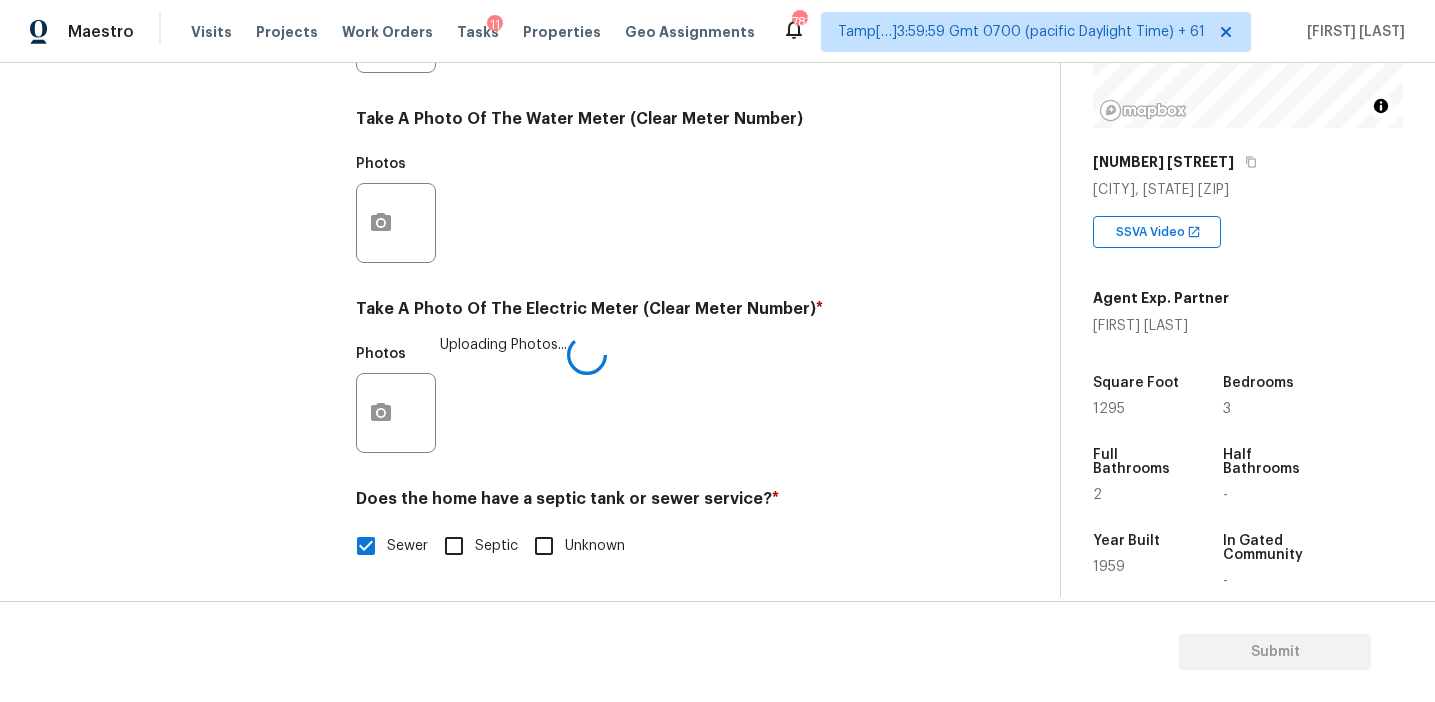click on "Photos Uploading Photos..." at bounding box center (652, 400) 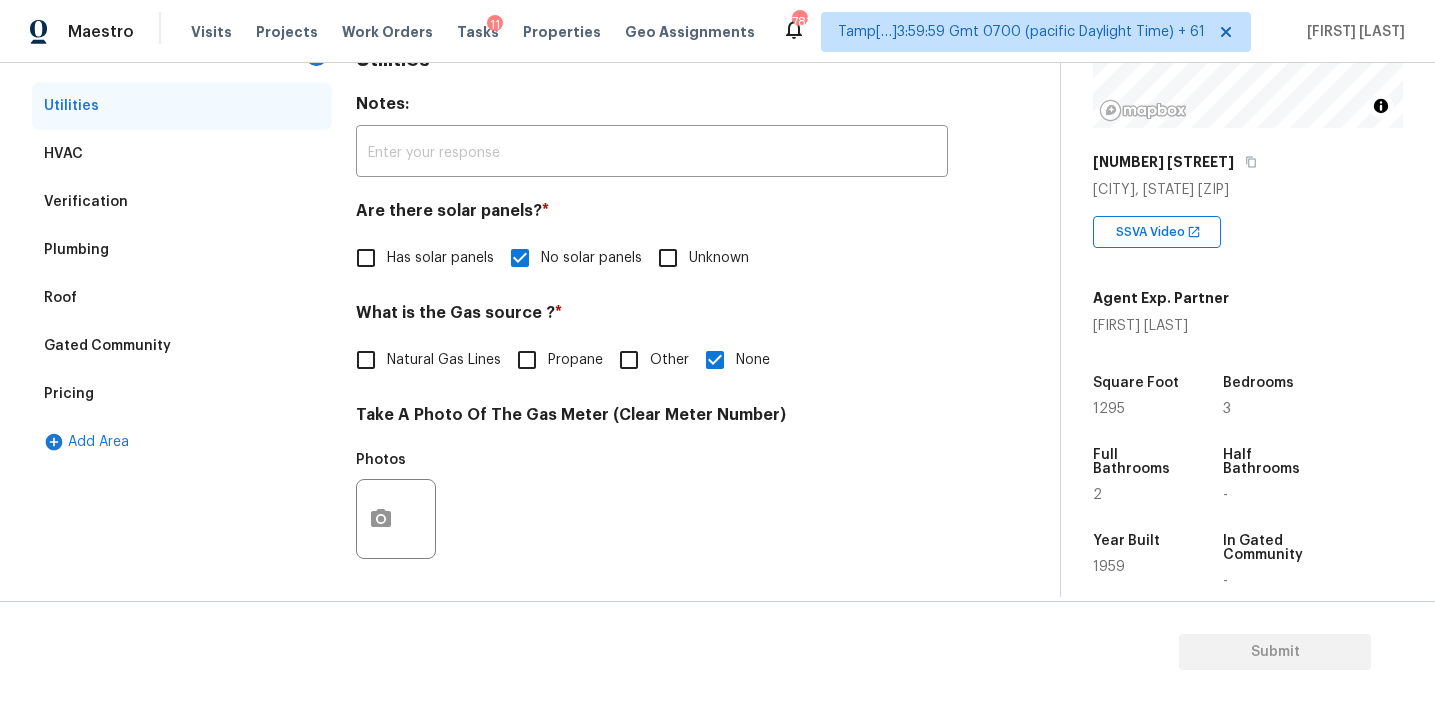 scroll, scrollTop: 173, scrollLeft: 0, axis: vertical 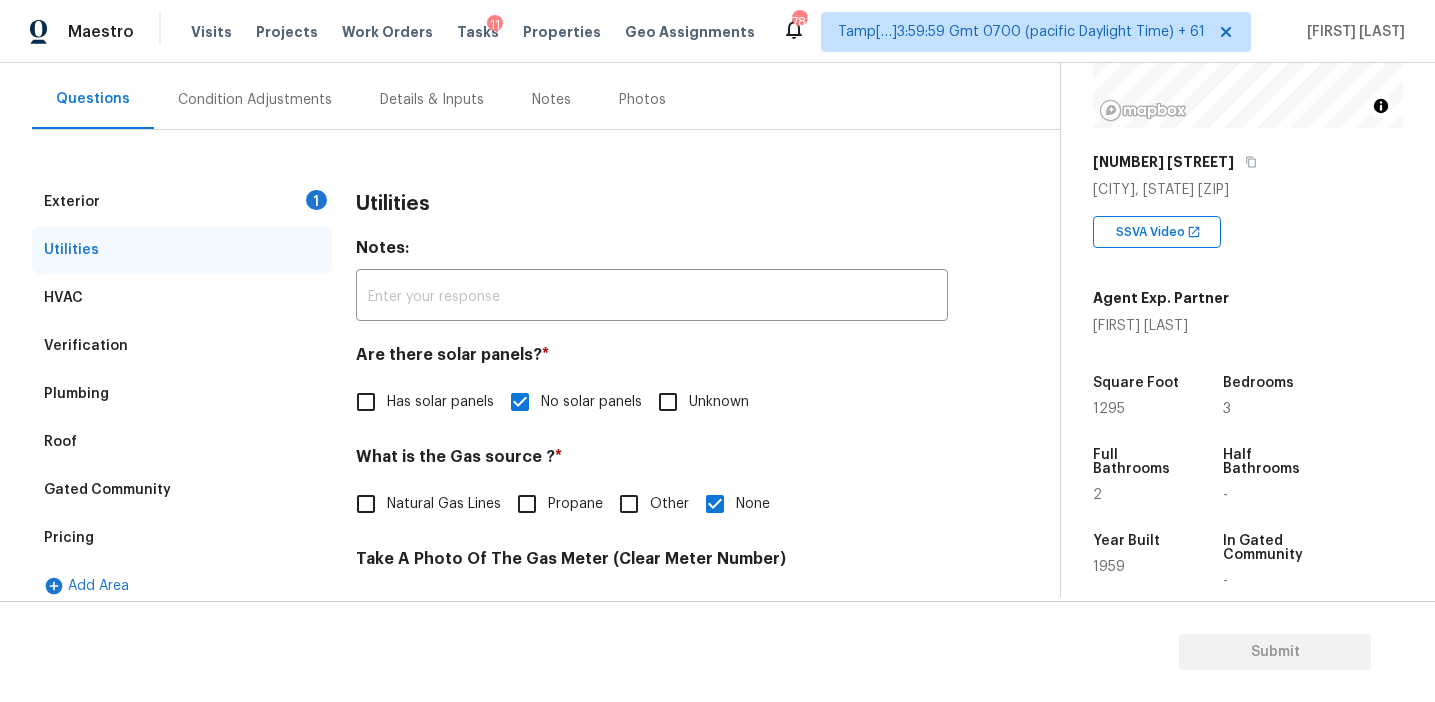 click on "Exterior 1" at bounding box center (182, 202) 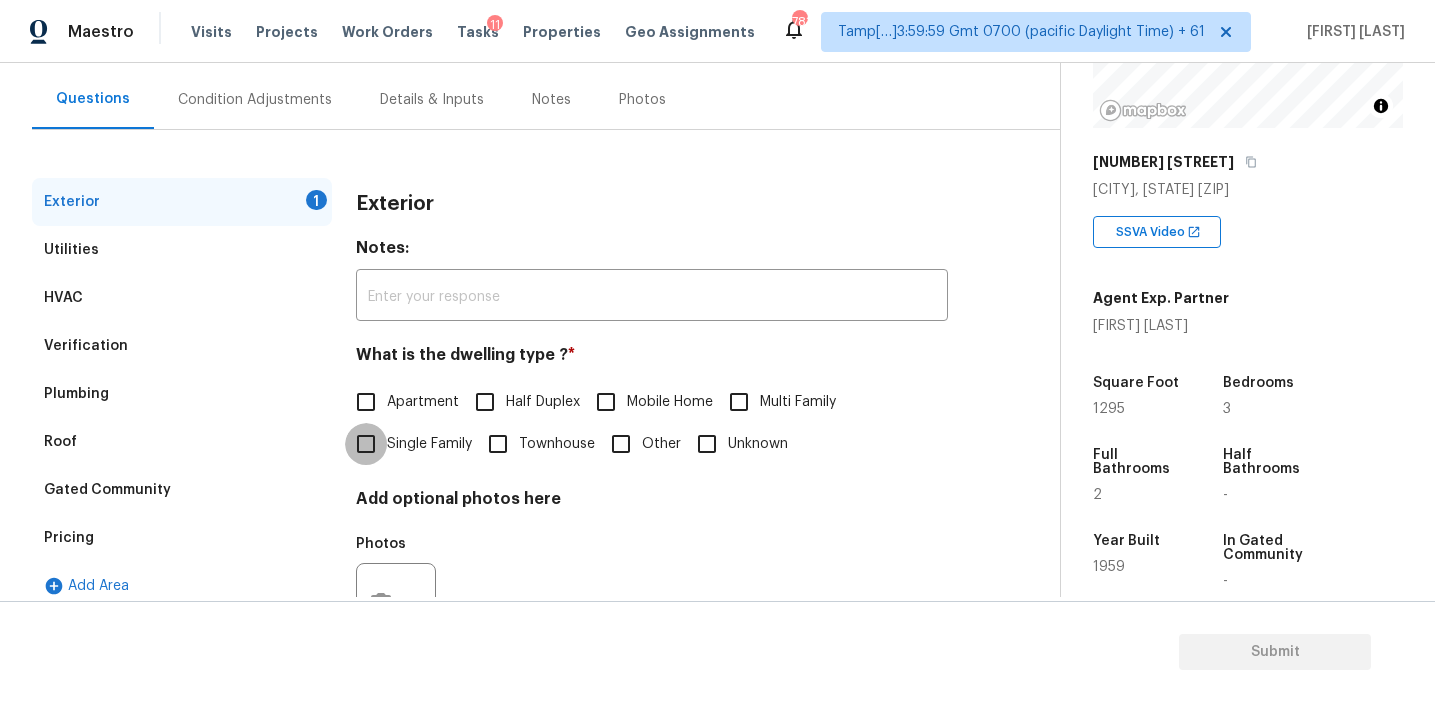 click on "Single Family" at bounding box center (366, 444) 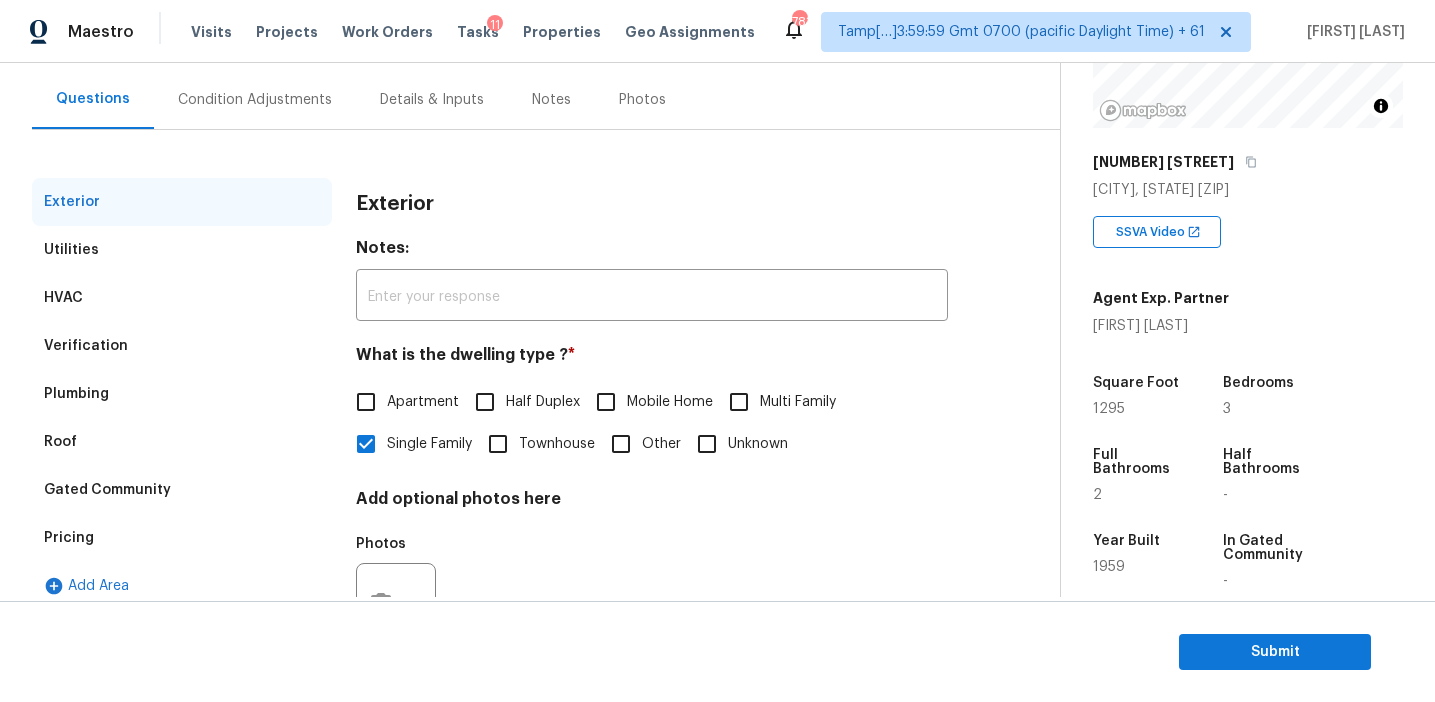 click on "Exterior" at bounding box center (395, 204) 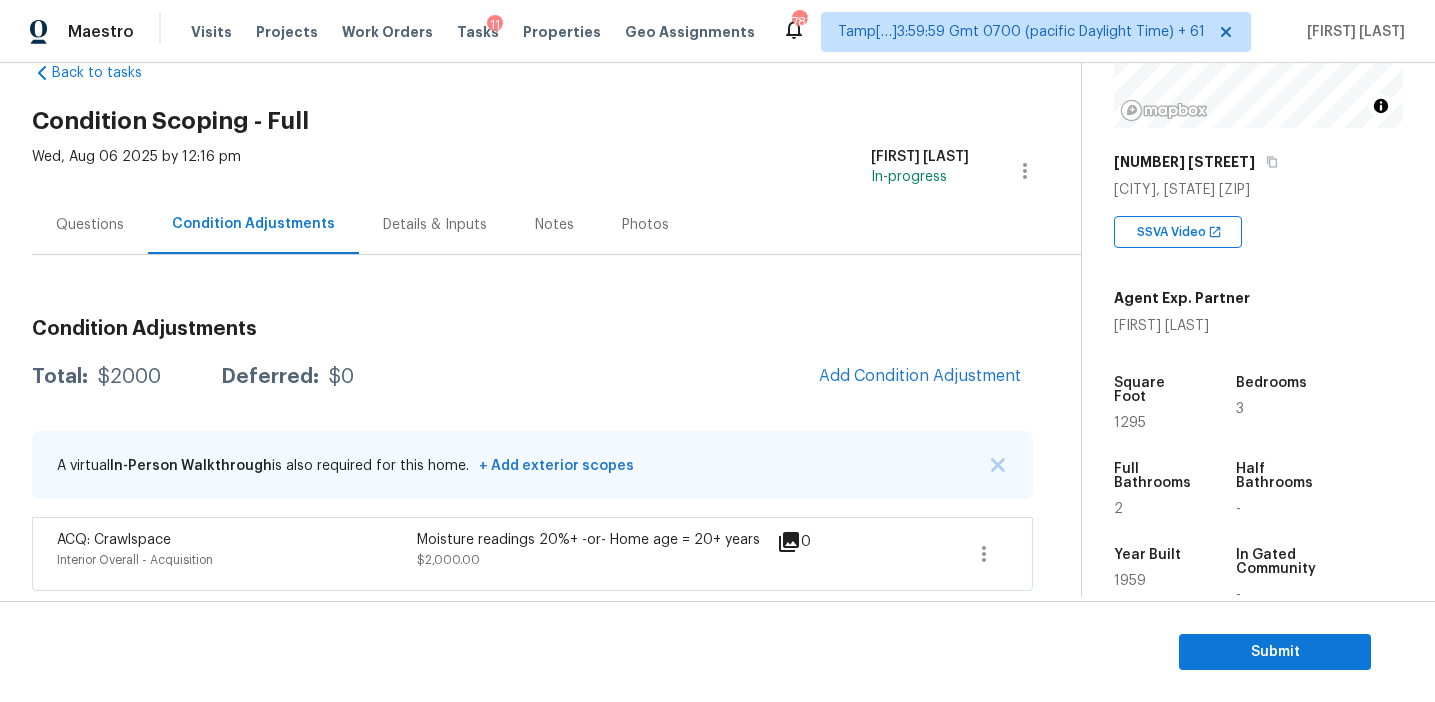 scroll, scrollTop: 48, scrollLeft: 0, axis: vertical 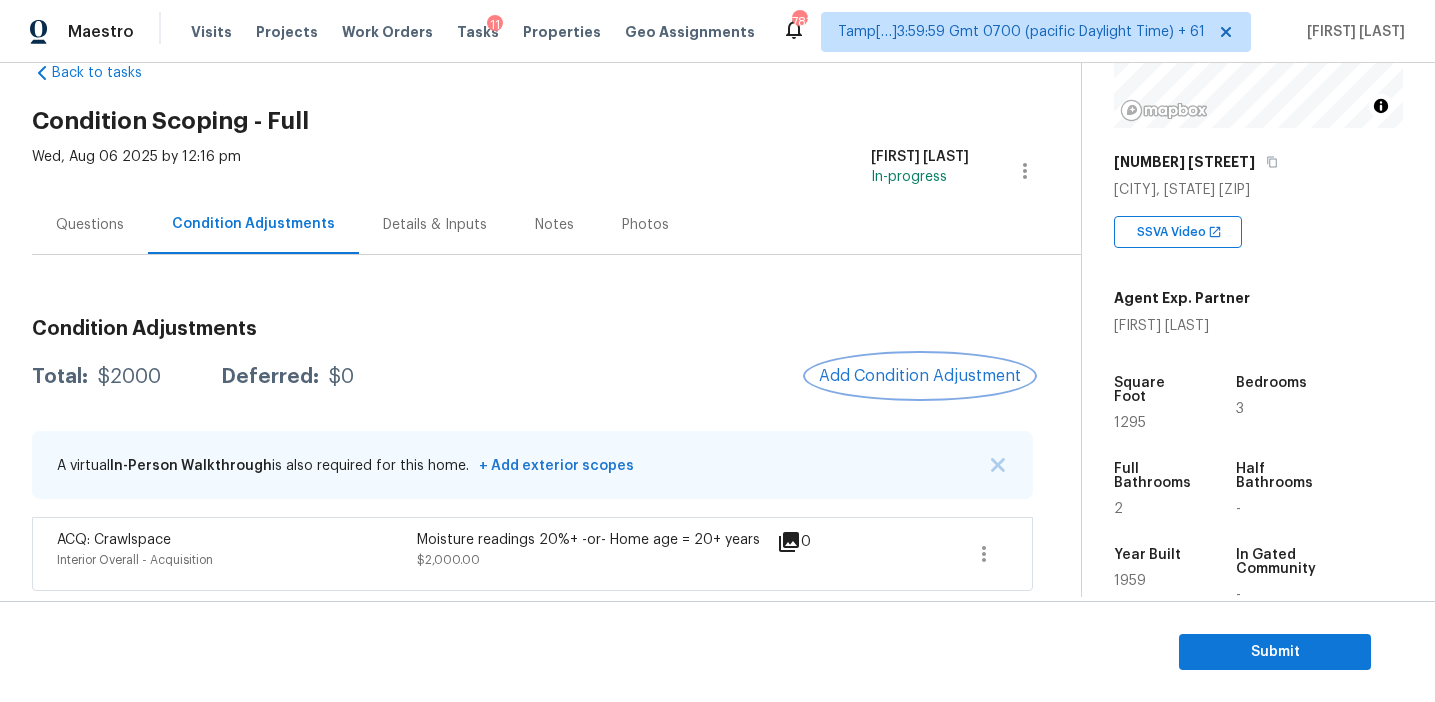 click on "Add Condition Adjustment" at bounding box center (920, 376) 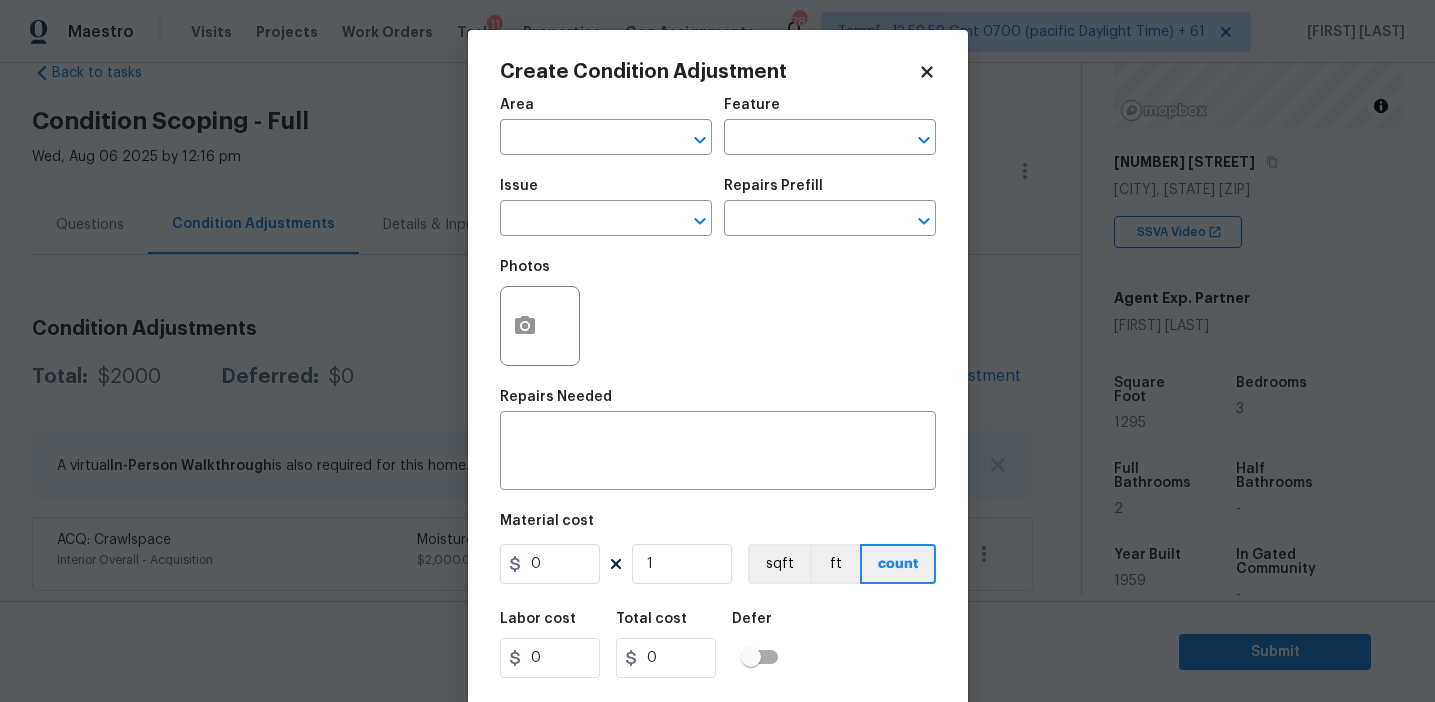 click on "Area ​" at bounding box center (606, 126) 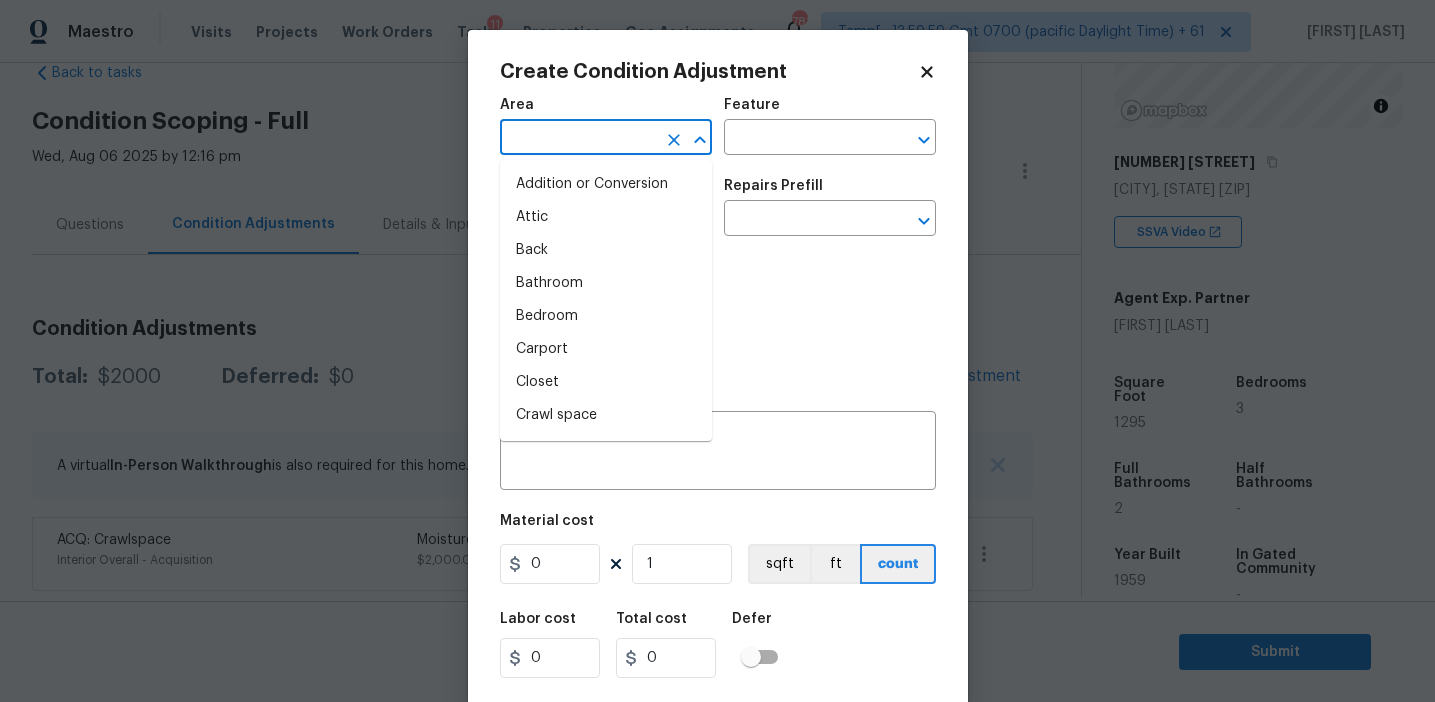 click at bounding box center (578, 139) 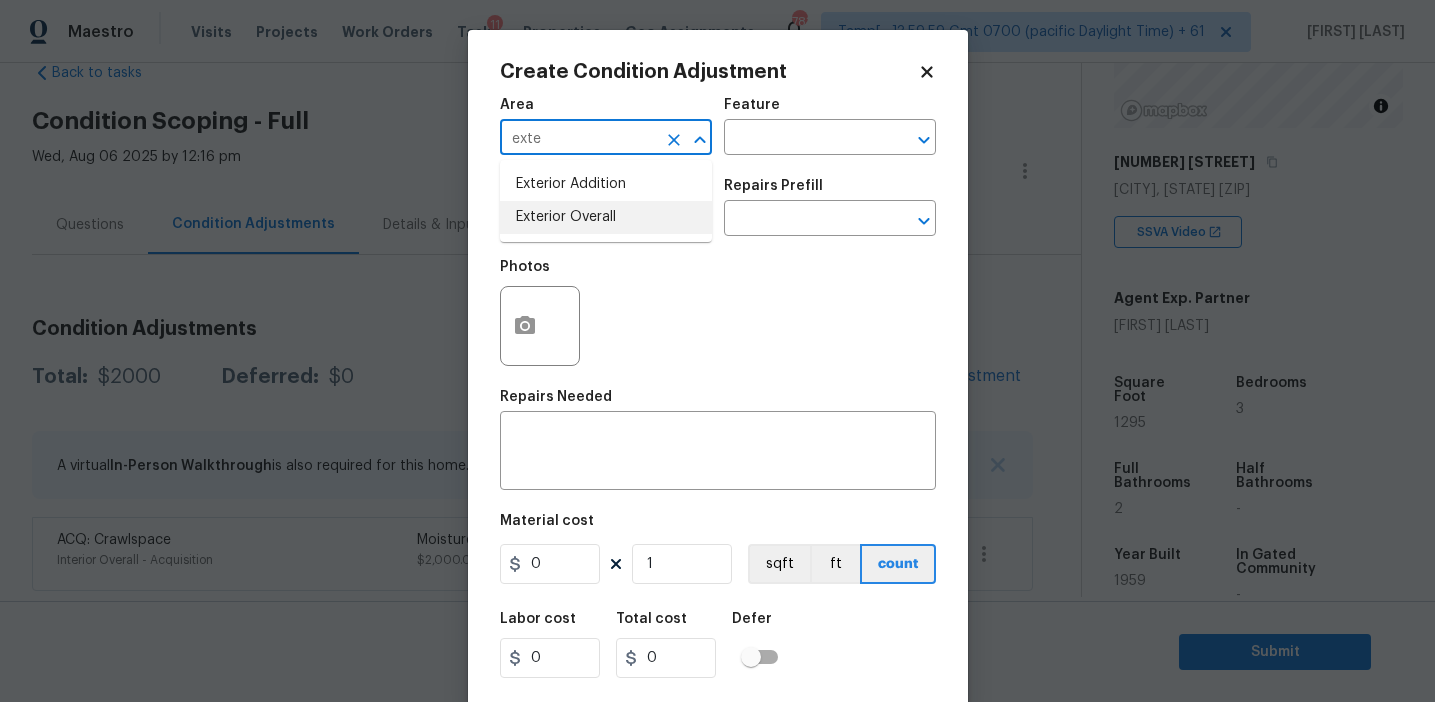 click on "Exterior Overall" at bounding box center (606, 217) 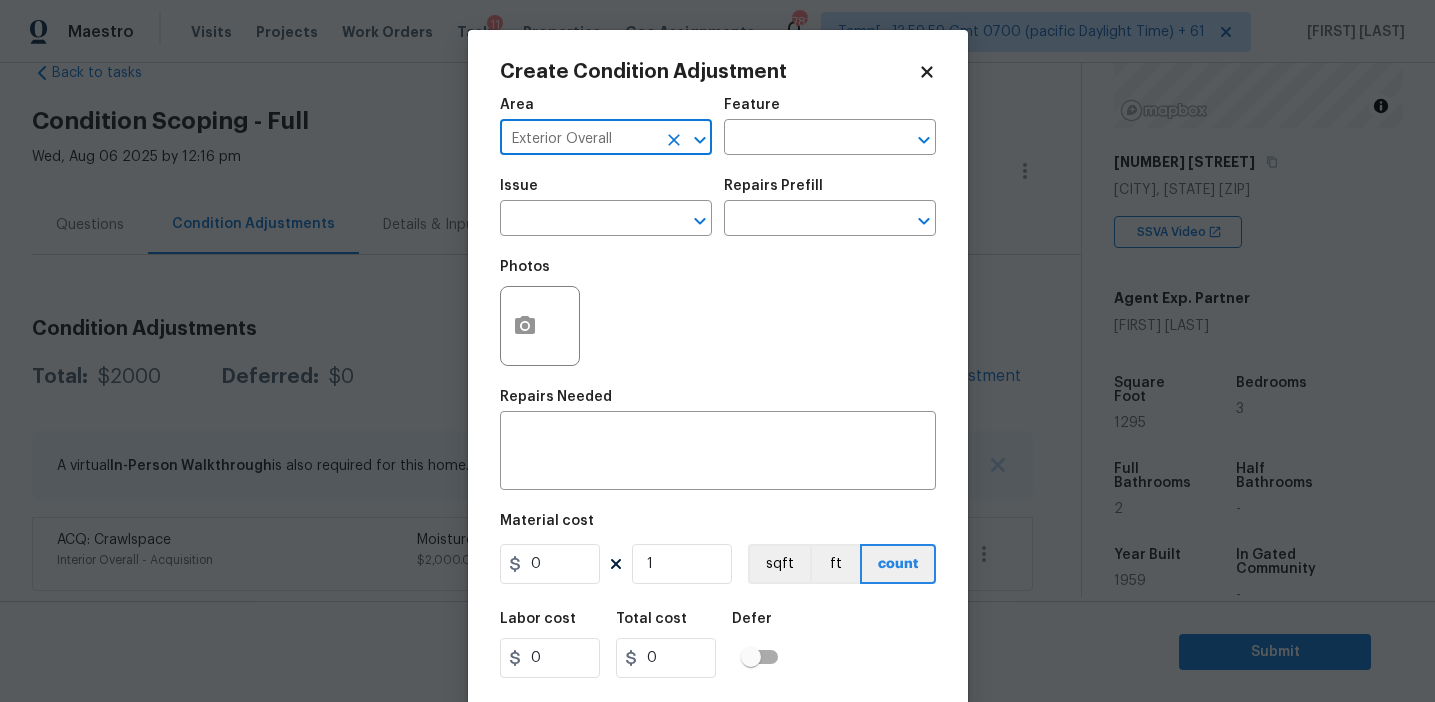 type on "Exterior Overall" 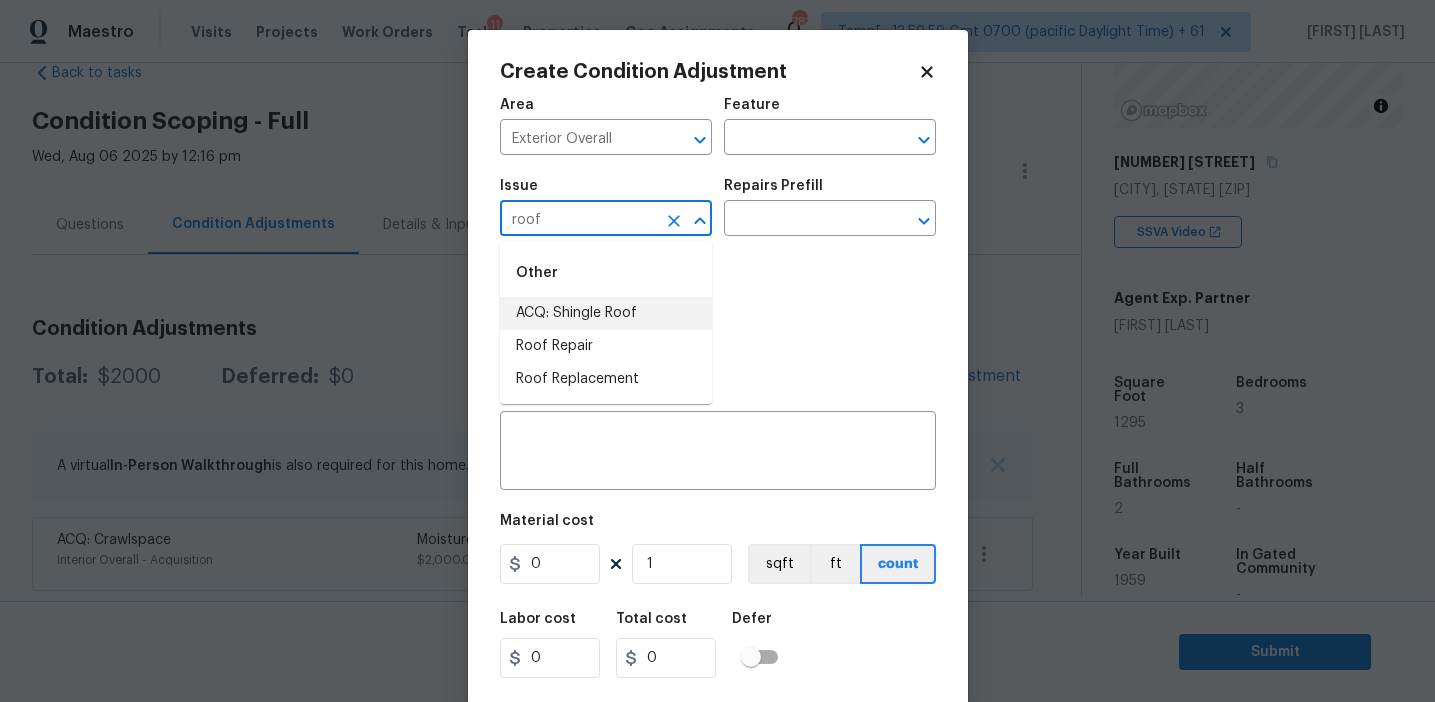 click on "ACQ: Shingle Roof" at bounding box center [606, 313] 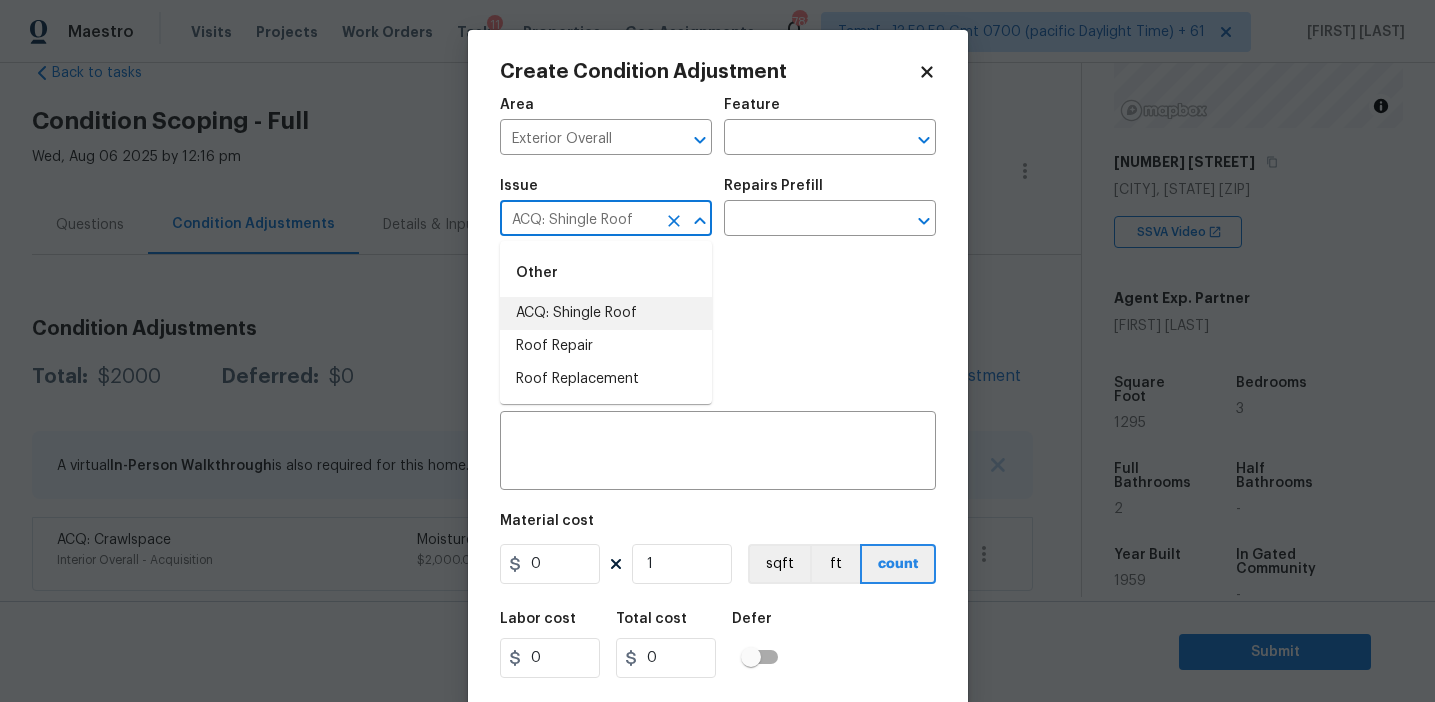 type on "ACQ: Shingle Roof" 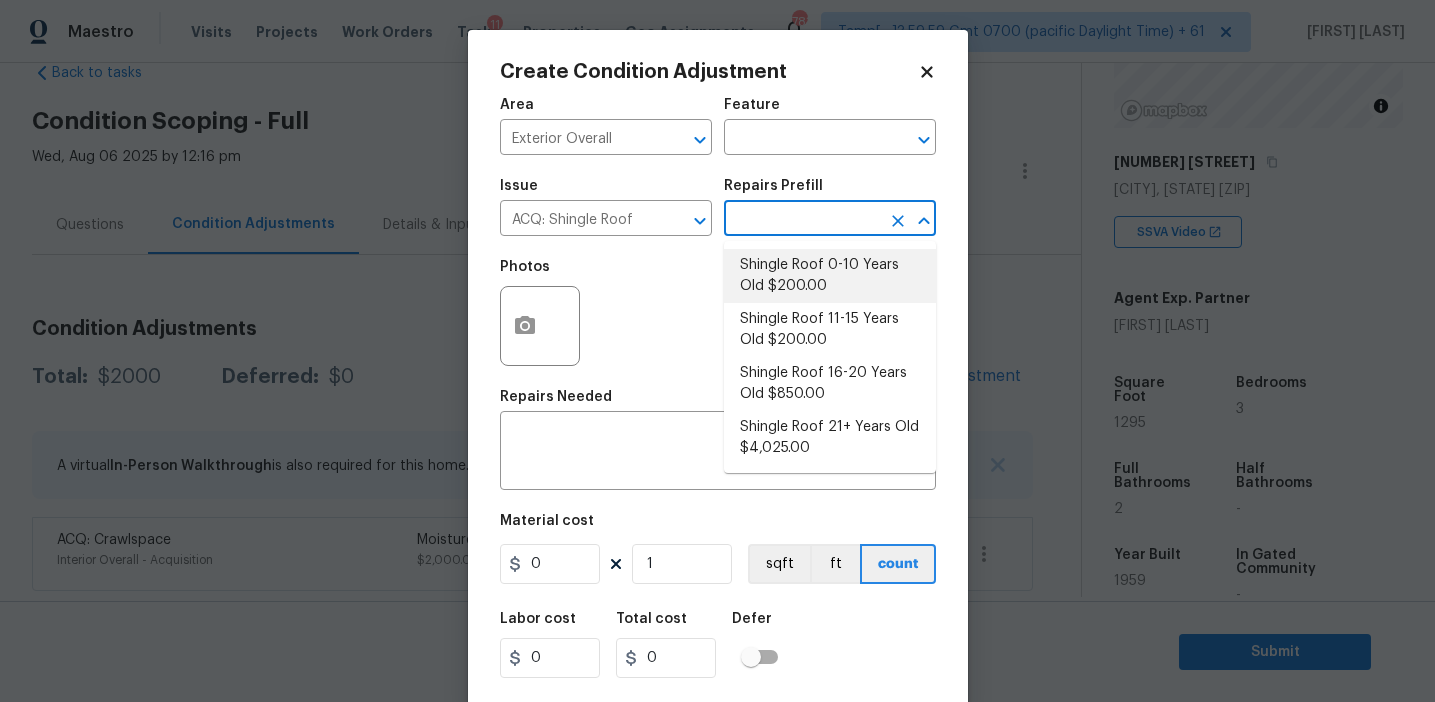 click on "Shingle Roof 0-10 Years Old $200.00" at bounding box center (830, 276) 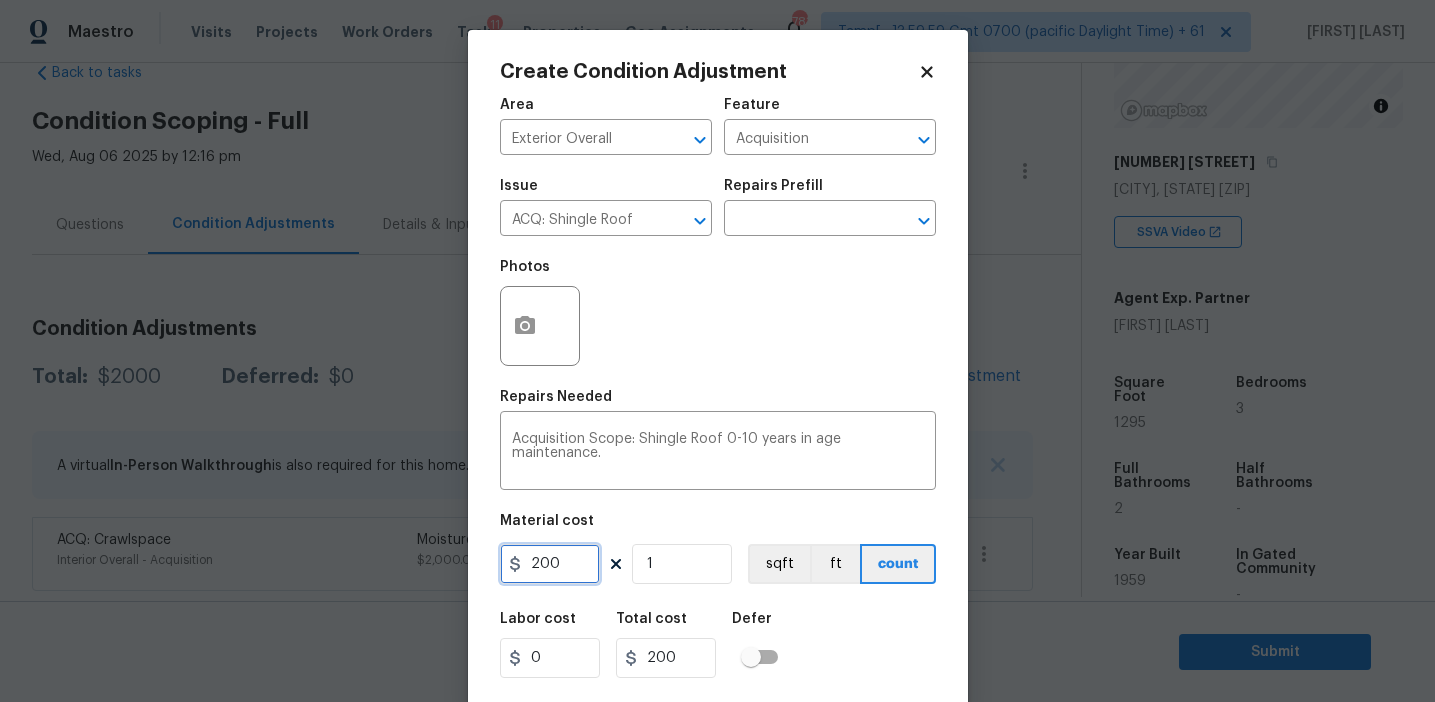 click on "200" at bounding box center (550, 564) 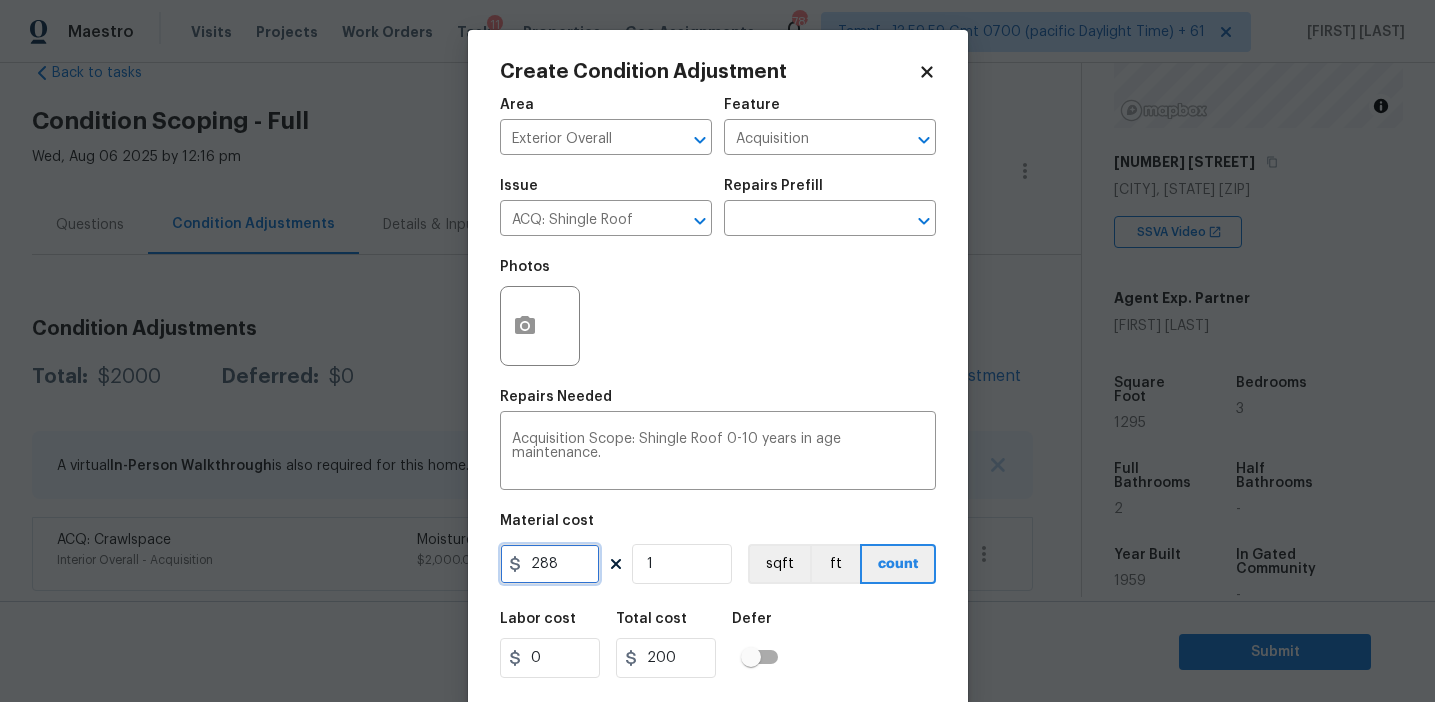 type on "288" 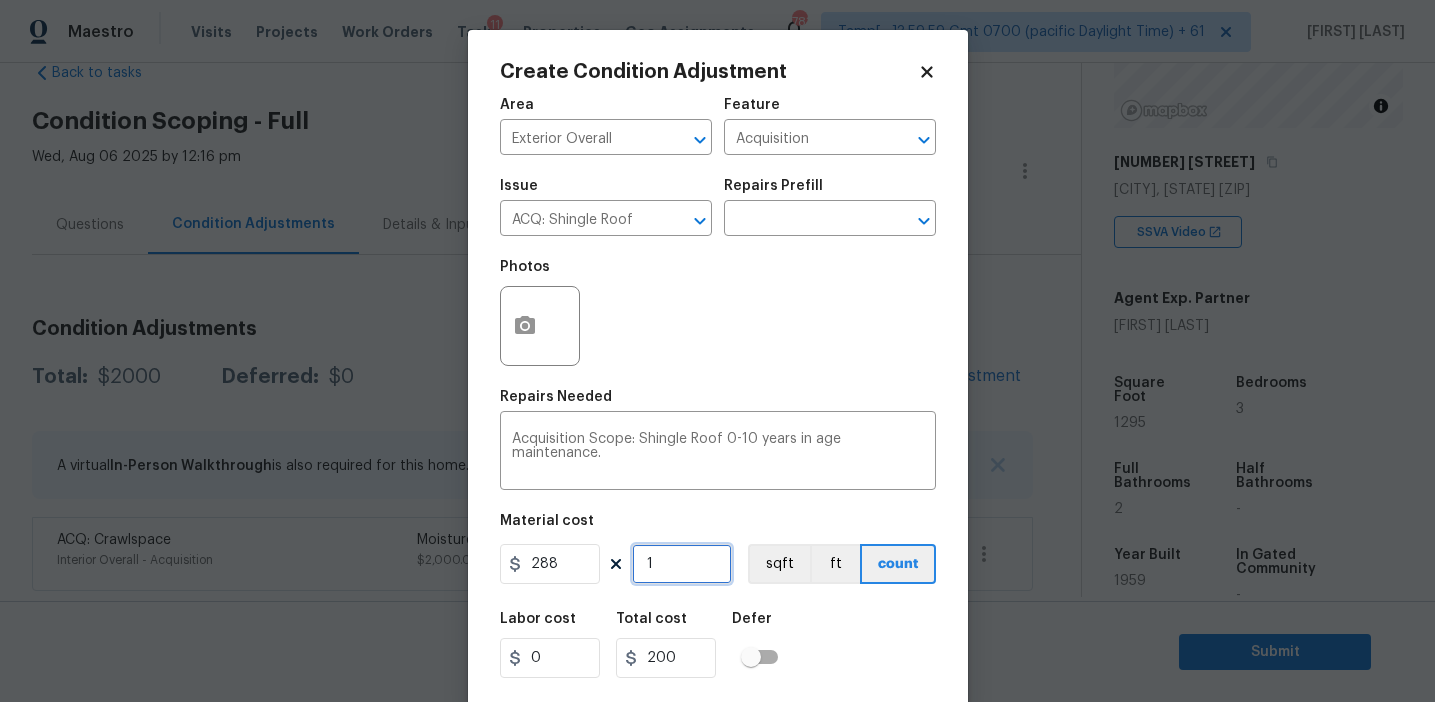 type on "288" 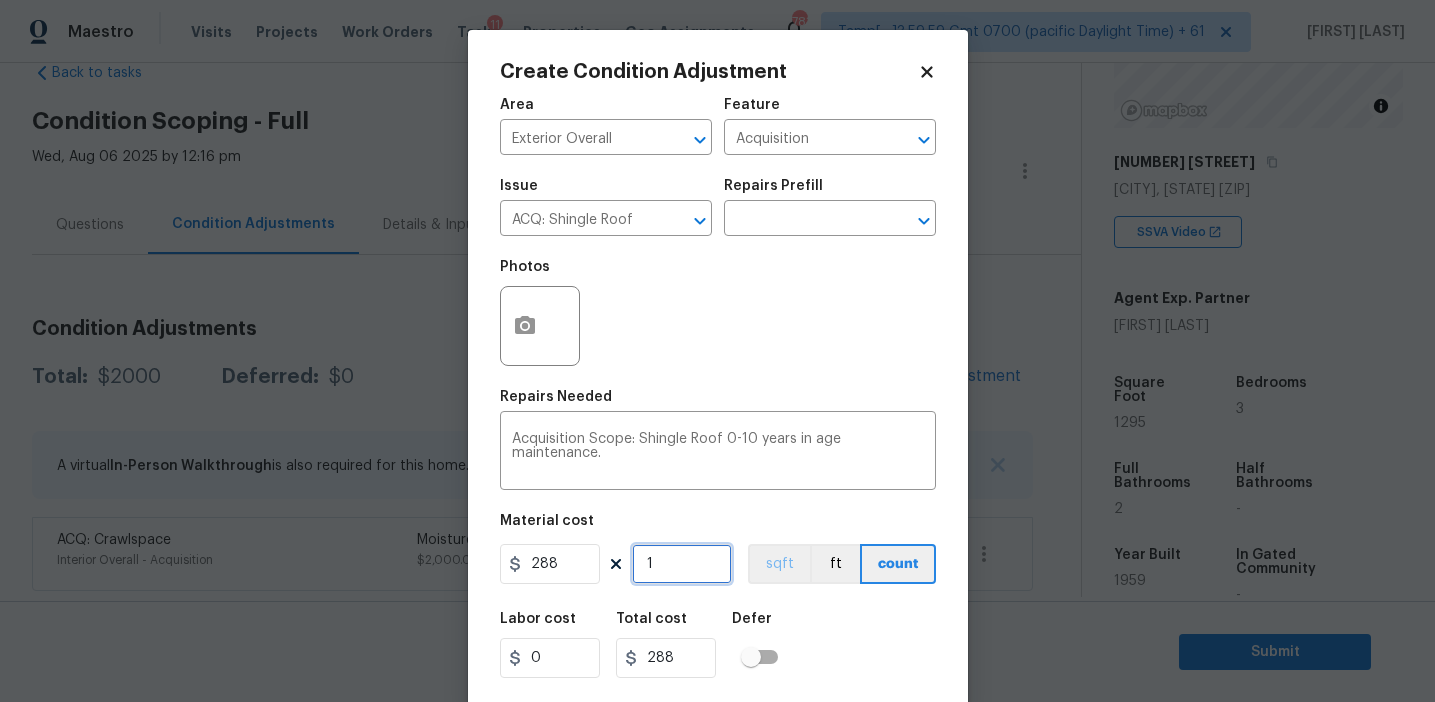 scroll, scrollTop: 45, scrollLeft: 0, axis: vertical 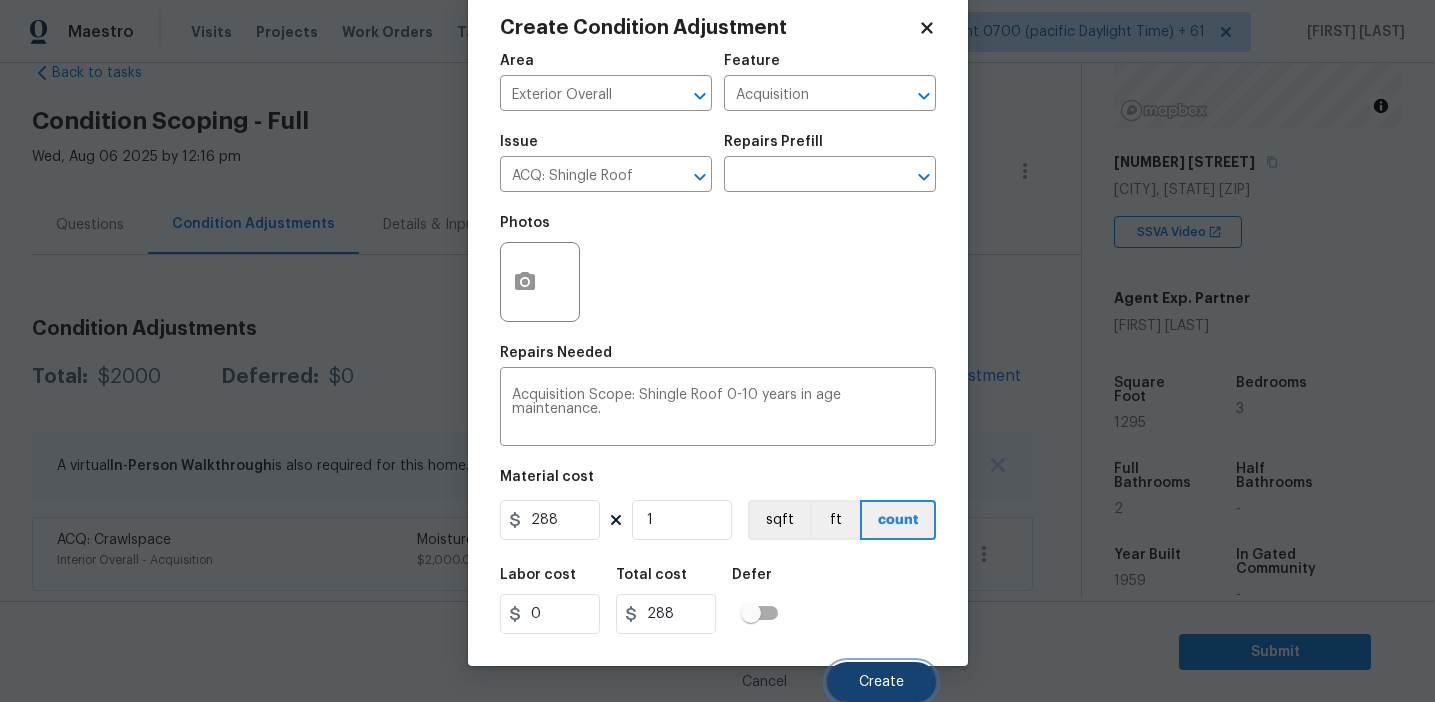 click on "Create" at bounding box center [881, 682] 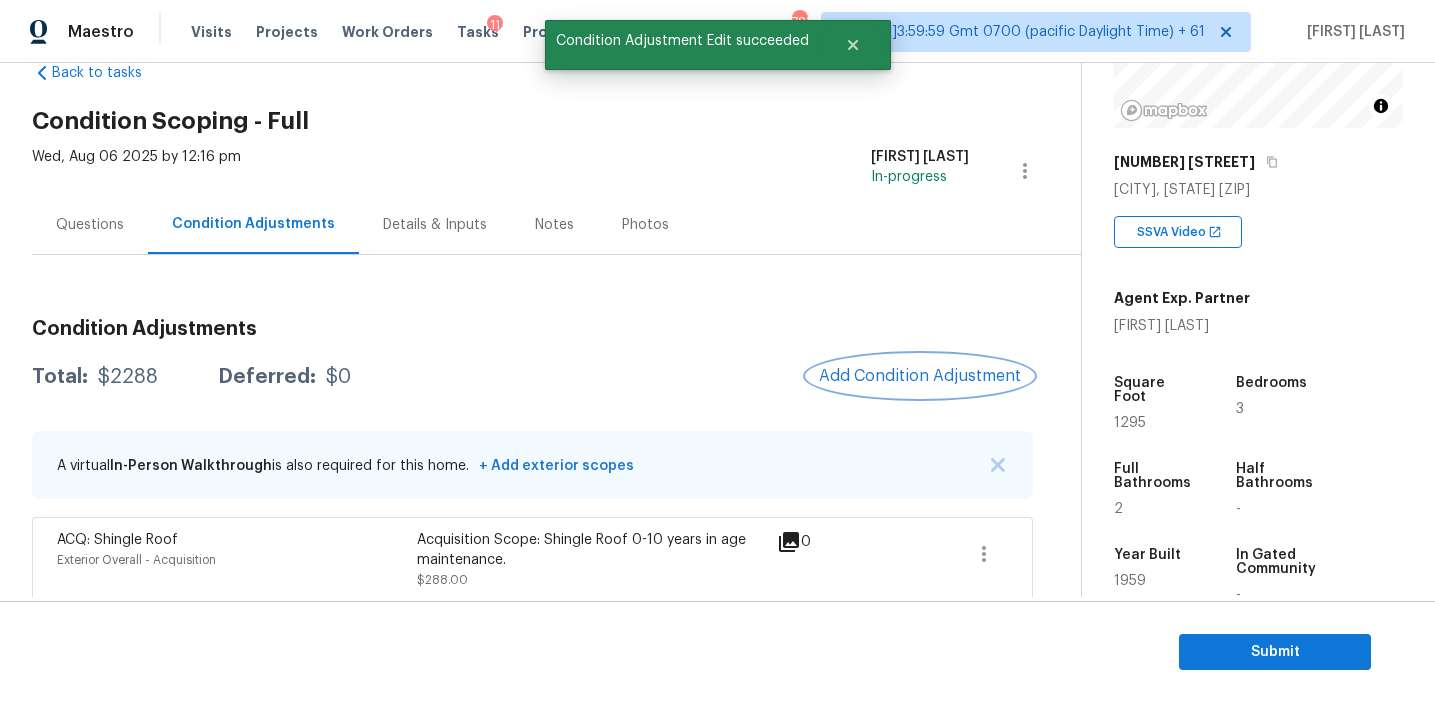 scroll, scrollTop: 0, scrollLeft: 0, axis: both 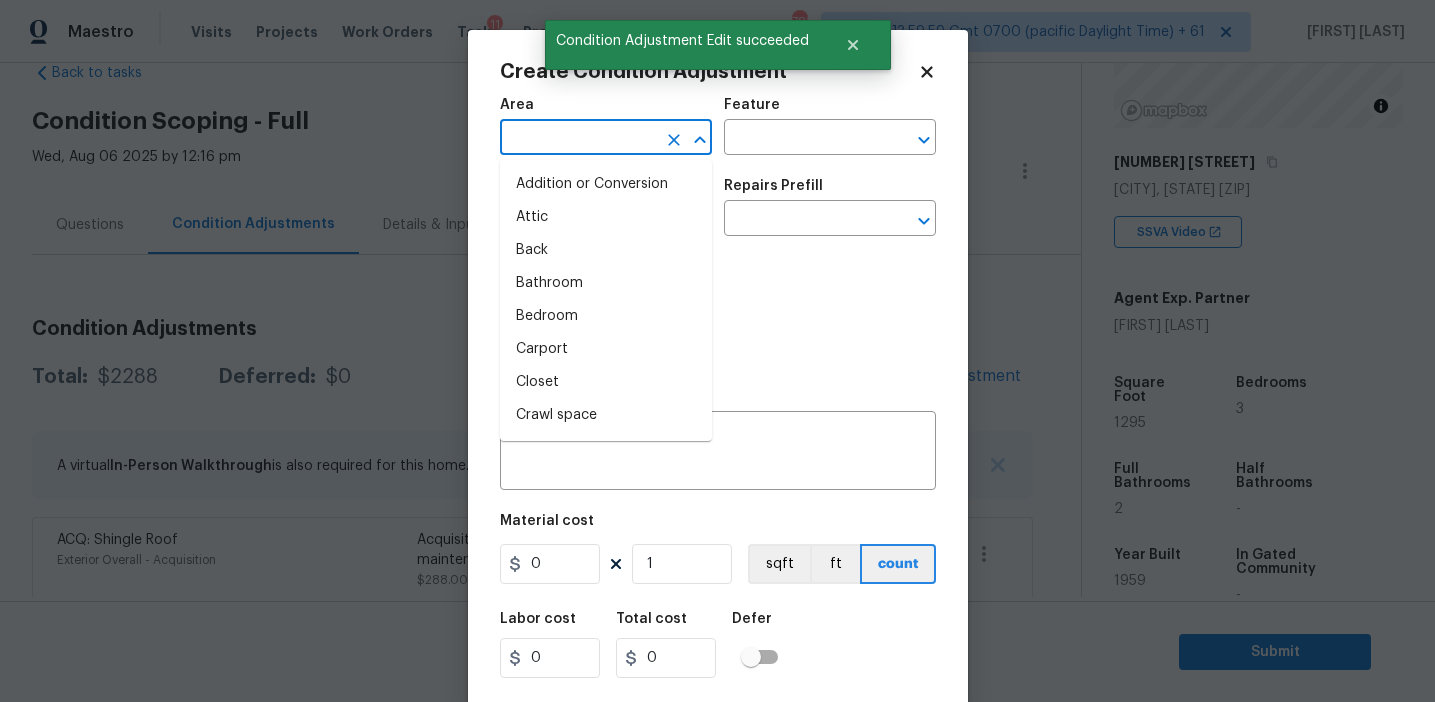 click at bounding box center (578, 139) 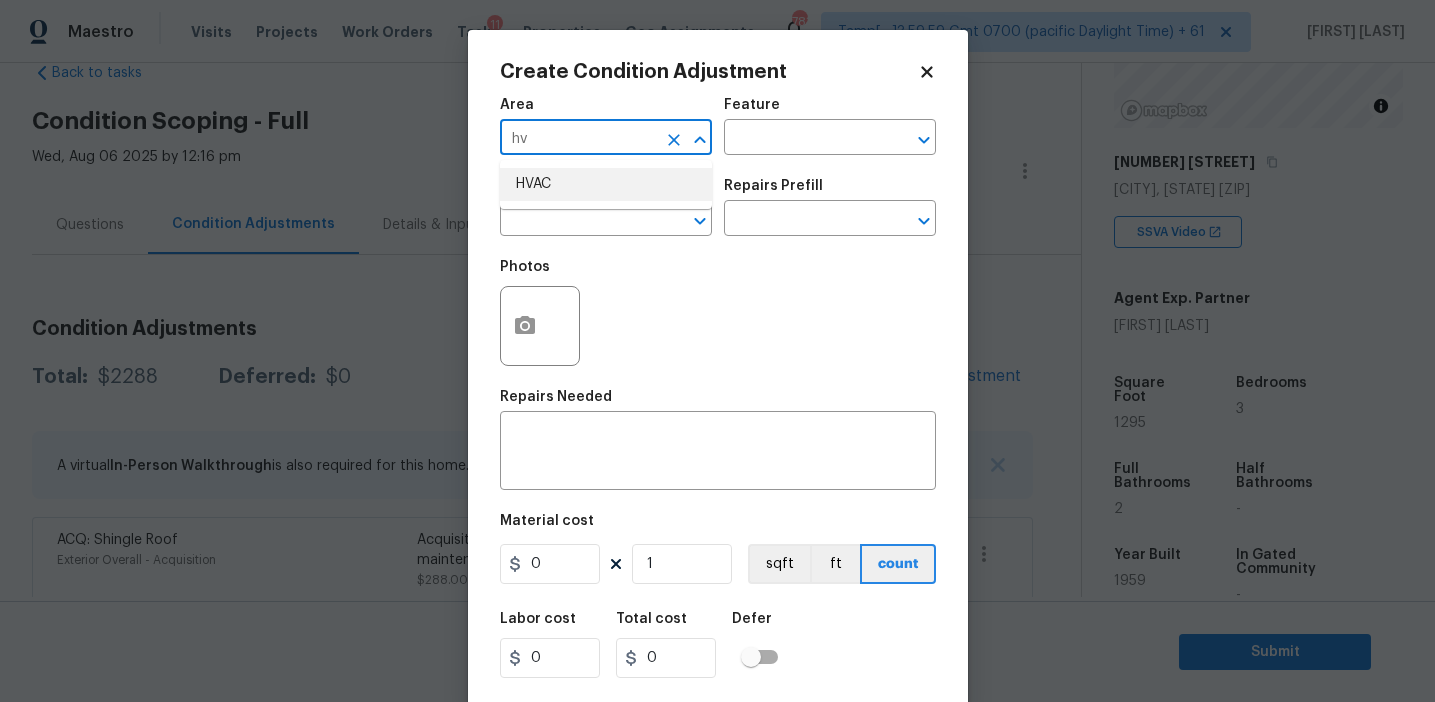 click on "HVAC" at bounding box center (606, 184) 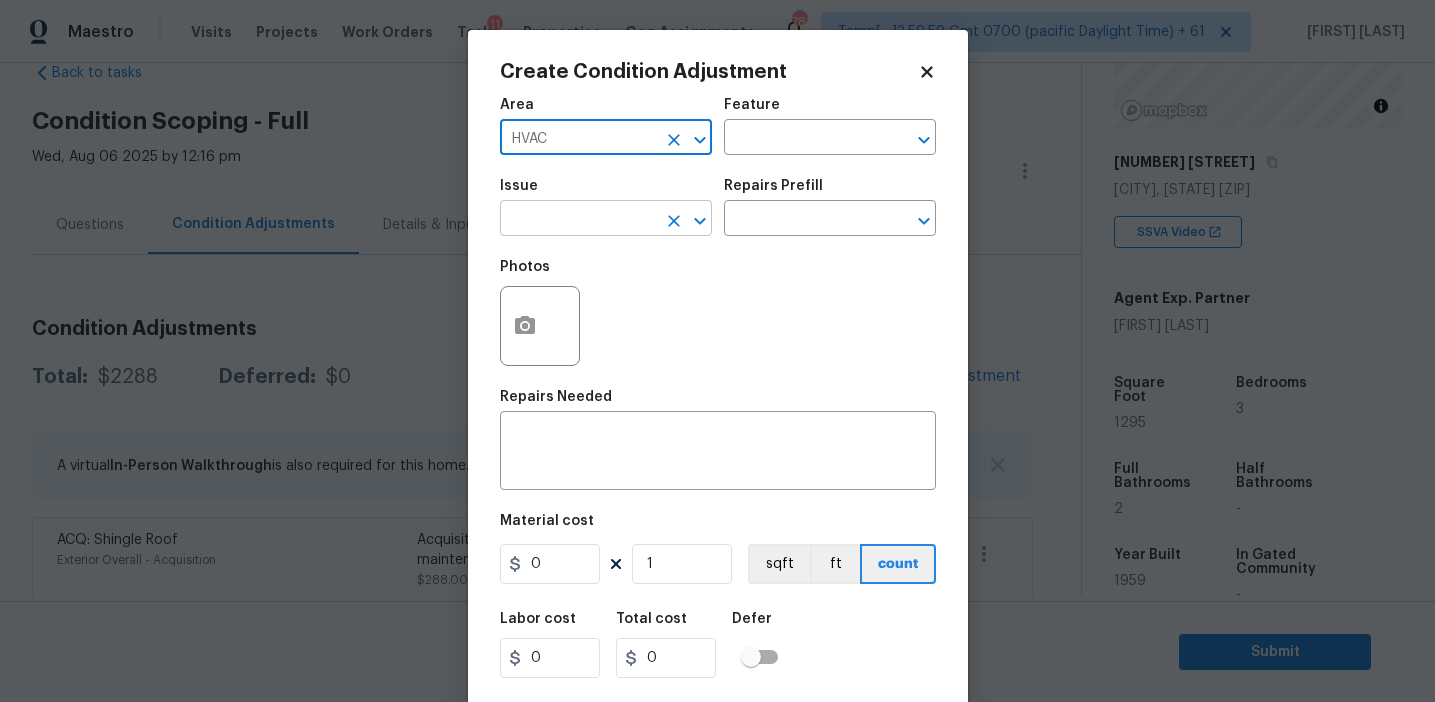 type on "HVAC" 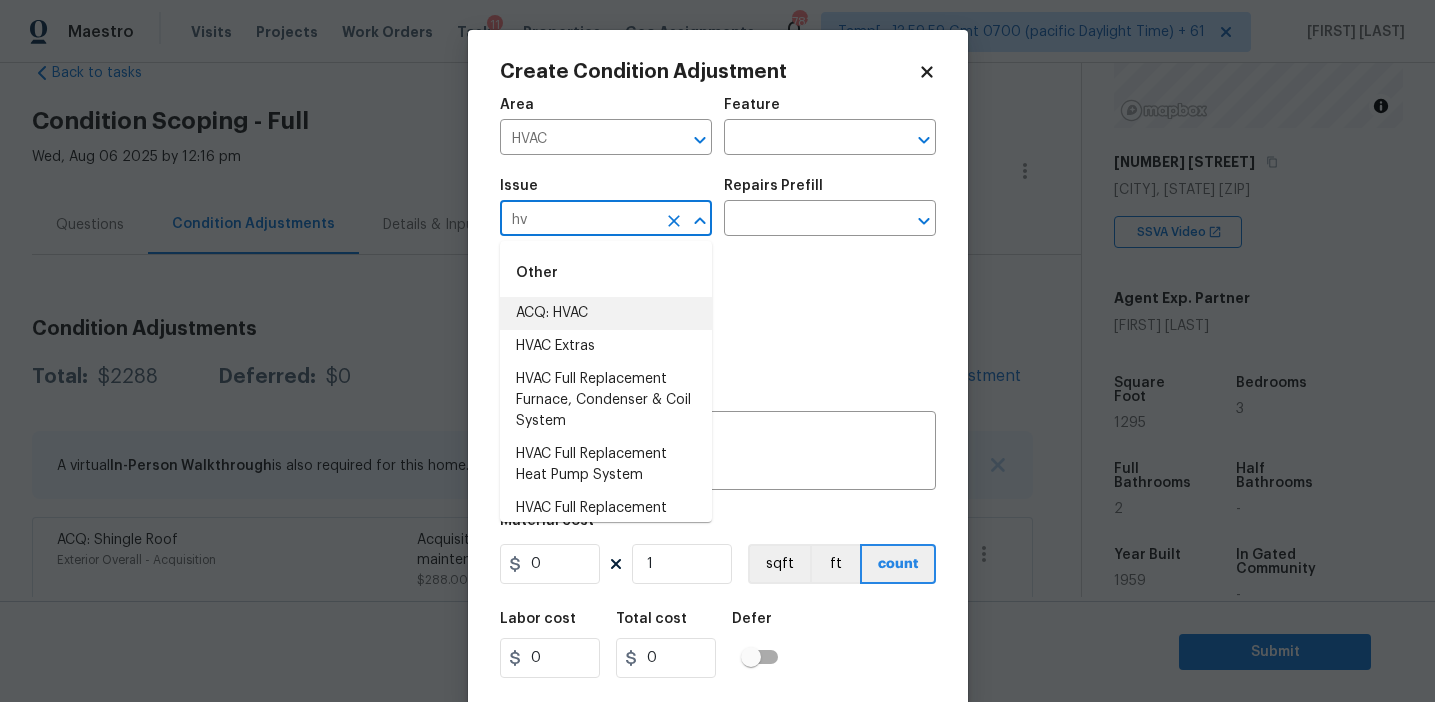 click on "ACQ: HVAC" at bounding box center [606, 313] 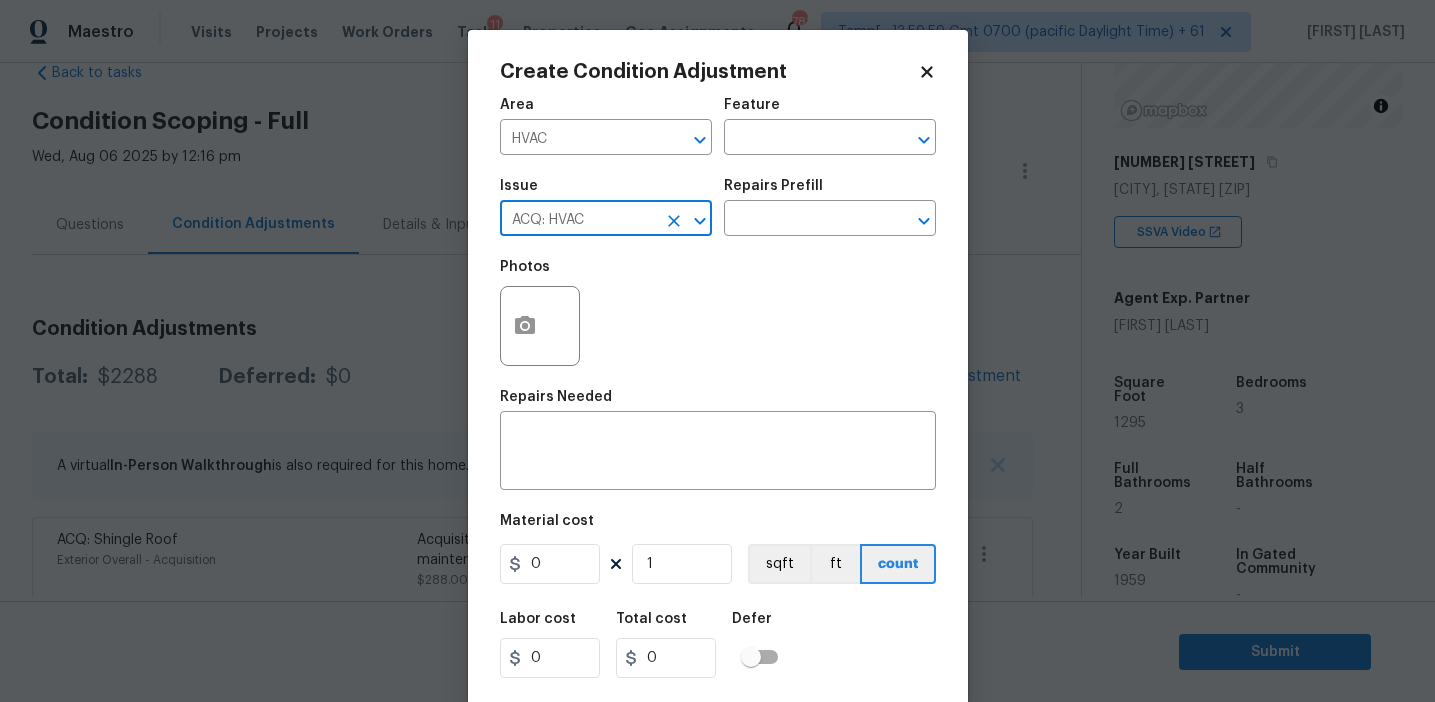 type on "ACQ: HVAC" 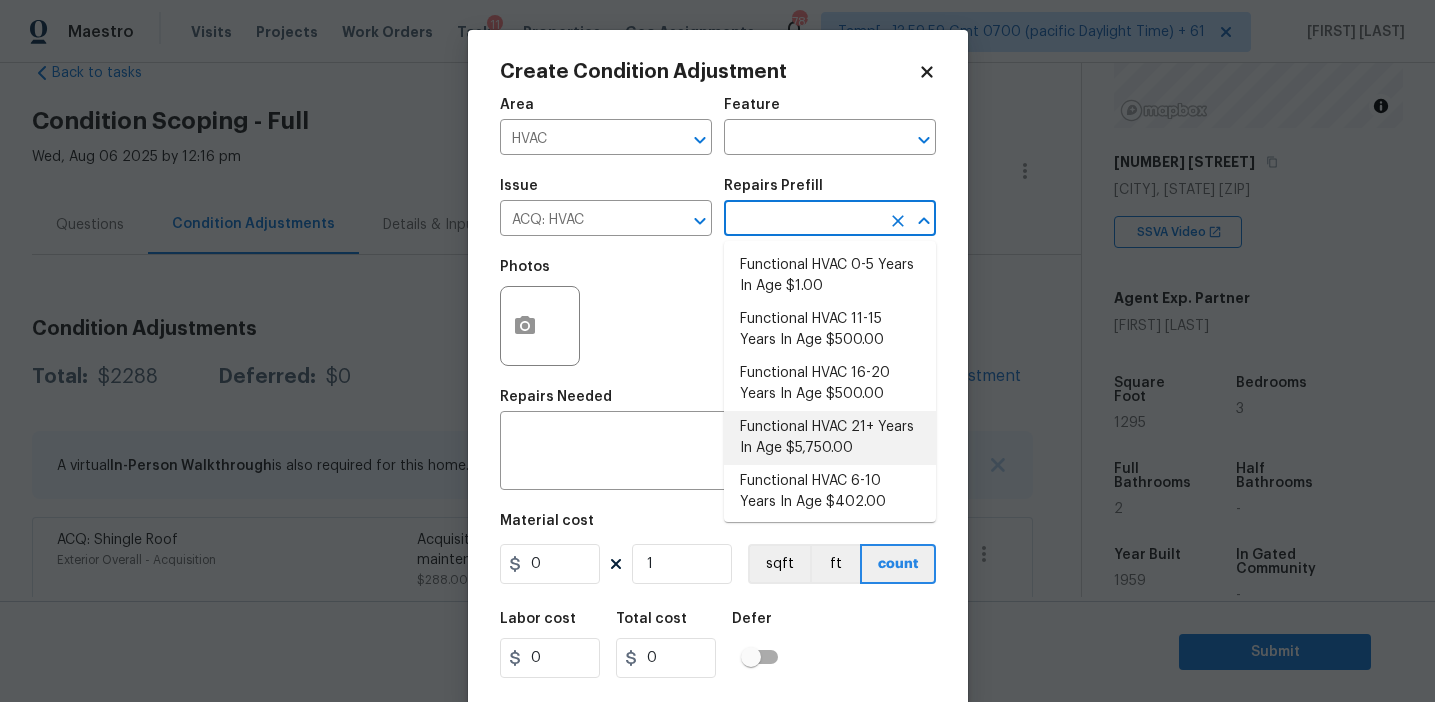 click on "Functional HVAC 21+ Years In Age $5,750.00" at bounding box center [830, 438] 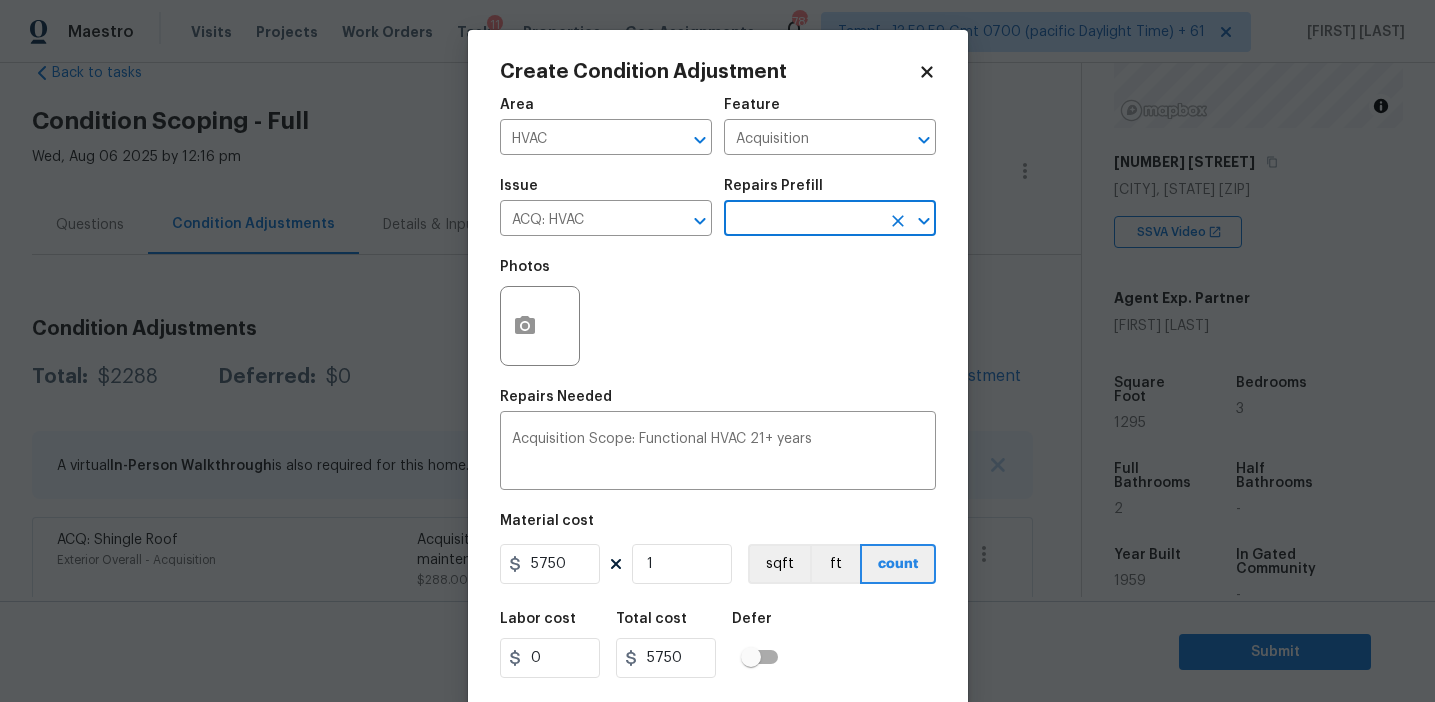 scroll, scrollTop: 45, scrollLeft: 0, axis: vertical 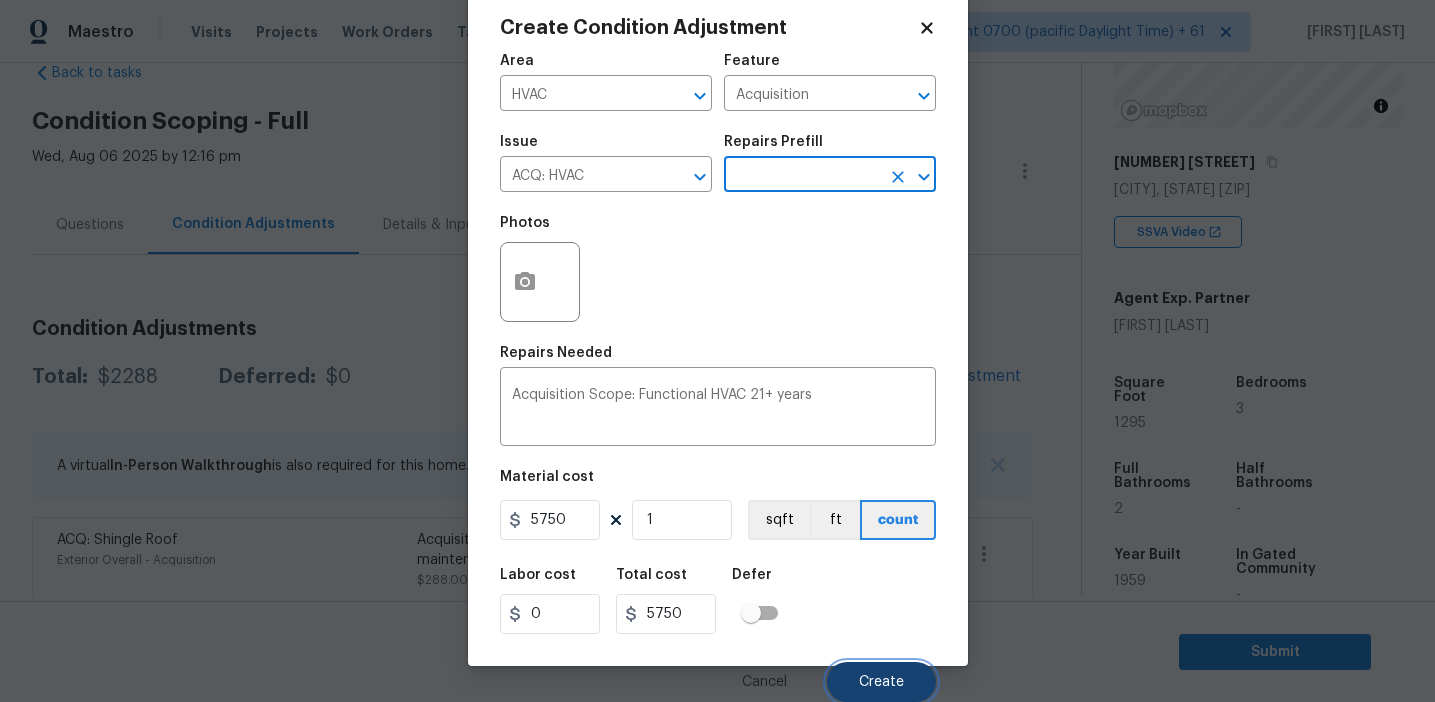 click on "Create" at bounding box center [881, 682] 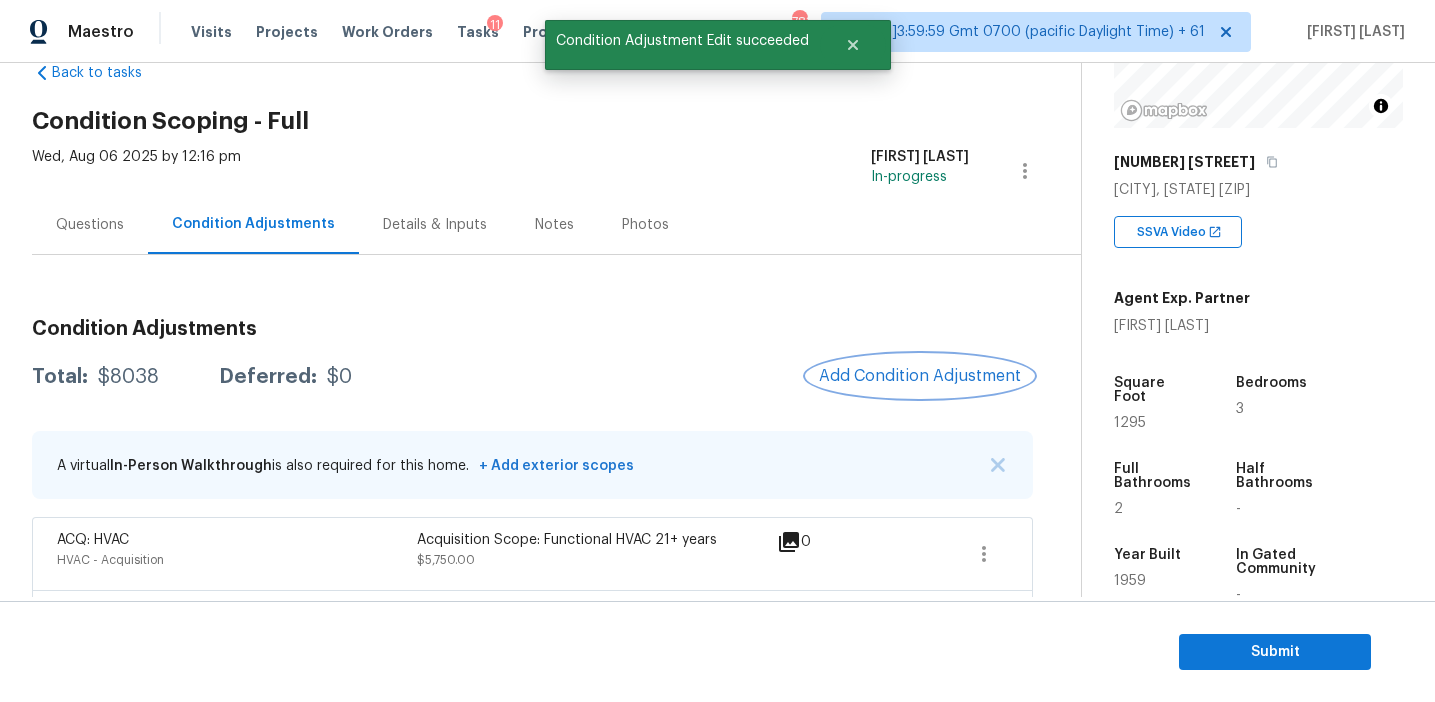 scroll, scrollTop: 0, scrollLeft: 0, axis: both 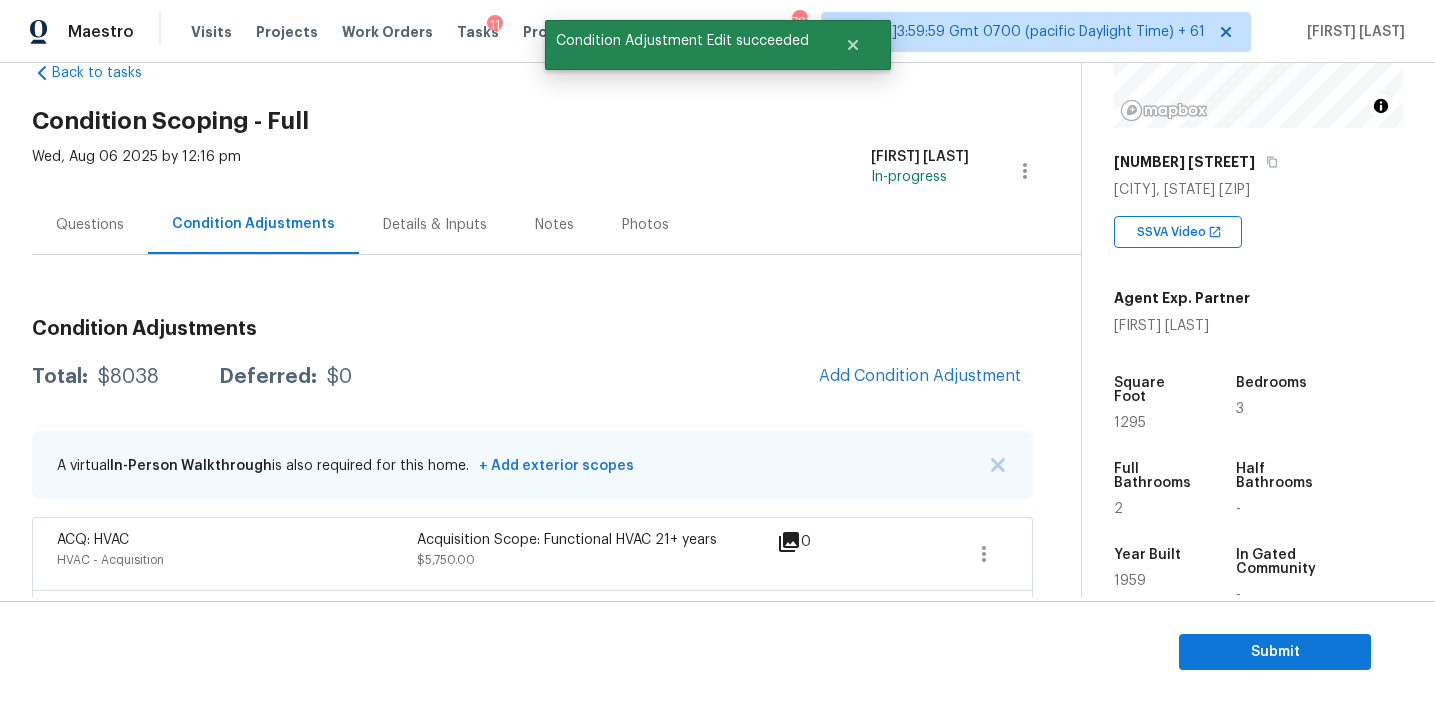 click on "Total:  8038 Deferred:  0 Add Condition Adjustment" at bounding box center [532, 377] 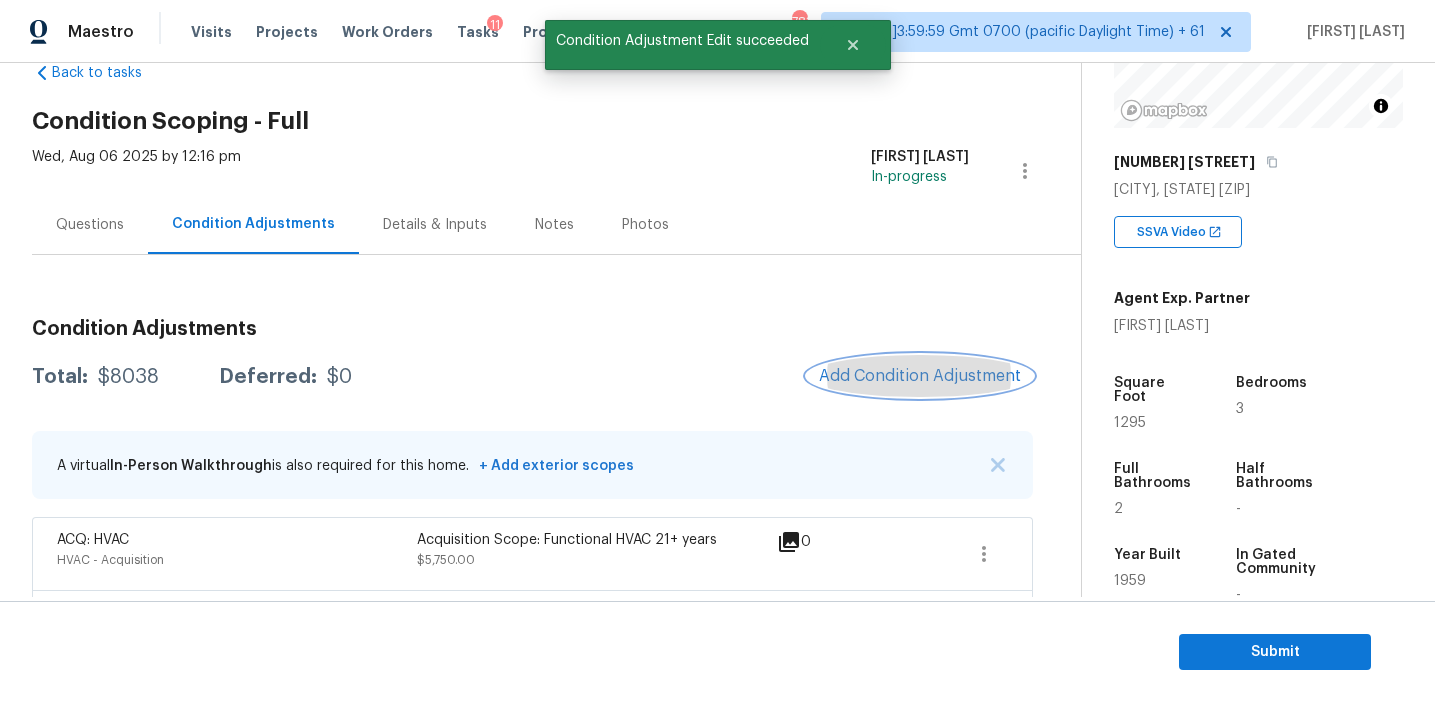 click on "Add Condition Adjustment" at bounding box center (920, 376) 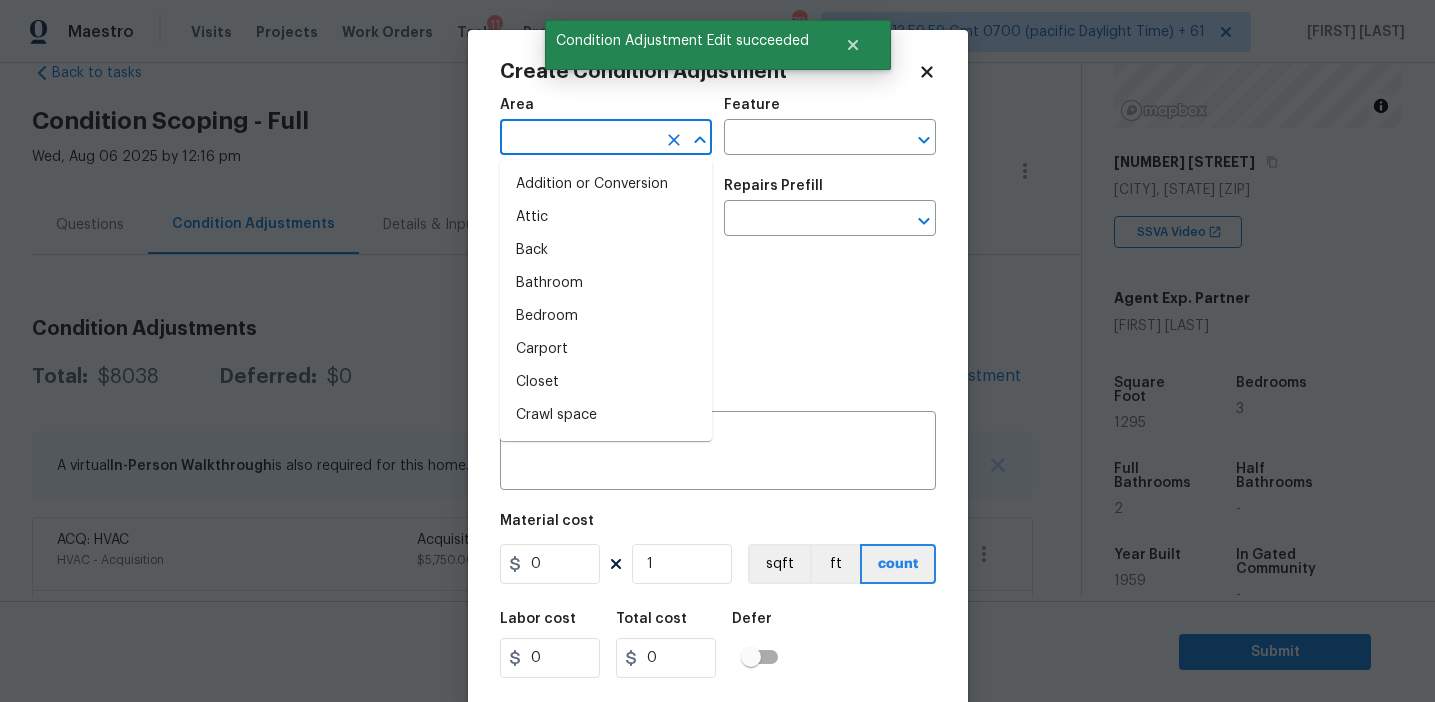 click at bounding box center [578, 139] 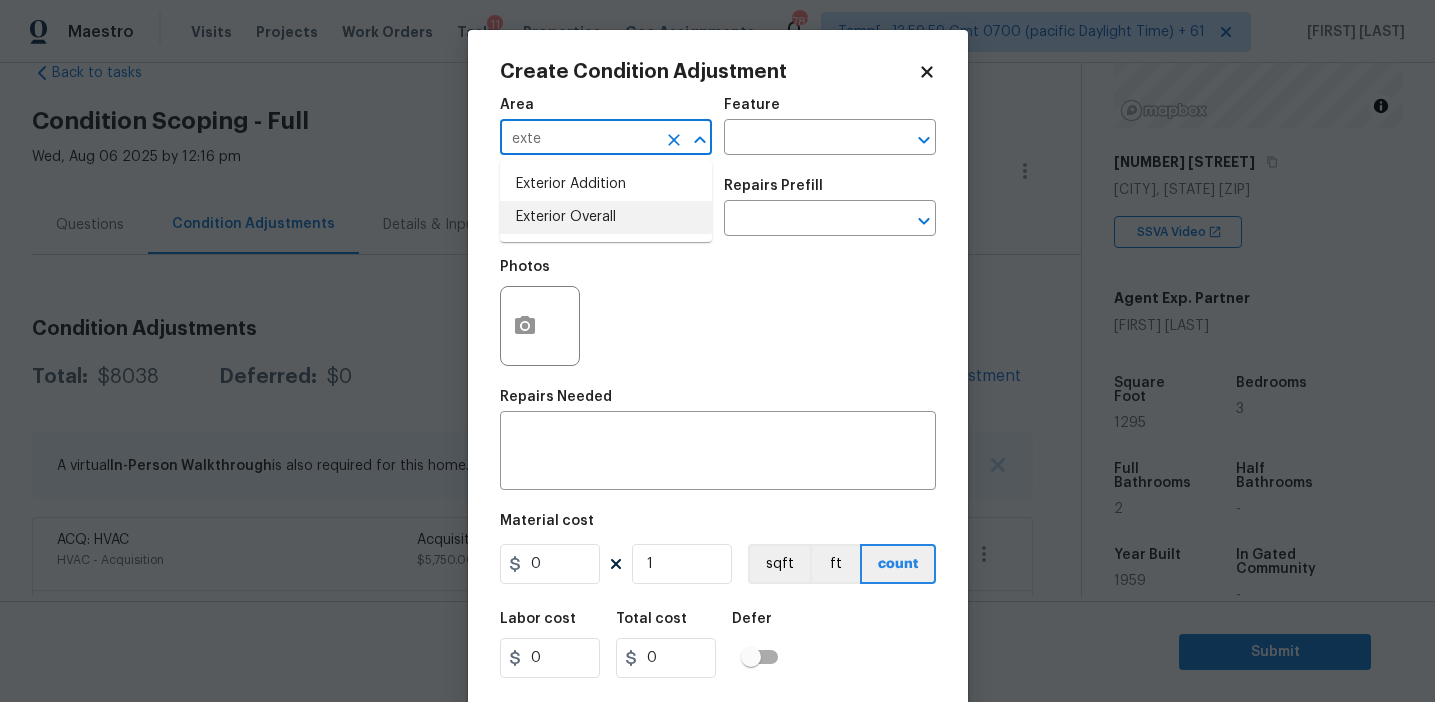 click on "Exterior Overall" at bounding box center [606, 217] 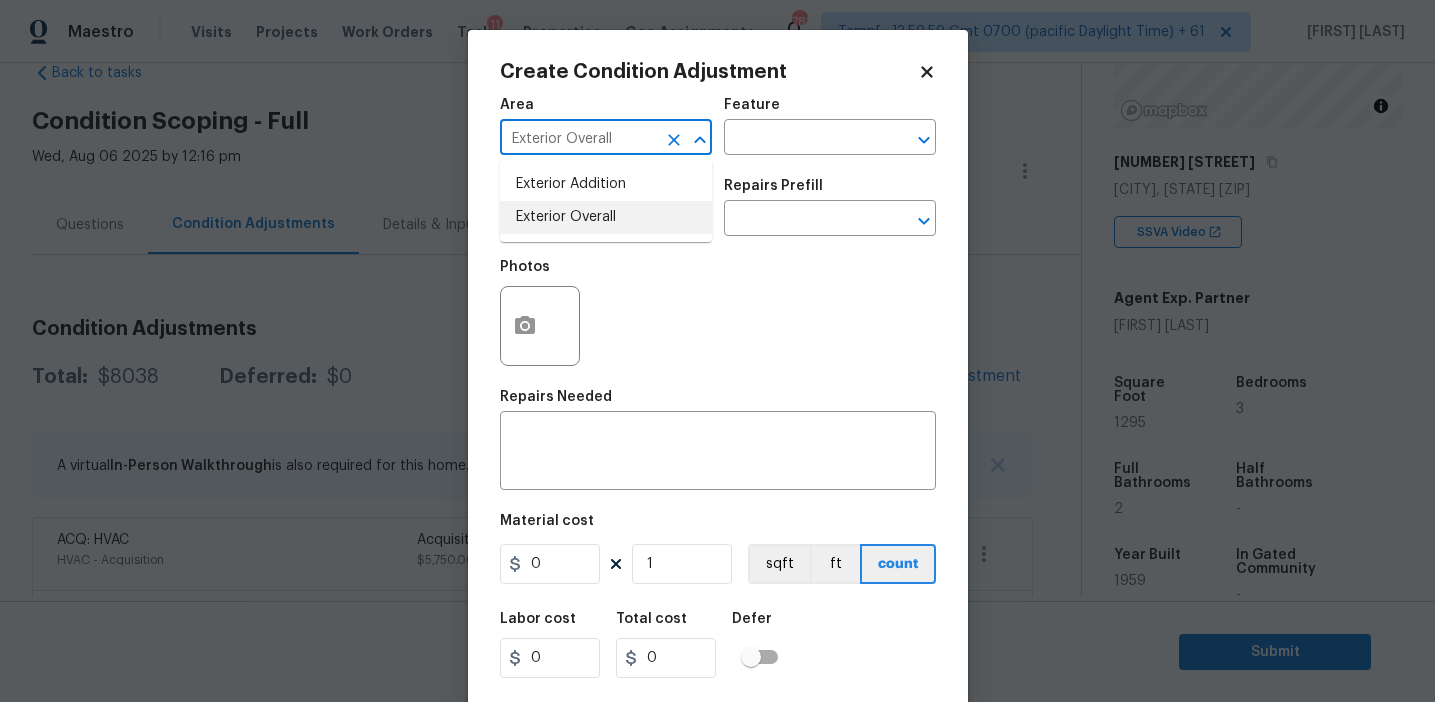 type on "Exterior Overall" 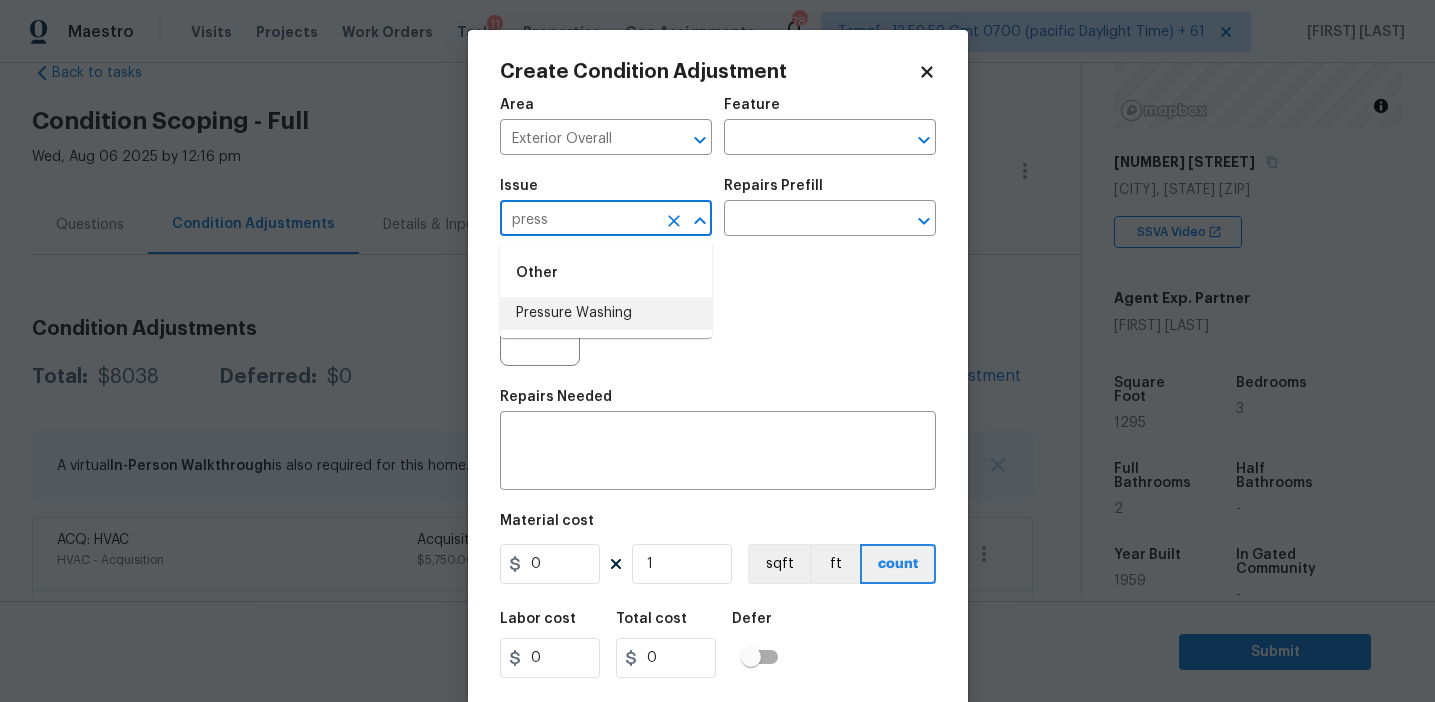click on "Pressure Washing" at bounding box center [606, 313] 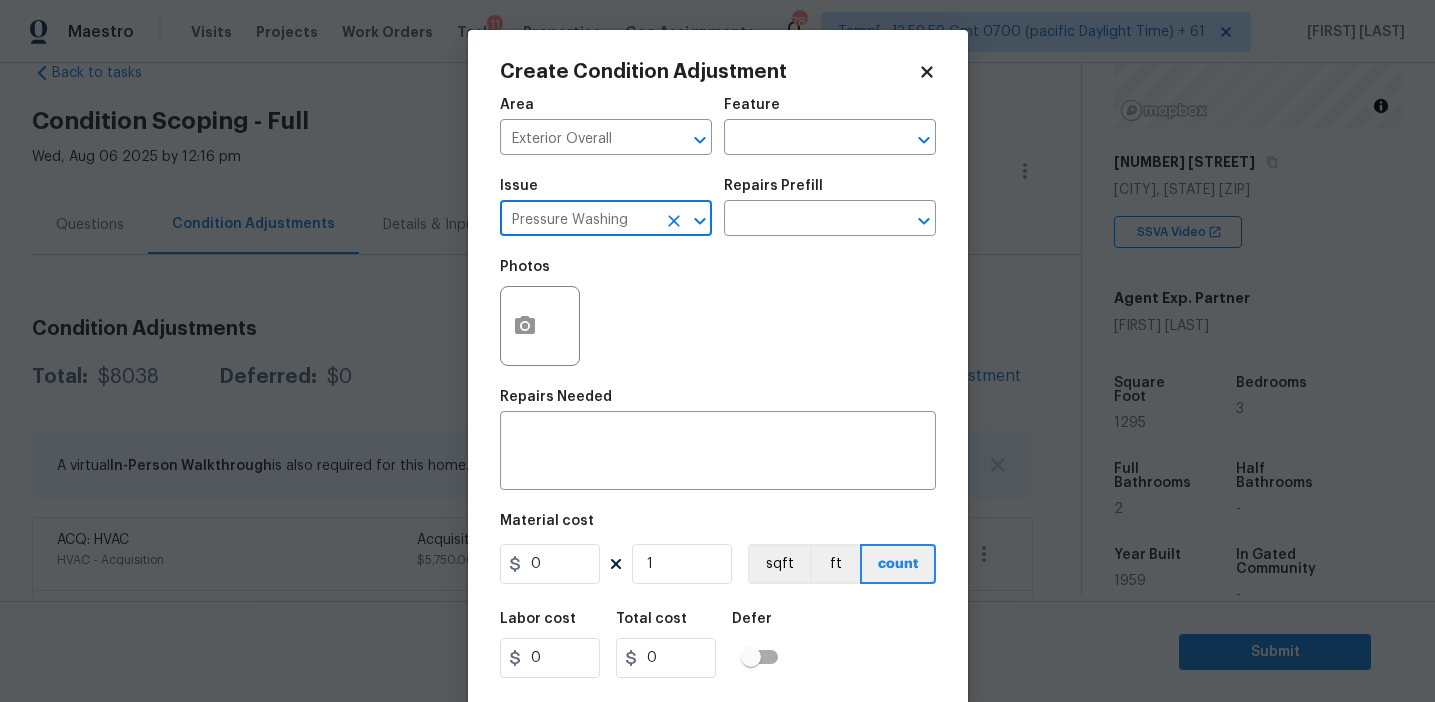 type on "Pressure Washing" 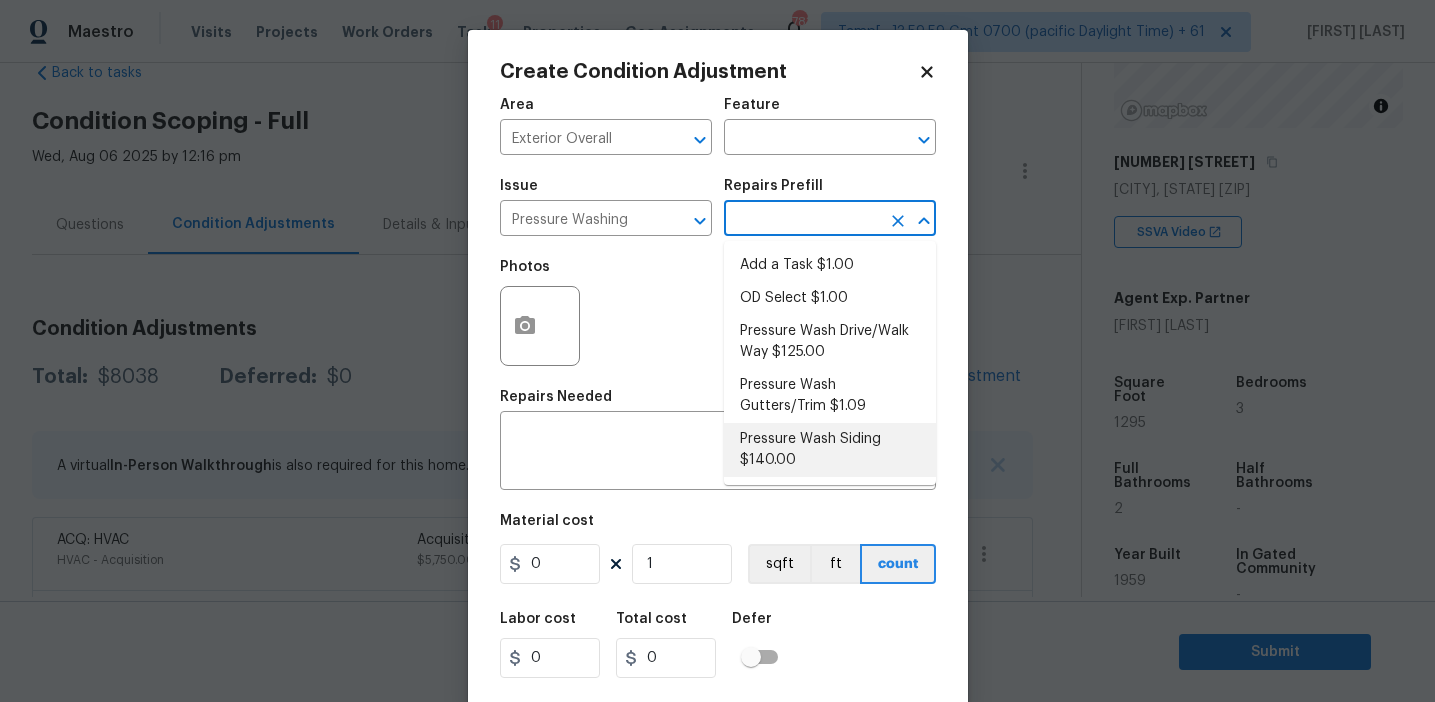 click on "Pressure Wash Siding $140.00" at bounding box center (830, 450) 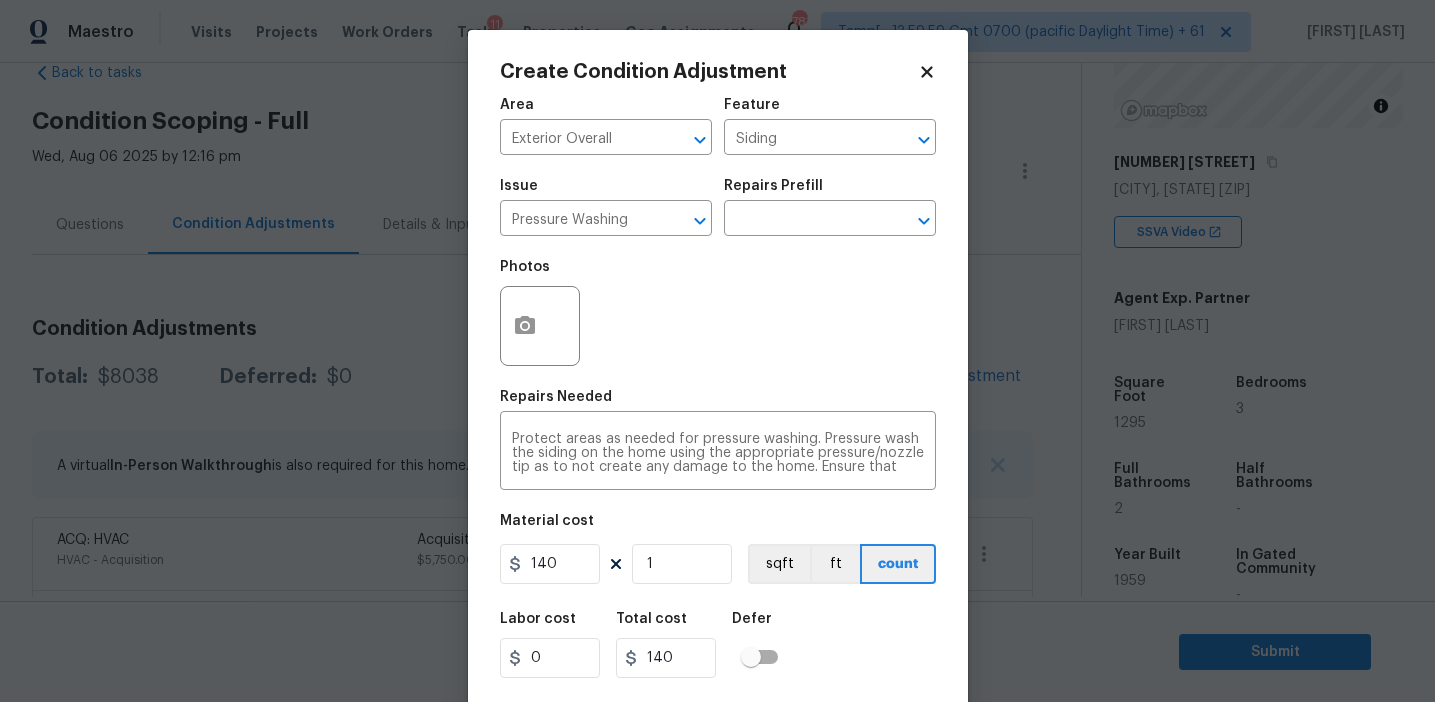 click on "Material cost 140 1 sqft ft count" at bounding box center (718, 551) 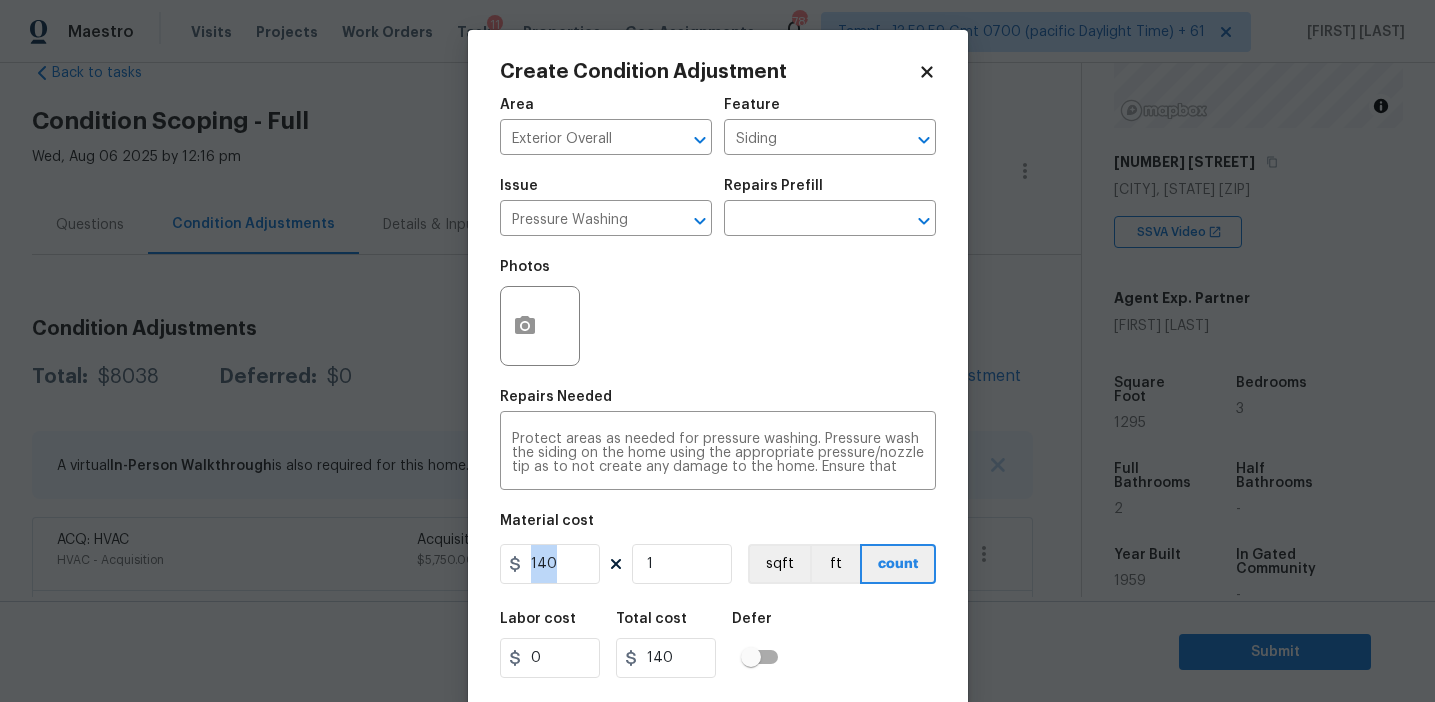 click on "Material cost 140 1 sqft ft count" at bounding box center (718, 551) 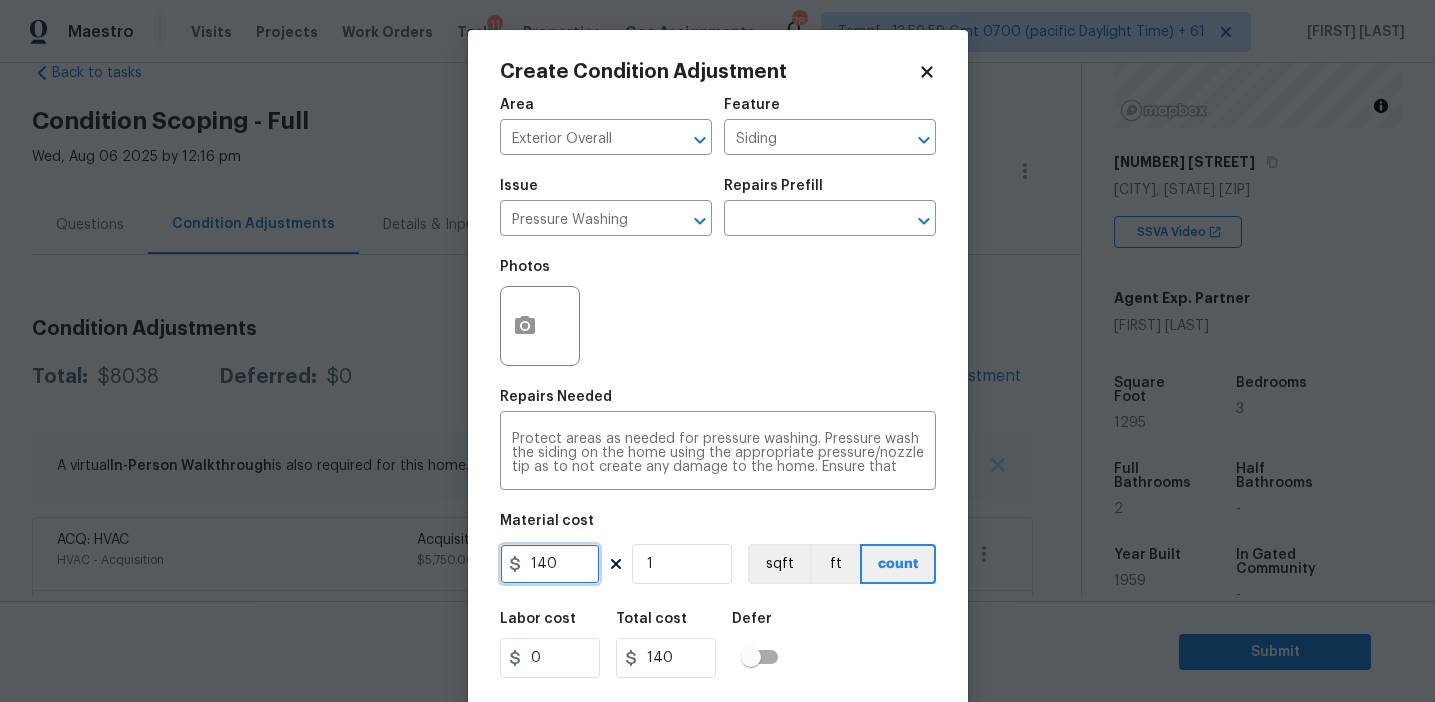 click on "140" at bounding box center [550, 564] 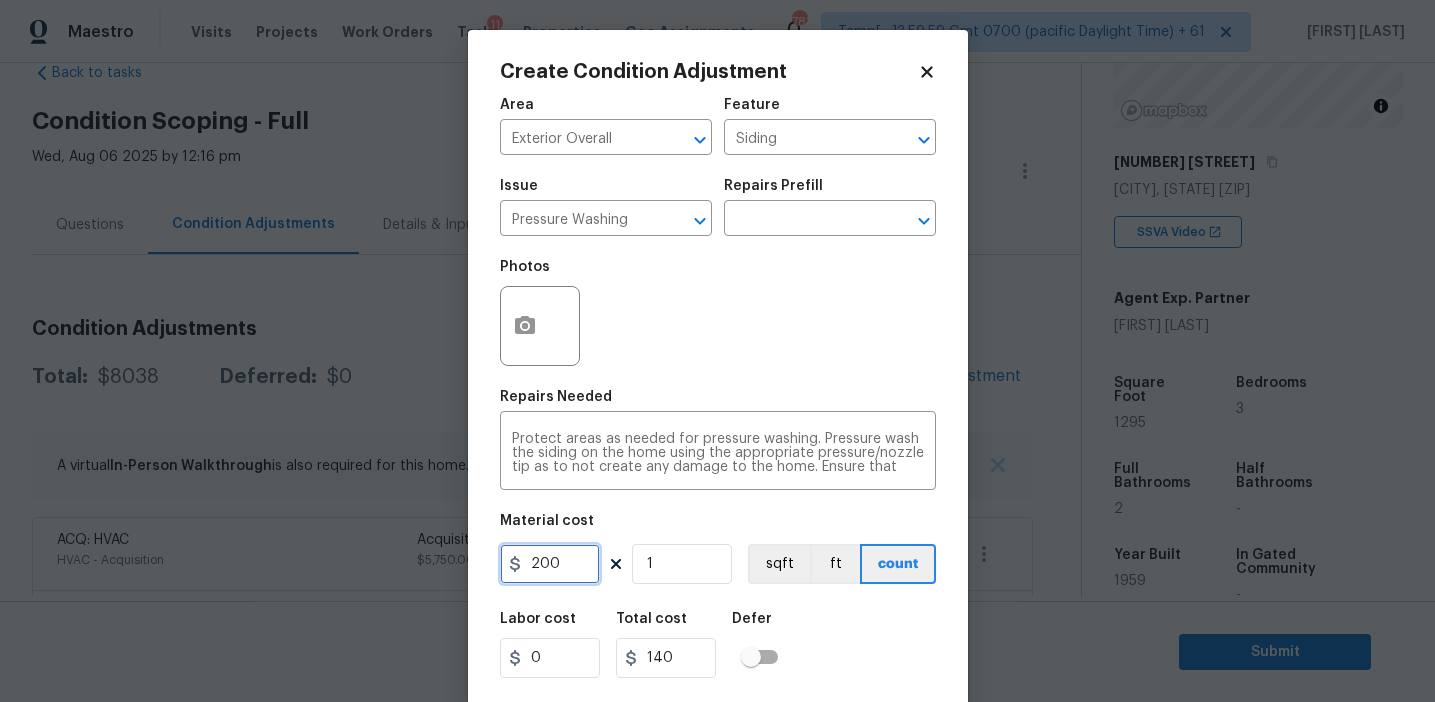 type on "200" 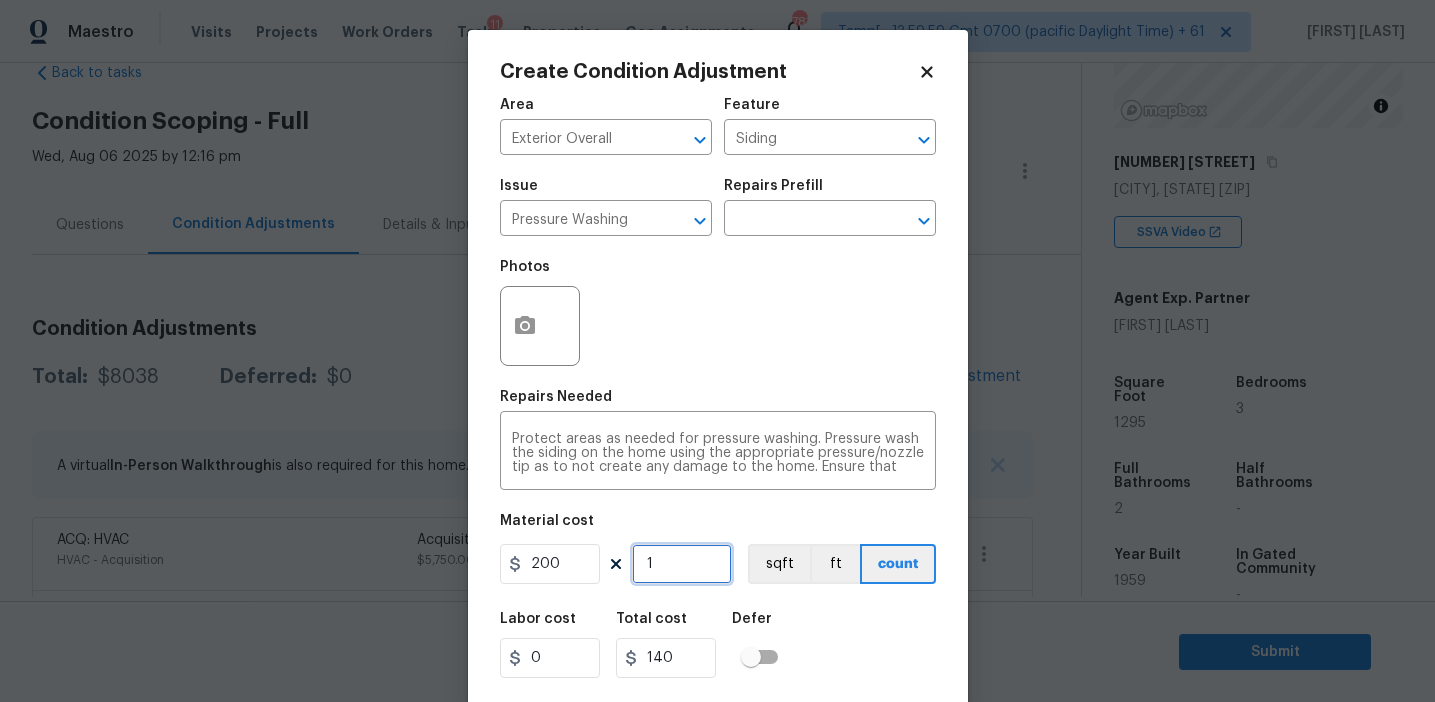 type on "200" 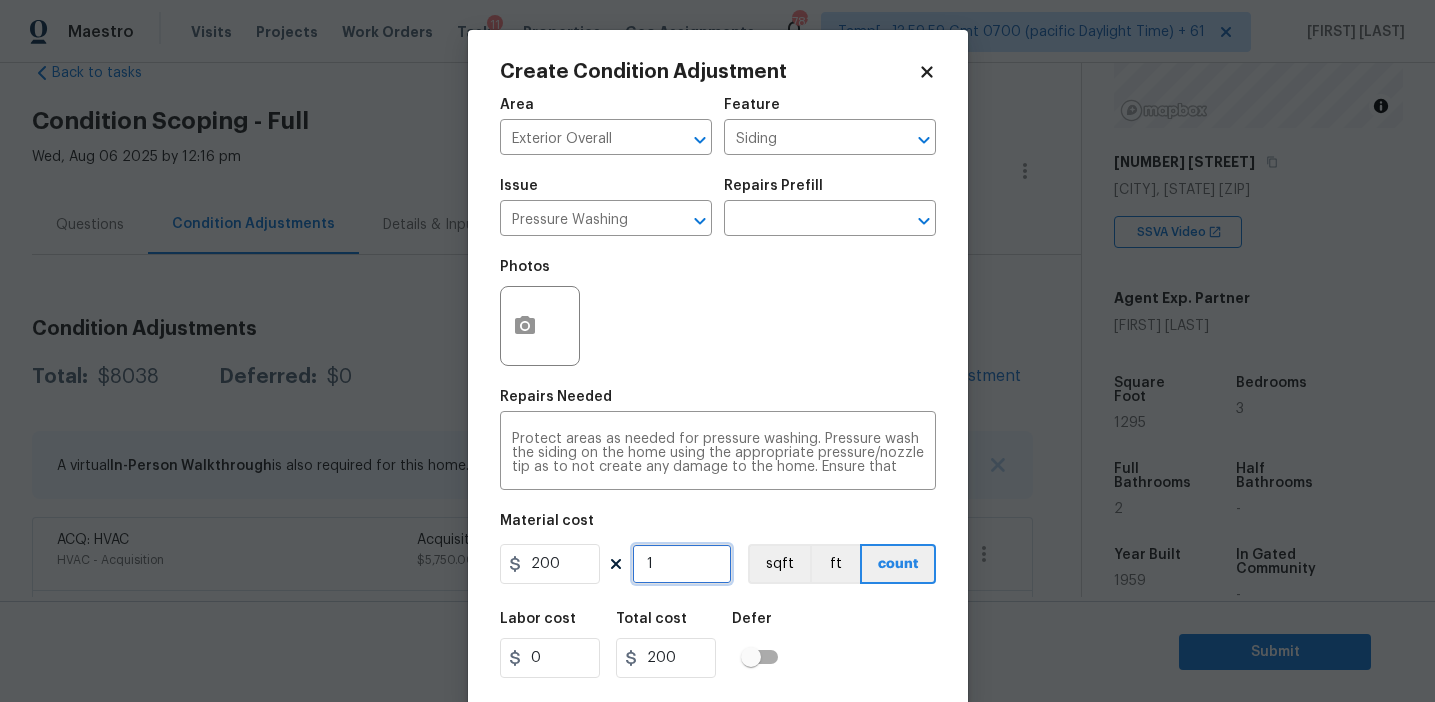scroll, scrollTop: 45, scrollLeft: 0, axis: vertical 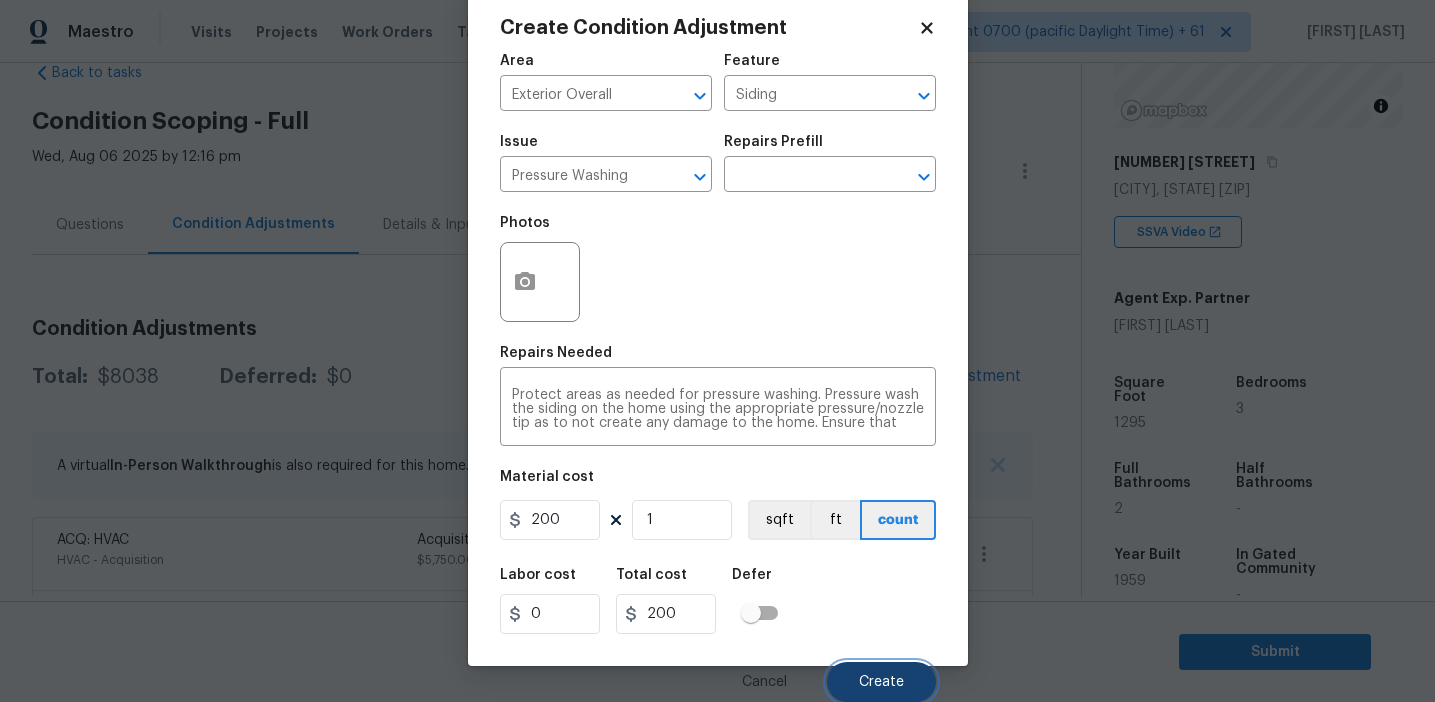 click on "Create" at bounding box center (881, 682) 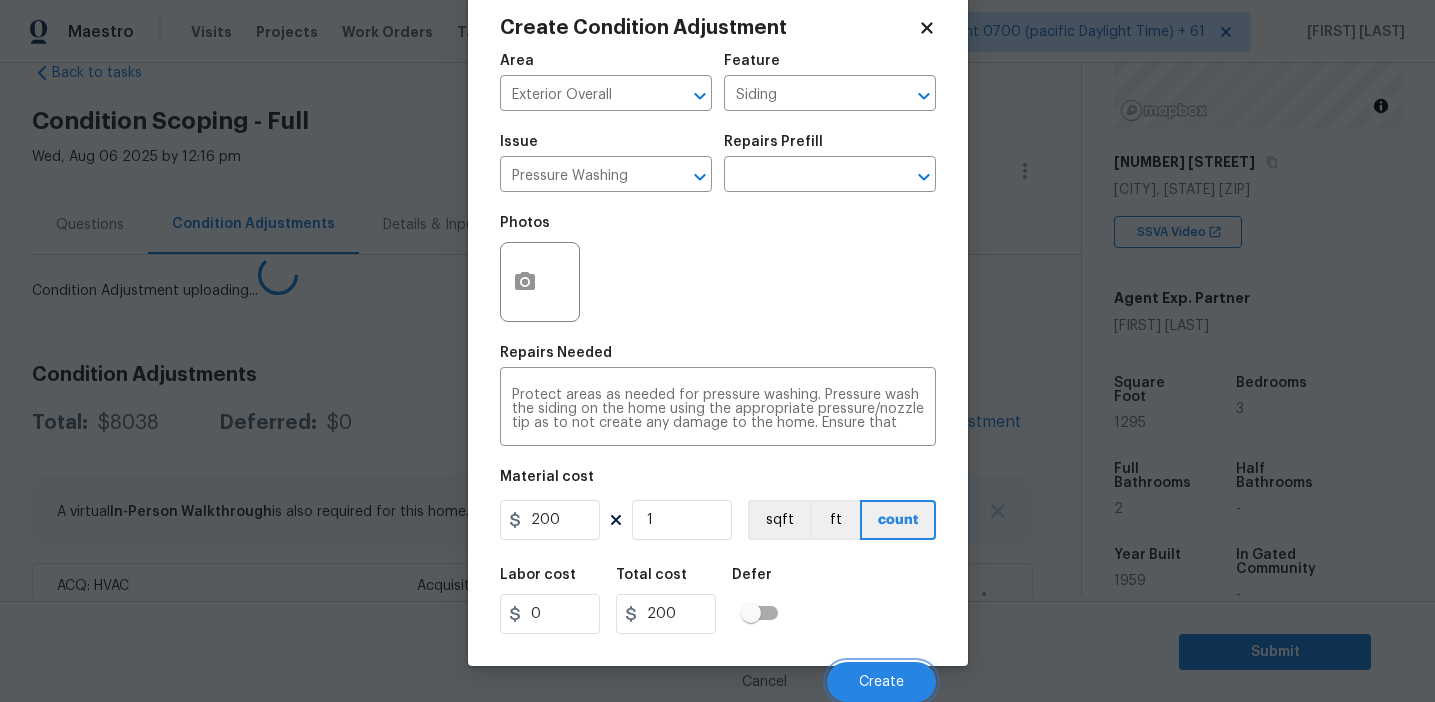 scroll, scrollTop: 38, scrollLeft: 0, axis: vertical 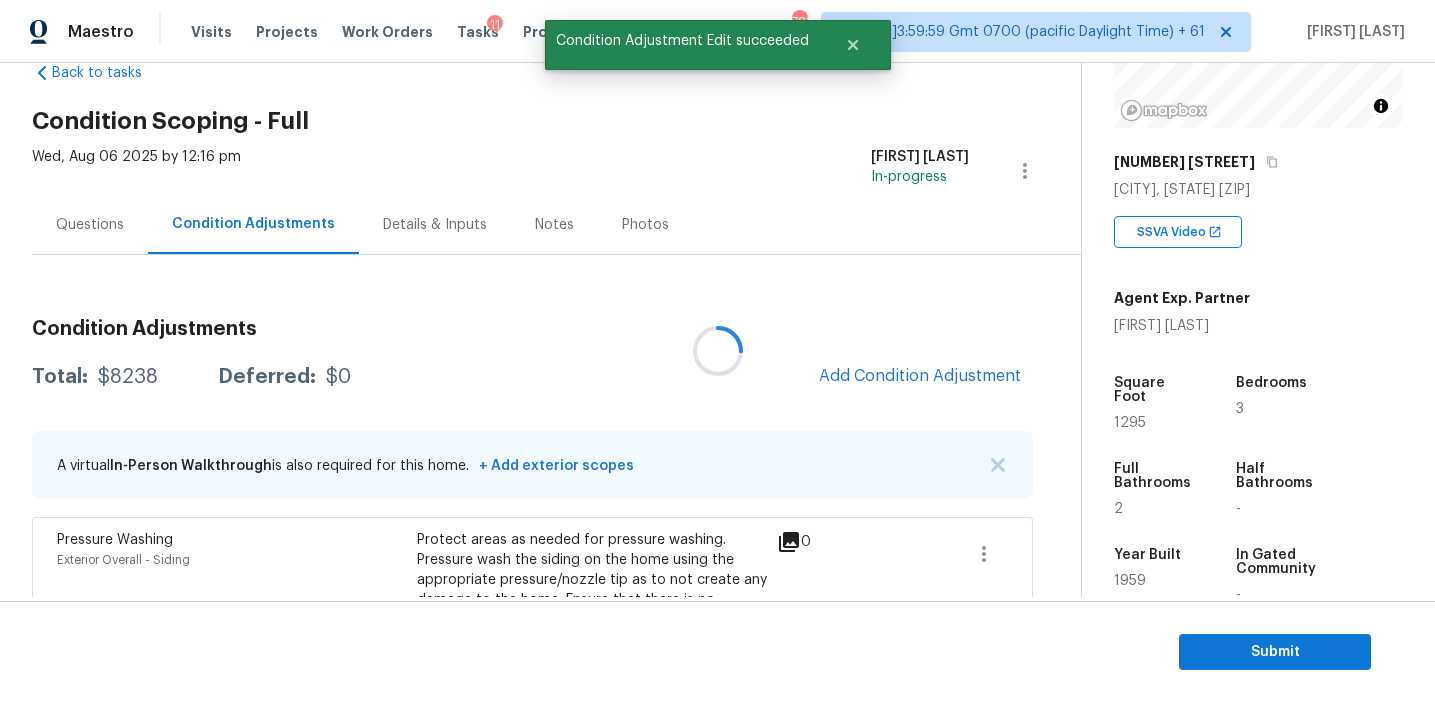 click at bounding box center (717, 351) 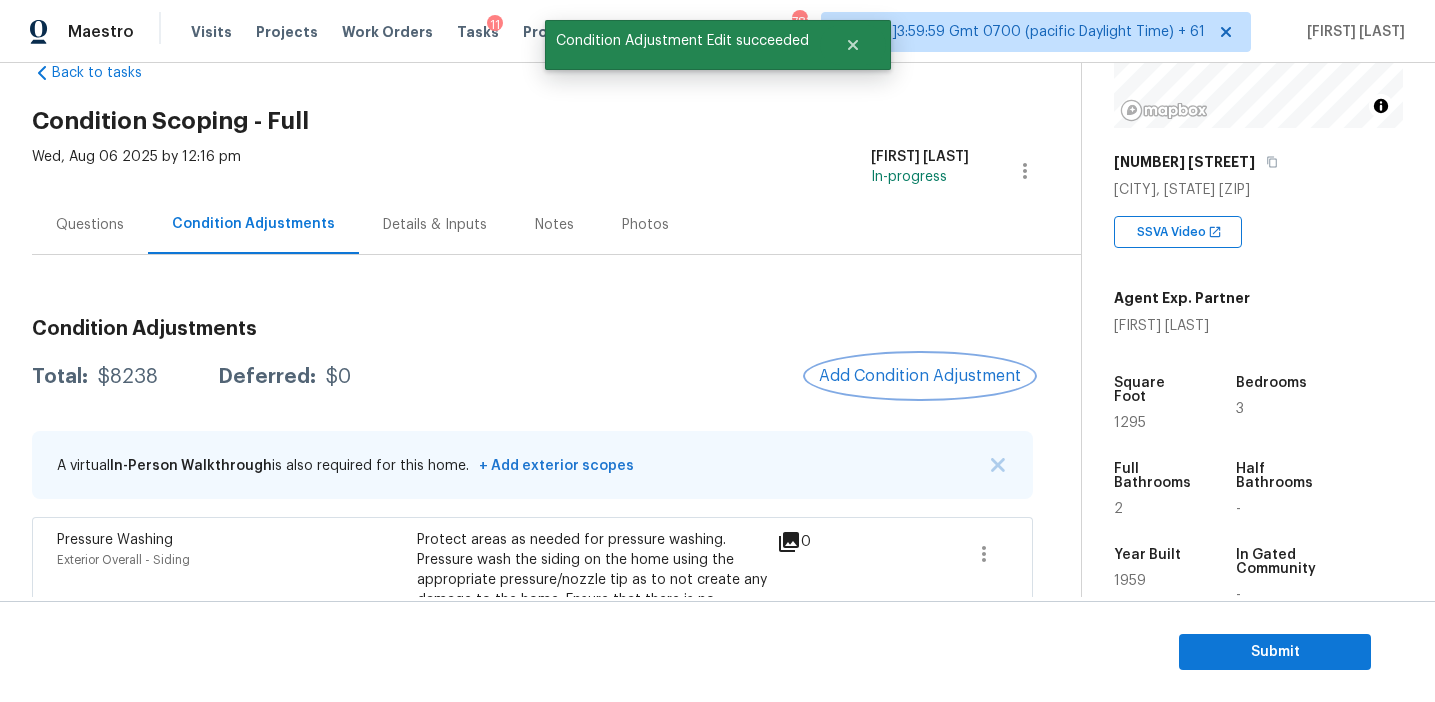 click on "Add Condition Adjustment" at bounding box center [920, 376] 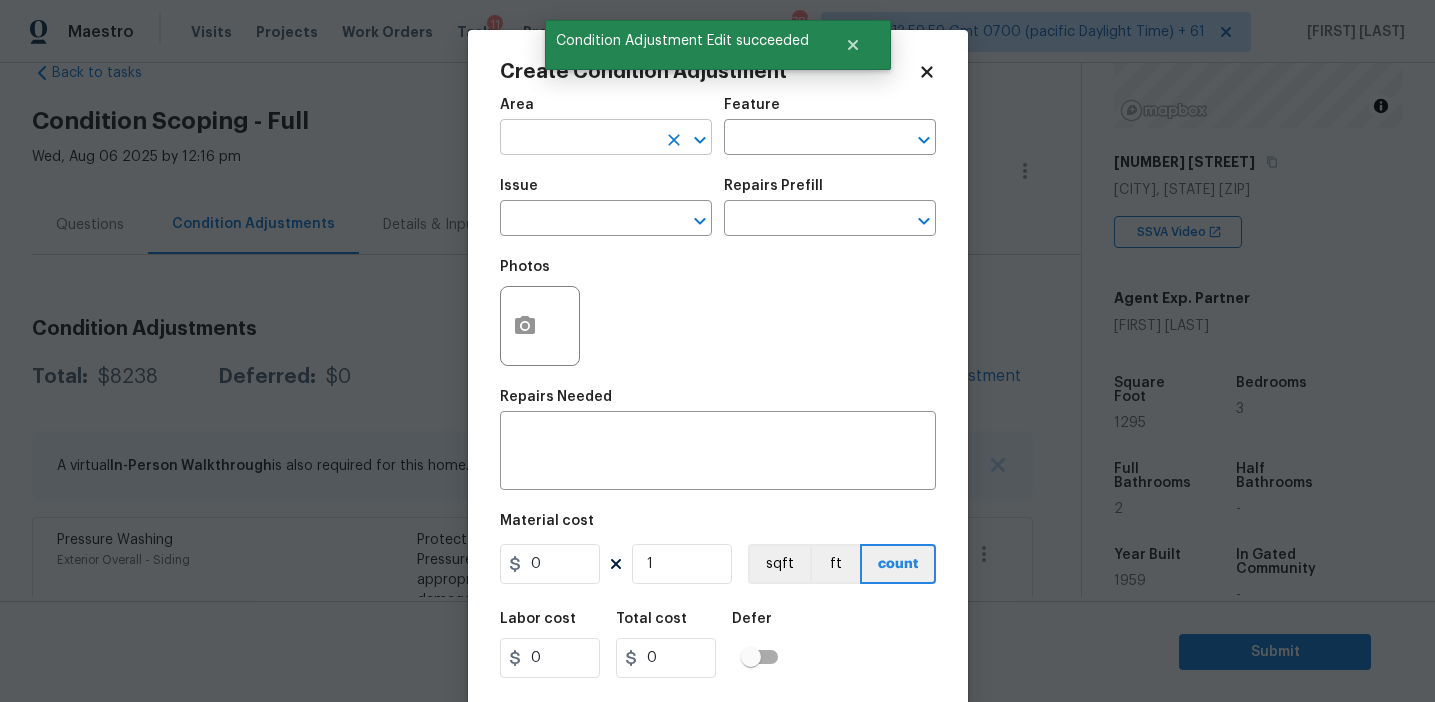 click at bounding box center (578, 139) 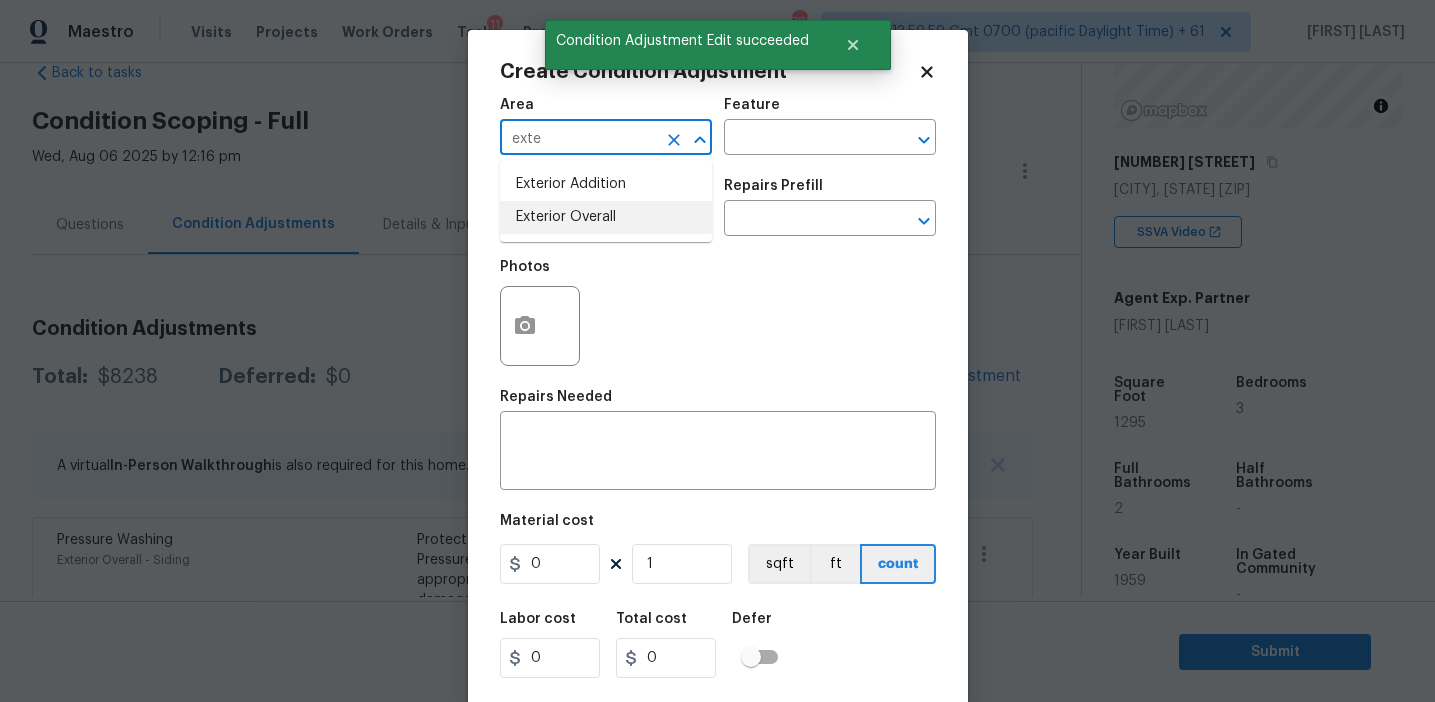click on "Exterior Overall" at bounding box center (606, 217) 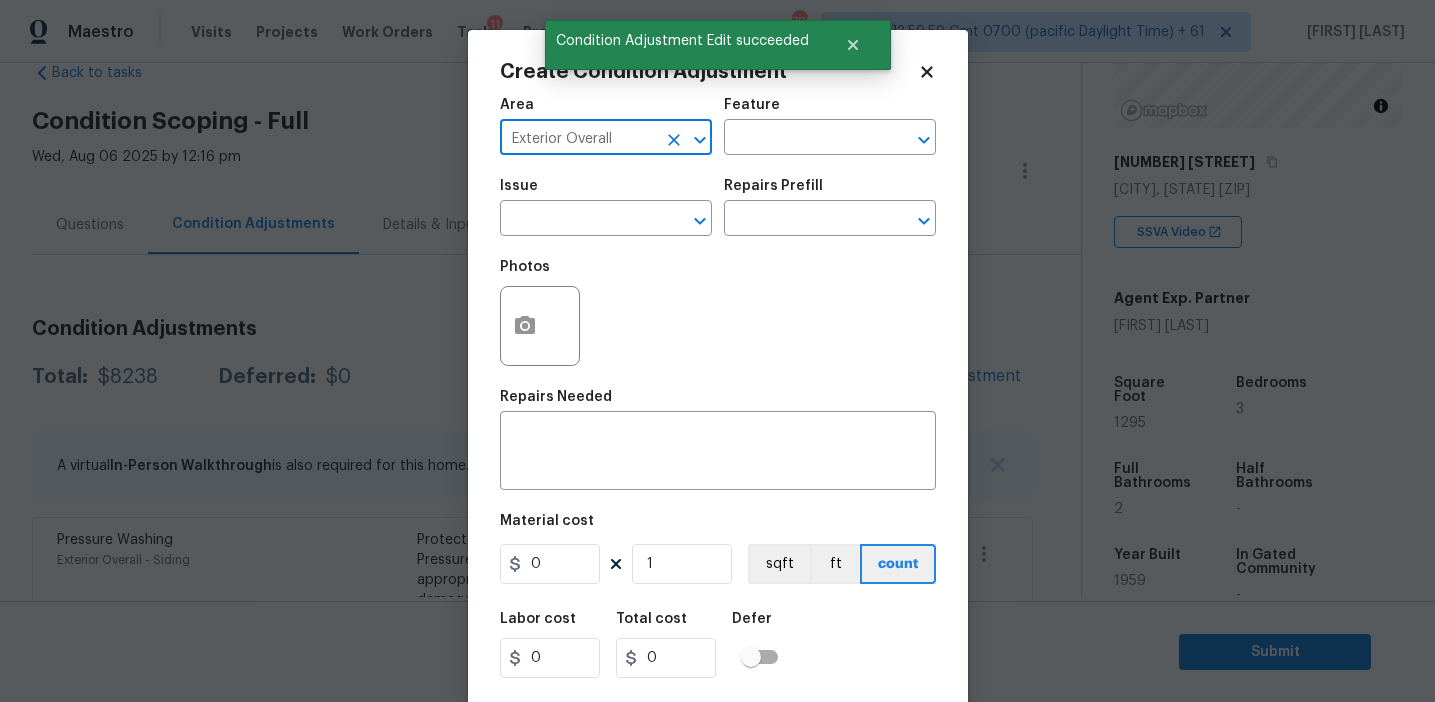 type on "Exterior Overall" 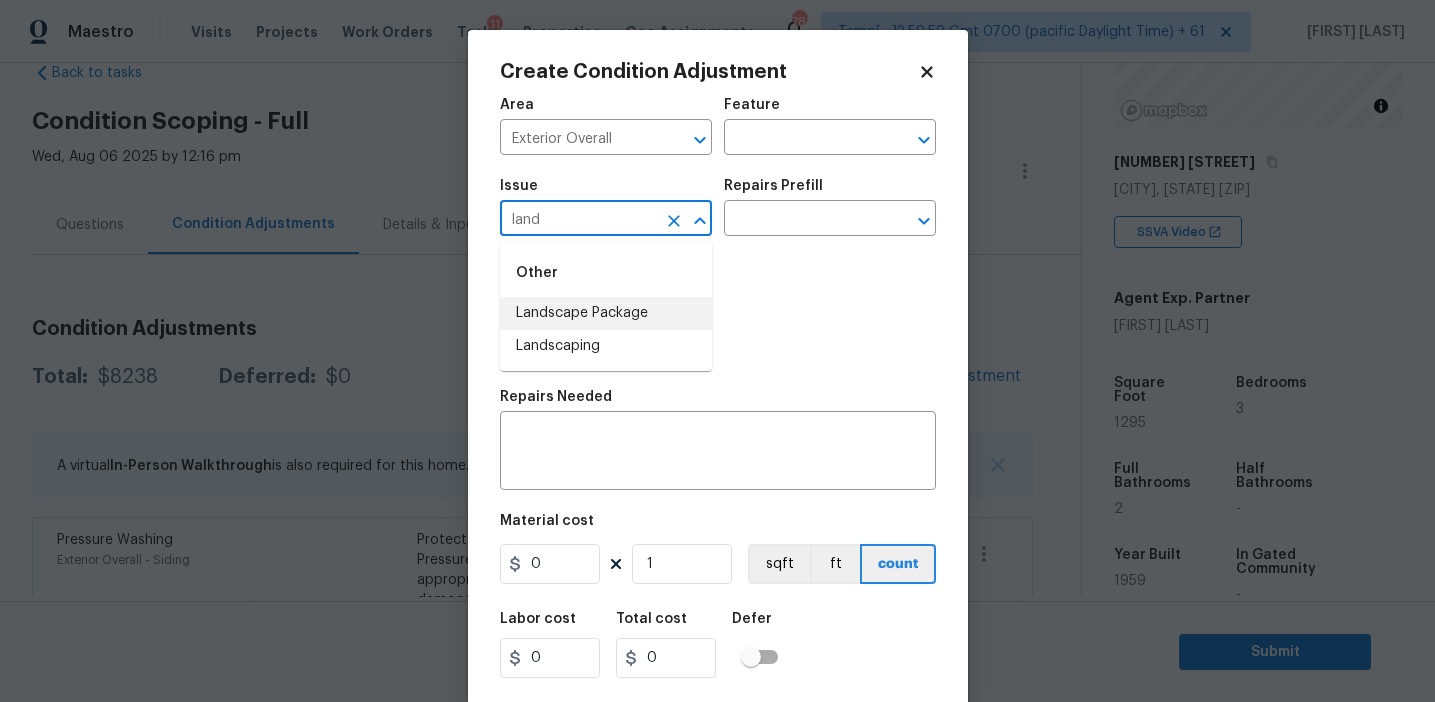 click on "Landscape Package" at bounding box center [606, 313] 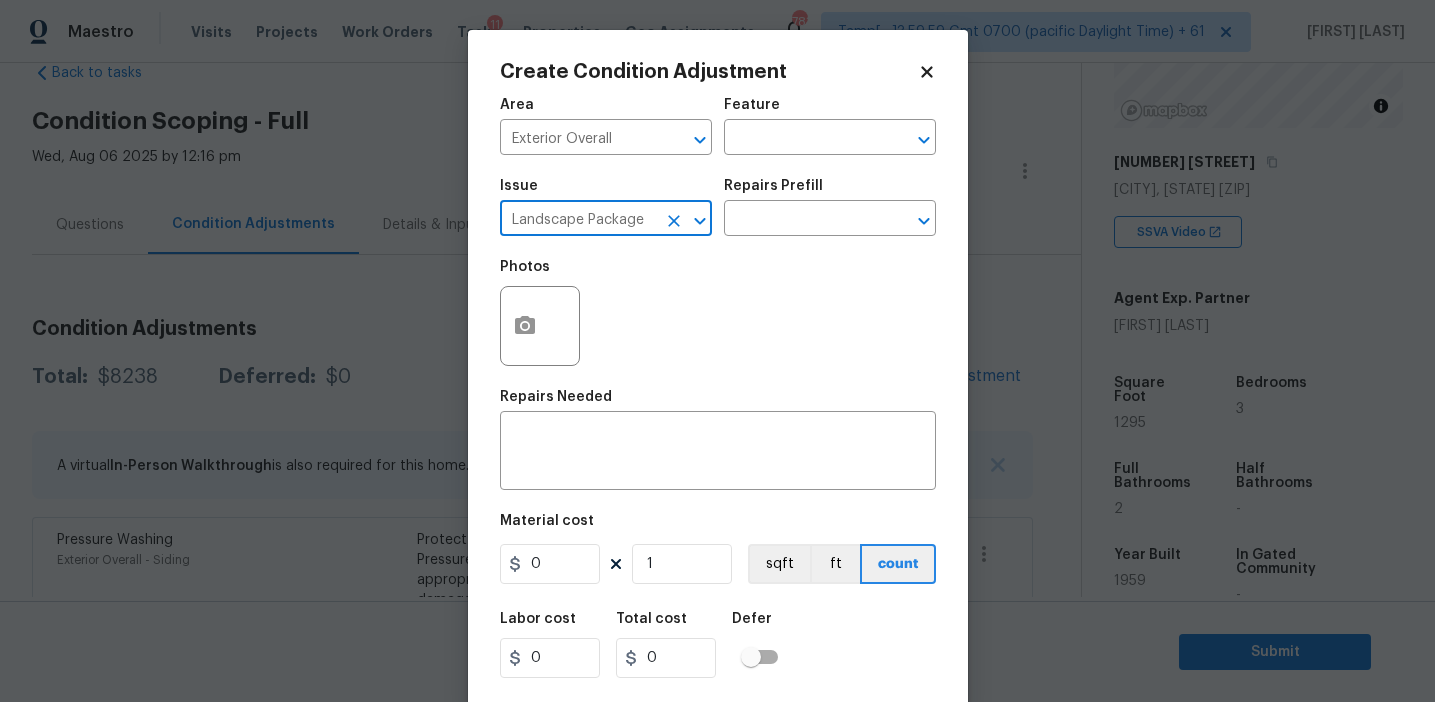 type on "Landscape Package" 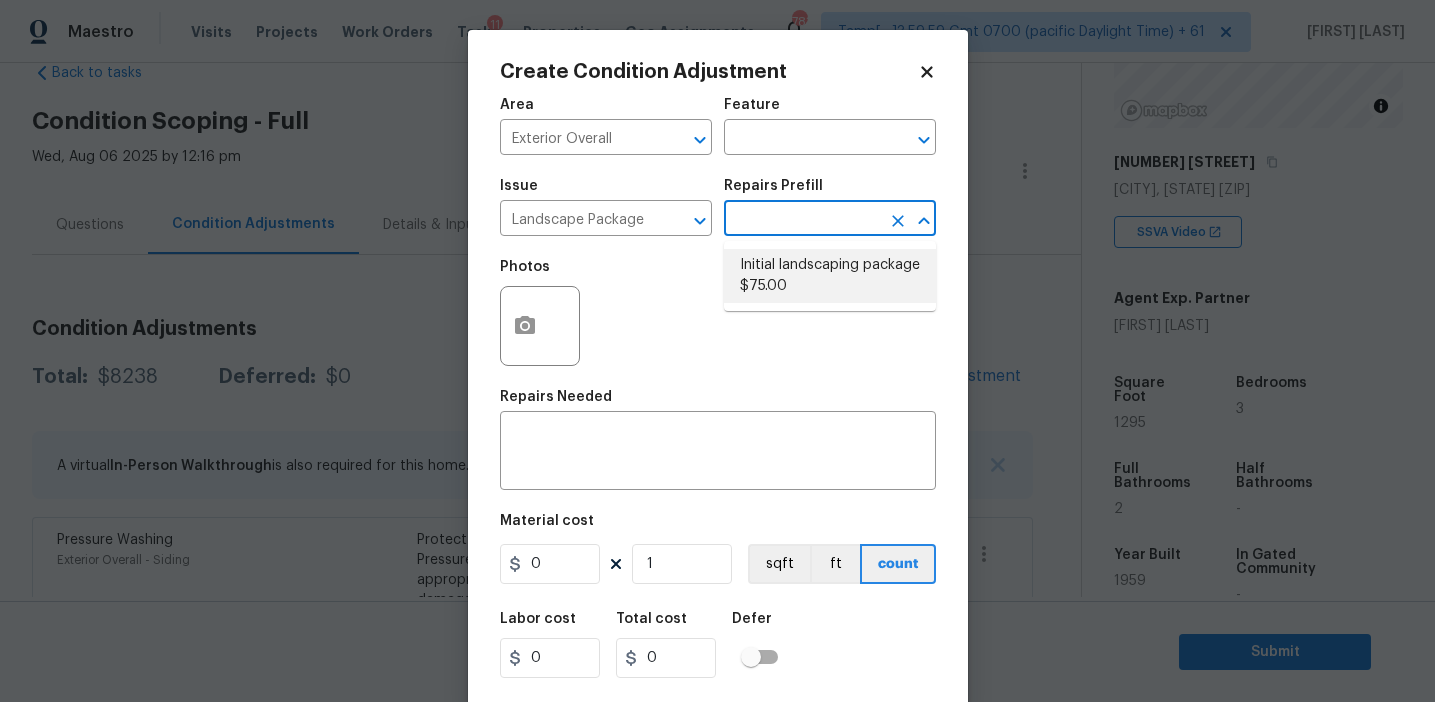 click on "Initial landscaping package $75.00" at bounding box center [830, 276] 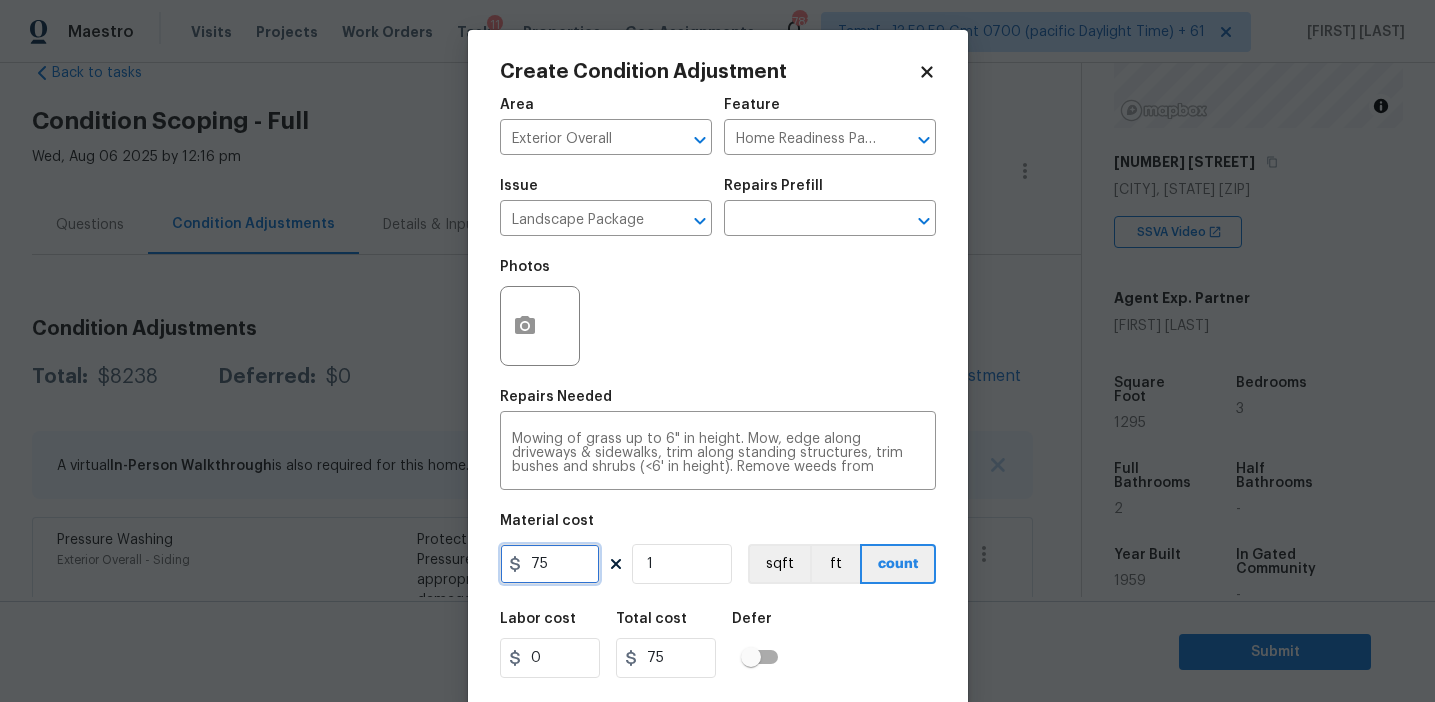 click on "75" at bounding box center (550, 564) 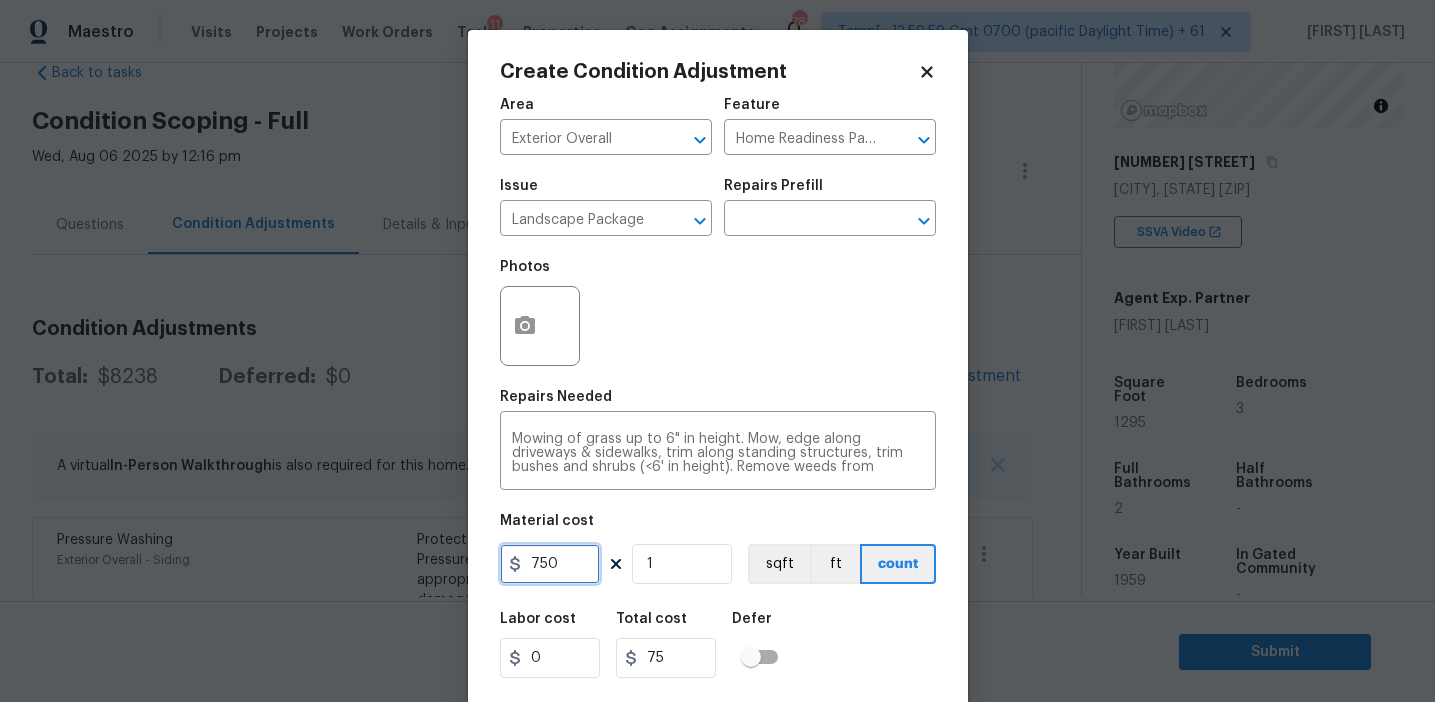 type on "750" 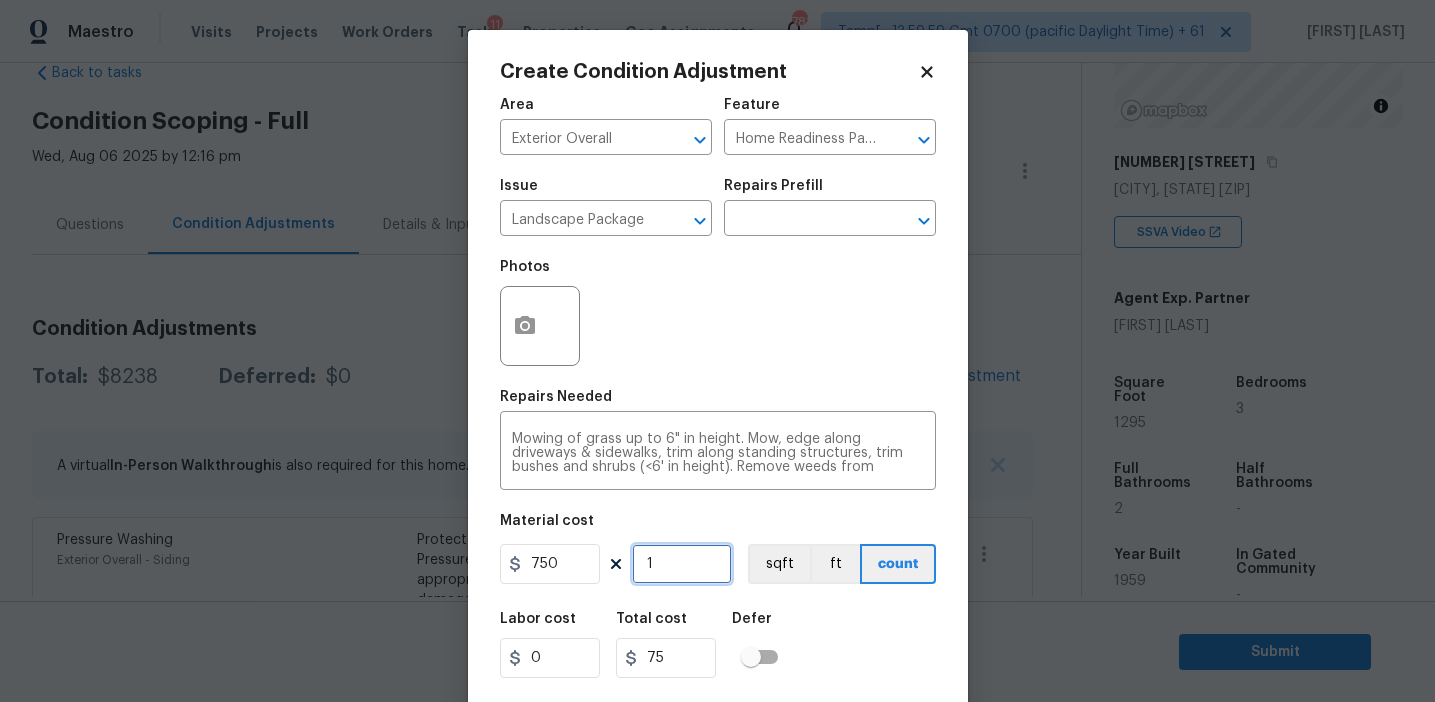 type on "750" 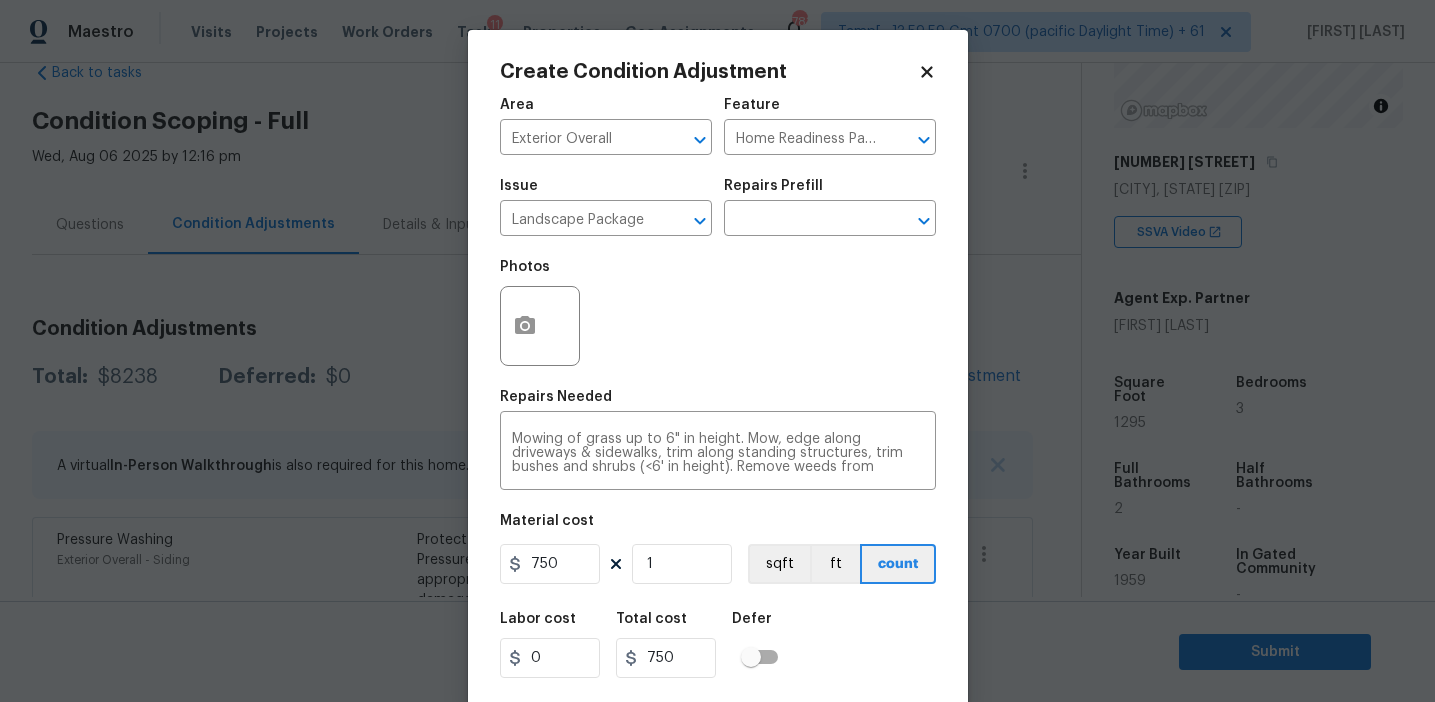 click at bounding box center (540, 326) 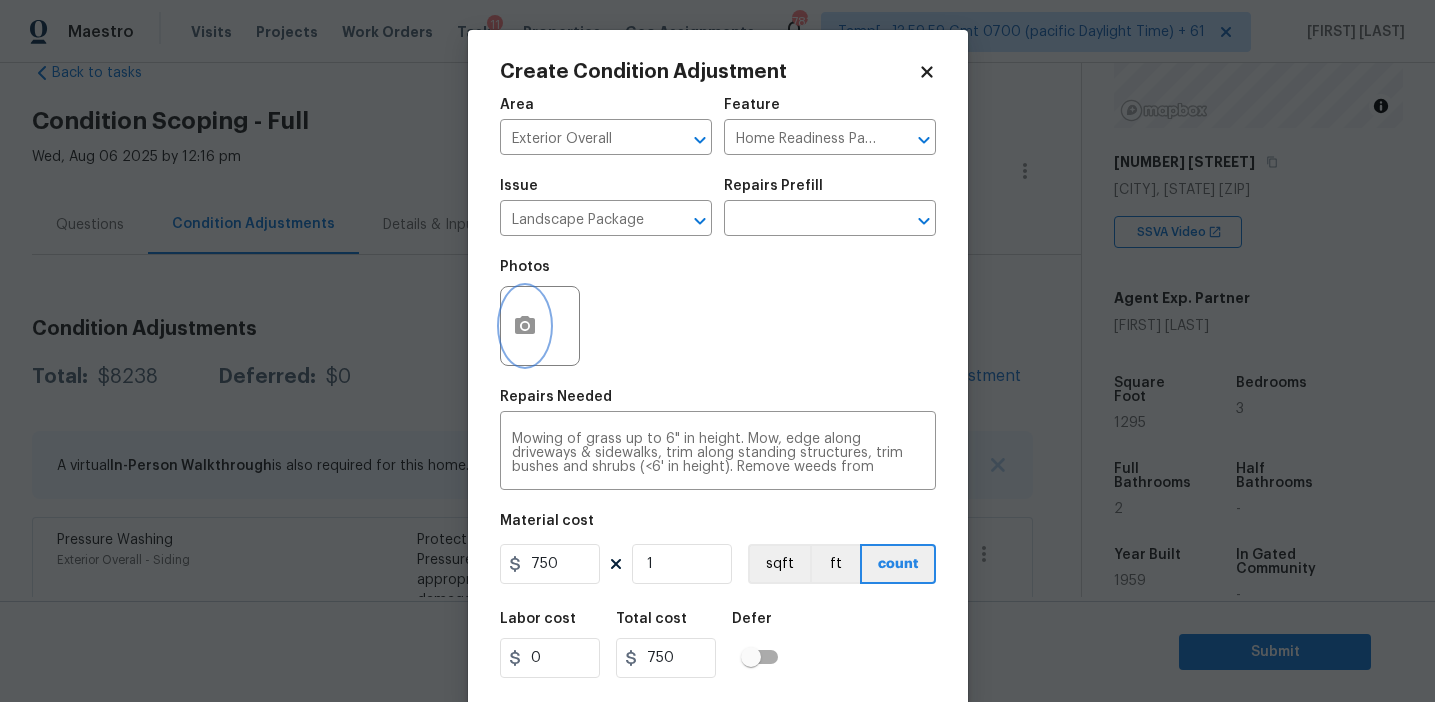 click 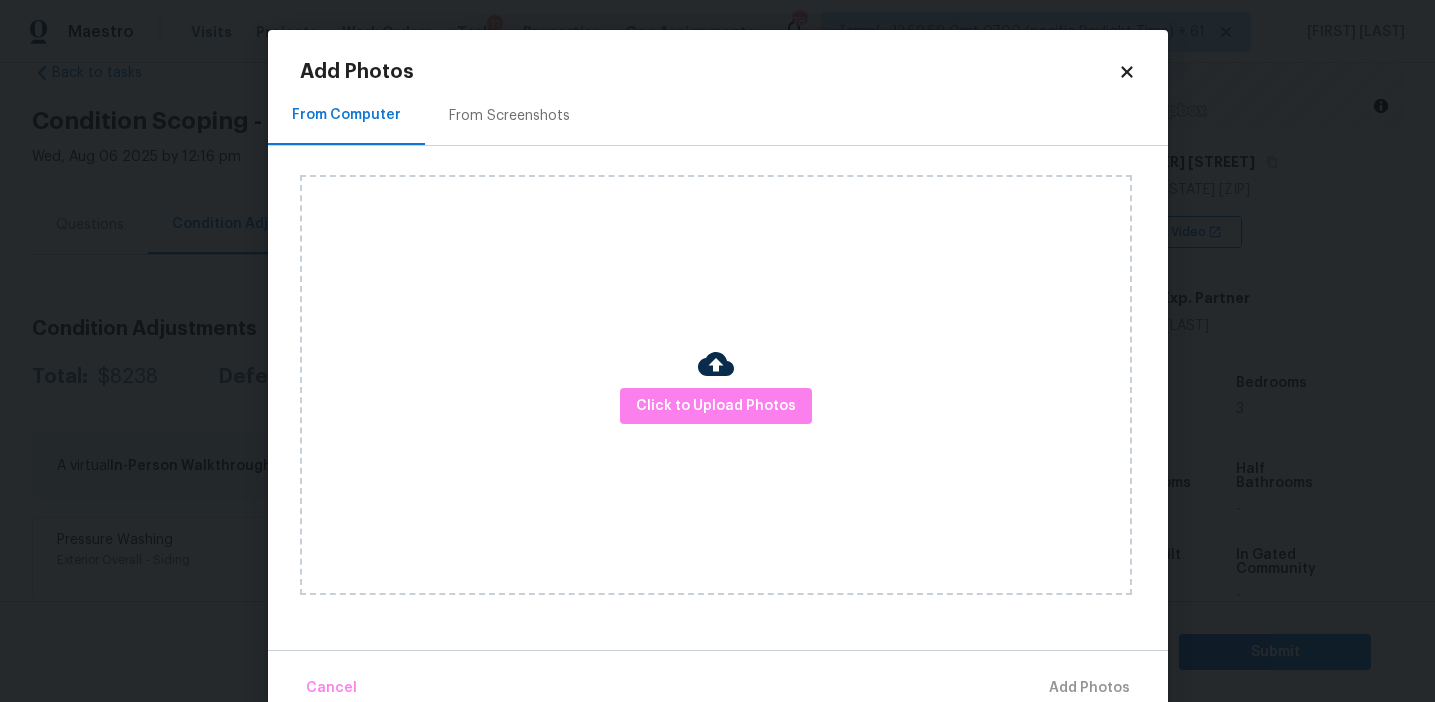 click on "From Screenshots" at bounding box center [509, 116] 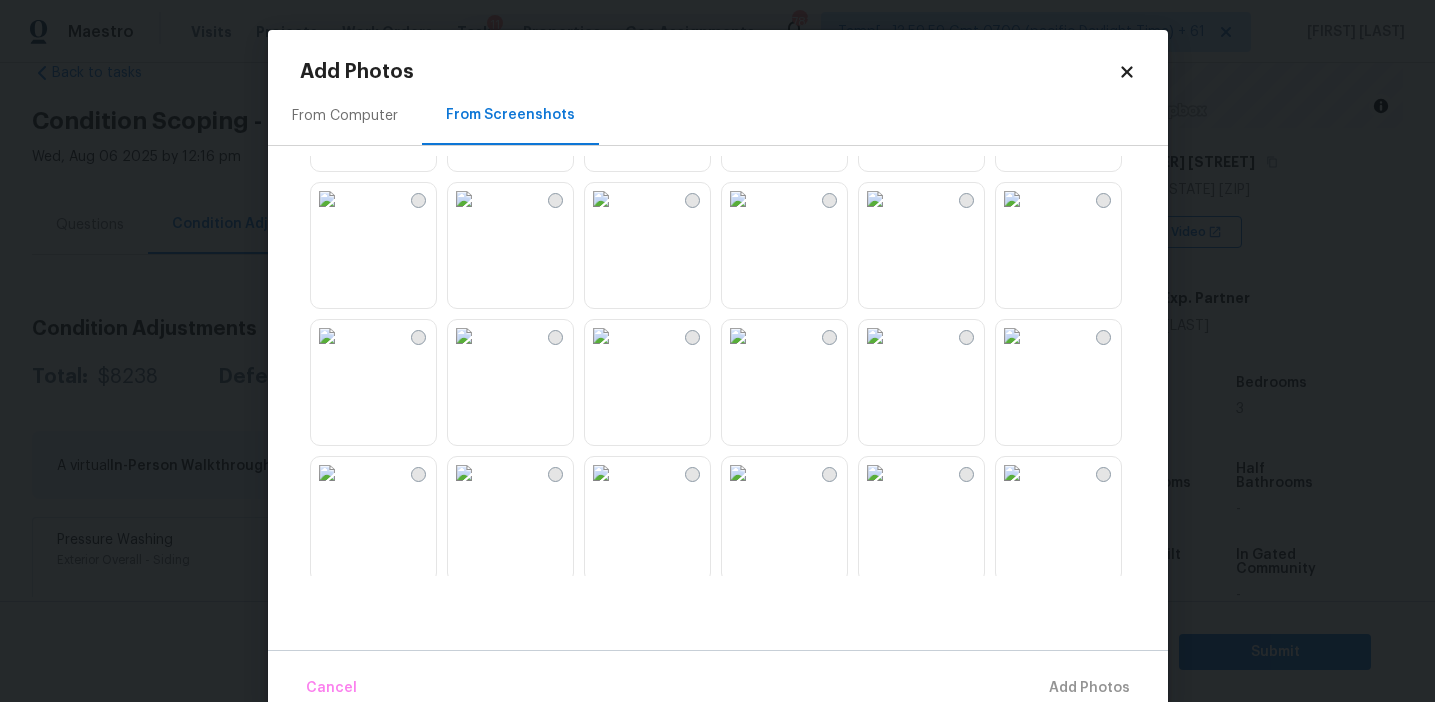 scroll, scrollTop: 682, scrollLeft: 0, axis: vertical 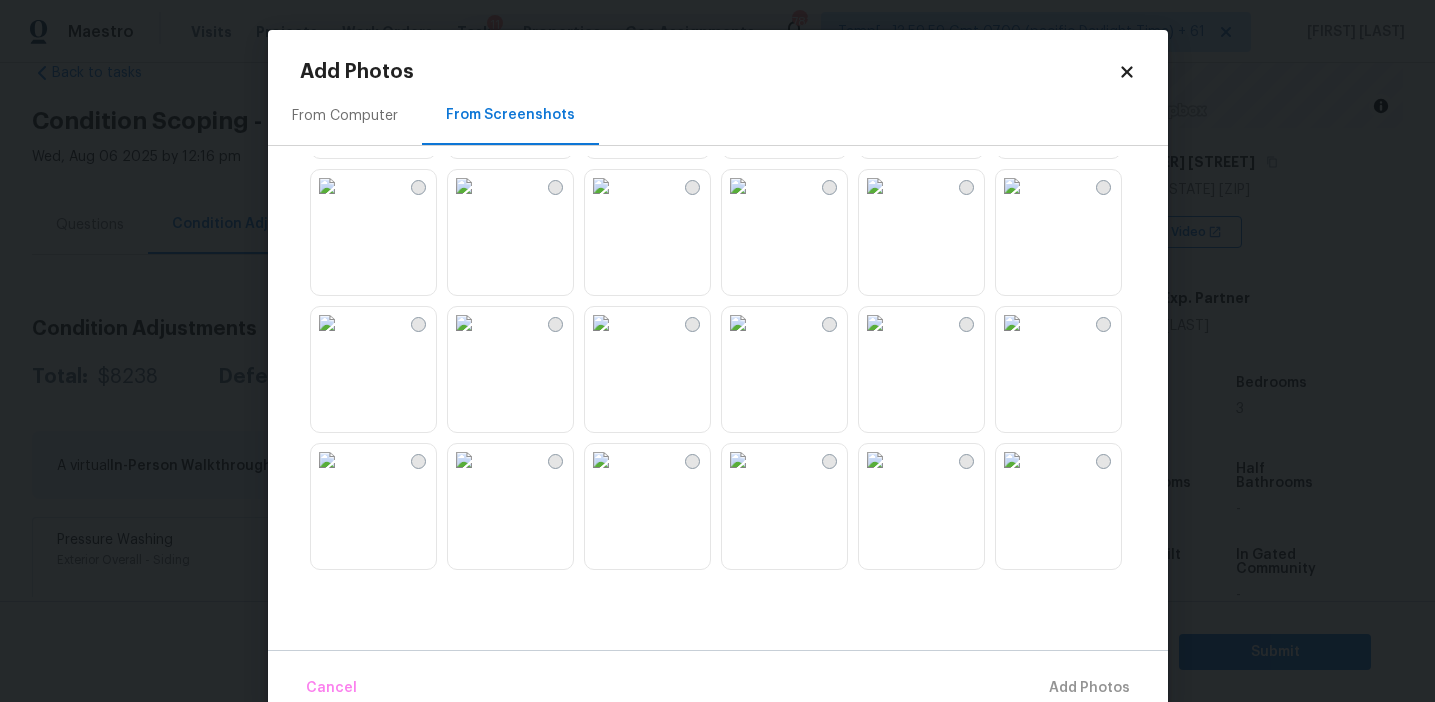 click at bounding box center [738, 323] 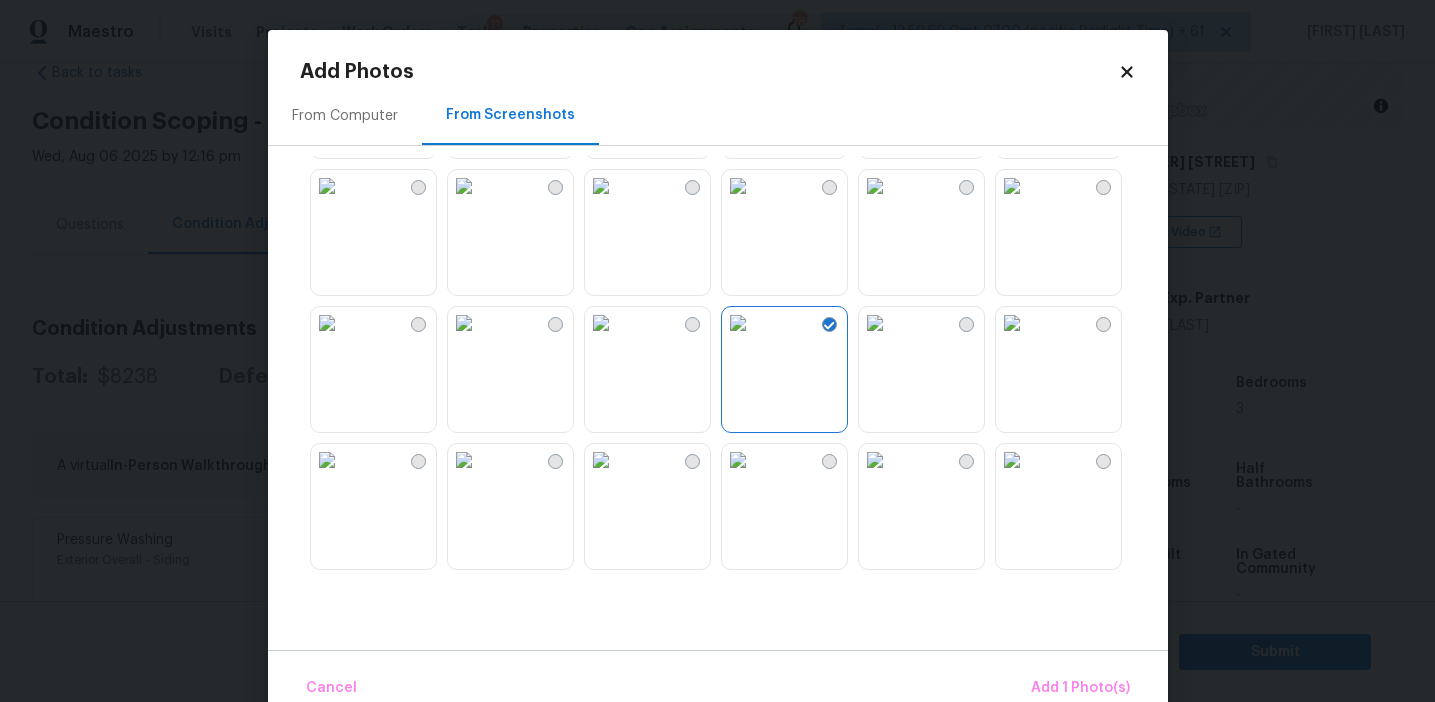 click at bounding box center (464, 323) 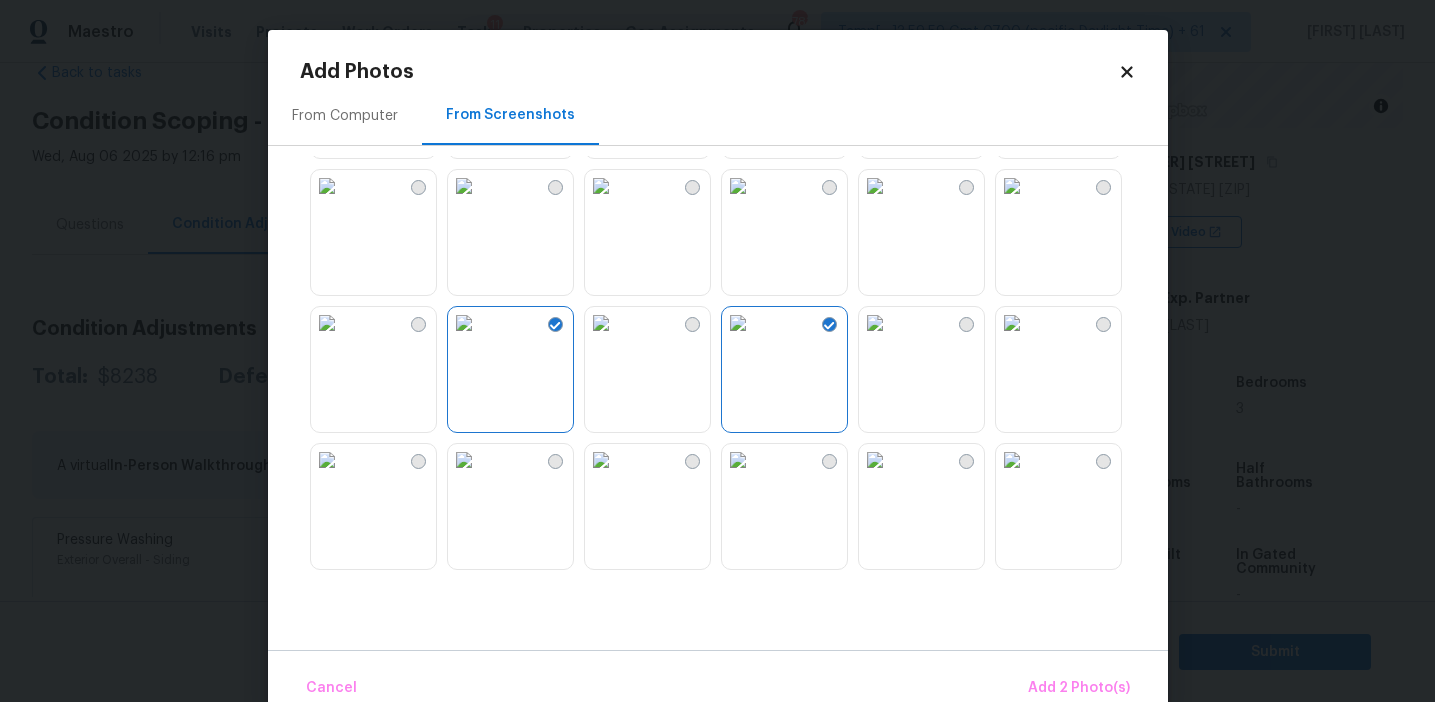click at bounding box center [464, 460] 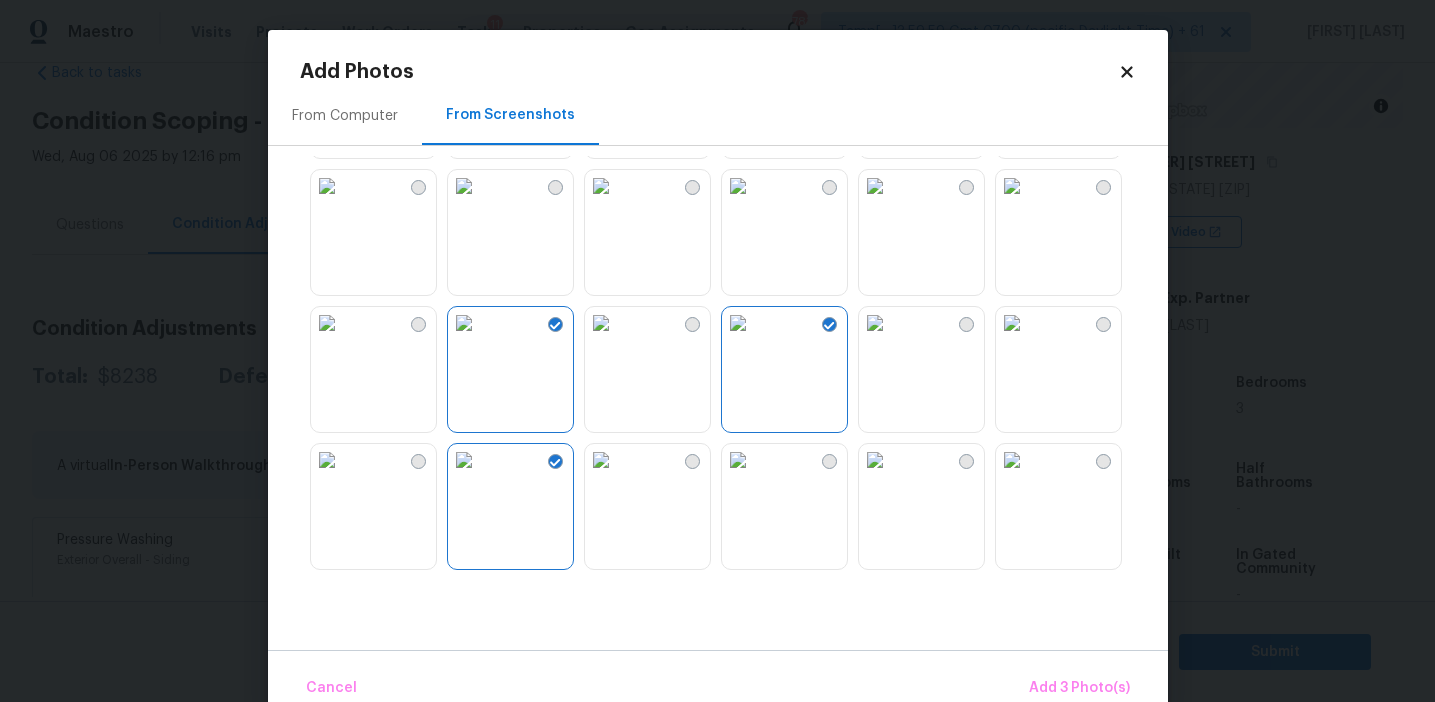 click at bounding box center [327, 460] 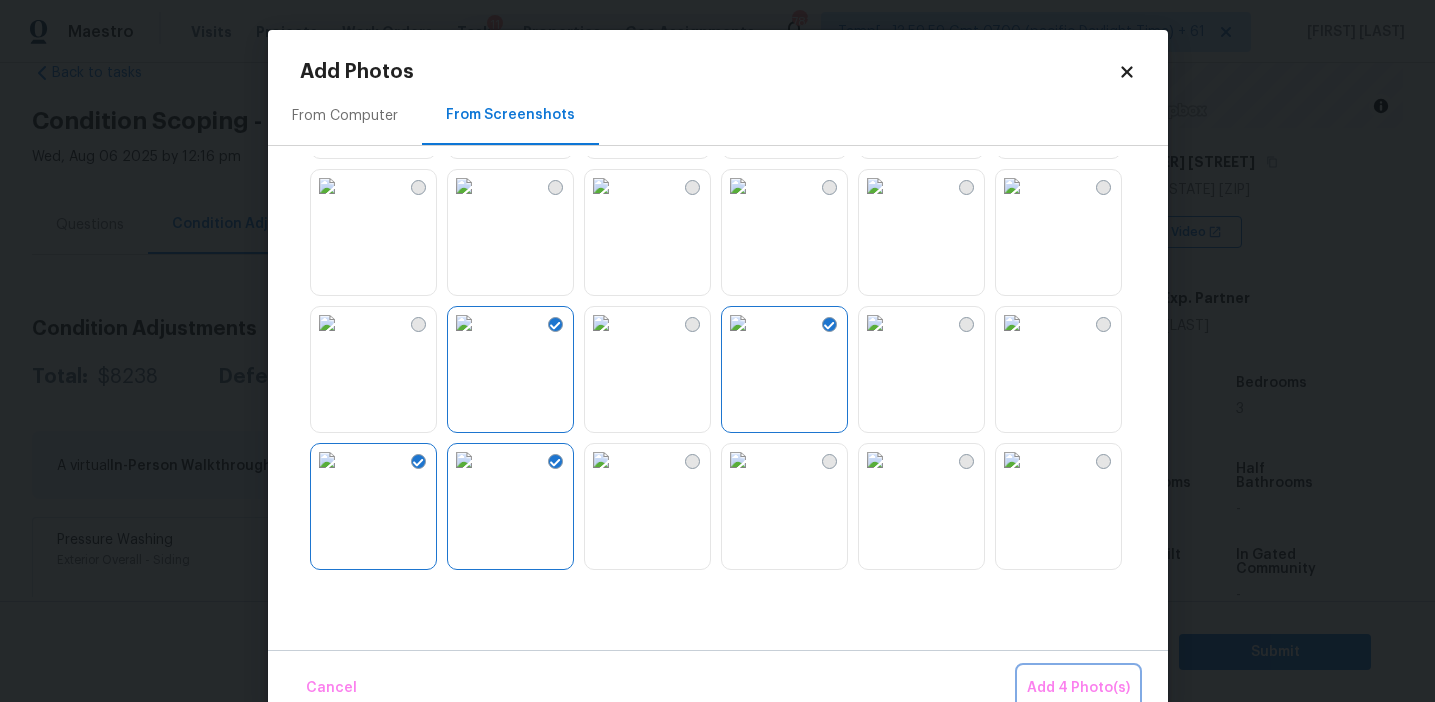 click on "Add 4 Photo(s)" at bounding box center [1078, 688] 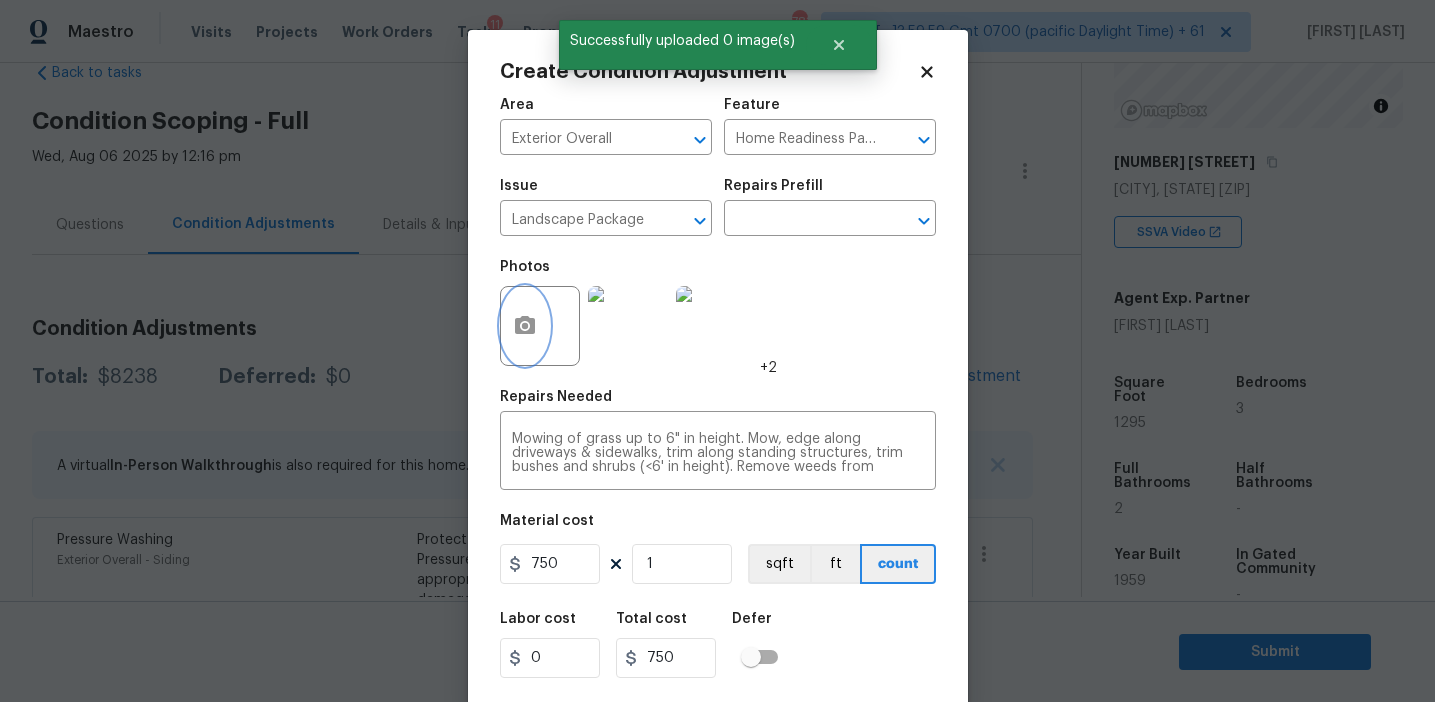 scroll, scrollTop: 45, scrollLeft: 0, axis: vertical 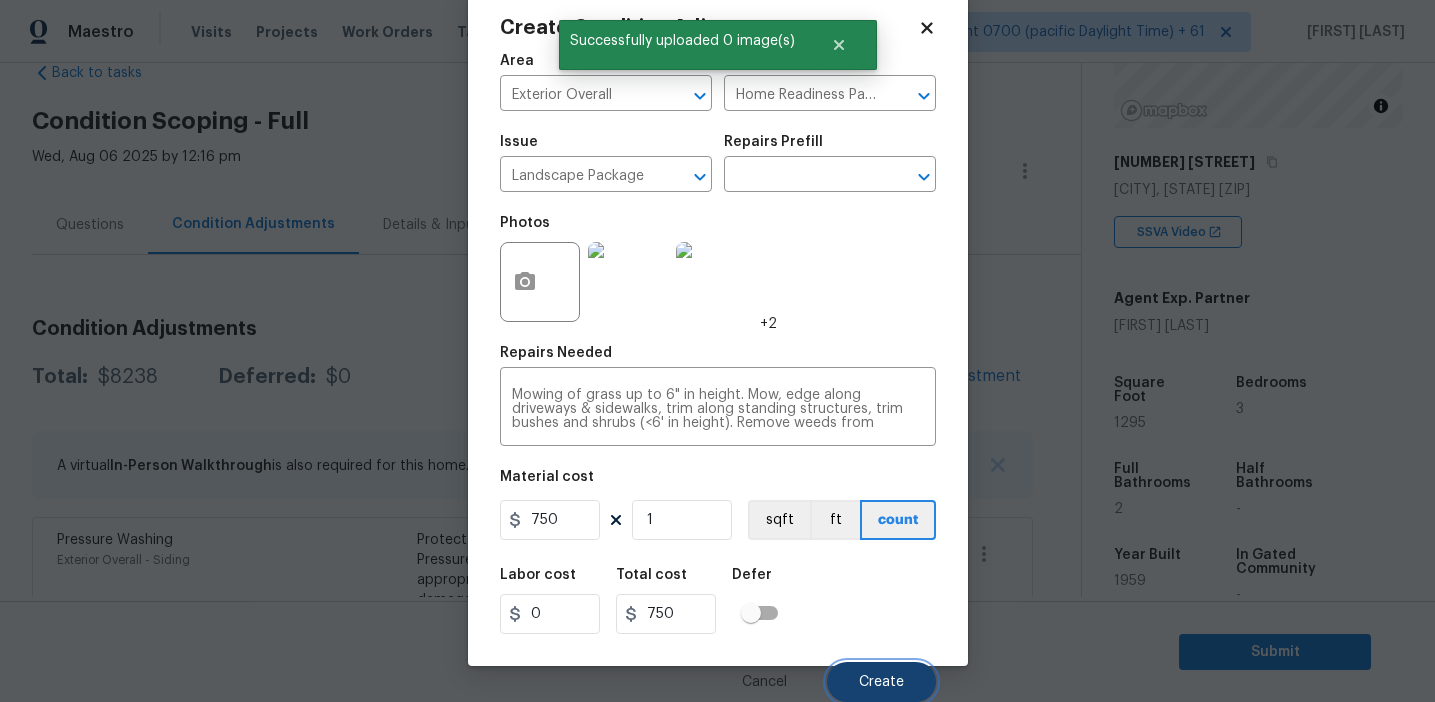 click on "Create" at bounding box center [881, 682] 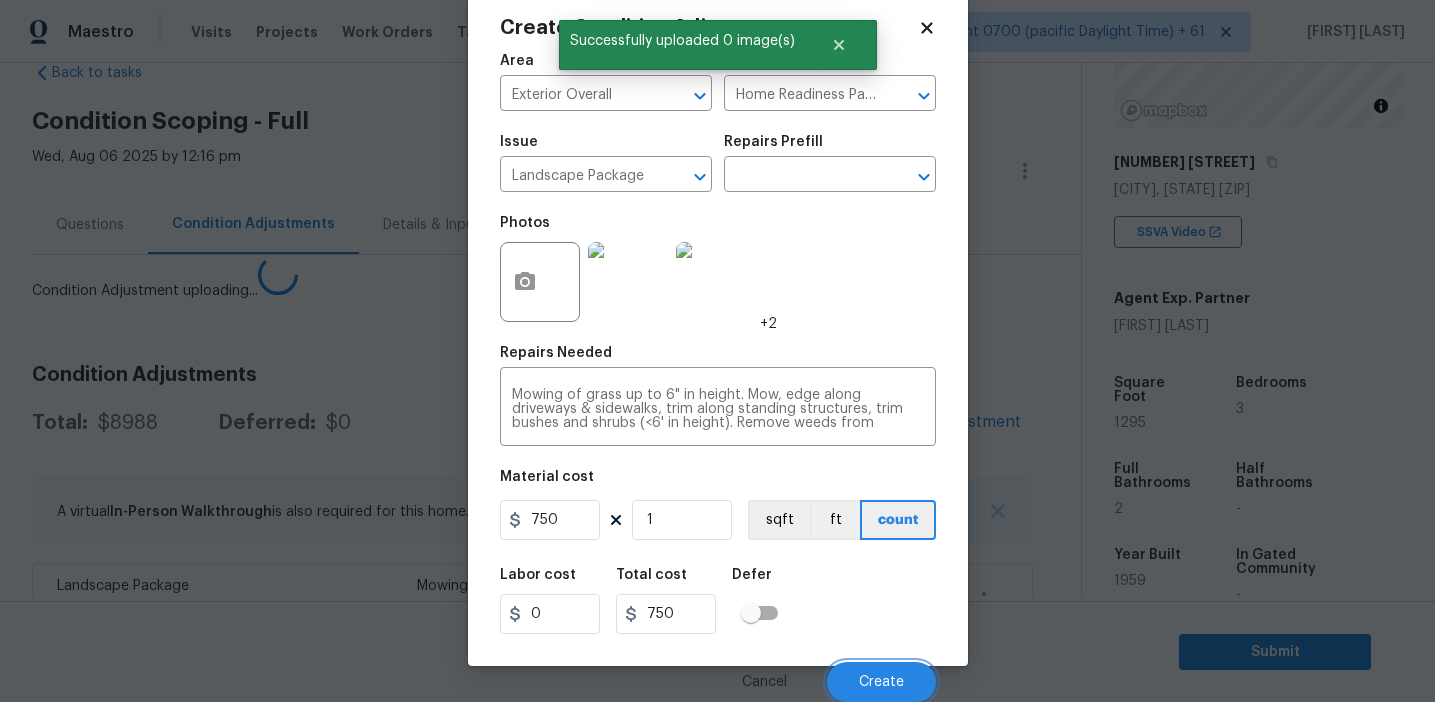 scroll, scrollTop: 38, scrollLeft: 0, axis: vertical 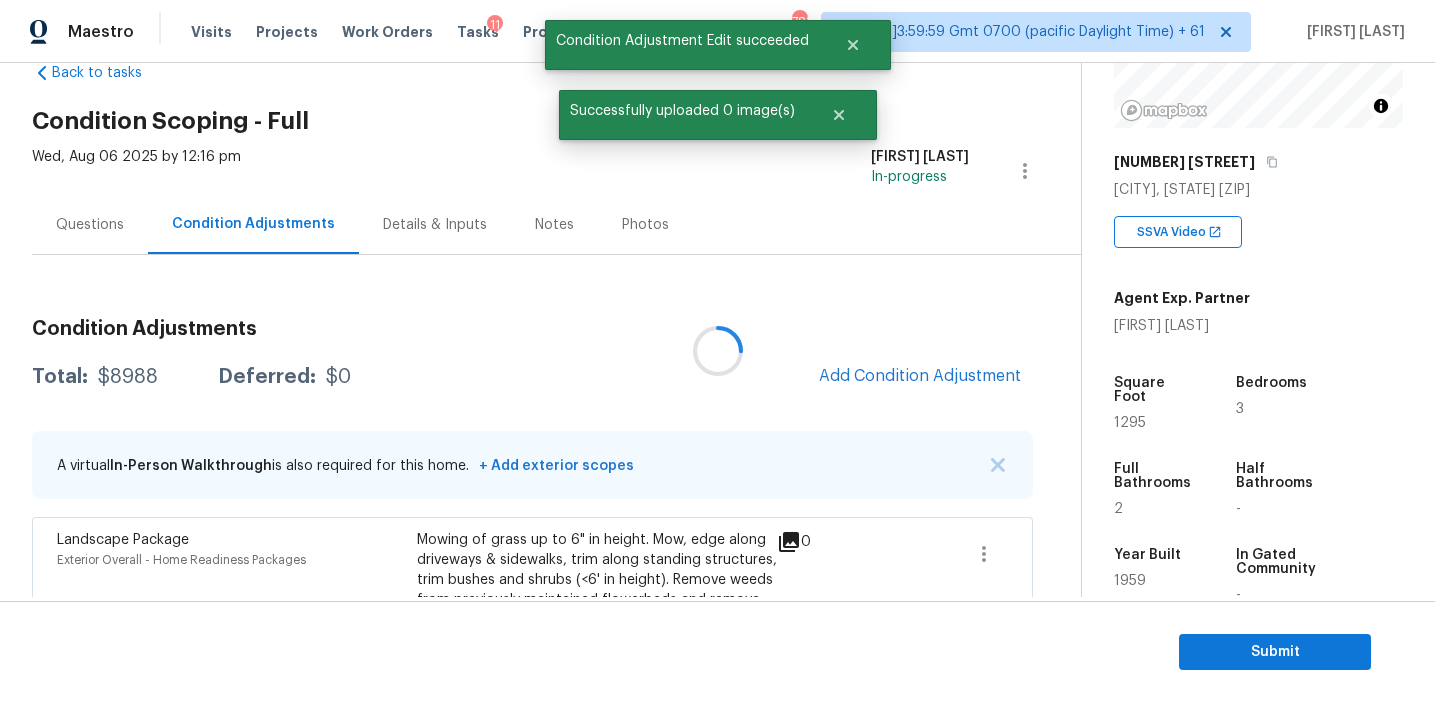 type 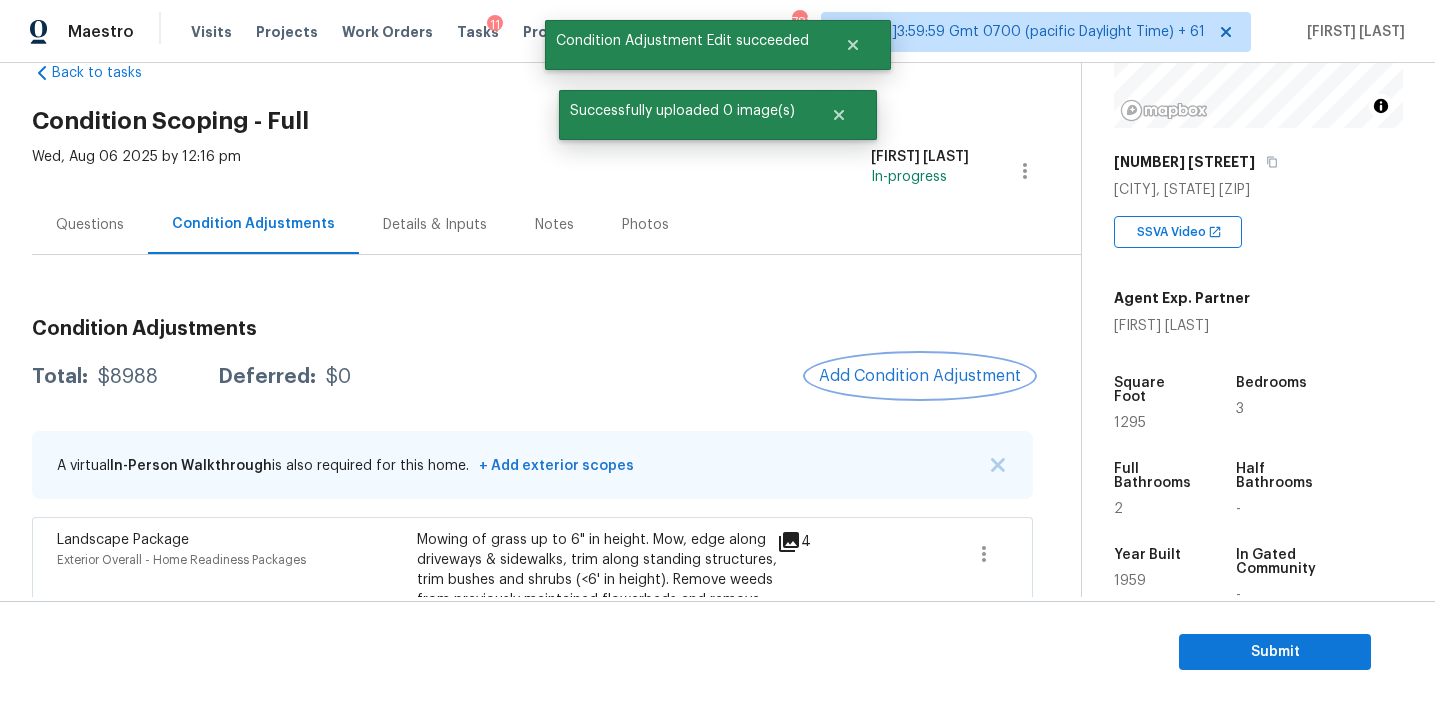 scroll, scrollTop: 0, scrollLeft: 0, axis: both 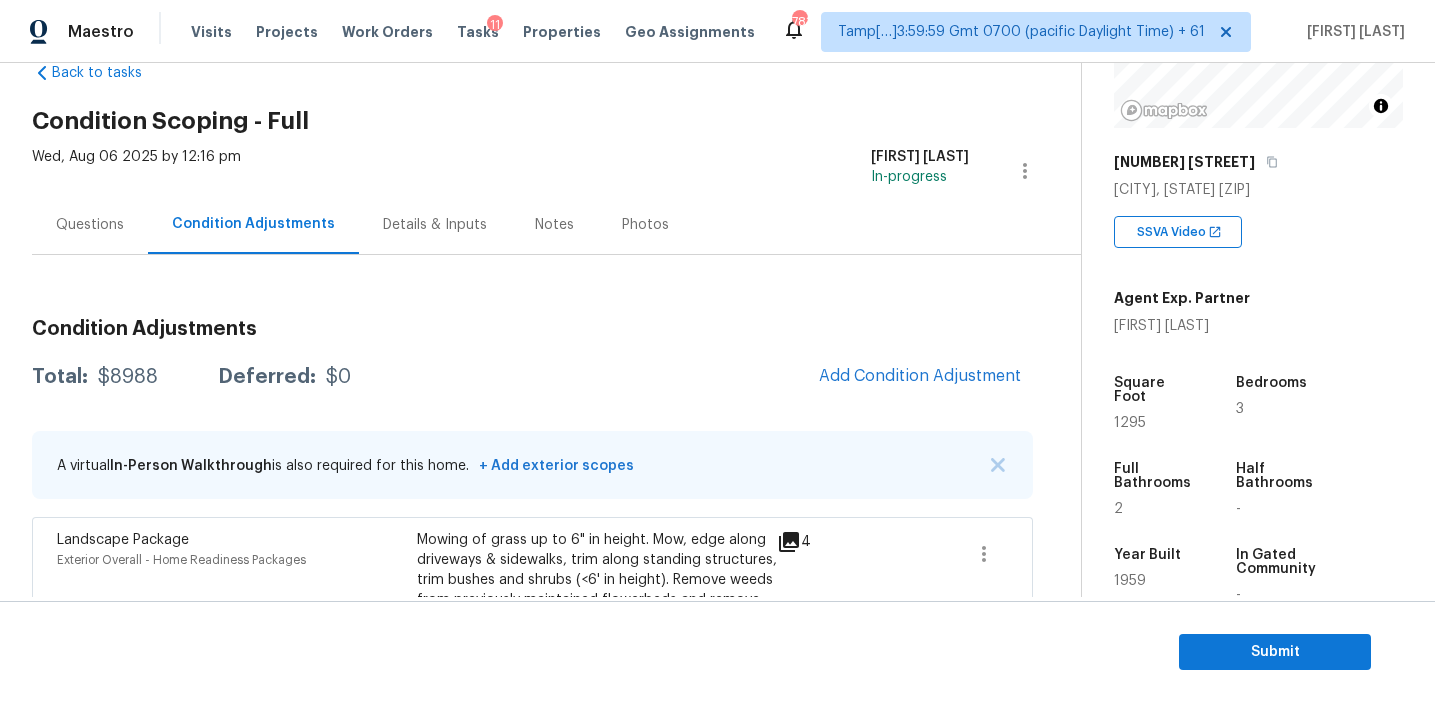 click on "Condition Adjustments" at bounding box center (532, 329) 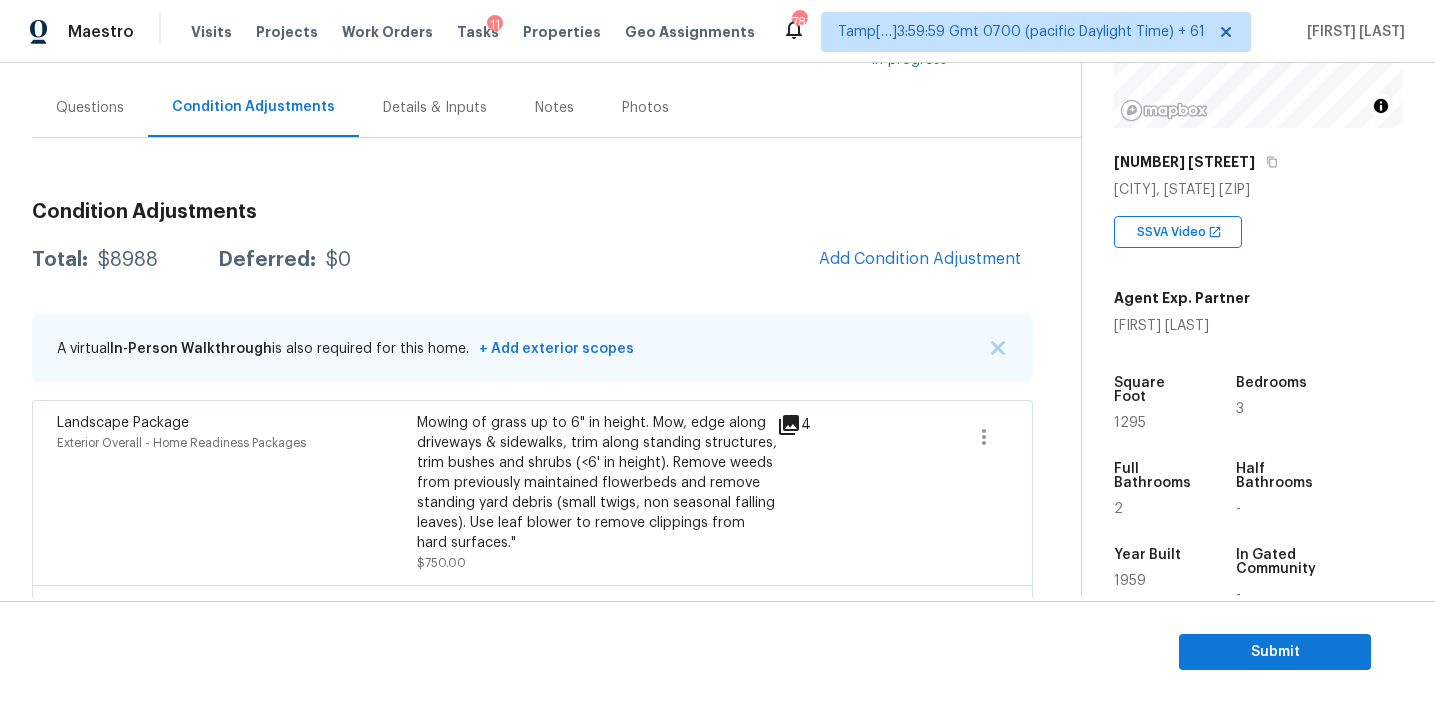 scroll, scrollTop: 153, scrollLeft: 0, axis: vertical 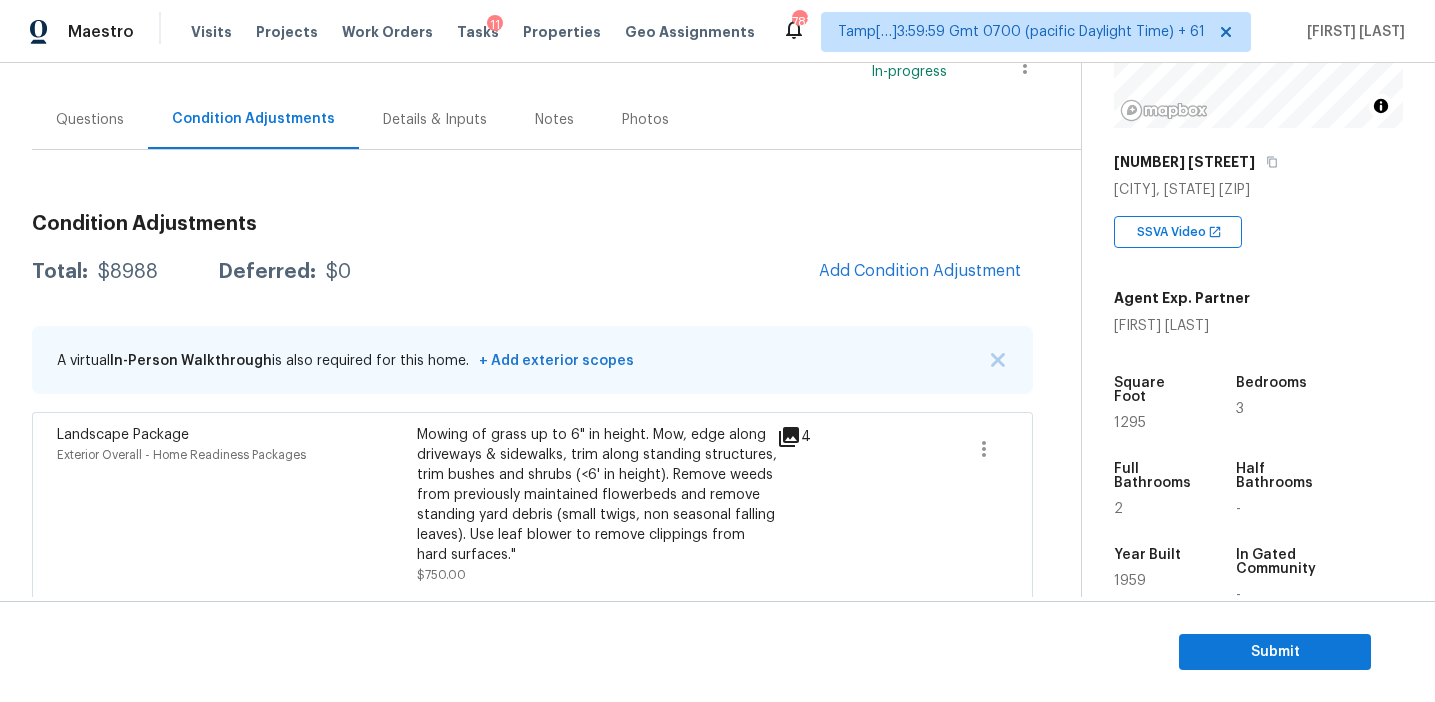 click on "Questions" at bounding box center [90, 119] 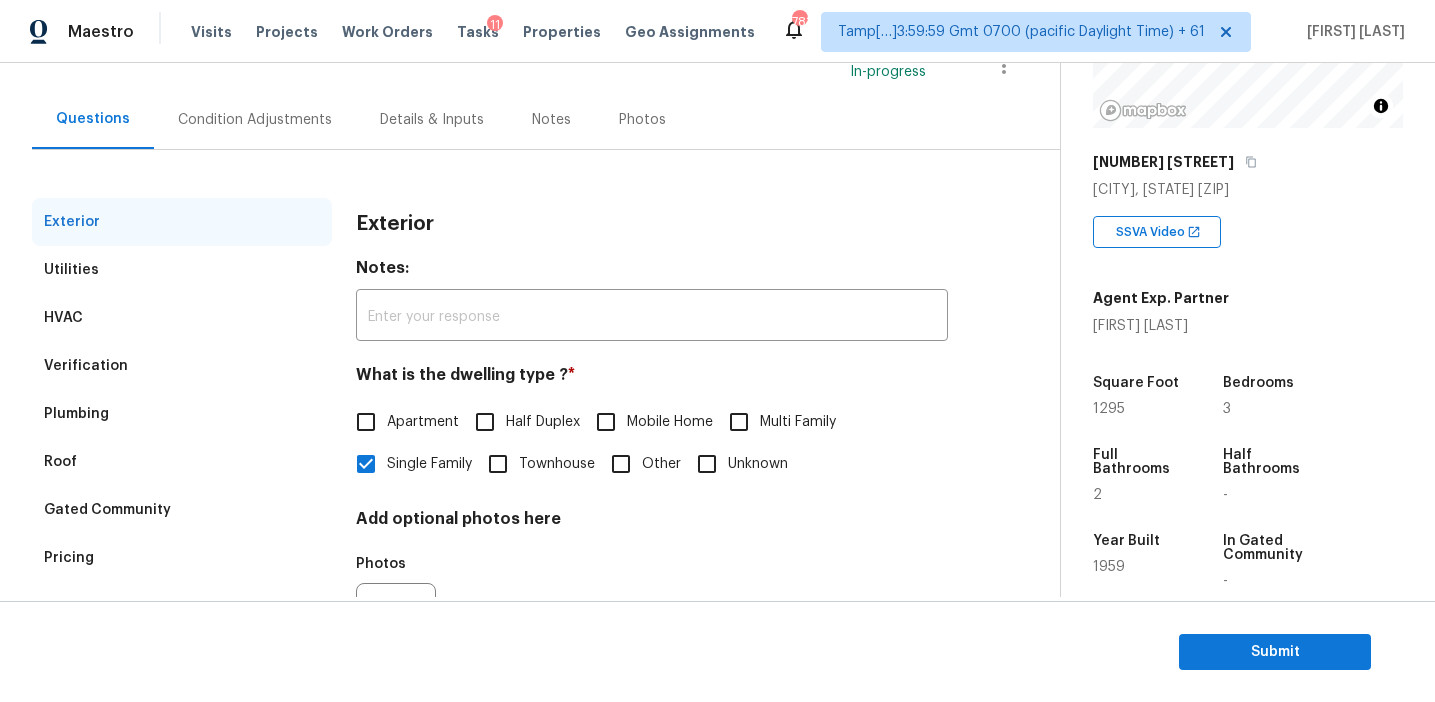 click on "Exterior" at bounding box center (395, 224) 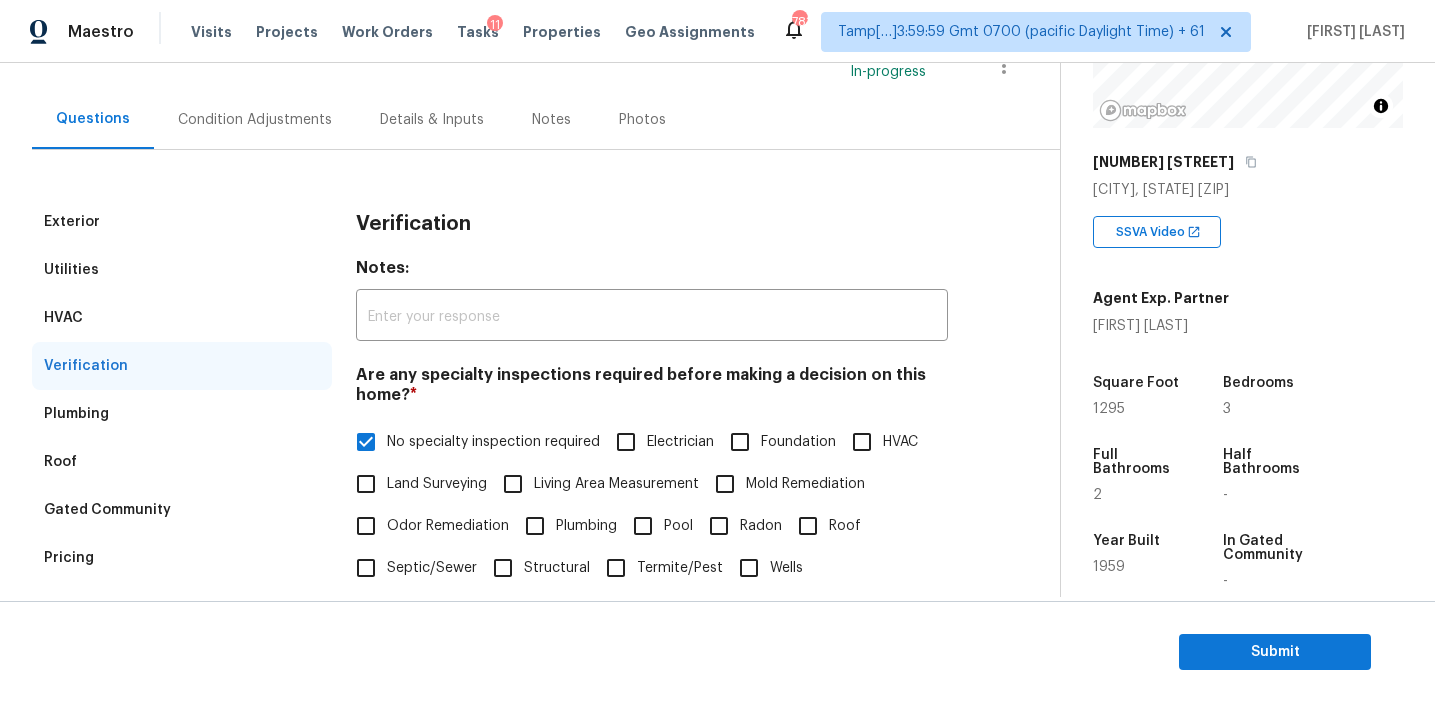 scroll, scrollTop: 589, scrollLeft: 0, axis: vertical 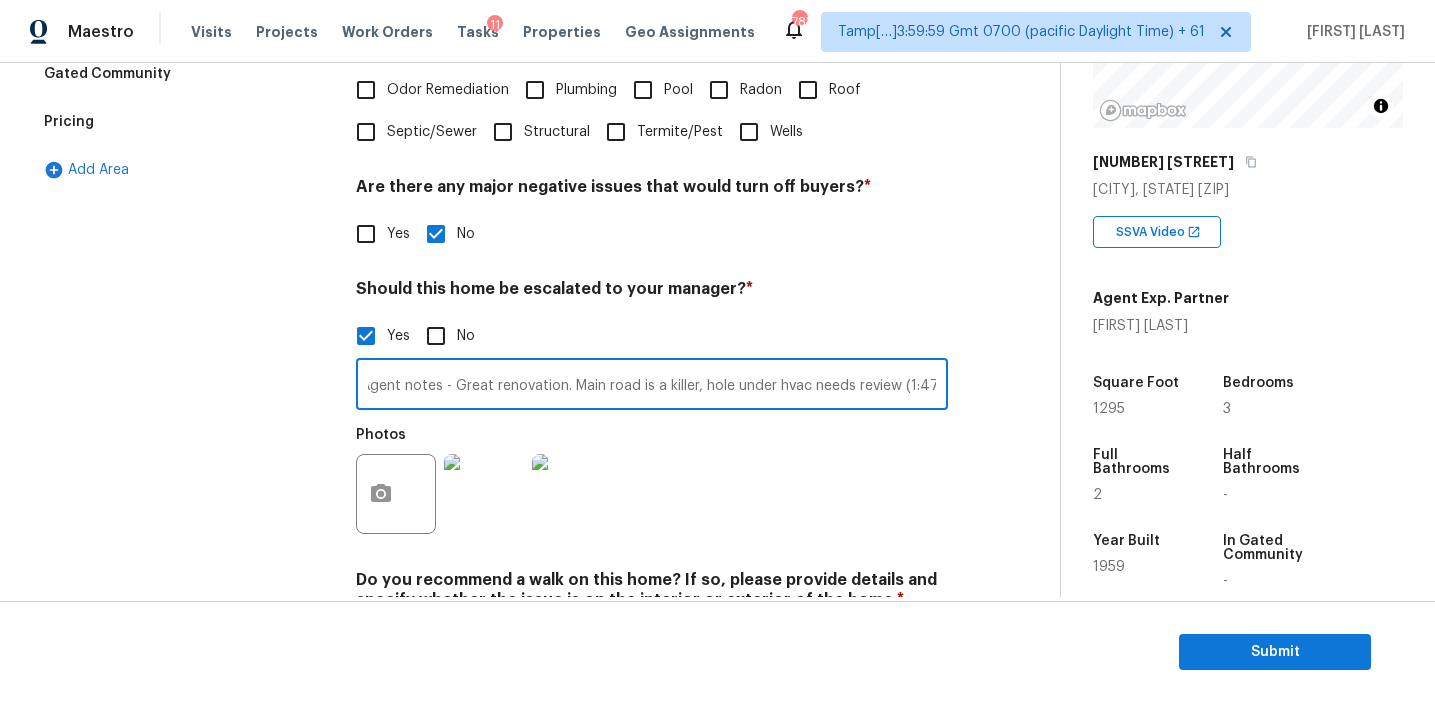 drag, startPoint x: 909, startPoint y: 385, endPoint x: 1118, endPoint y: 425, distance: 212.79332 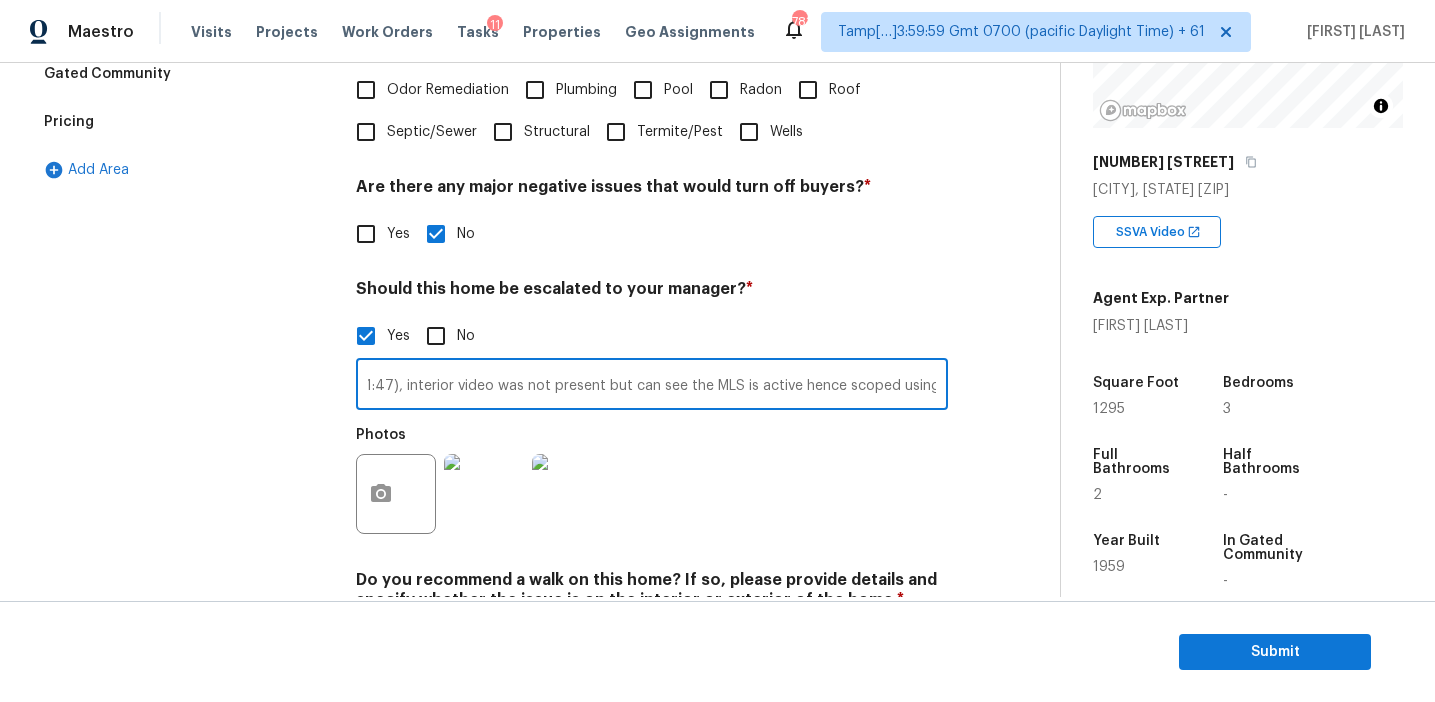 scroll, scrollTop: 0, scrollLeft: 556, axis: horizontal 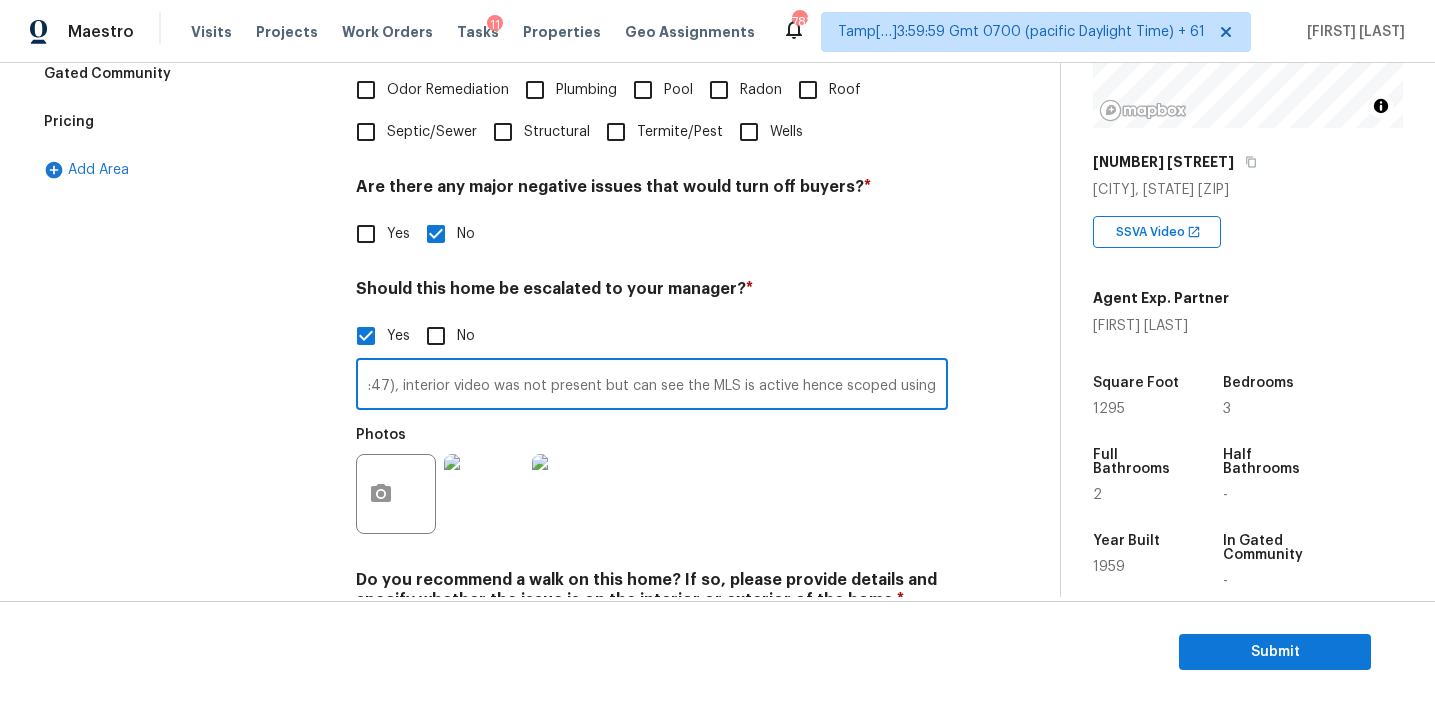 type on "Agent notes - Great renovation. Main road is a killer, hole under hvac needs review (1:47), interior video was not present but can see the MLS is active hence scoped using it." 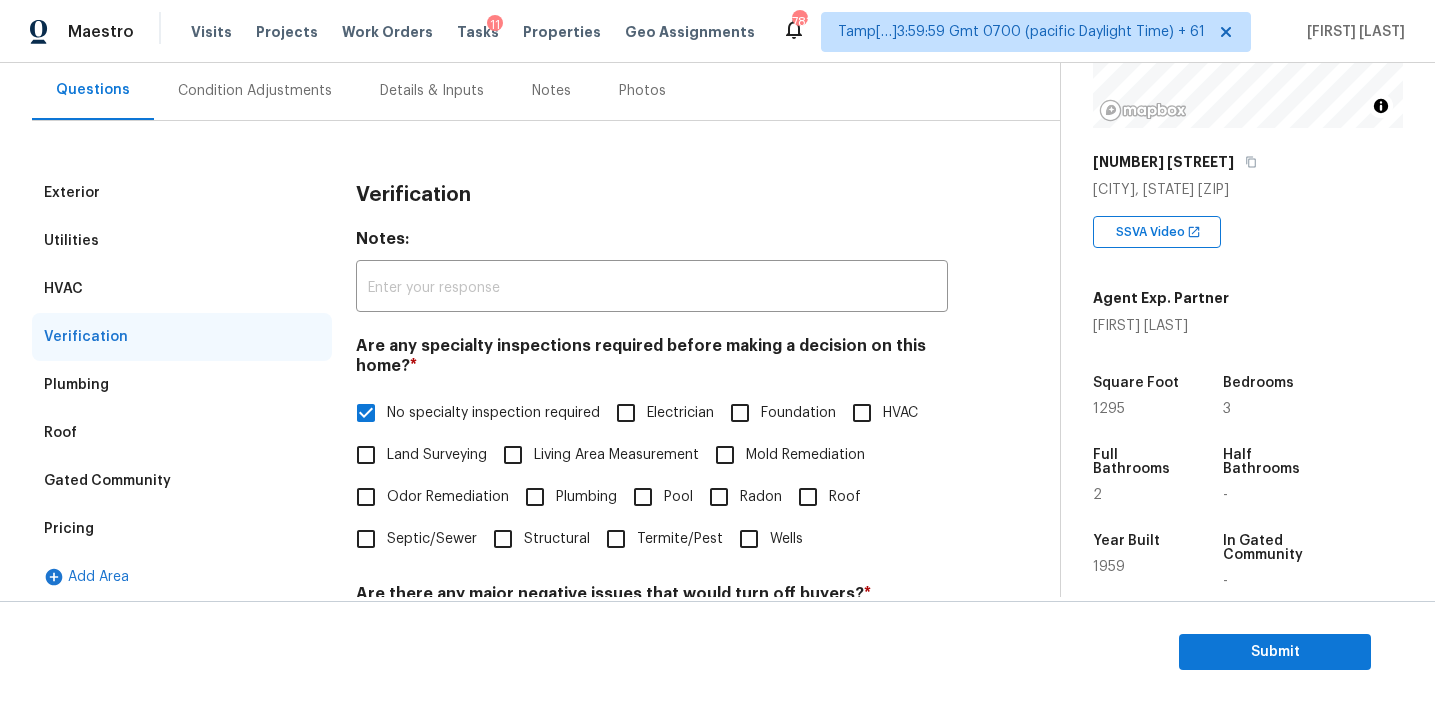 scroll, scrollTop: 179, scrollLeft: 0, axis: vertical 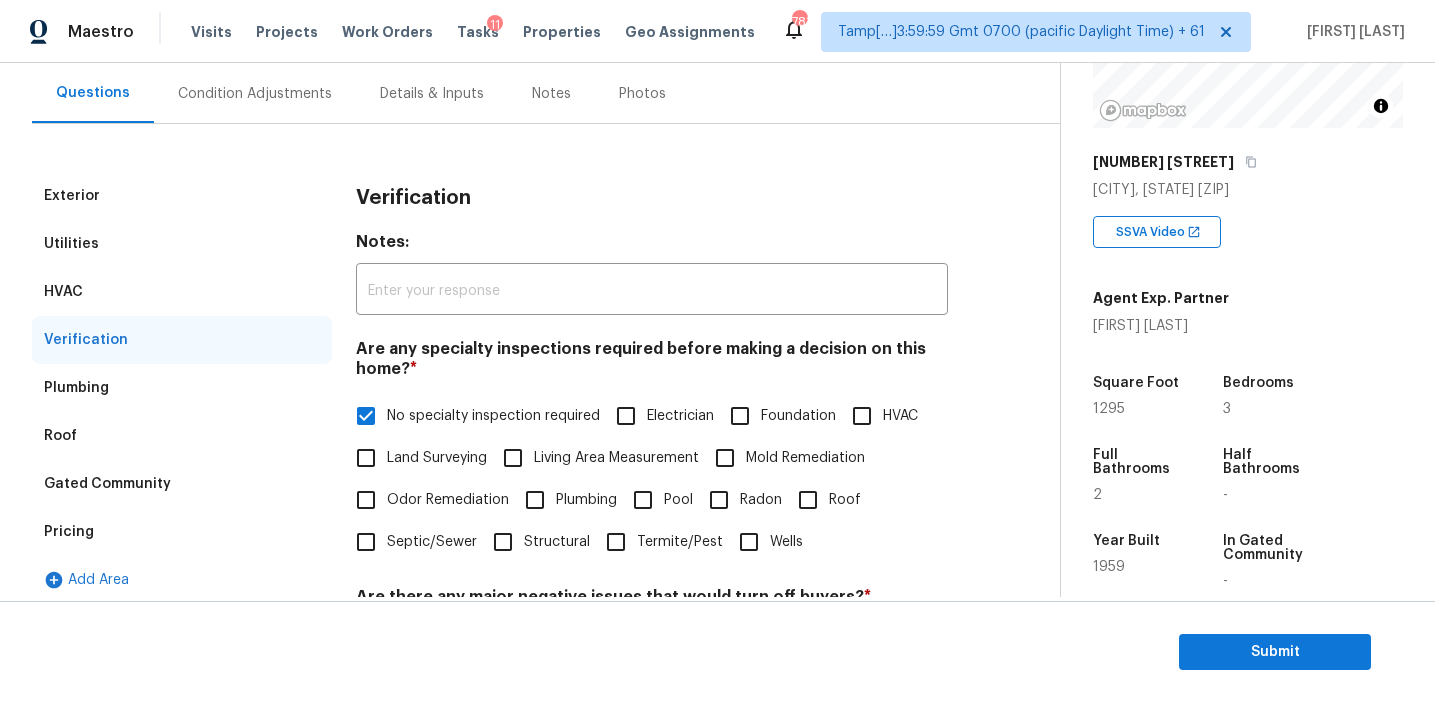 click on "Condition Adjustments" at bounding box center (255, 94) 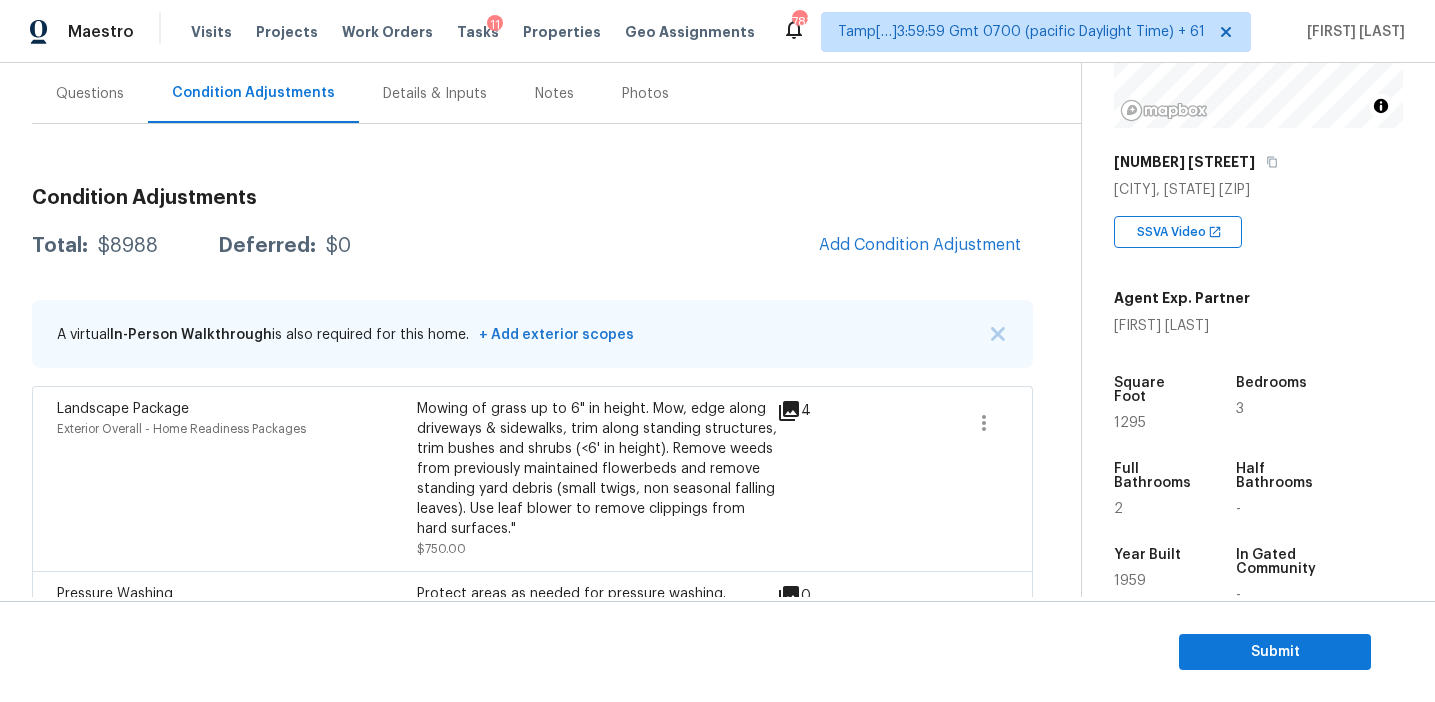 click on "Total:  $8988 Deferred:  $0 Add Condition Adjustment" at bounding box center (532, 246) 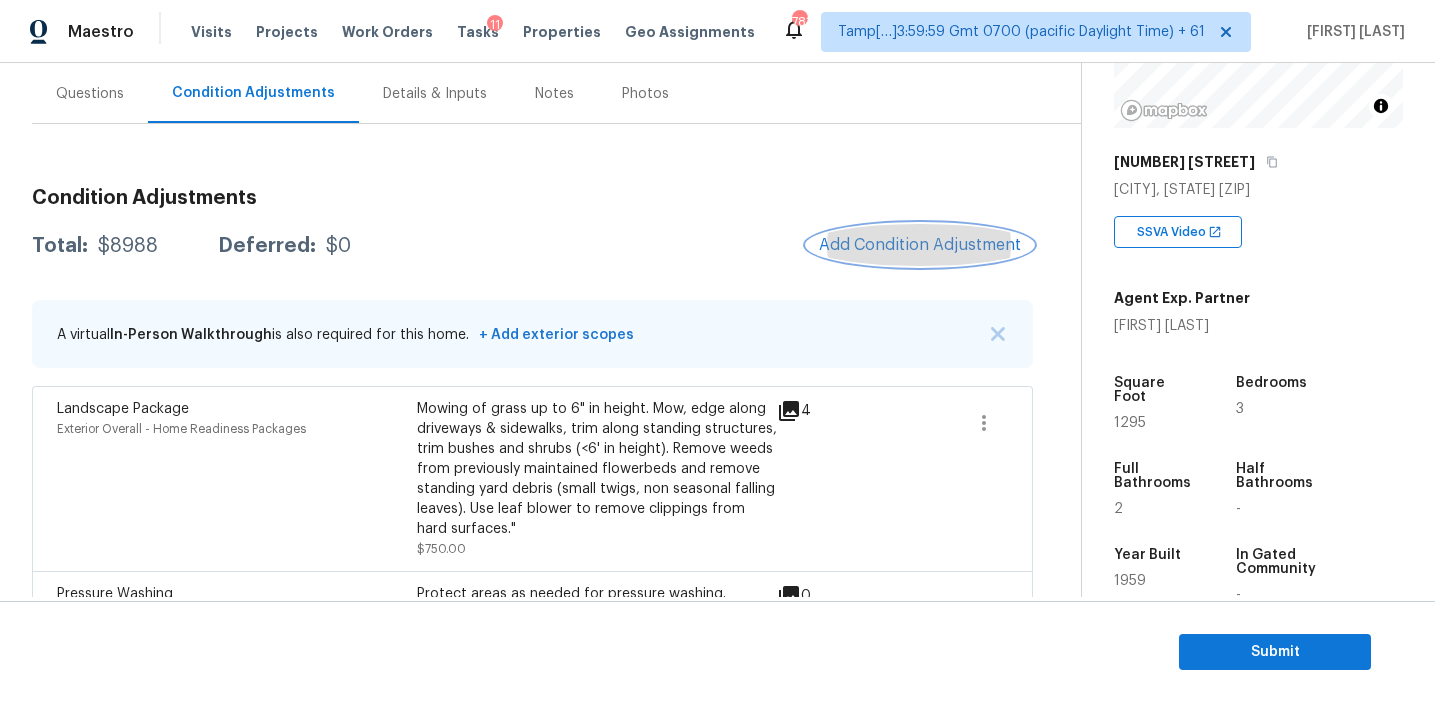 click on "Add Condition Adjustment" at bounding box center [920, 245] 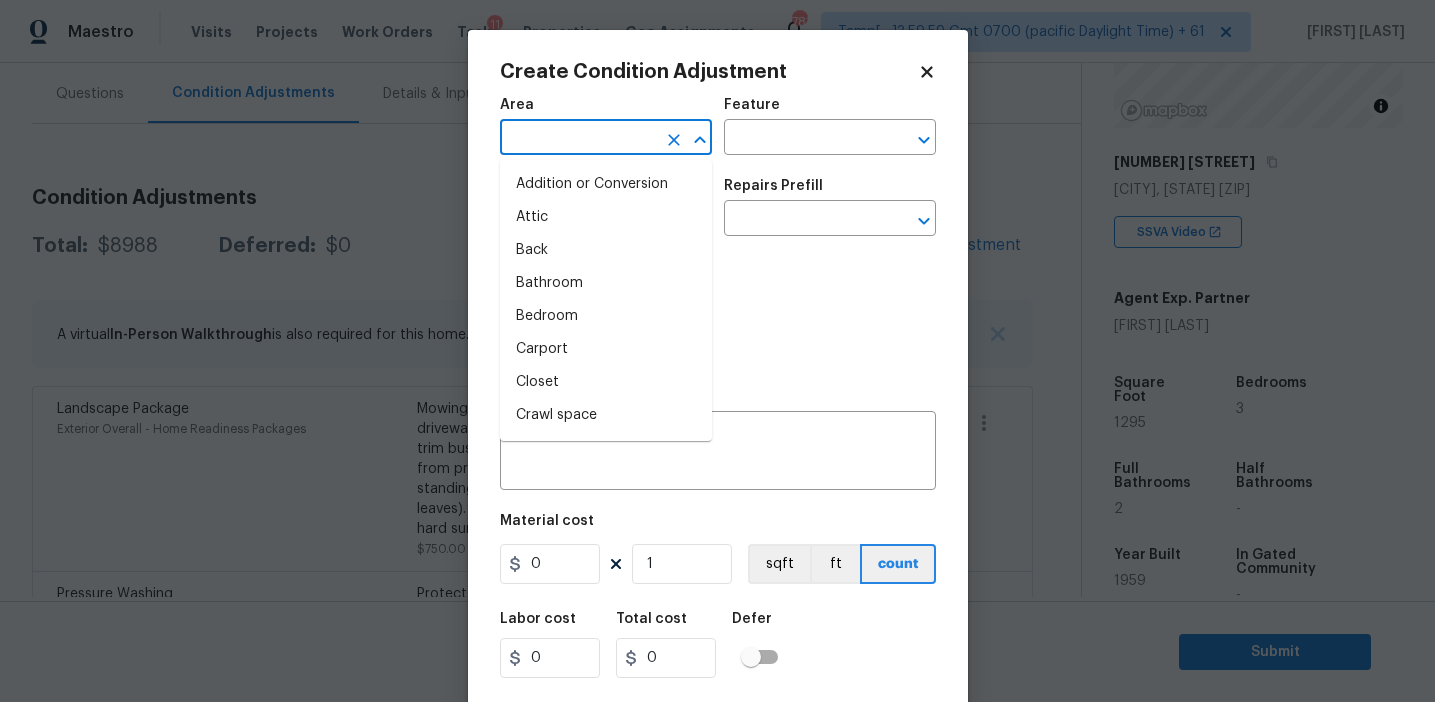 click at bounding box center [578, 139] 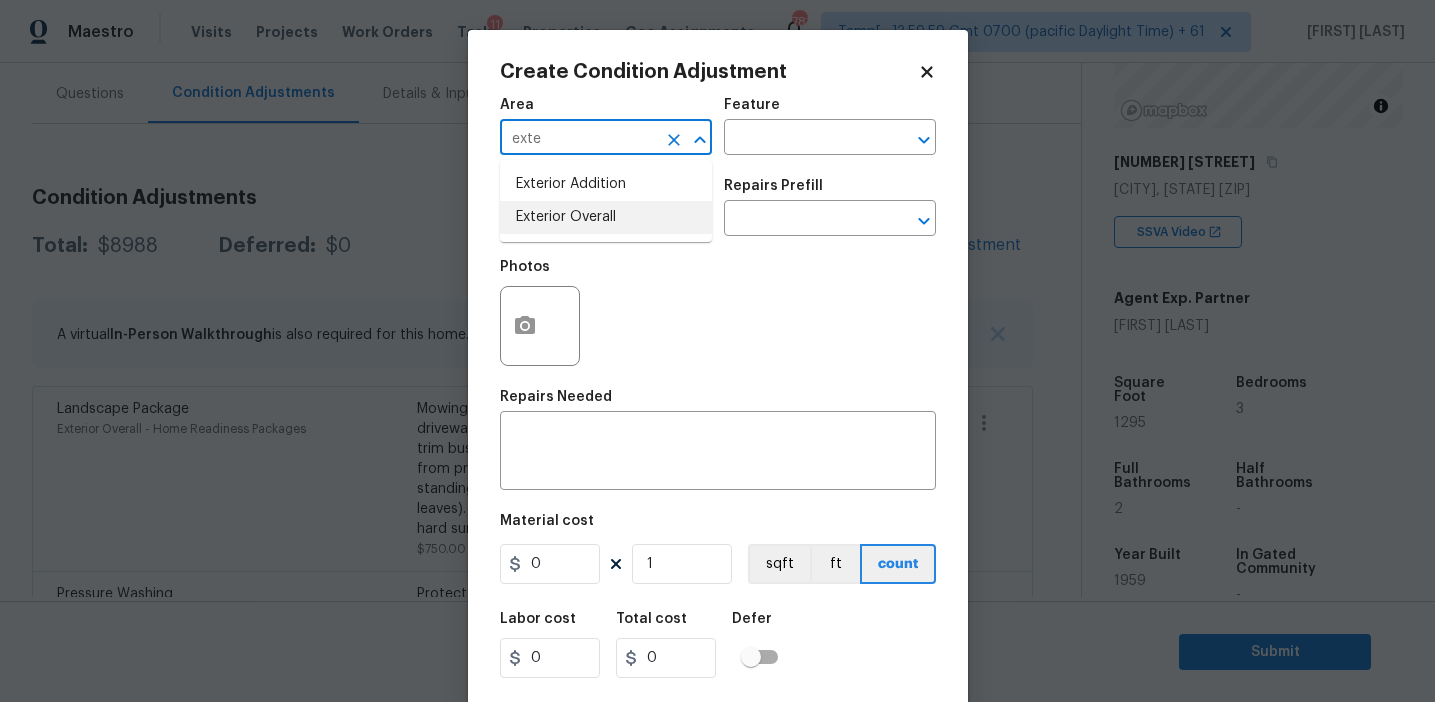 click on "Exterior Overall" at bounding box center (606, 217) 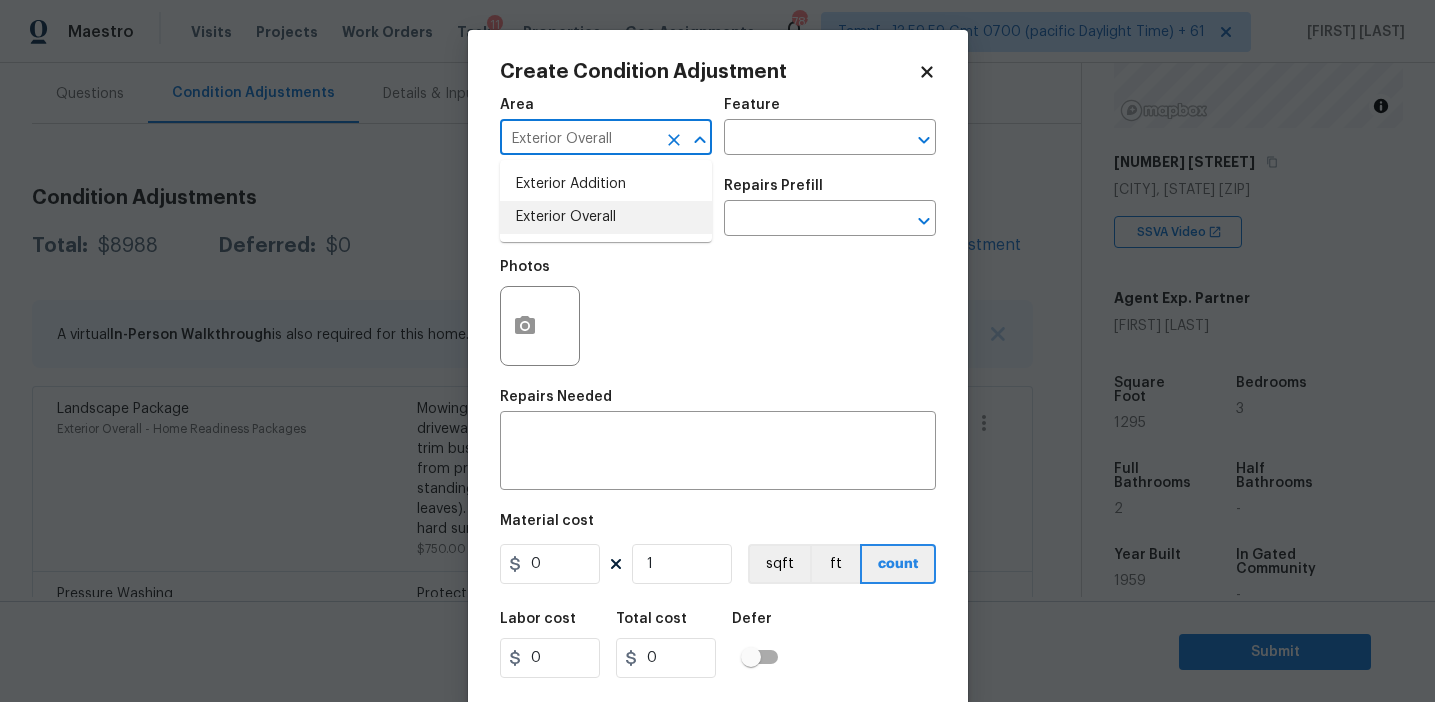 type on "Exterior Overall" 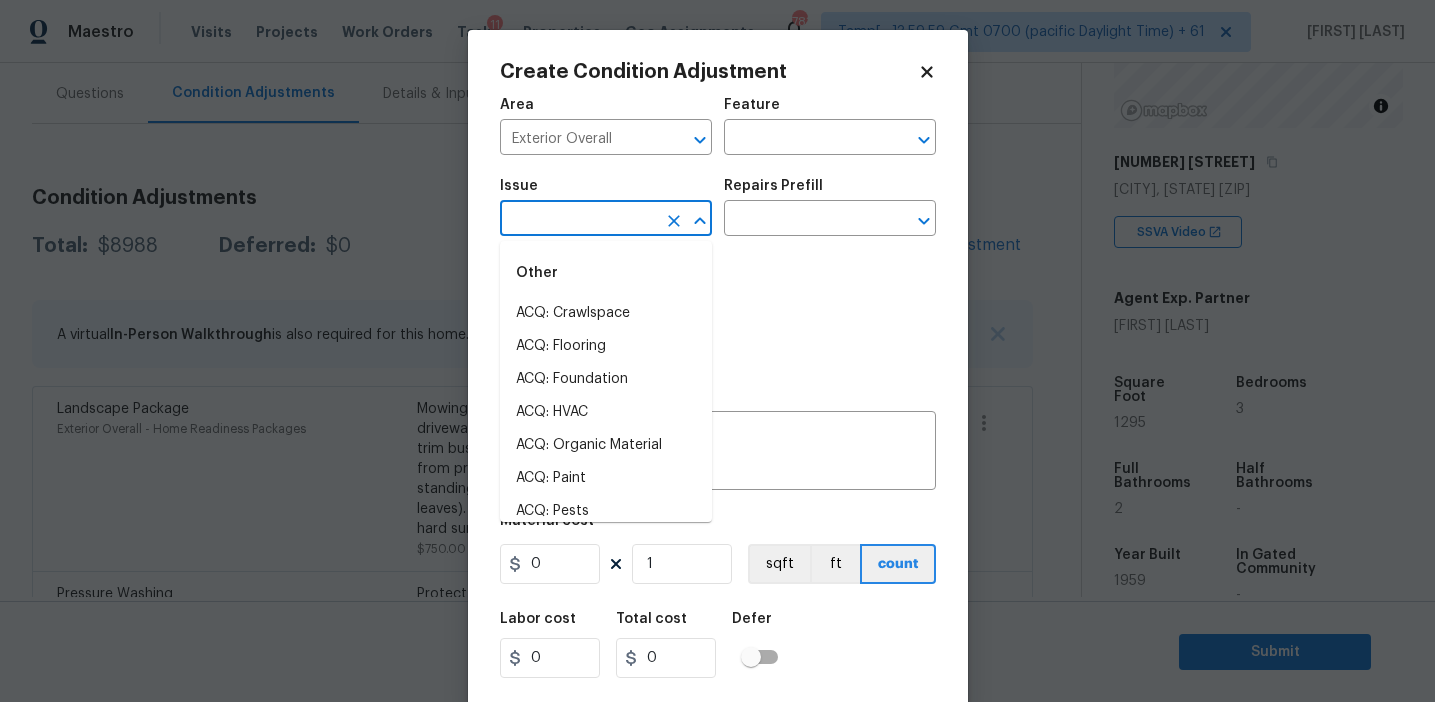 click at bounding box center [578, 220] 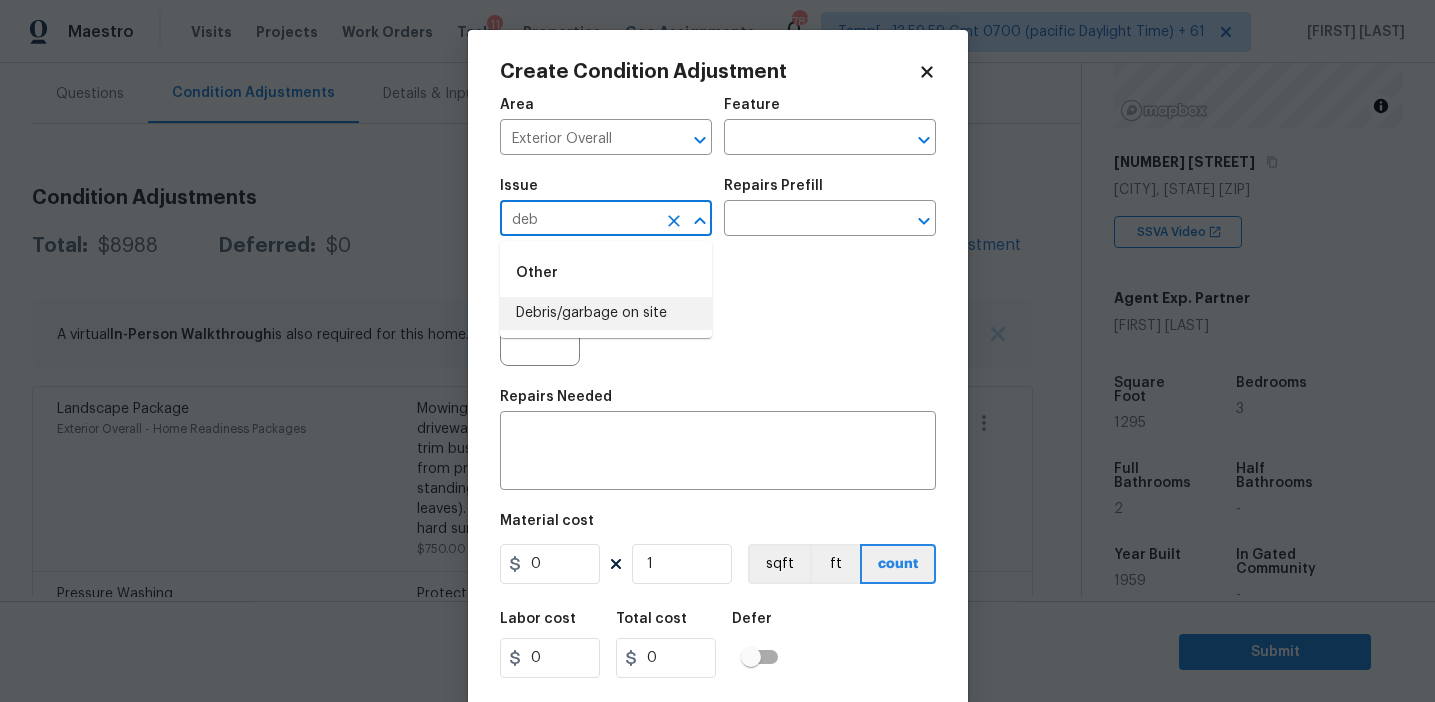 click on "Debris/garbage on site" at bounding box center [606, 313] 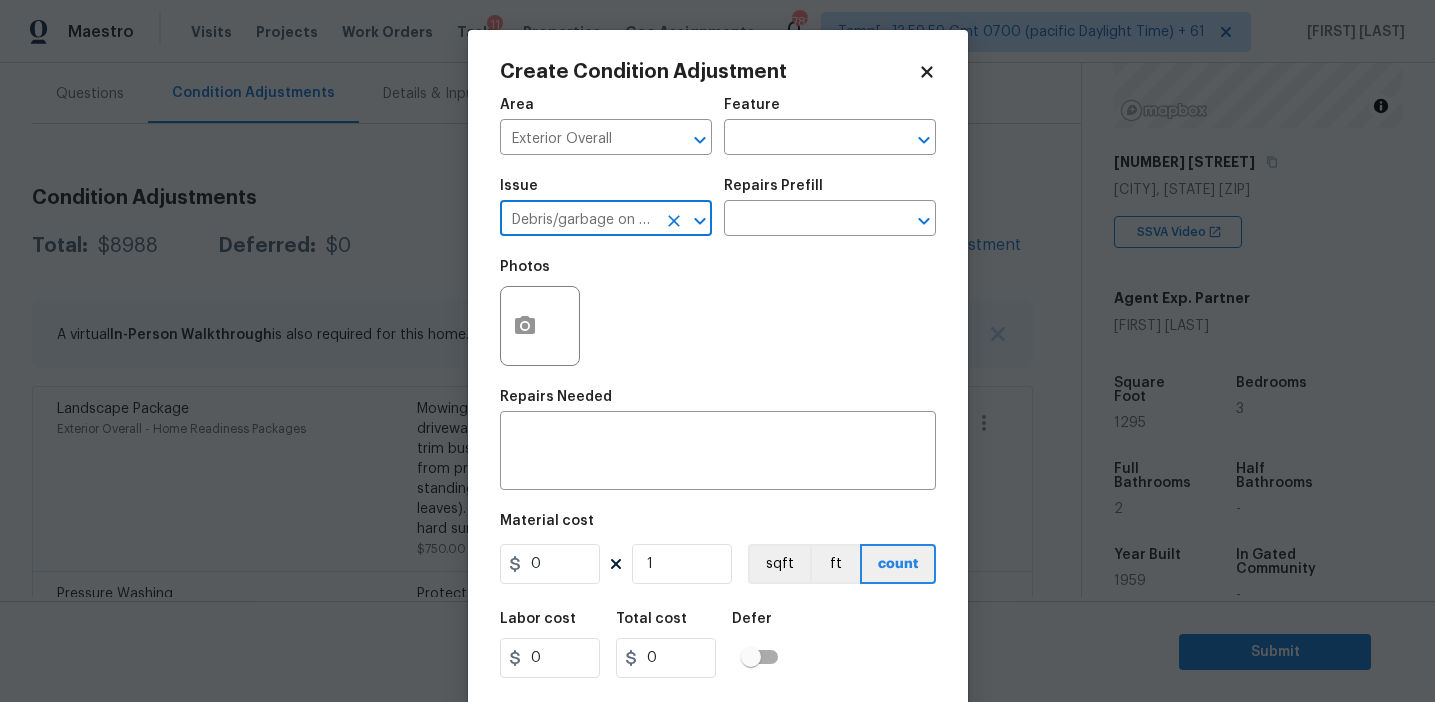 type on "Debris/garbage on site" 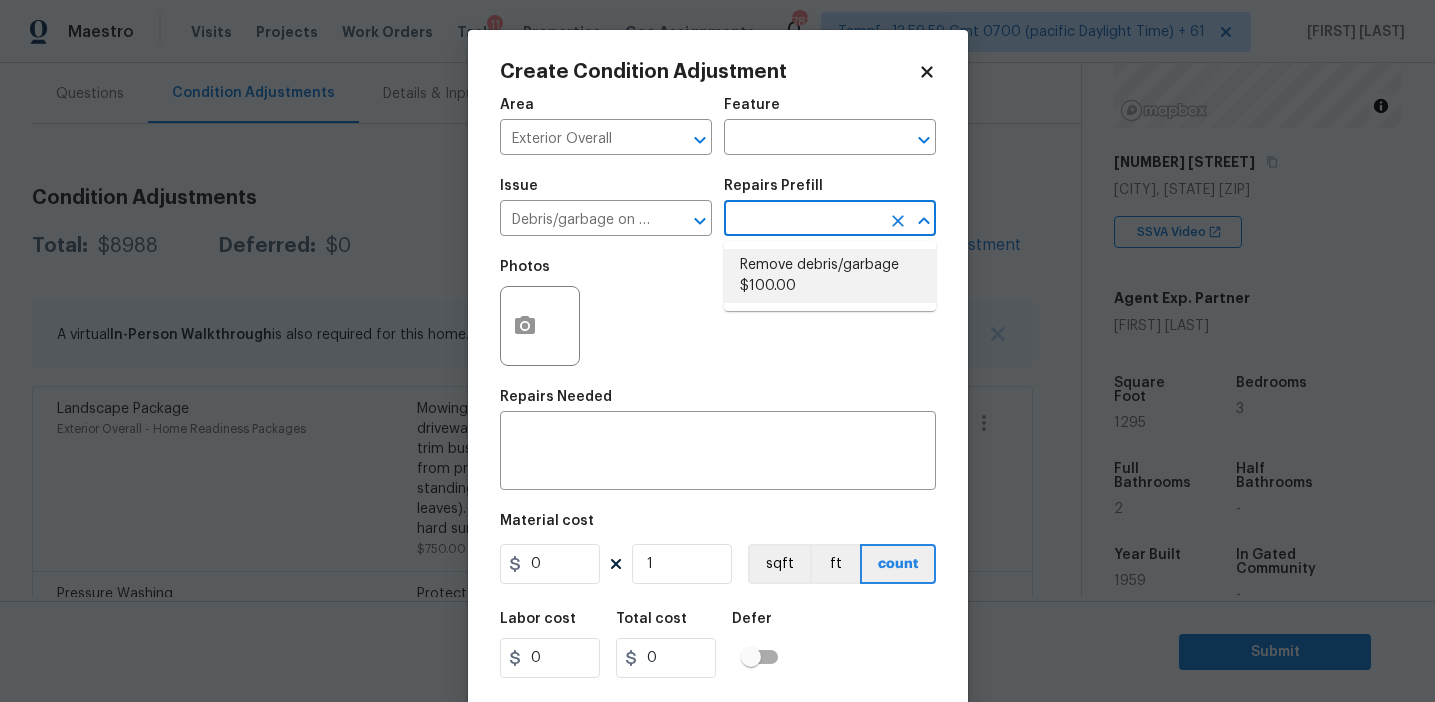 click on "Remove debris/garbage $100.00" at bounding box center [830, 276] 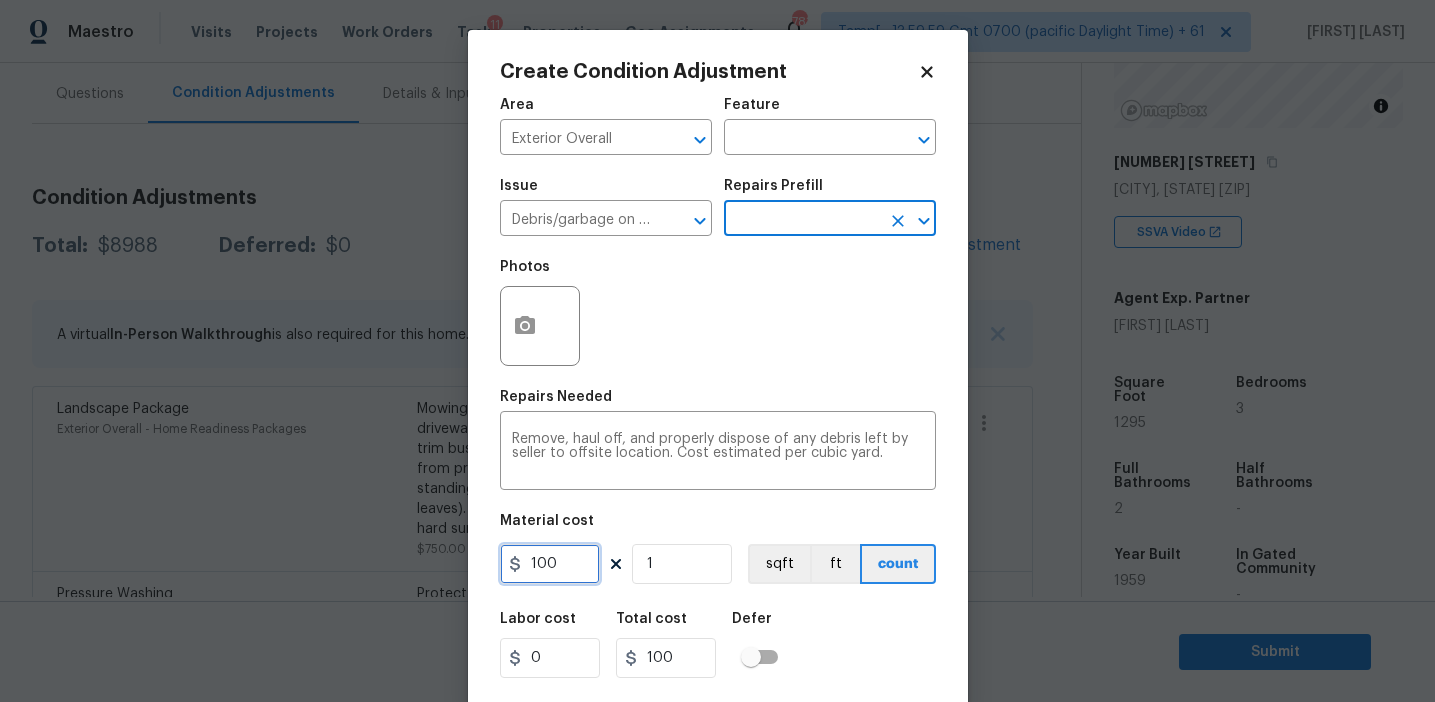 click on "100" at bounding box center [550, 564] 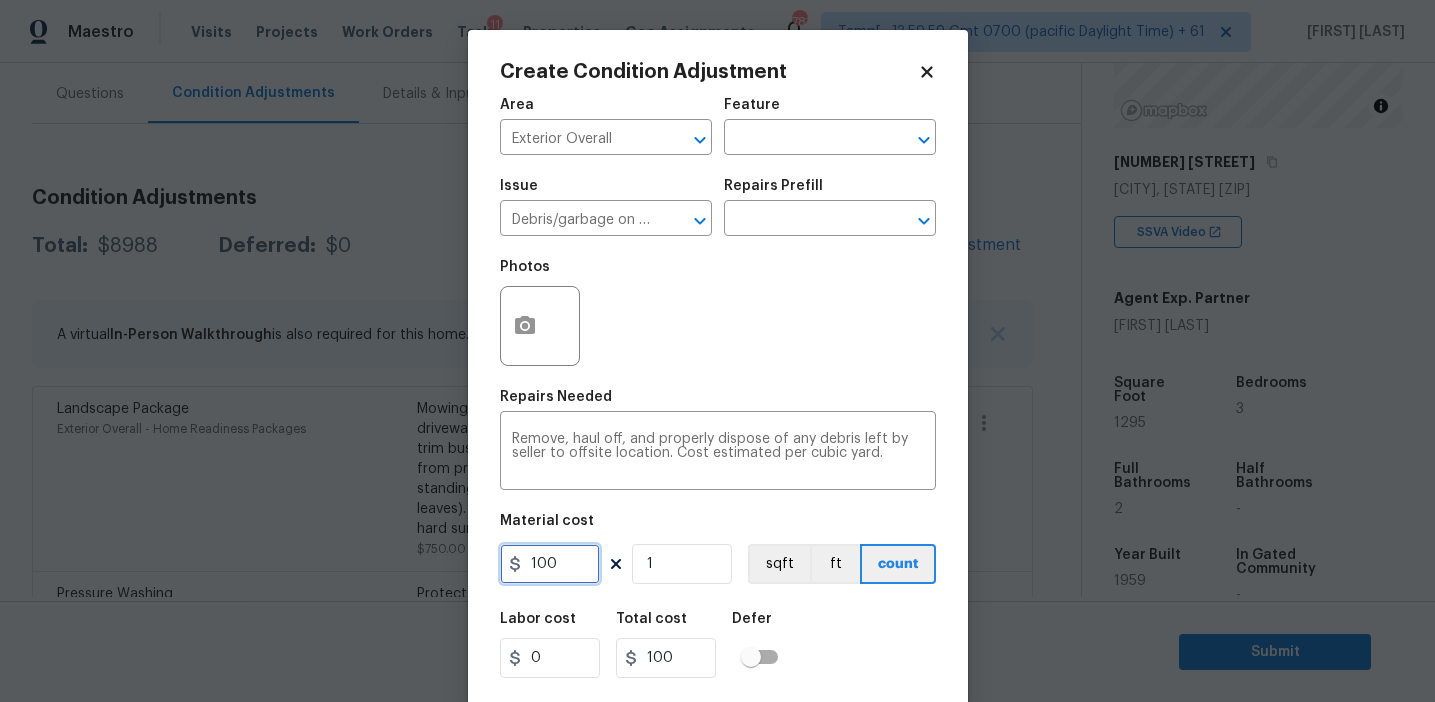 click on "100" at bounding box center (550, 564) 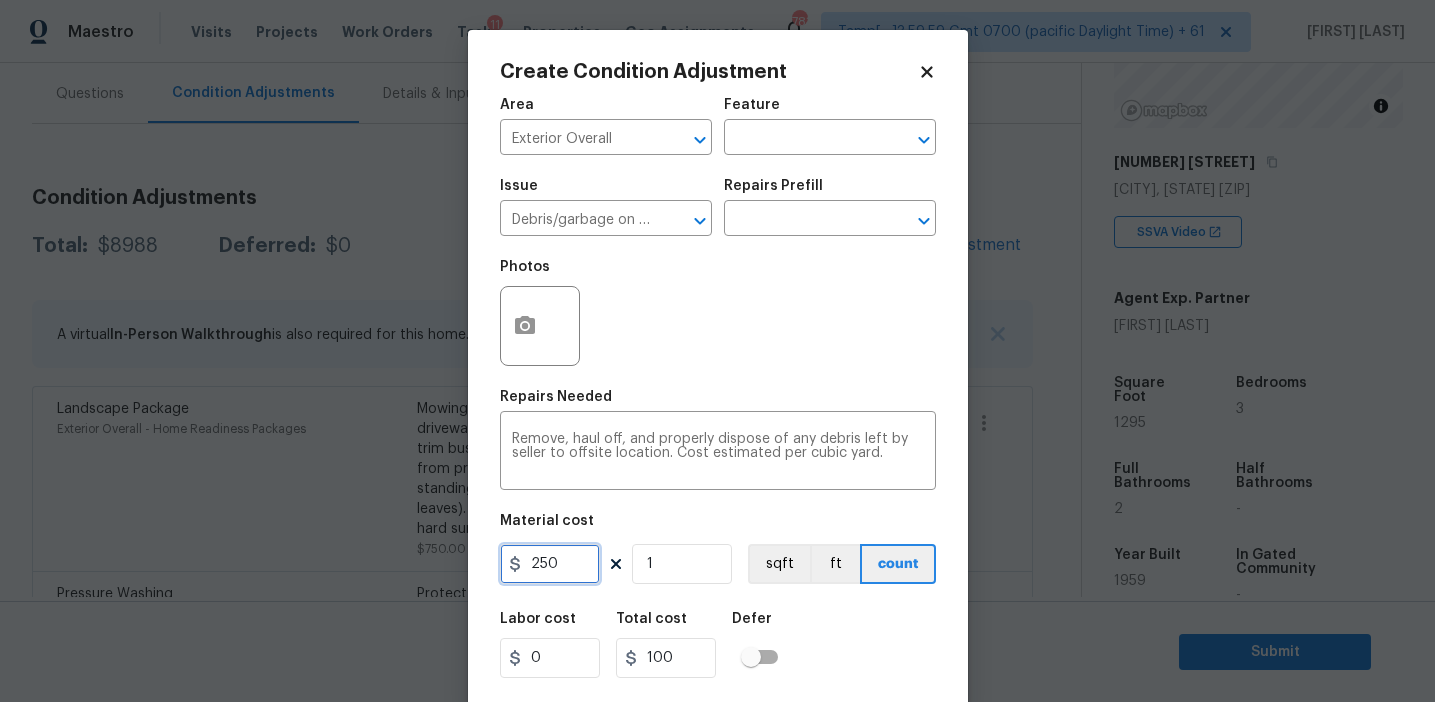 type on "250" 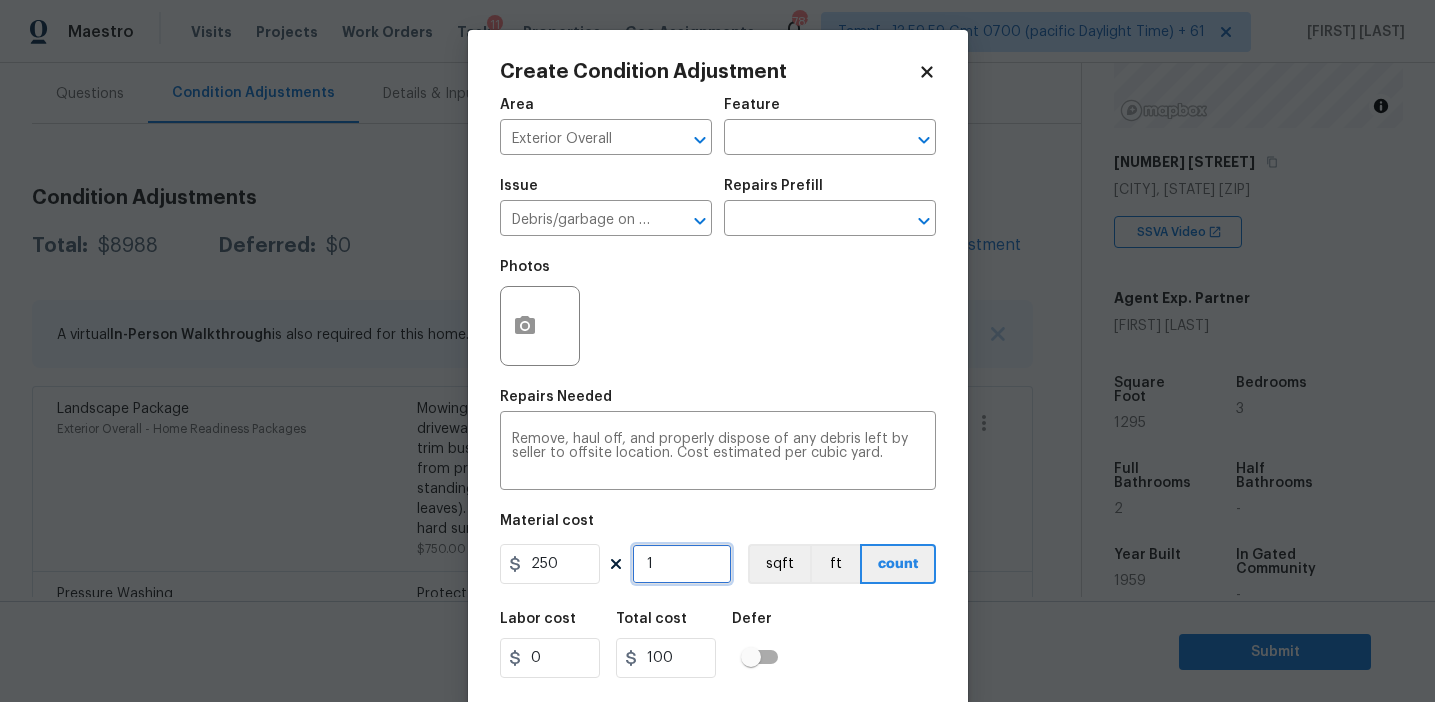 type on "250" 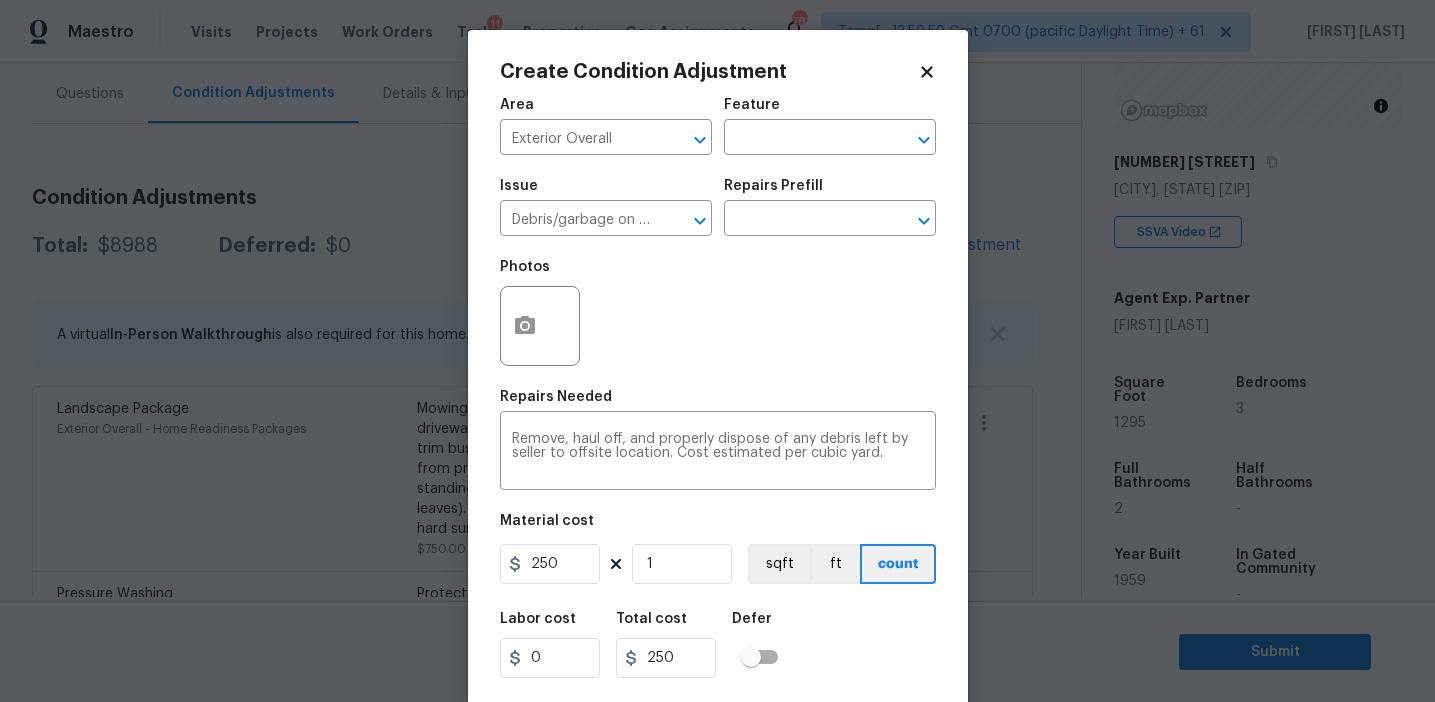 click at bounding box center (540, 326) 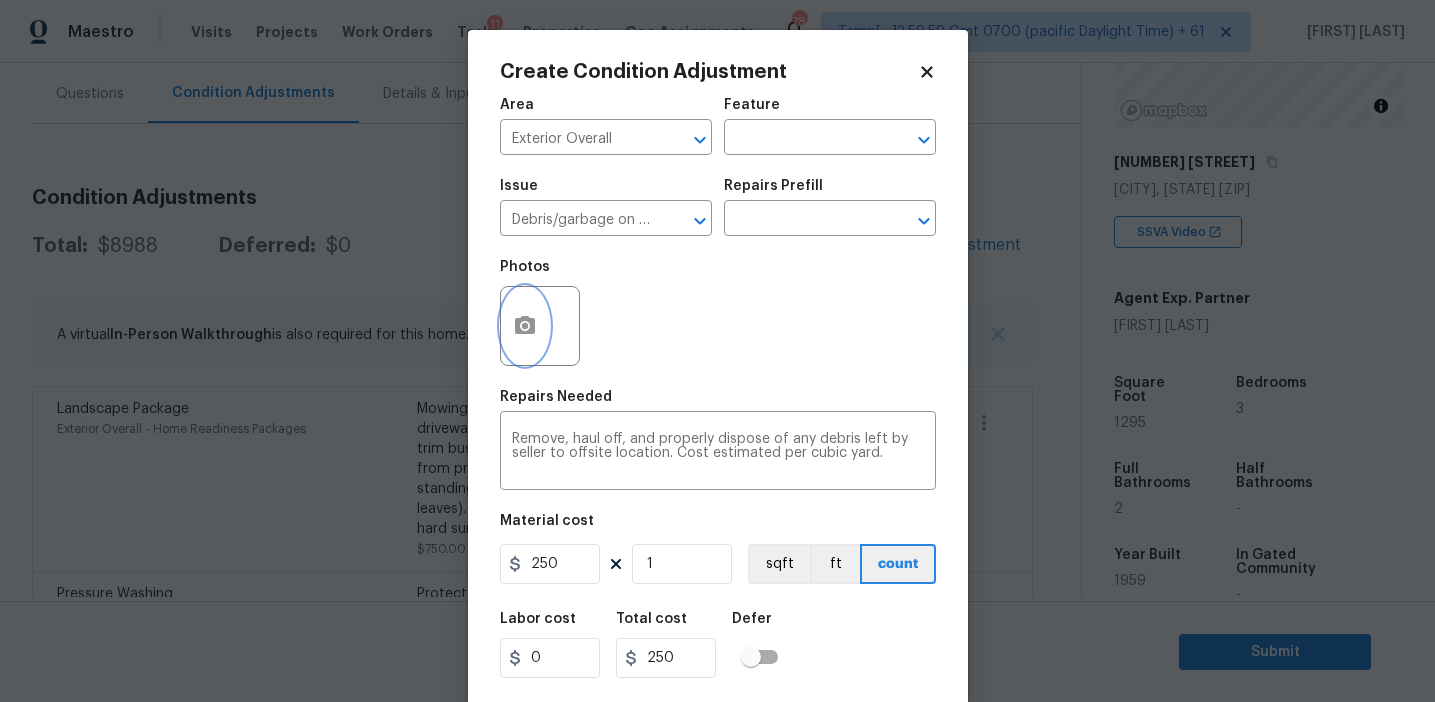 click 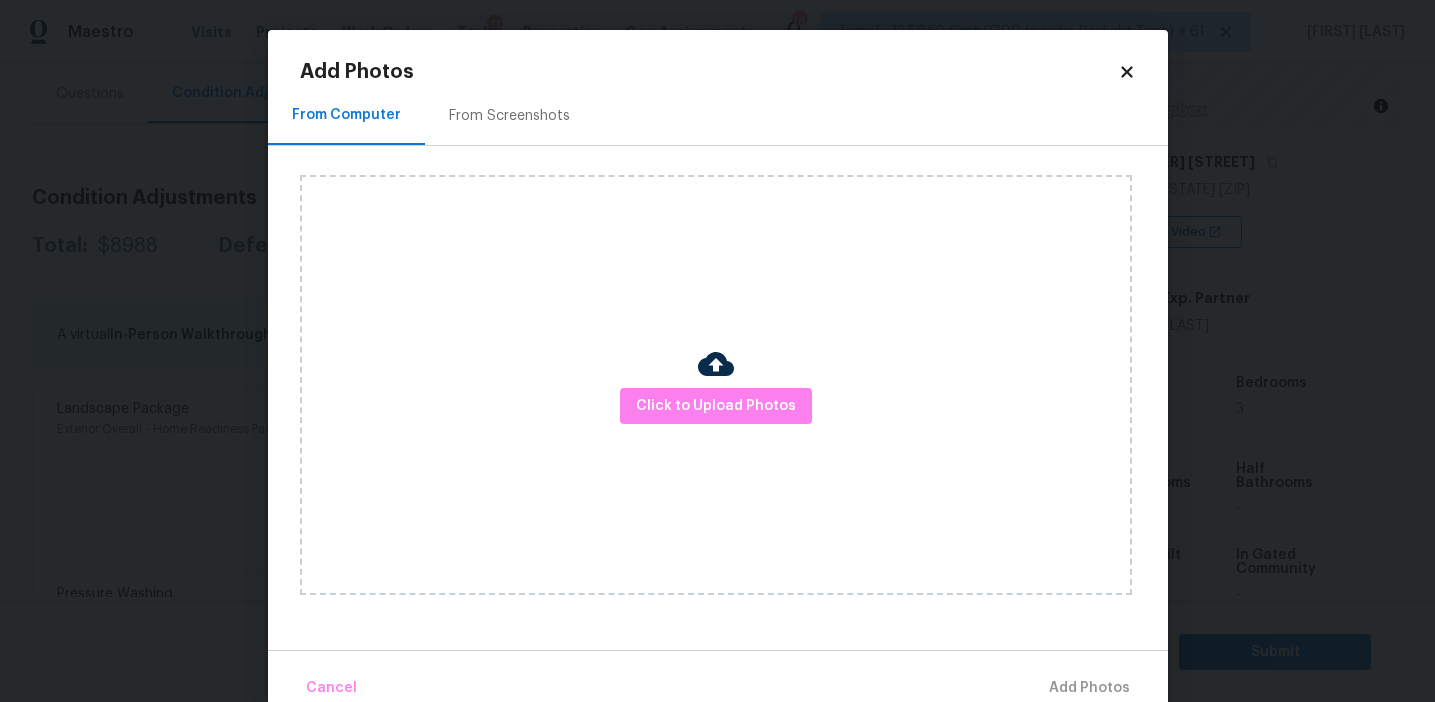 click on "From Screenshots" at bounding box center [509, 116] 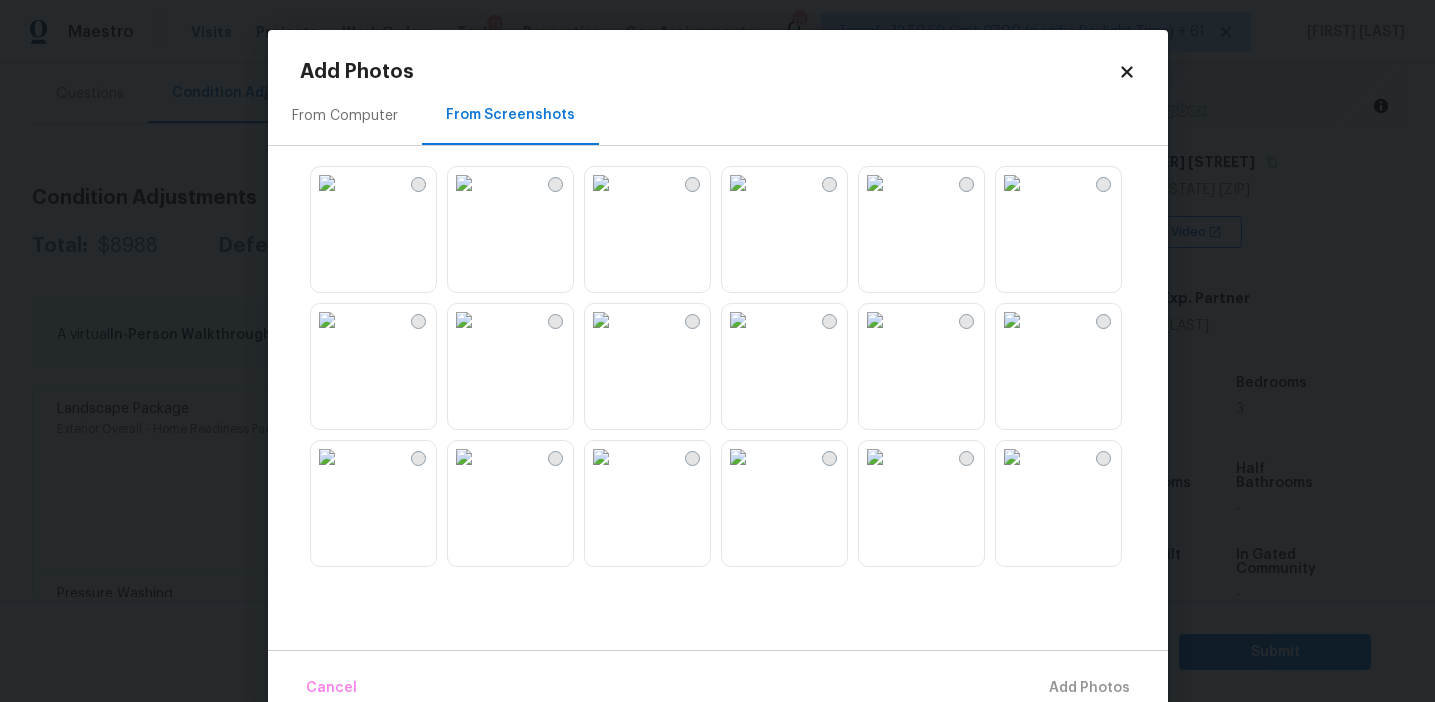 click at bounding box center (464, 183) 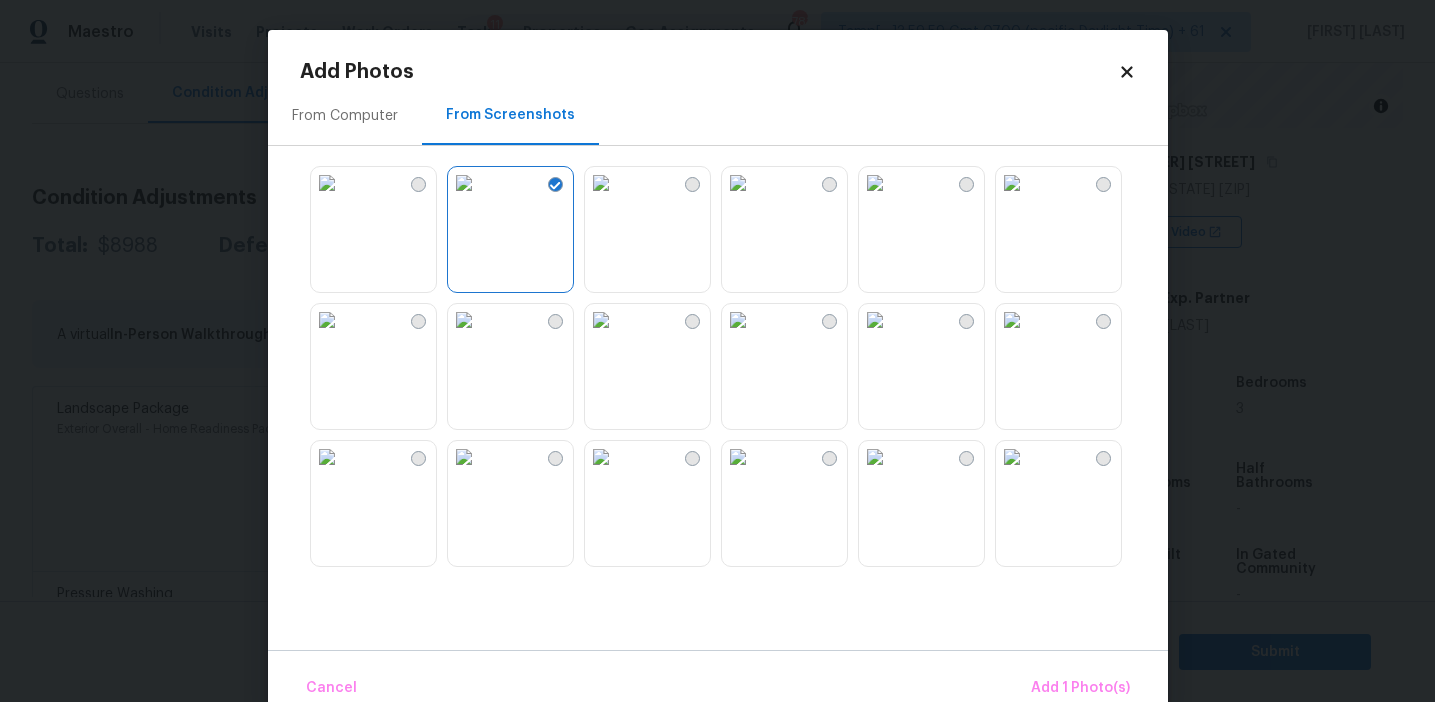 click at bounding box center (464, 320) 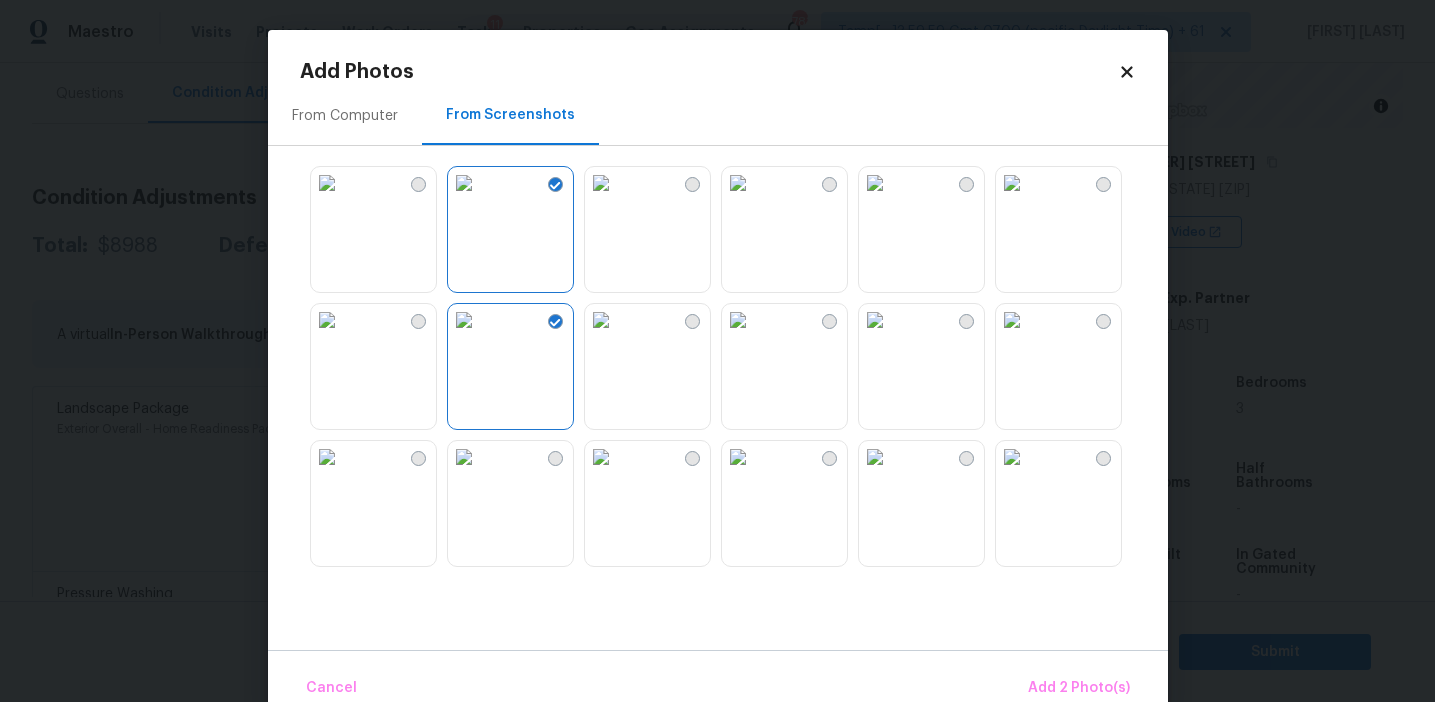 click at bounding box center [738, 457] 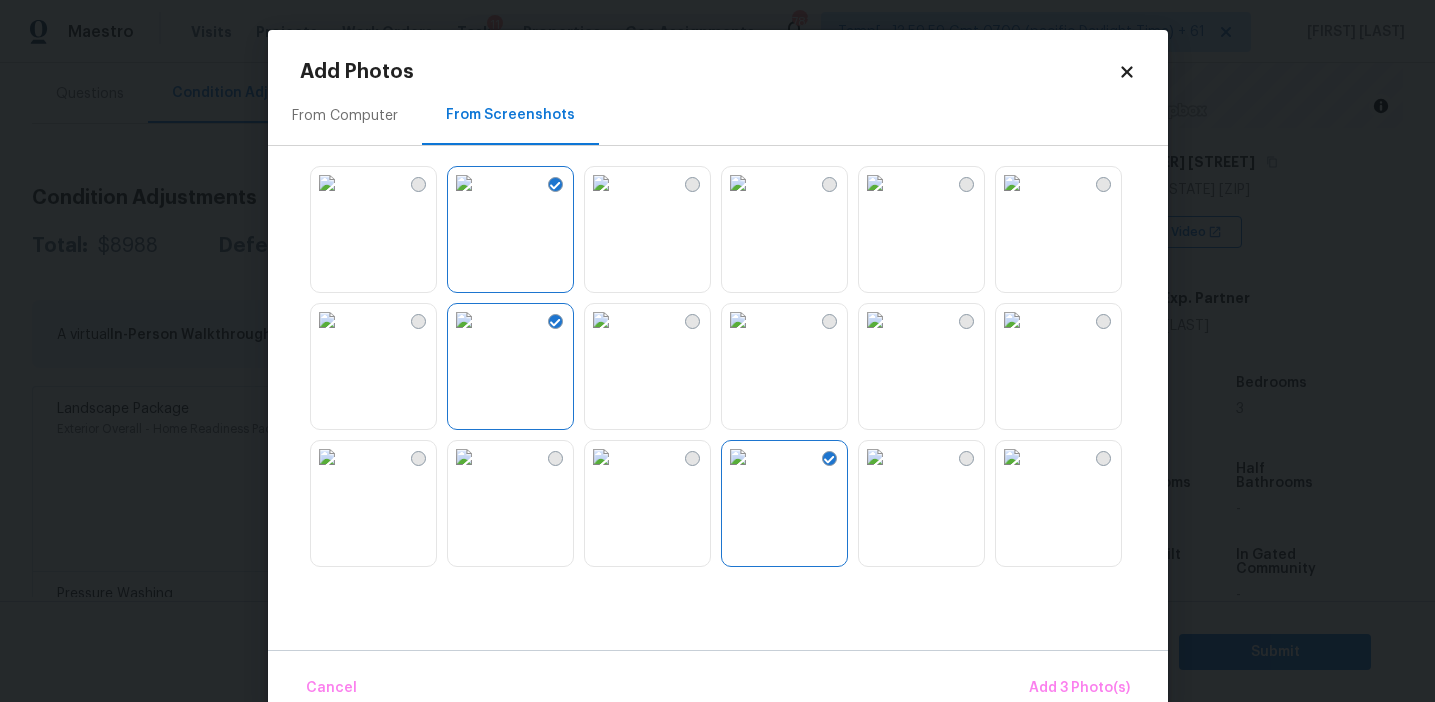 click at bounding box center (738, 320) 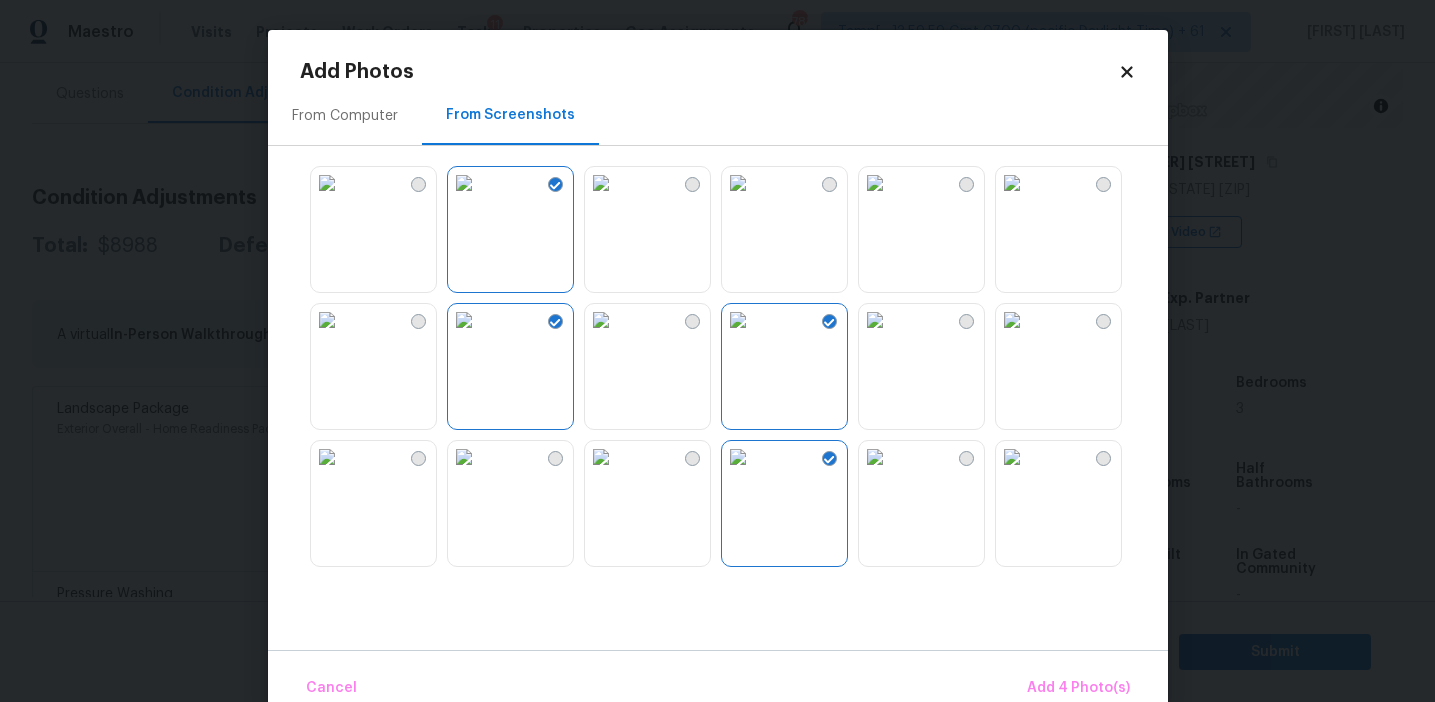 click at bounding box center (875, 183) 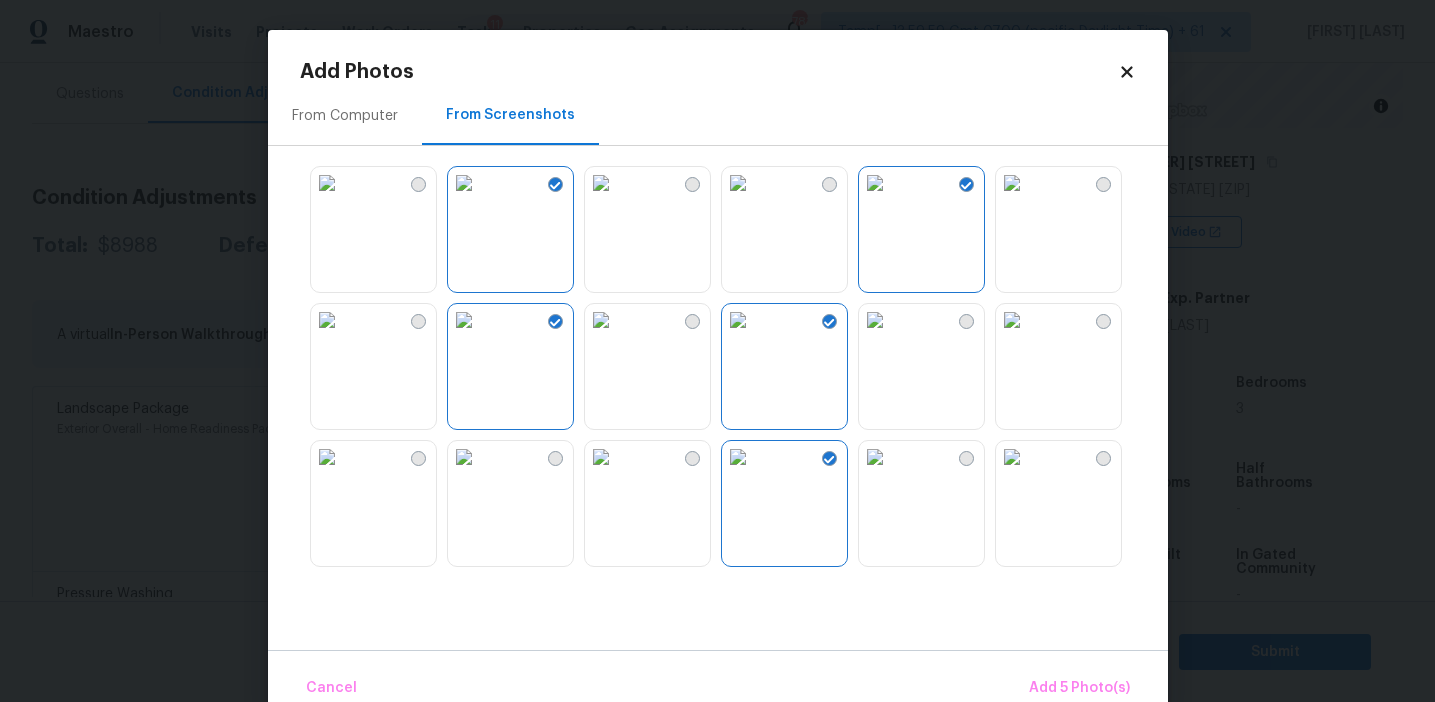 click at bounding box center [1012, 183] 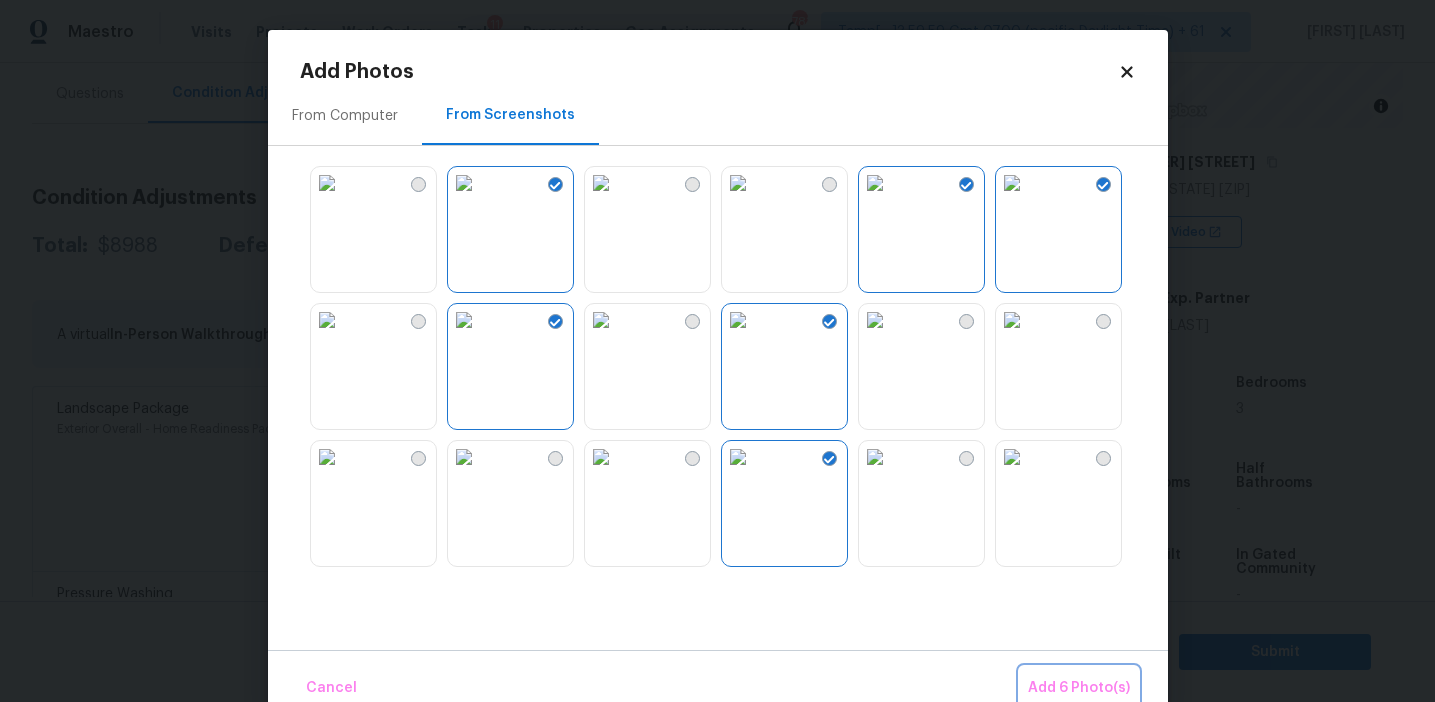click on "Add 6 Photo(s)" at bounding box center (1079, 688) 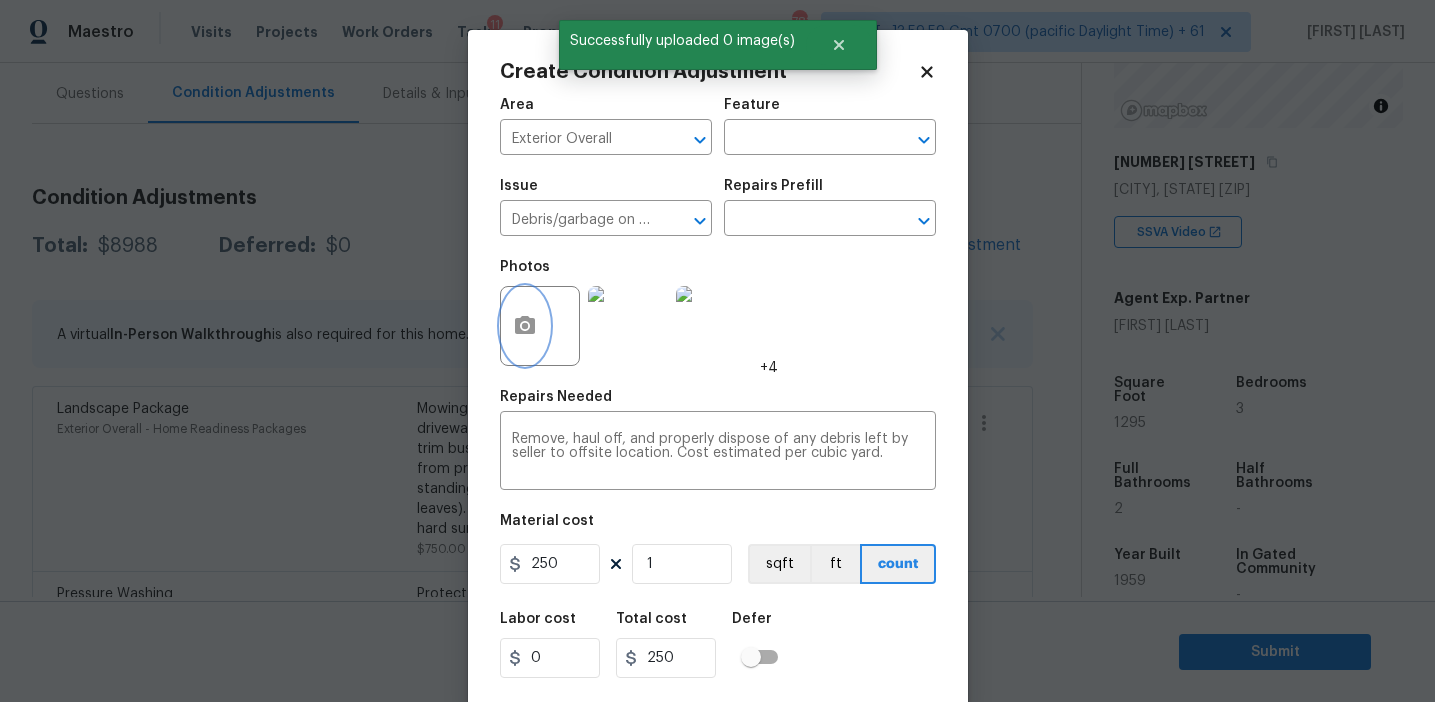 scroll, scrollTop: 45, scrollLeft: 0, axis: vertical 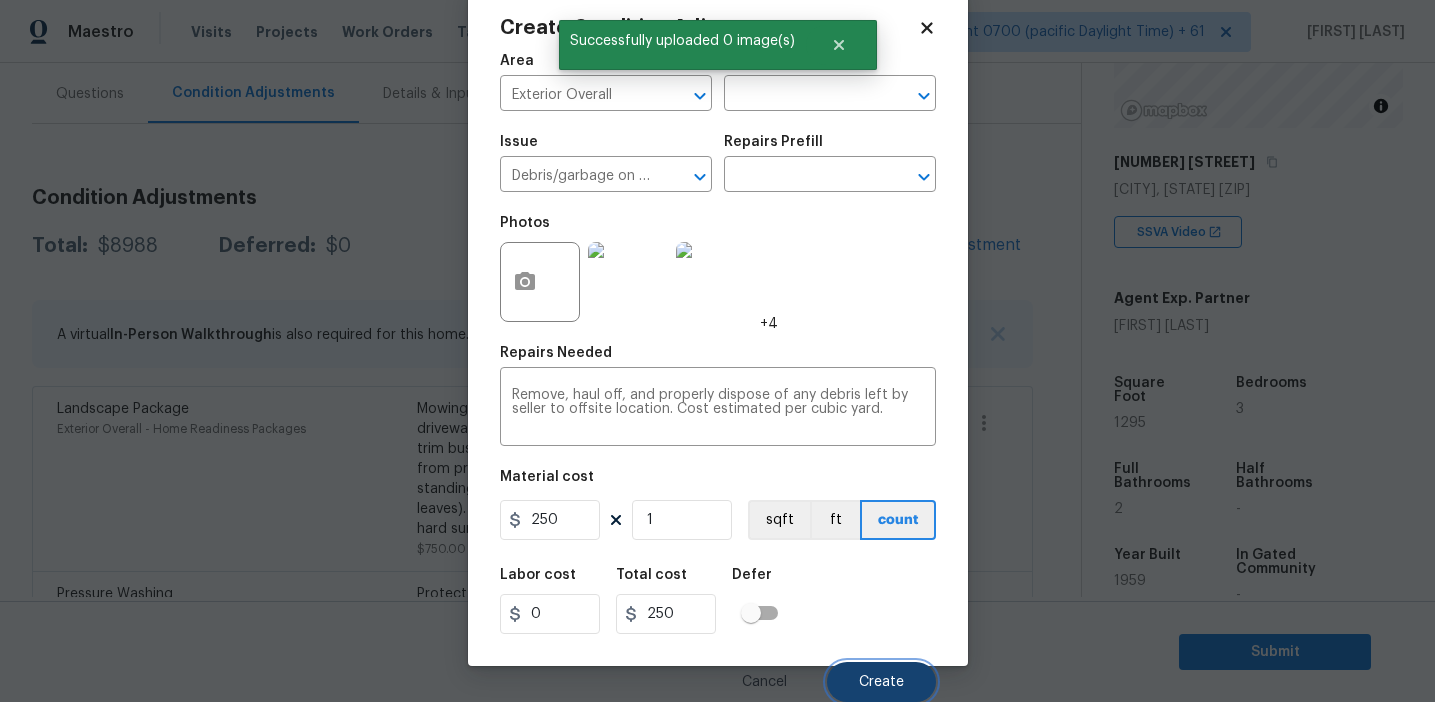 click on "Create" at bounding box center (881, 682) 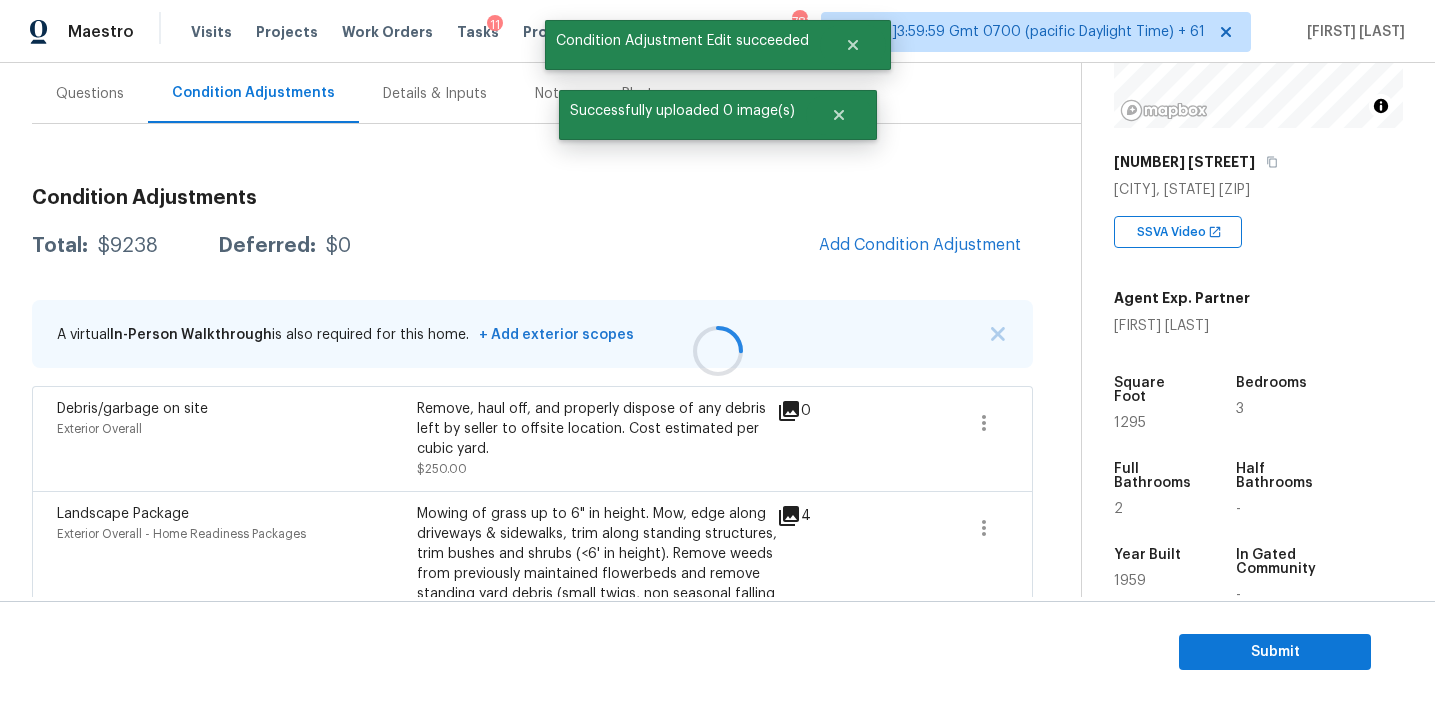 scroll, scrollTop: 38, scrollLeft: 0, axis: vertical 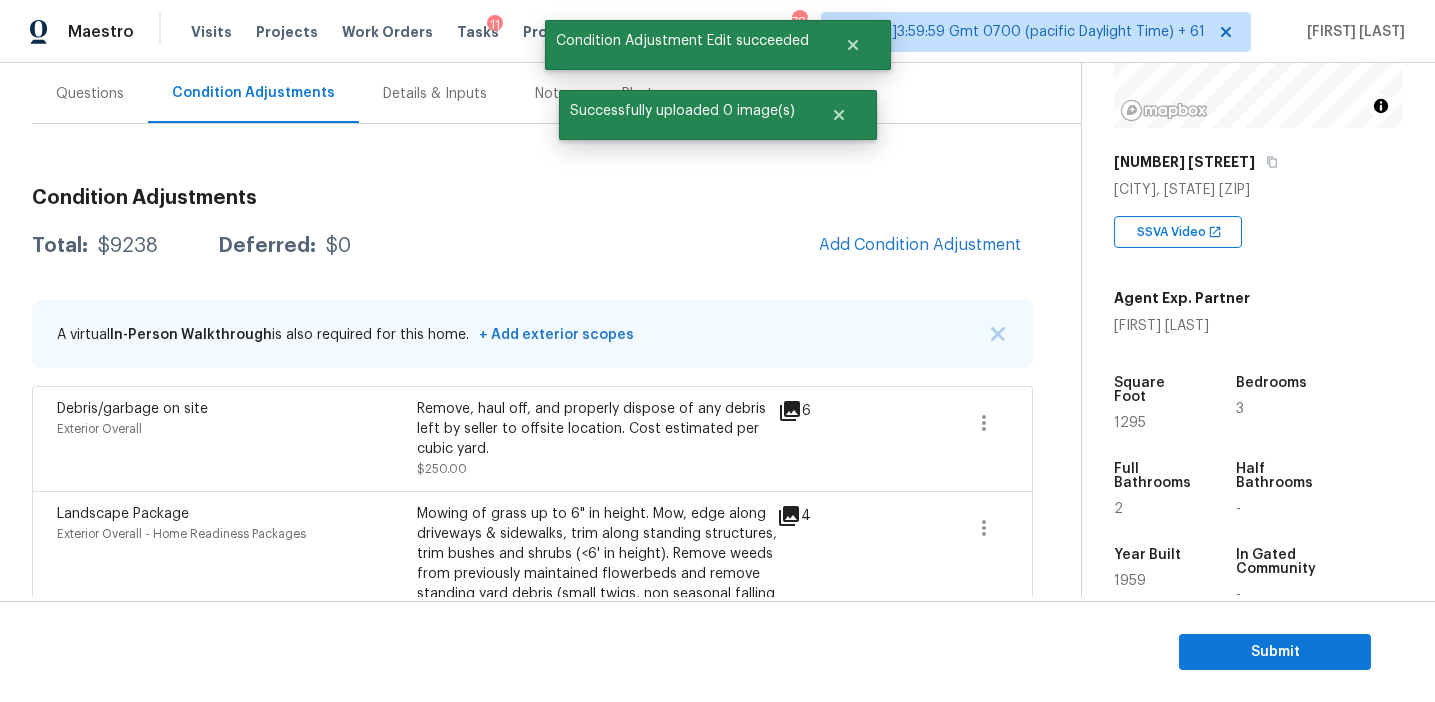 click on "Total:  9238 Deferred:  0 Add Condition Adjustment" at bounding box center (532, 246) 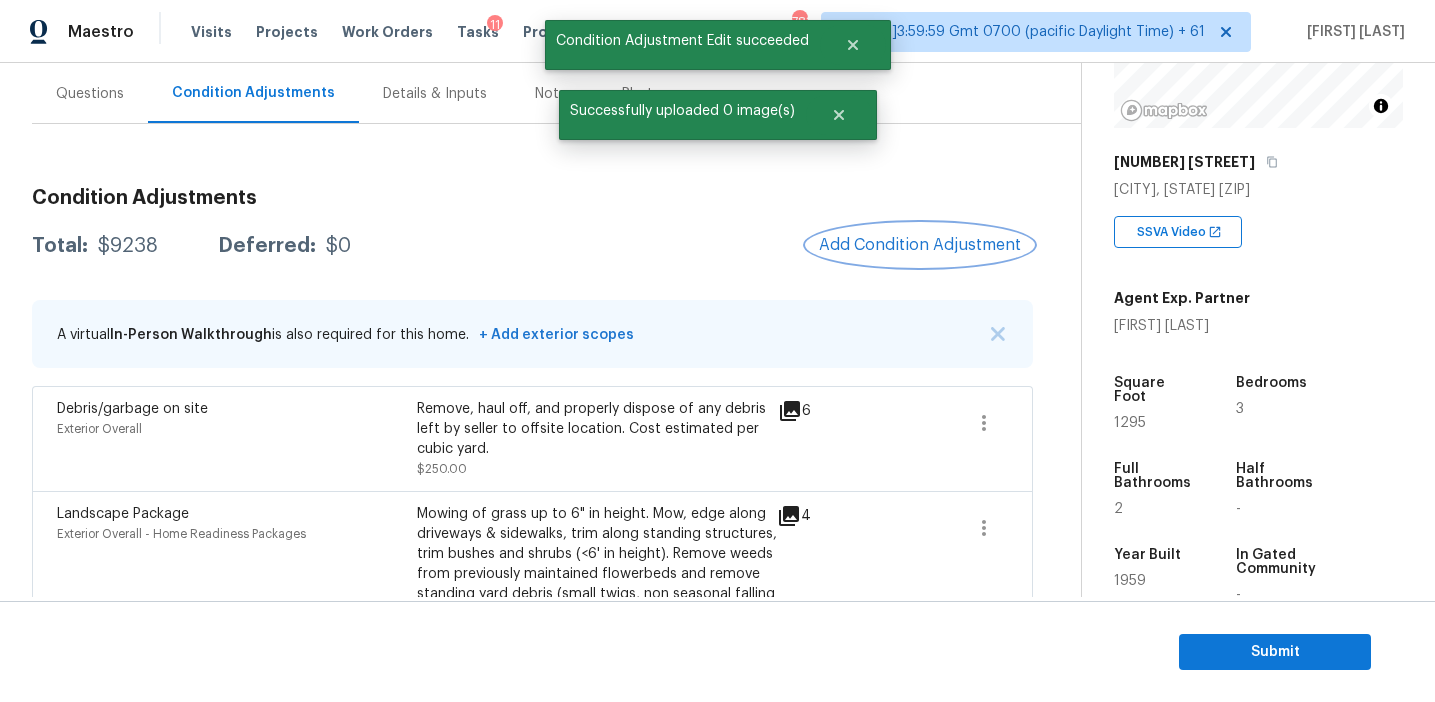 click on "Add Condition Adjustment" at bounding box center (920, 245) 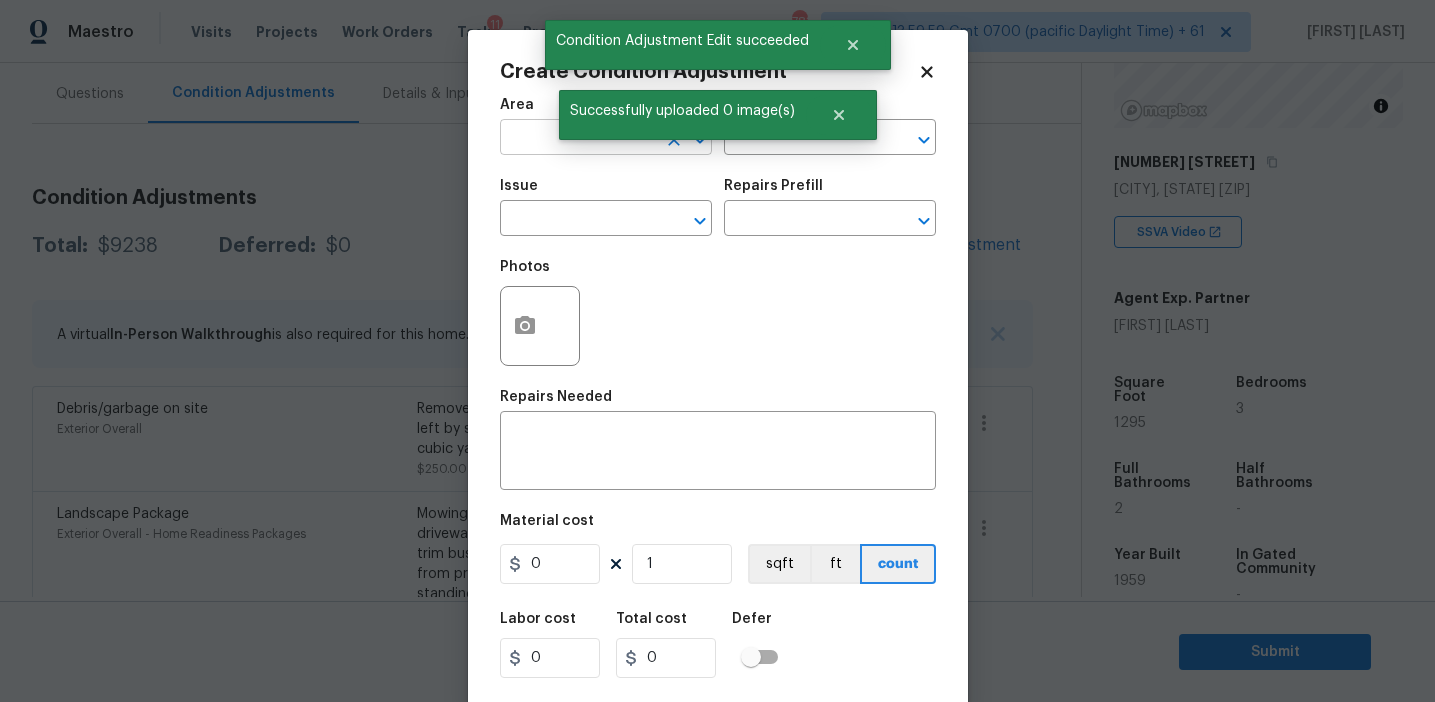 click at bounding box center [578, 139] 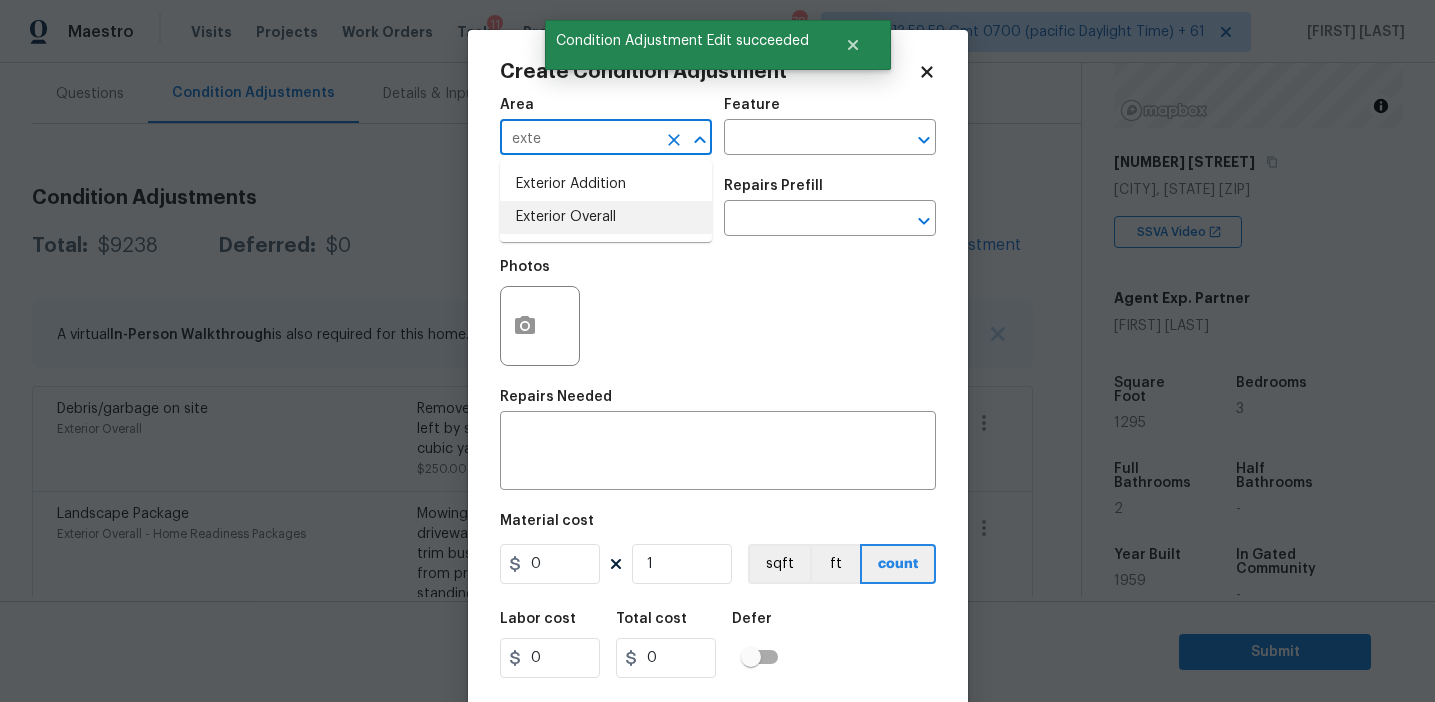 click on "Exterior Overall" at bounding box center (606, 217) 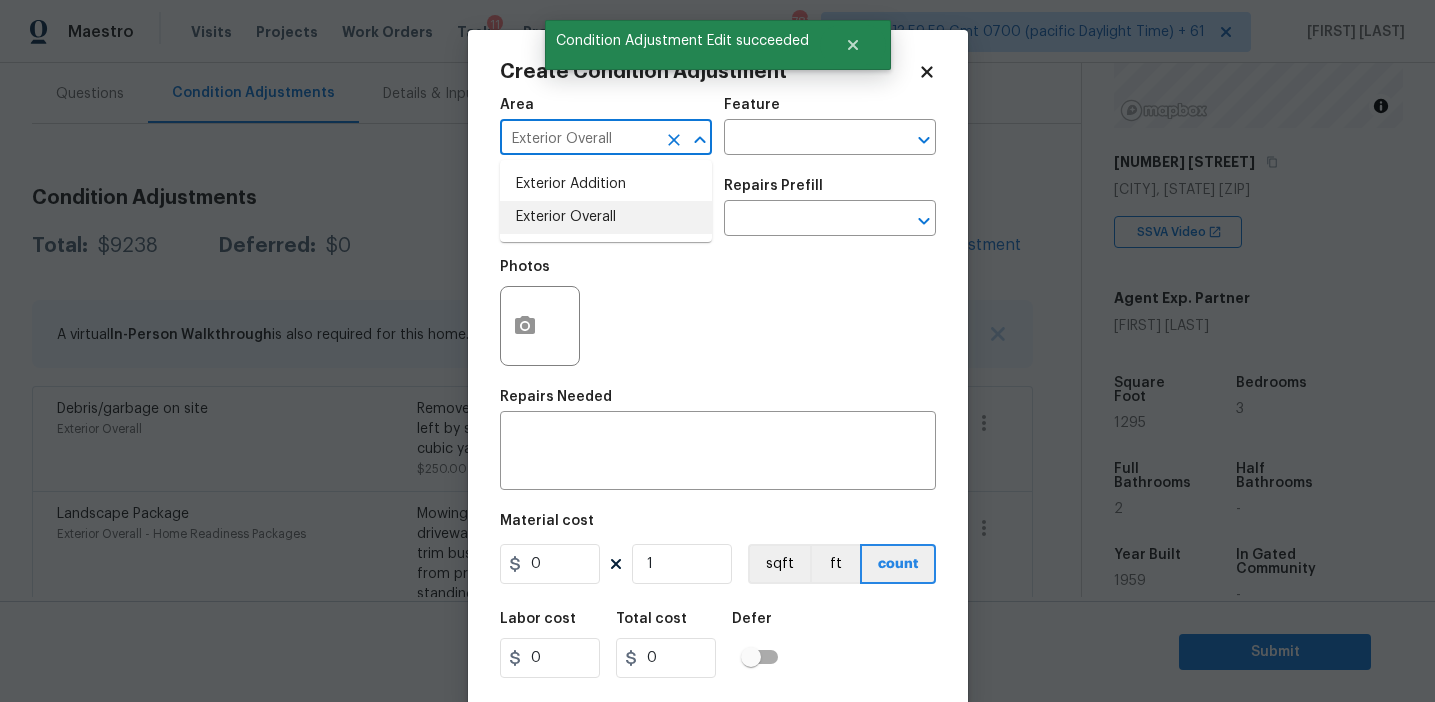 type on "Exterior Overall" 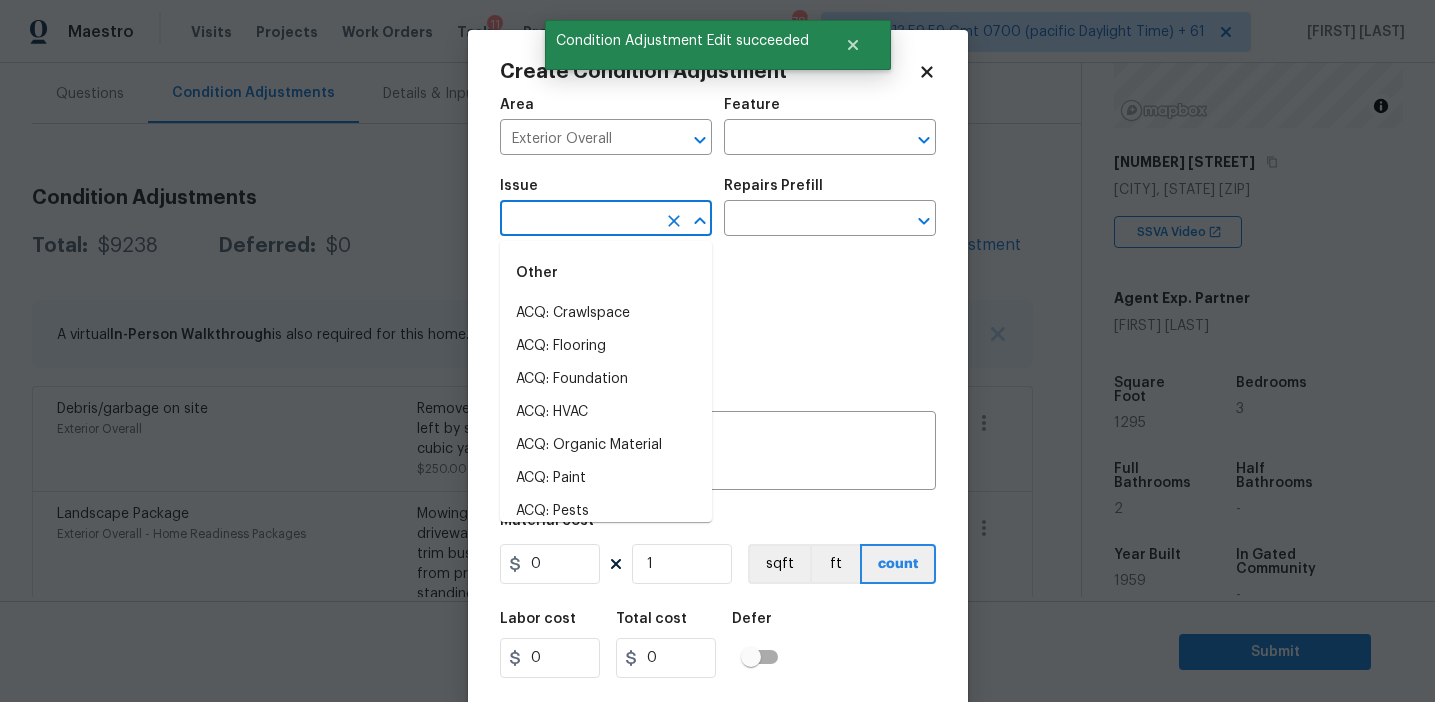 click at bounding box center (578, 220) 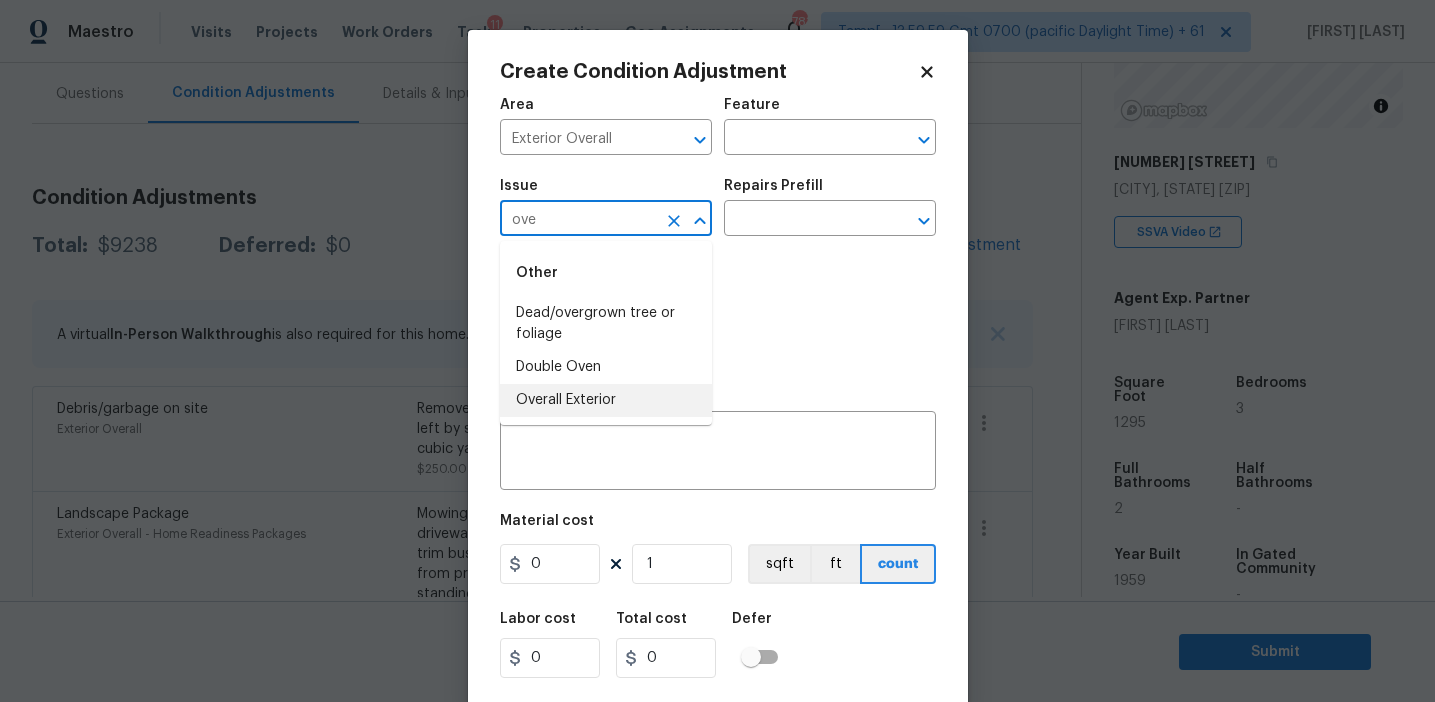 click on "Overall Exterior" at bounding box center [606, 400] 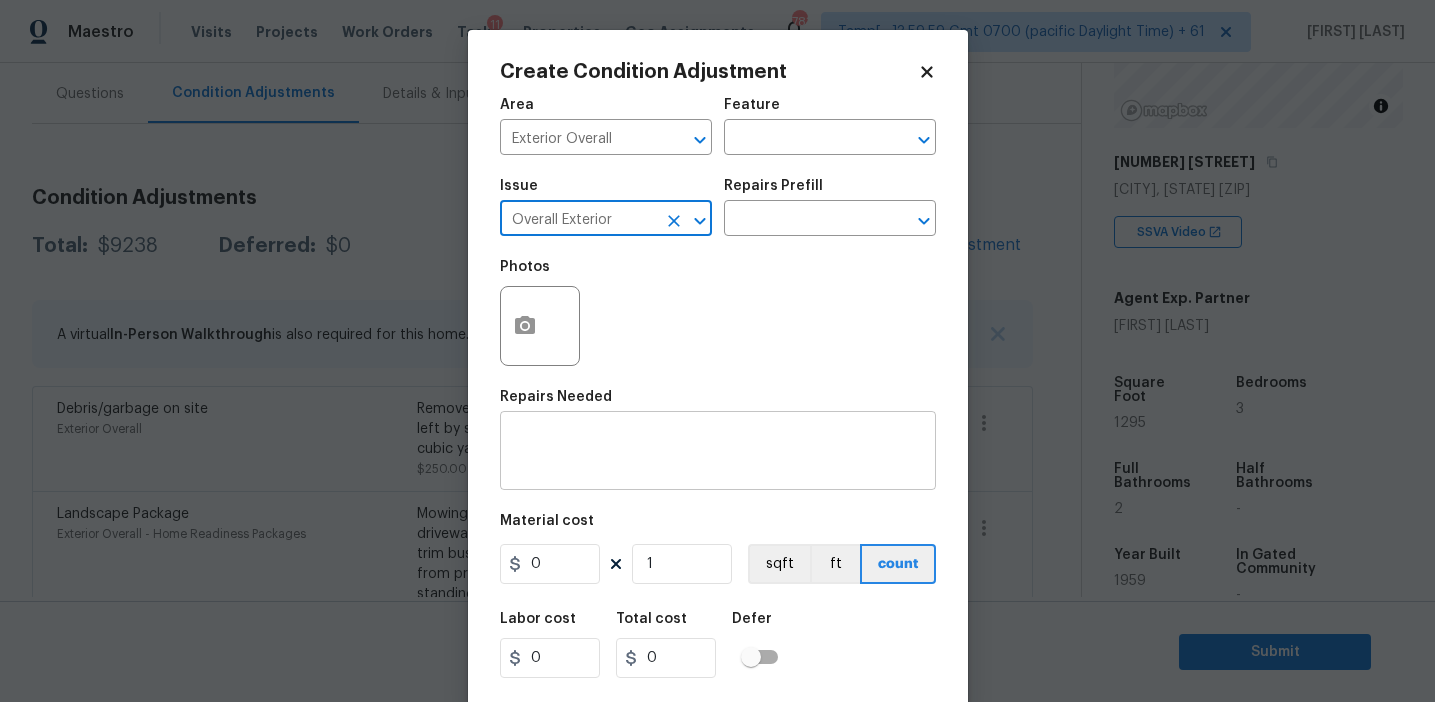 type on "Overall Exterior" 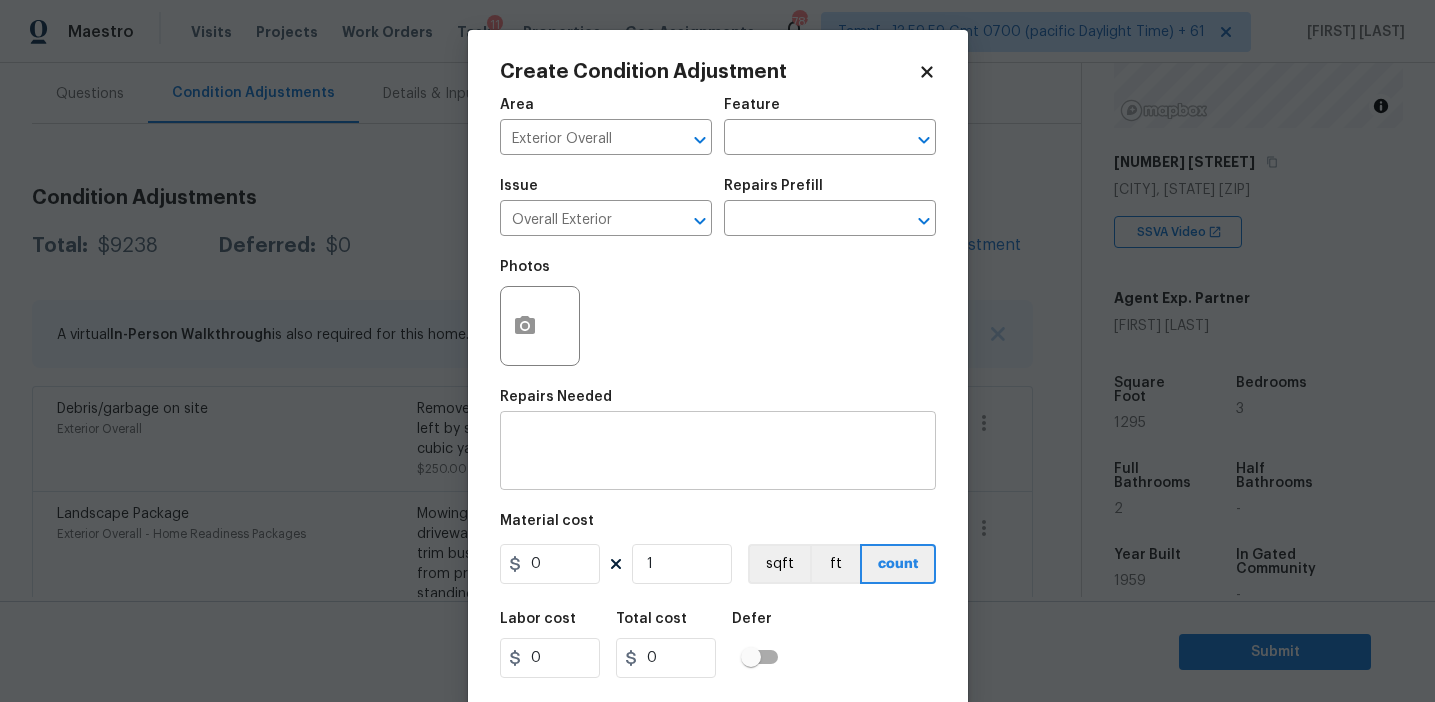 click on "x ​" at bounding box center [718, 453] 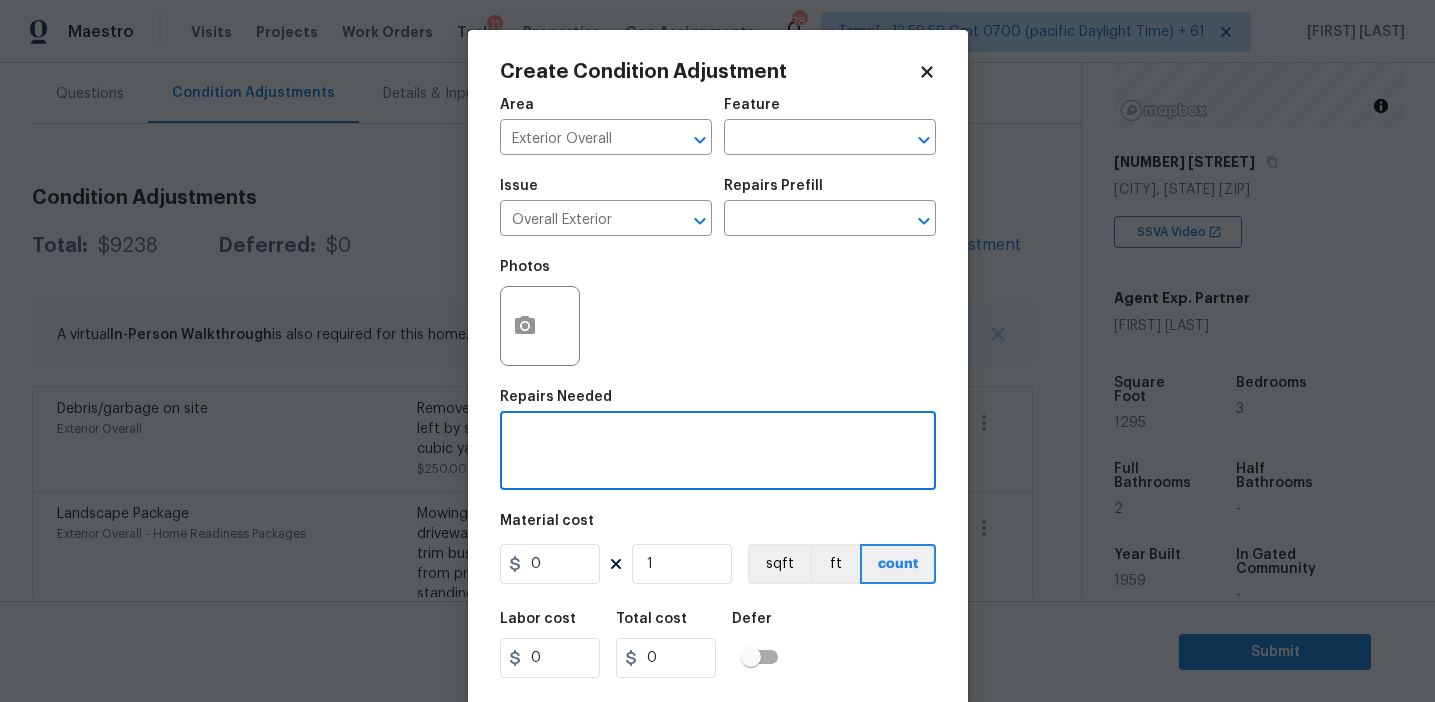 paste on "Overall exterior repairs (siding, stucco, fencing, decking, soffit, eaves, trims, fascia, facade, shutters, frames, gutters etc)" 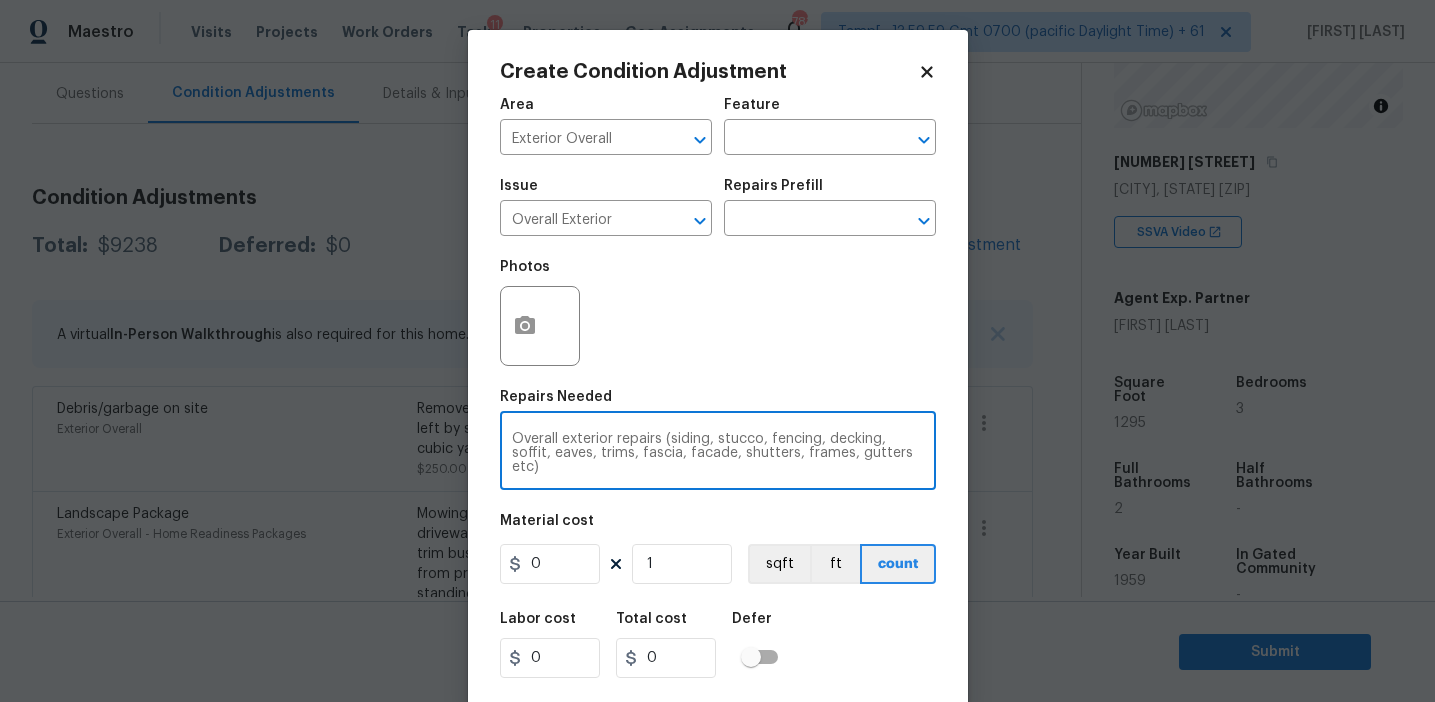click on "Overall exterior repairs (siding, stucco, fencing, decking, soffit, eaves, trims, fascia, facade, shutters, frames, gutters etc)" at bounding box center (718, 453) 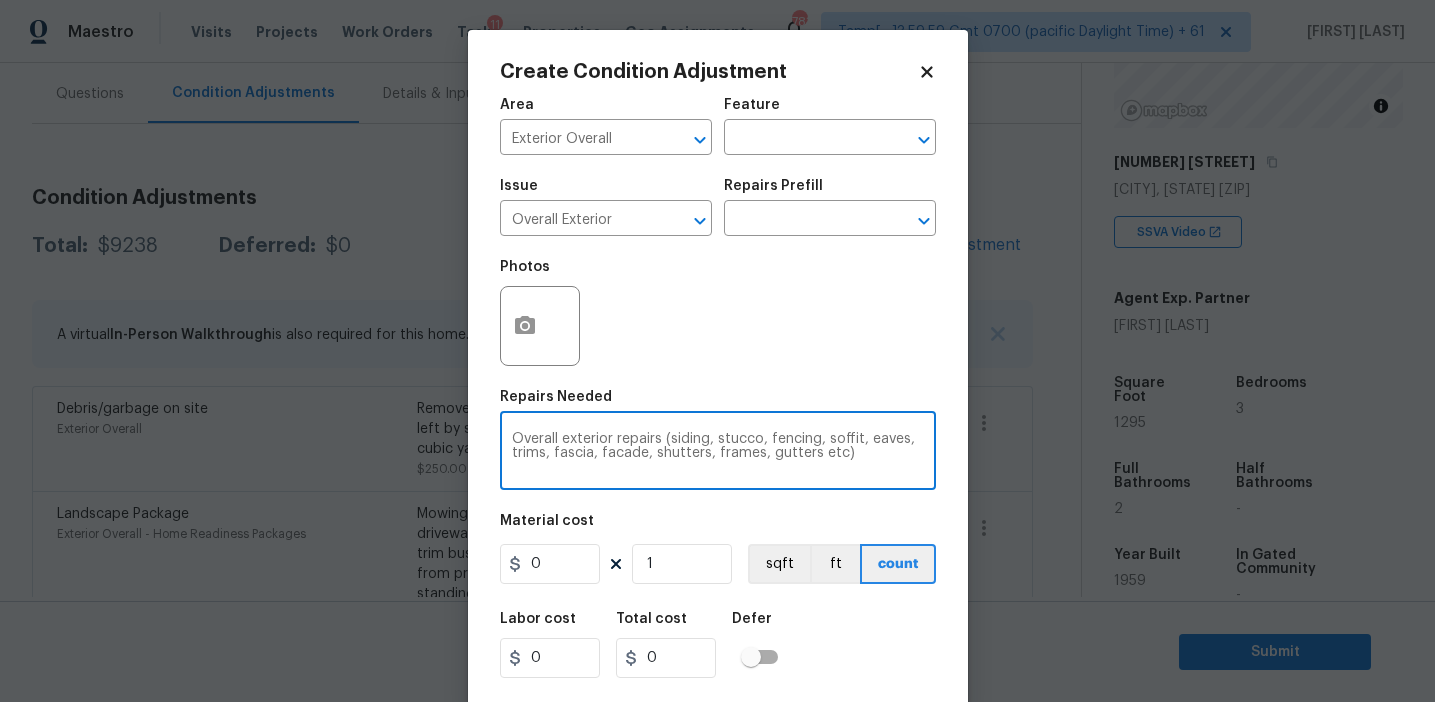 type on "Overall exterior repairs (siding, stucco, fencing, soffit, eaves, trims, fascia, facade, shutters, frames, gutters etc)" 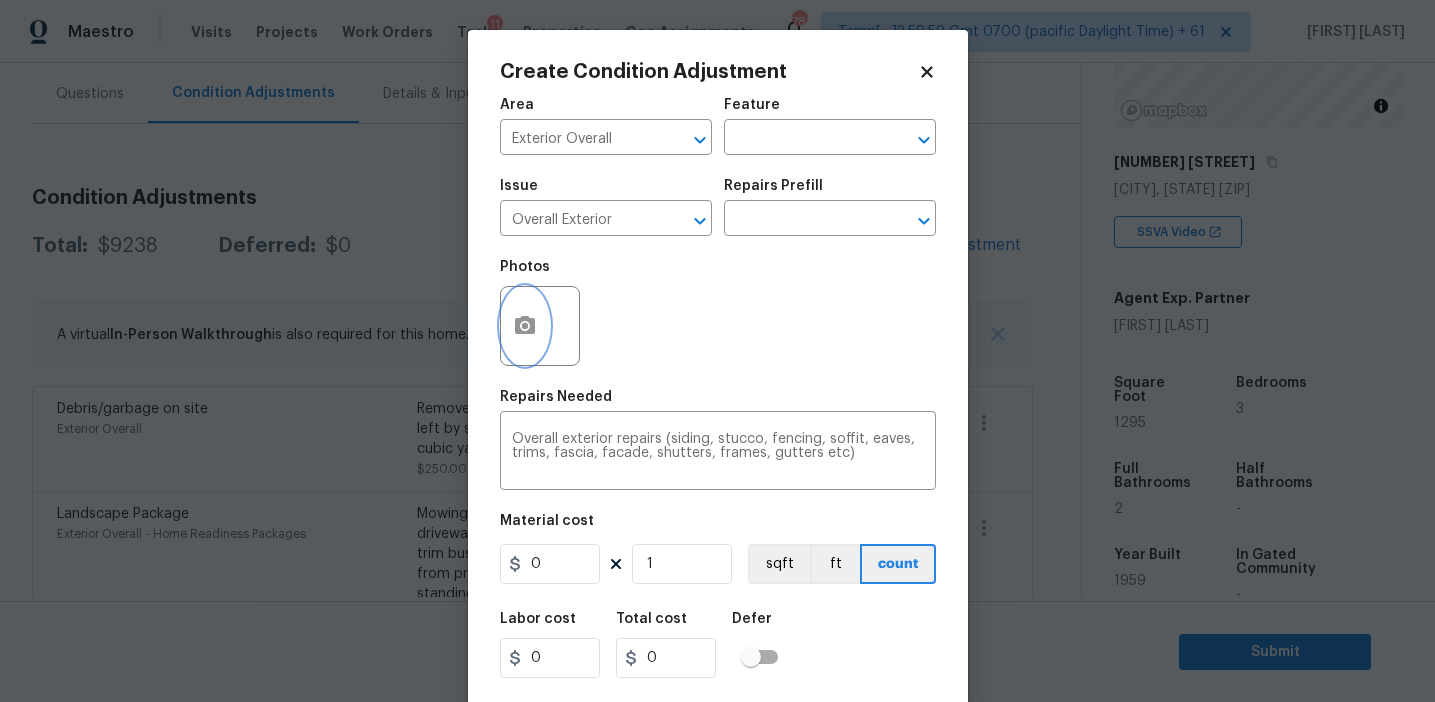click 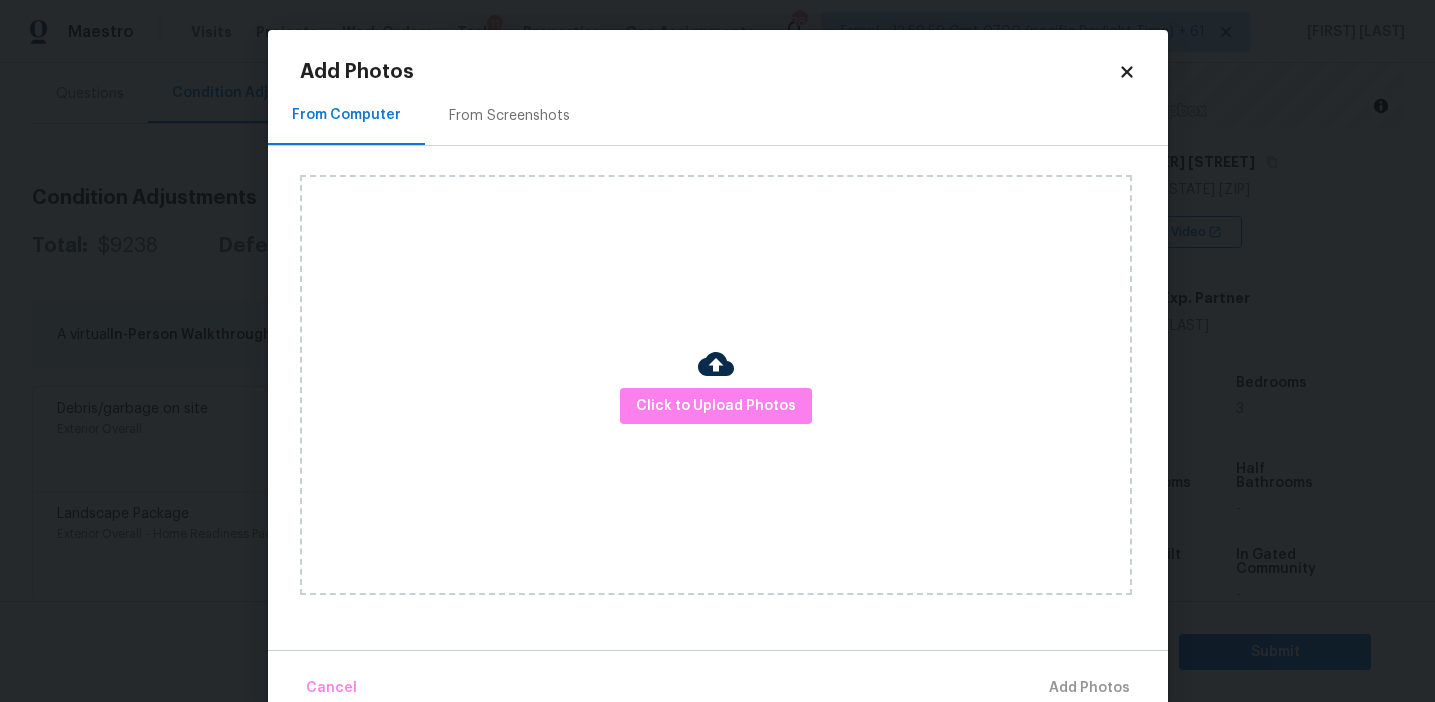 click on "From Screenshots" at bounding box center [509, 116] 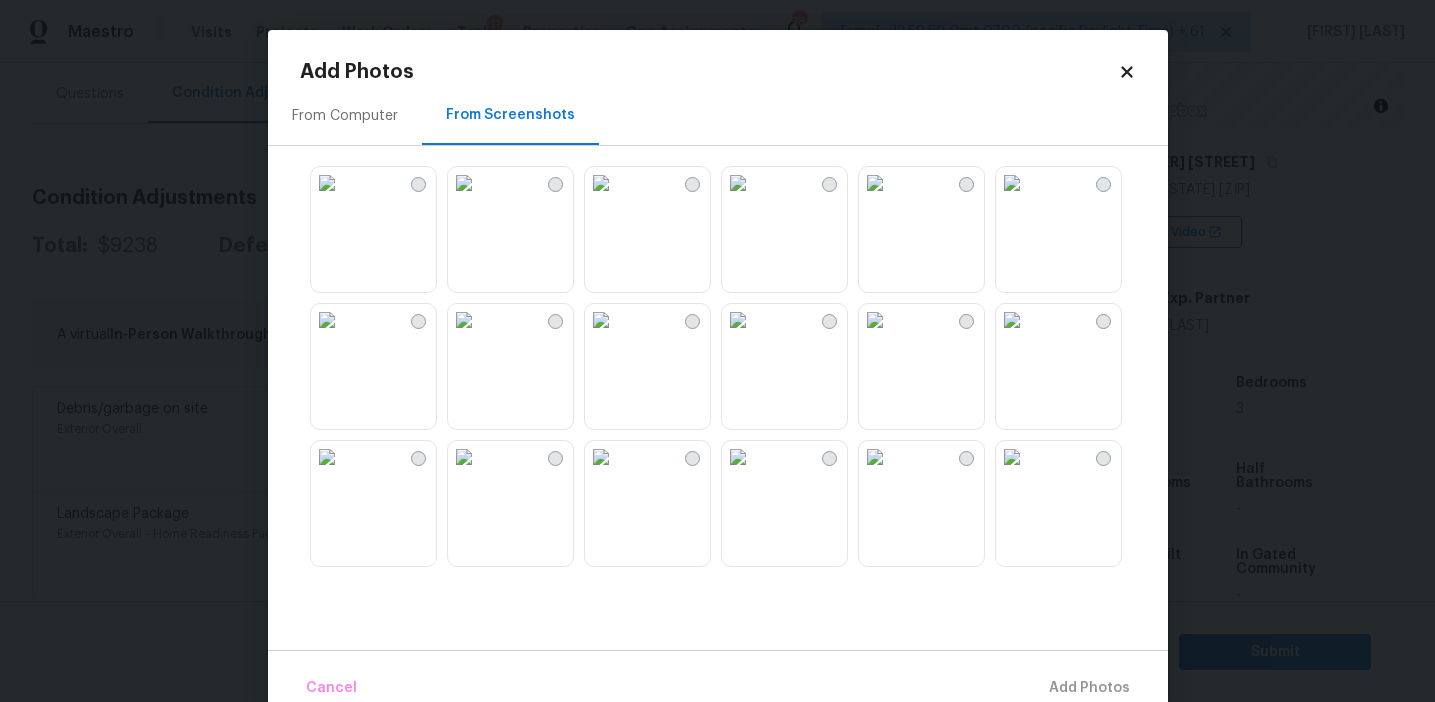click at bounding box center [738, 183] 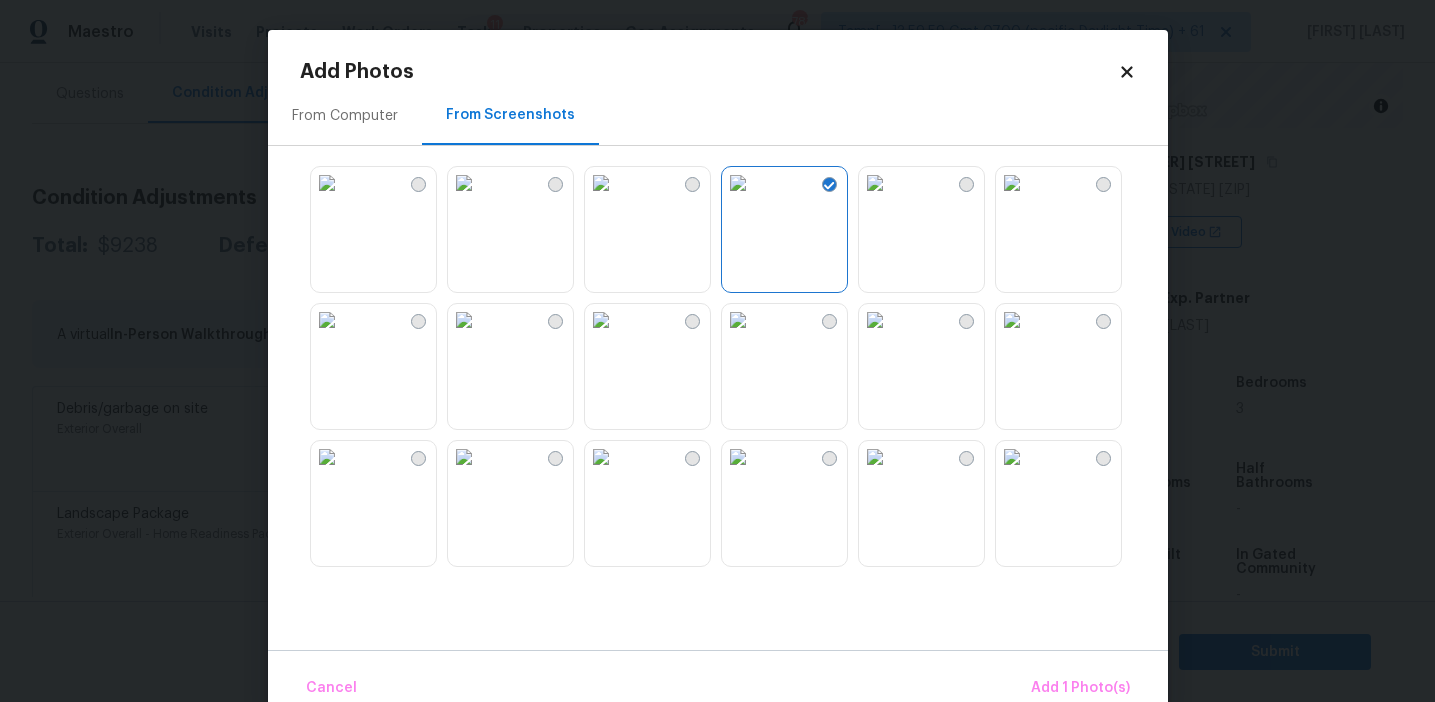 click at bounding box center [875, 183] 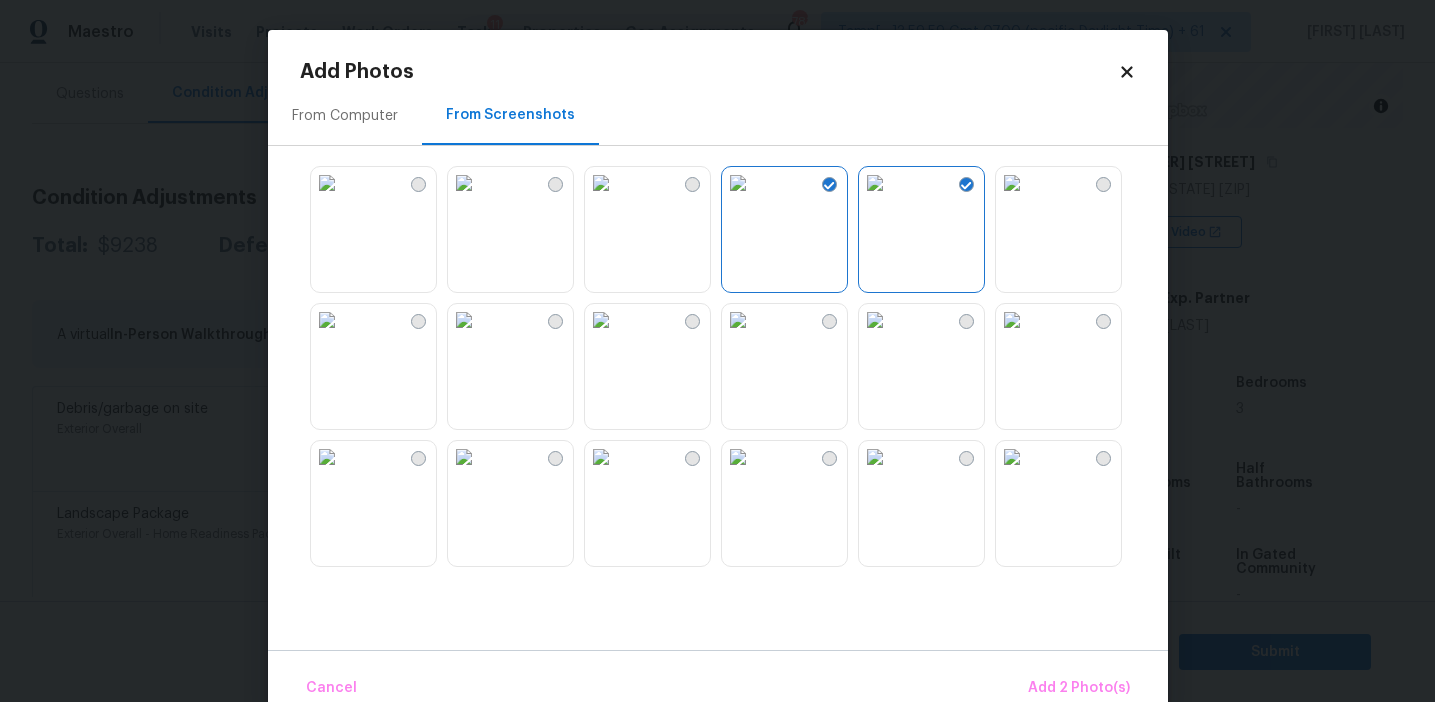 click at bounding box center [1012, 183] 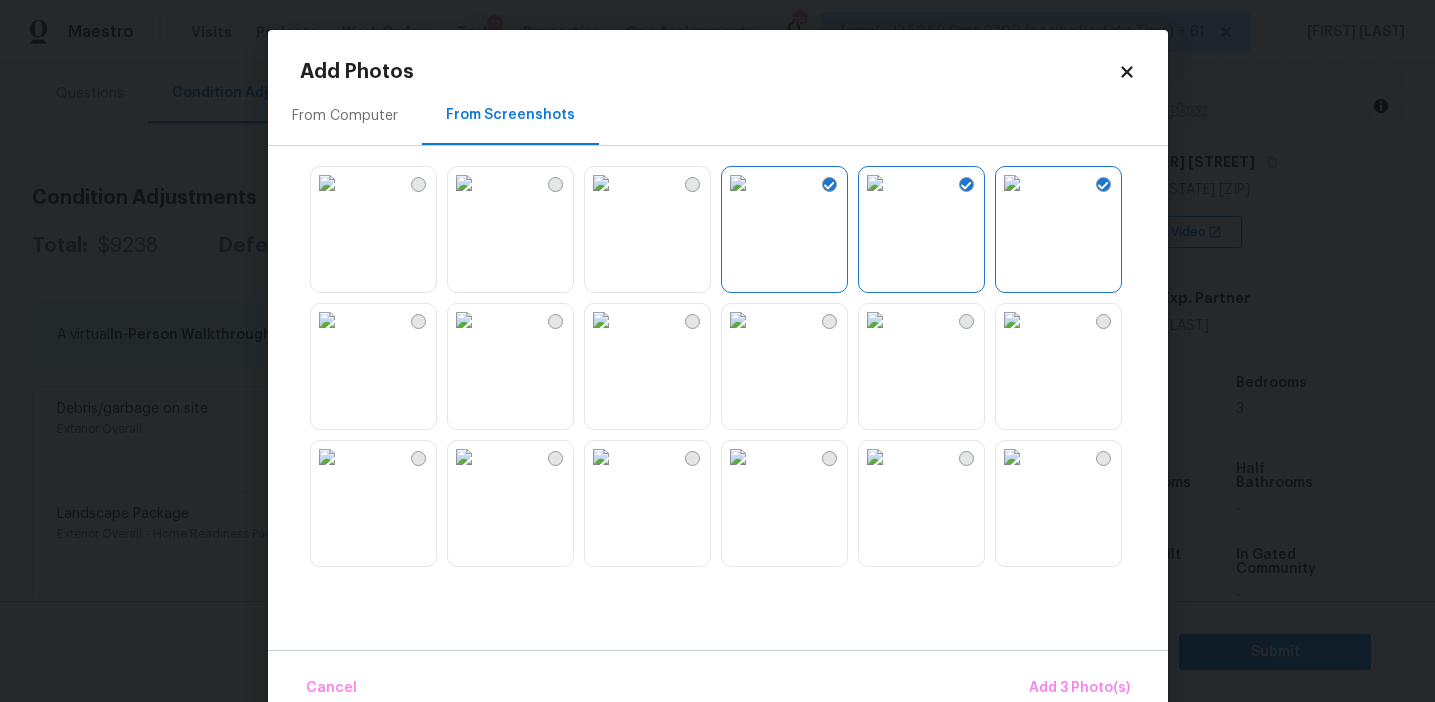 click at bounding box center (1012, 320) 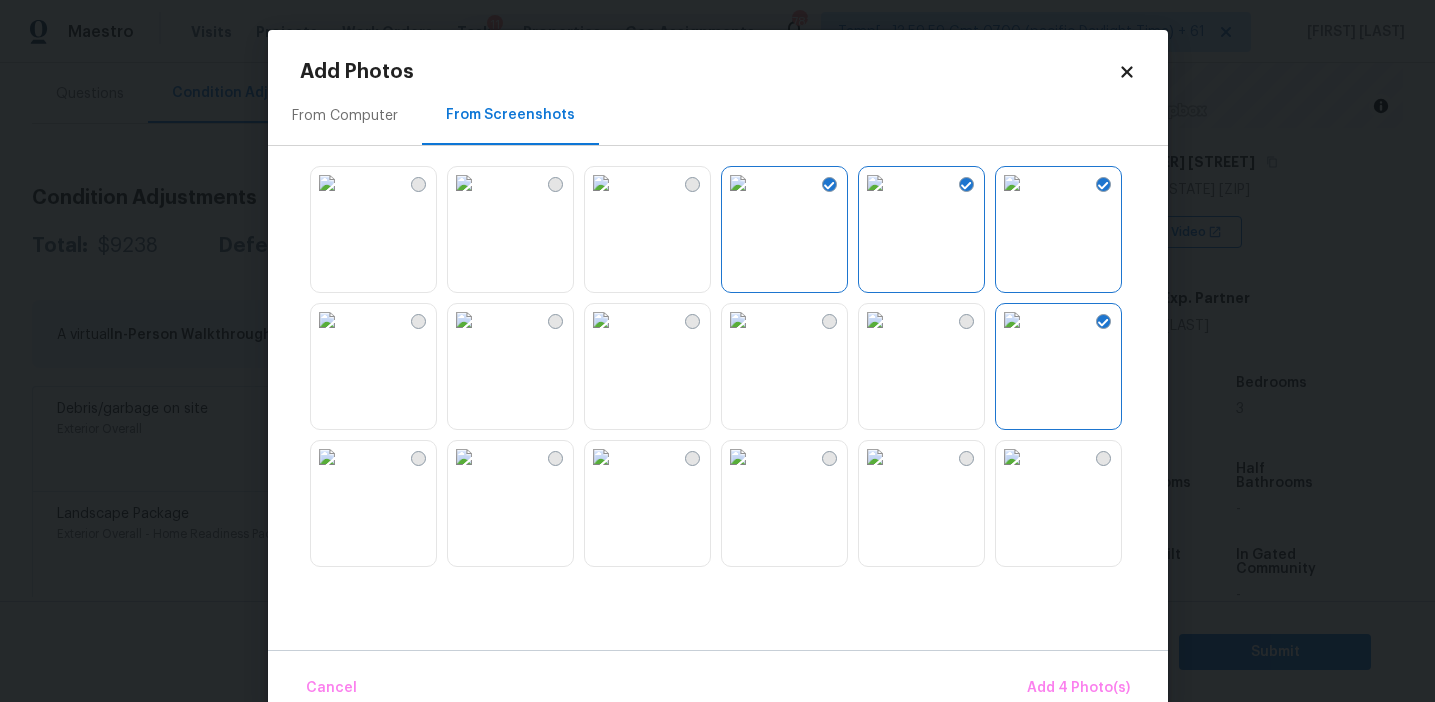 click at bounding box center (875, 320) 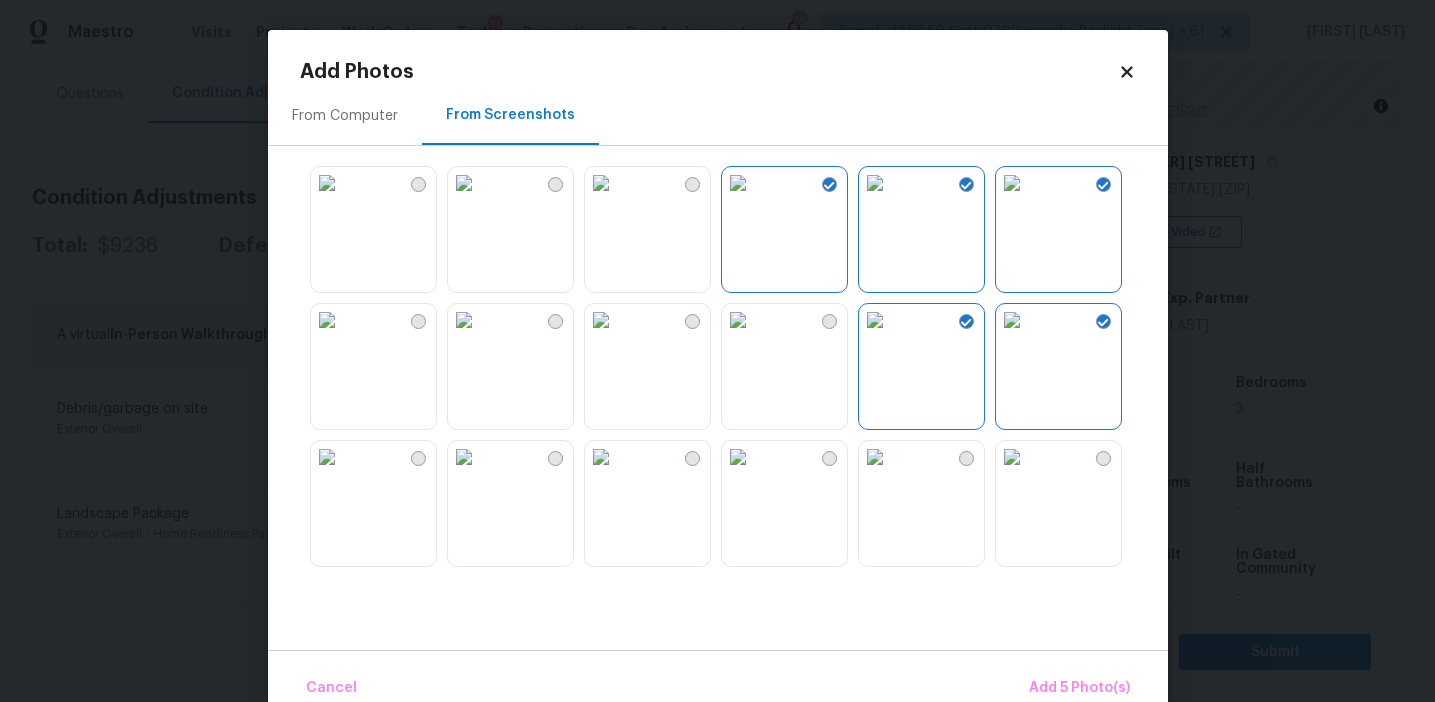 click at bounding box center (738, 320) 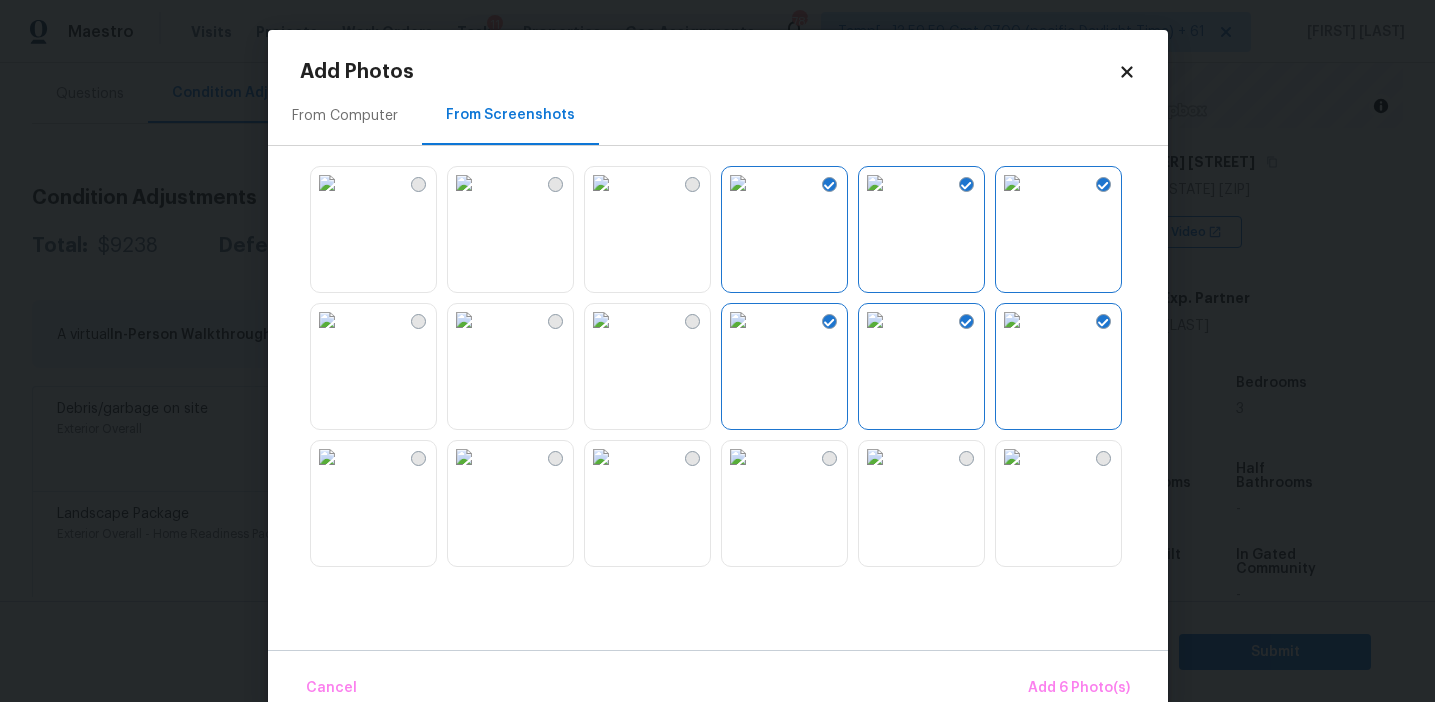 click at bounding box center (464, 320) 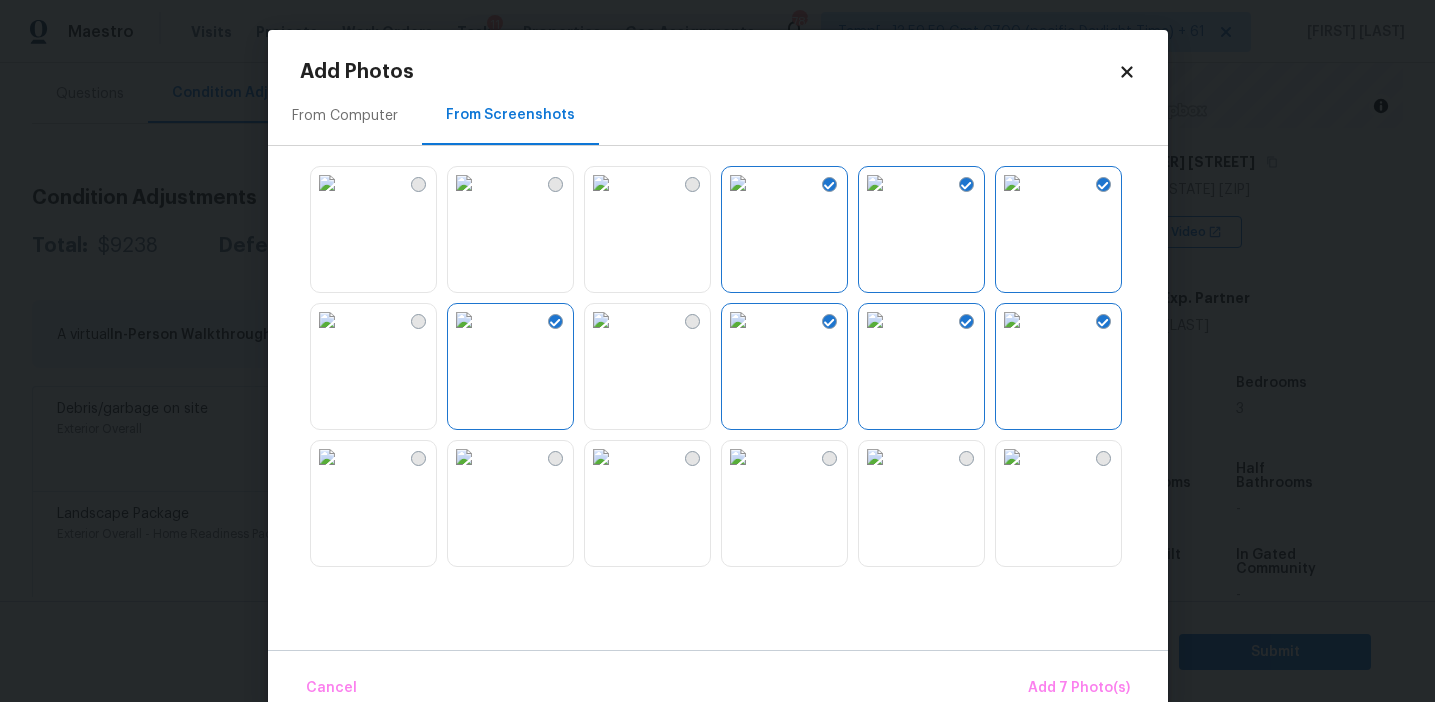 click at bounding box center [601, 457] 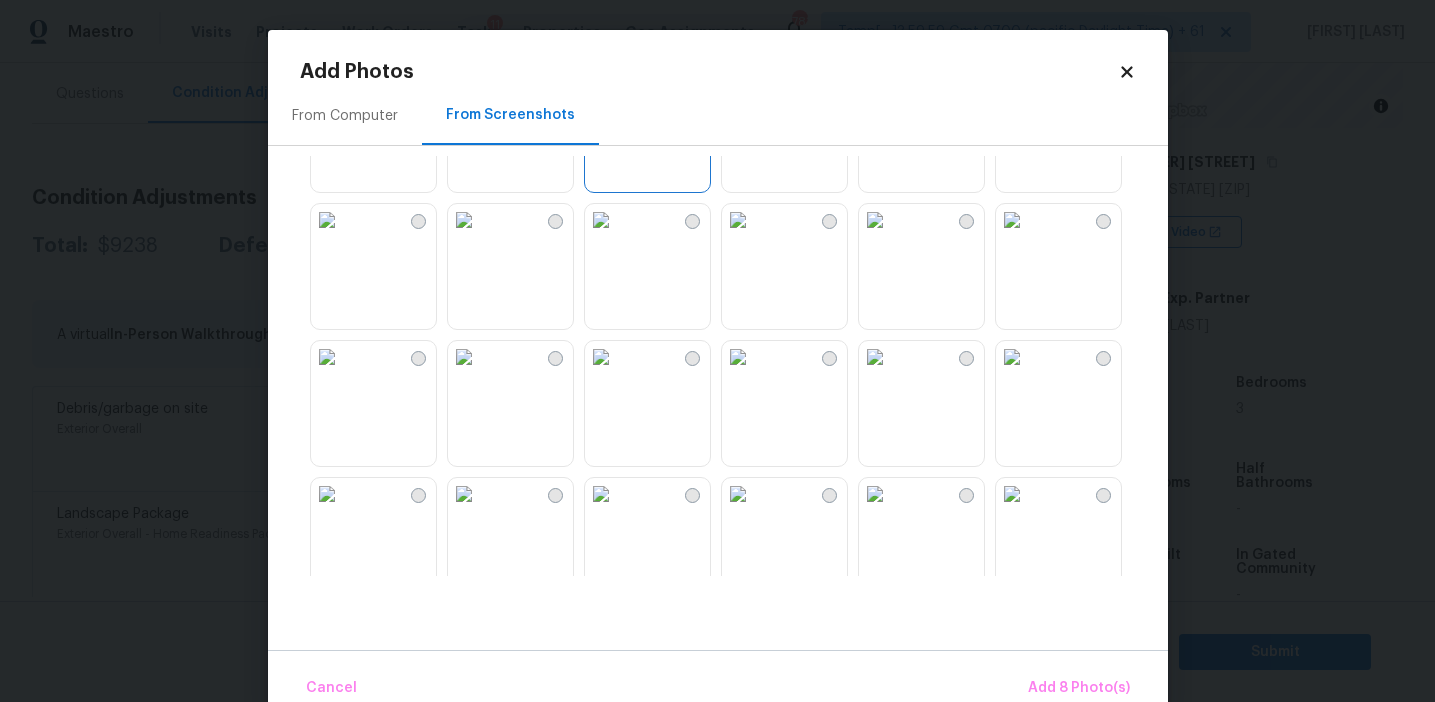 scroll, scrollTop: 433, scrollLeft: 0, axis: vertical 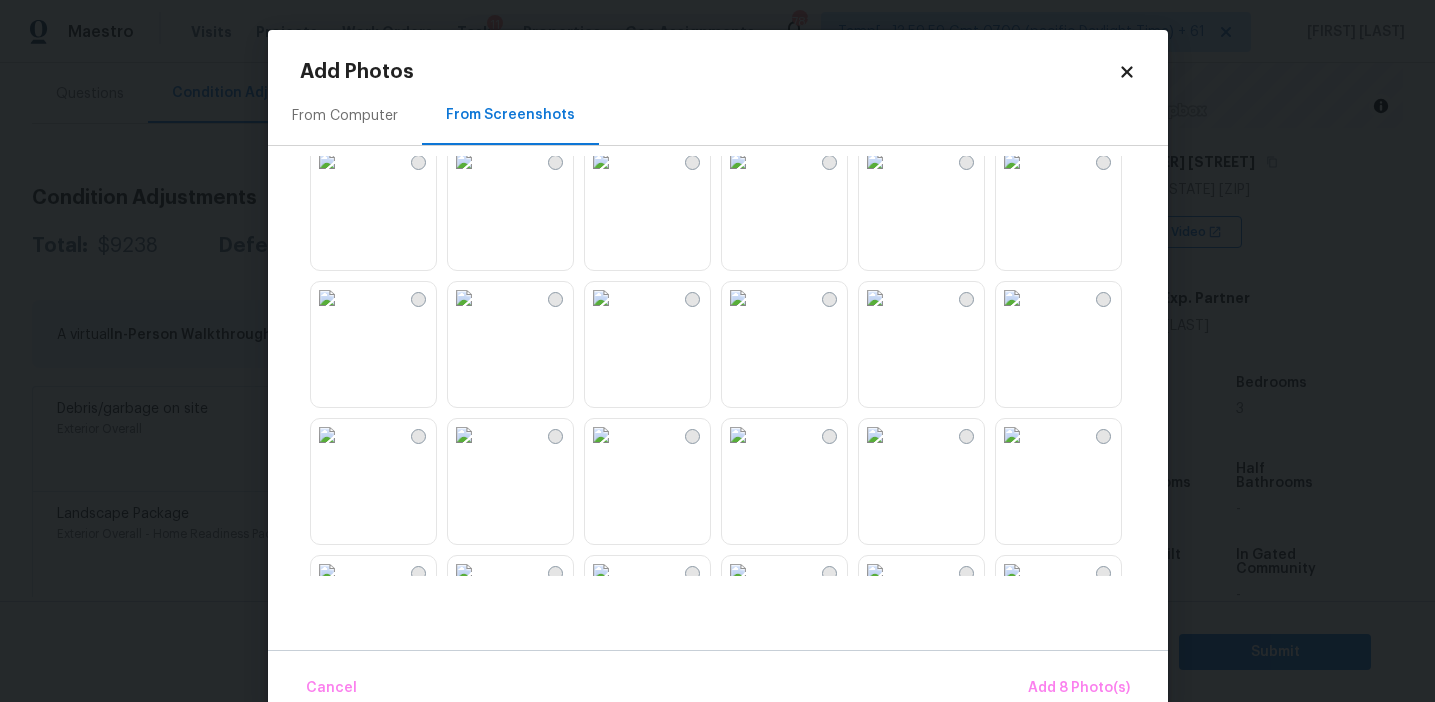 click at bounding box center [875, 435] 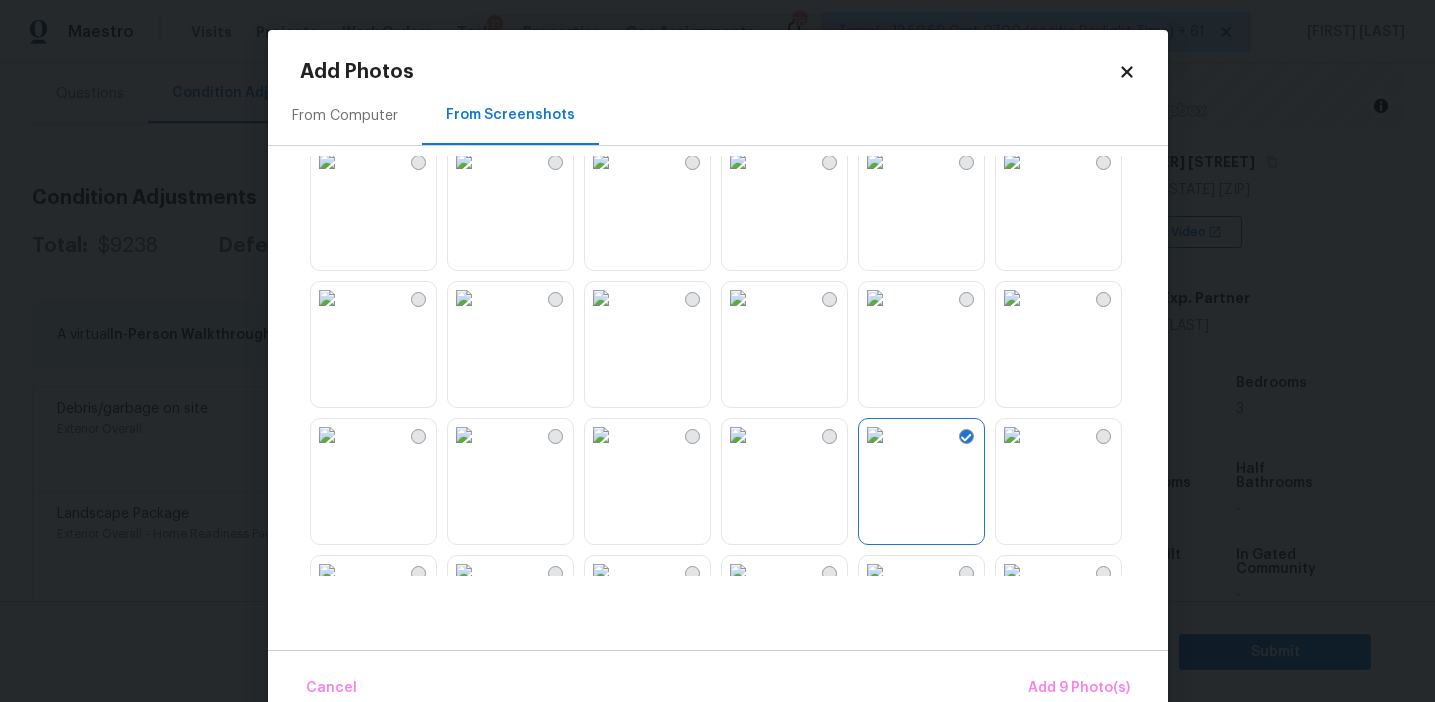 click at bounding box center (601, 435) 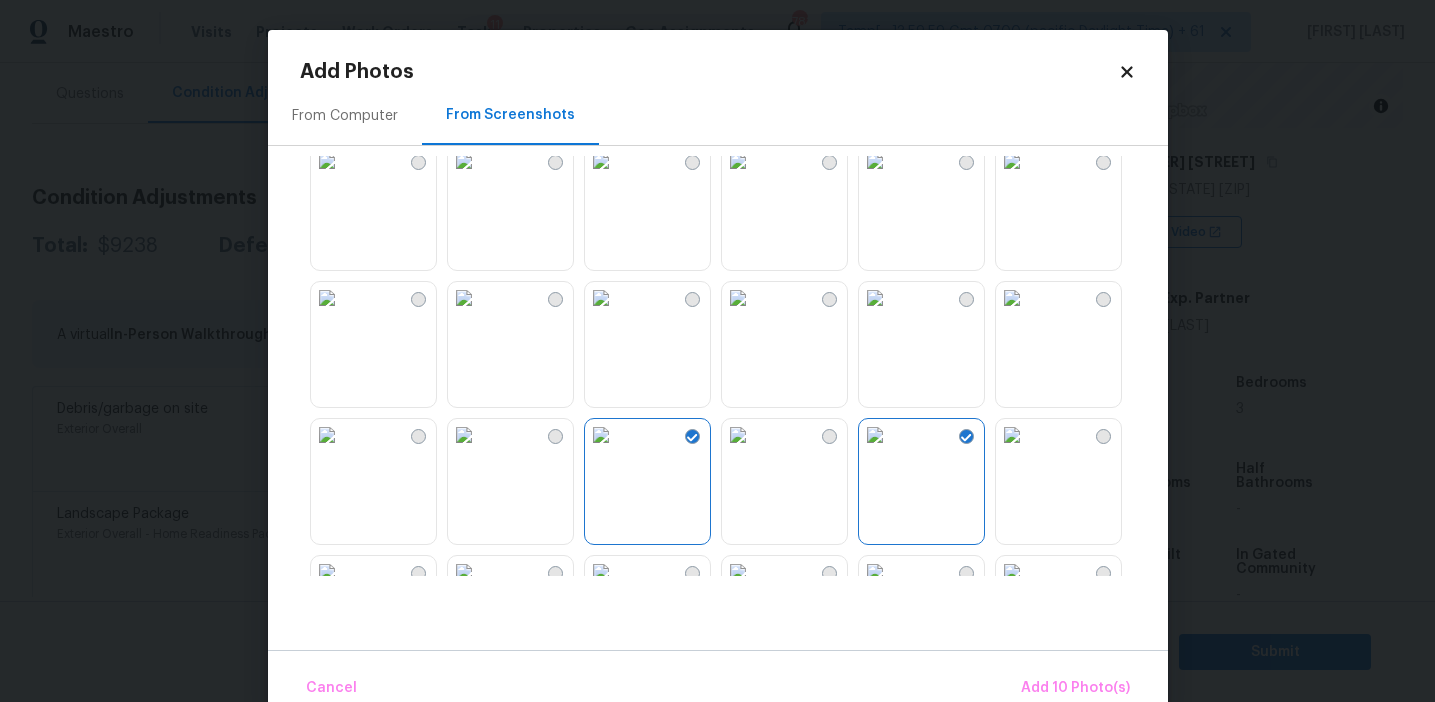 click at bounding box center [327, 435] 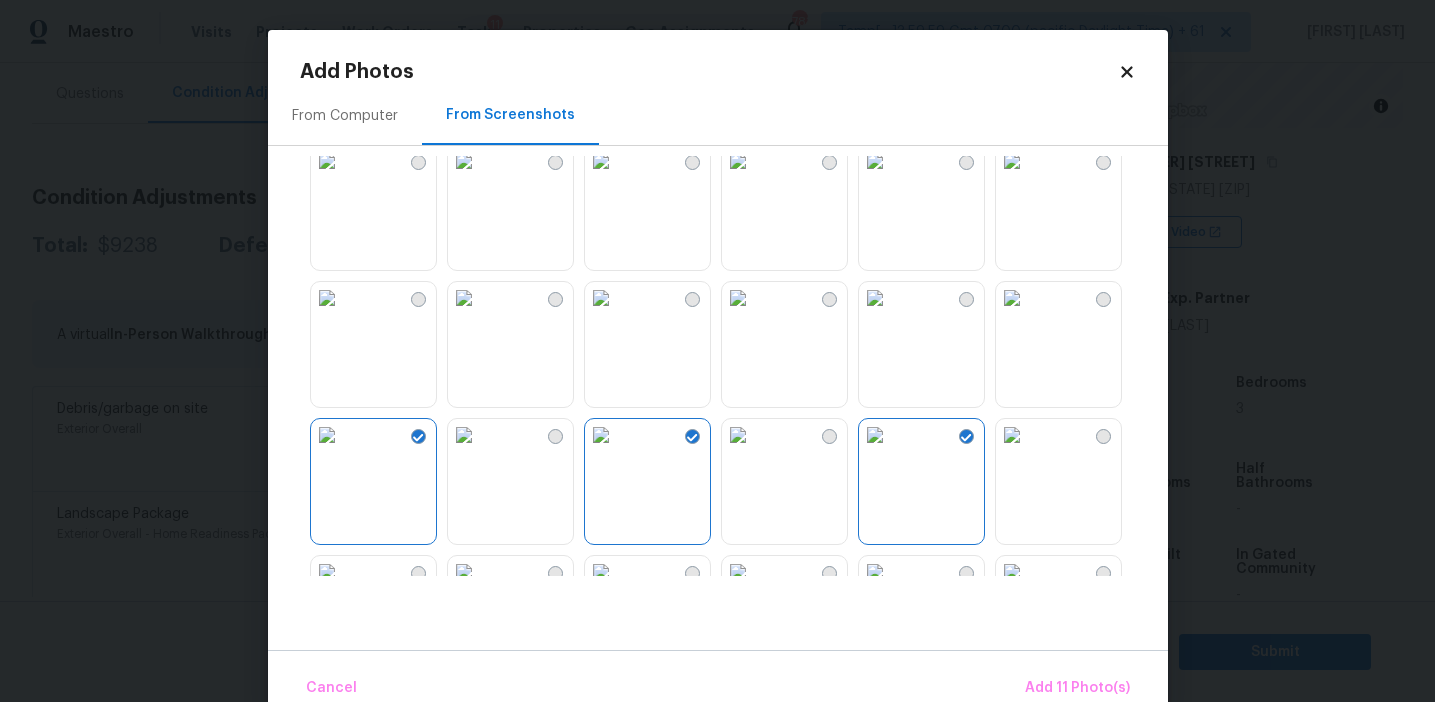 click at bounding box center [1012, 435] 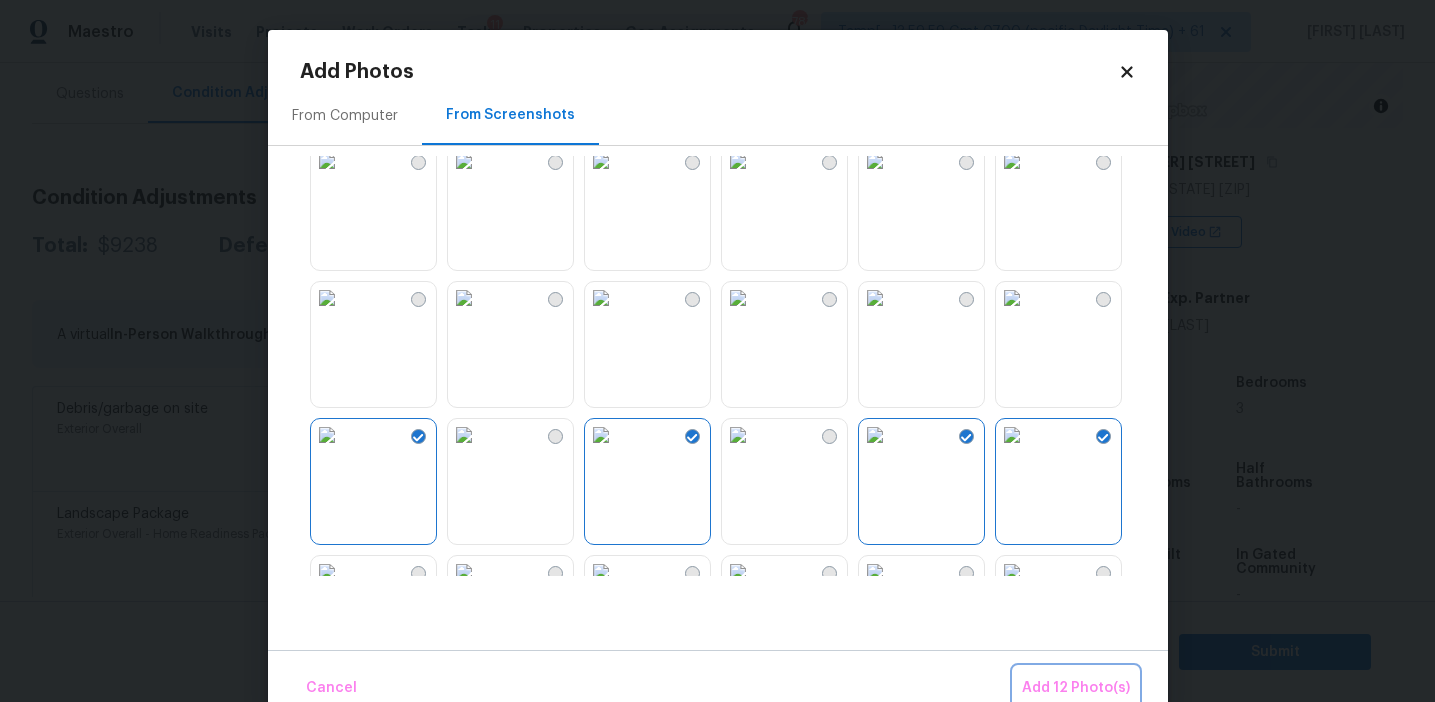 click on "Add 12 Photo(s)" at bounding box center (1076, 688) 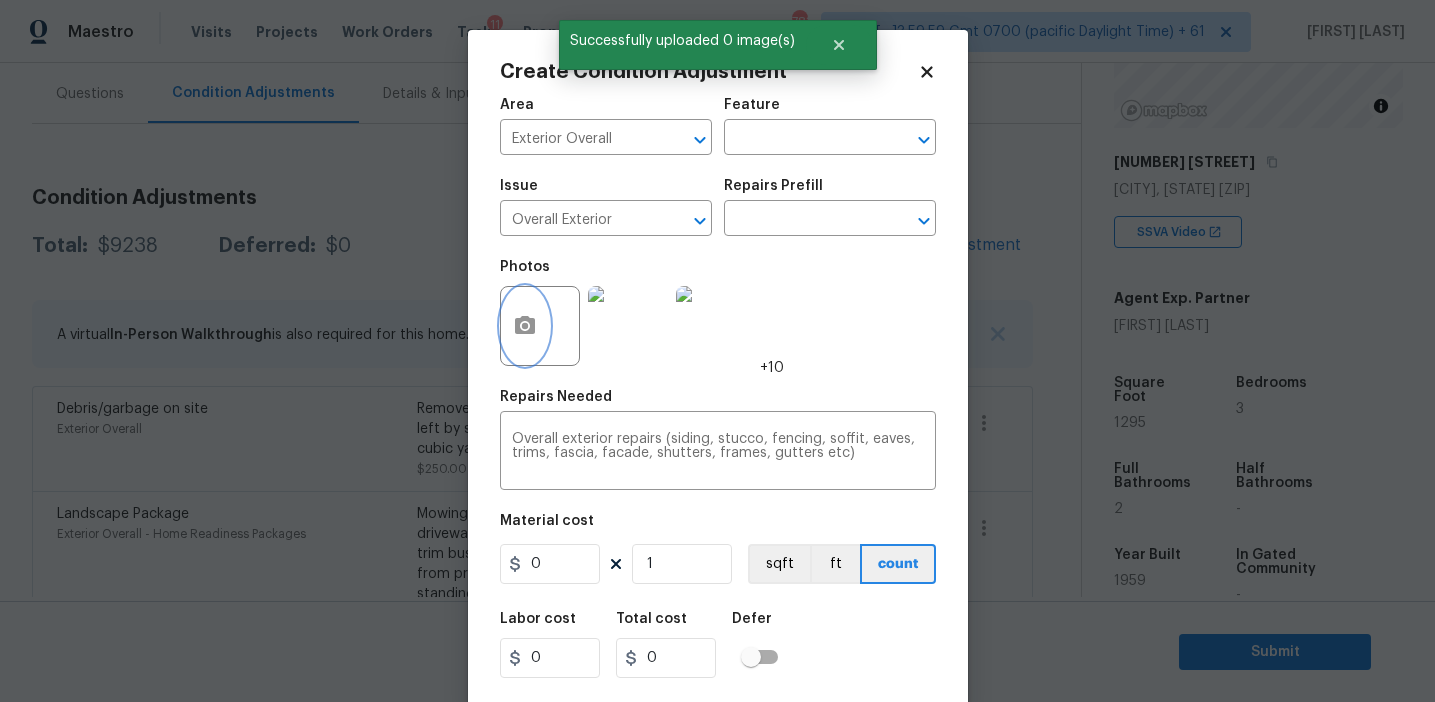 scroll, scrollTop: 45, scrollLeft: 0, axis: vertical 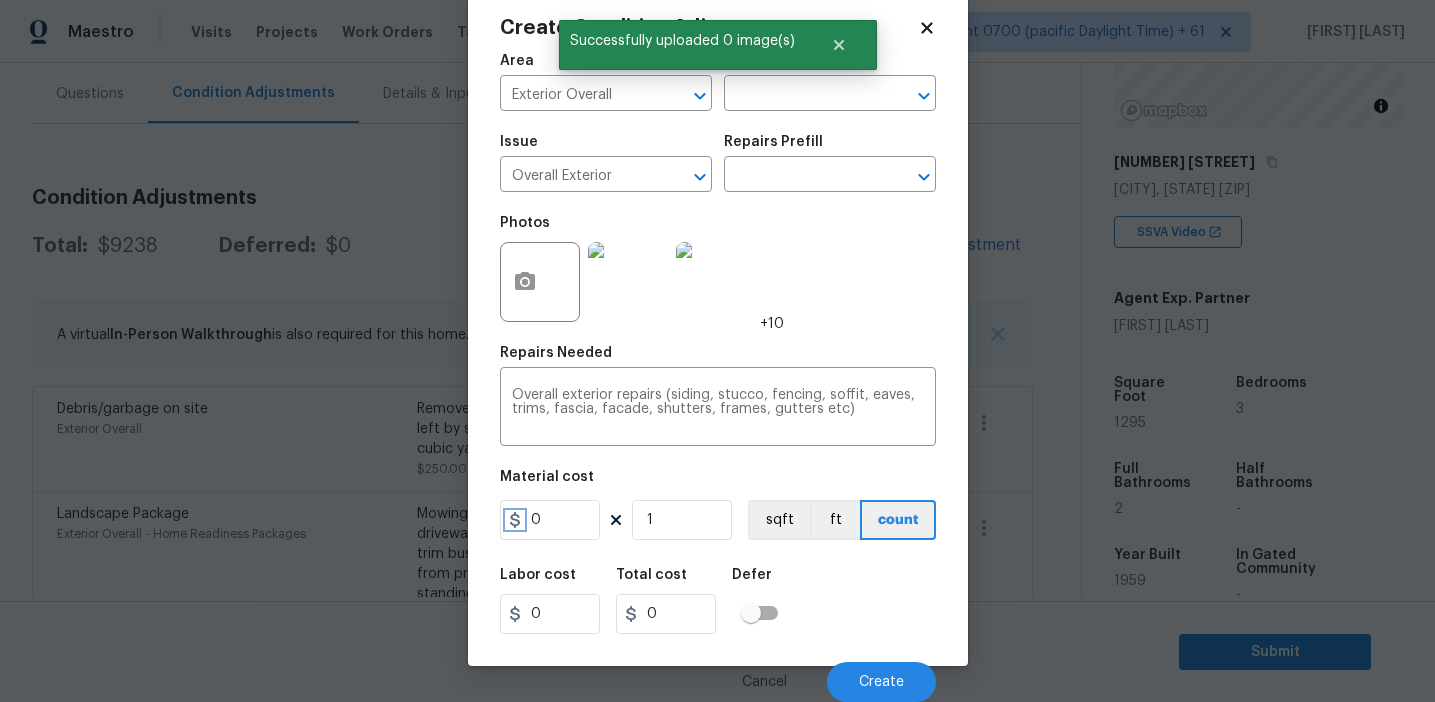 click 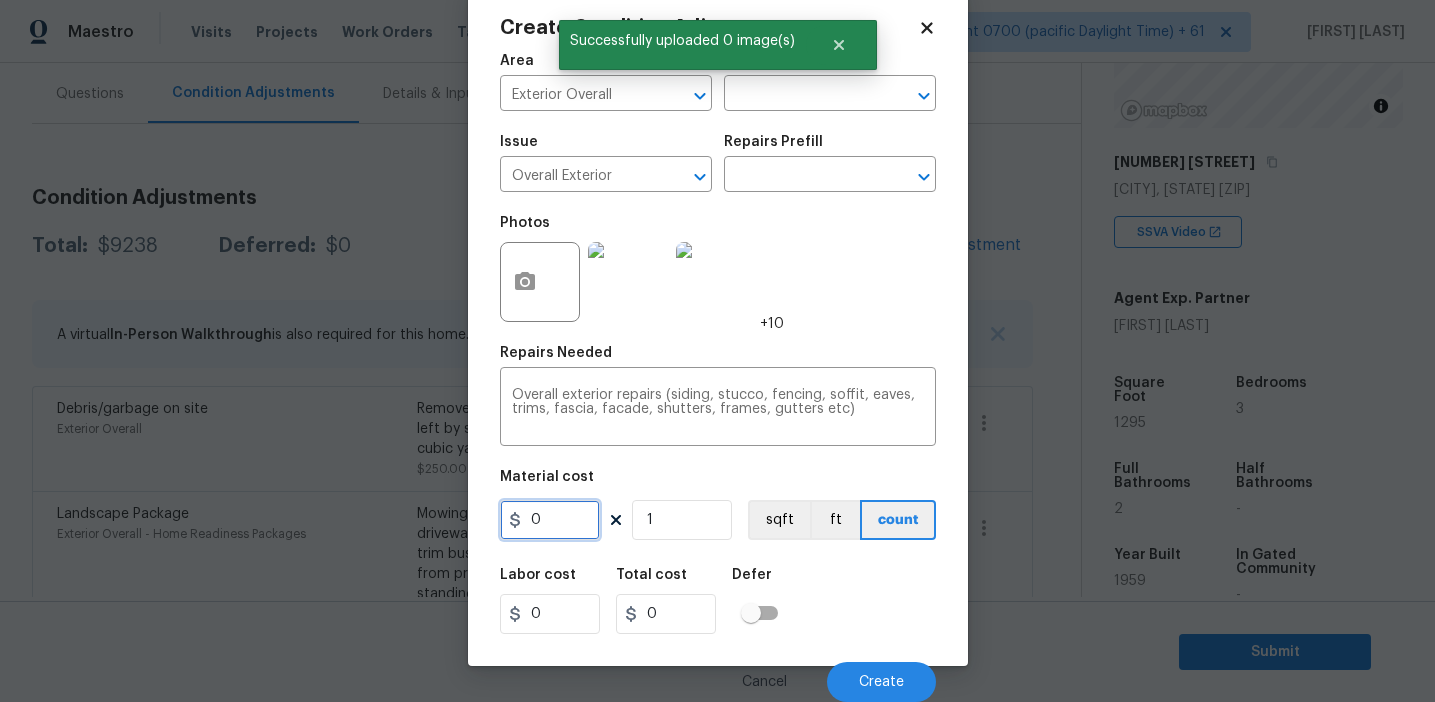 click on "0" at bounding box center [550, 520] 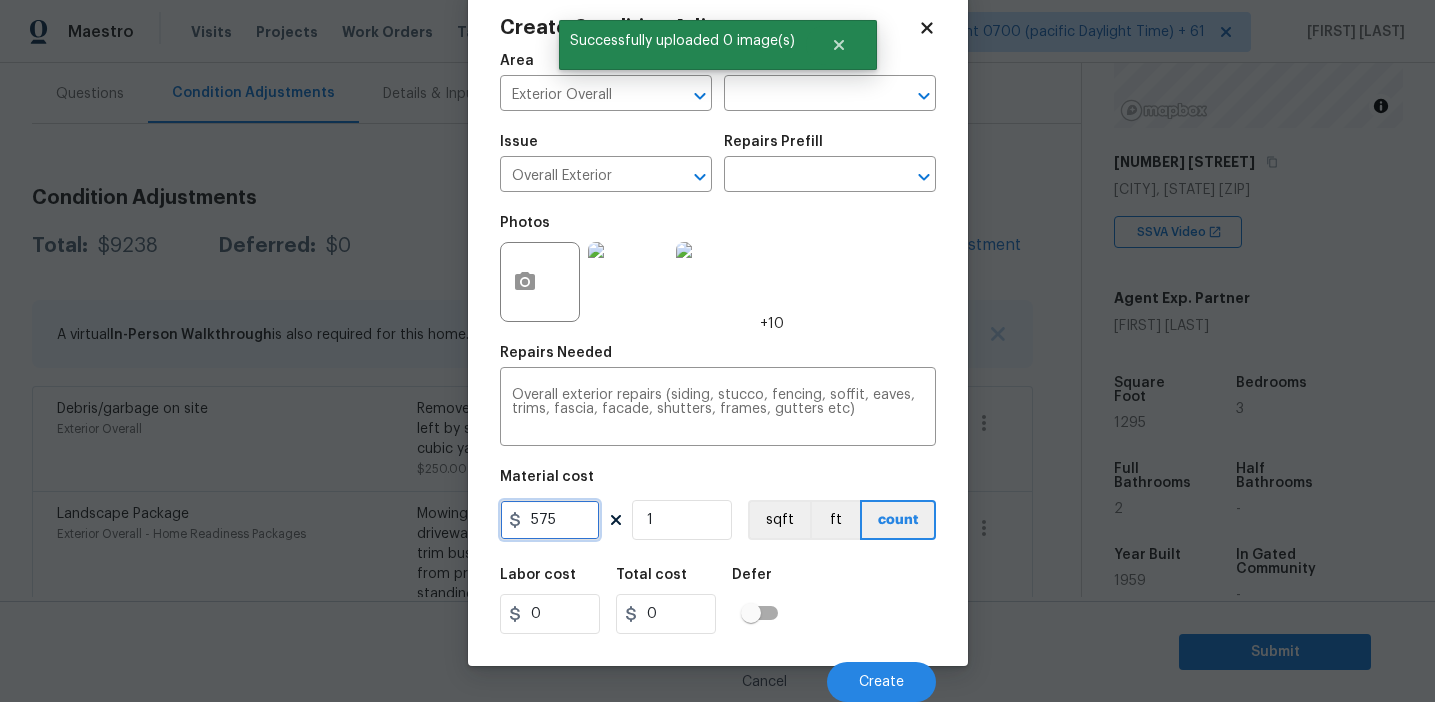 type on "575" 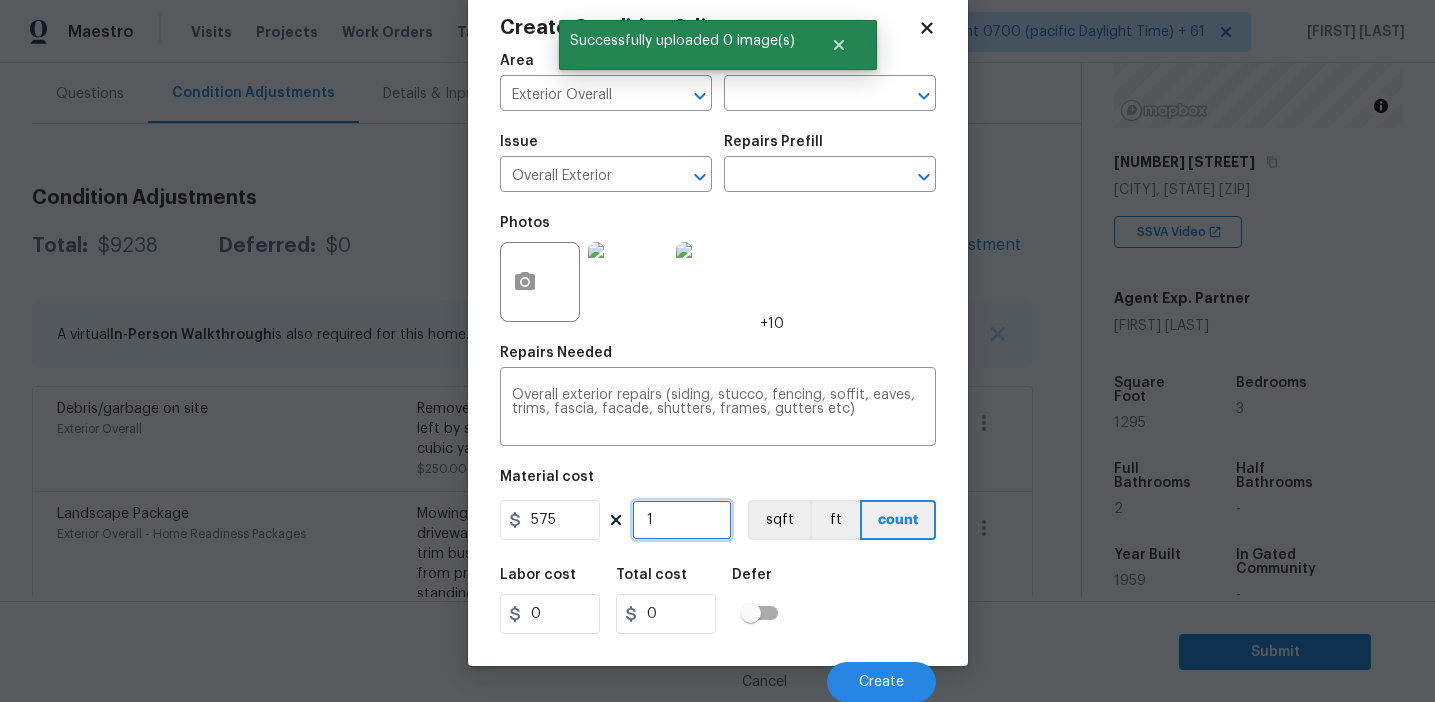 type on "575" 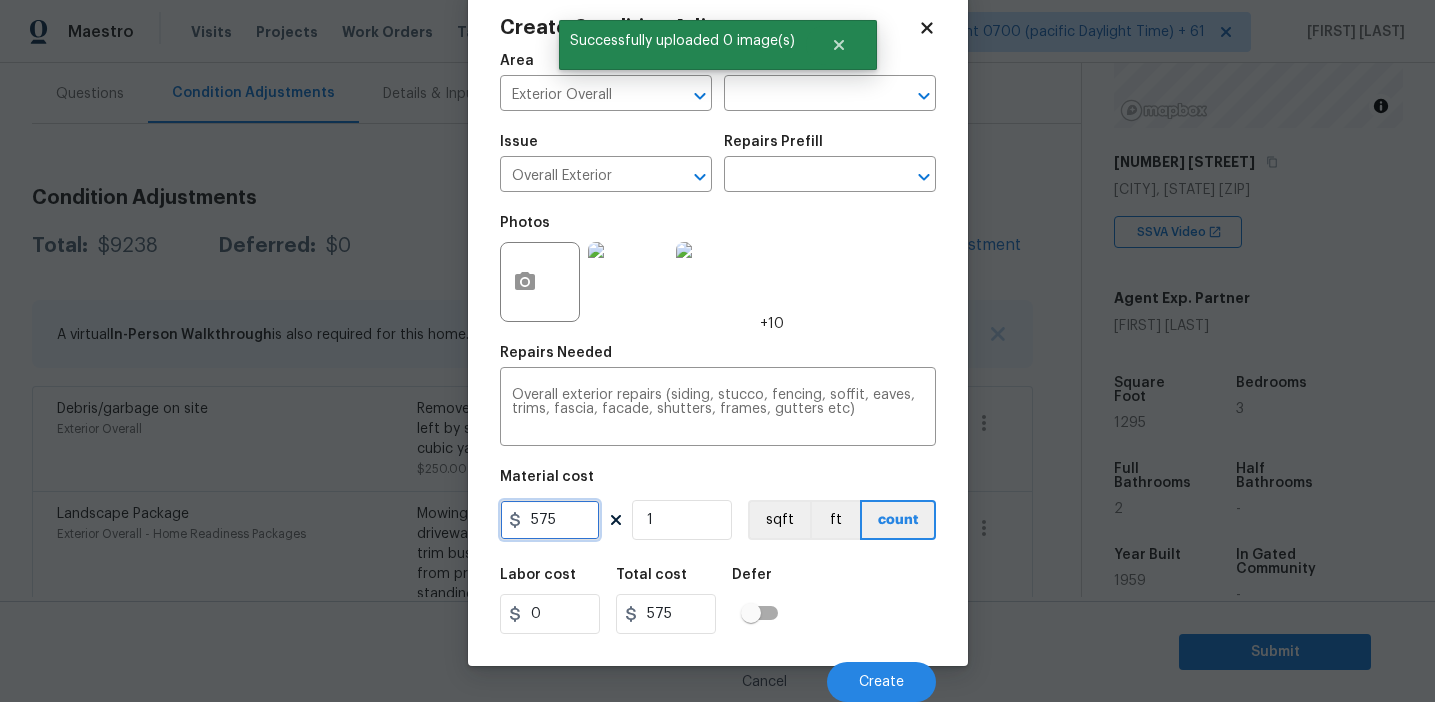 click on "575" at bounding box center (550, 520) 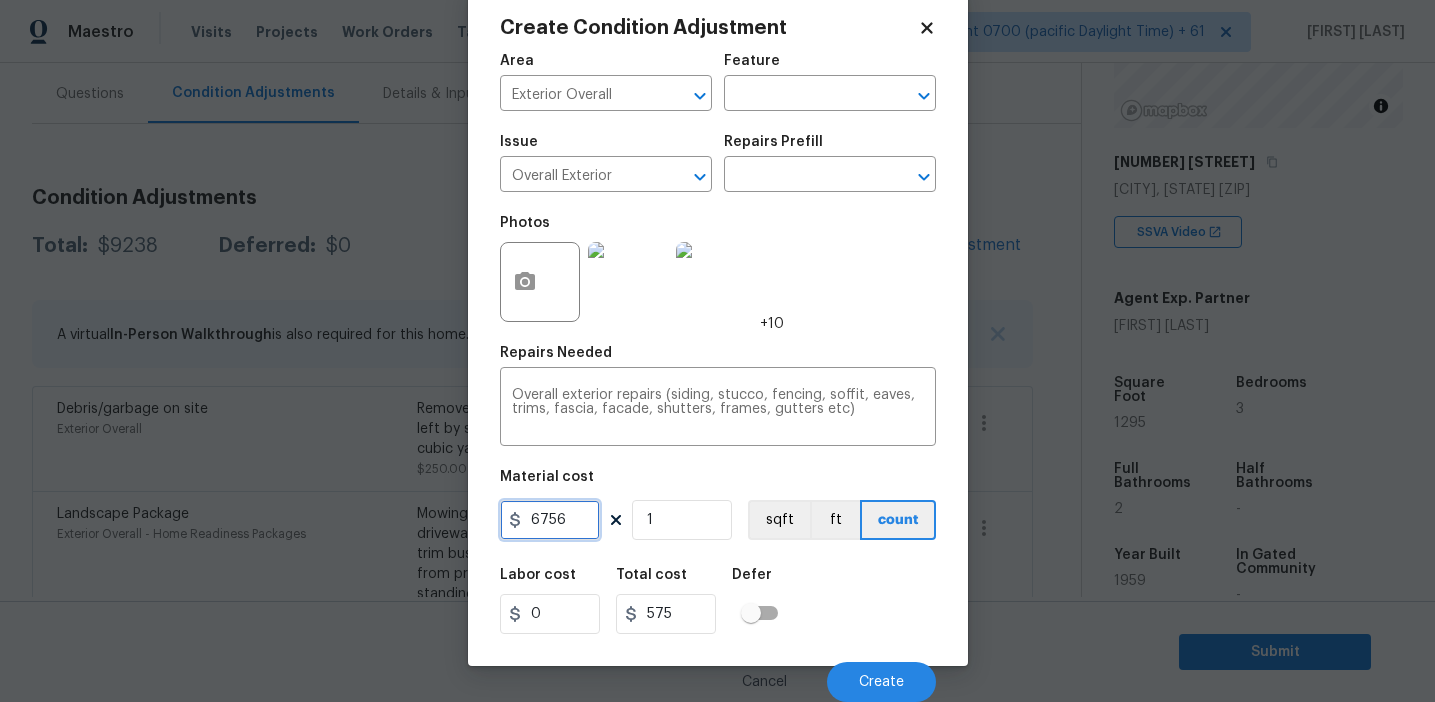 type on "6756" 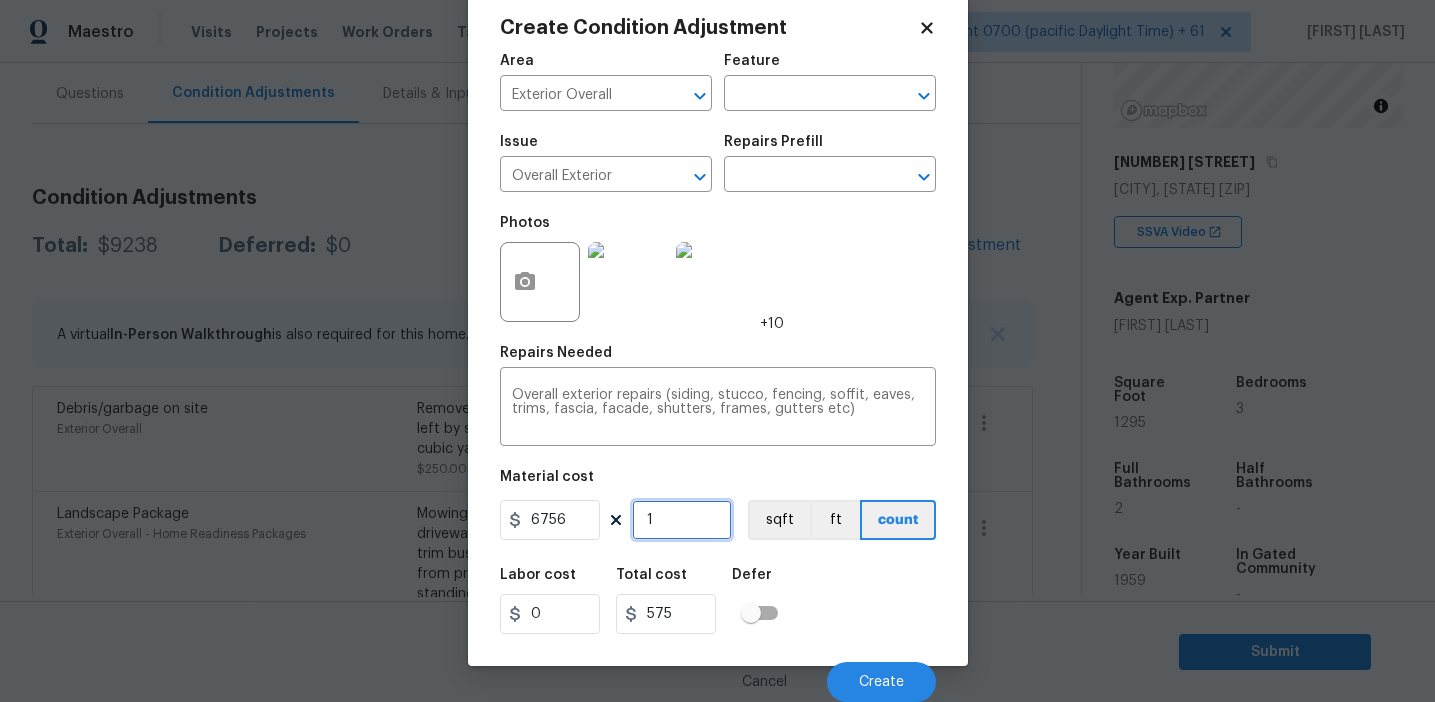 type on "6756" 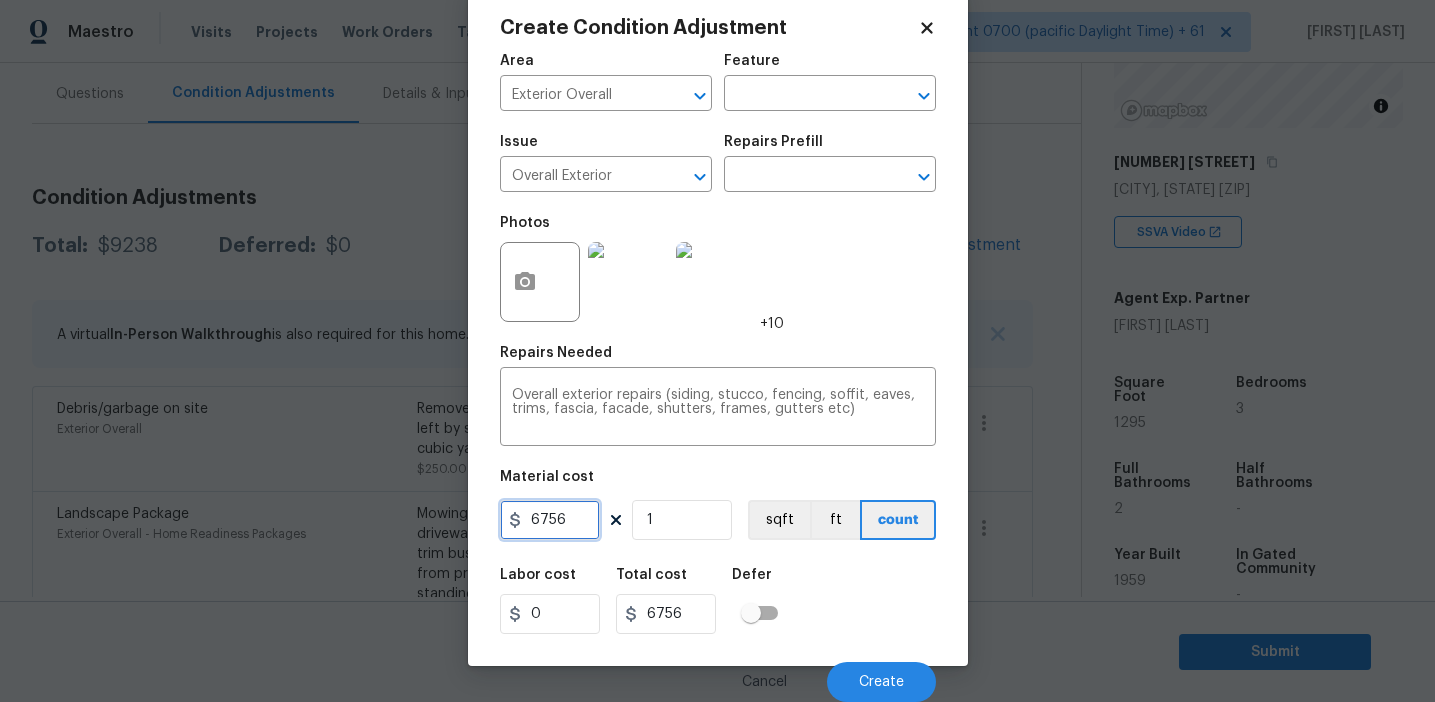 click on "6756" at bounding box center (550, 520) 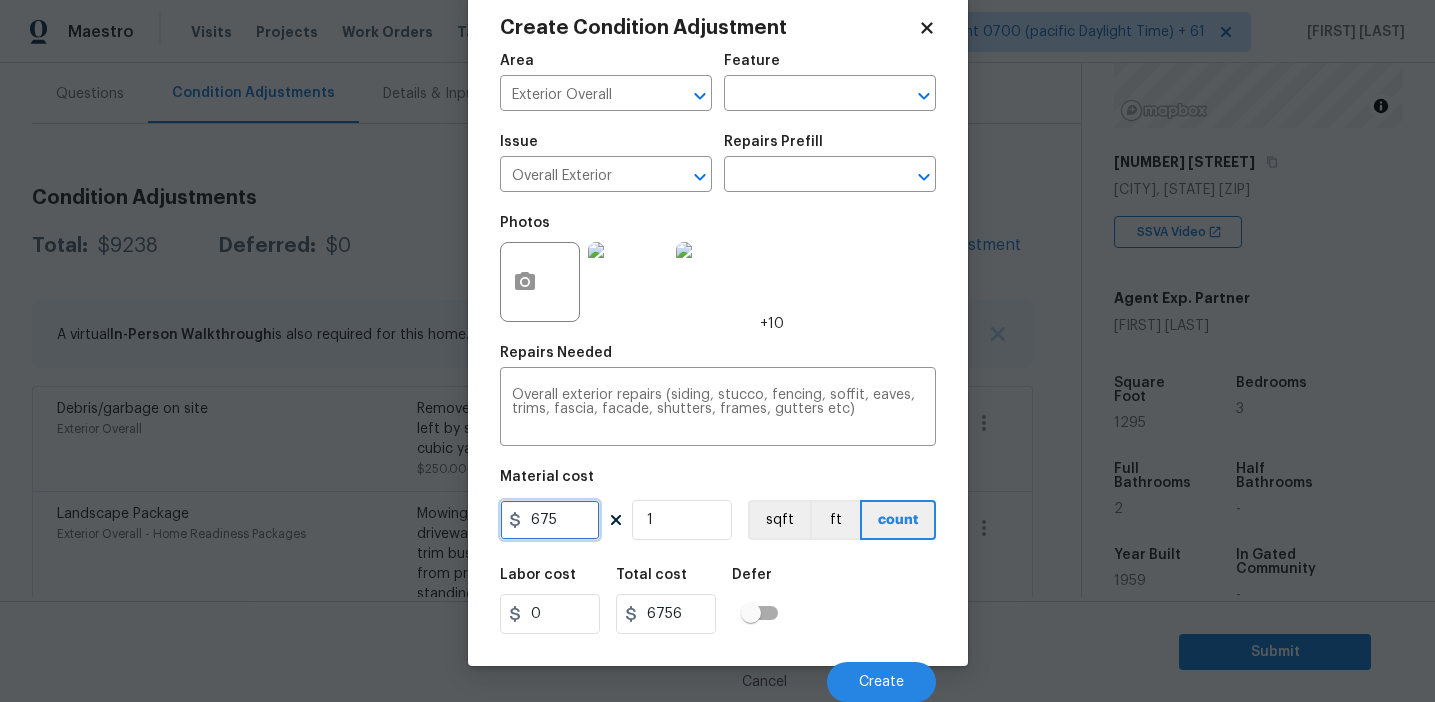 type on "675" 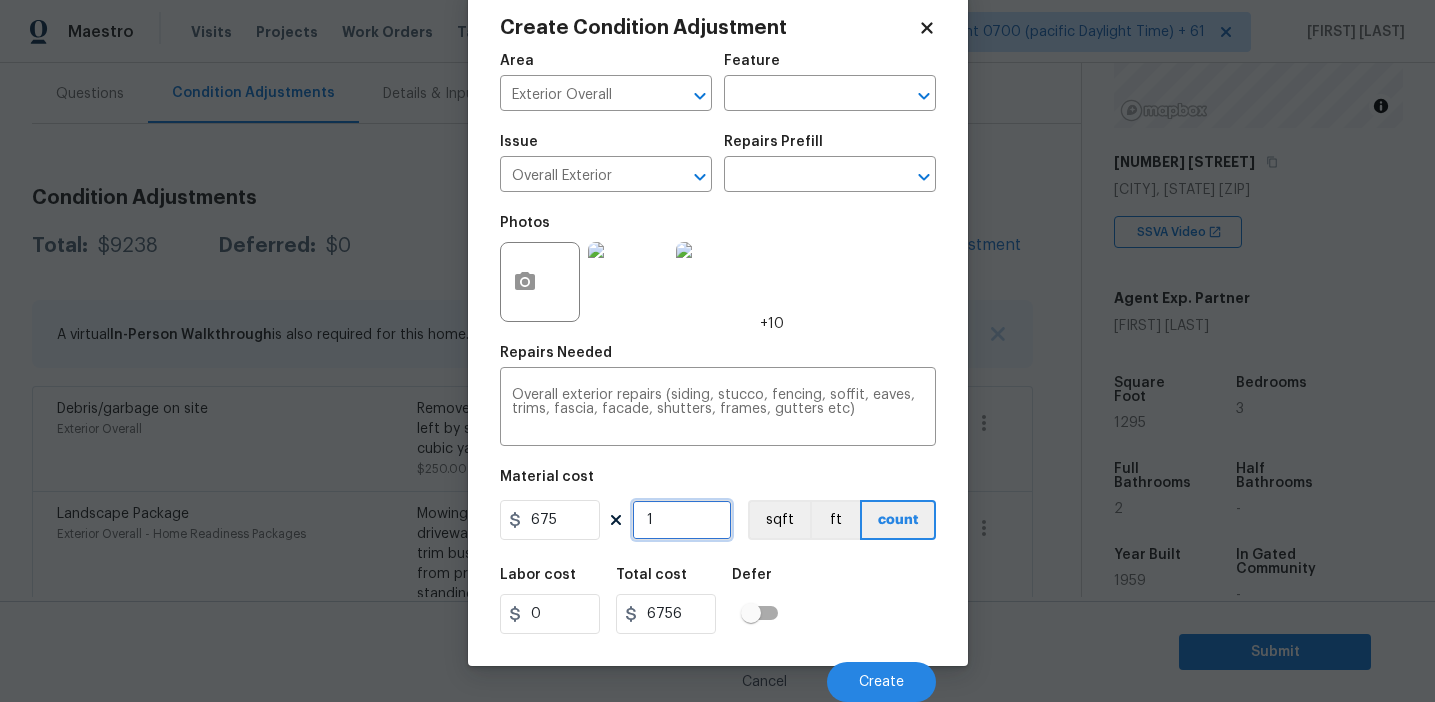type on "675" 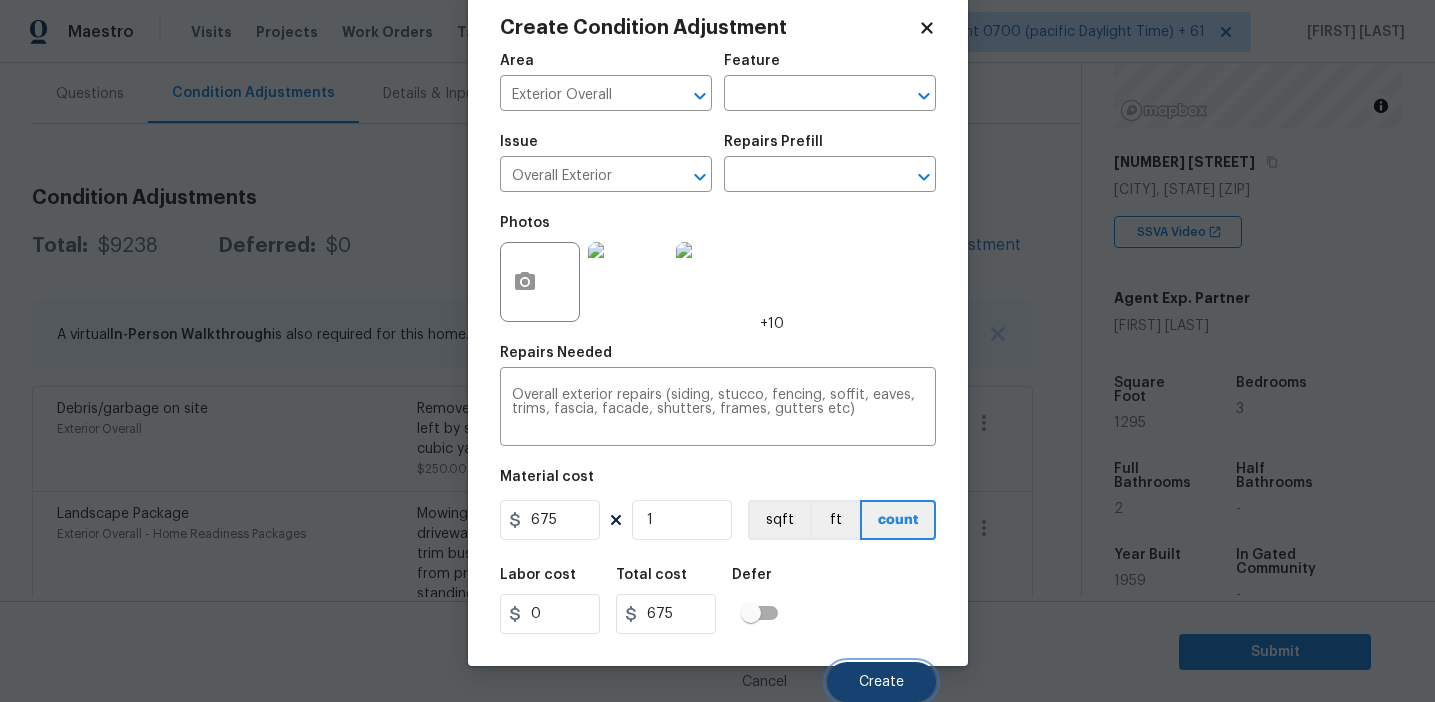 click on "Create" at bounding box center [881, 682] 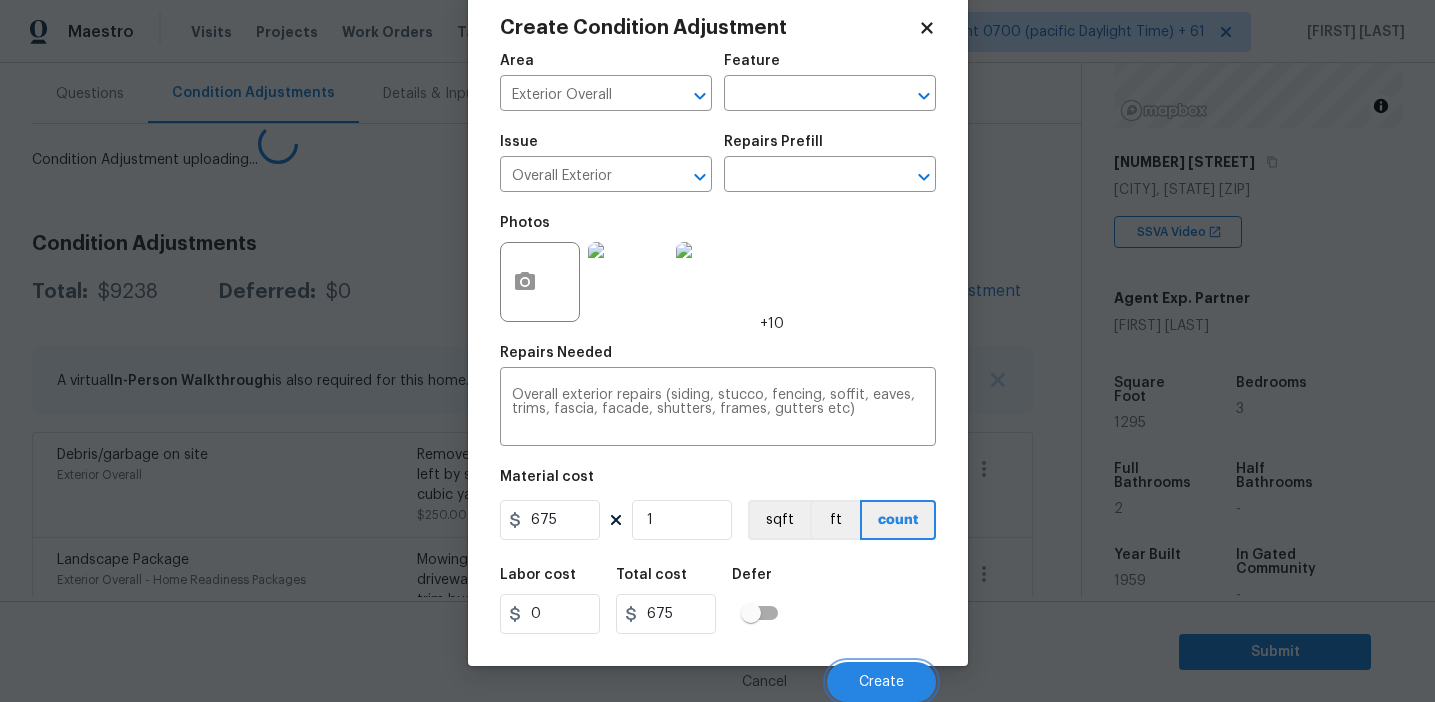 scroll, scrollTop: 38, scrollLeft: 0, axis: vertical 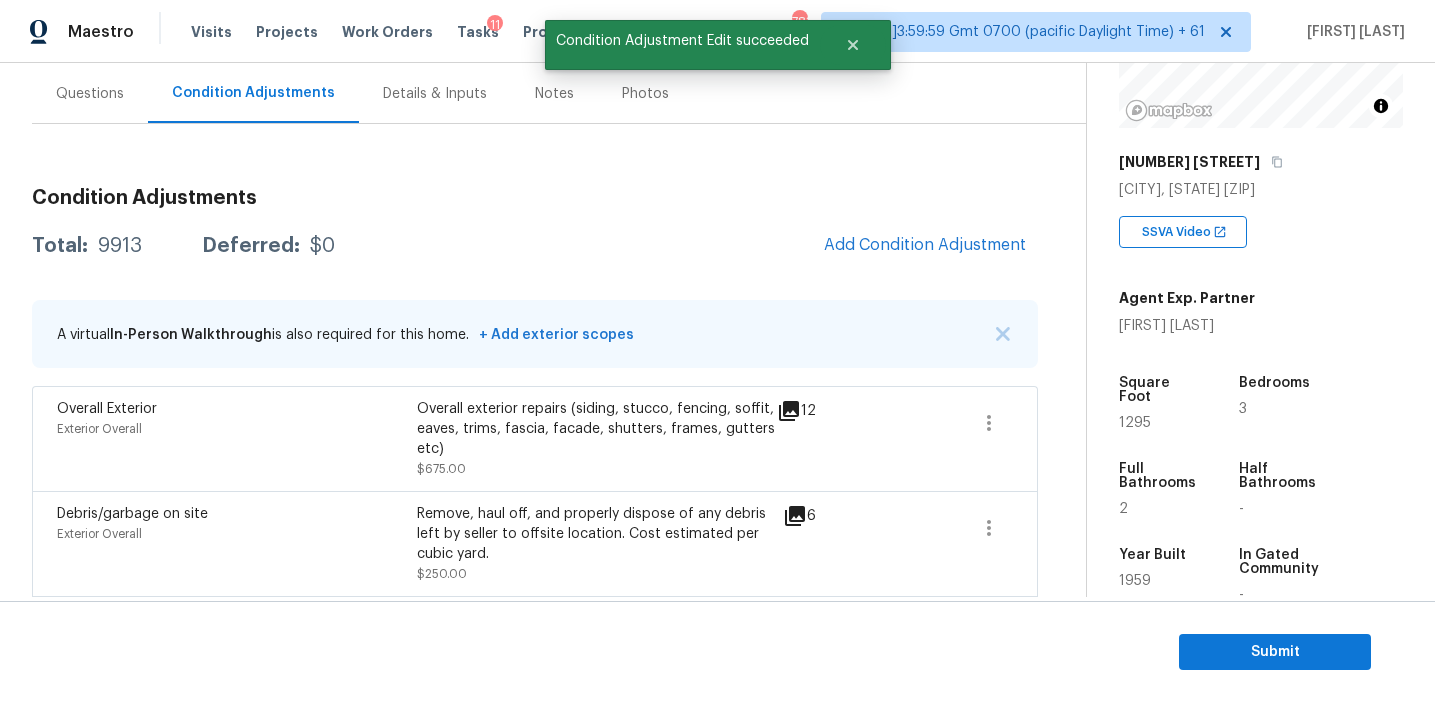 click on "Total:  9913 Deferred:  0 Add Condition Adjustment" at bounding box center [535, 246] 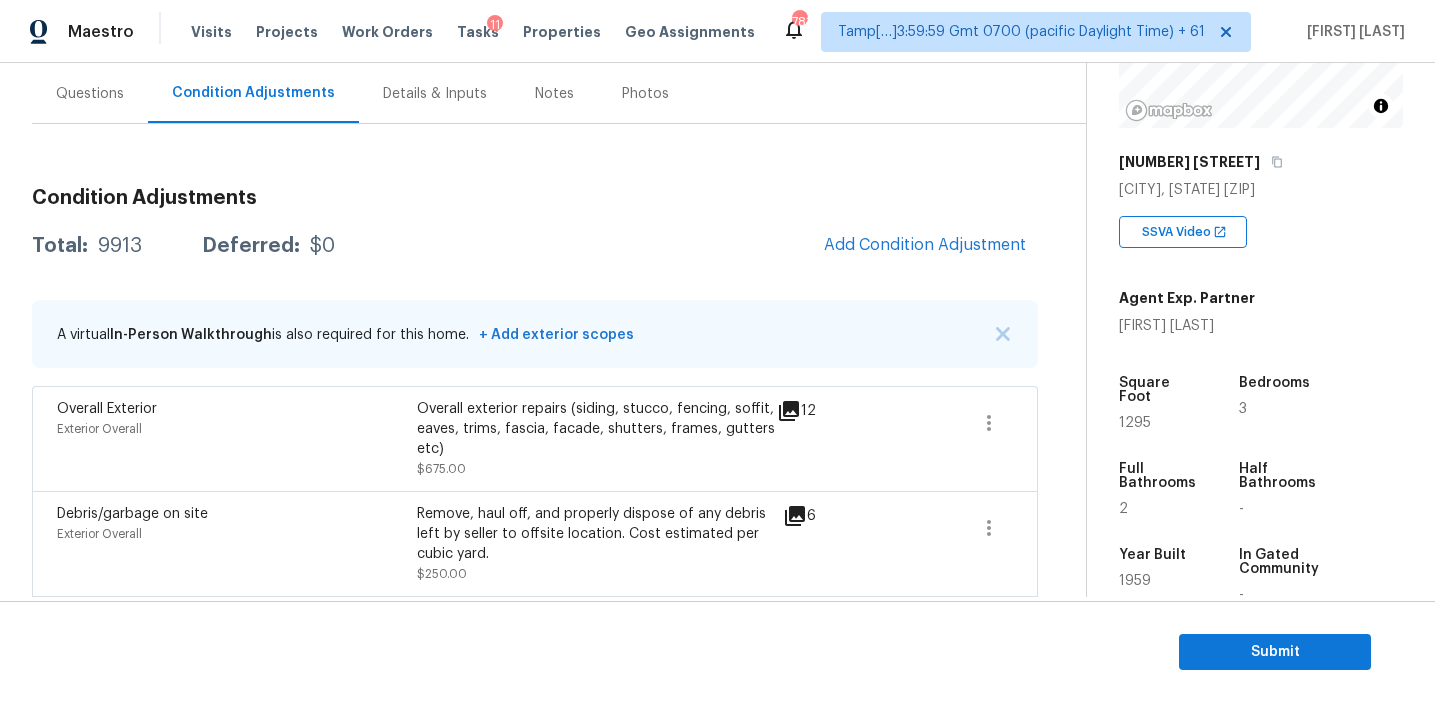 click on "Total:  9913 Deferred:  0 Add Condition Adjustment" at bounding box center [535, 246] 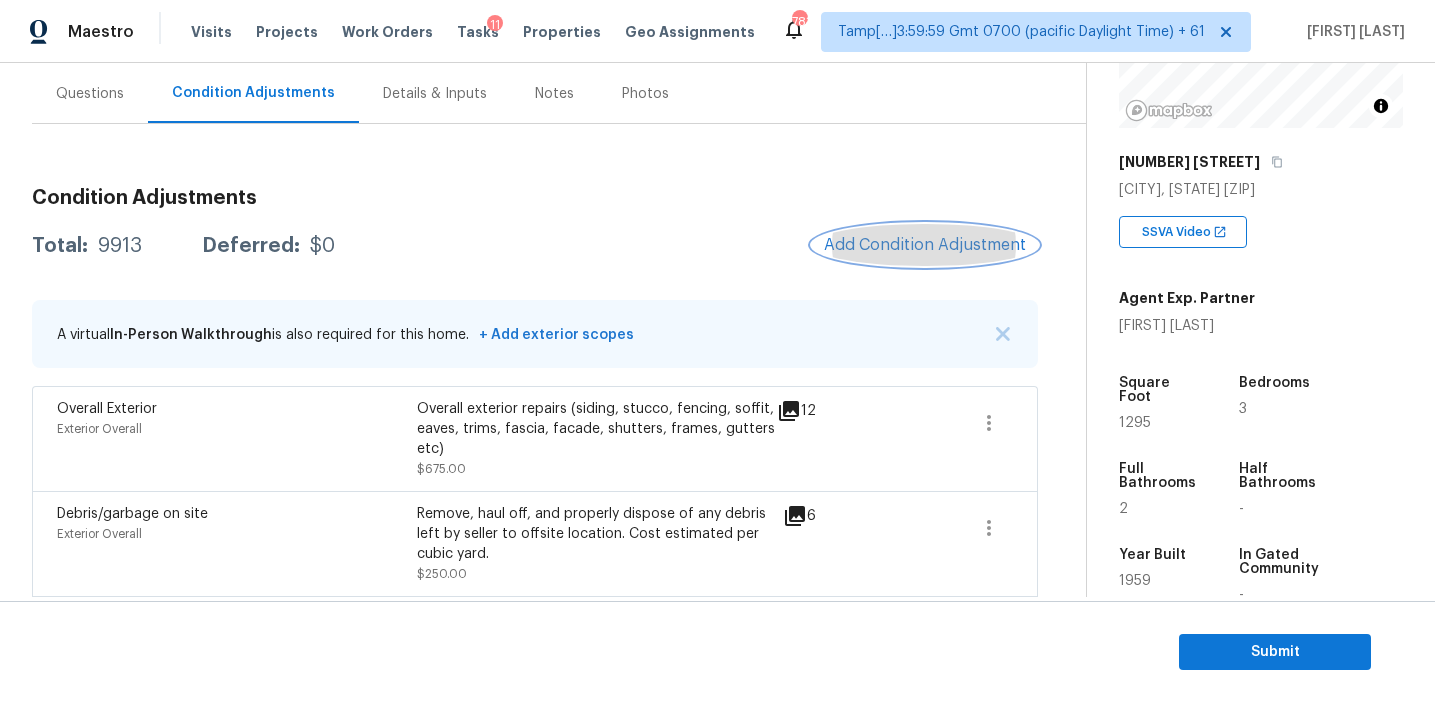 click on "Add Condition Adjustment" at bounding box center (925, 245) 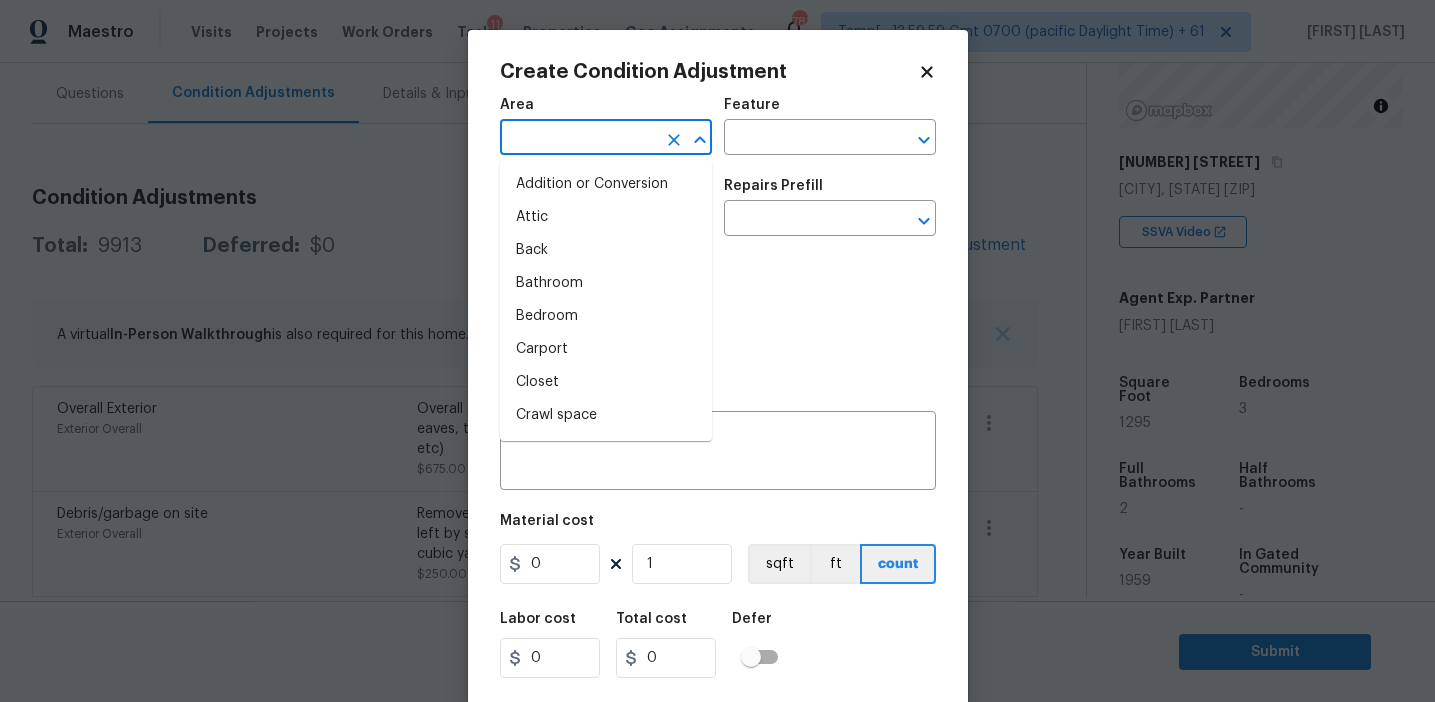 click at bounding box center [578, 139] 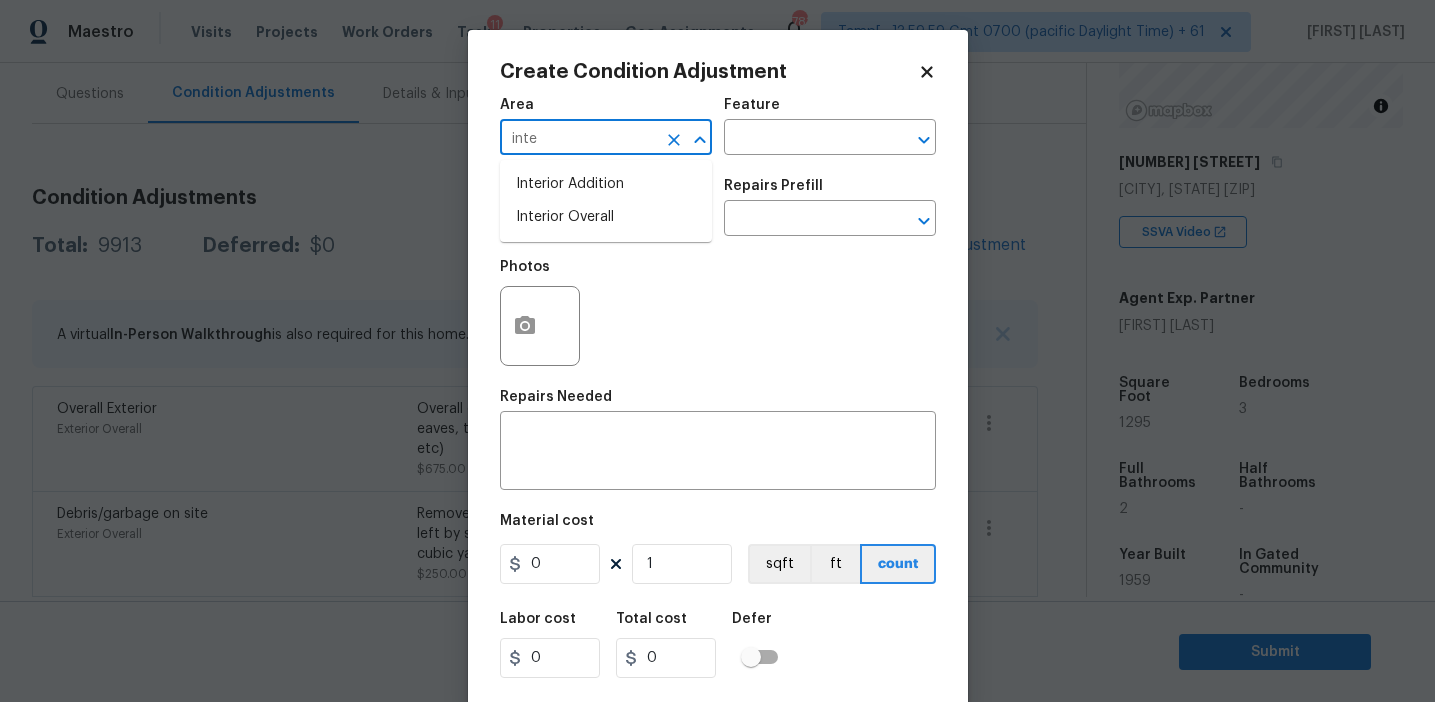 click on "Interior Overall" at bounding box center (606, 217) 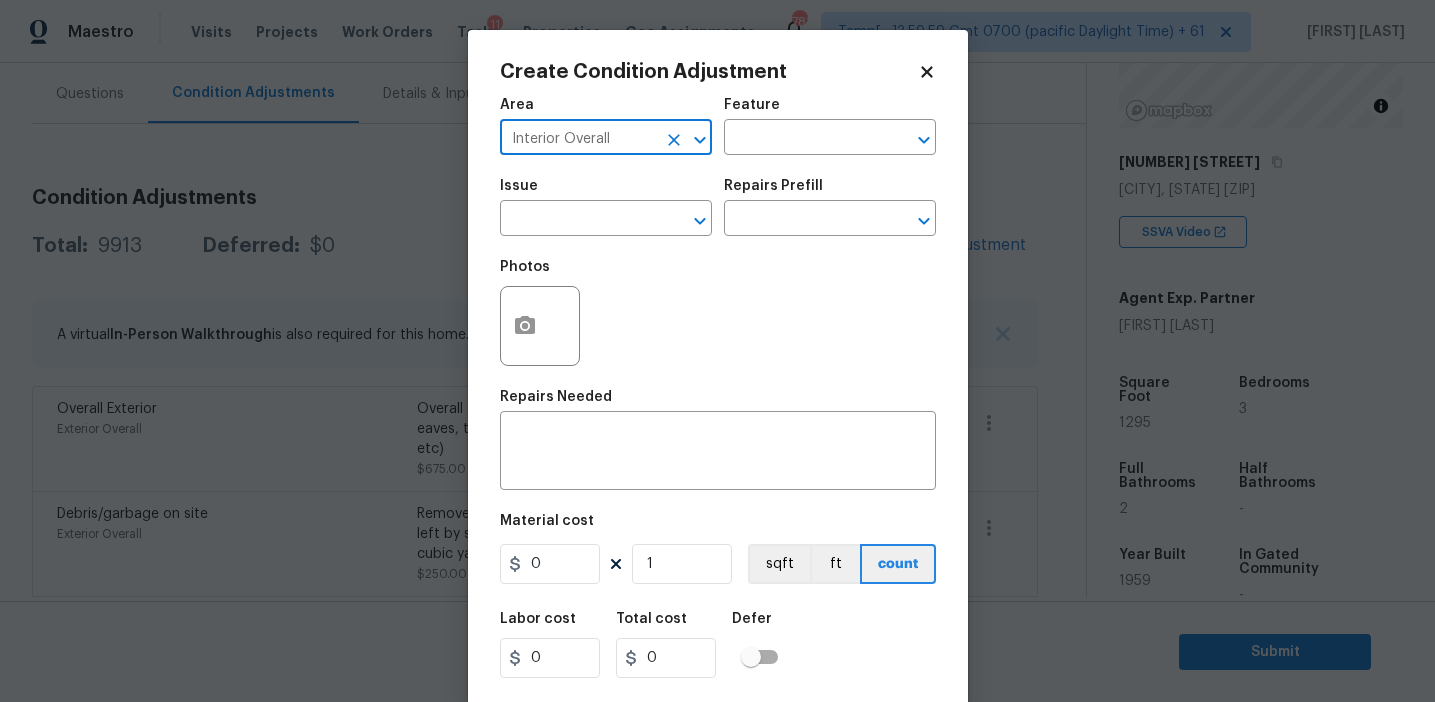 type on "Interior Overall" 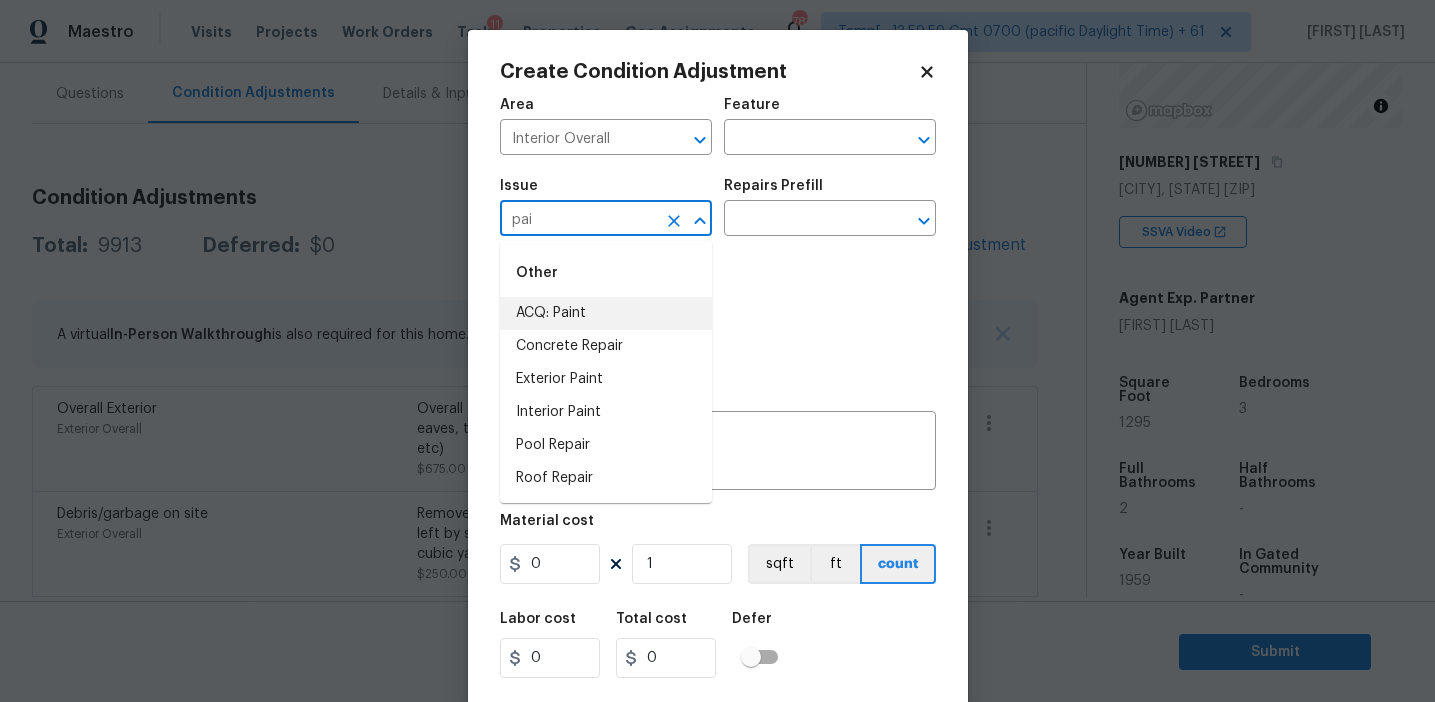 click on "ACQ: Paint" at bounding box center (606, 313) 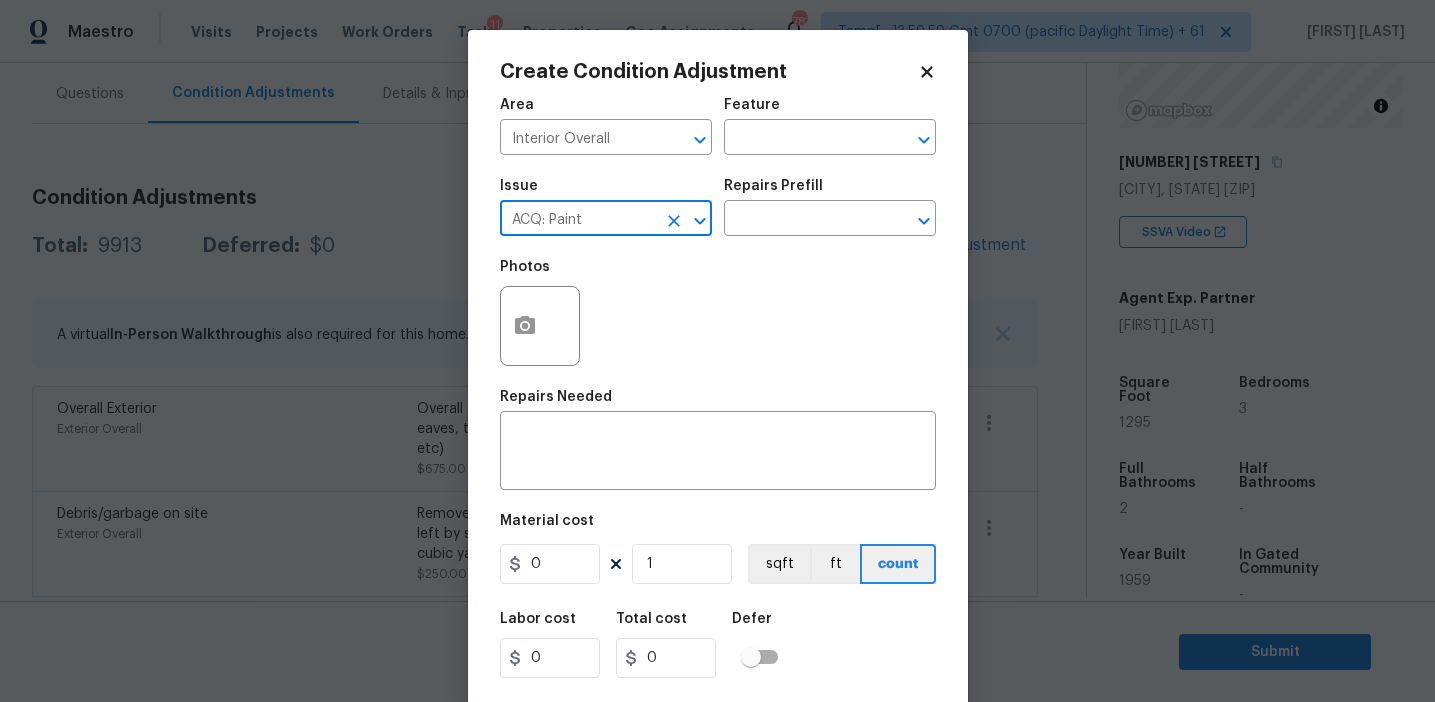 type on "ACQ: Paint" 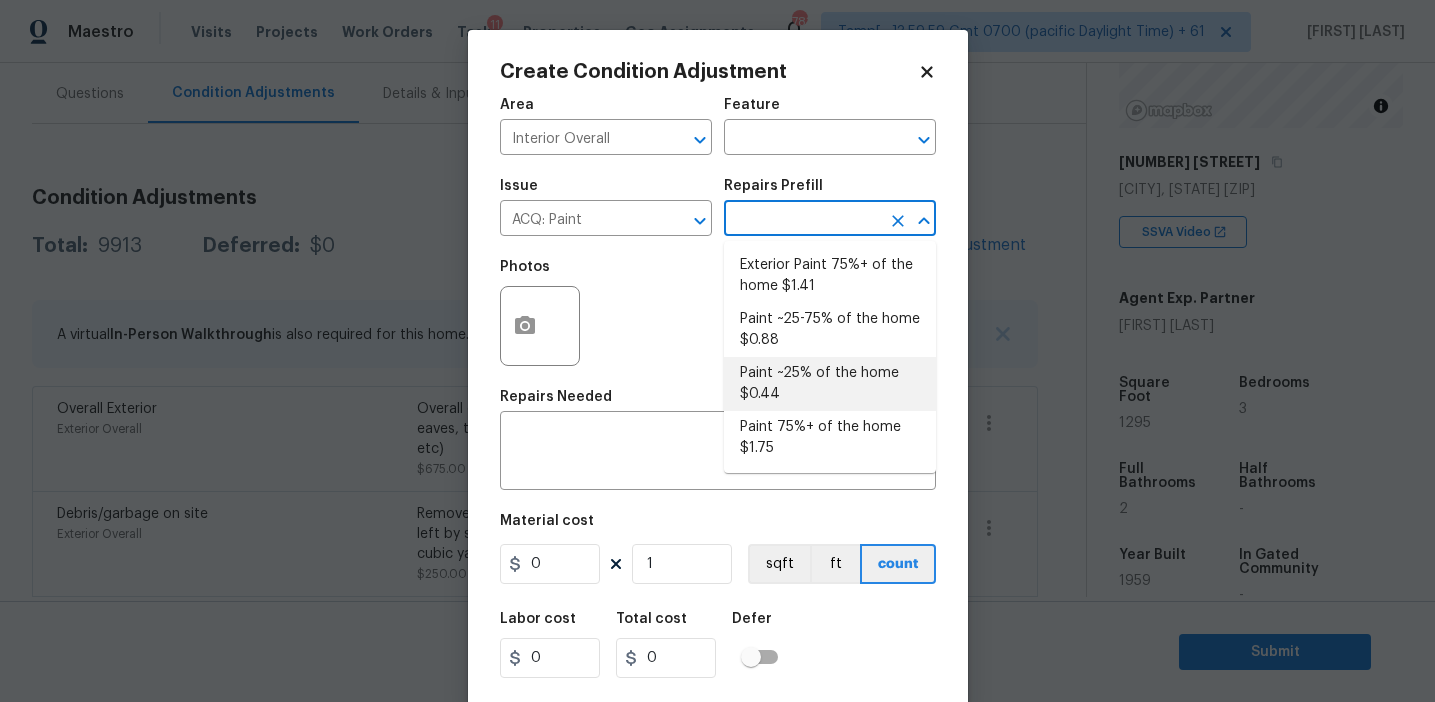 click on "Paint ~25% of the home $0.44" at bounding box center (830, 384) 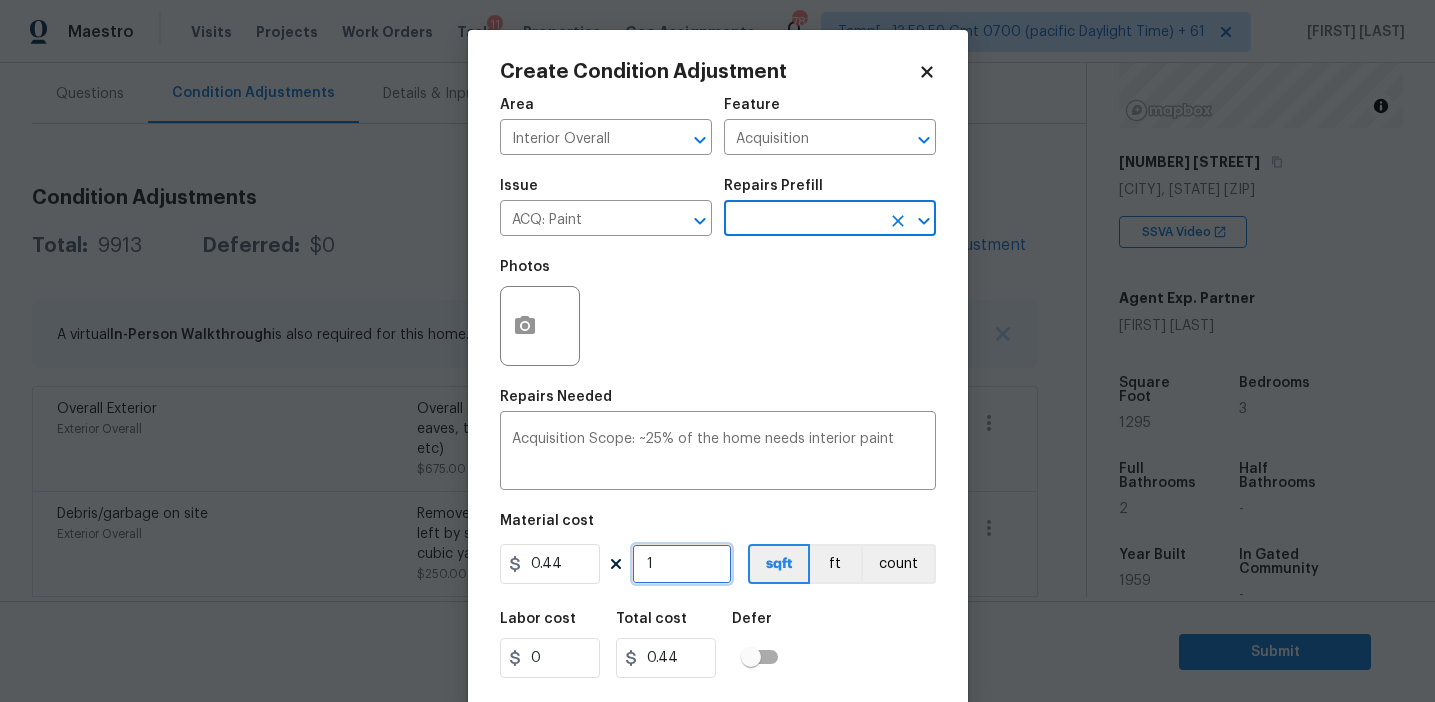 click on "1" at bounding box center [682, 564] 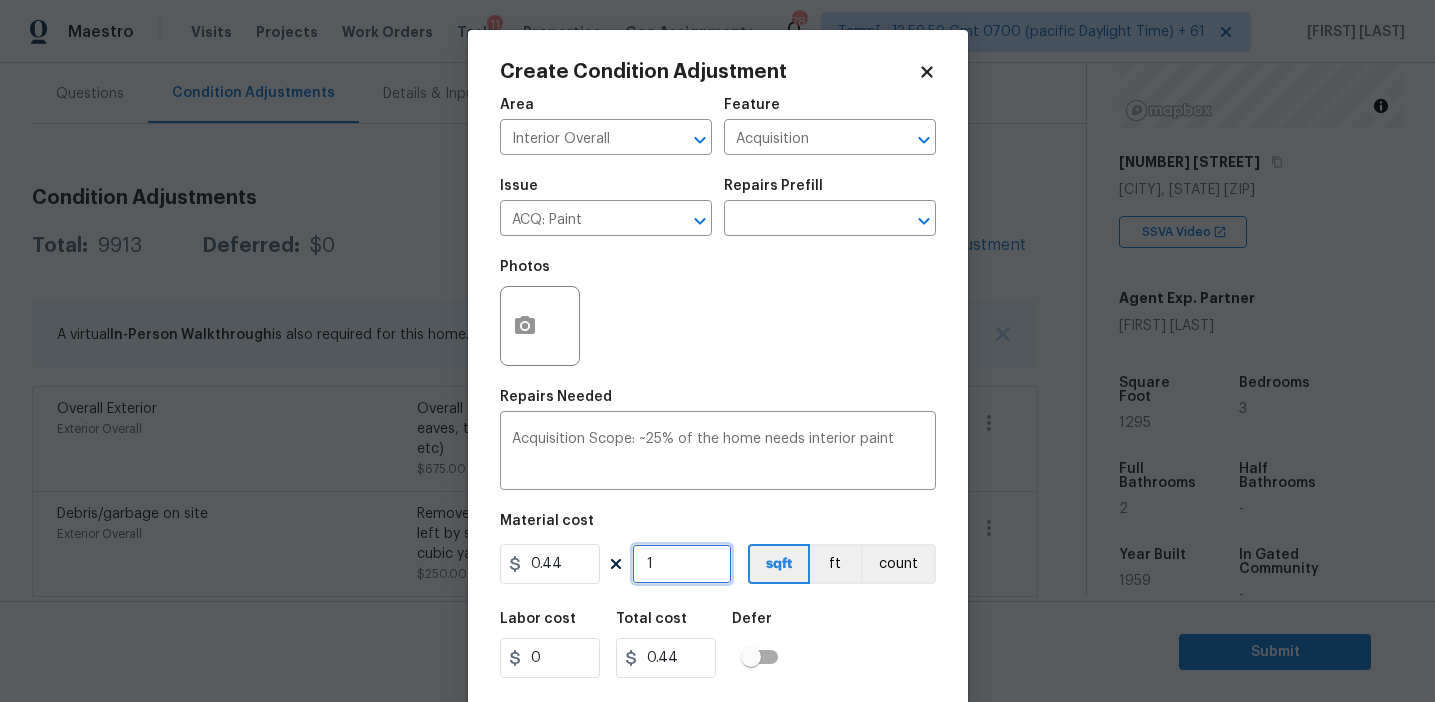 type on "12" 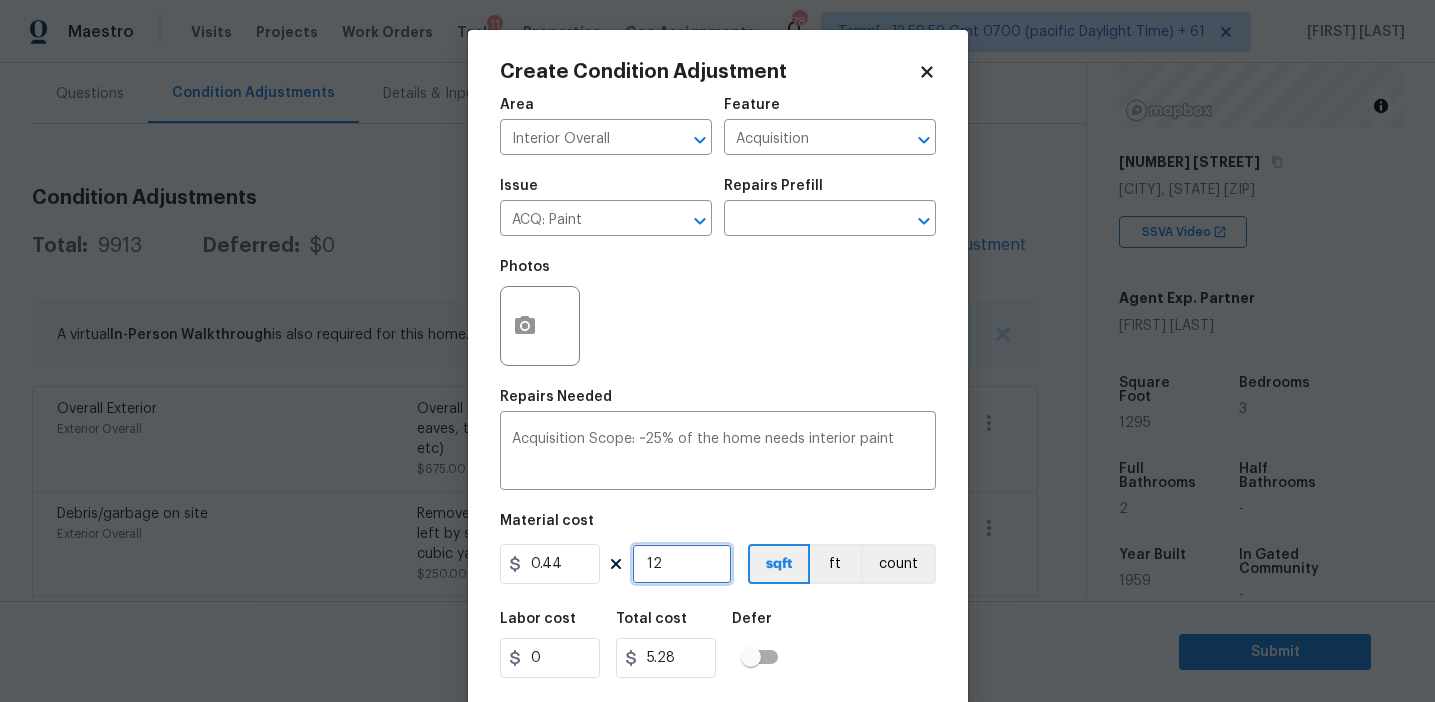 type on "129" 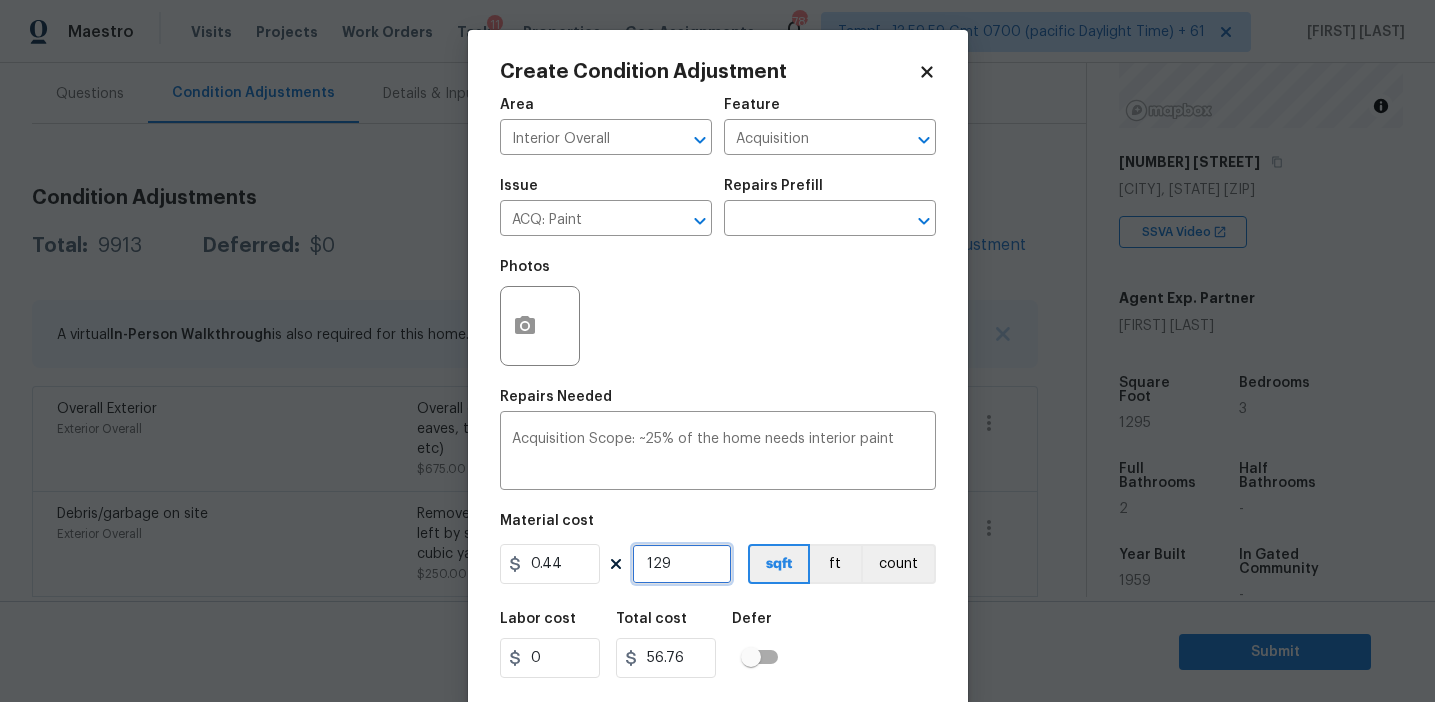 type on "1295" 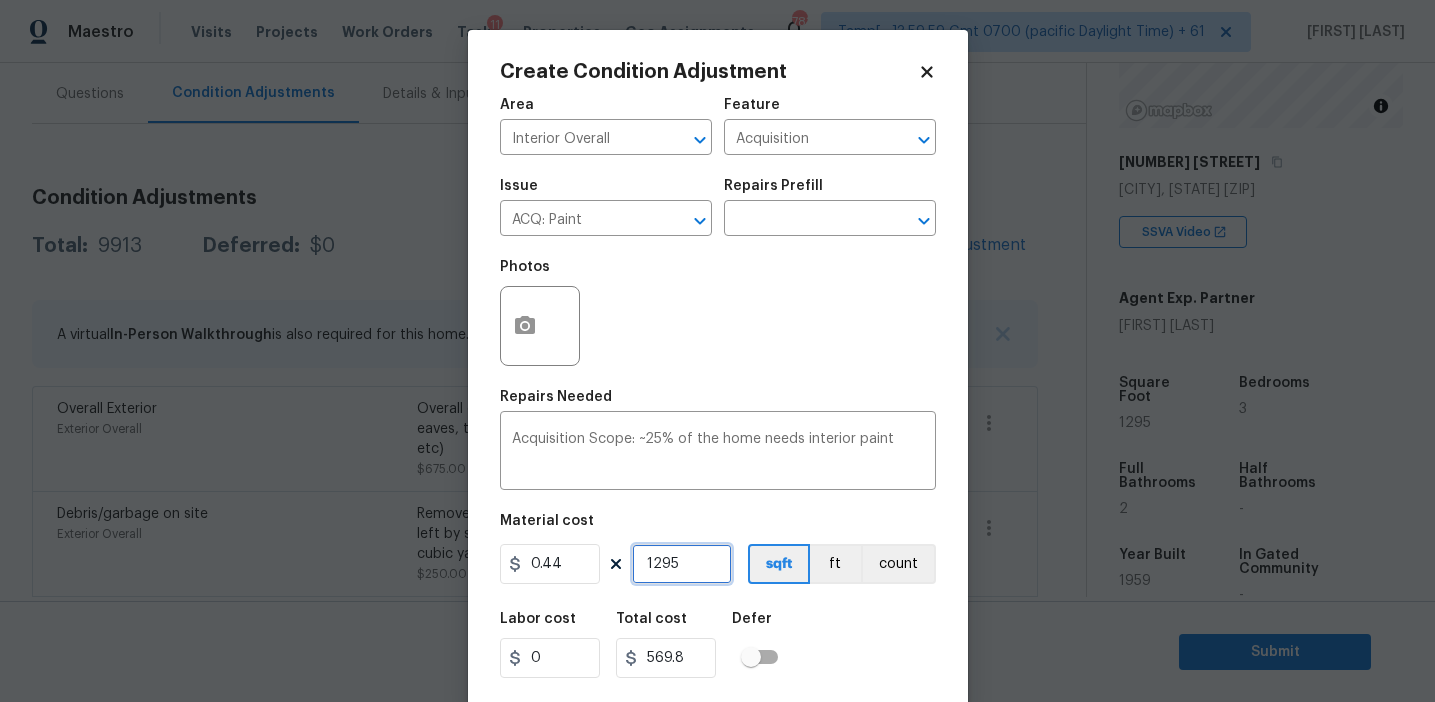 scroll, scrollTop: 45, scrollLeft: 0, axis: vertical 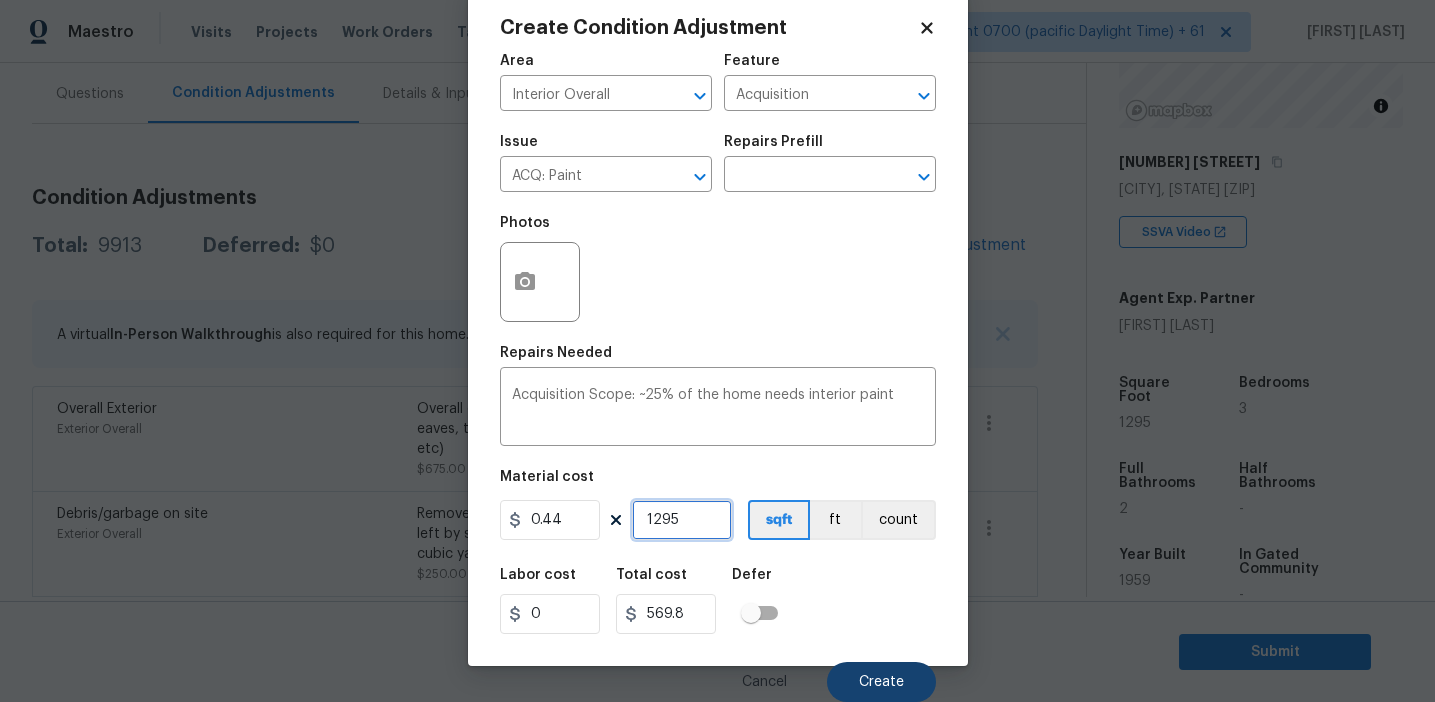 type on "1295" 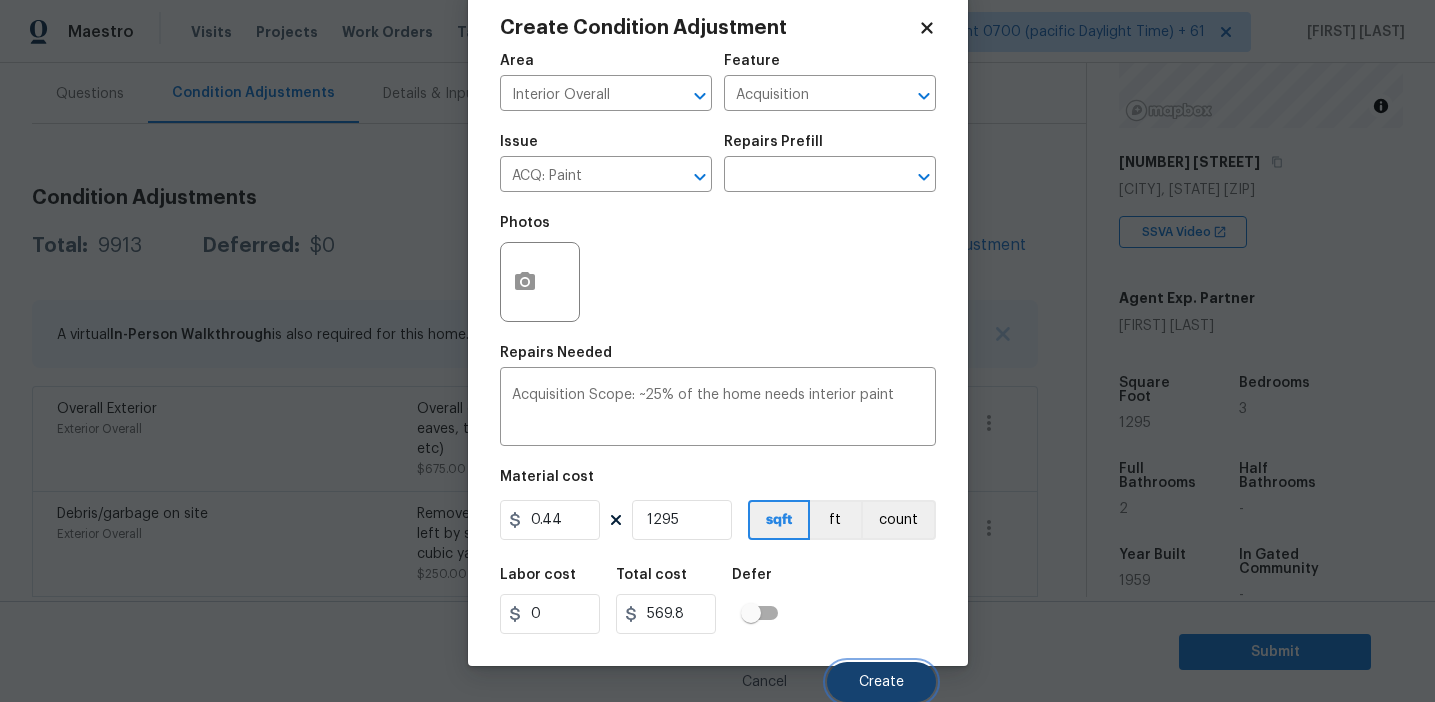 click on "Create" at bounding box center (881, 682) 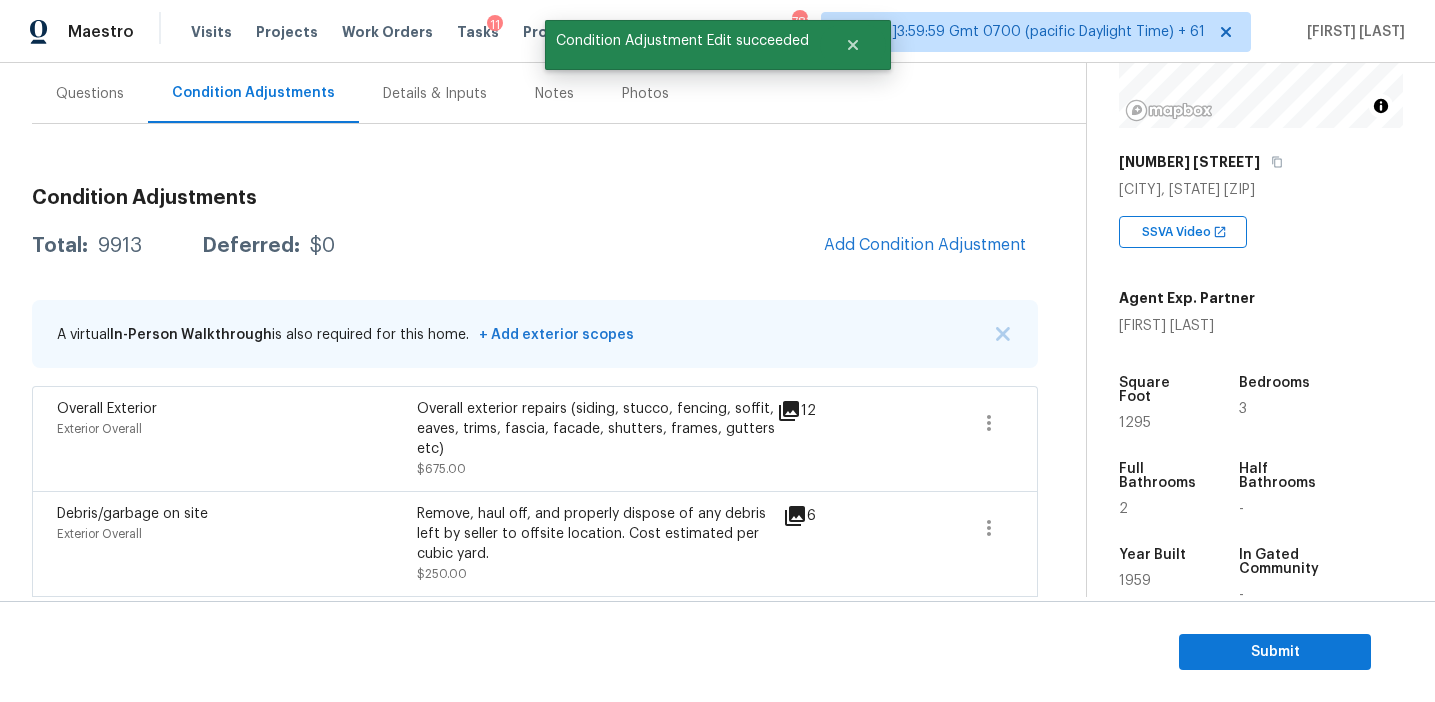 scroll, scrollTop: 38, scrollLeft: 0, axis: vertical 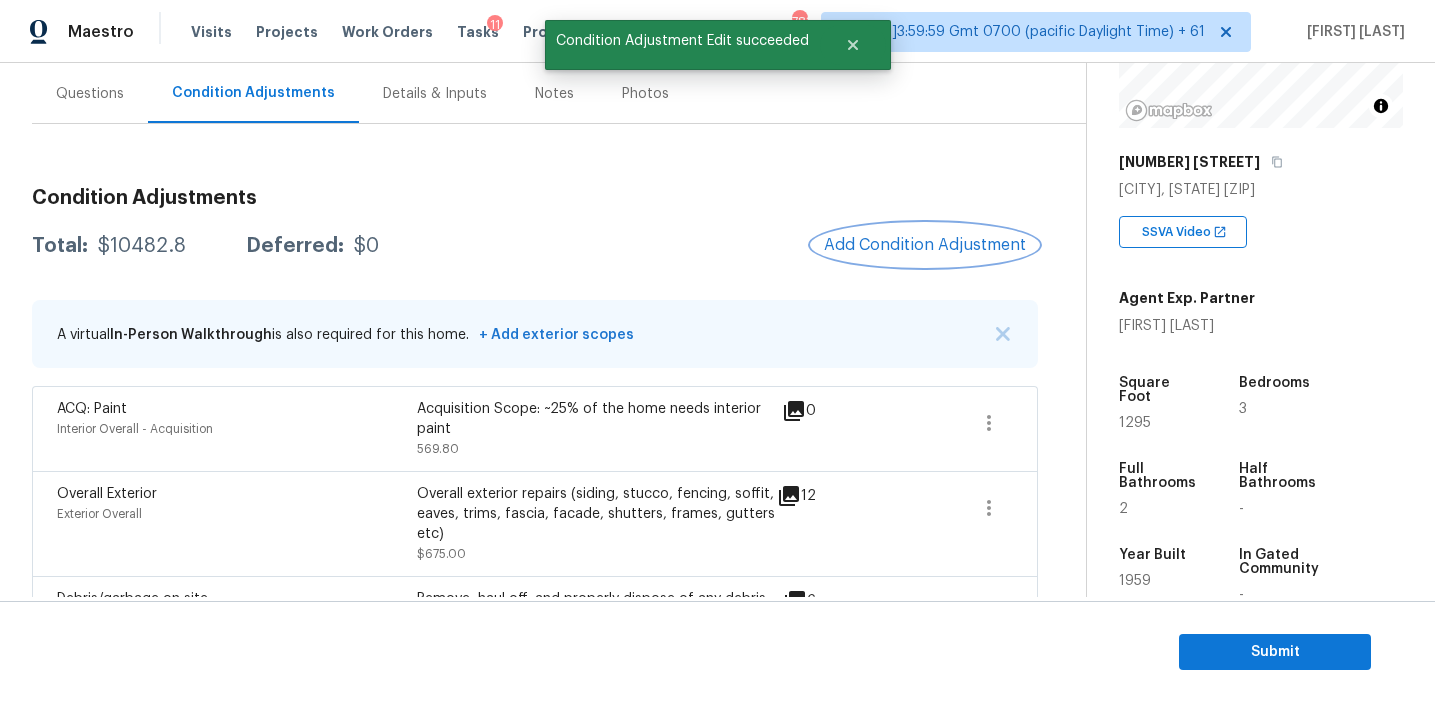 click on "Add Condition Adjustment" at bounding box center (925, 245) 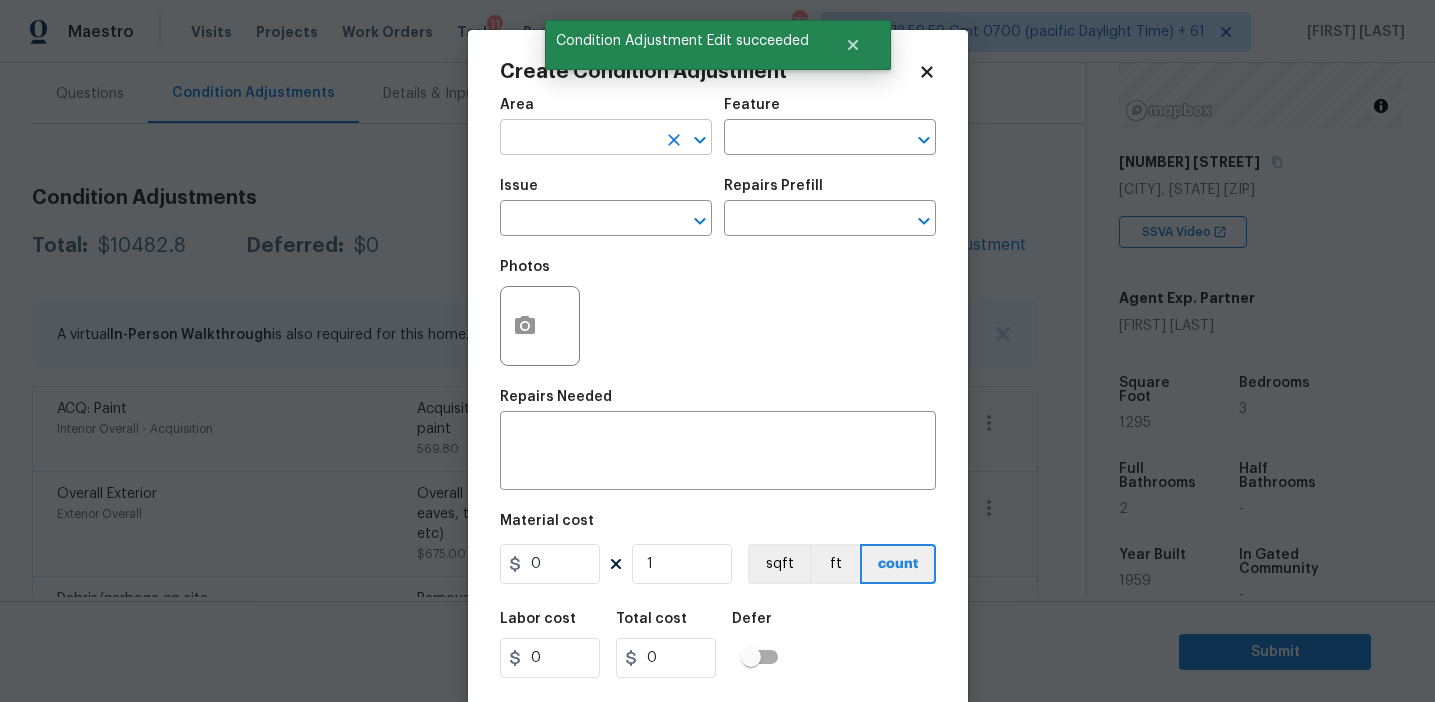 click at bounding box center [578, 139] 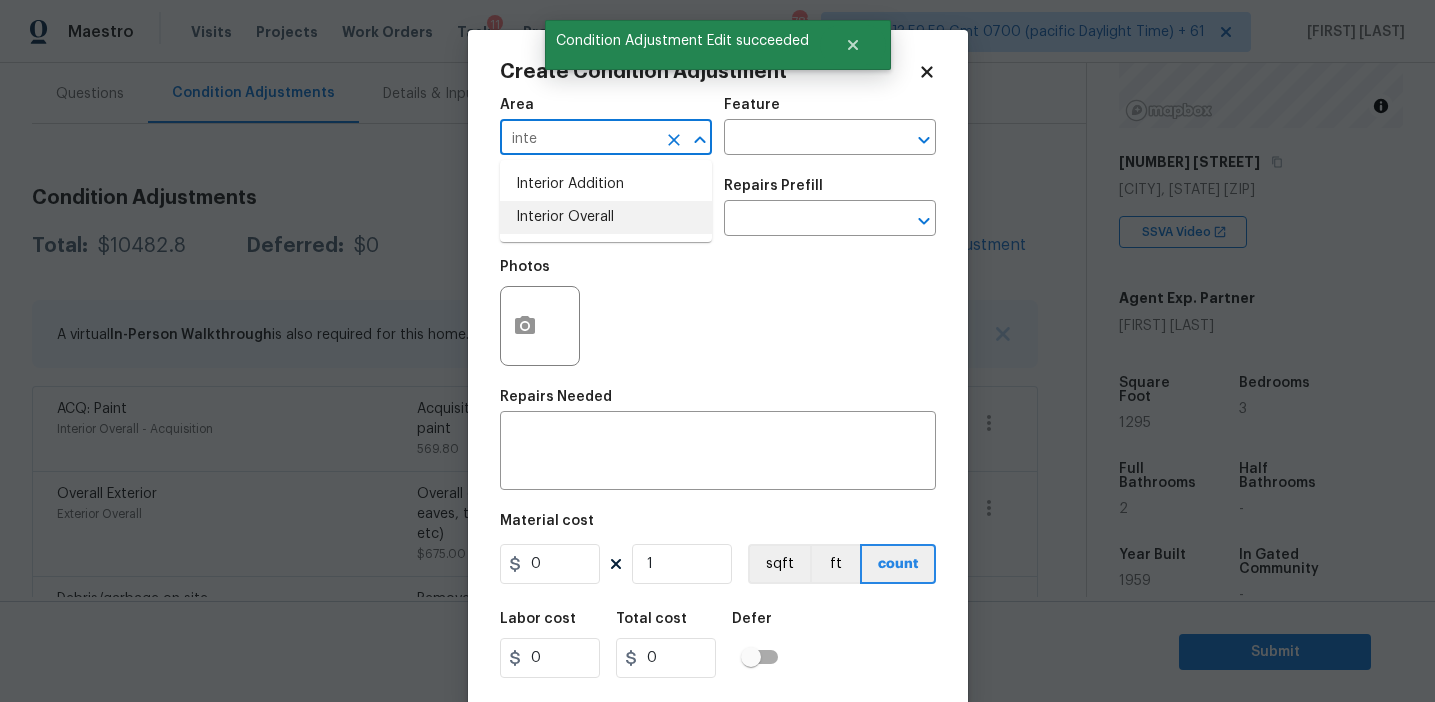 click on "Interior Overall" at bounding box center [606, 217] 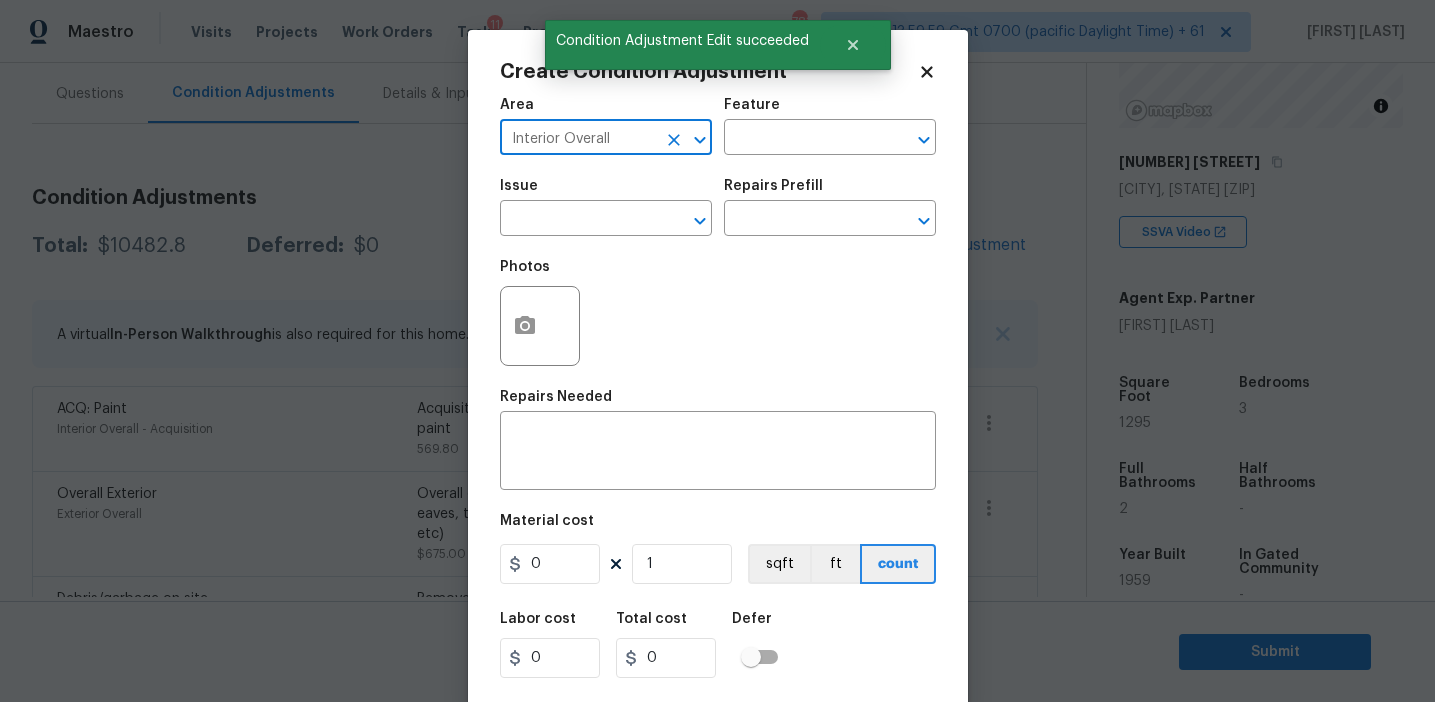 type on "Interior Overall" 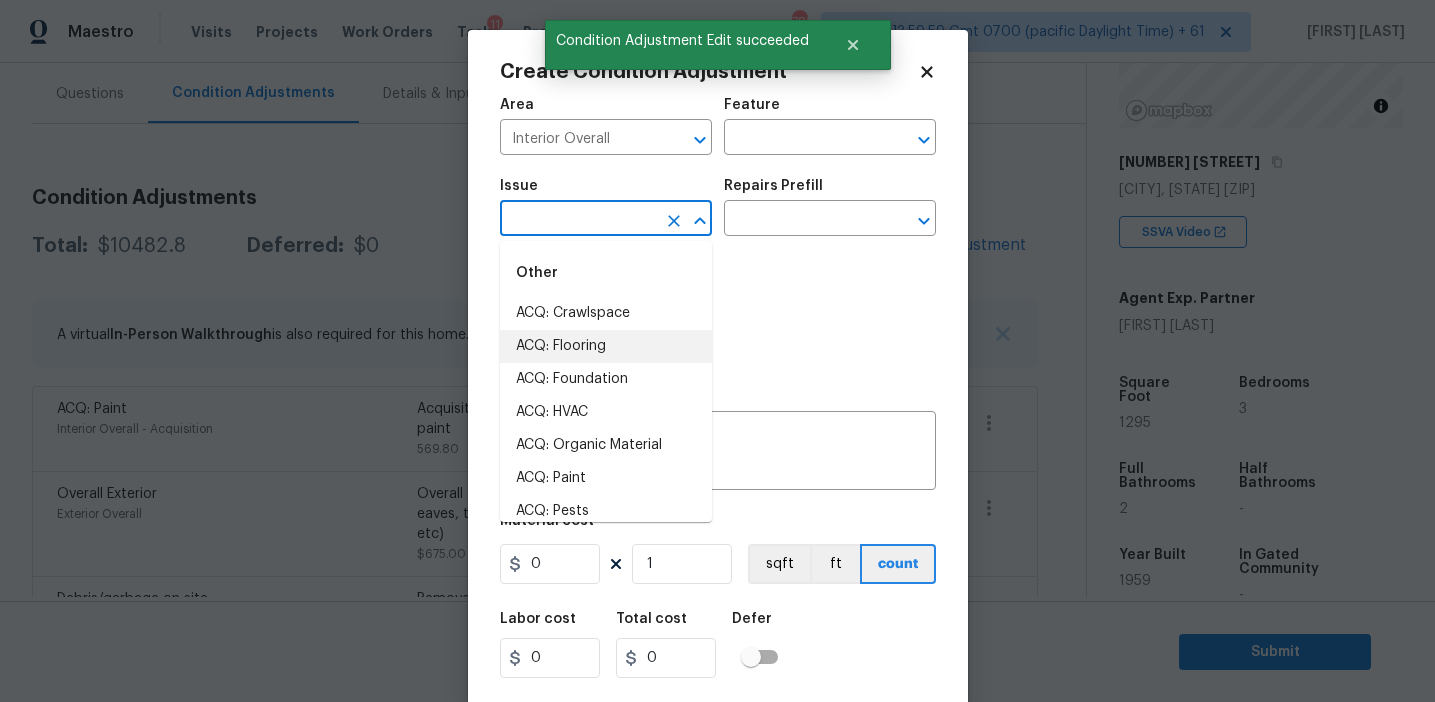 click on "ACQ: Flooring" at bounding box center (606, 346) 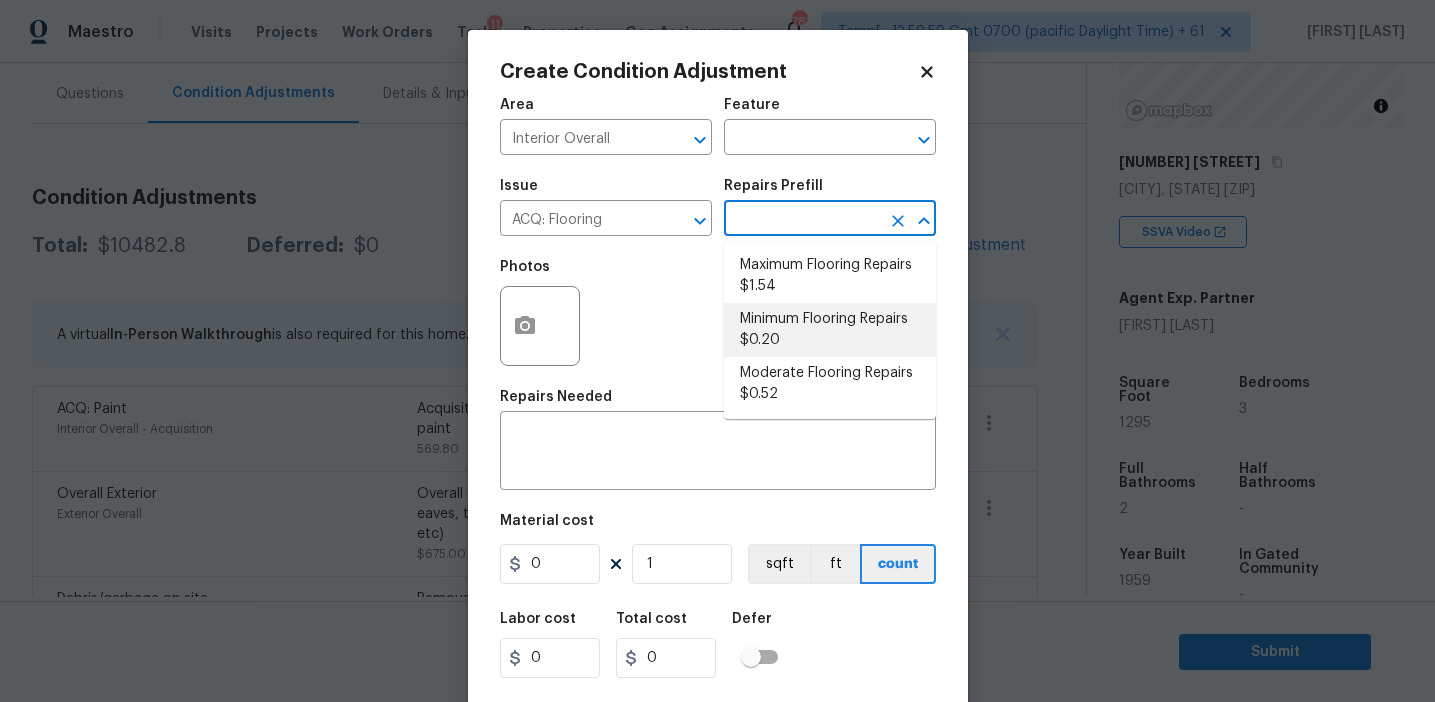 click on "Minimum Flooring Repairs $0.20" at bounding box center [830, 330] 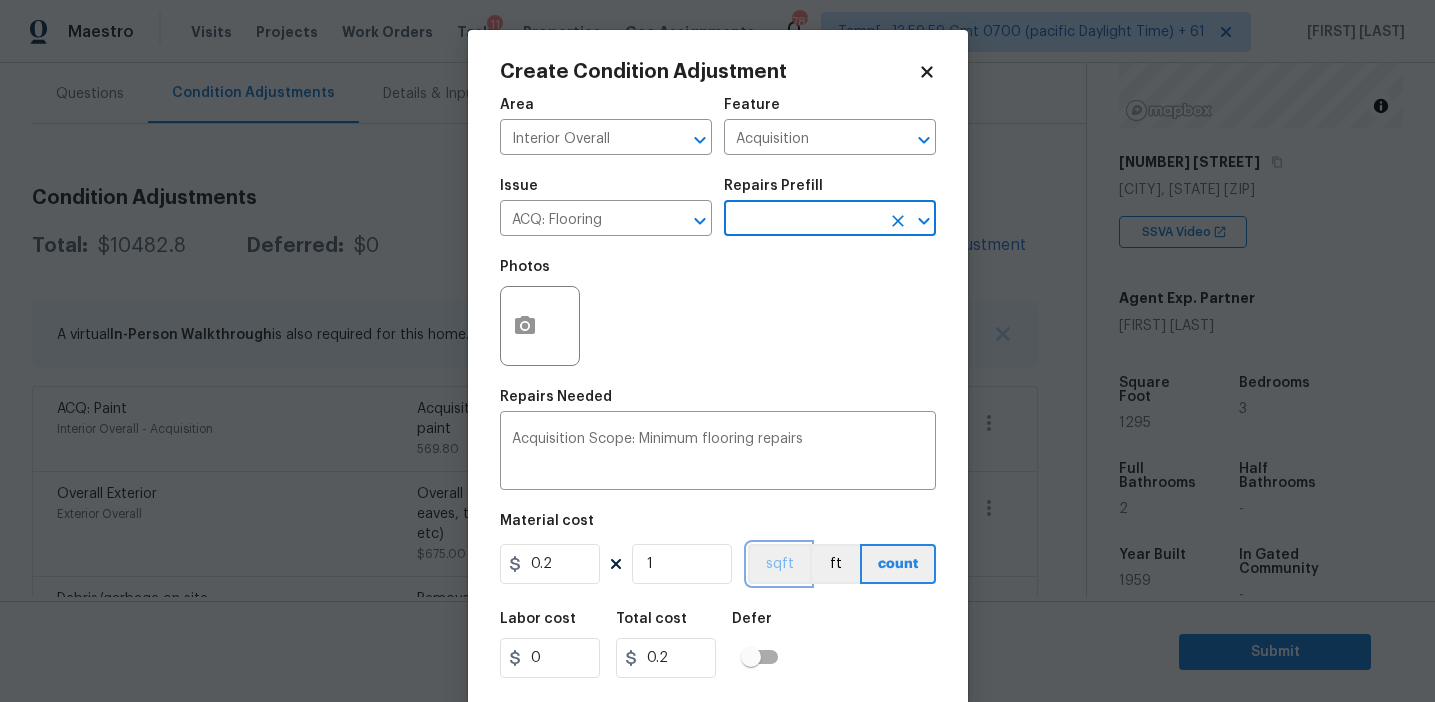 click on "sqft" at bounding box center [779, 564] 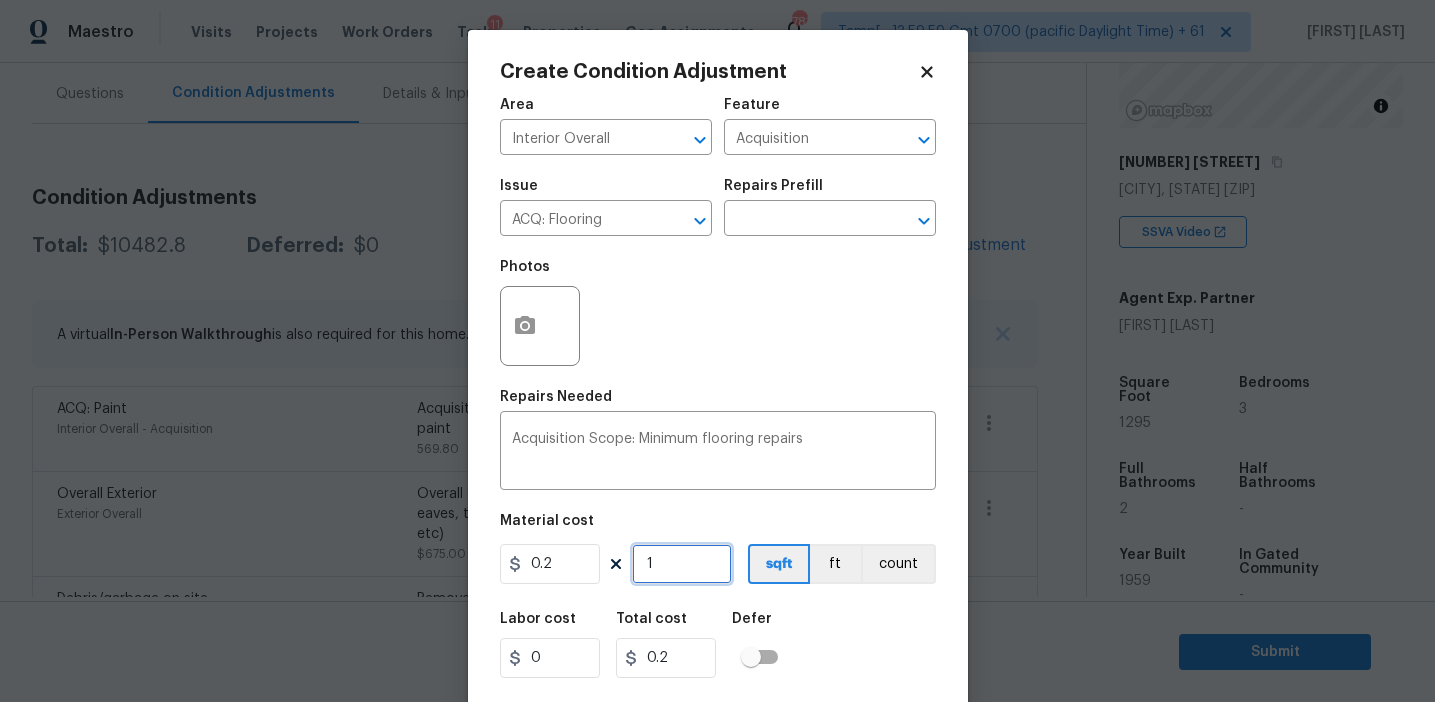 click on "1" at bounding box center [682, 564] 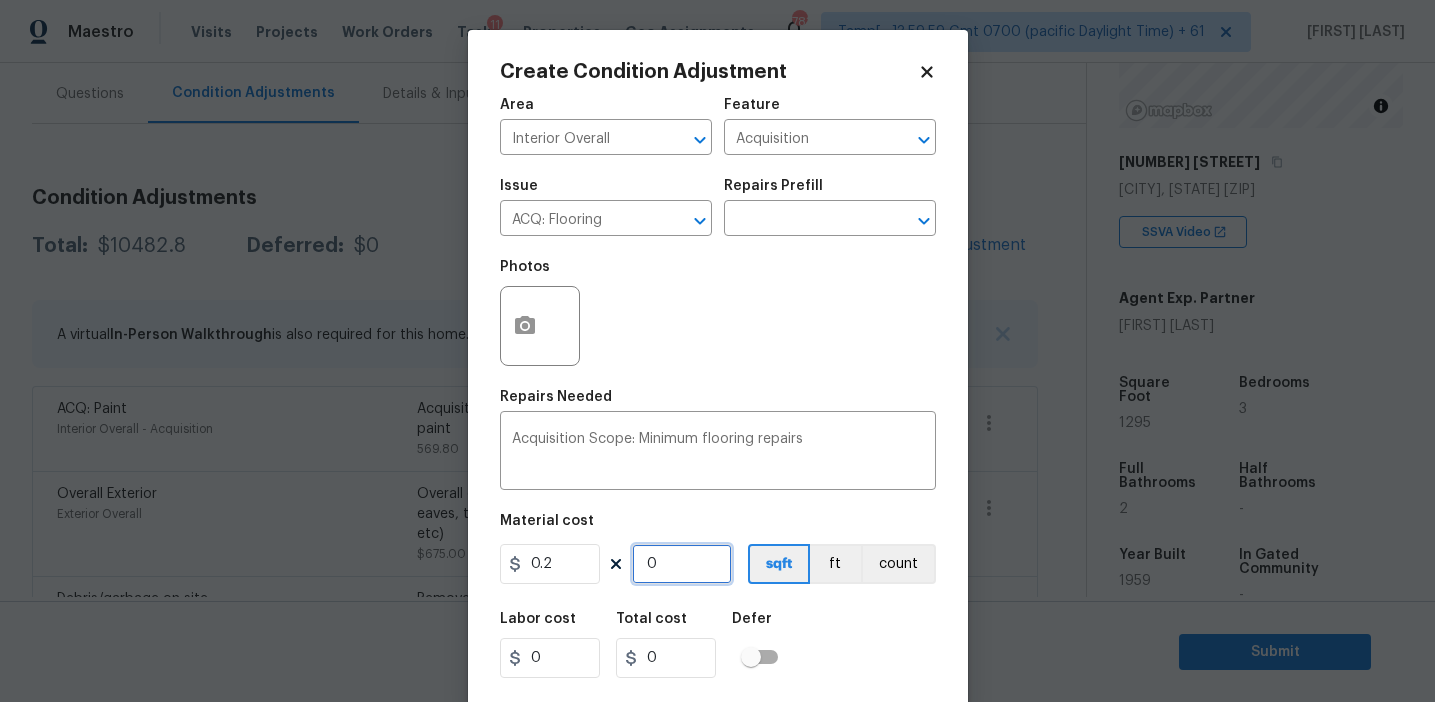 paste on "1295" 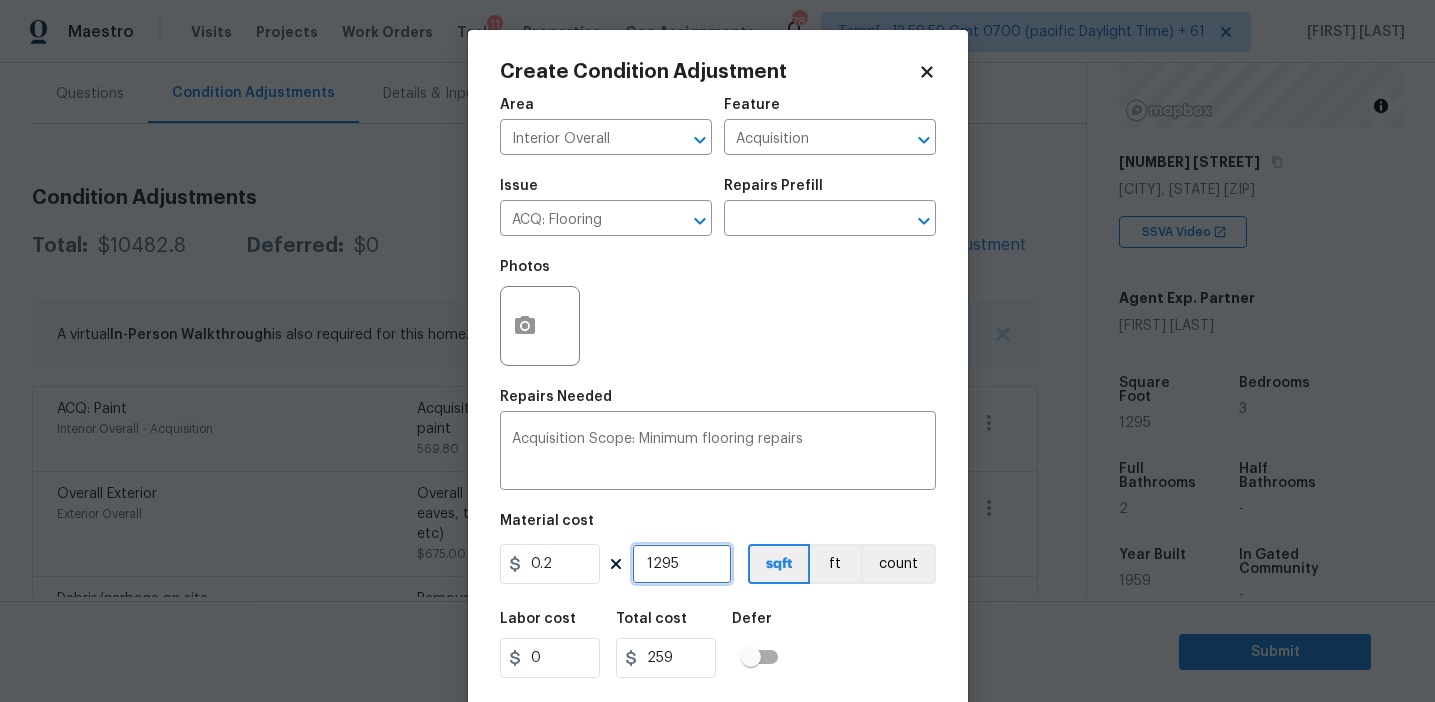 type on "1295" 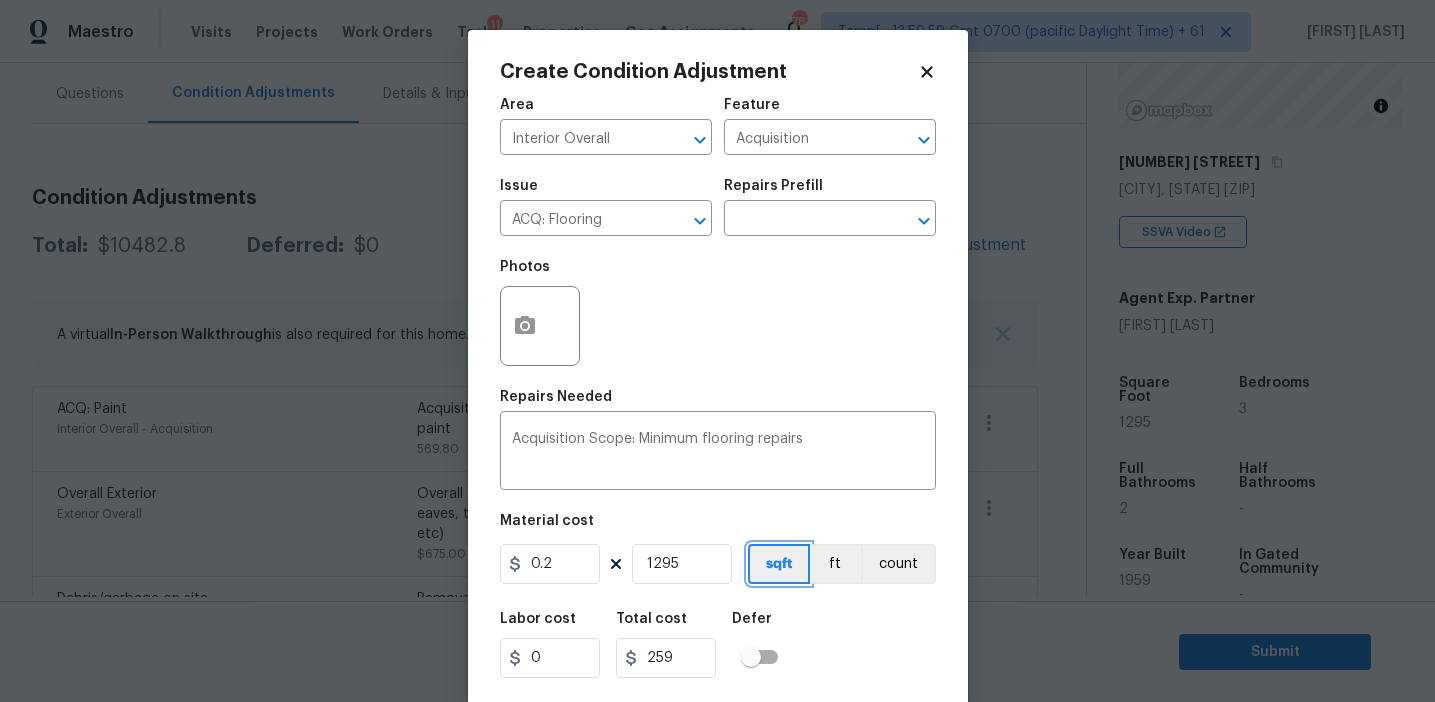 type 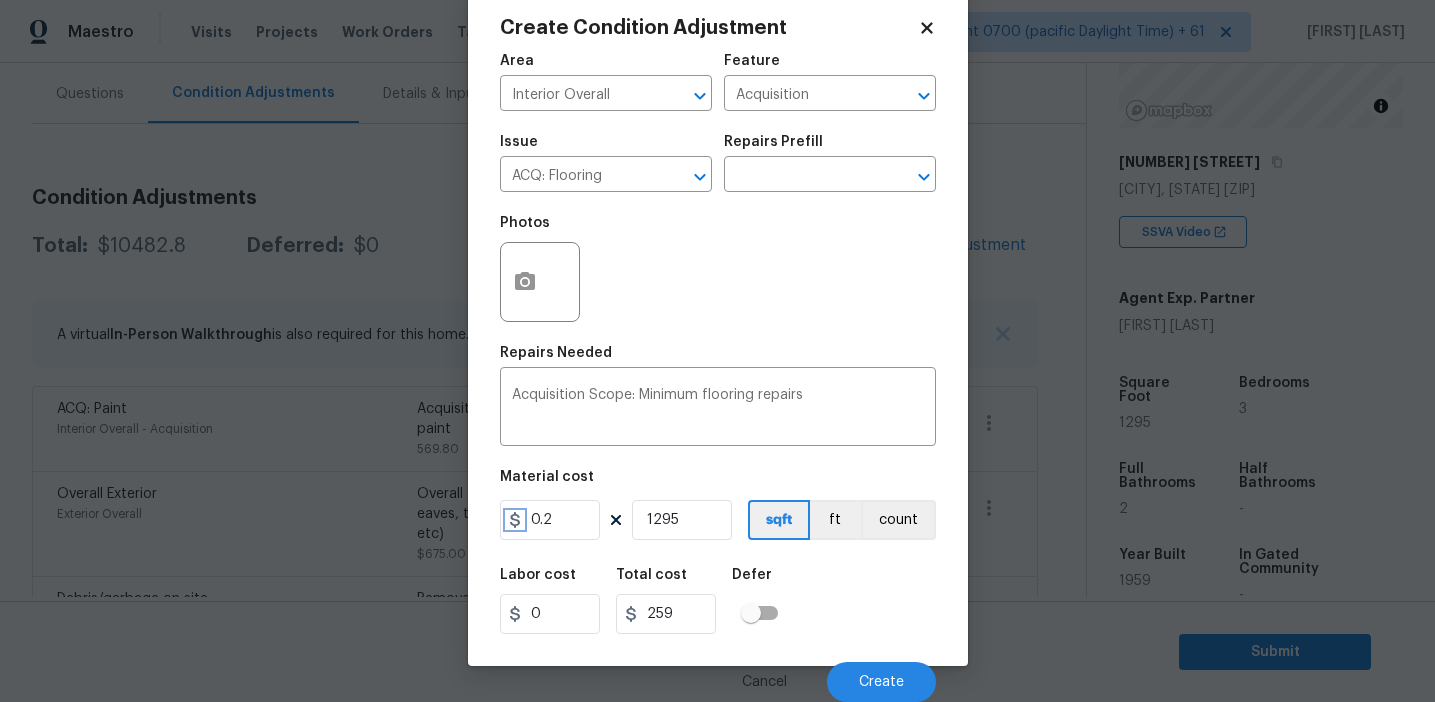 click 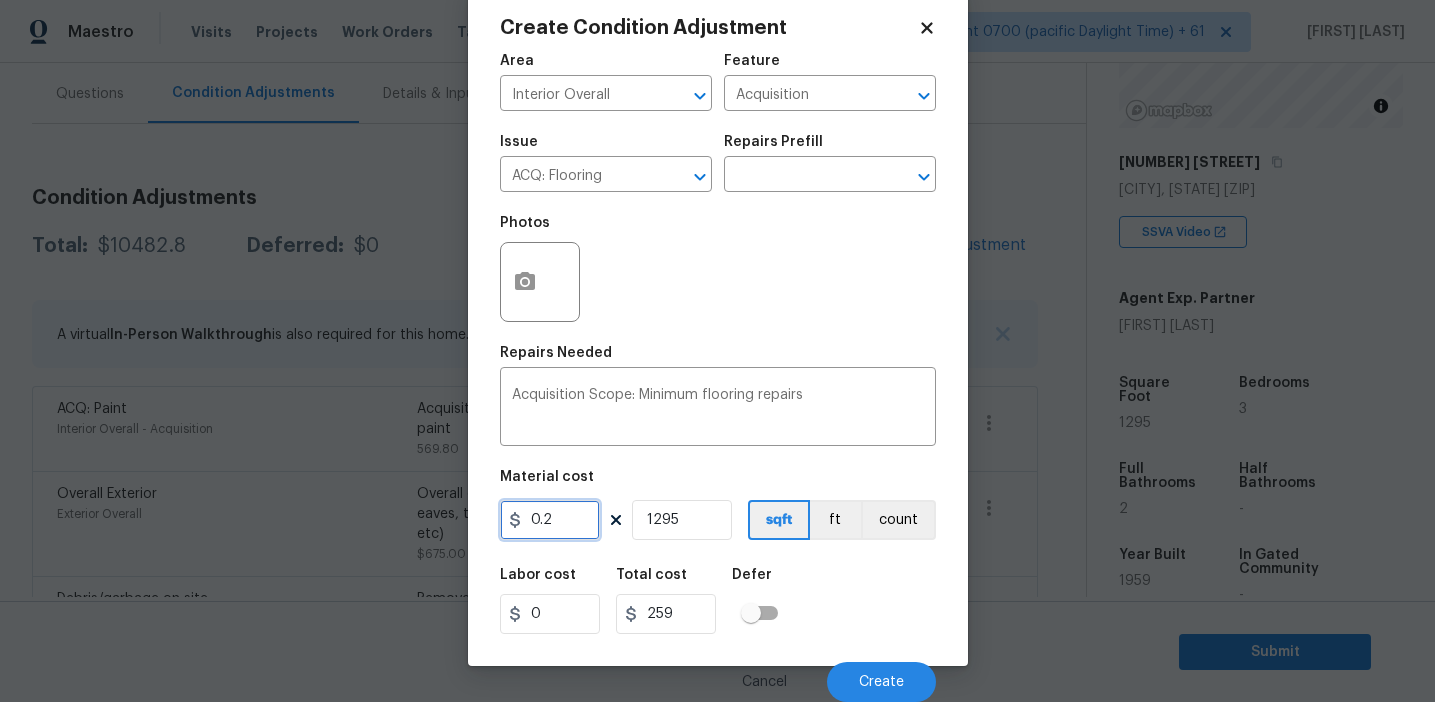 click on "0.2" at bounding box center (550, 520) 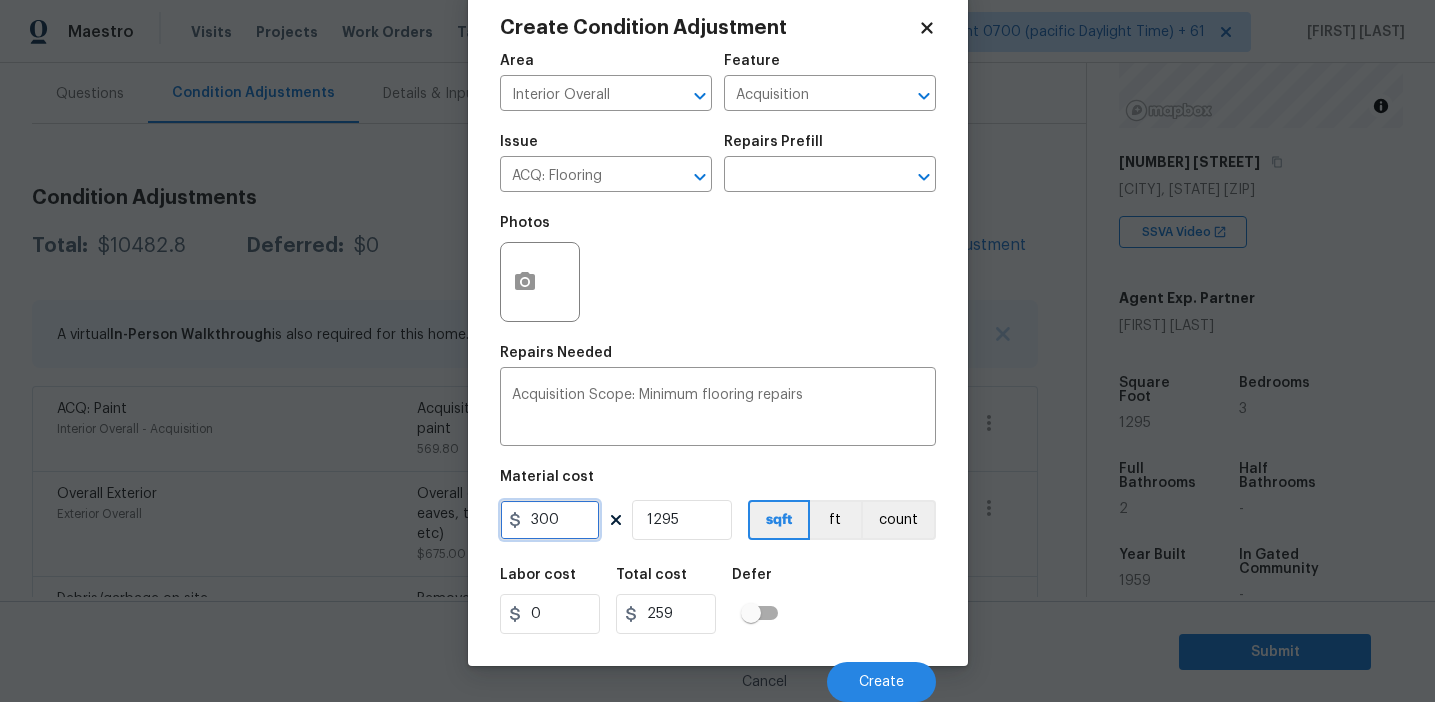 type on "300" 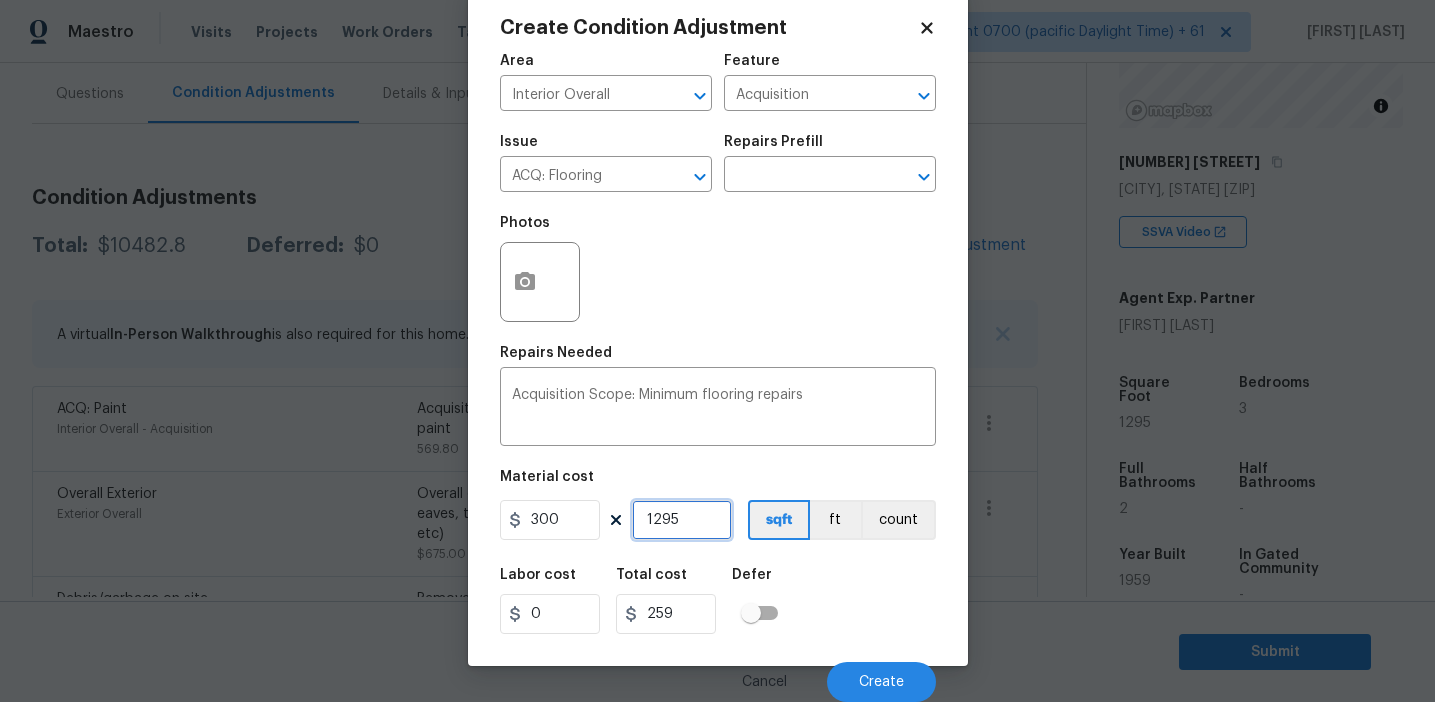 type on "388500" 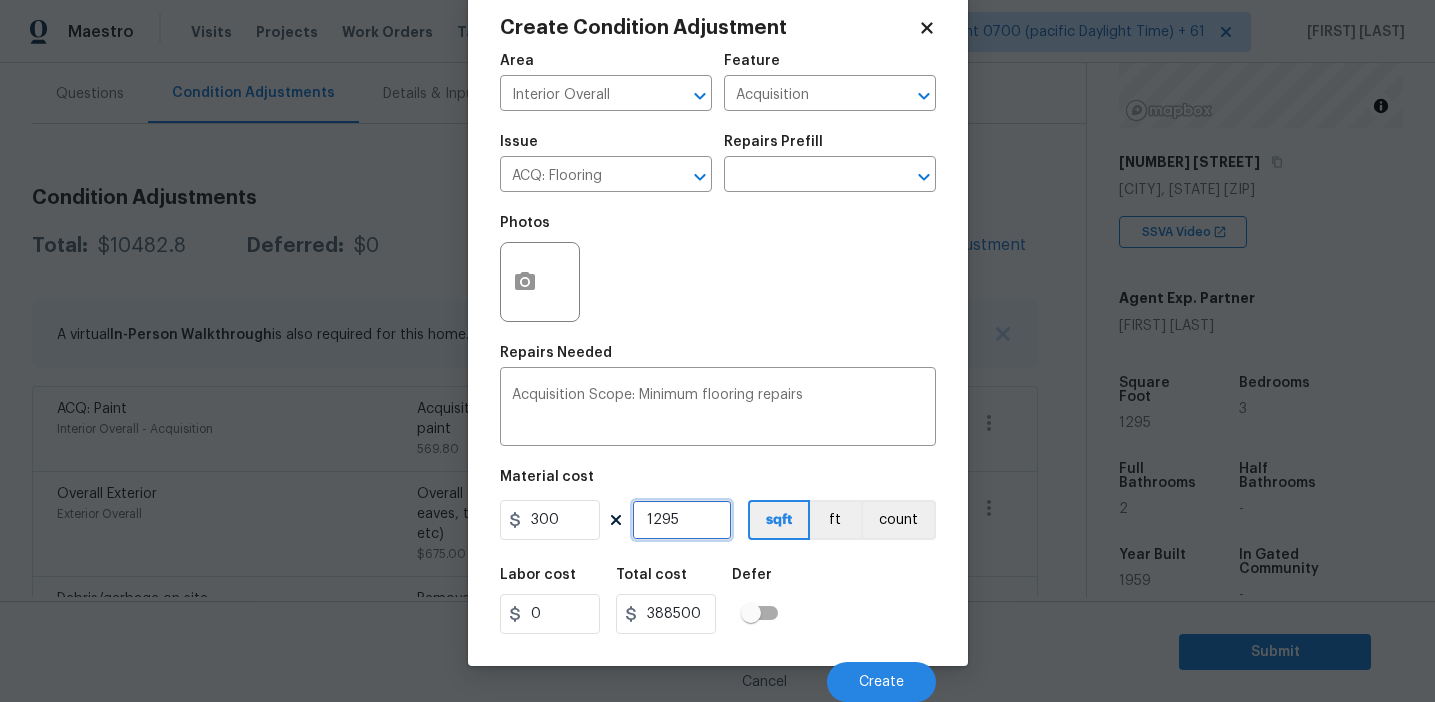 type on "1" 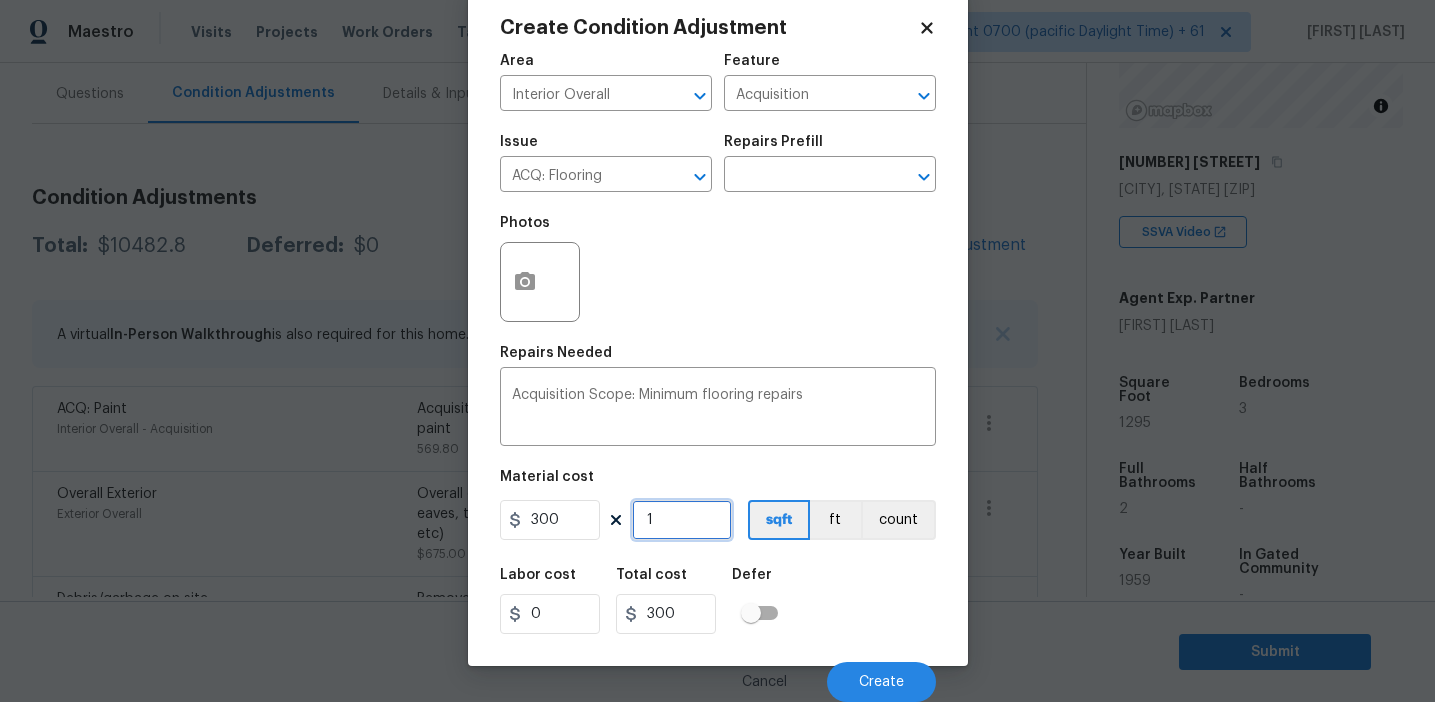 type on "1" 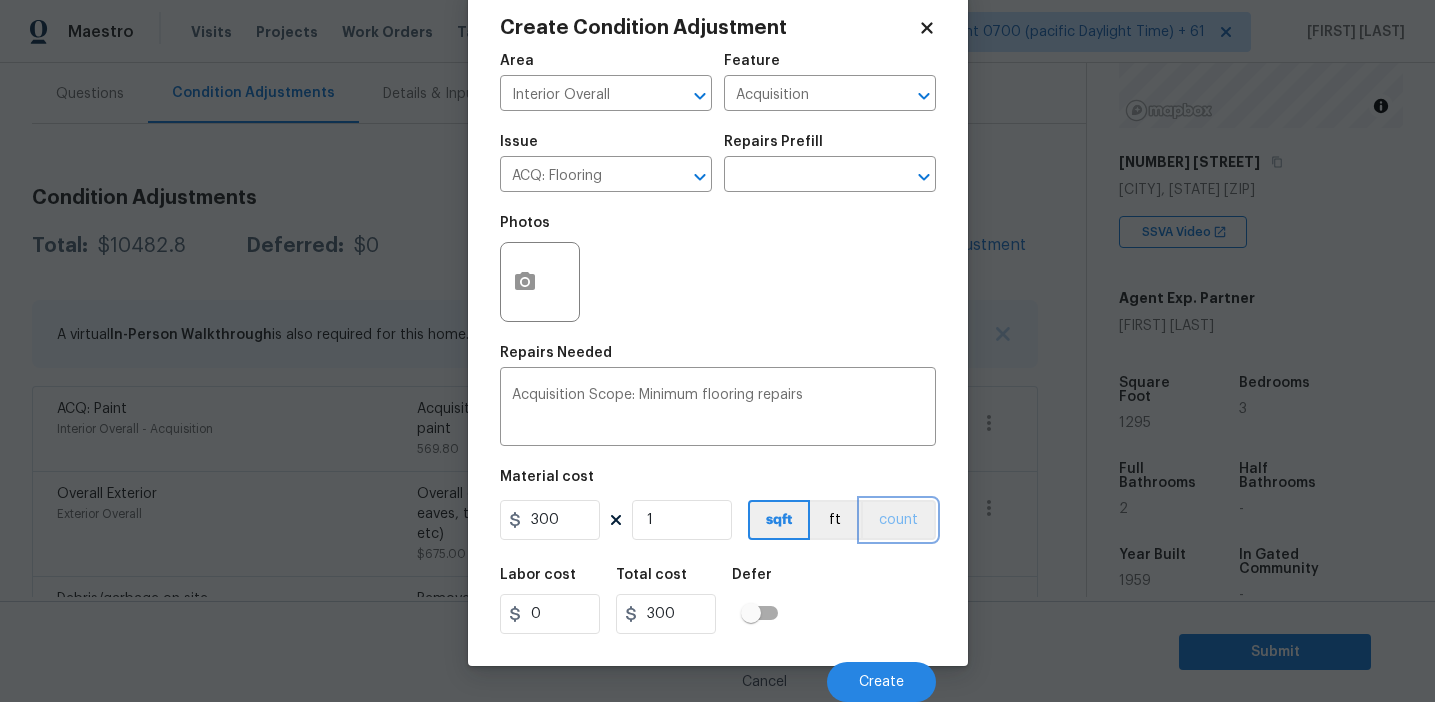 click on "count" at bounding box center [898, 520] 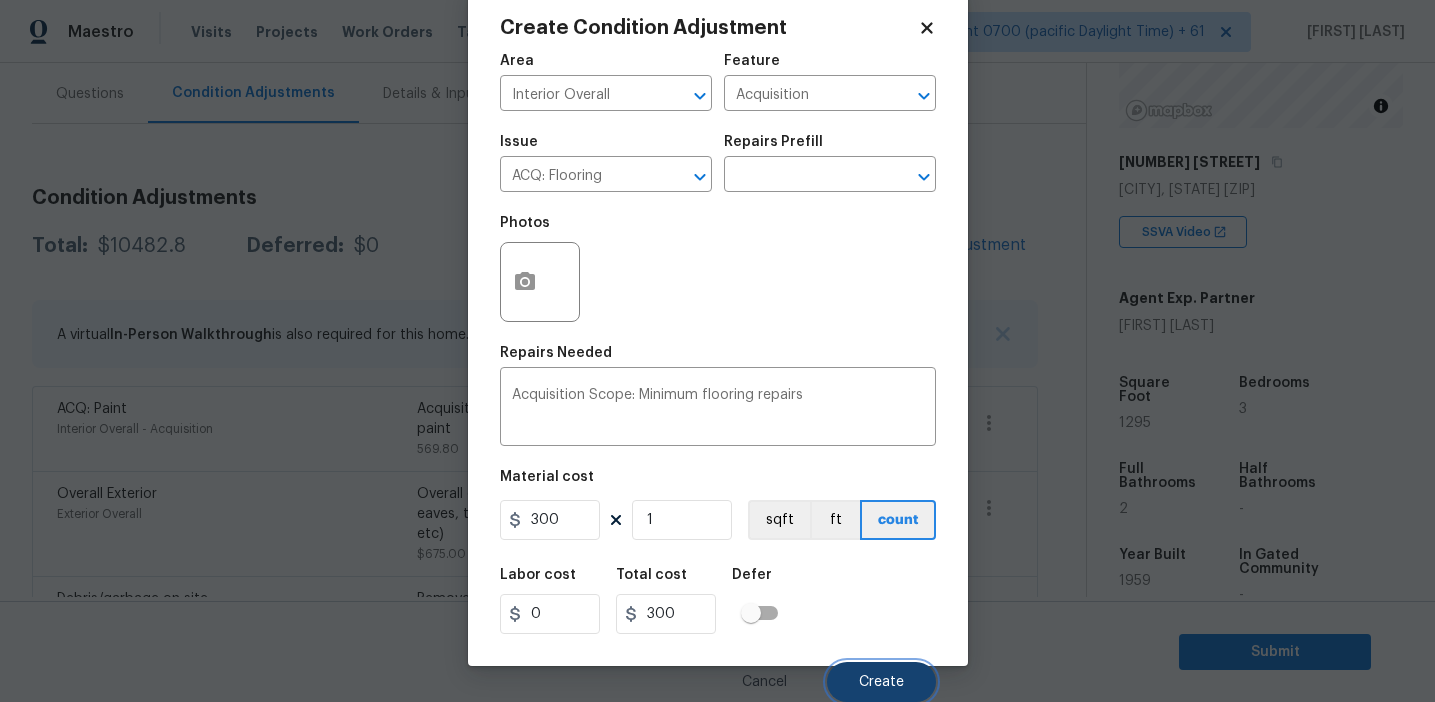 click on "Create" at bounding box center (881, 682) 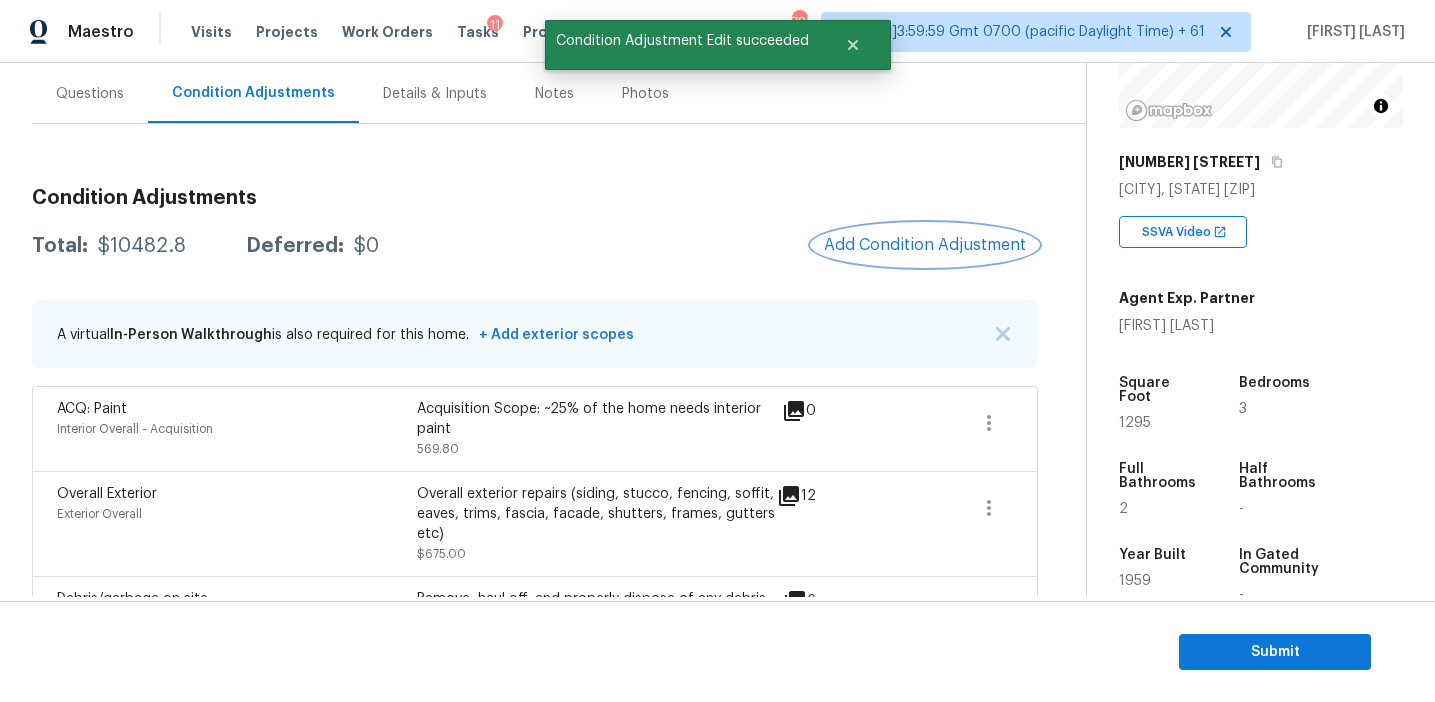scroll, scrollTop: 0, scrollLeft: 0, axis: both 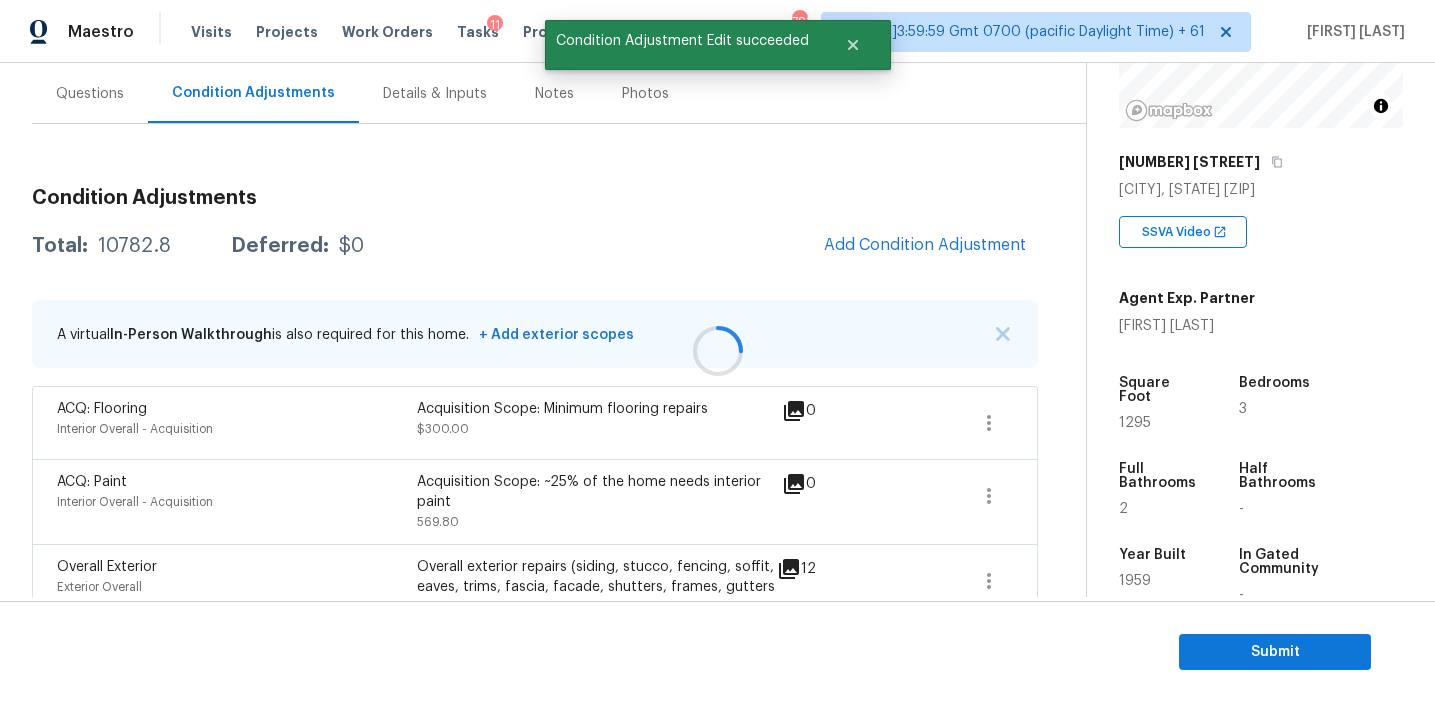 click on "Total:  $[PRICE] Deferred:  $0 Add Condition Adjustment" at bounding box center (535, 246) 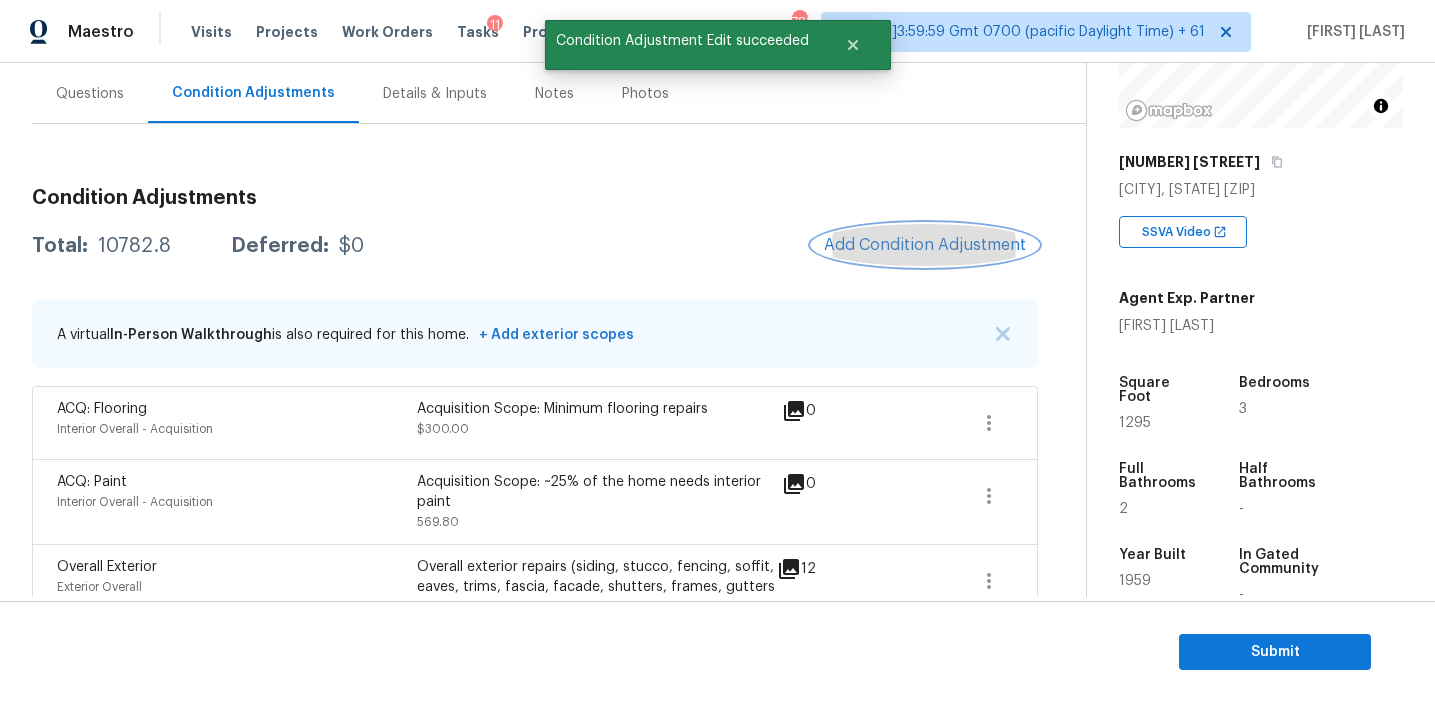 click on "Add Condition Adjustment" at bounding box center (925, 245) 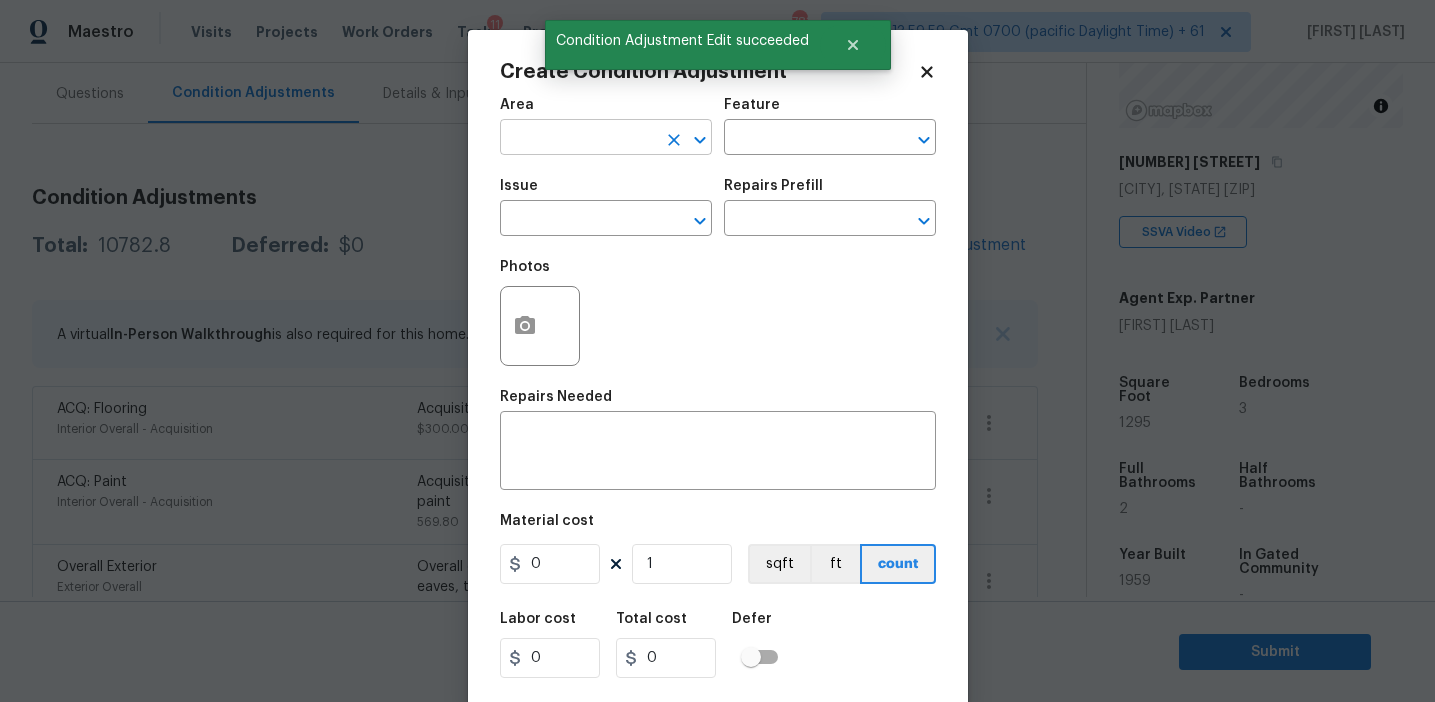 click at bounding box center [578, 139] 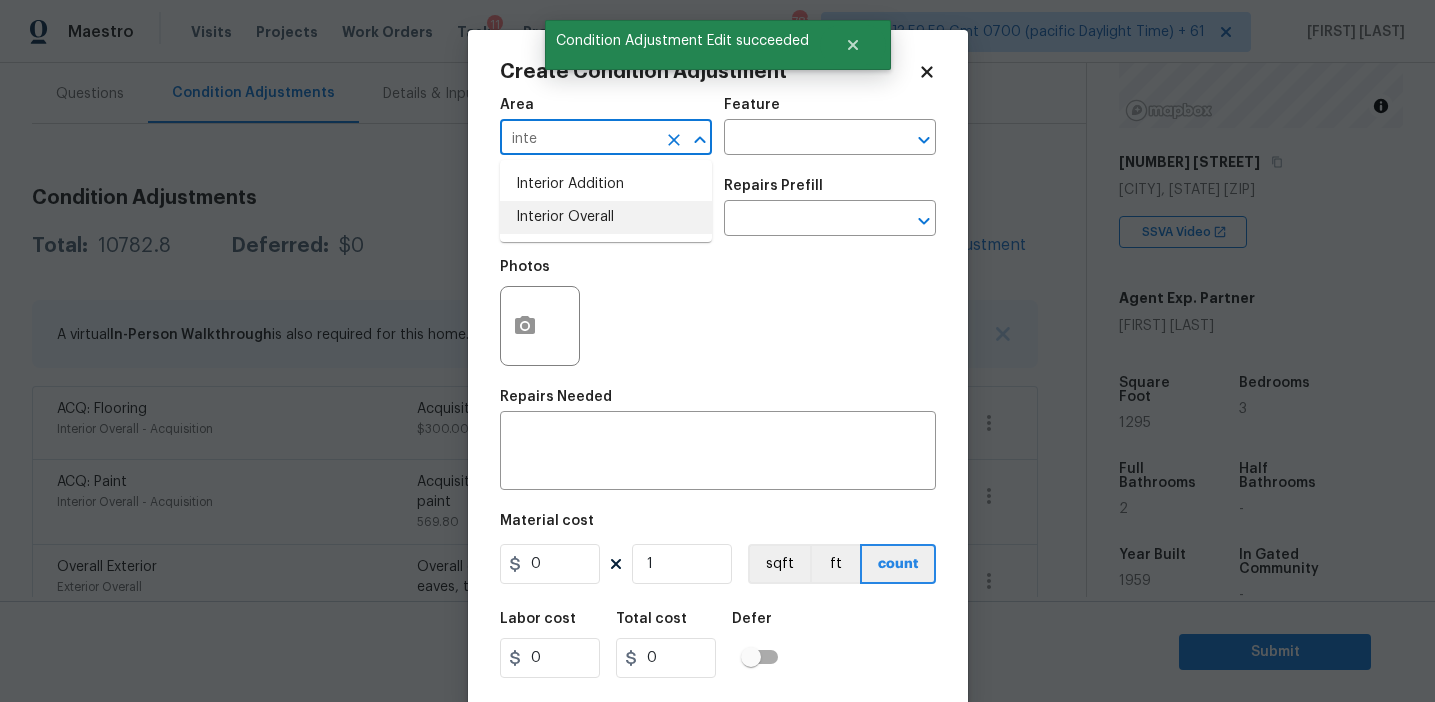 click on "Interior Overall" at bounding box center [606, 217] 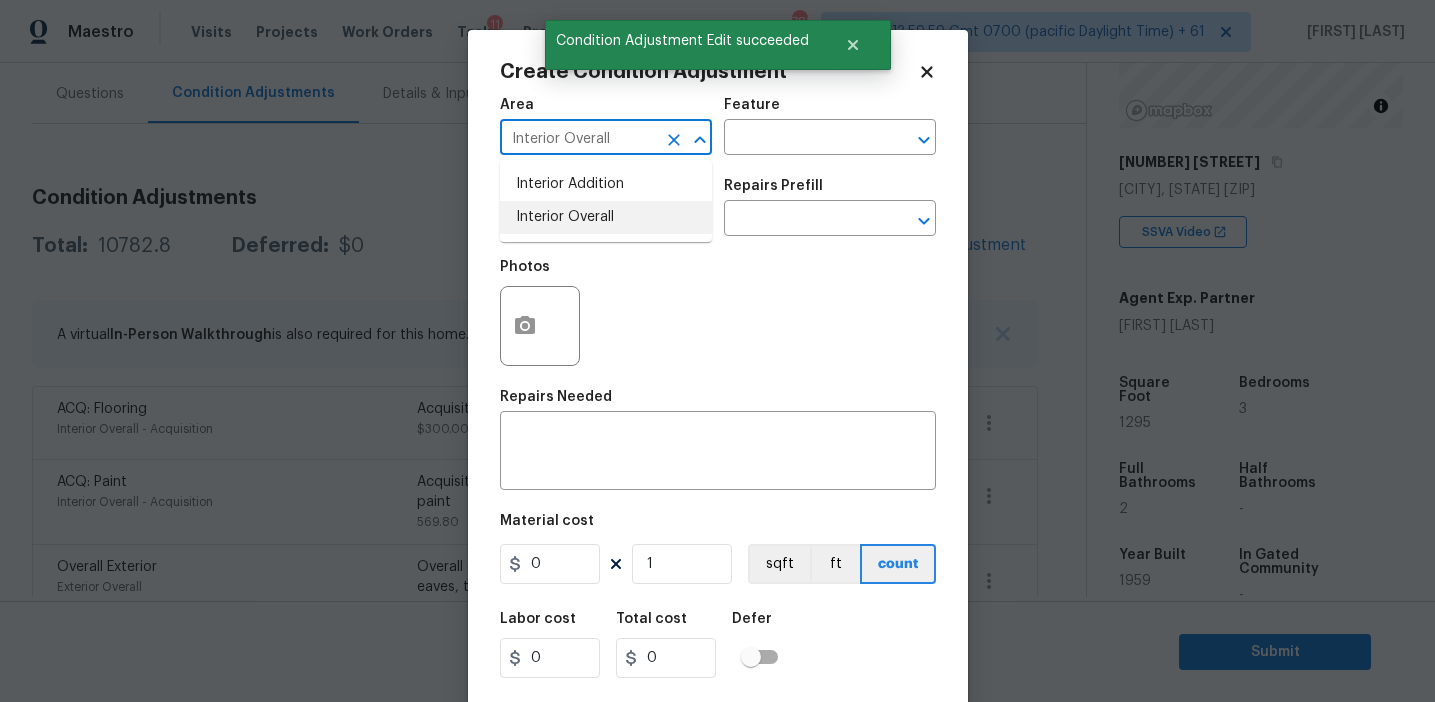 type on "Interior Overall" 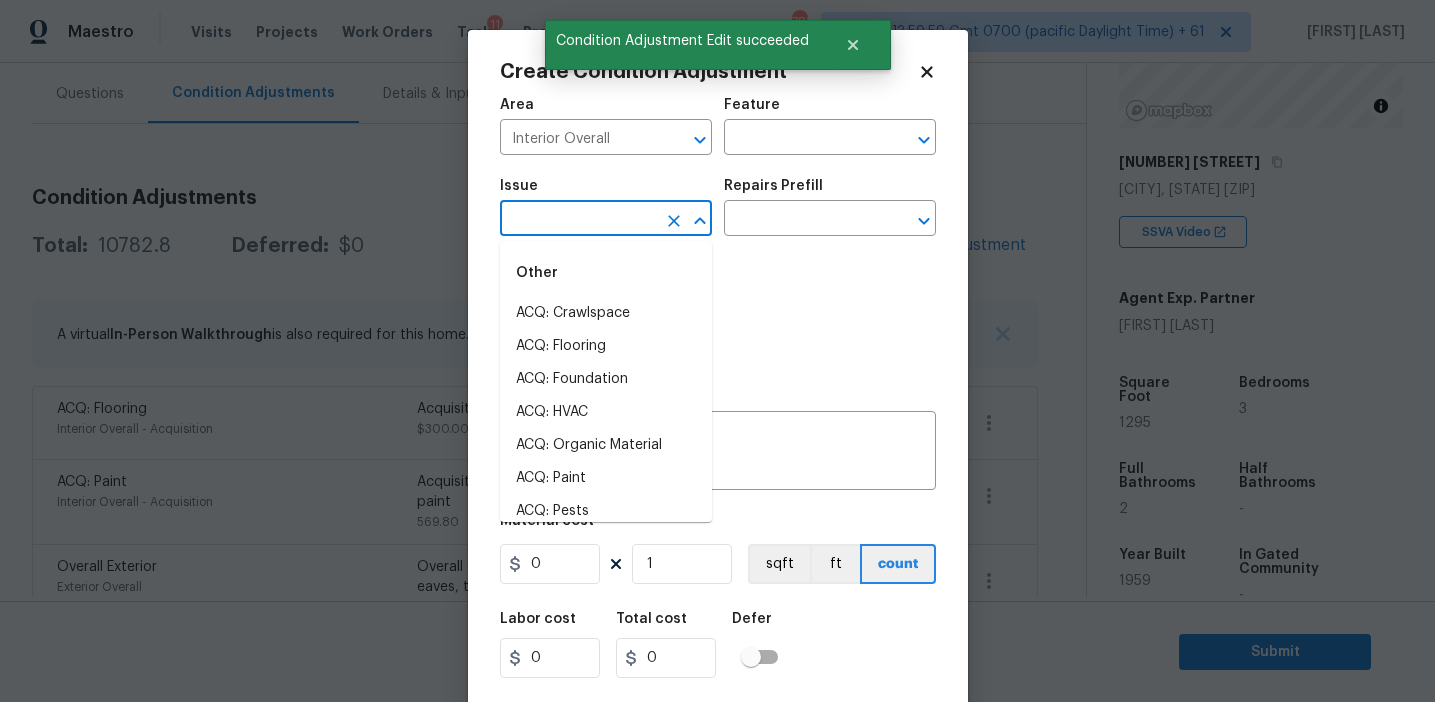 click at bounding box center [578, 220] 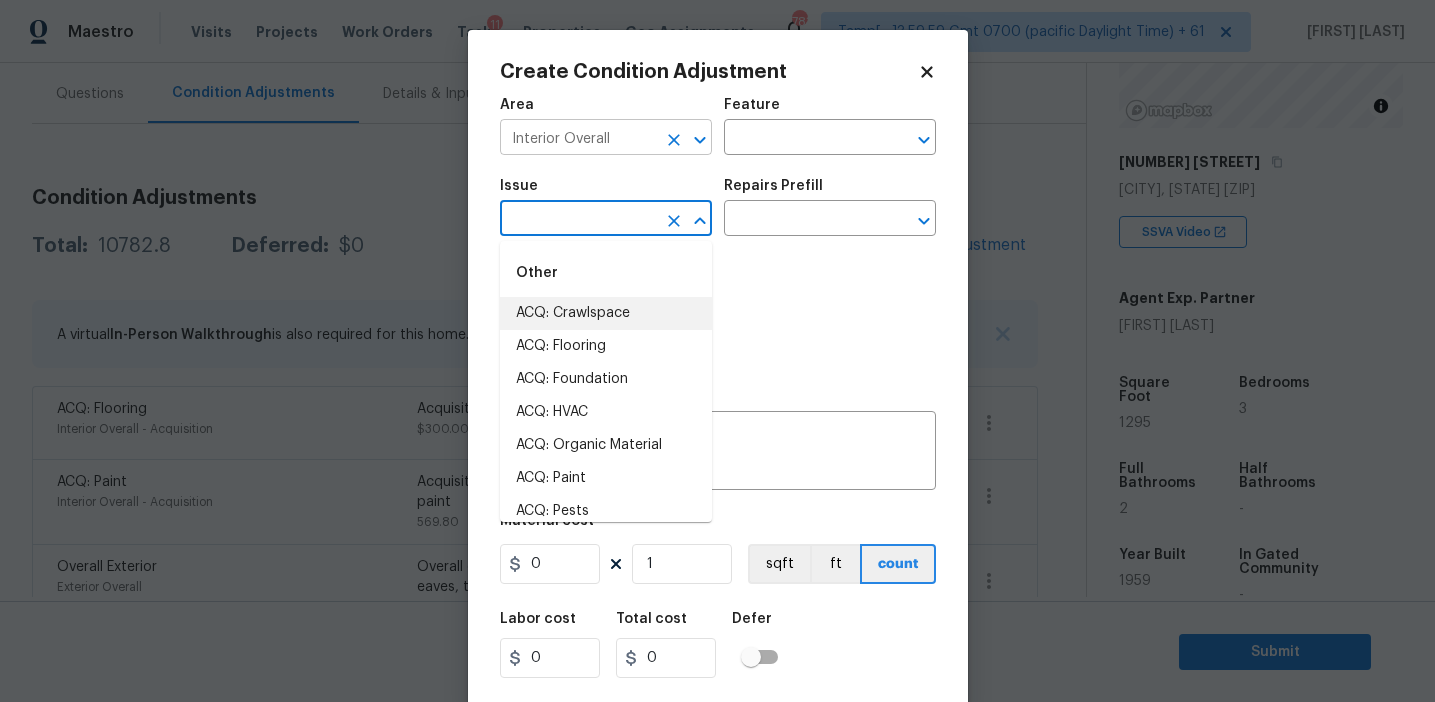 click 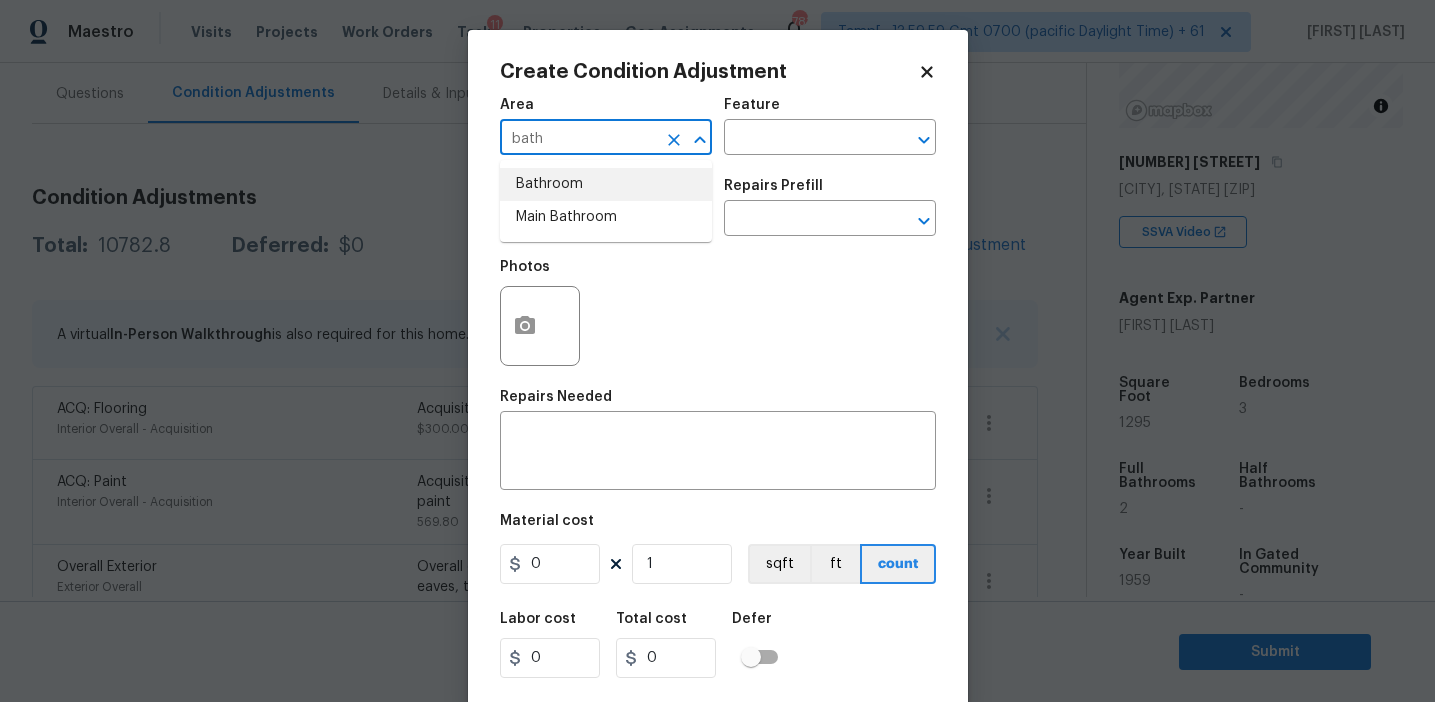 click on "Bathroom" at bounding box center (606, 184) 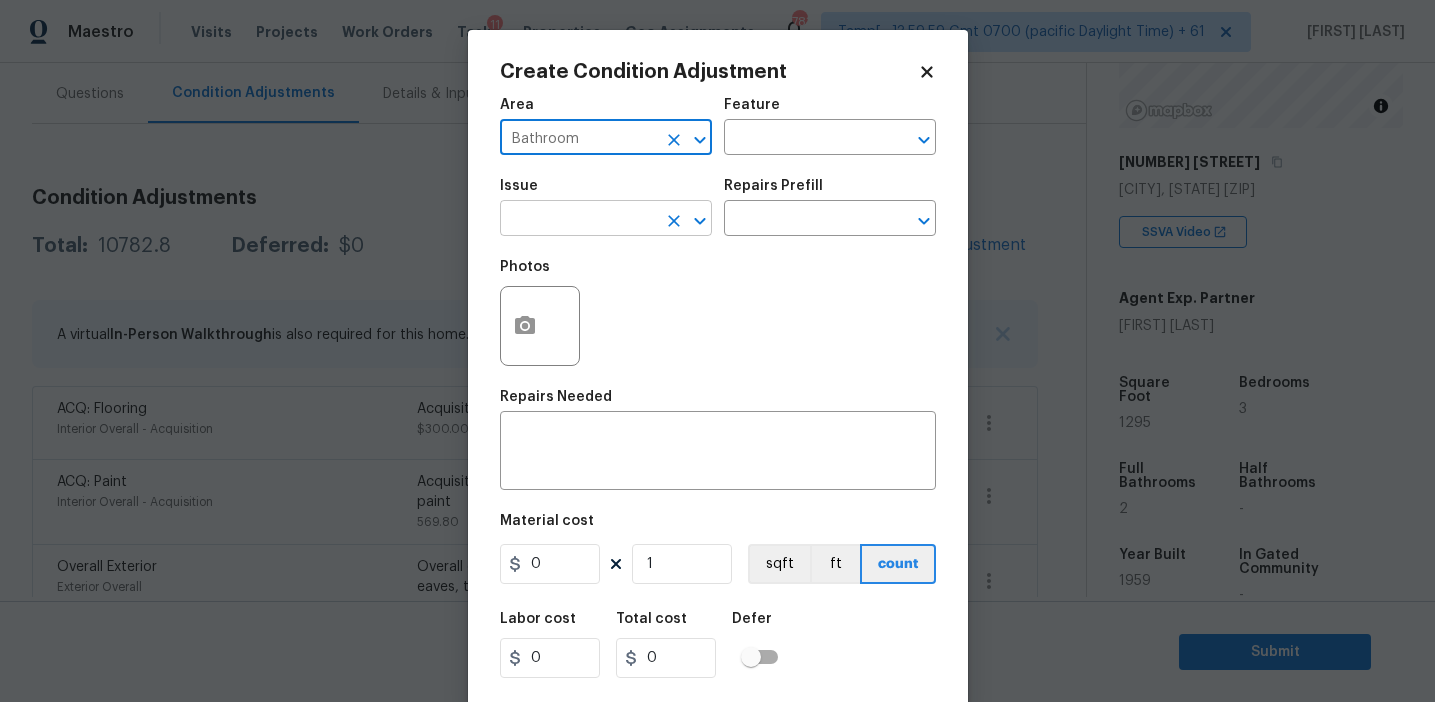 type on "Bathroom" 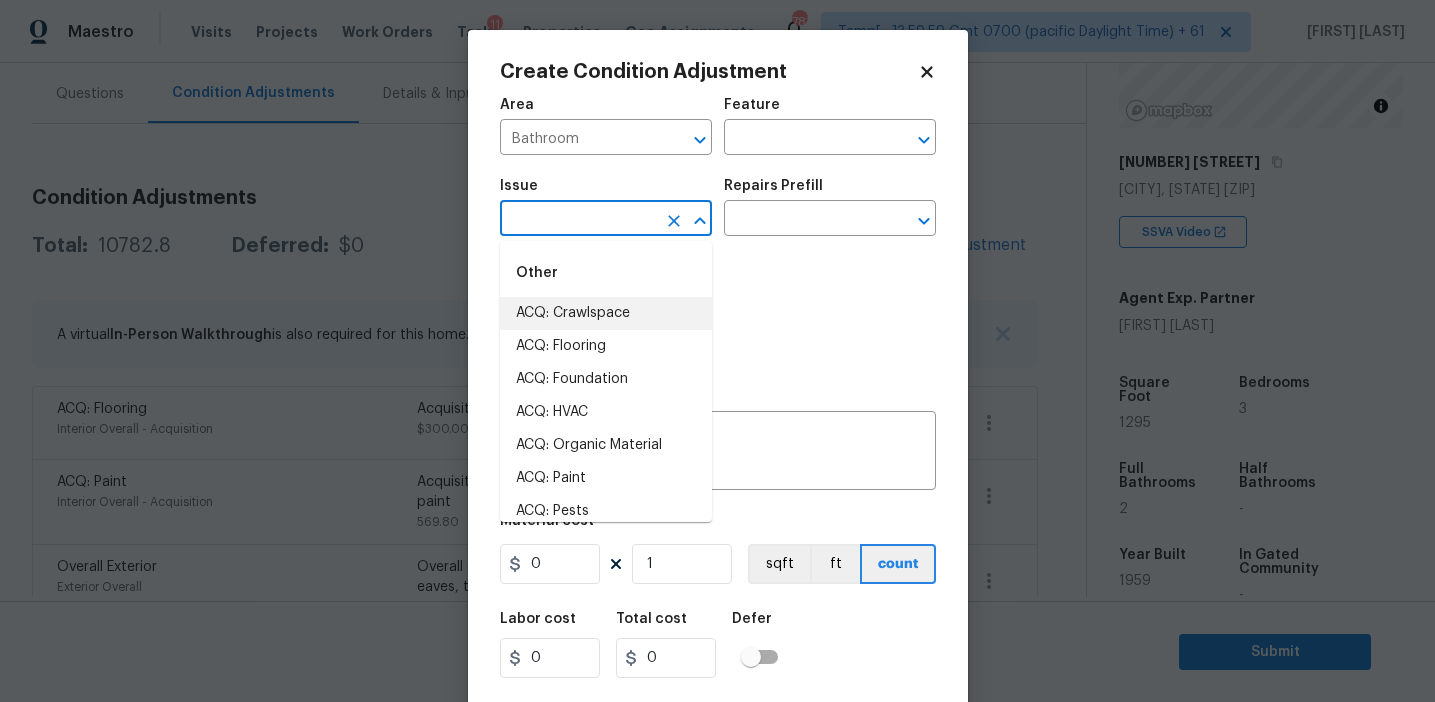 click at bounding box center [578, 220] 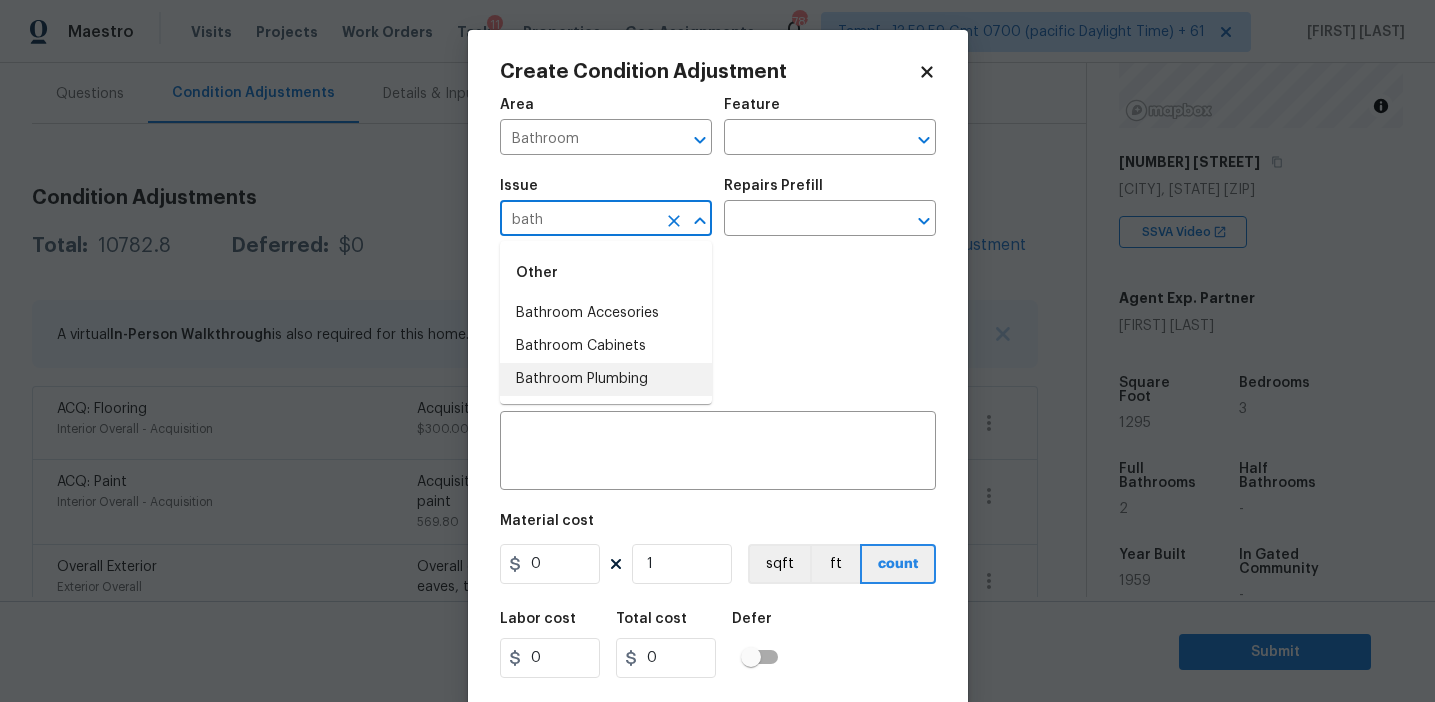 click on "Bathroom Plumbing" at bounding box center (606, 379) 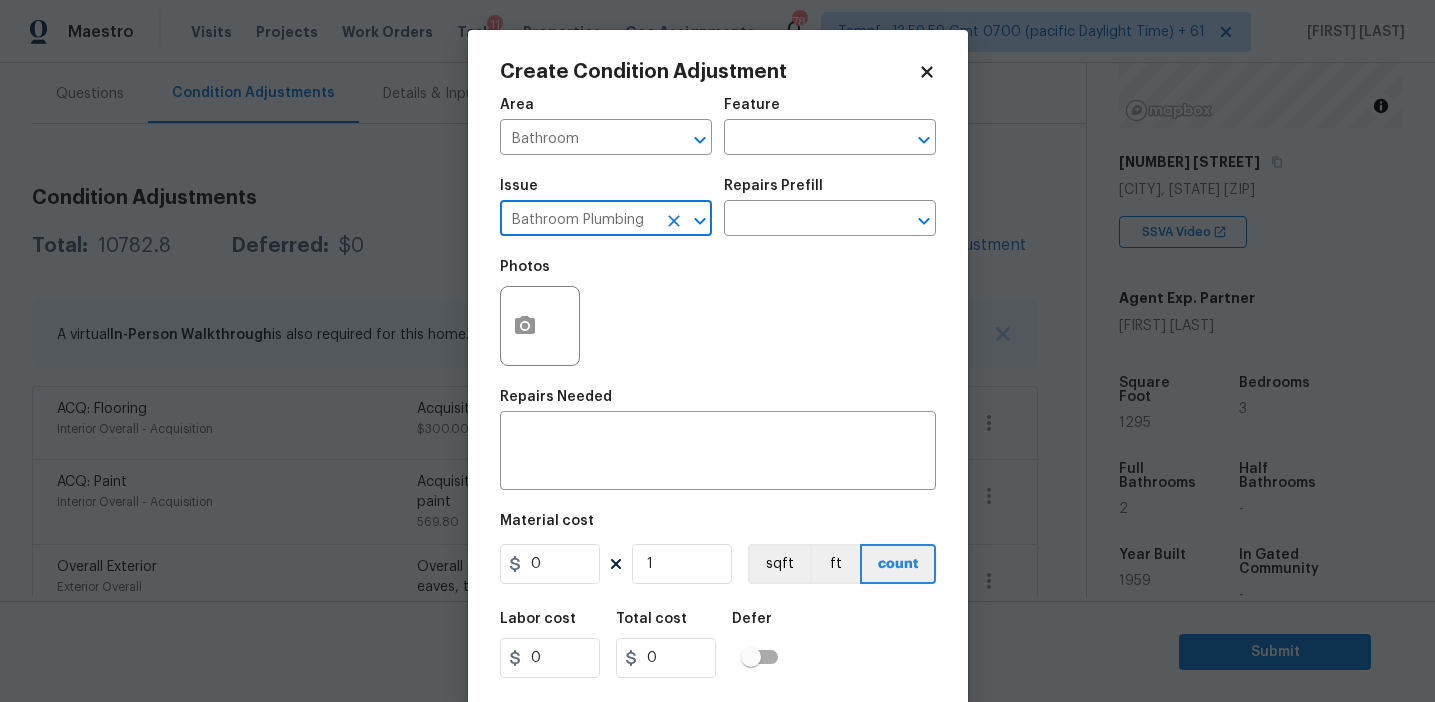 type on "Bathroom Plumbing" 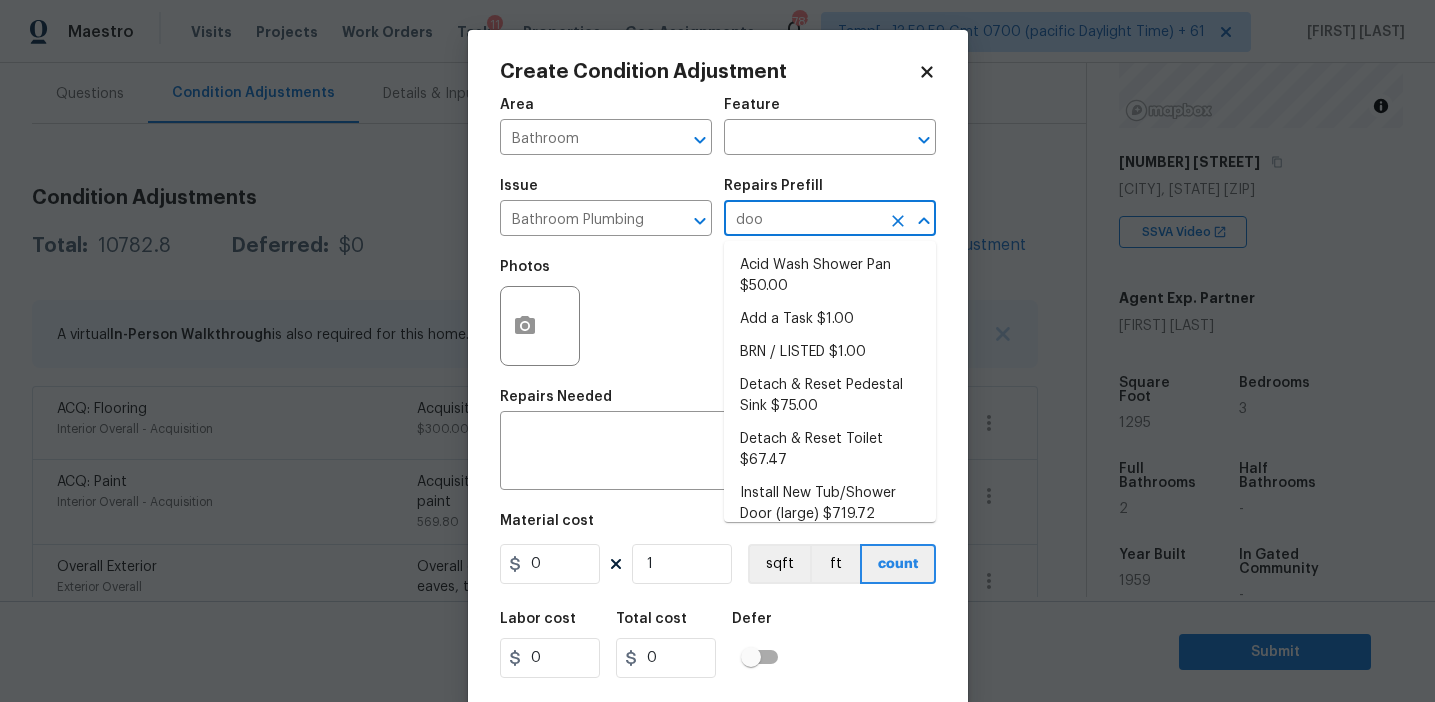 type on "door" 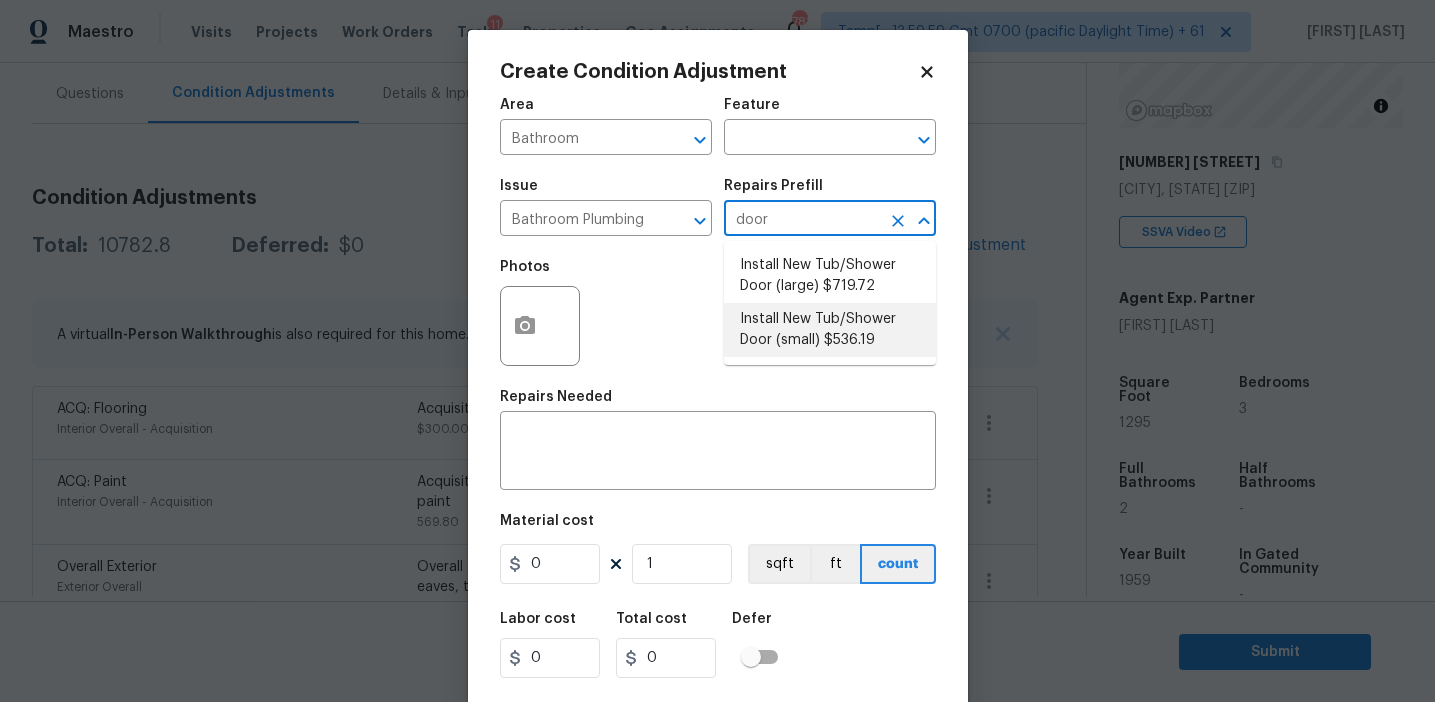 click on "Install New Tub/Shower Door (small) $536.19" at bounding box center [830, 330] 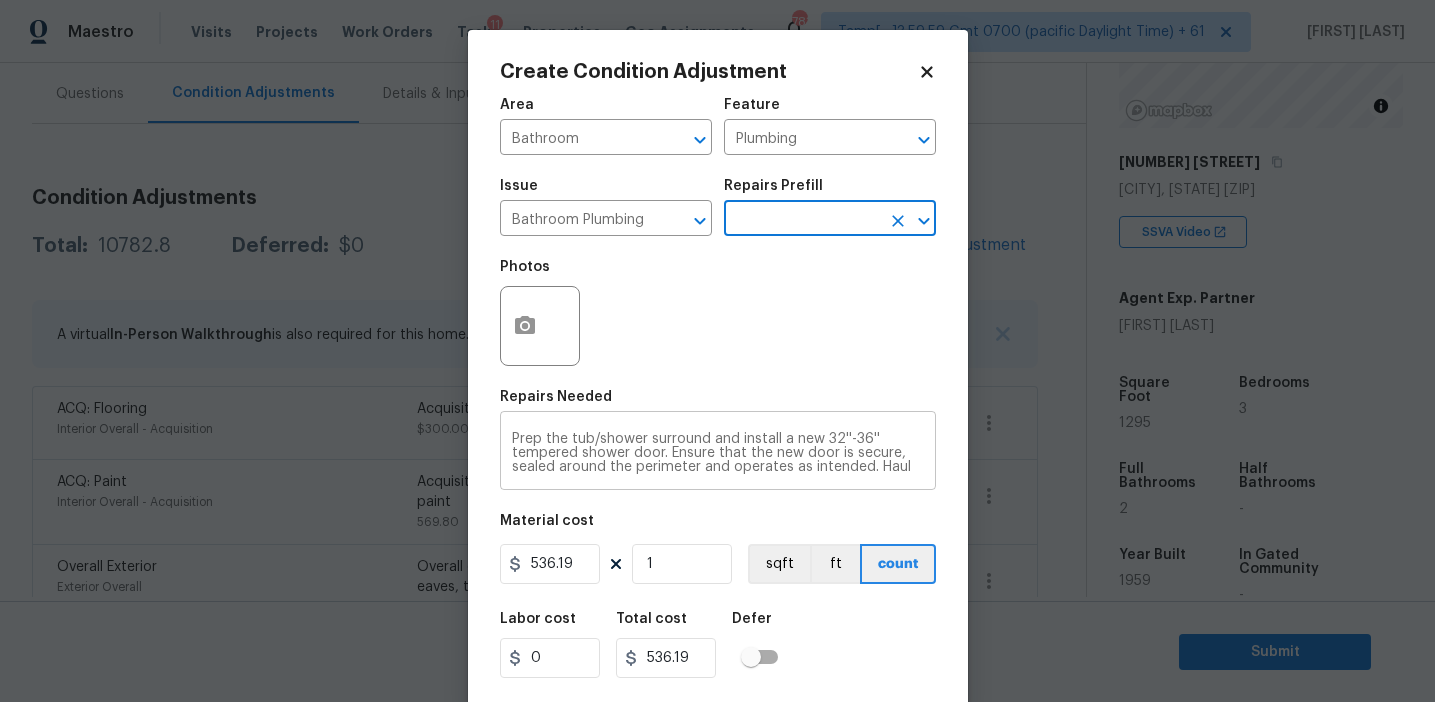 scroll, scrollTop: 14, scrollLeft: 0, axis: vertical 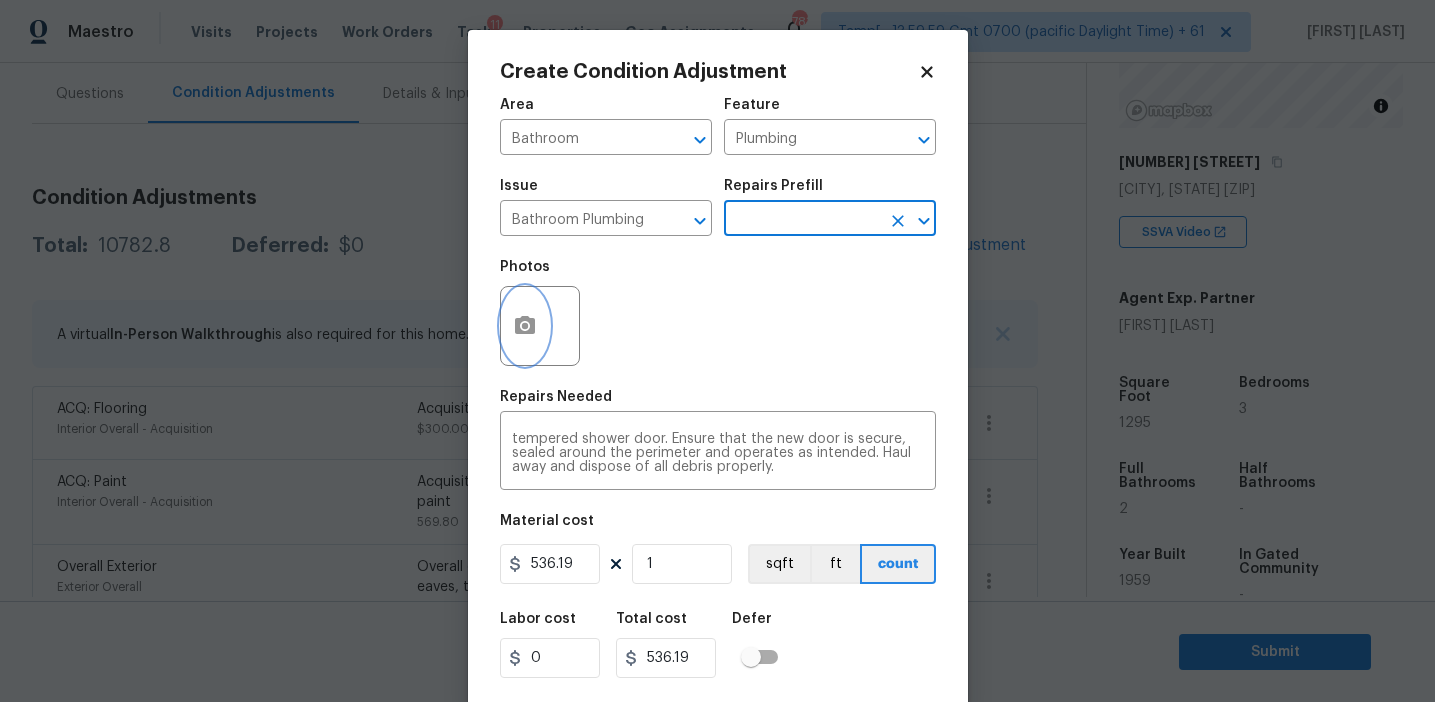 click at bounding box center (525, 326) 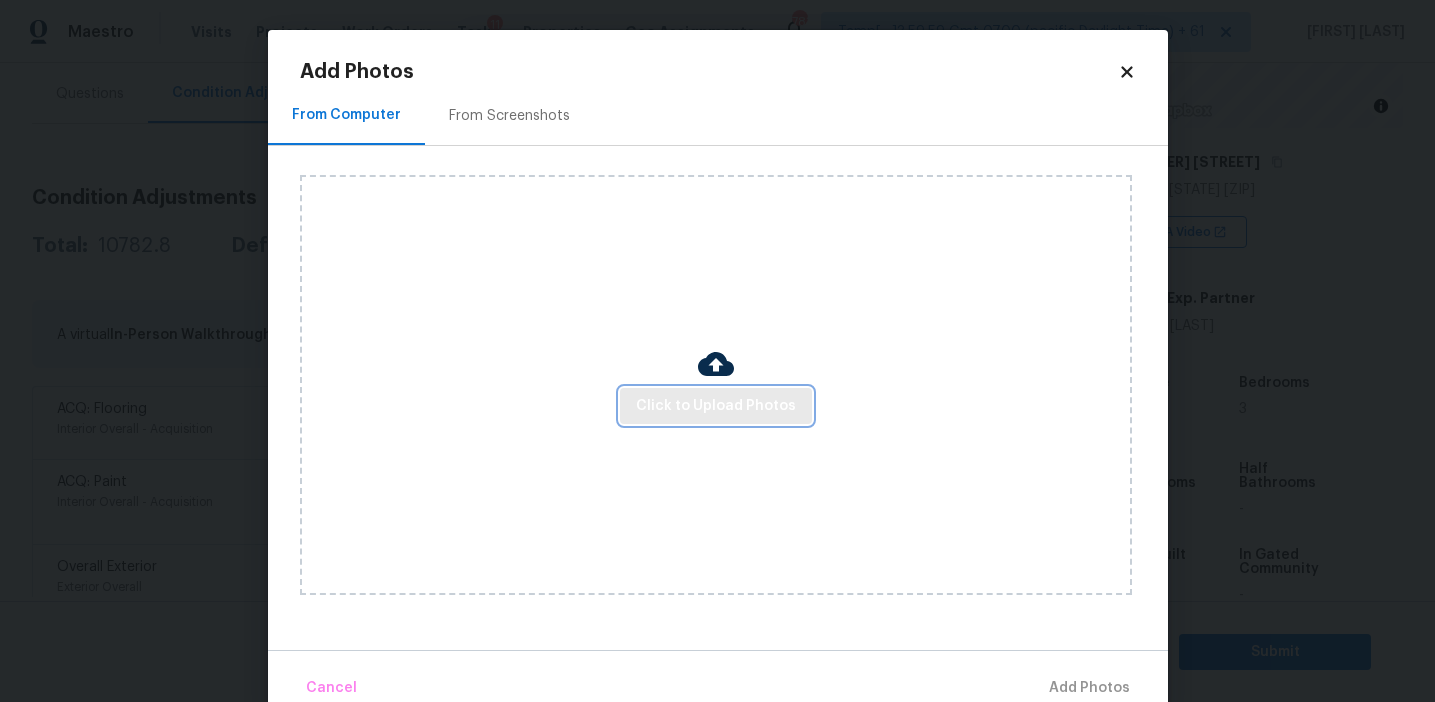 click on "Click to Upload Photos" at bounding box center [716, 406] 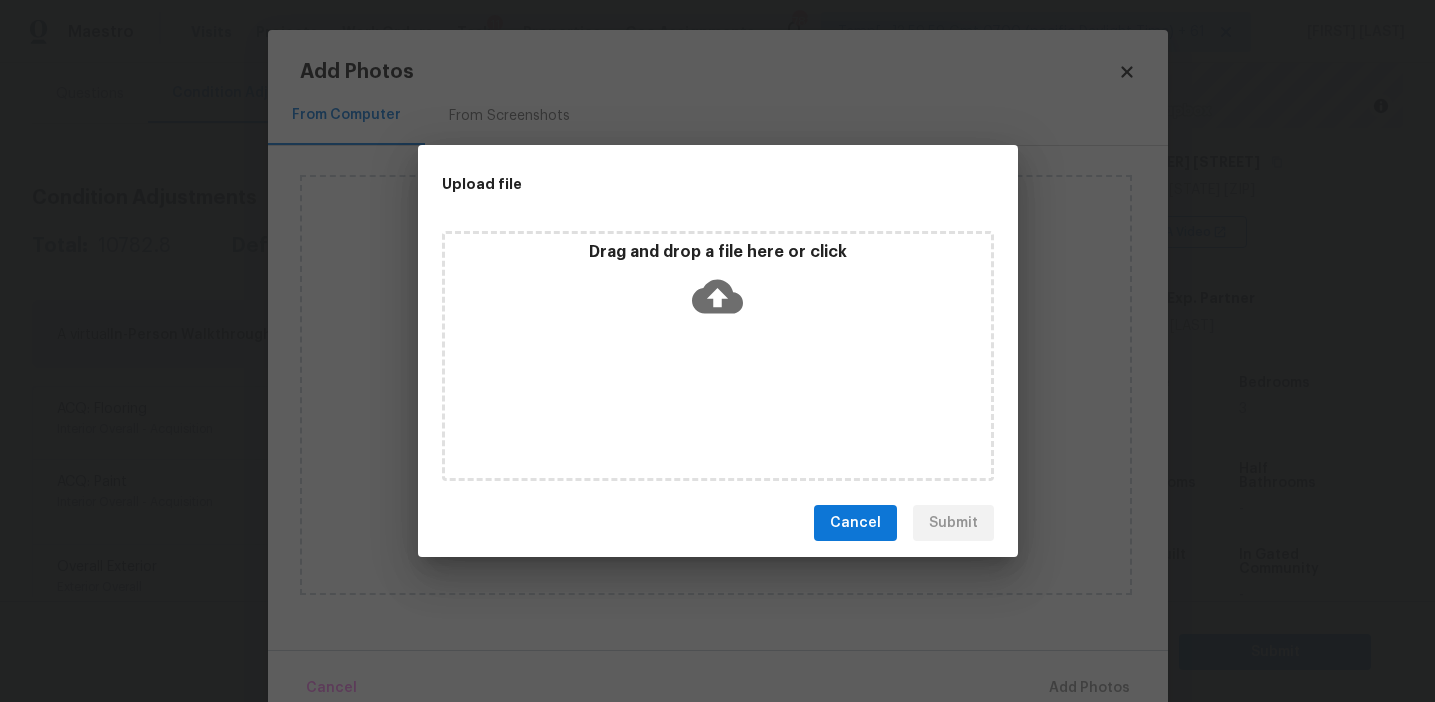 click on "Drag and drop a file here or click" at bounding box center [718, 285] 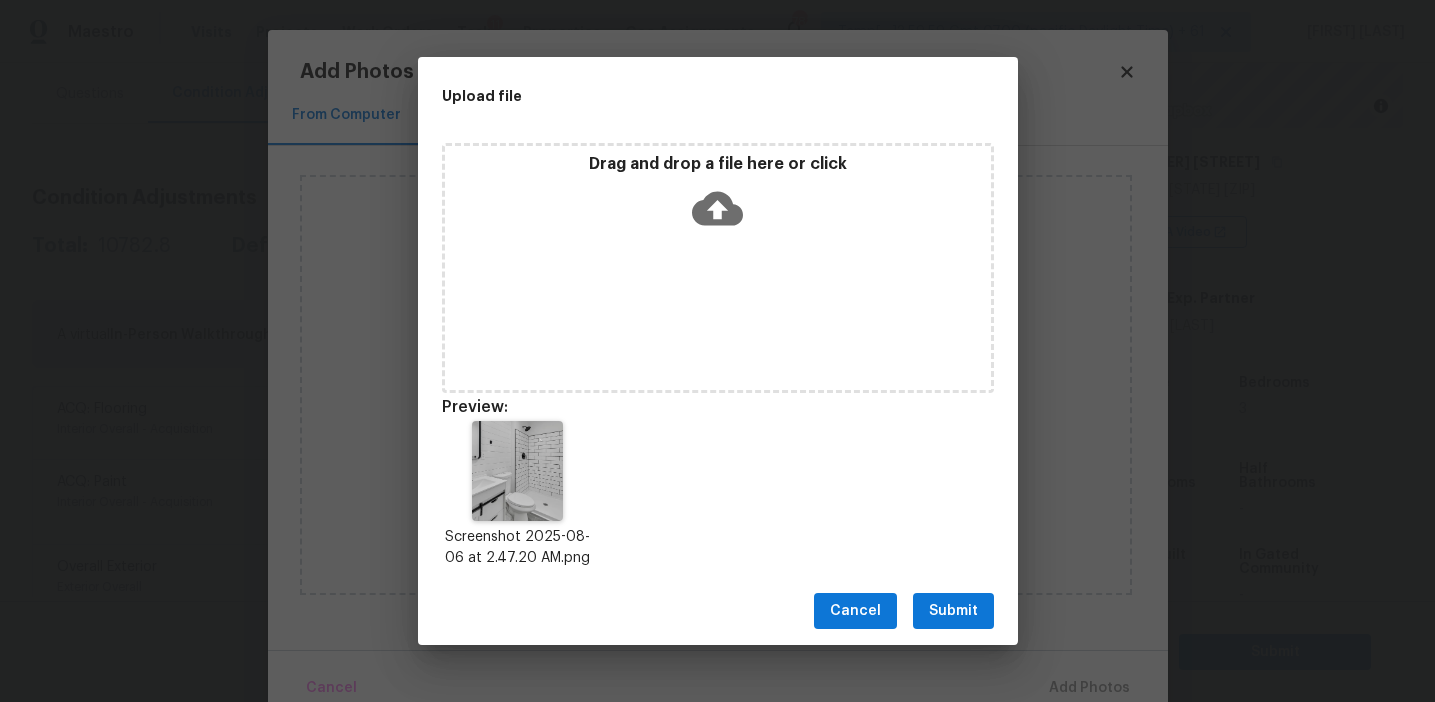 click on "Submit" at bounding box center [953, 611] 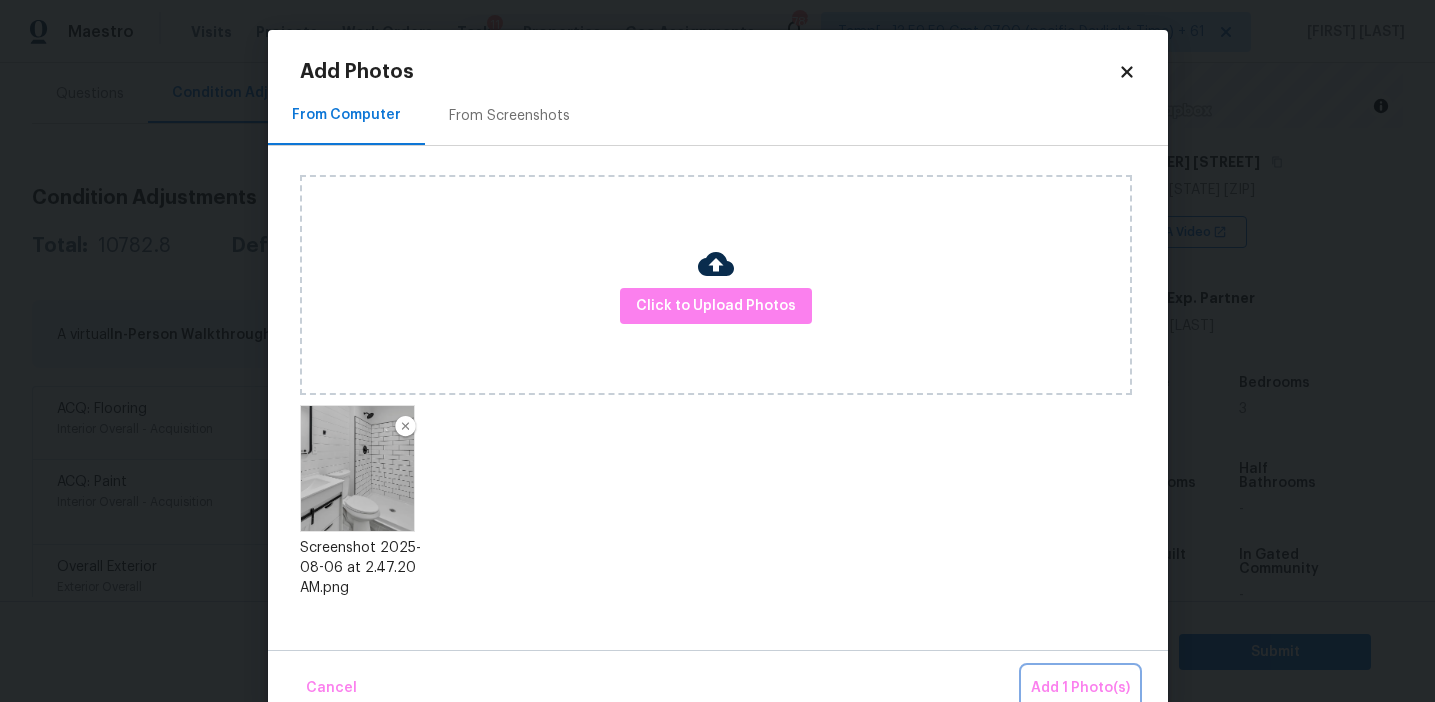 click on "Add 1 Photo(s)" at bounding box center (1080, 688) 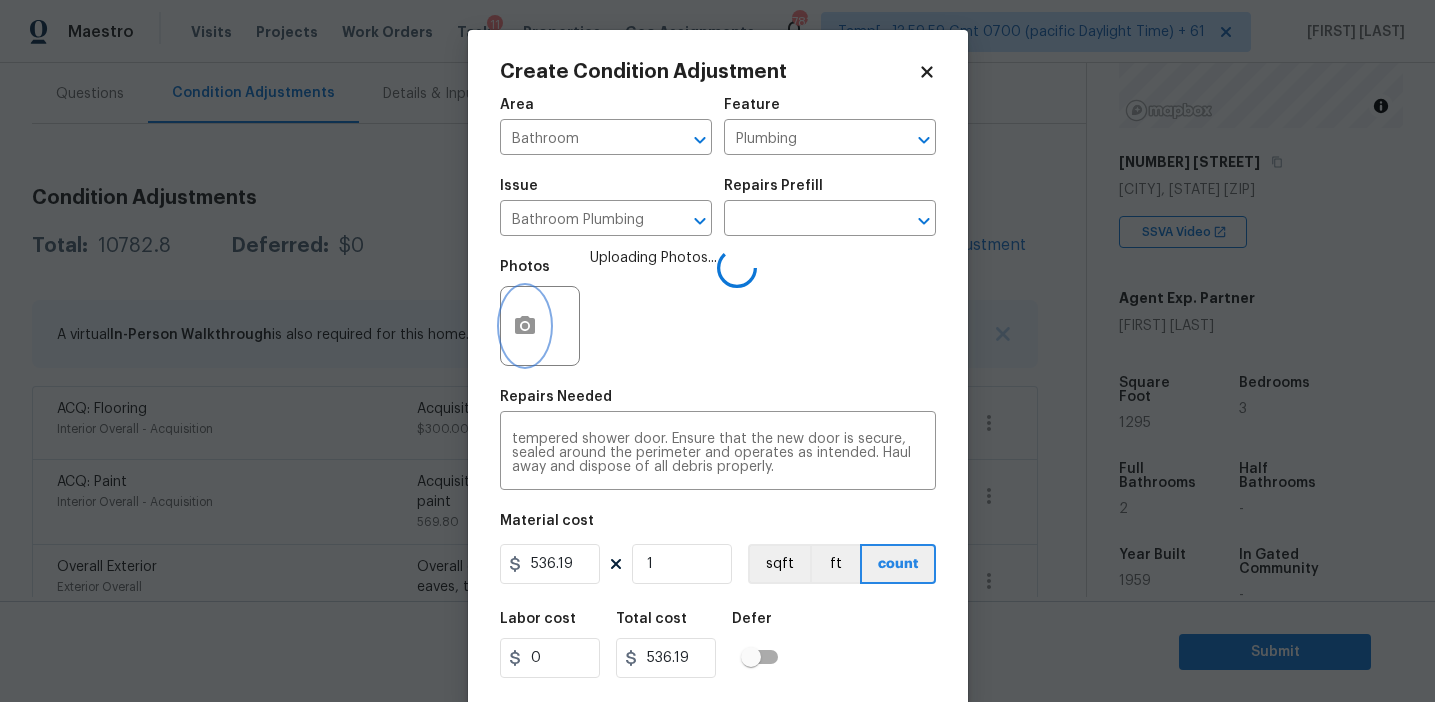 scroll, scrollTop: 45, scrollLeft: 0, axis: vertical 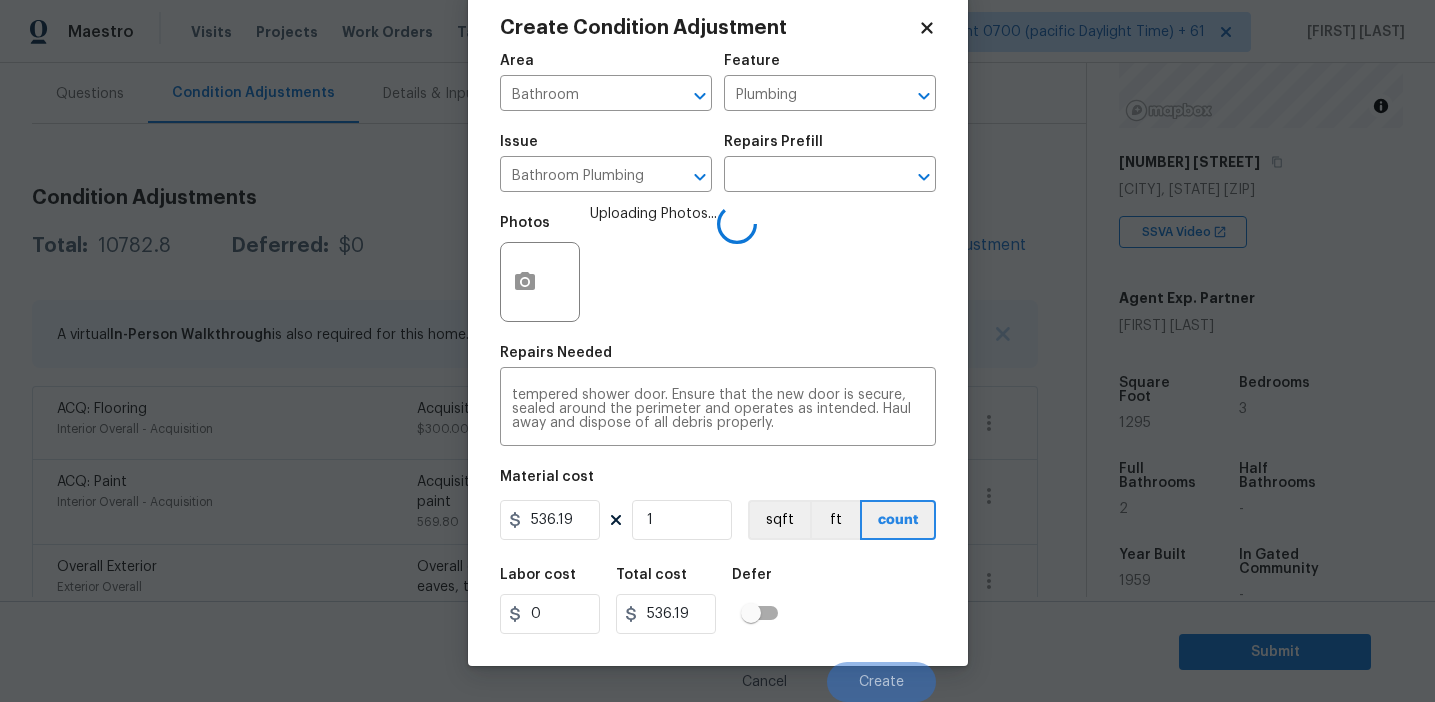 click on "Labor cost 0 Total cost 536.19 Defer" at bounding box center [718, 601] 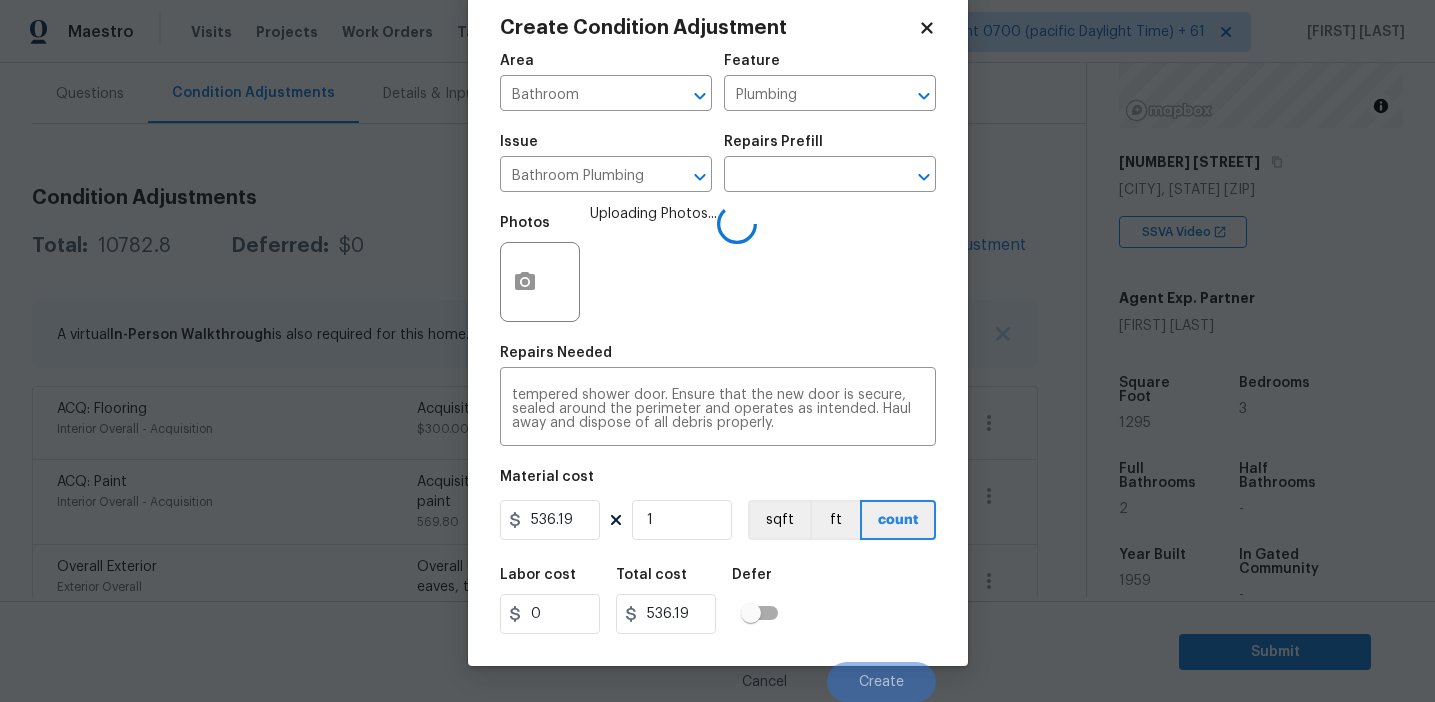 click on "Labor cost 0 Total cost 536.19 Defer" at bounding box center (718, 601) 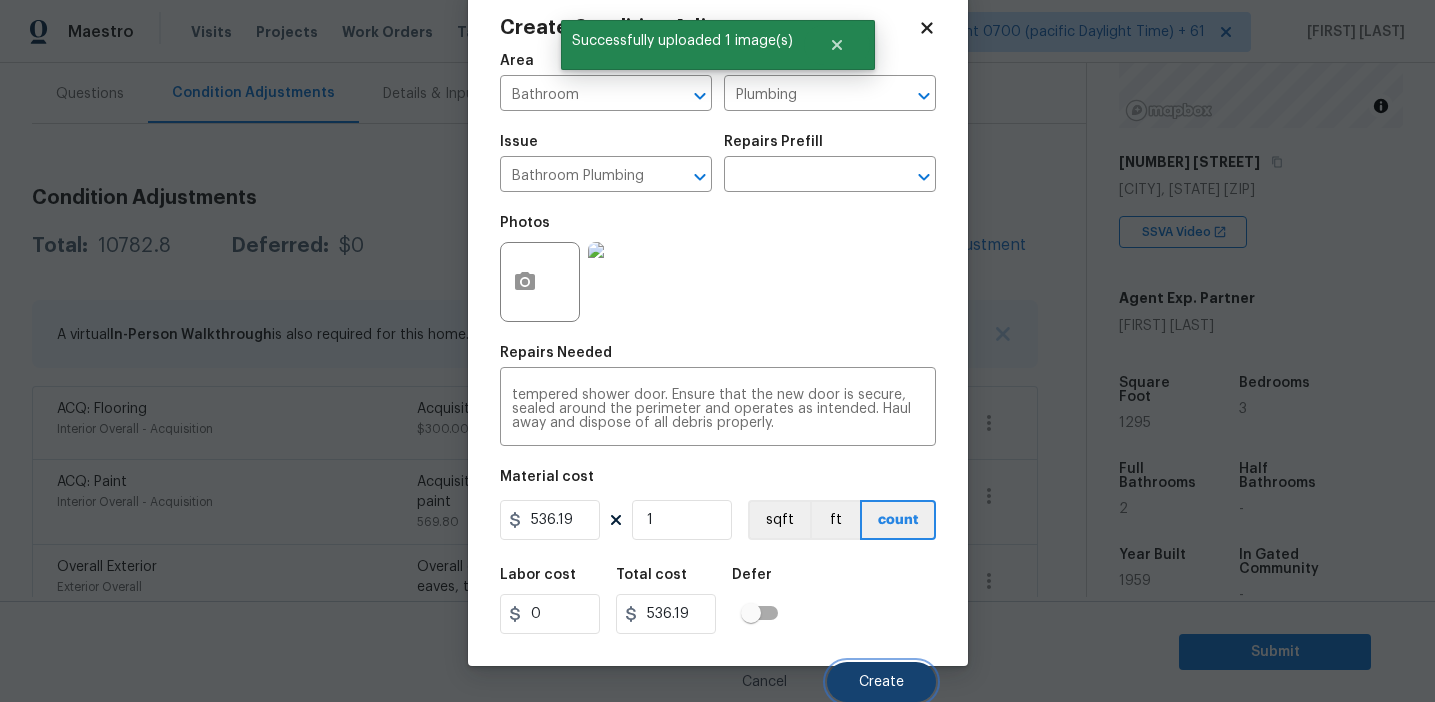 click on "Create" at bounding box center (881, 682) 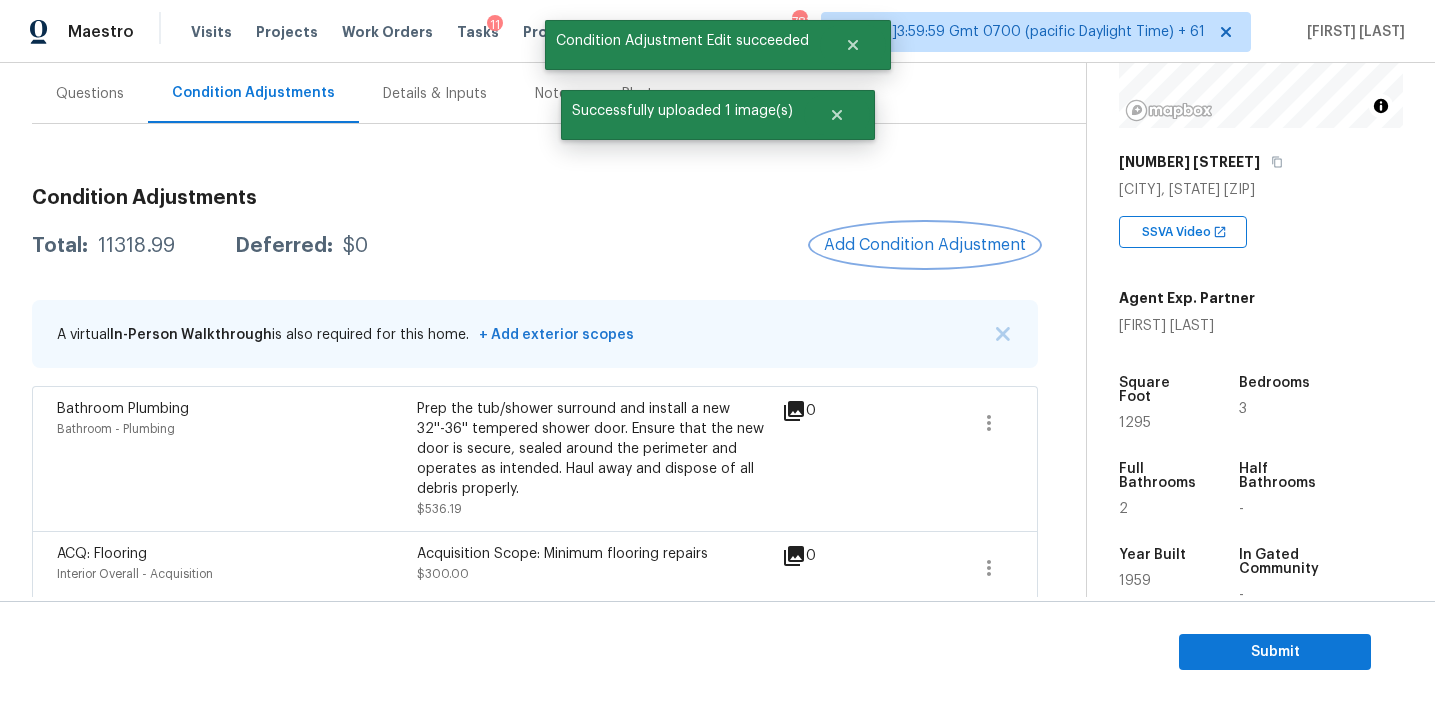 scroll, scrollTop: 0, scrollLeft: 0, axis: both 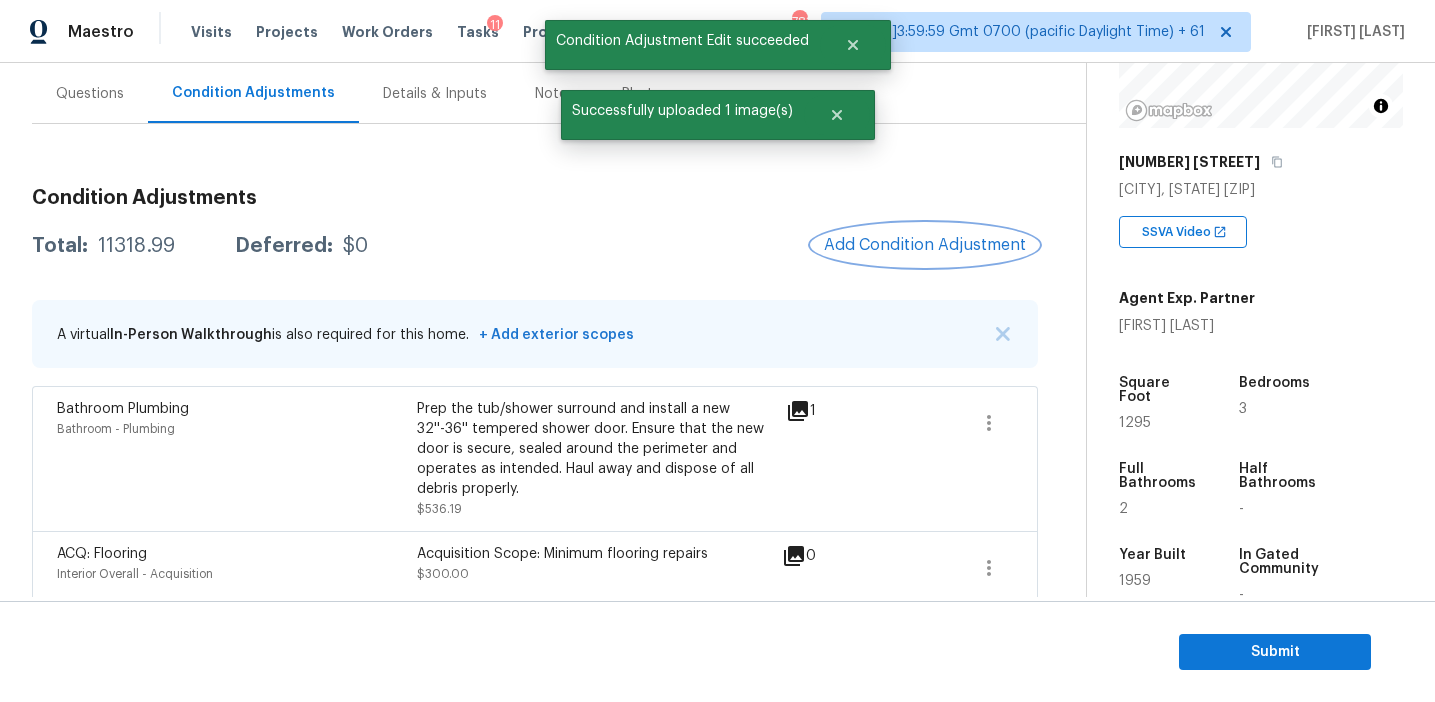 click on "Add Condition Adjustment" at bounding box center (925, 245) 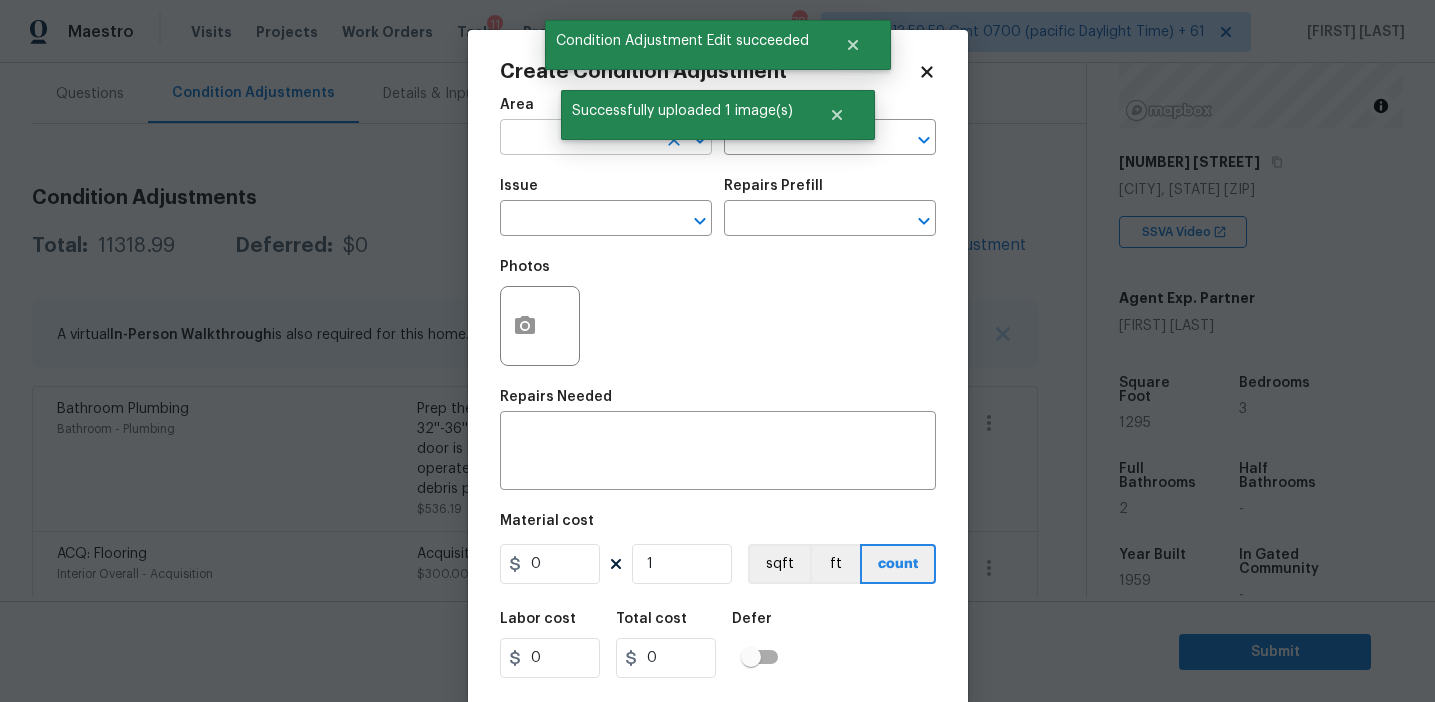 click at bounding box center [578, 139] 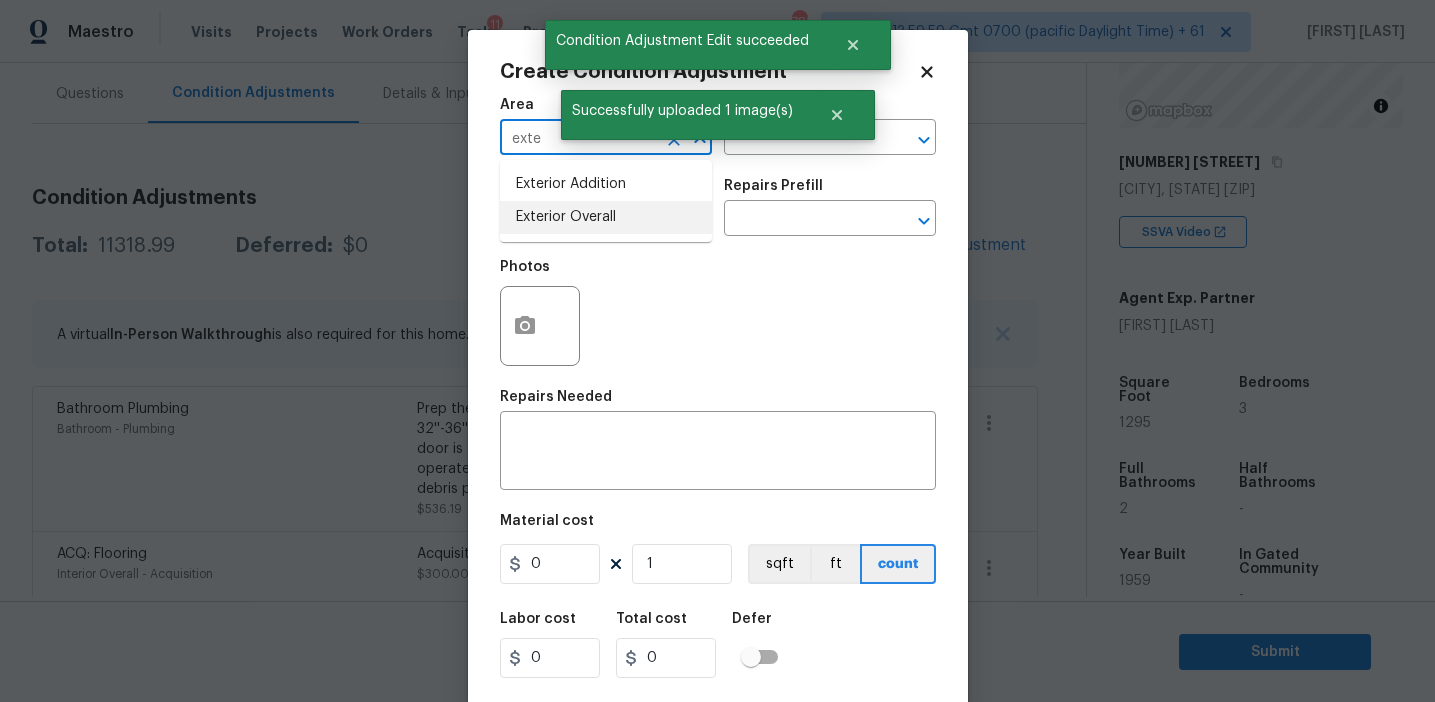 click on "Exterior Overall" at bounding box center (606, 217) 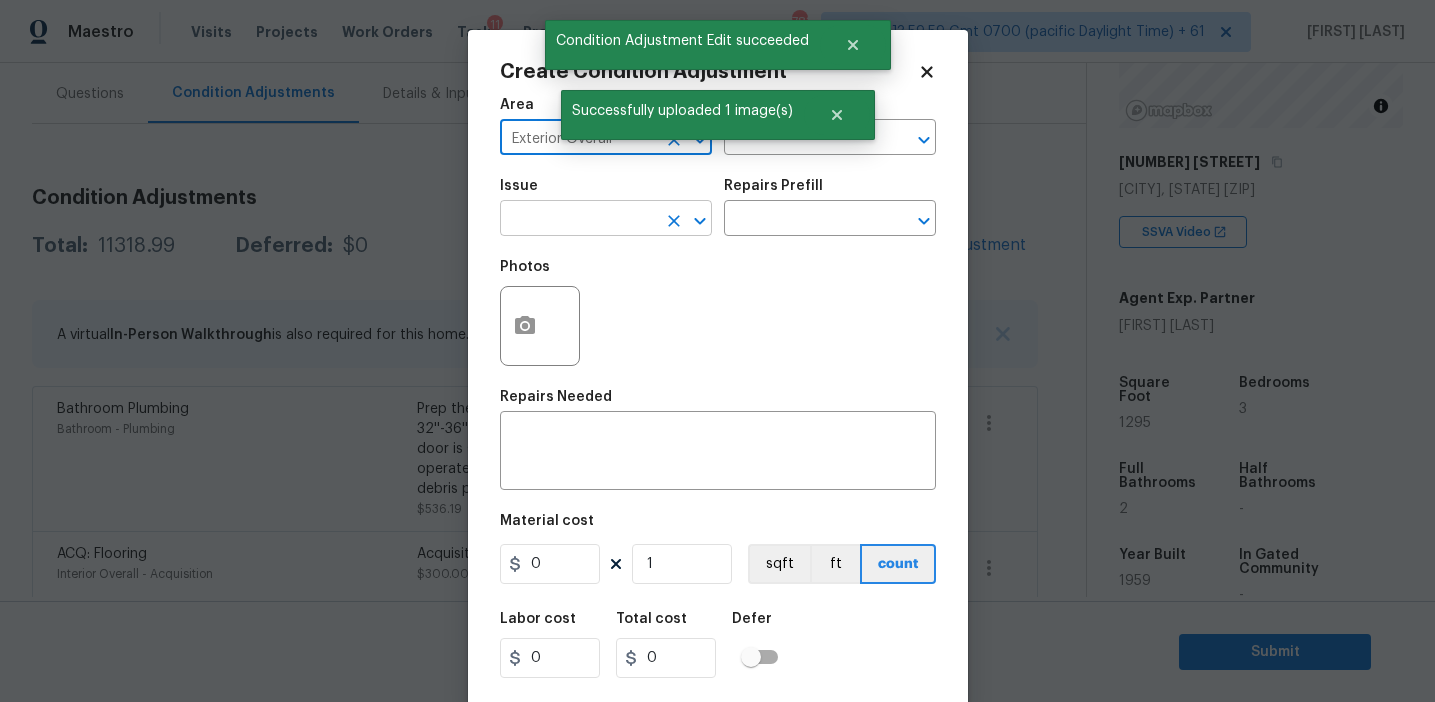 type on "Exterior Overall" 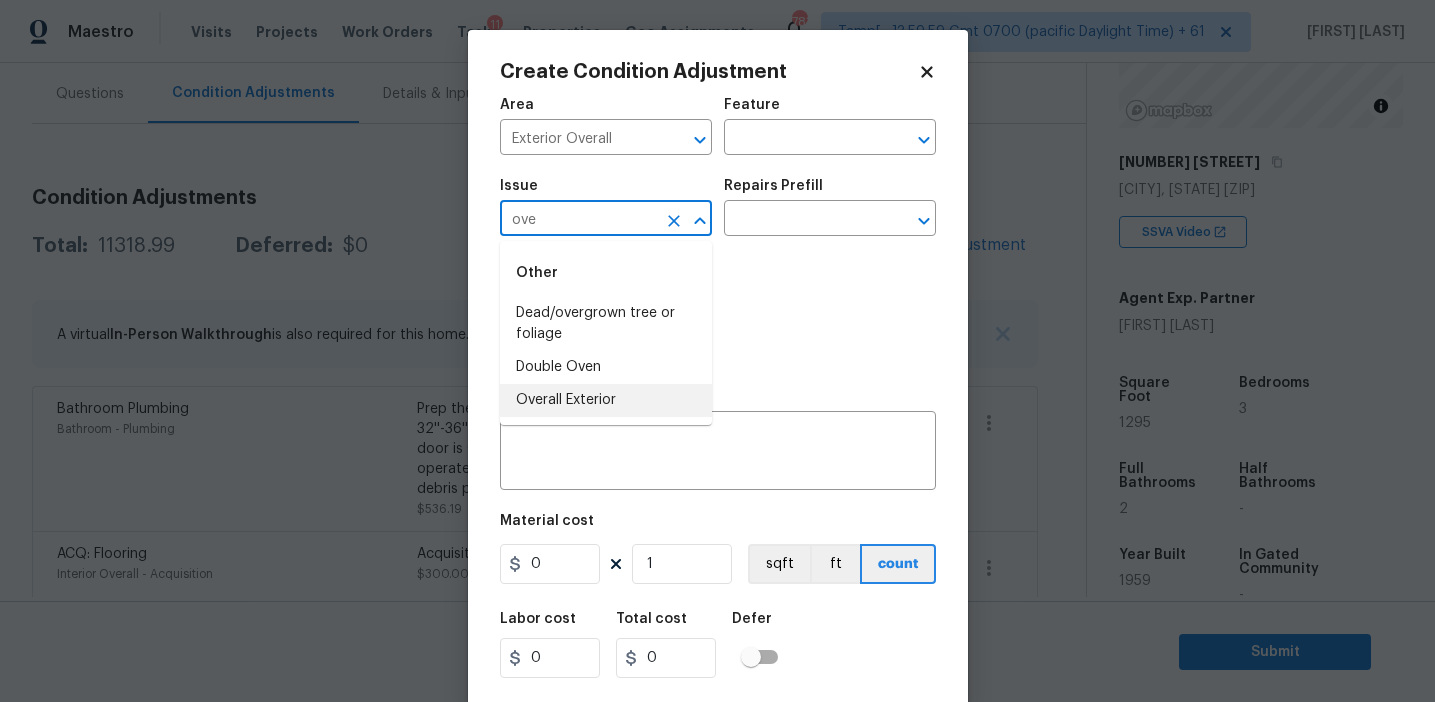 click on "Overall Exterior" at bounding box center [606, 400] 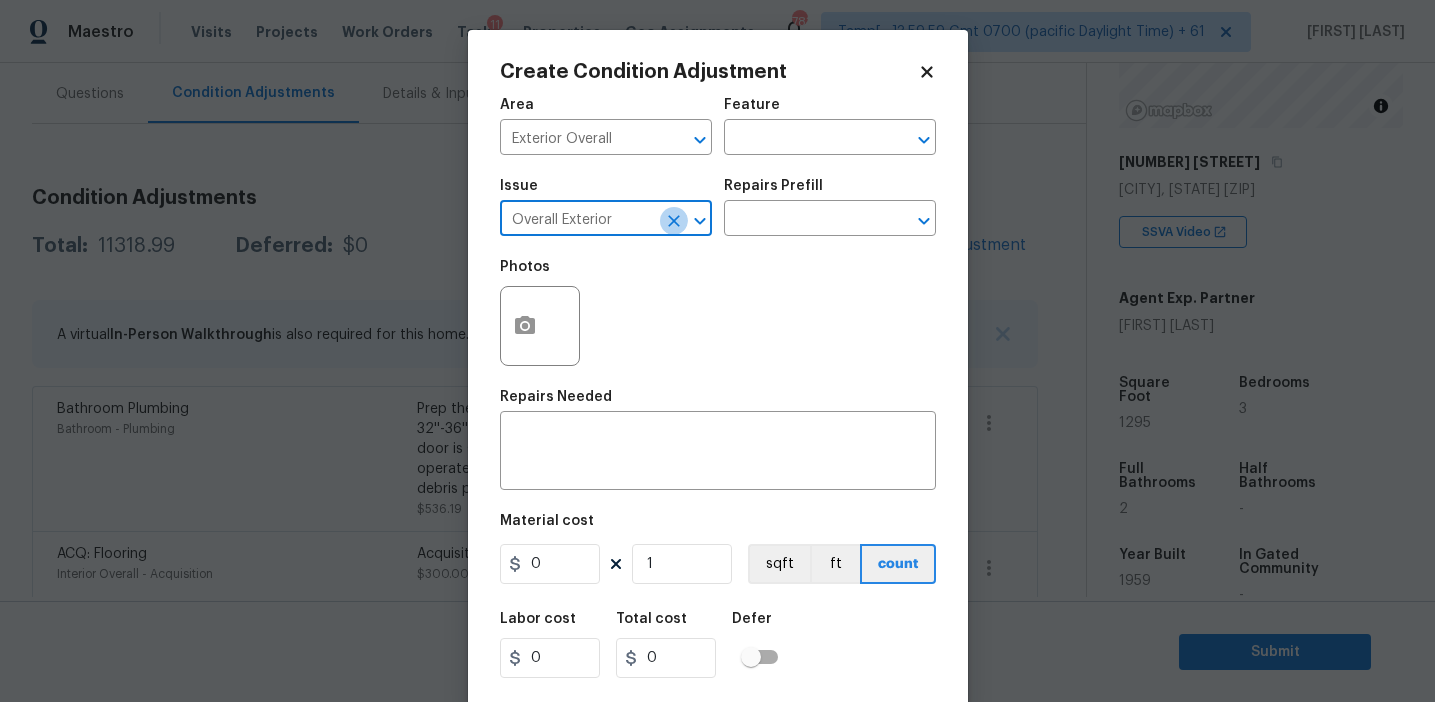 click 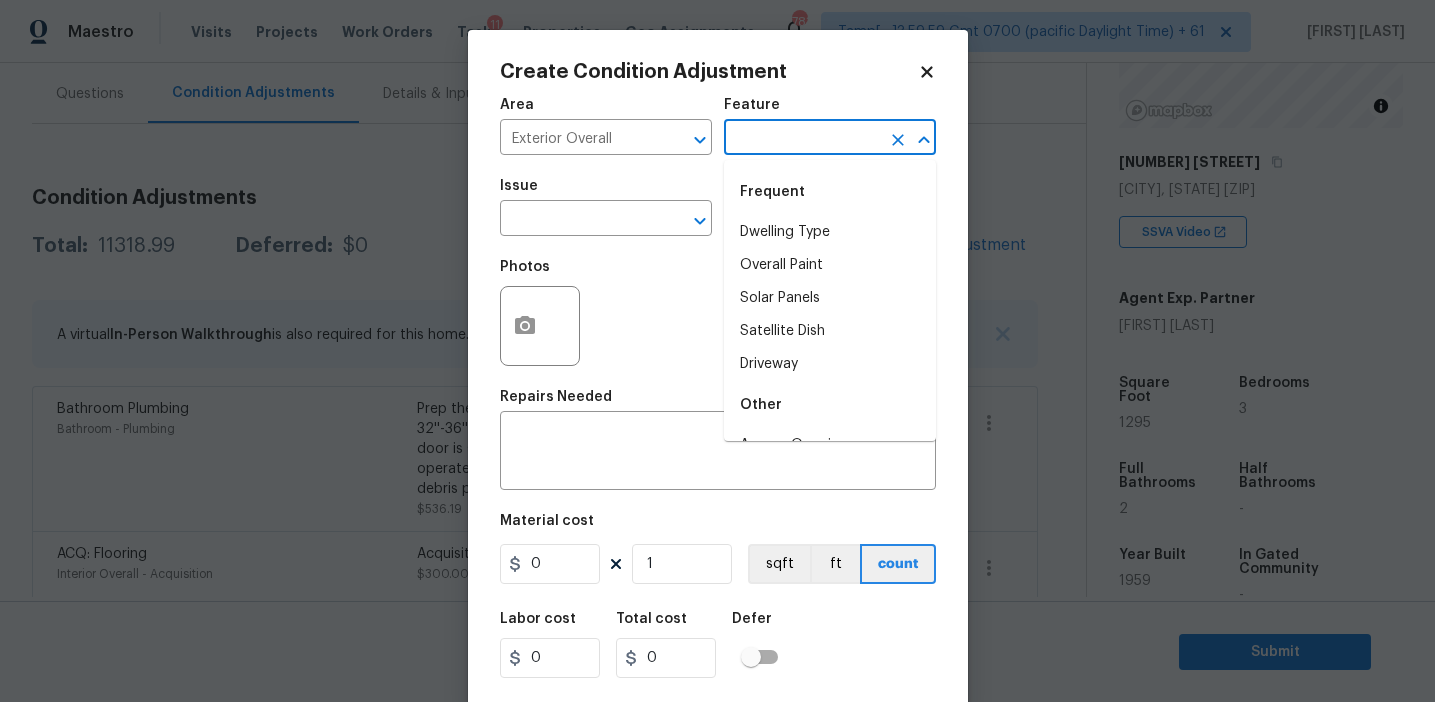 click at bounding box center (802, 139) 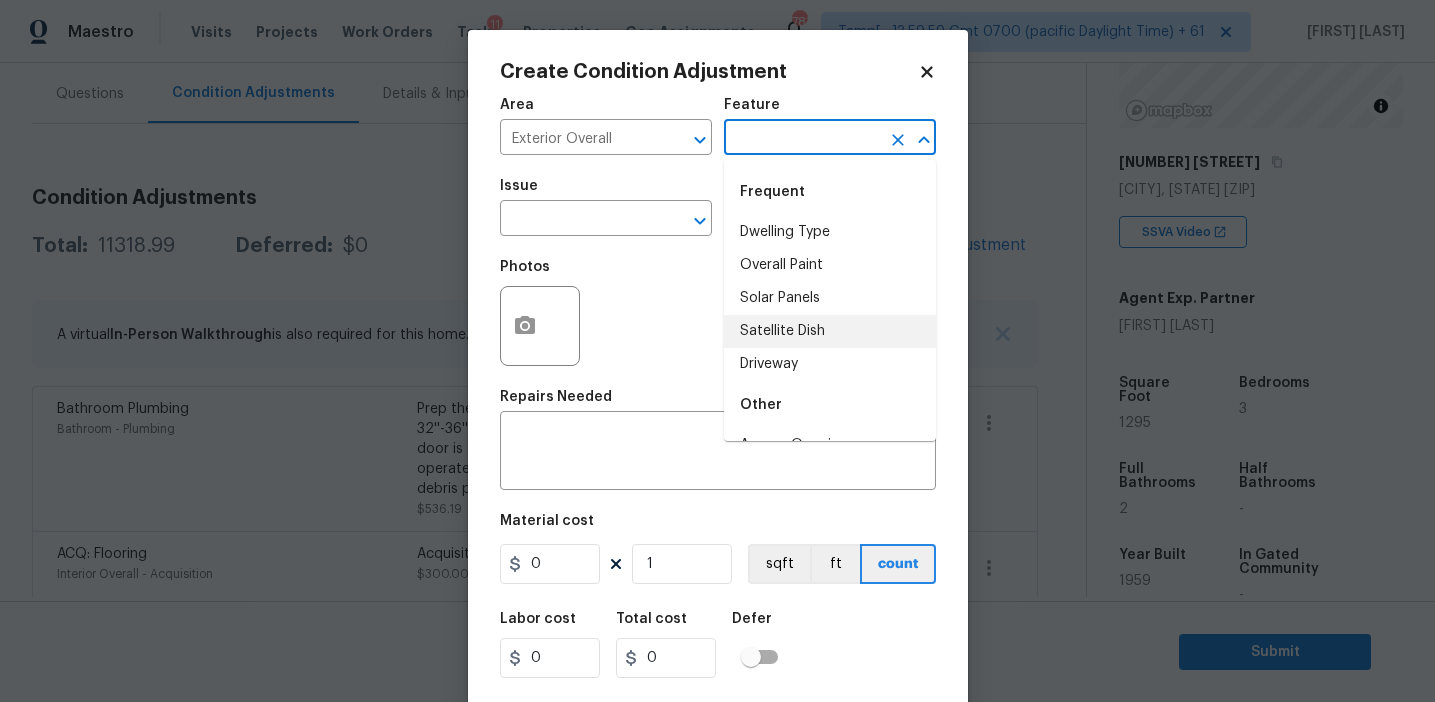 click on "Driveway" at bounding box center [830, 364] 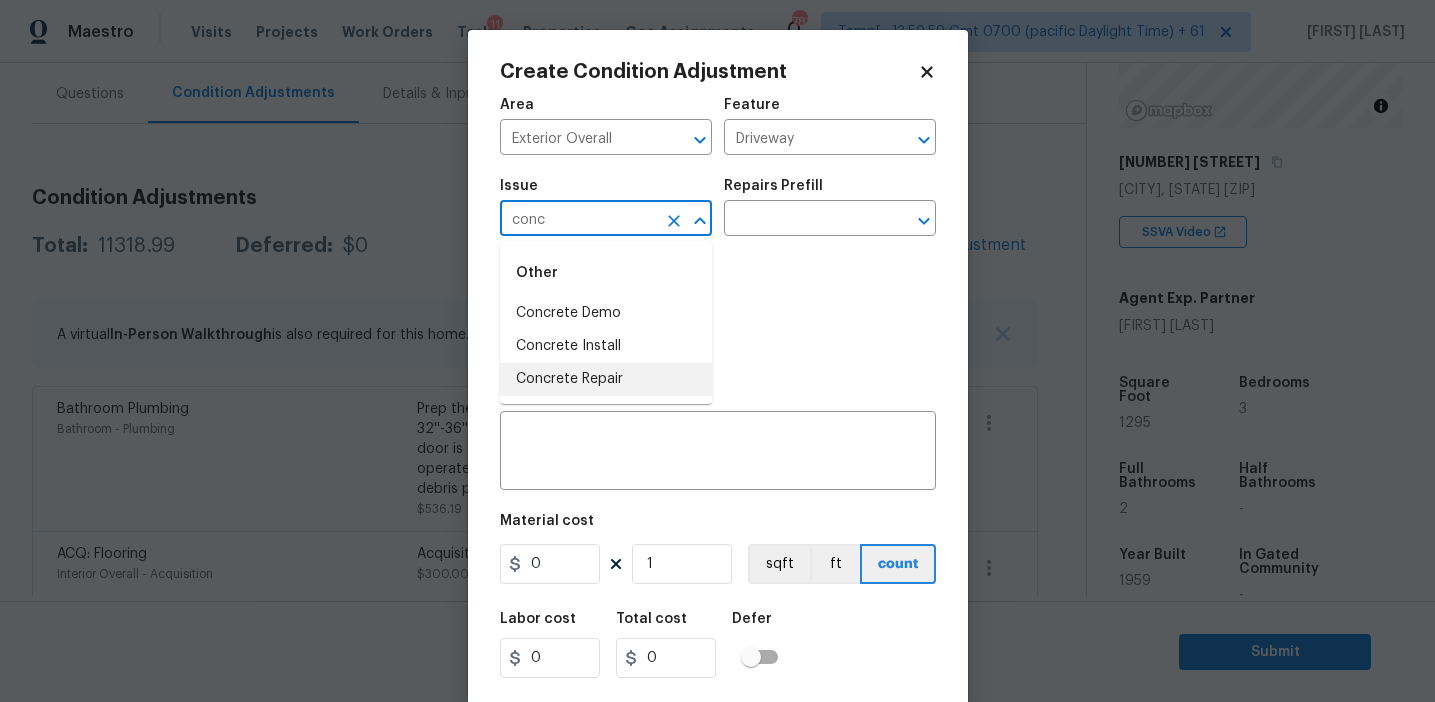 click on "Concrete Repair" at bounding box center (606, 379) 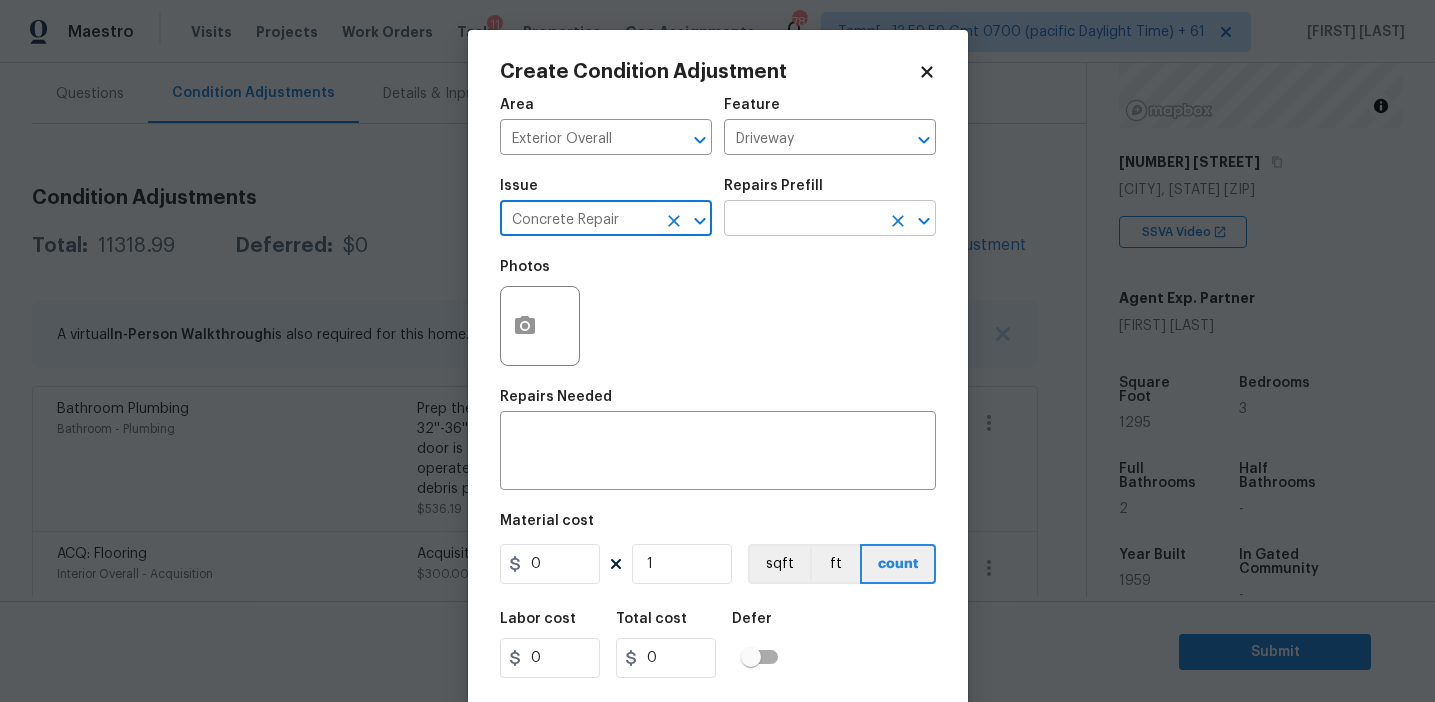 type on "Concrete Repair" 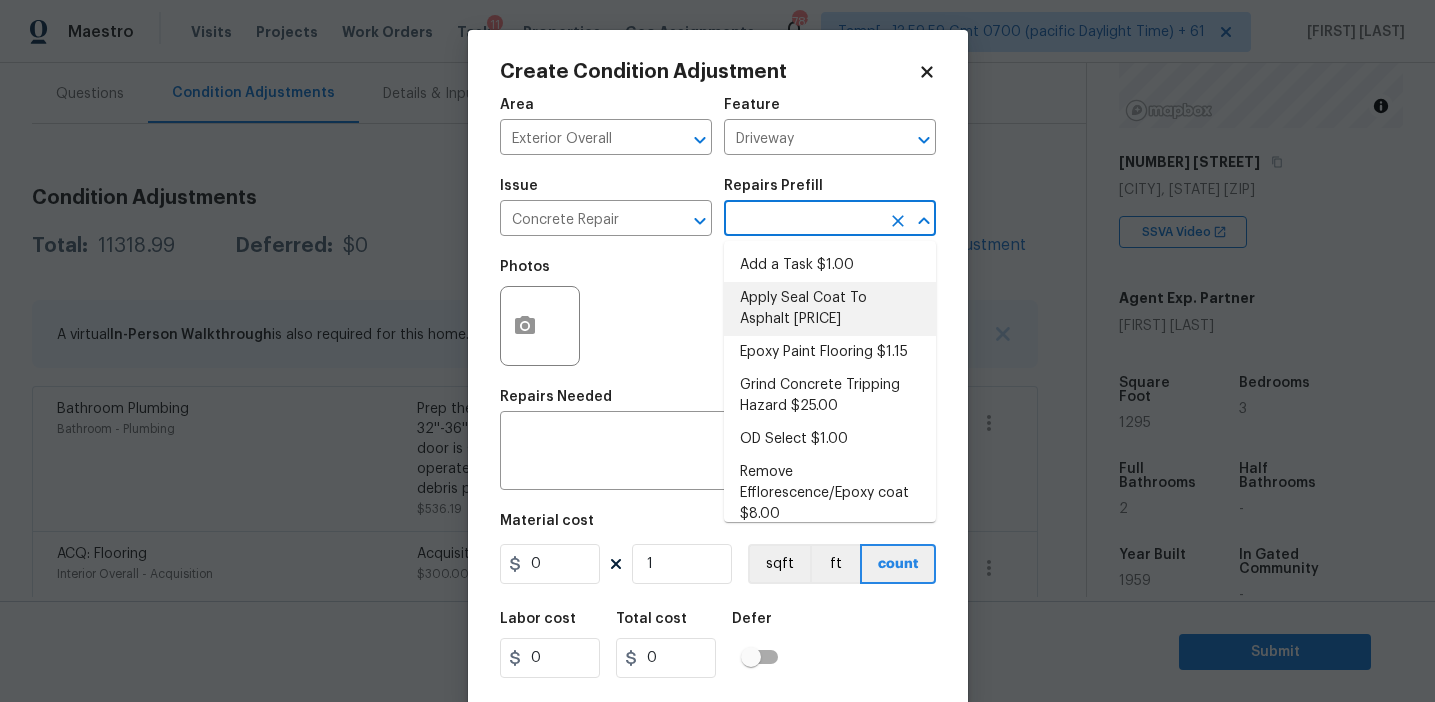 click on "Apply Seal Coat To Asphalt [PRICE]" at bounding box center [830, 309] 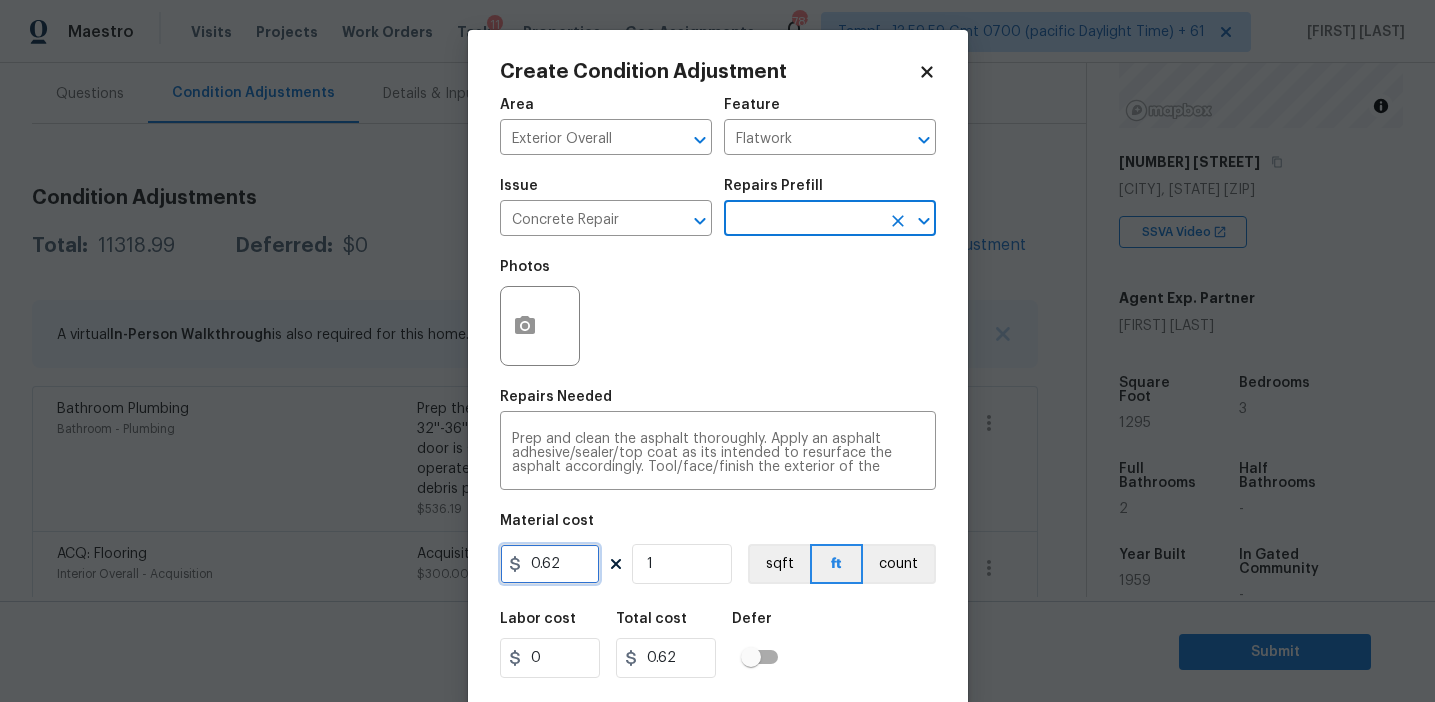 click on "0.62" at bounding box center [550, 564] 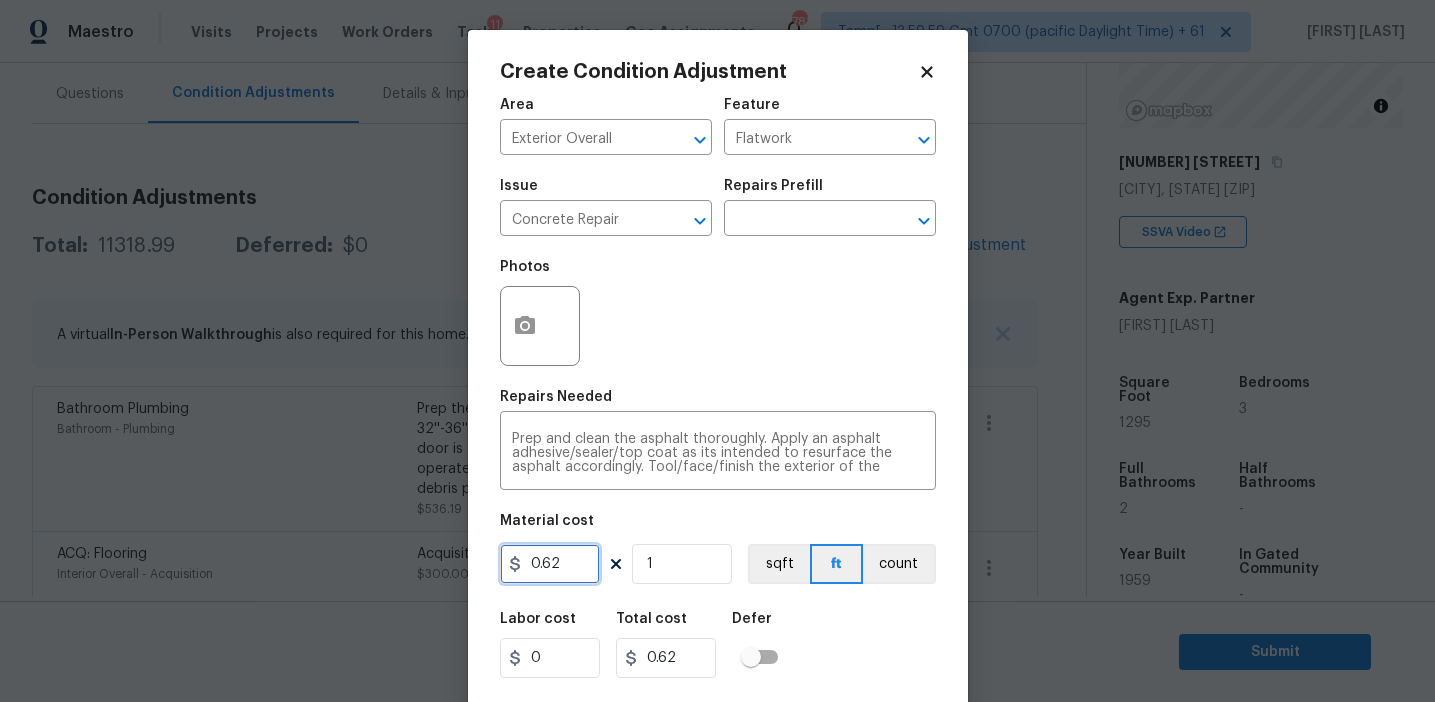 click on "0.62" at bounding box center [550, 564] 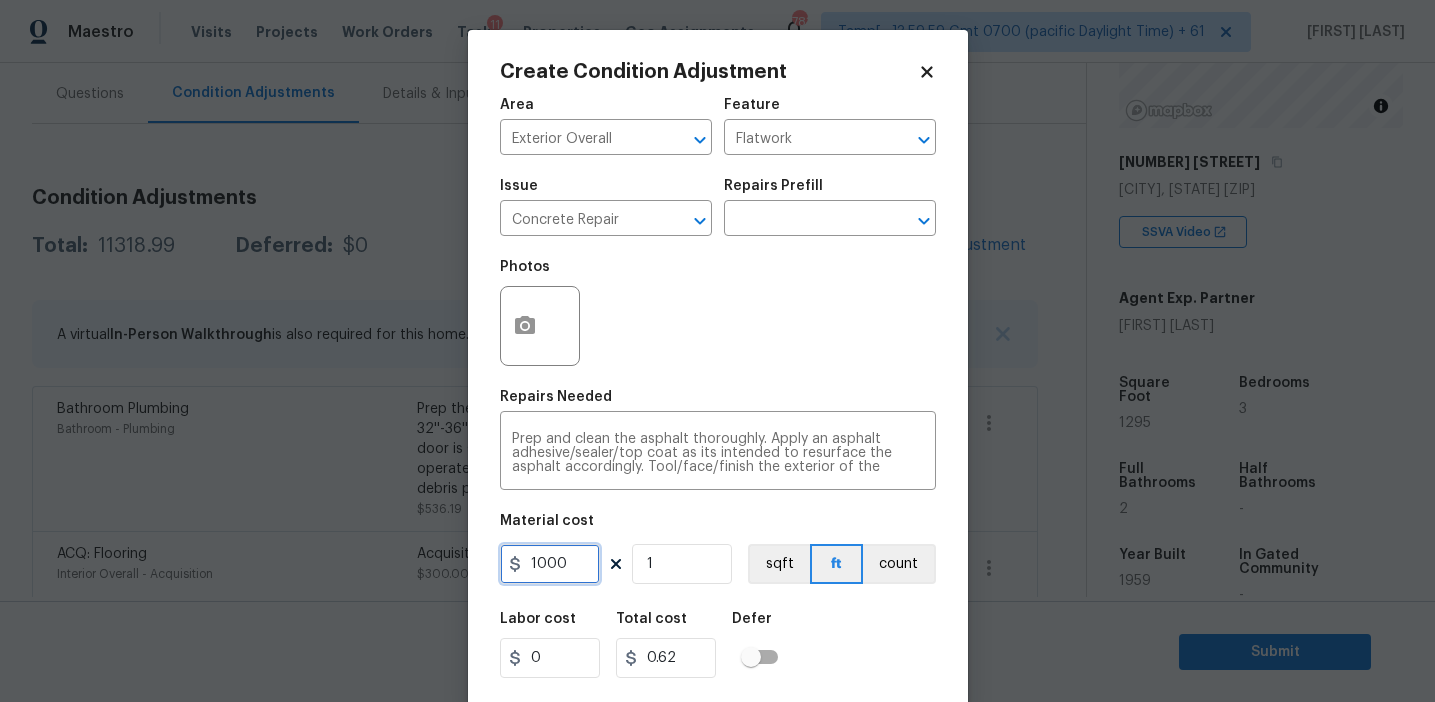 type on "1000" 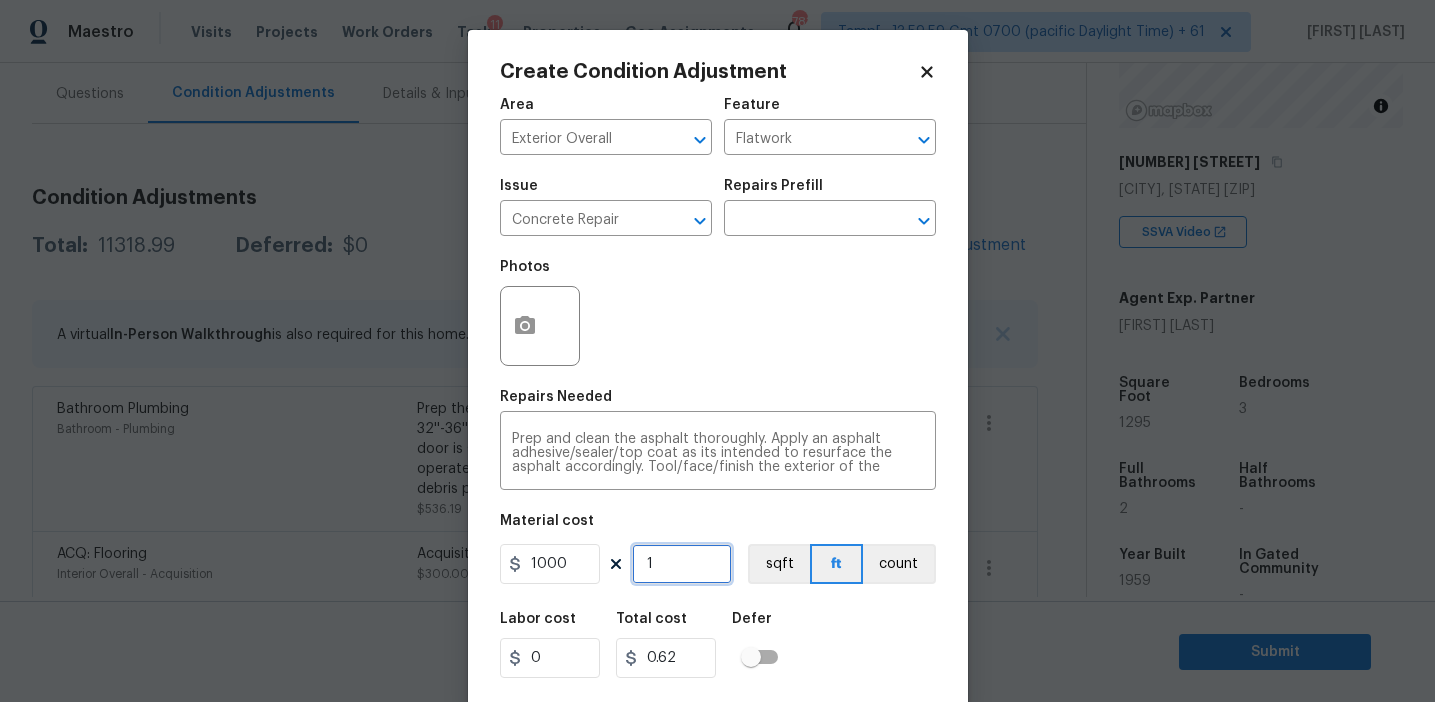 type on "1000" 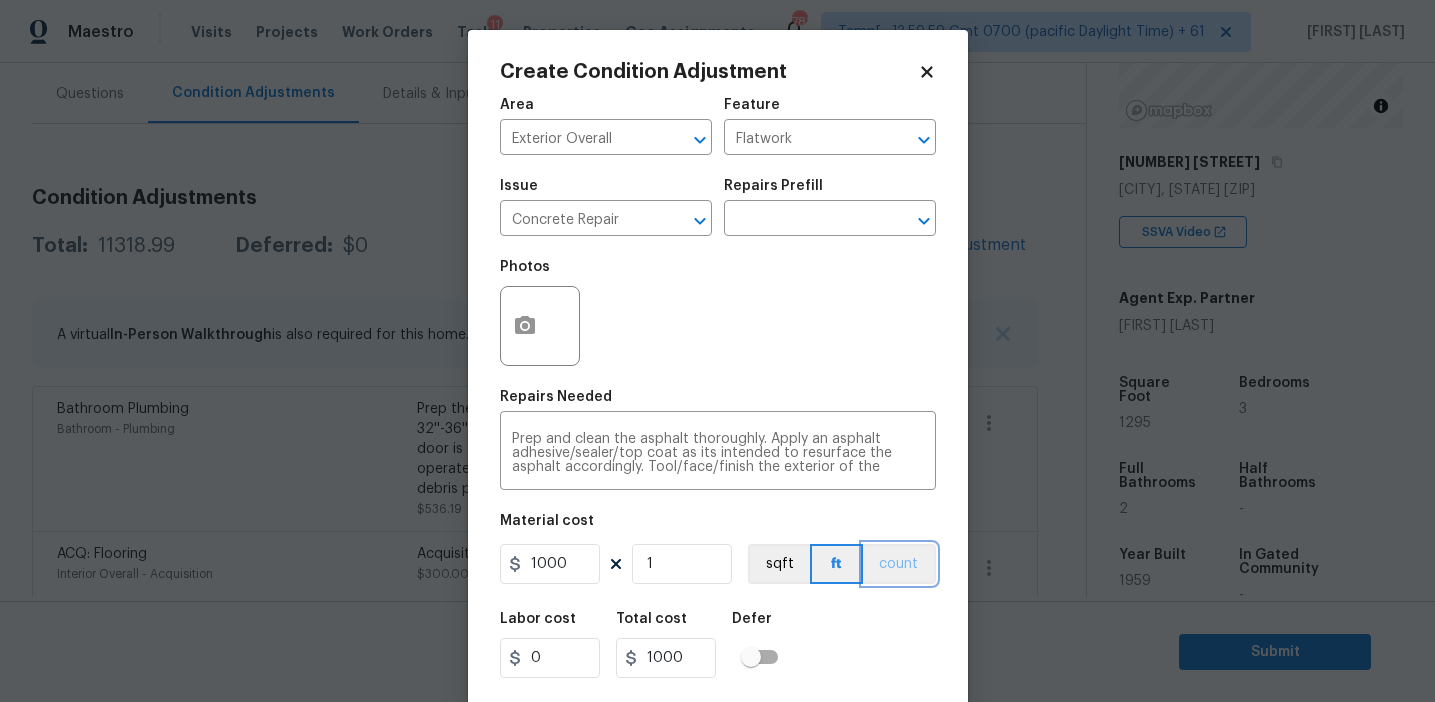 click on "count" at bounding box center [899, 564] 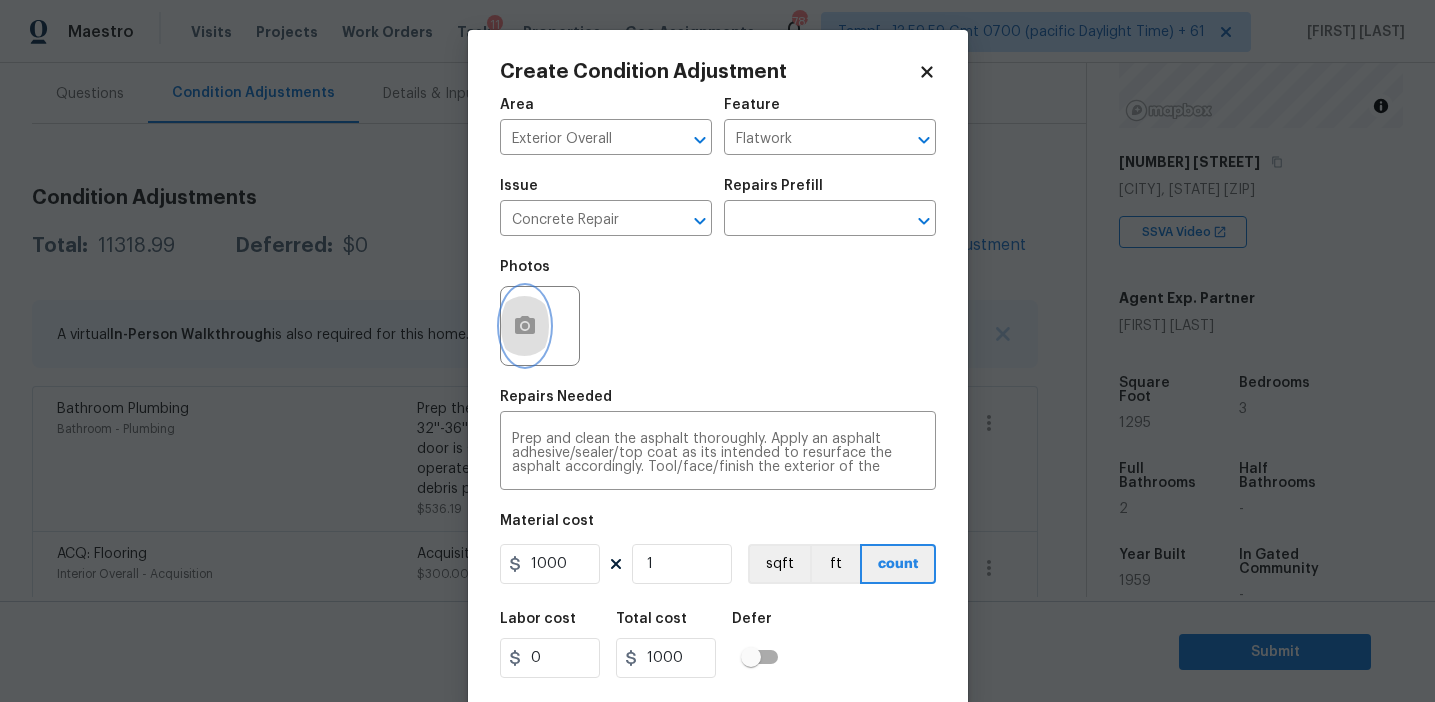 click 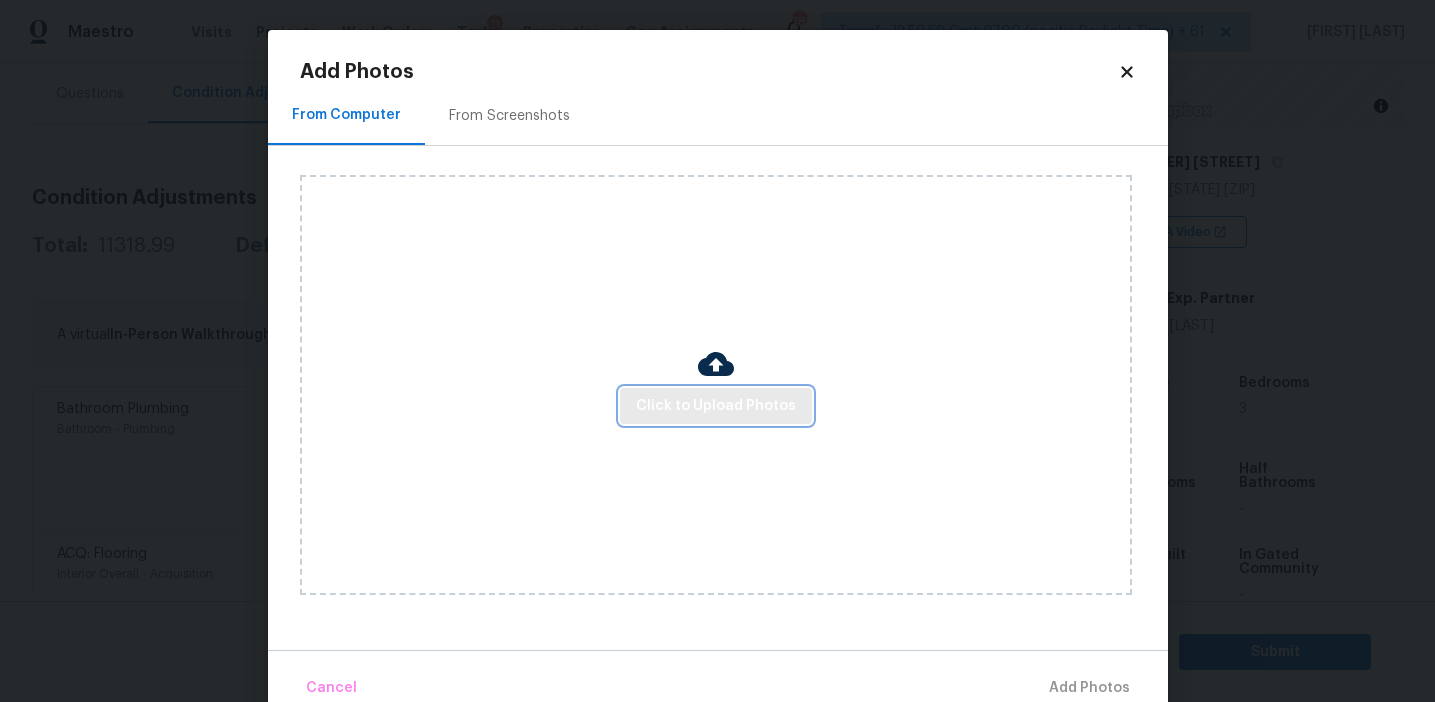 click on "Click to Upload Photos" at bounding box center [716, 406] 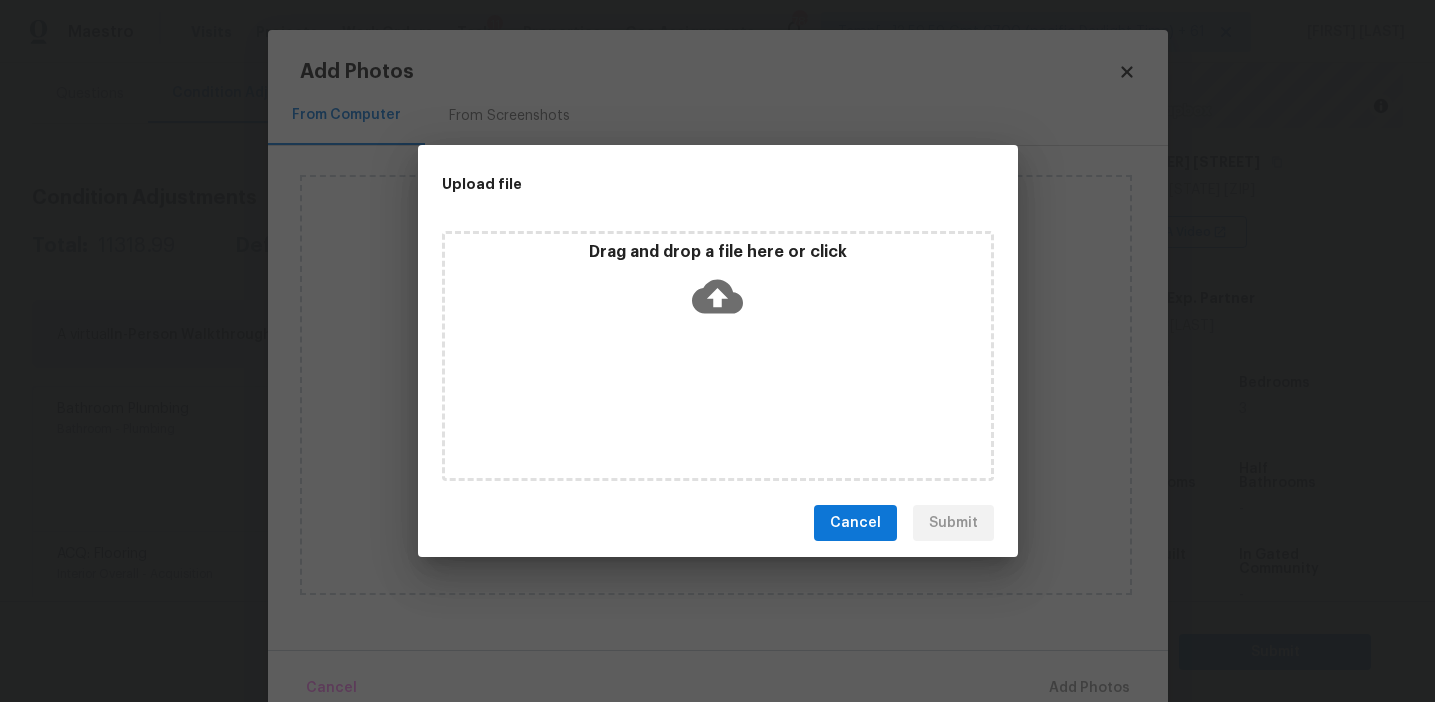 click on "Drag and drop a file here or click" at bounding box center [718, 285] 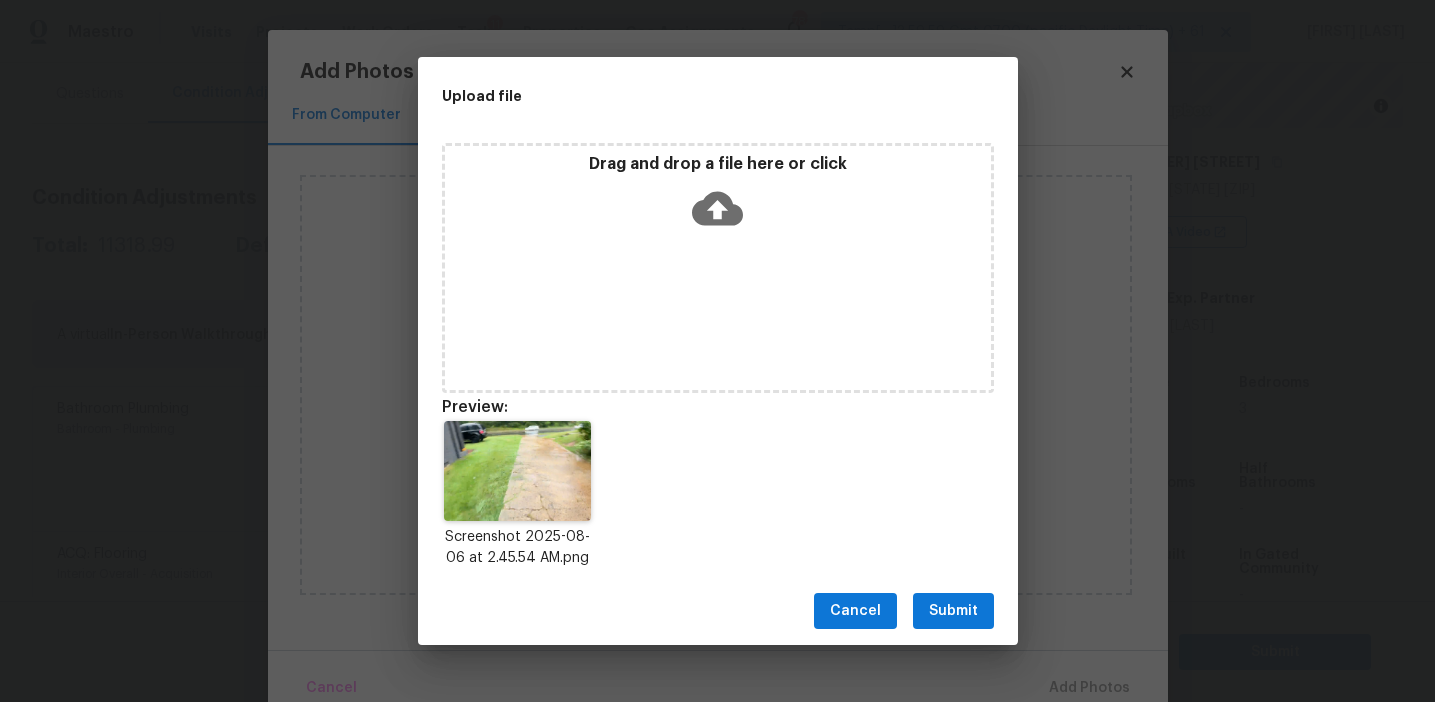 click on "Submit" at bounding box center (953, 611) 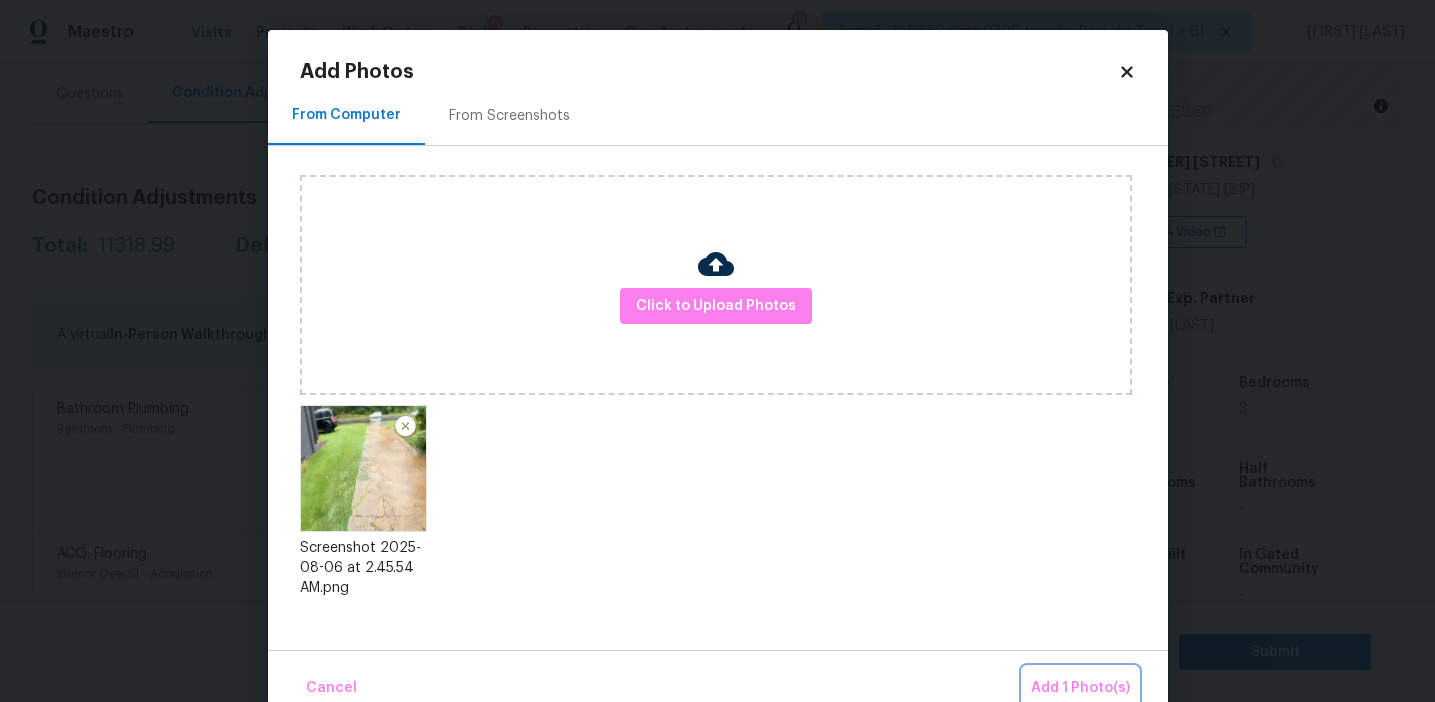 click on "Add 1 Photo(s)" at bounding box center (1080, 688) 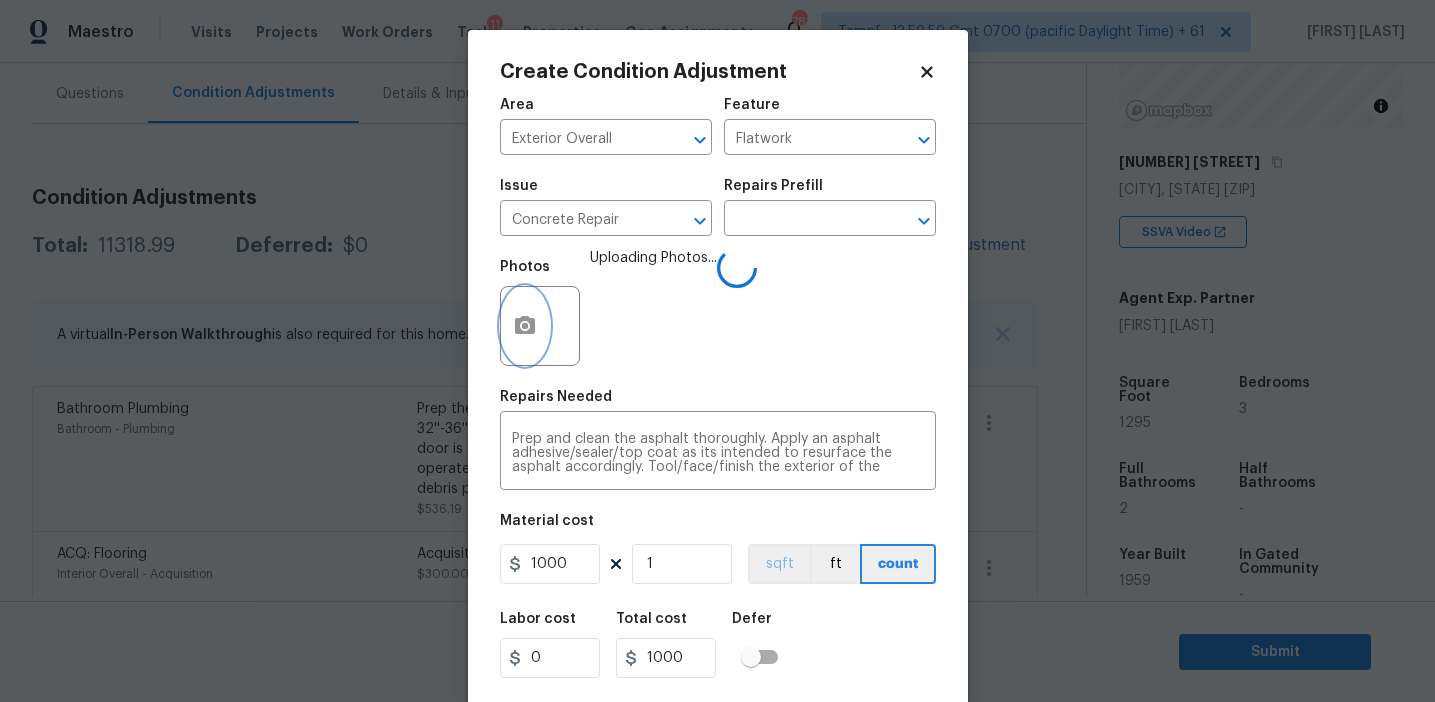 scroll, scrollTop: 45, scrollLeft: 0, axis: vertical 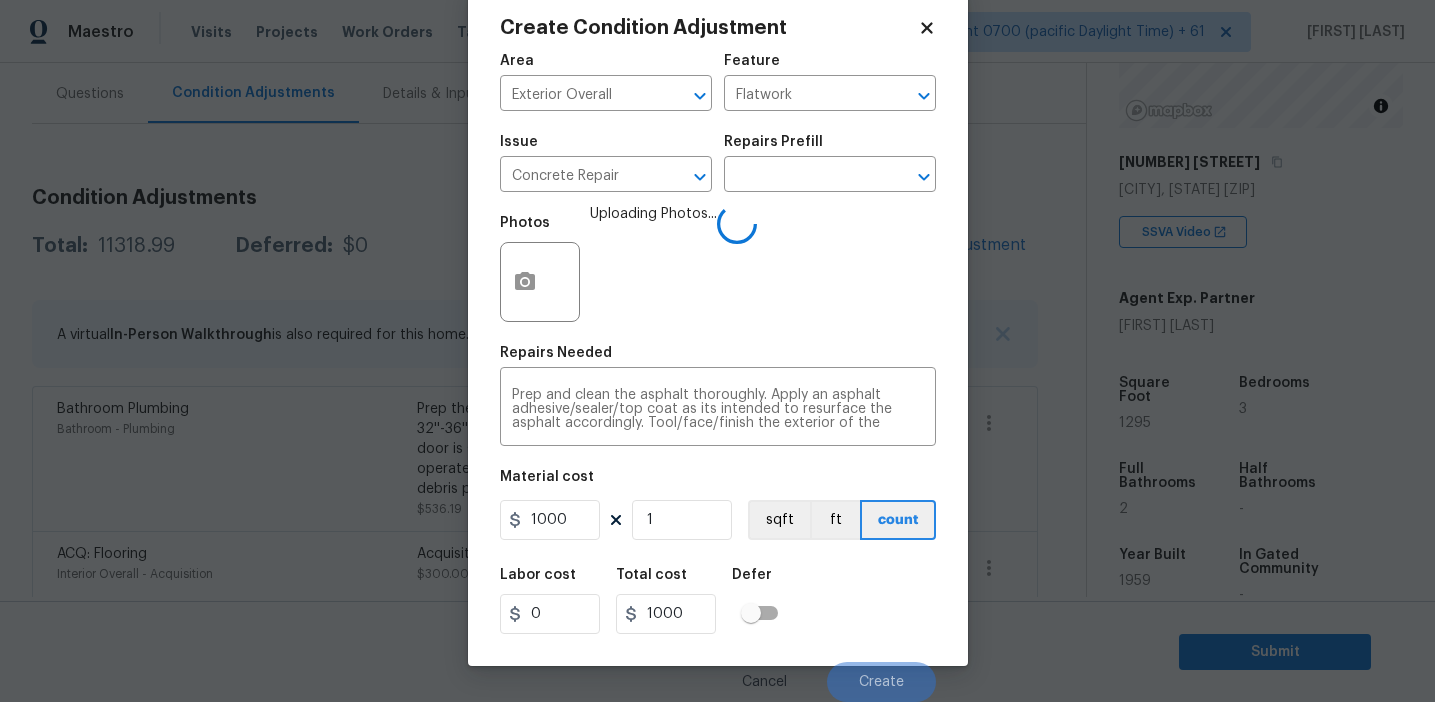 click on "Labor cost 0 Total cost 1000 Defer" at bounding box center (718, 601) 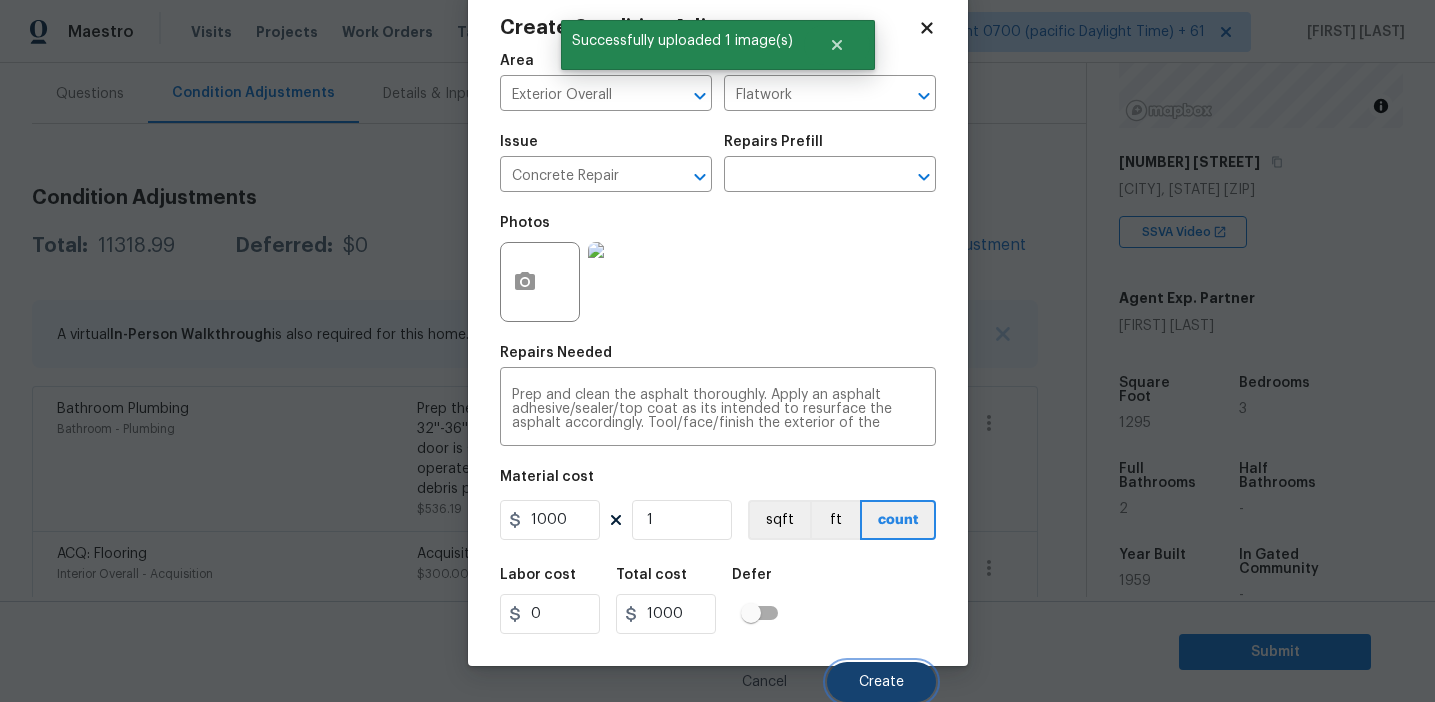 click on "Create" at bounding box center (881, 682) 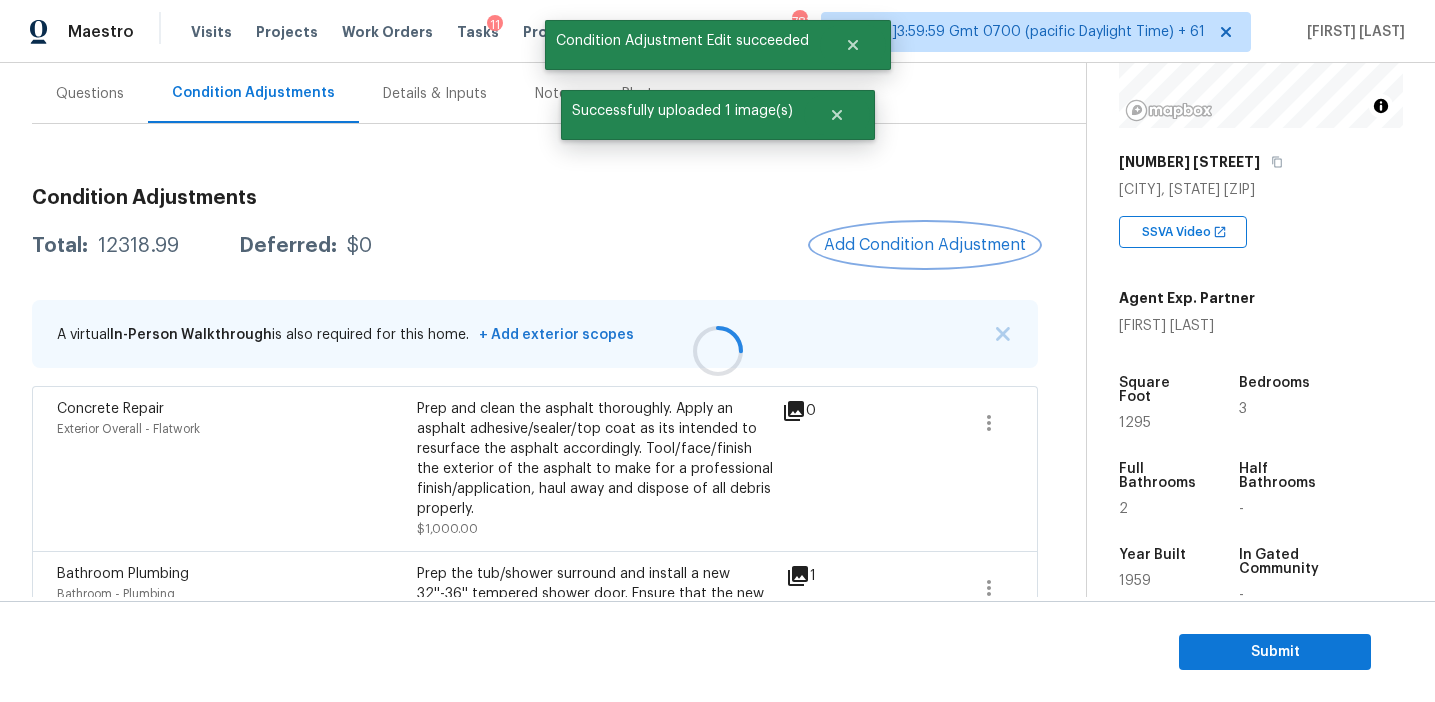 scroll, scrollTop: 0, scrollLeft: 0, axis: both 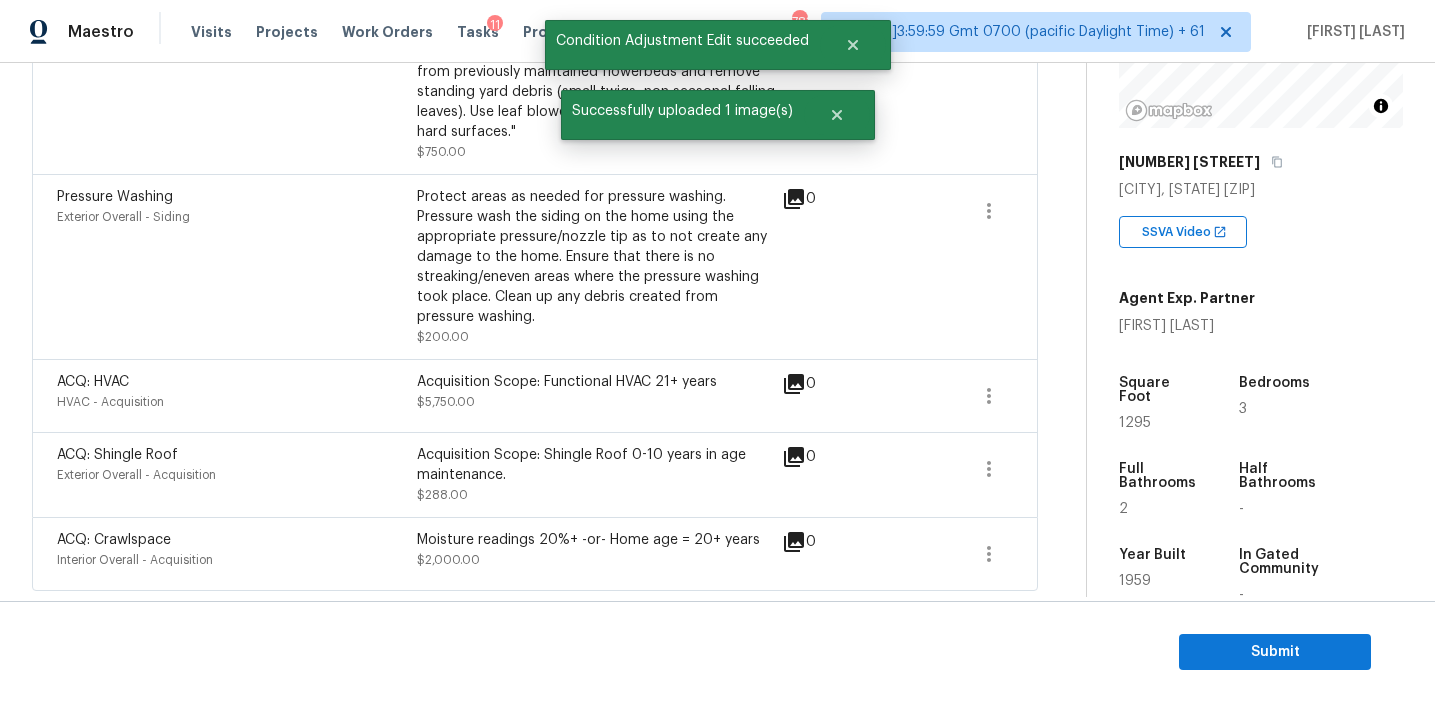 click on "ACQ: HVAC HVAC - Acquisition Acquisition Scope: Functional HVAC 21+ years $[PRICE]   0" at bounding box center (535, 395) 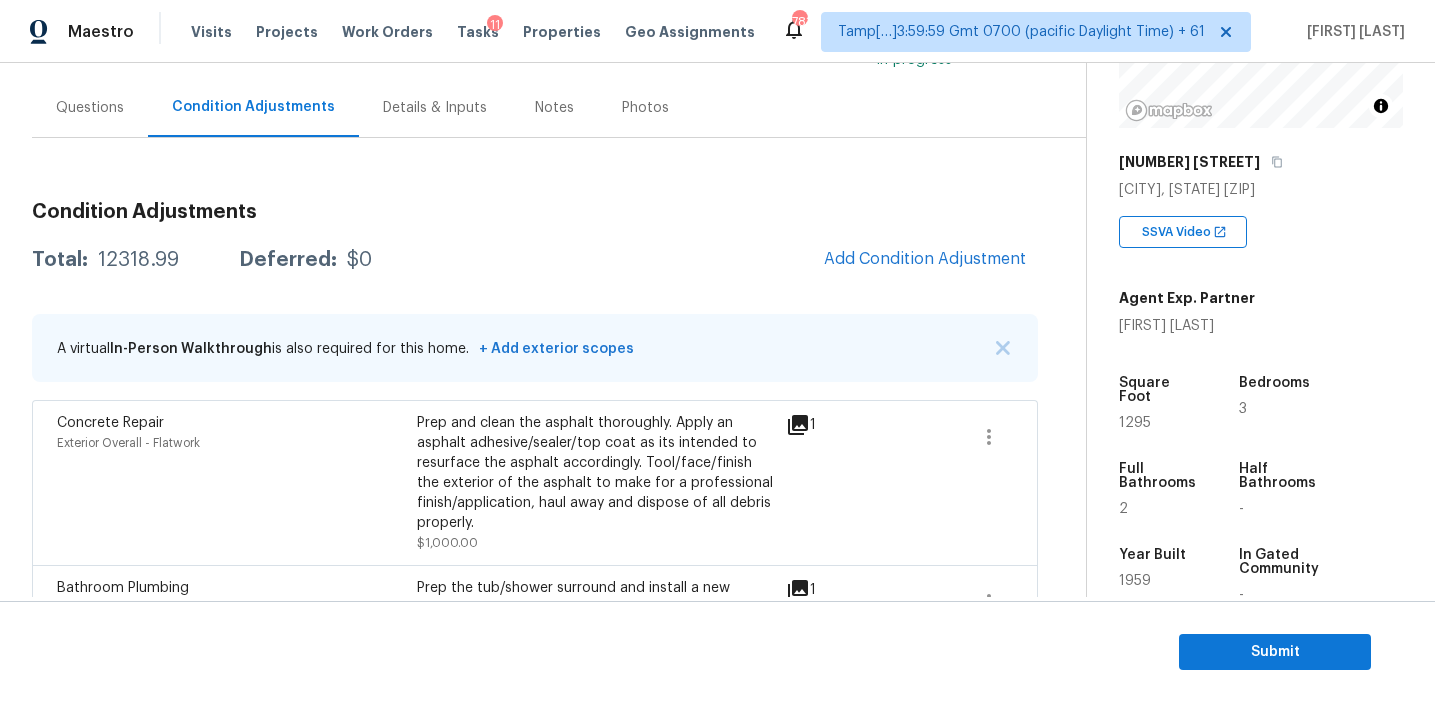 scroll, scrollTop: 154, scrollLeft: 0, axis: vertical 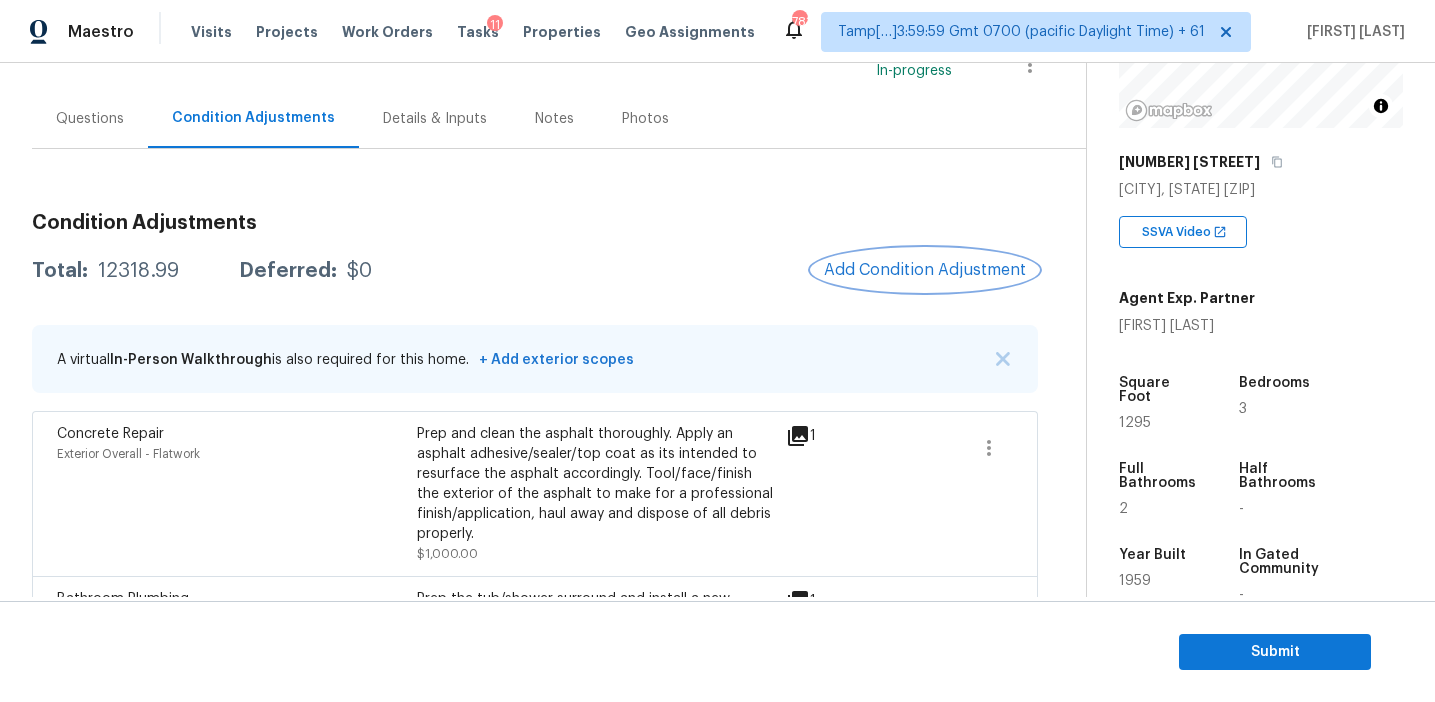 click on "Add Condition Adjustment" at bounding box center (925, 270) 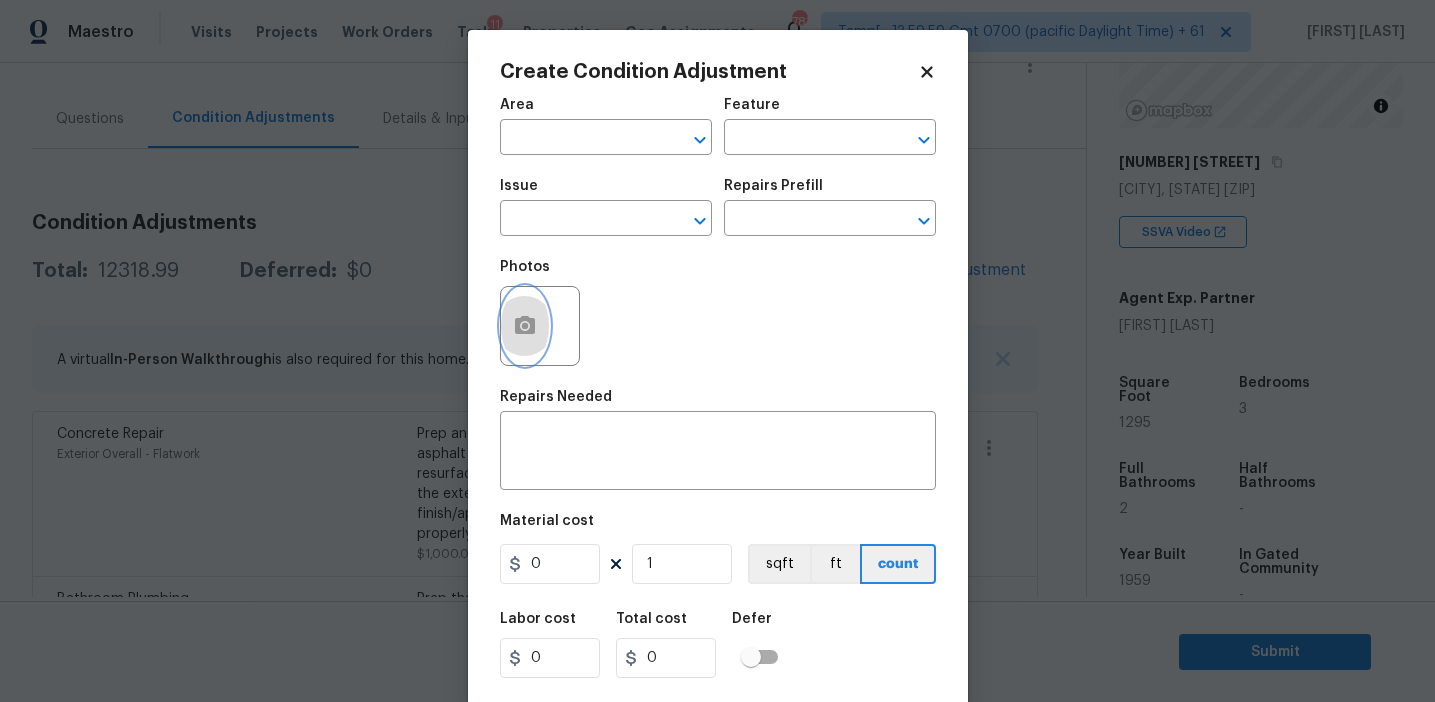 click at bounding box center (525, 326) 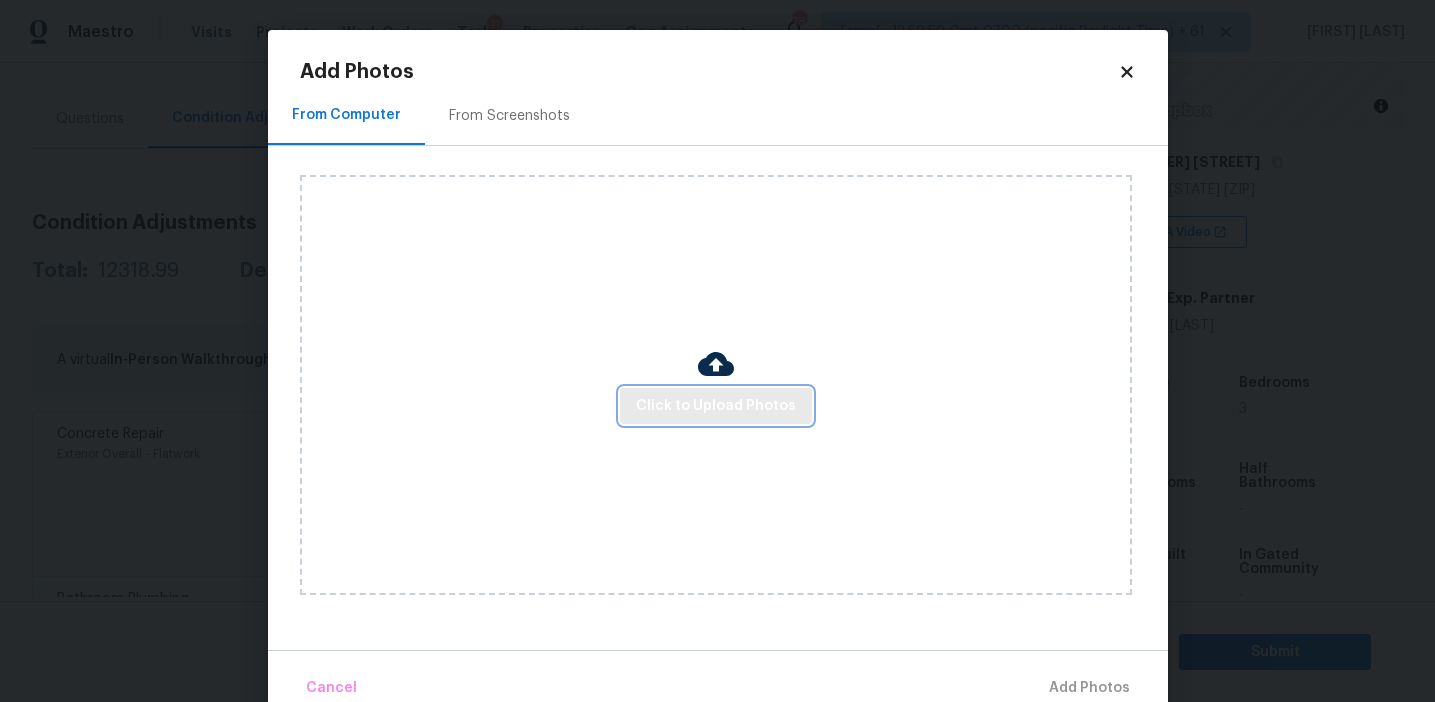 click on "Click to Upload Photos" at bounding box center [716, 406] 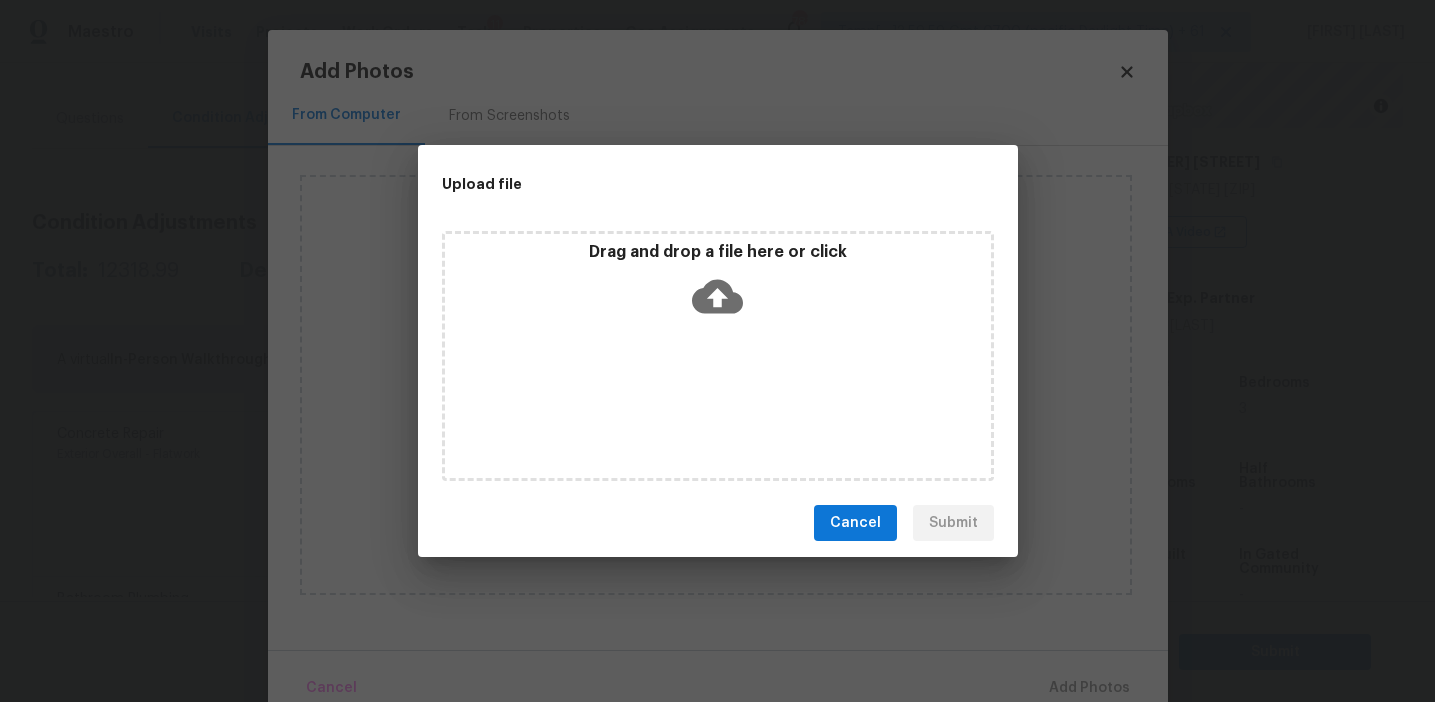 click on "Drag and drop a file here or click" at bounding box center [718, 356] 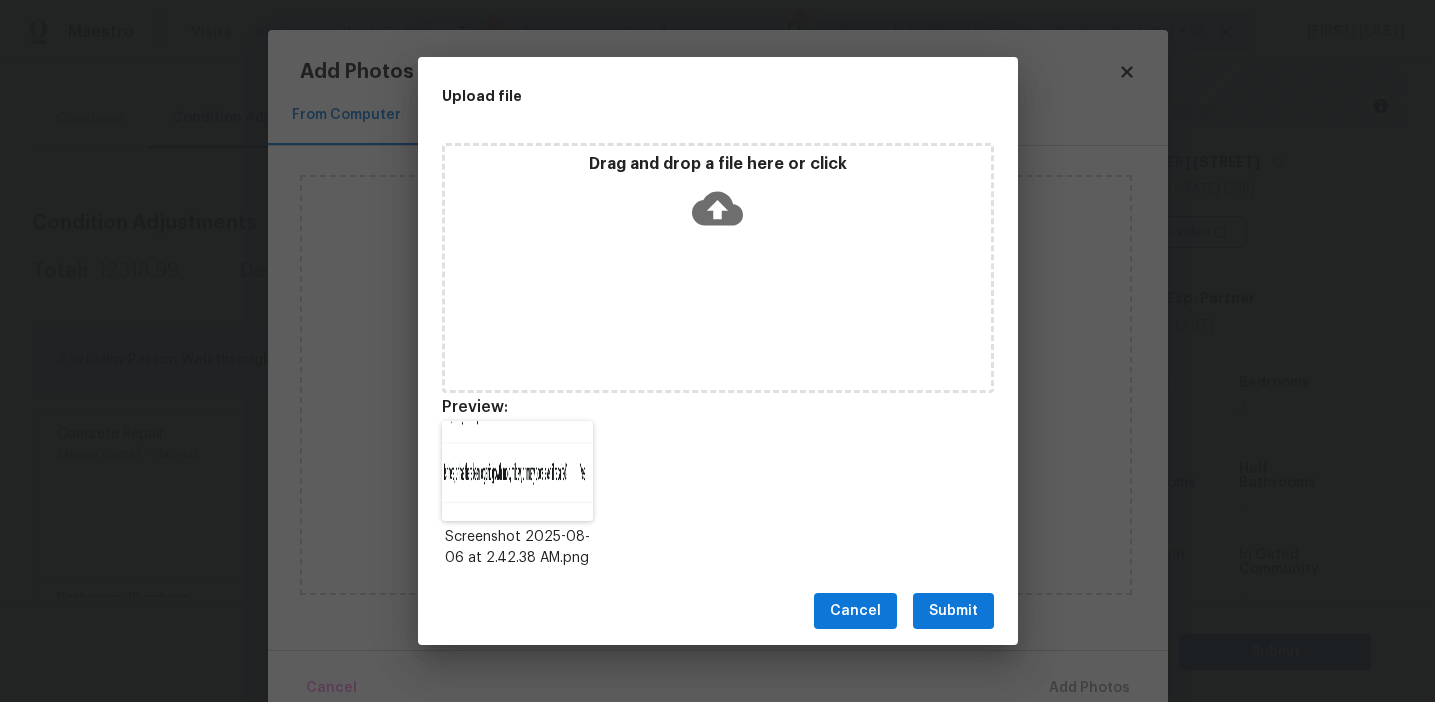 click on "Cancel Submit" at bounding box center [718, 611] 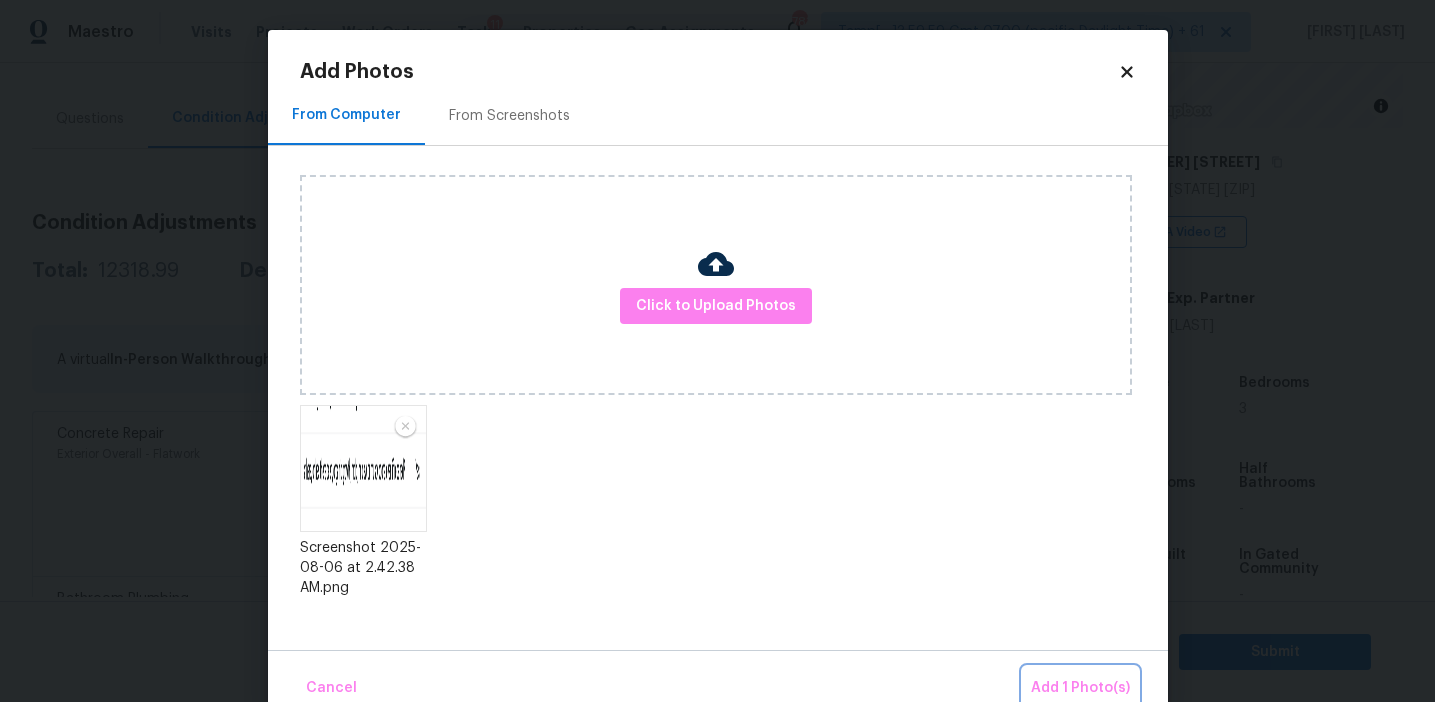 click on "Add 1 Photo(s)" at bounding box center [1080, 688] 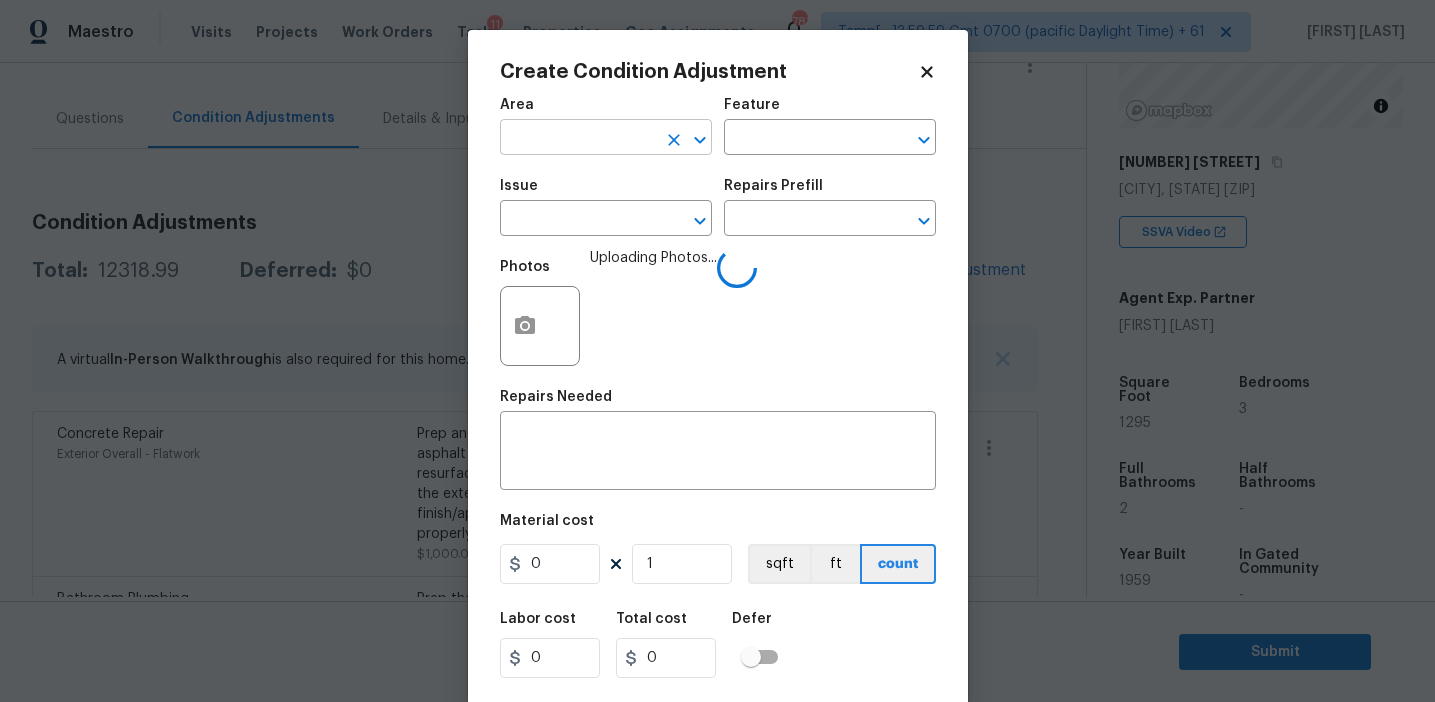 click at bounding box center (578, 139) 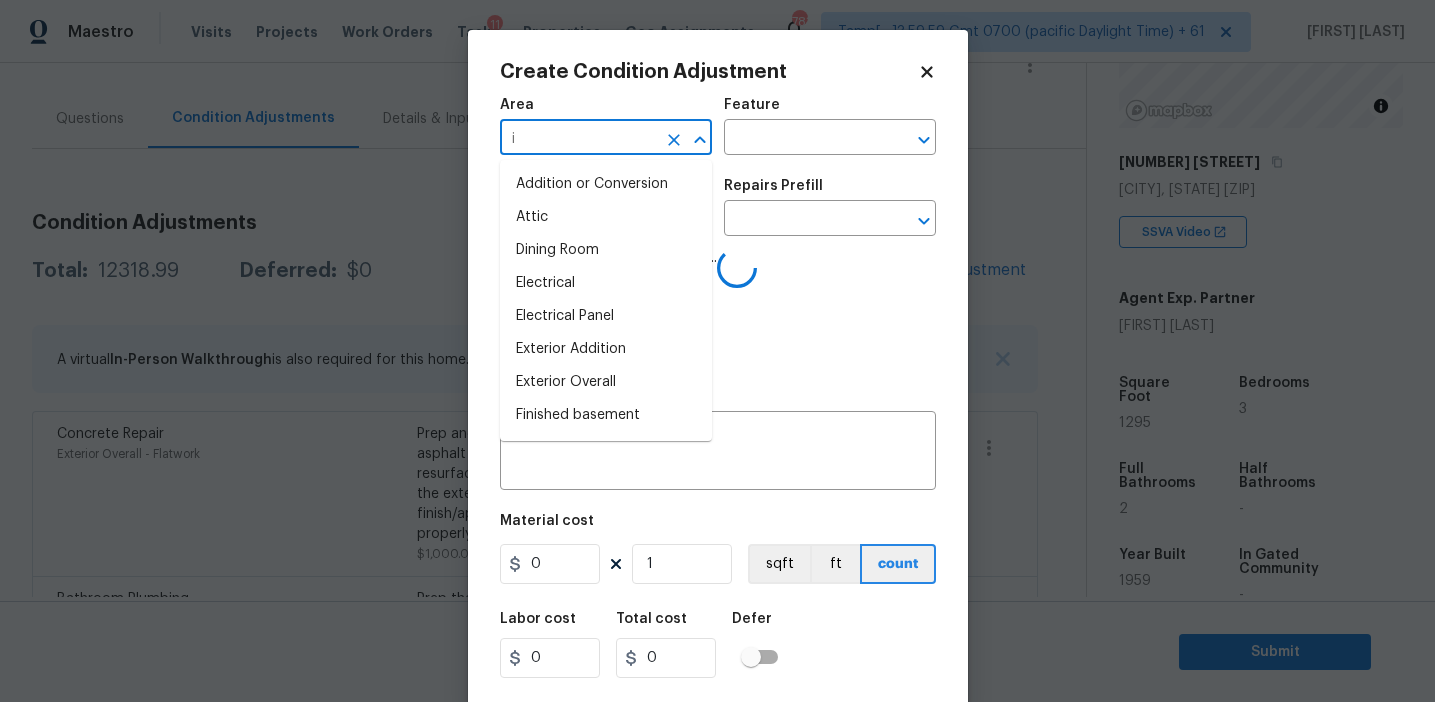 type on "in" 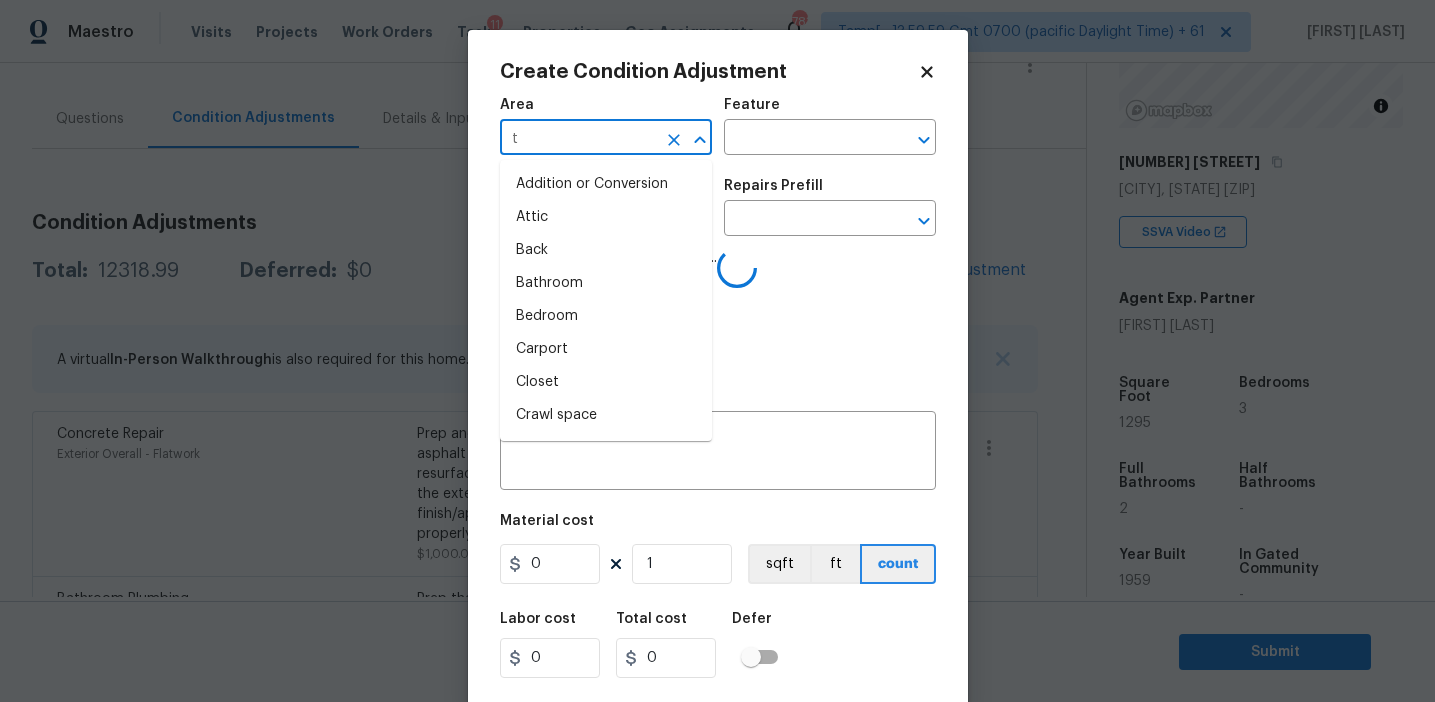 type on "te" 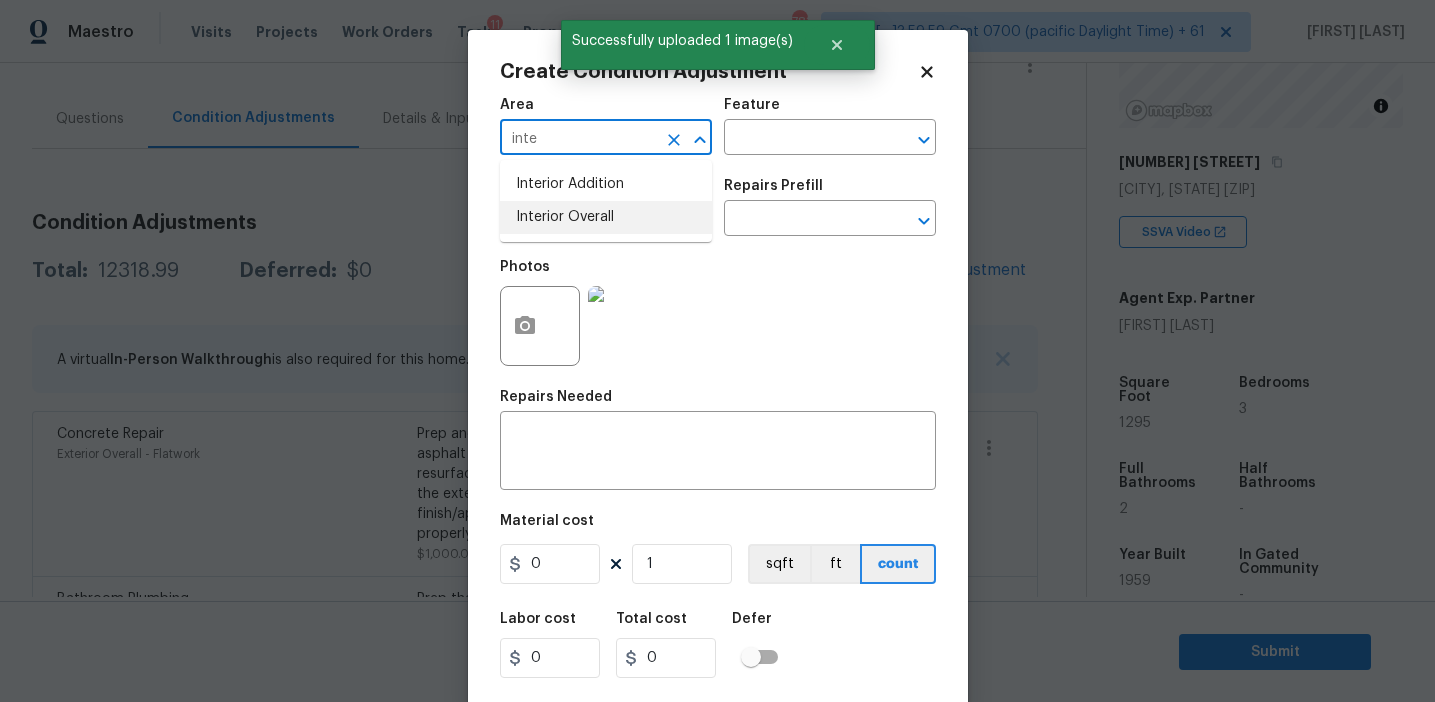 click on "Interior Overall" at bounding box center (606, 217) 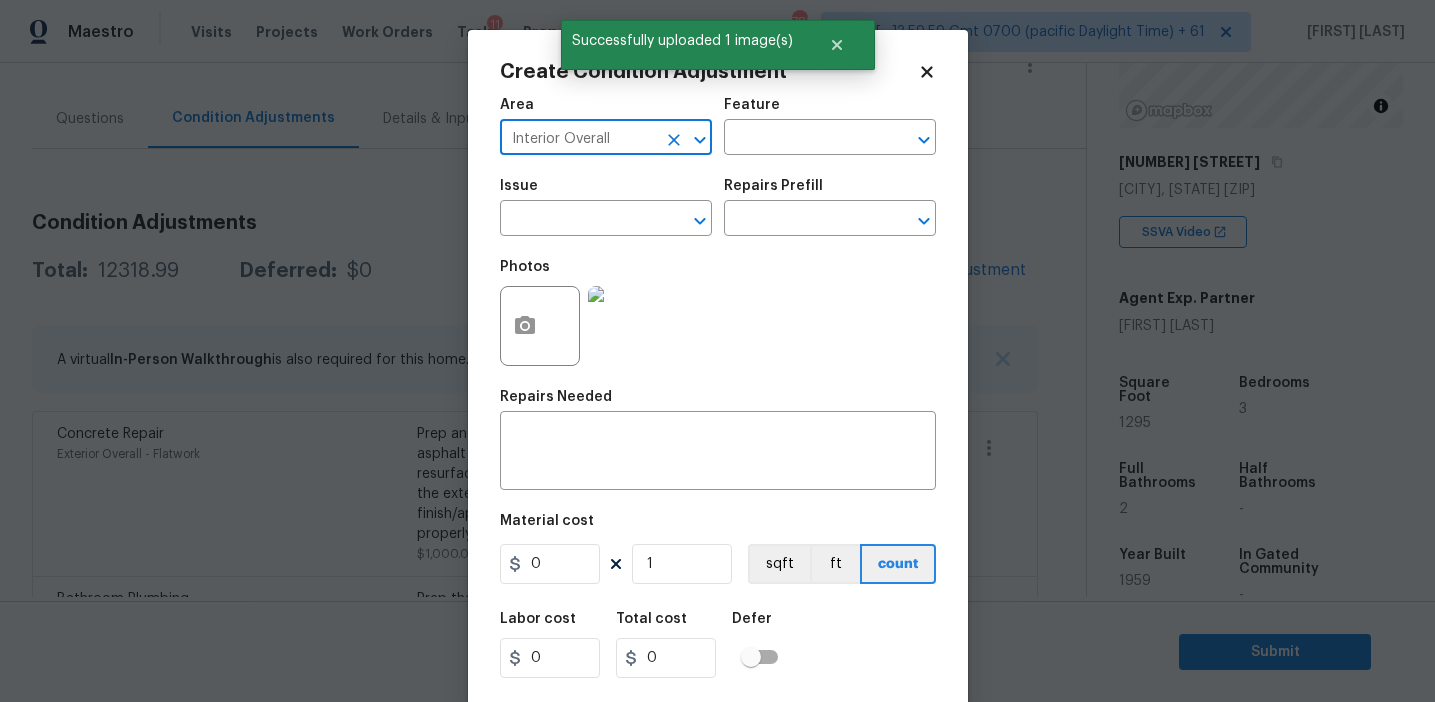 type on "Interior Overall" 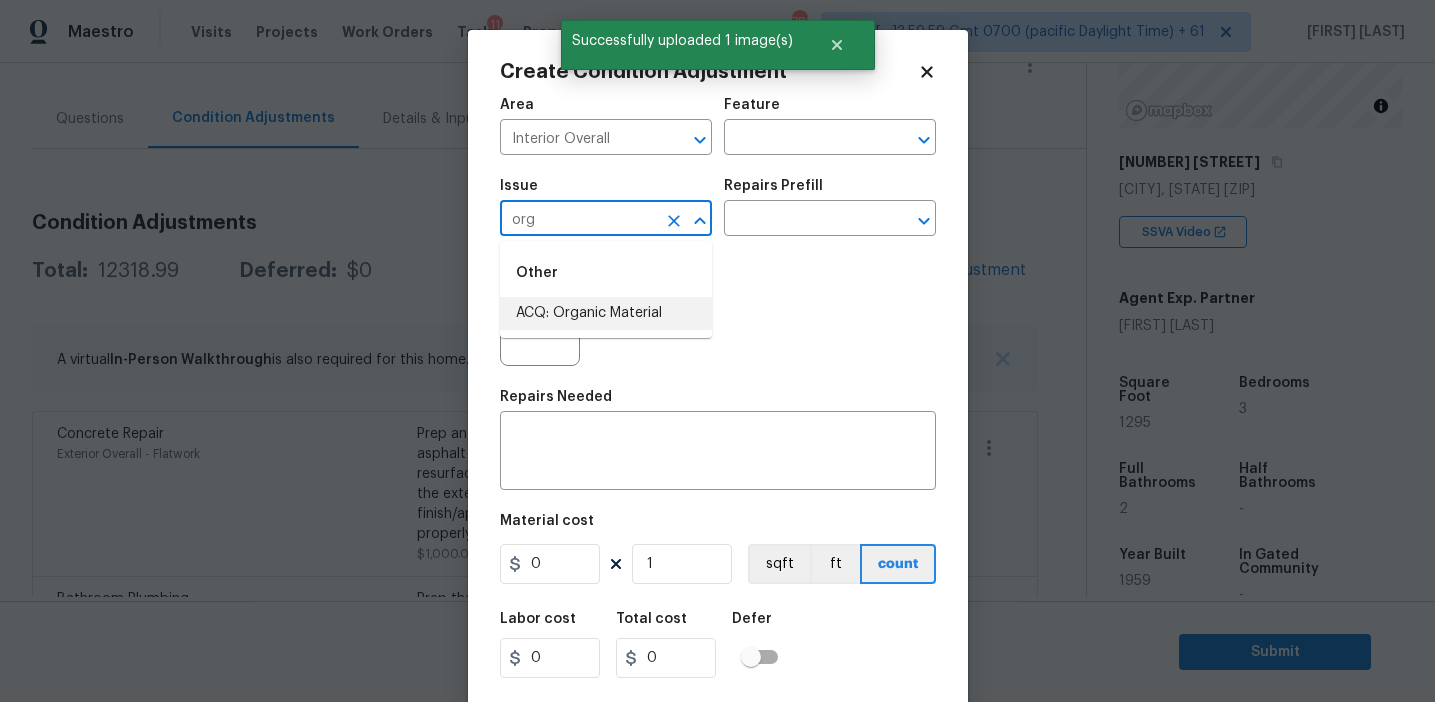 click on "ACQ: Organic Material" at bounding box center [606, 313] 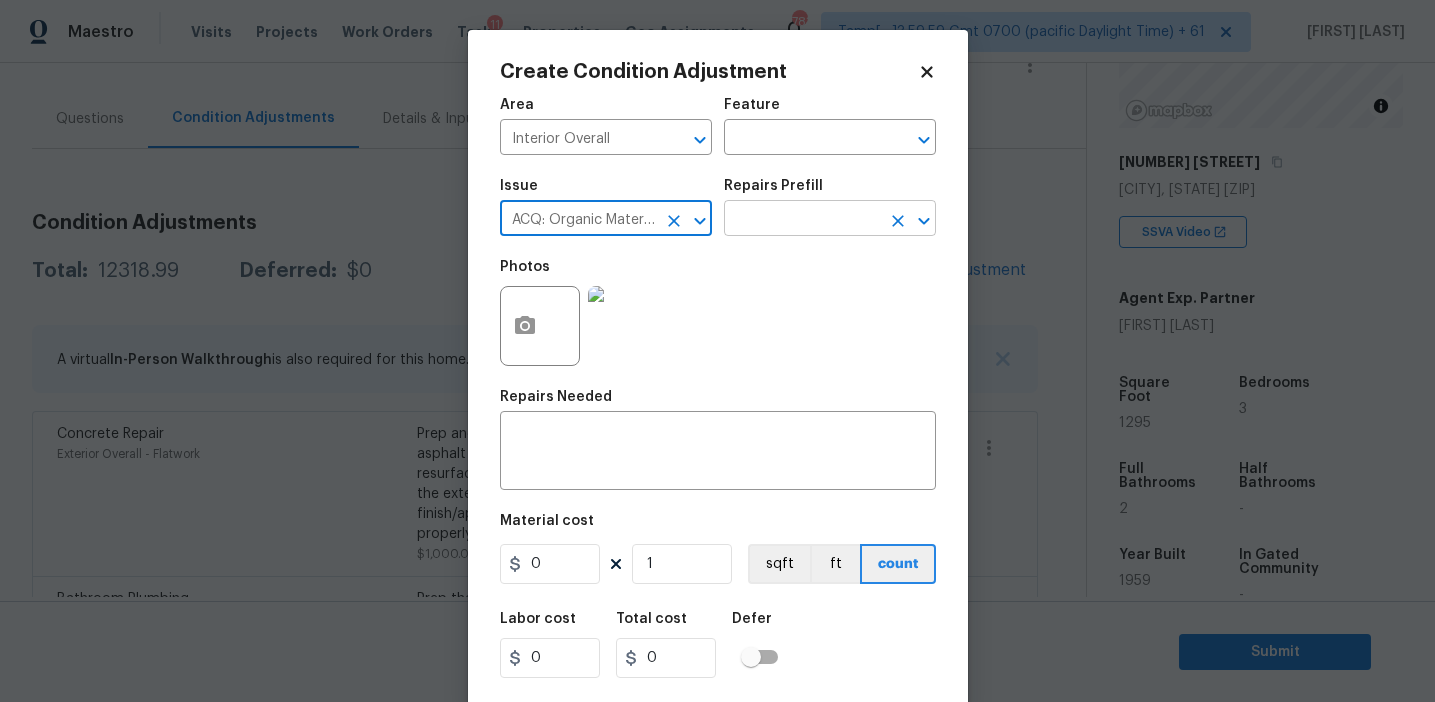type on "ACQ: Organic Material" 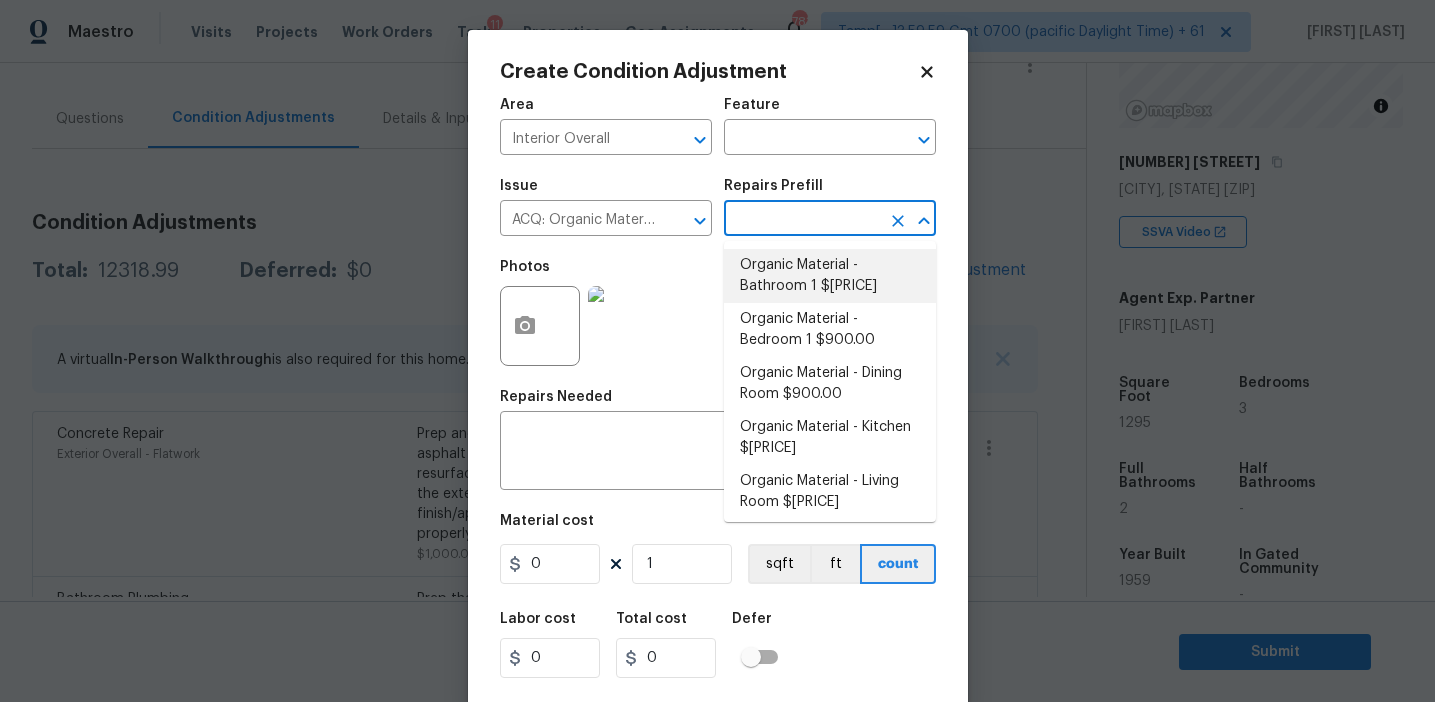 click on "Organic Material - Bedroom 1 $900.00" at bounding box center [830, 330] 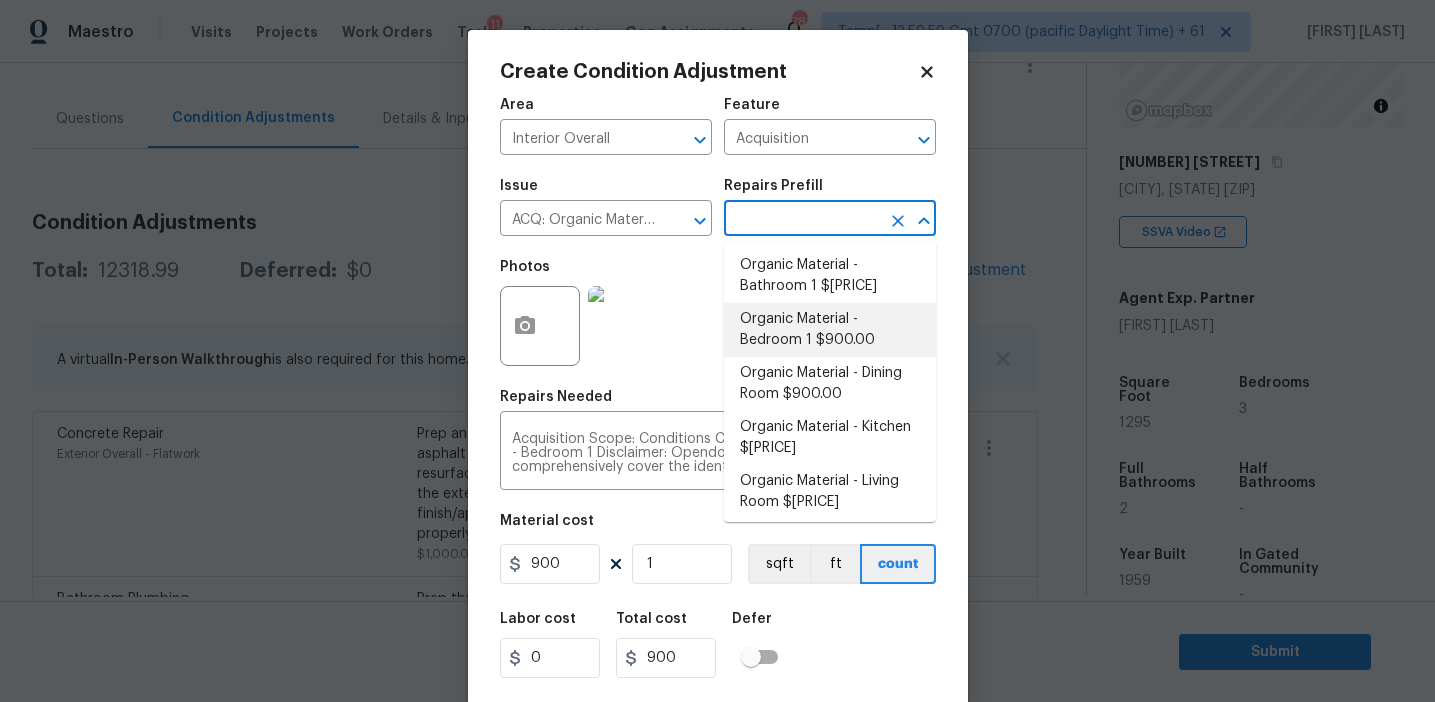 click at bounding box center (802, 220) 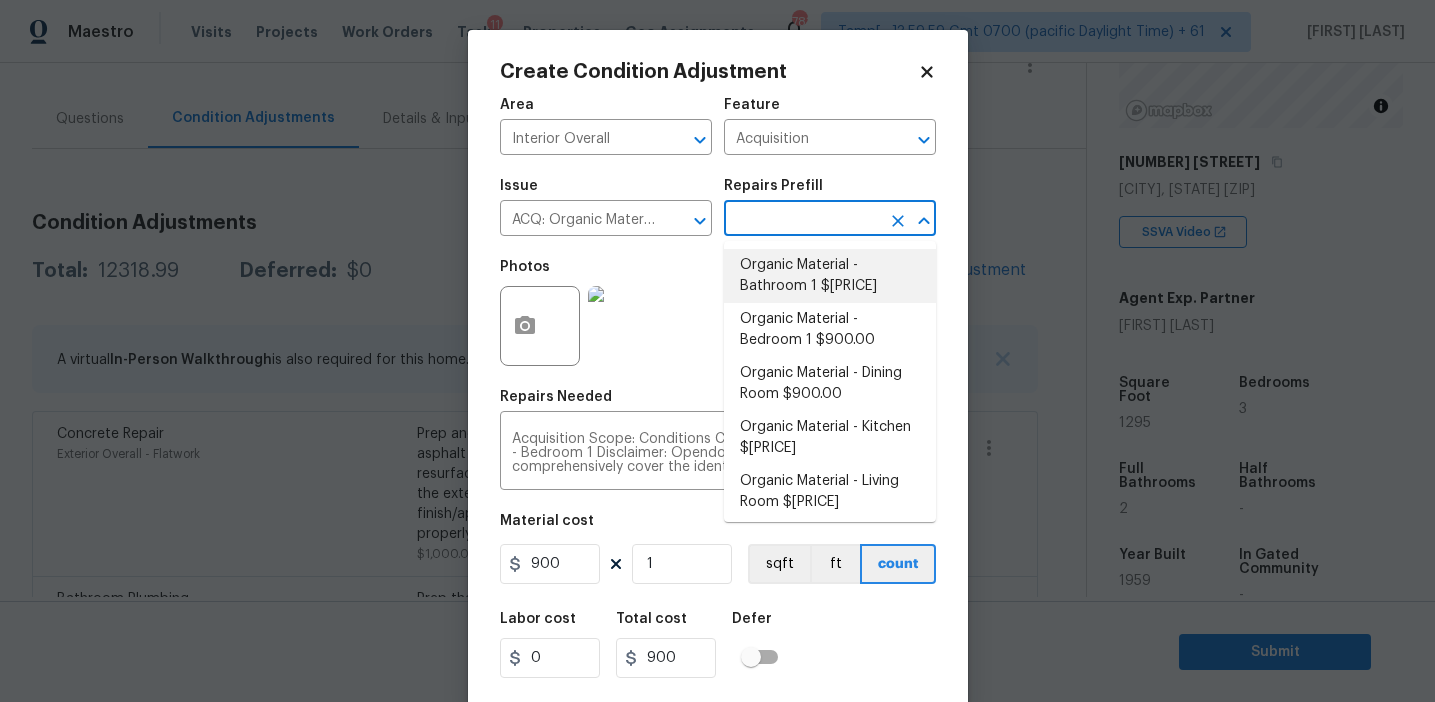 click on "Organic Material - Bathroom 1 $[PRICE]" at bounding box center (830, 276) 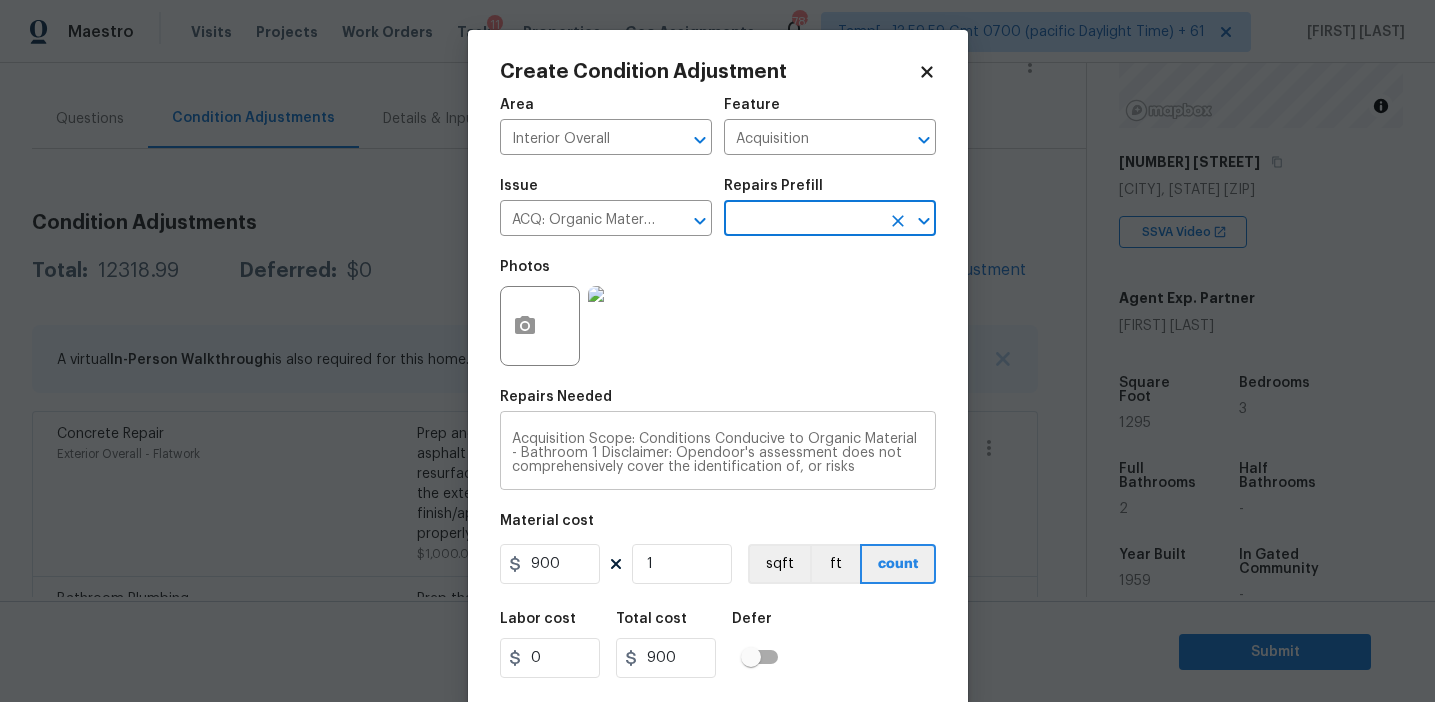 click on "Acquisition Scope: Conditions Conducive to Organic Material - Bathroom 1 Disclaimer: Opendoor's assessment does not comprehensively cover the identification of, or risks associated with, environmental hazards such as mold or other potentially harmful organic growth." at bounding box center [718, 453] 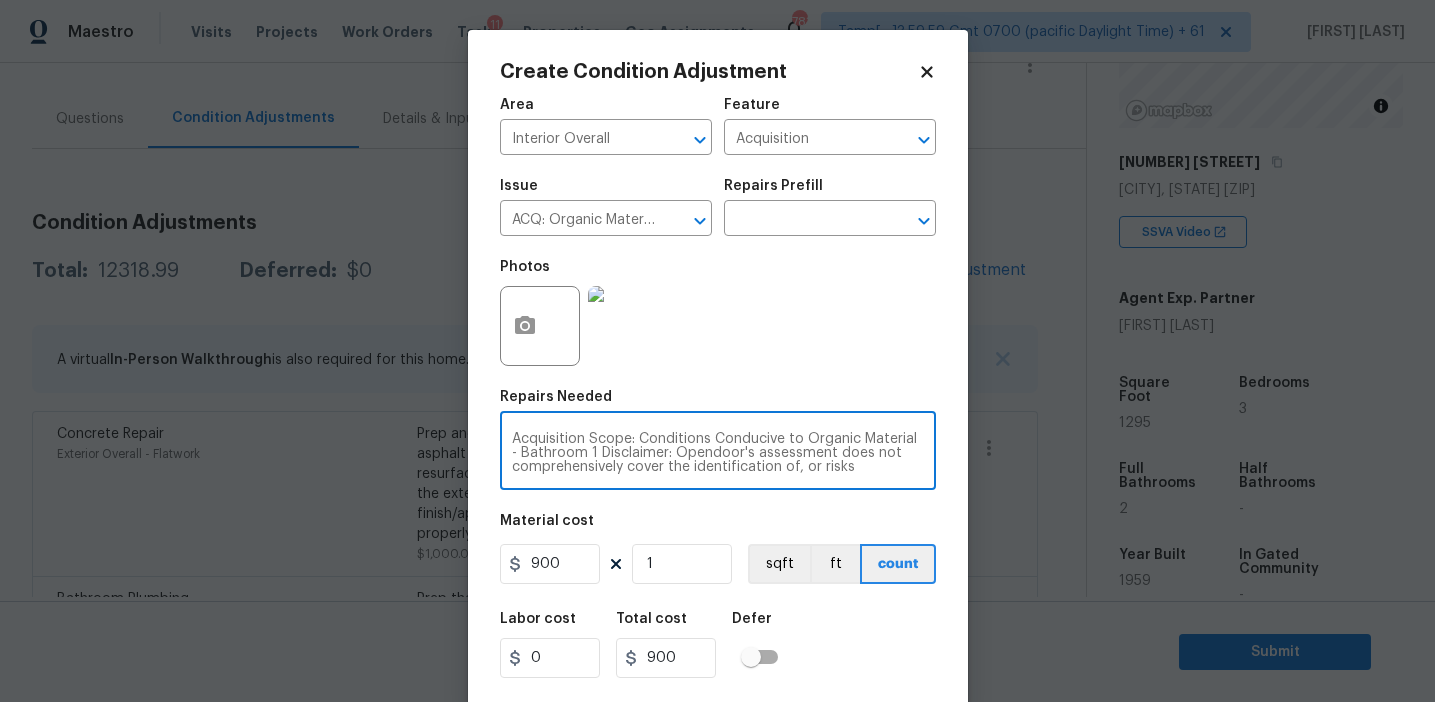 click on "Acquisition Scope: Conditions Conducive to Organic Material - Bathroom 1 Disclaimer: Opendoor's assessment does not comprehensively cover the identification of, or risks associated with, environmental hazards such as mold or other potentially harmful organic growth." at bounding box center (718, 453) 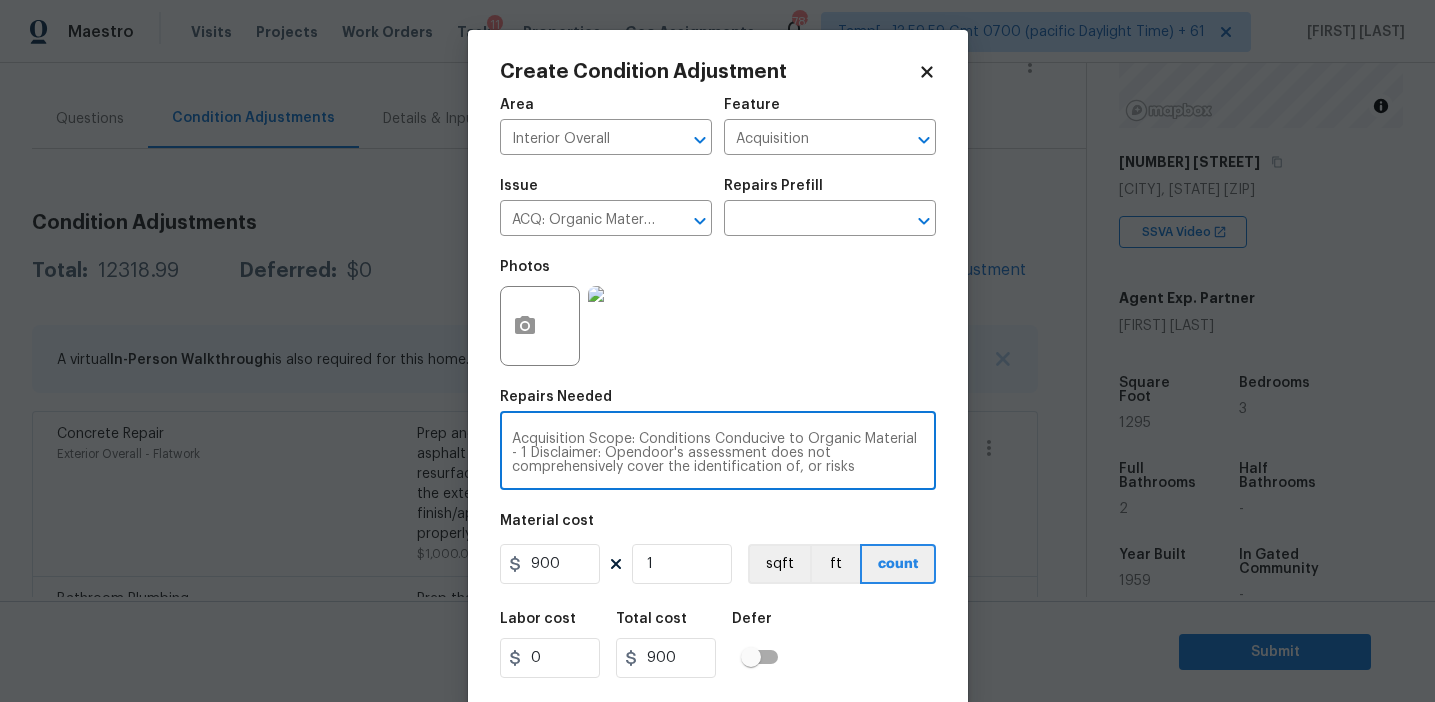 type on "Acquisition Scope: Conditions Conducive to Organic Material - 1 Disclaimer: Opendoor's assessment does not comprehensively cover the identification of, or risks associated with, environmental hazards such as mold or other potentially harmful organic growth." 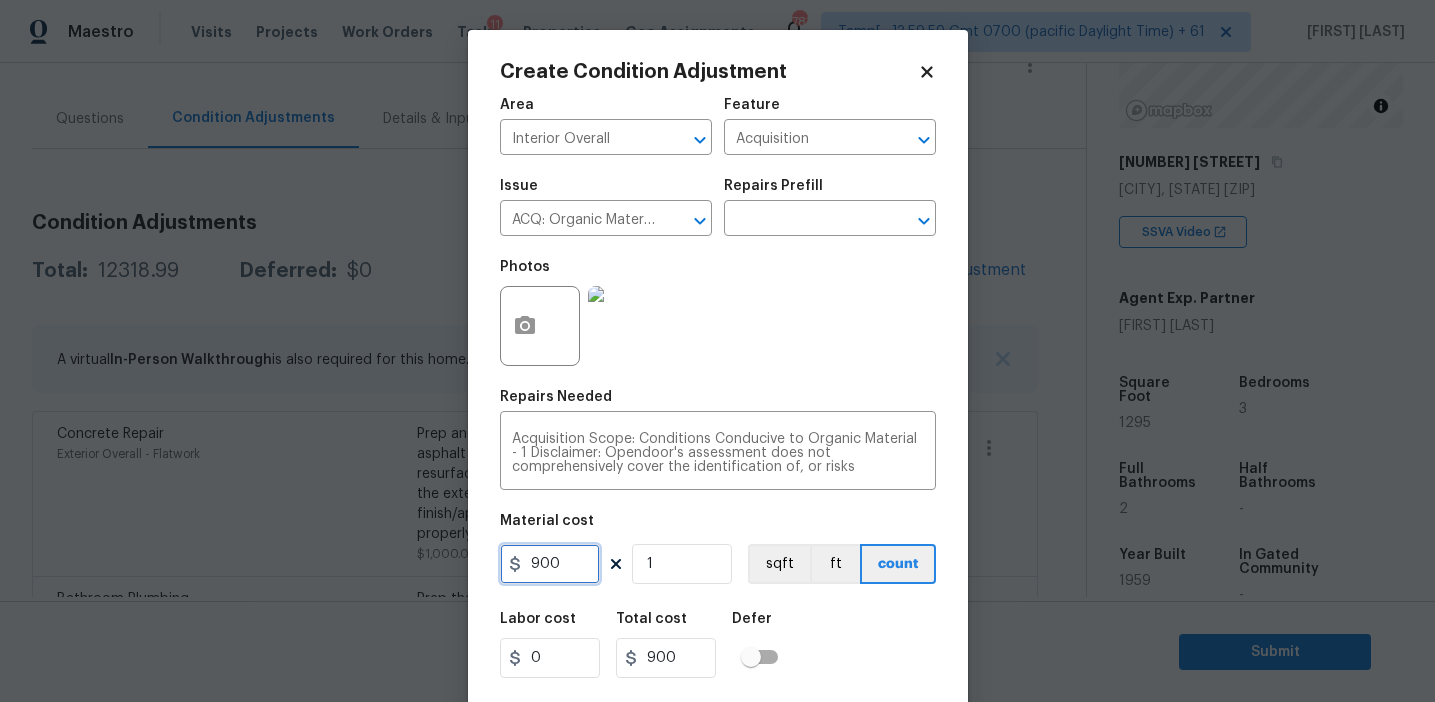 scroll, scrollTop: 45, scrollLeft: 0, axis: vertical 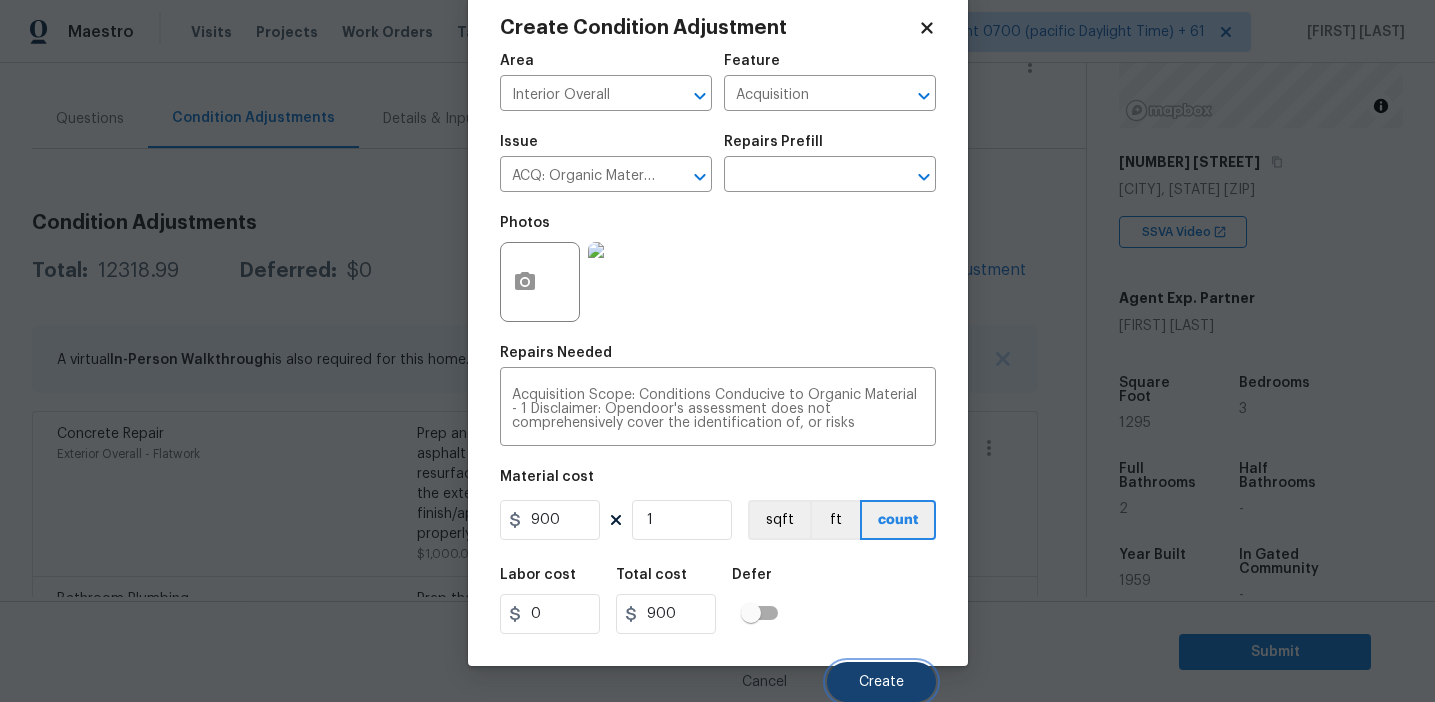 click on "Create" at bounding box center (881, 682) 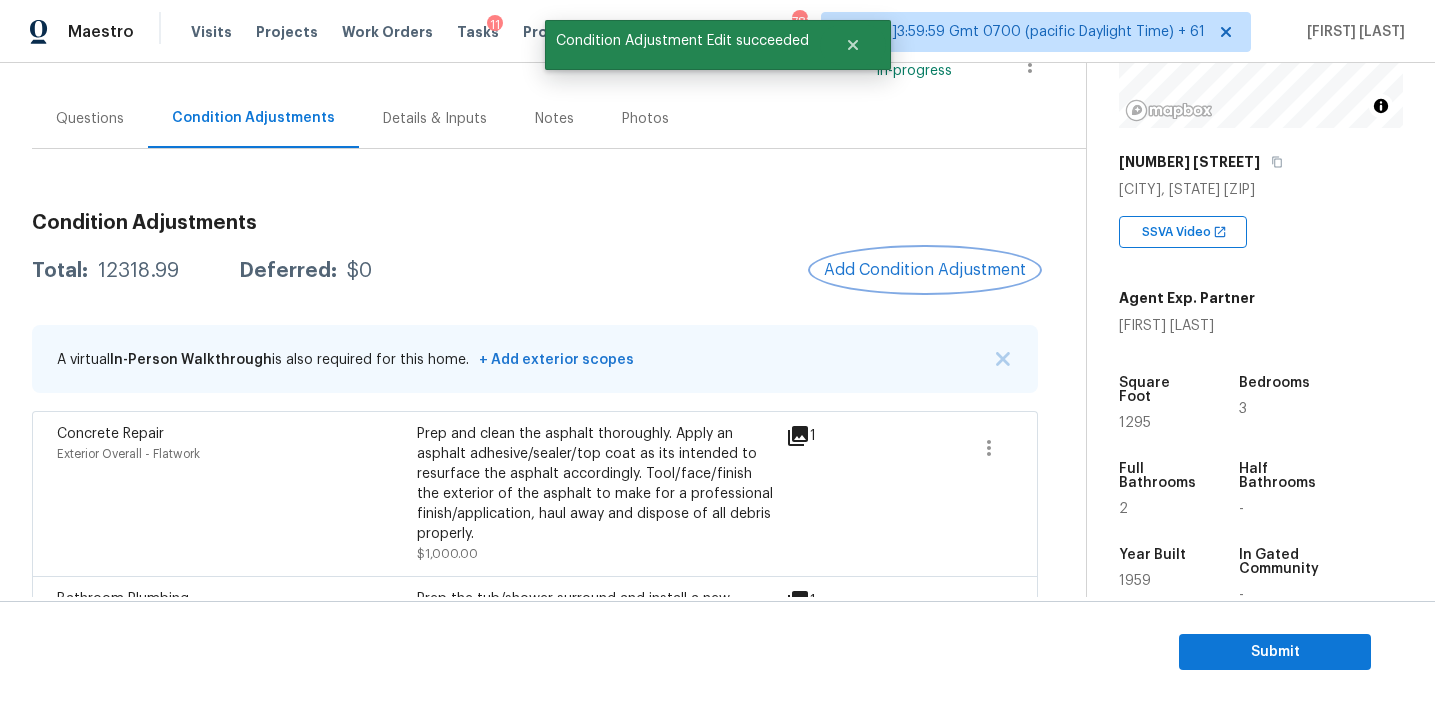 scroll, scrollTop: 0, scrollLeft: 0, axis: both 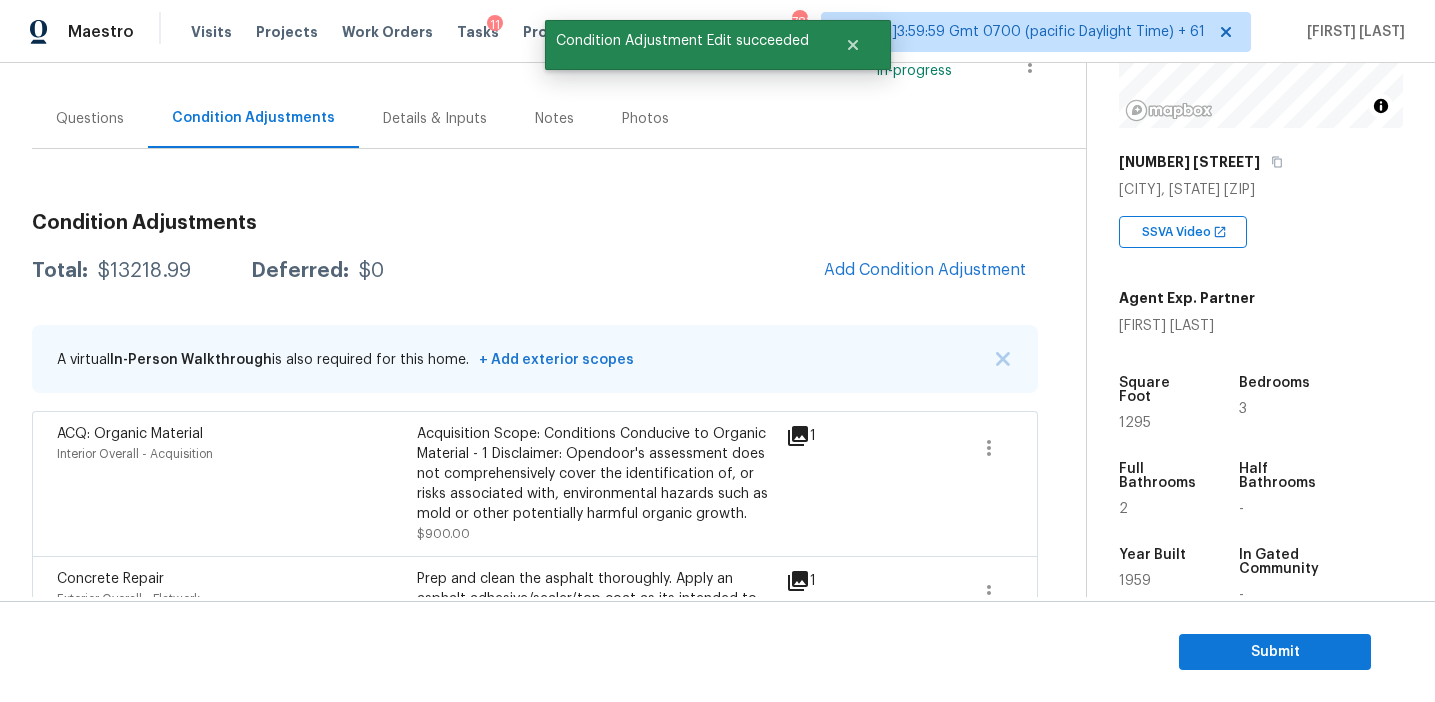 click on "Condition Adjustments Total:  [PRICE] Deferred:  $0 Add Condition Adjustment A virtual  In-Person Walkthrough  is also required for this home.   + Add exterior scopes ACQ: Organic Material Interior Overall - Acquisition Acquisition Scope: Conditions Conducive to Organic Material - 1 Disclaimer: Opendoor's assessment does not comprehensively cover the identification of, or risks associated with, environmental hazards such as mold or other potentially harmful organic growth. [PRICE]   1 Concrete Repair Exterior Overall - Flatwork Prep and clean the asphalt thoroughly. Apply an asphalt adhesive/sealer/top coat as its intended to resurface the asphalt accordingly. Tool/face/finish the exterior of the asphalt to make for a professional finish/application, haul away and dispose of all debris properly. [PRICE]   1 Bathroom Plumbing Bathroom - Plumbing [PRICE]   1 ACQ: Flooring Interior Overall - Acquisition Acquisition Scope: Minimum flooring repairs [PRICE]   0 ACQ: Paint Interior Overall - Acquisition [PRICE]" at bounding box center (535, 1016) 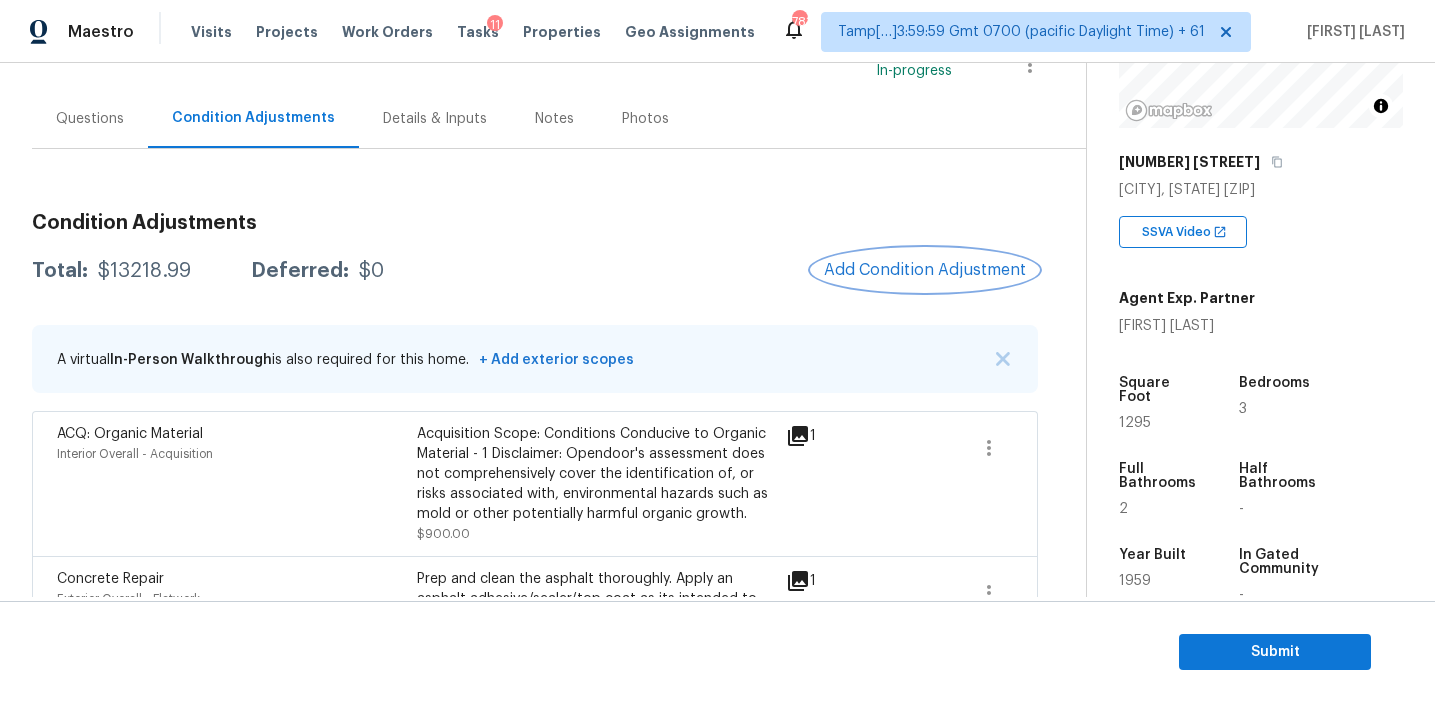 click on "Add Condition Adjustment" at bounding box center [925, 270] 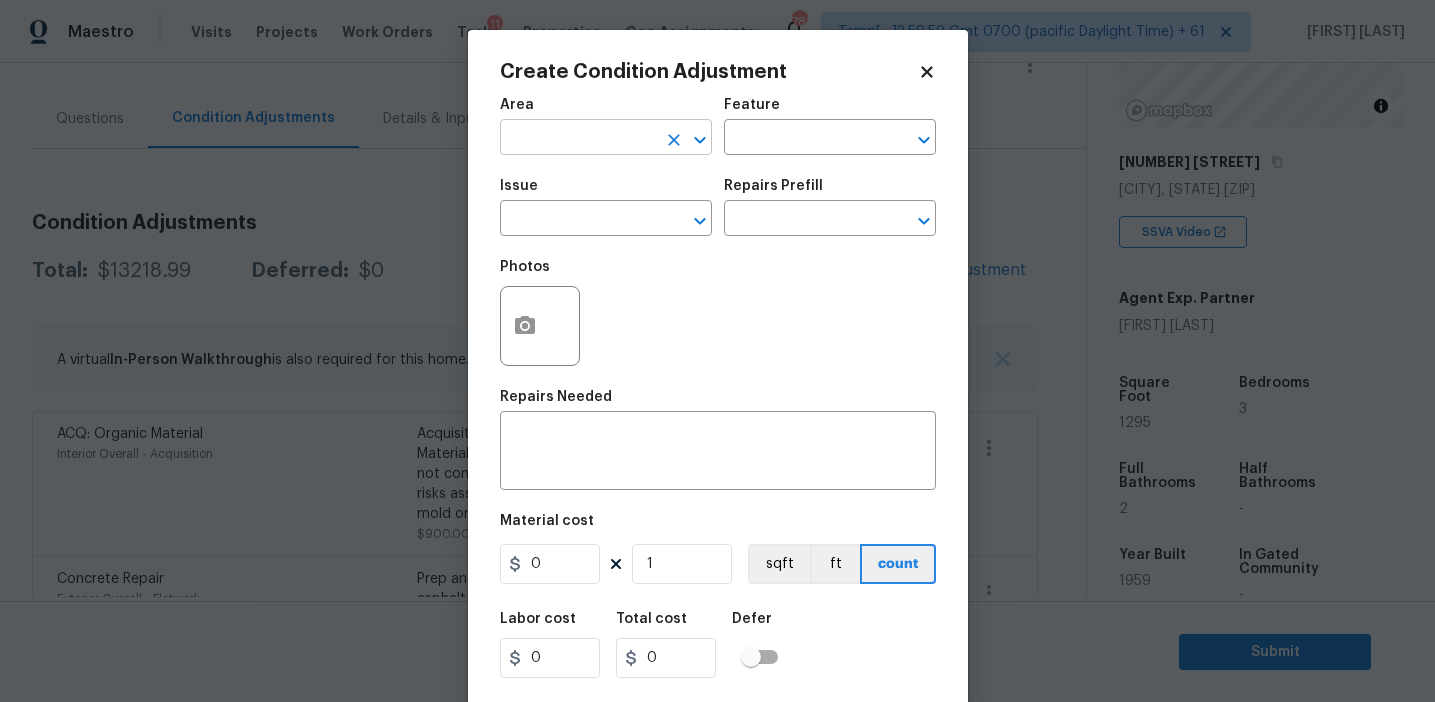 click at bounding box center [578, 139] 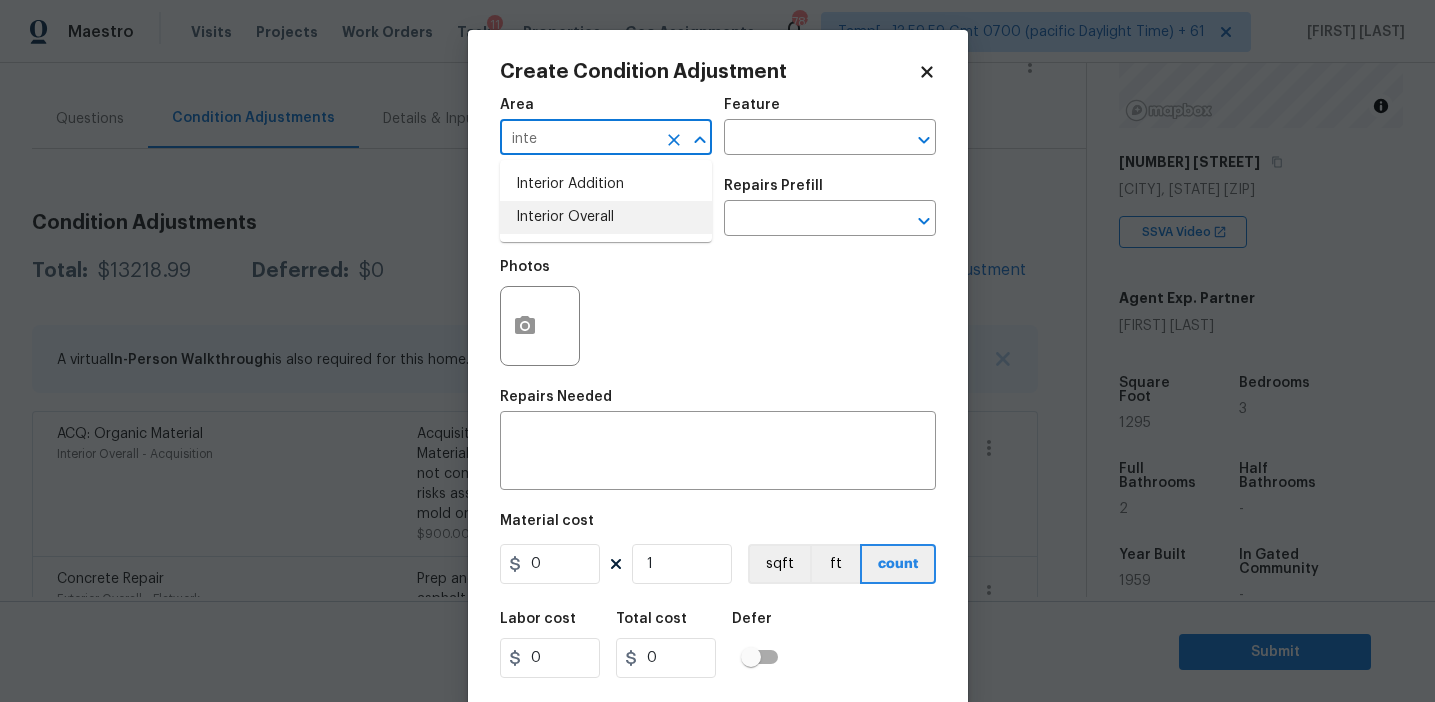 click on "Interior Overall" at bounding box center [606, 217] 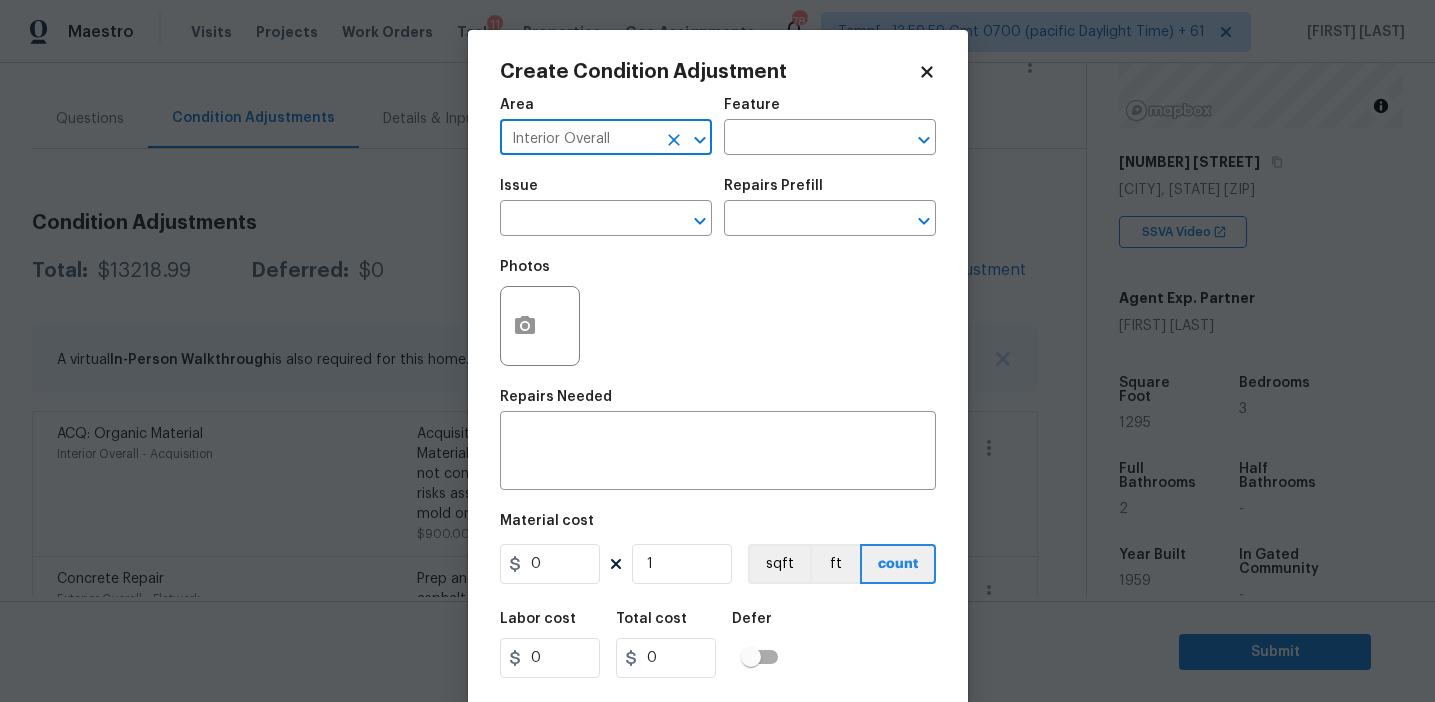 type on "Interior Overall" 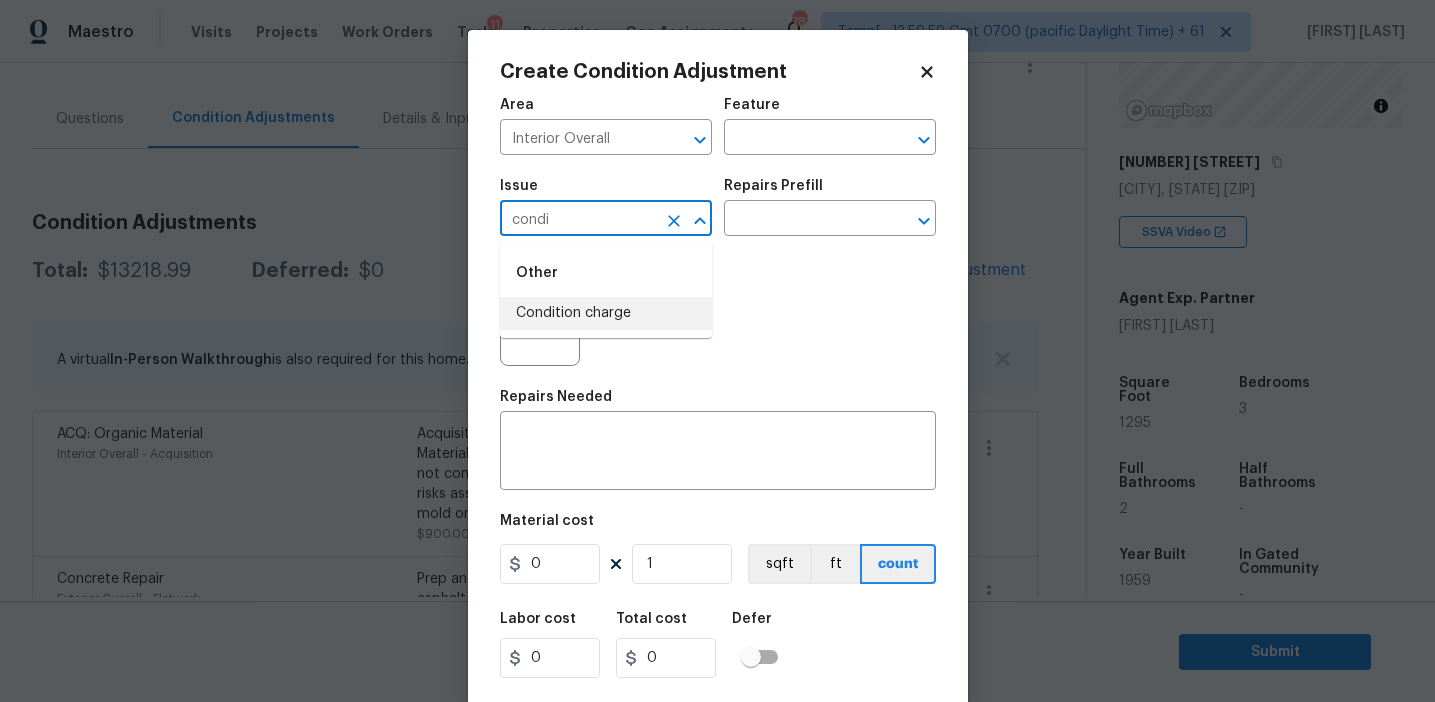click on "Condition charge" at bounding box center (606, 313) 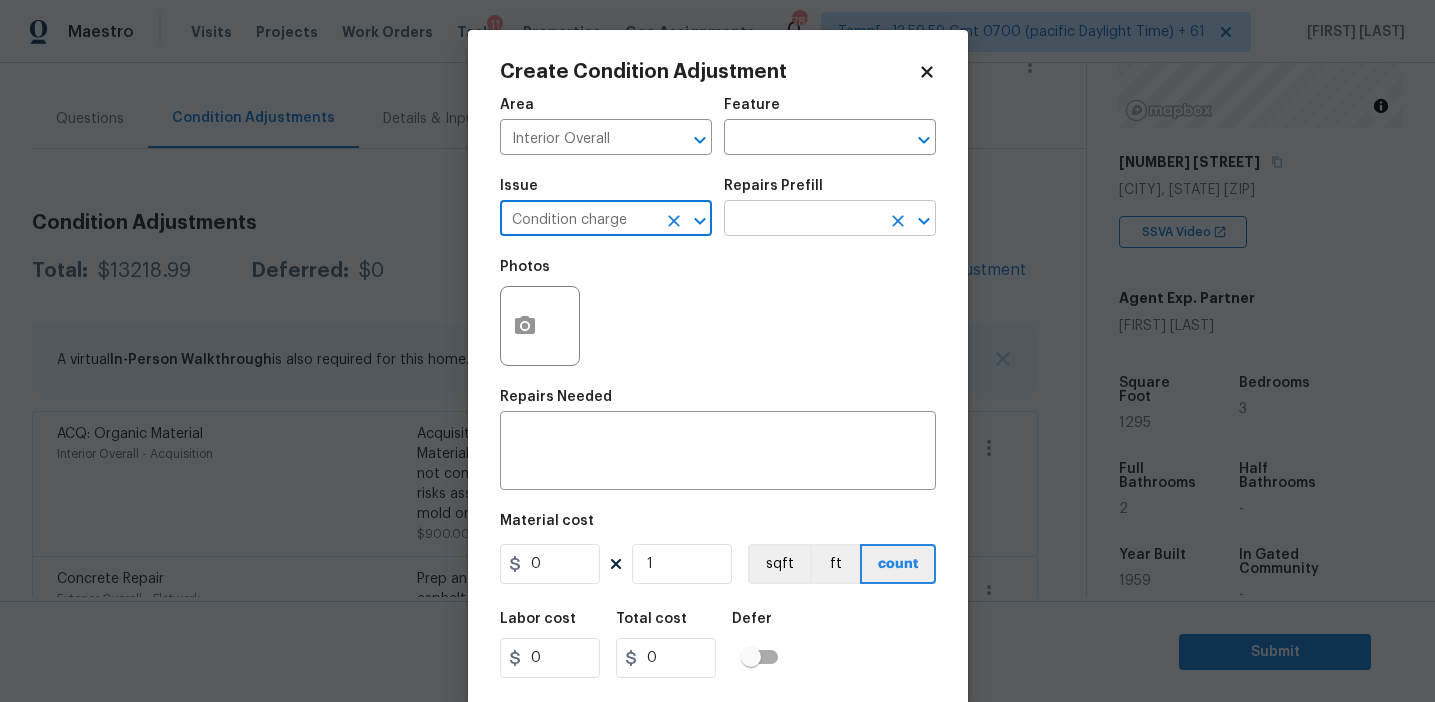 type on "Condition charge" 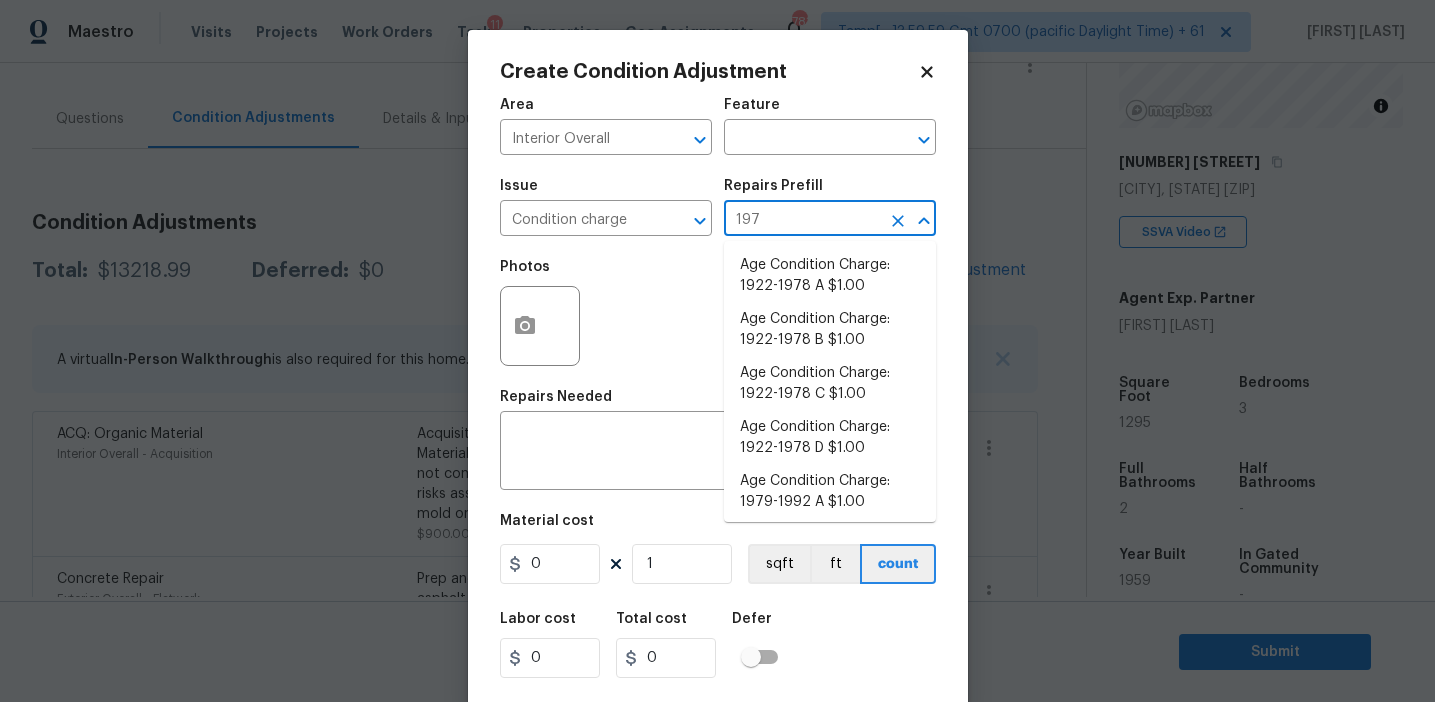 type on "1978" 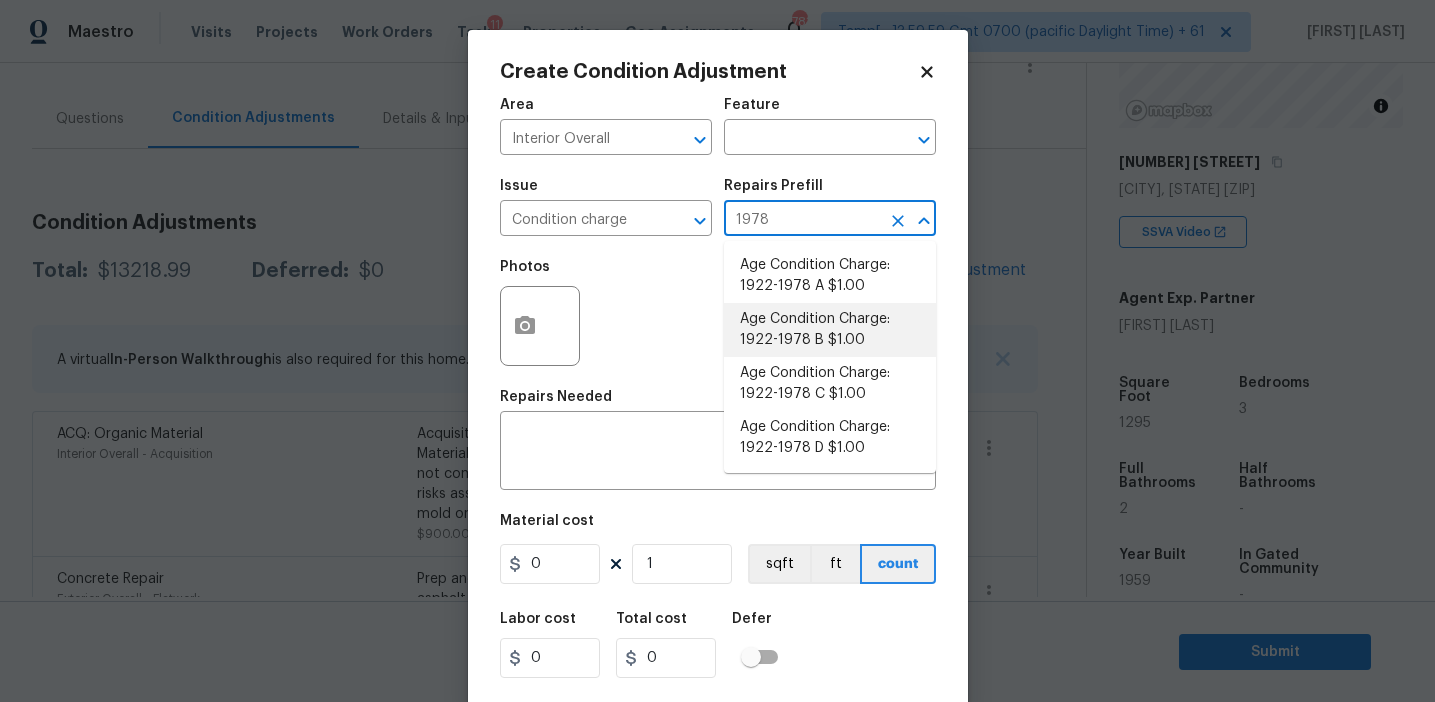 click on "Age Condition Charge: 1922-1978 B	 $1.00" at bounding box center (830, 330) 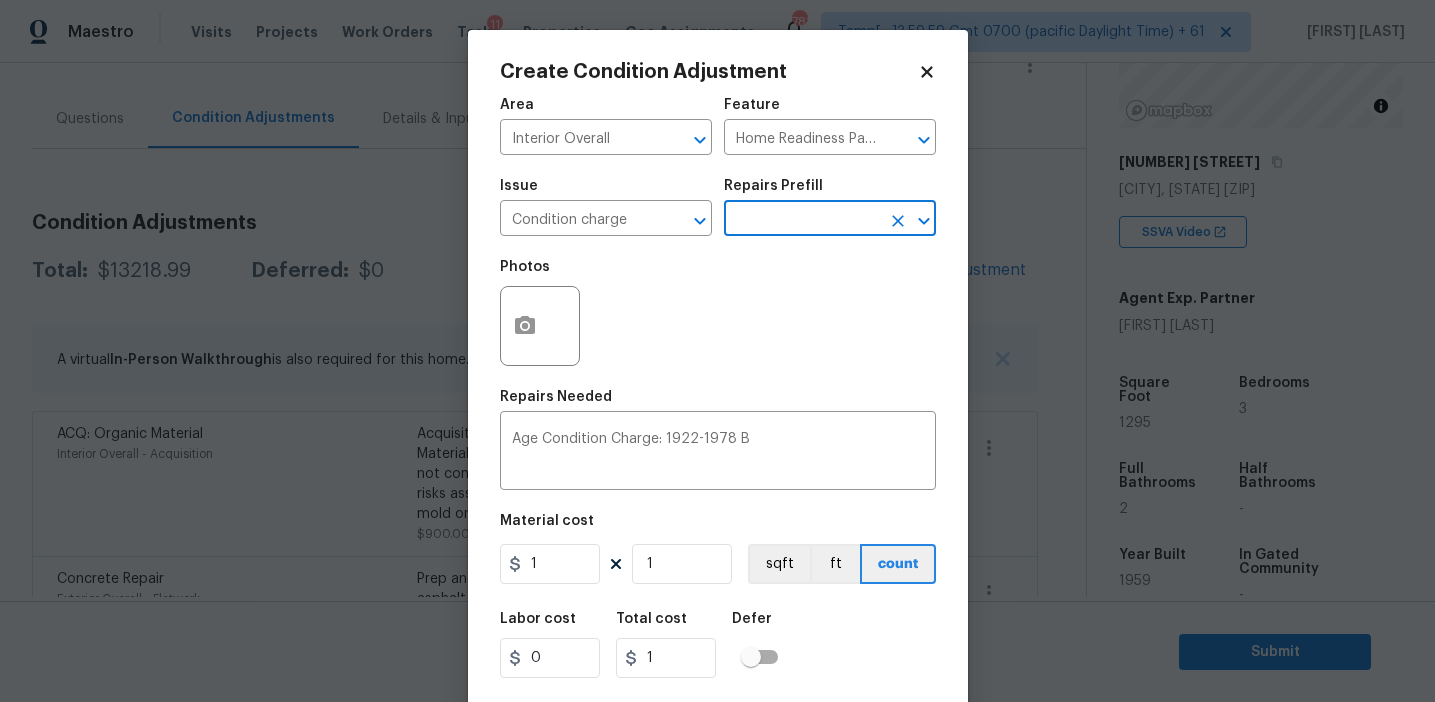 click on "Material cost 1 1 sqft ft count" at bounding box center [718, 551] 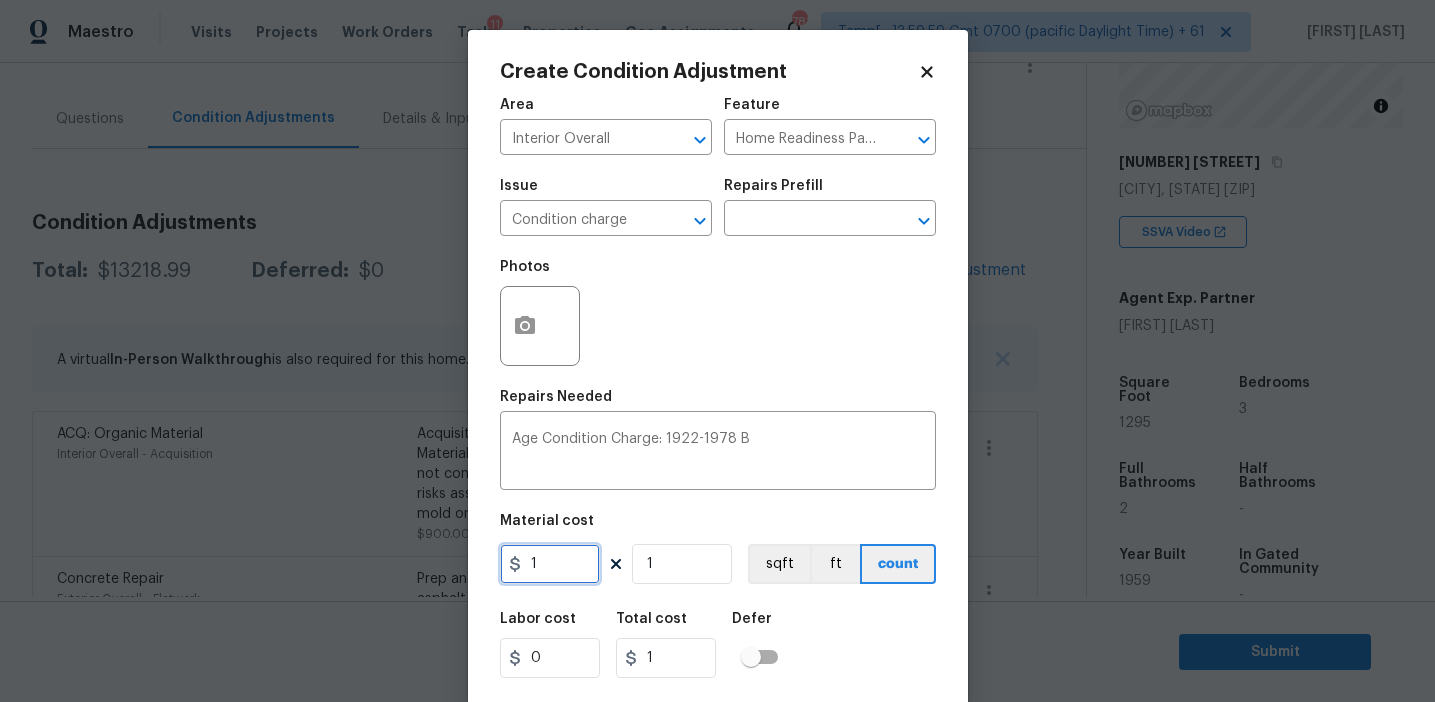 click on "1" at bounding box center [550, 564] 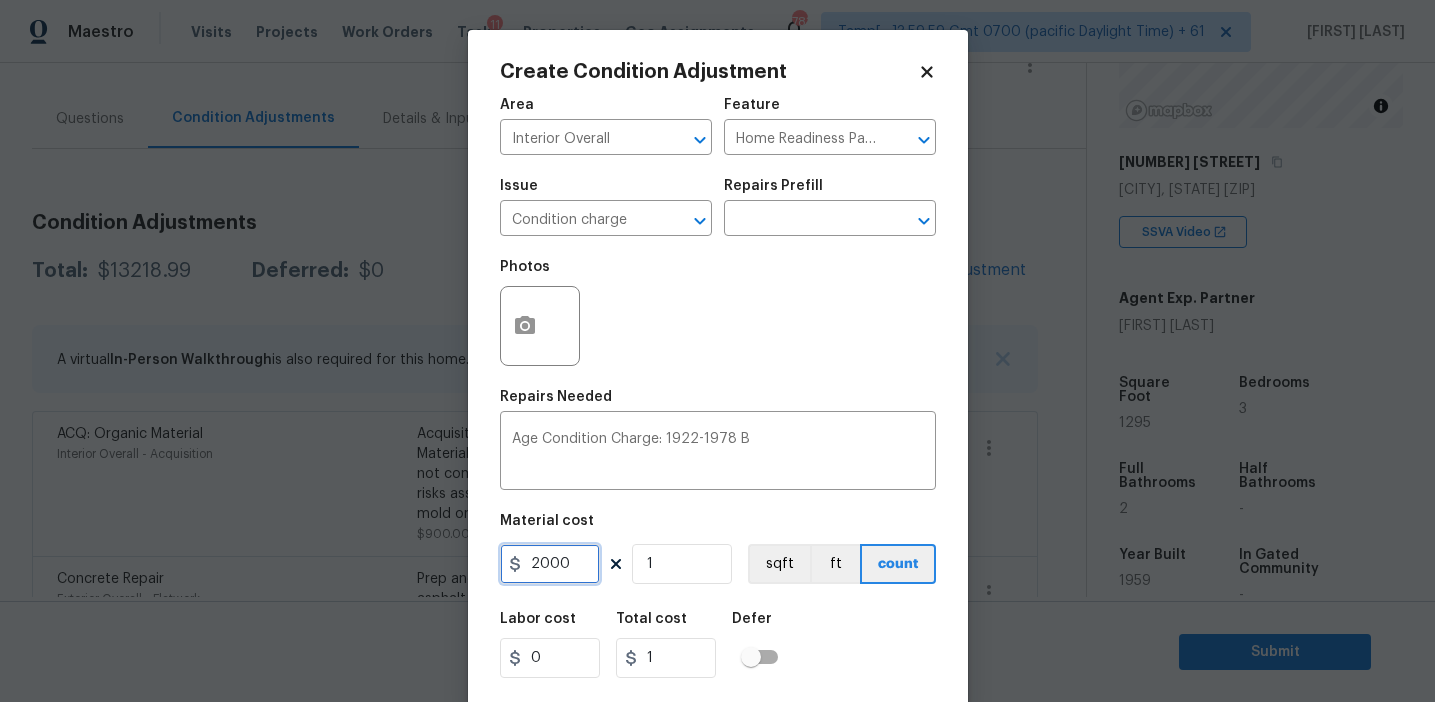 type on "2000" 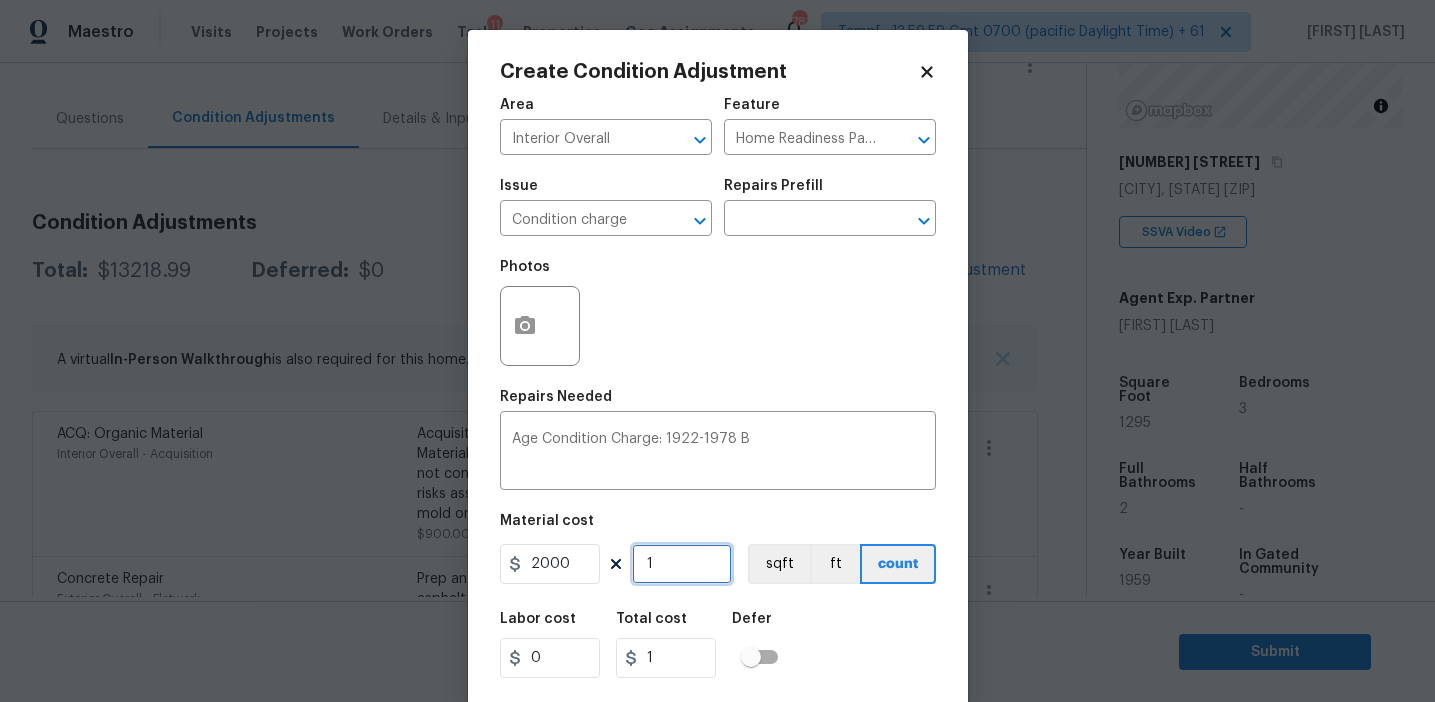 type on "2000" 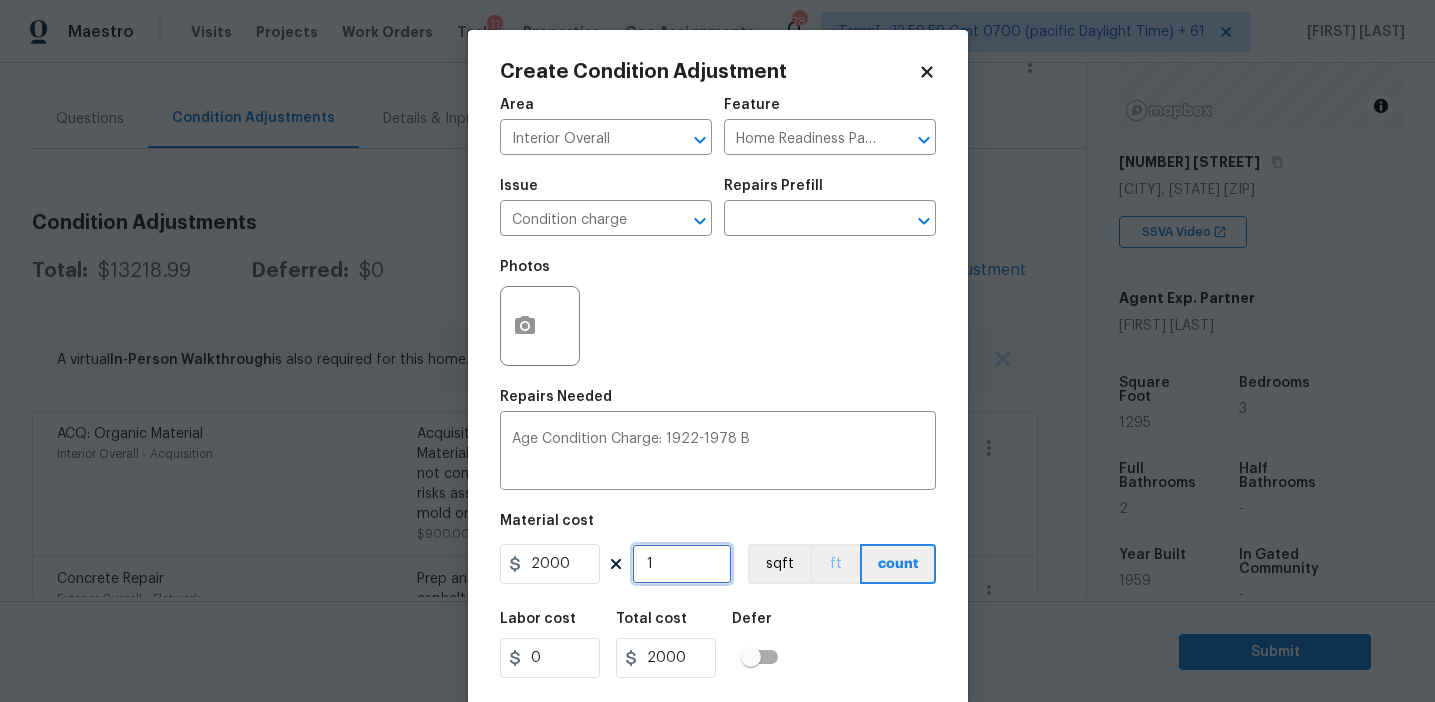 scroll, scrollTop: 45, scrollLeft: 0, axis: vertical 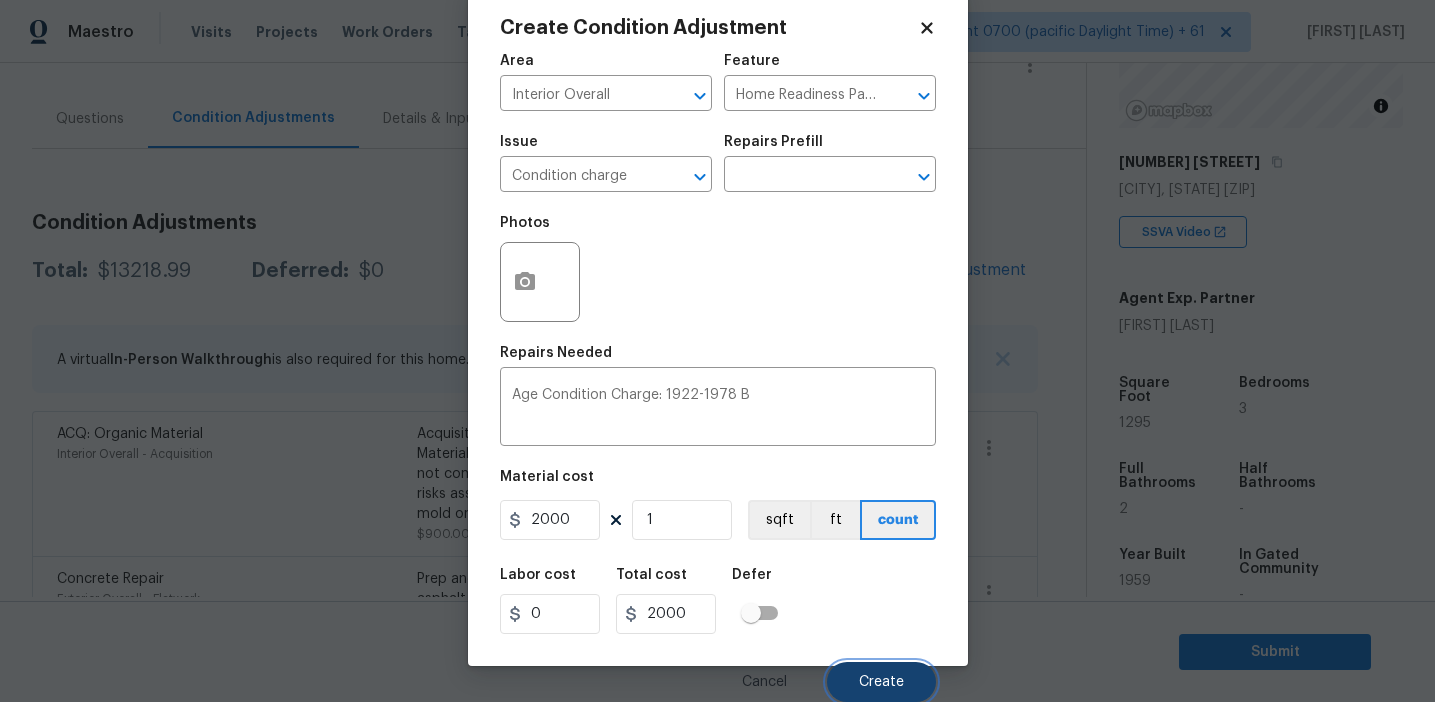 click on "Create" at bounding box center (881, 682) 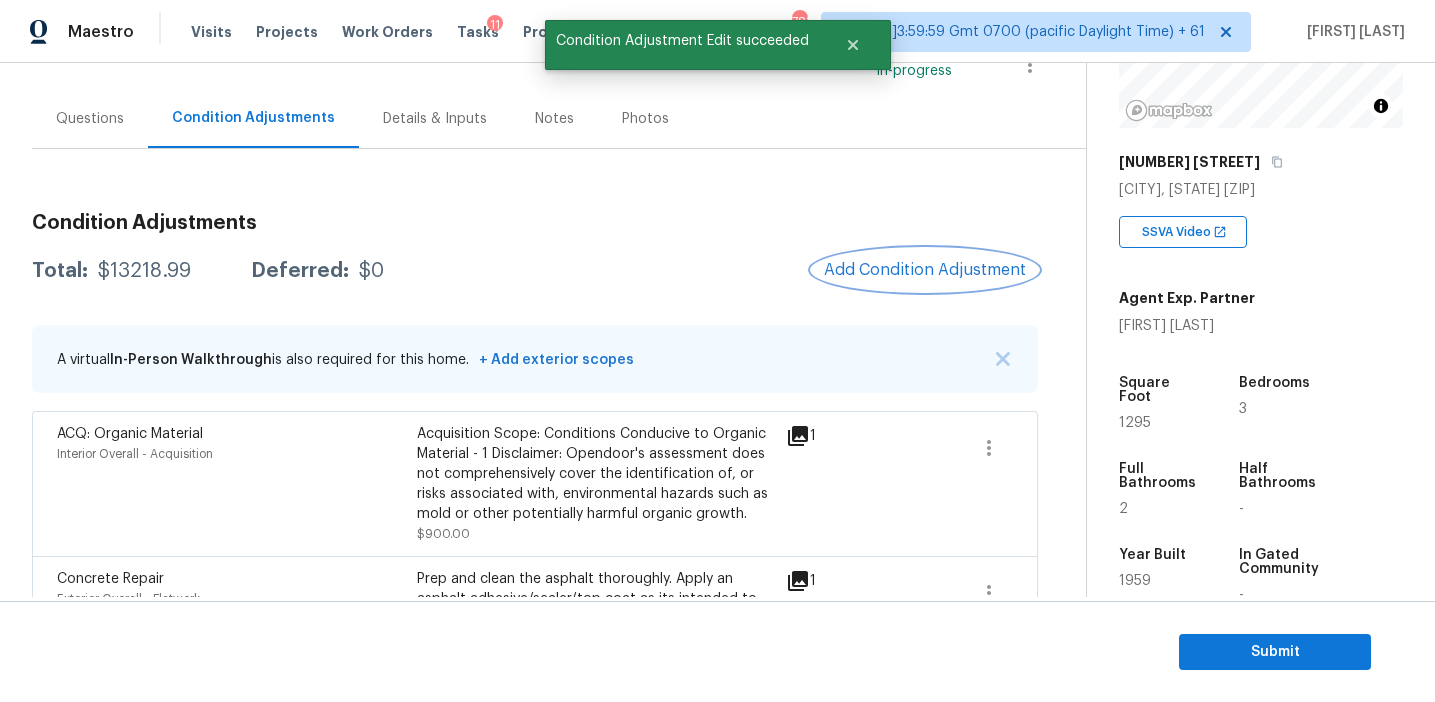 scroll, scrollTop: 0, scrollLeft: 0, axis: both 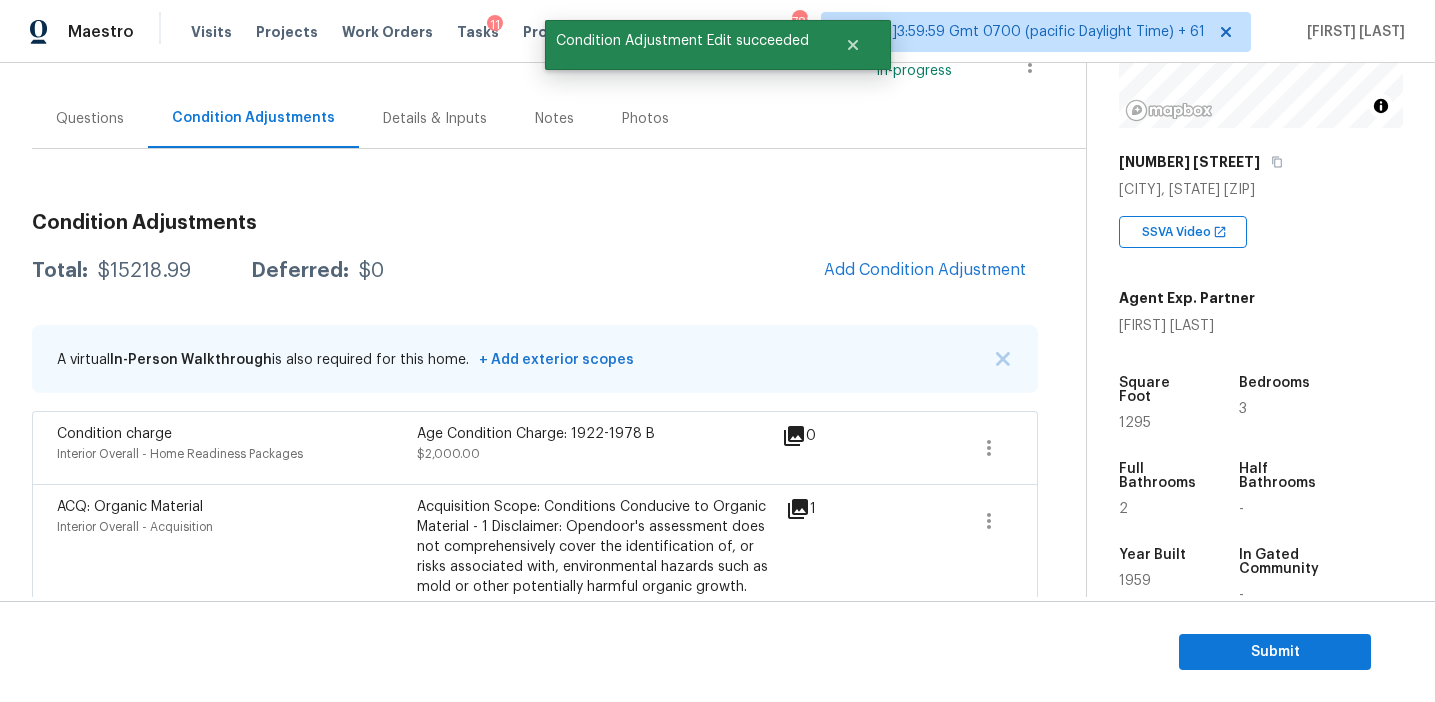 click on "$15218.99" at bounding box center (144, 271) 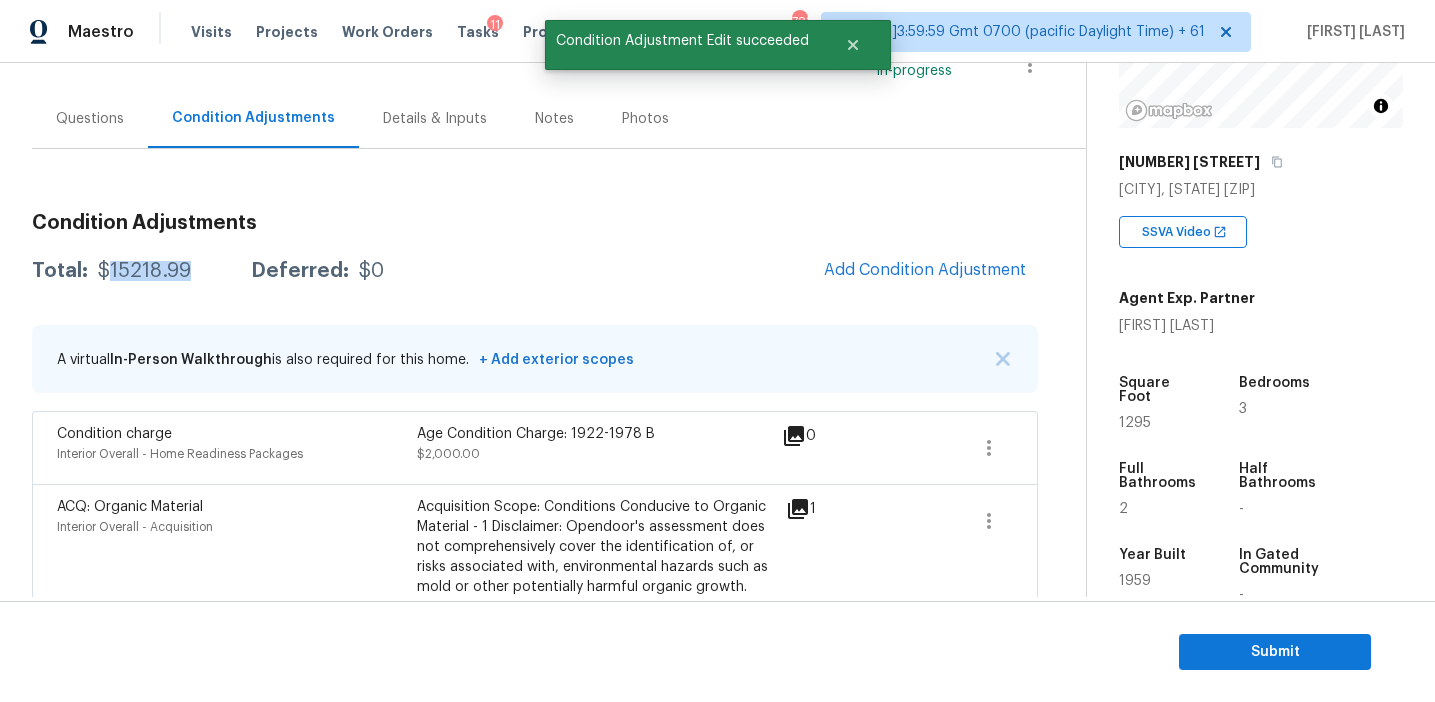 click on "$15218.99" at bounding box center [144, 271] 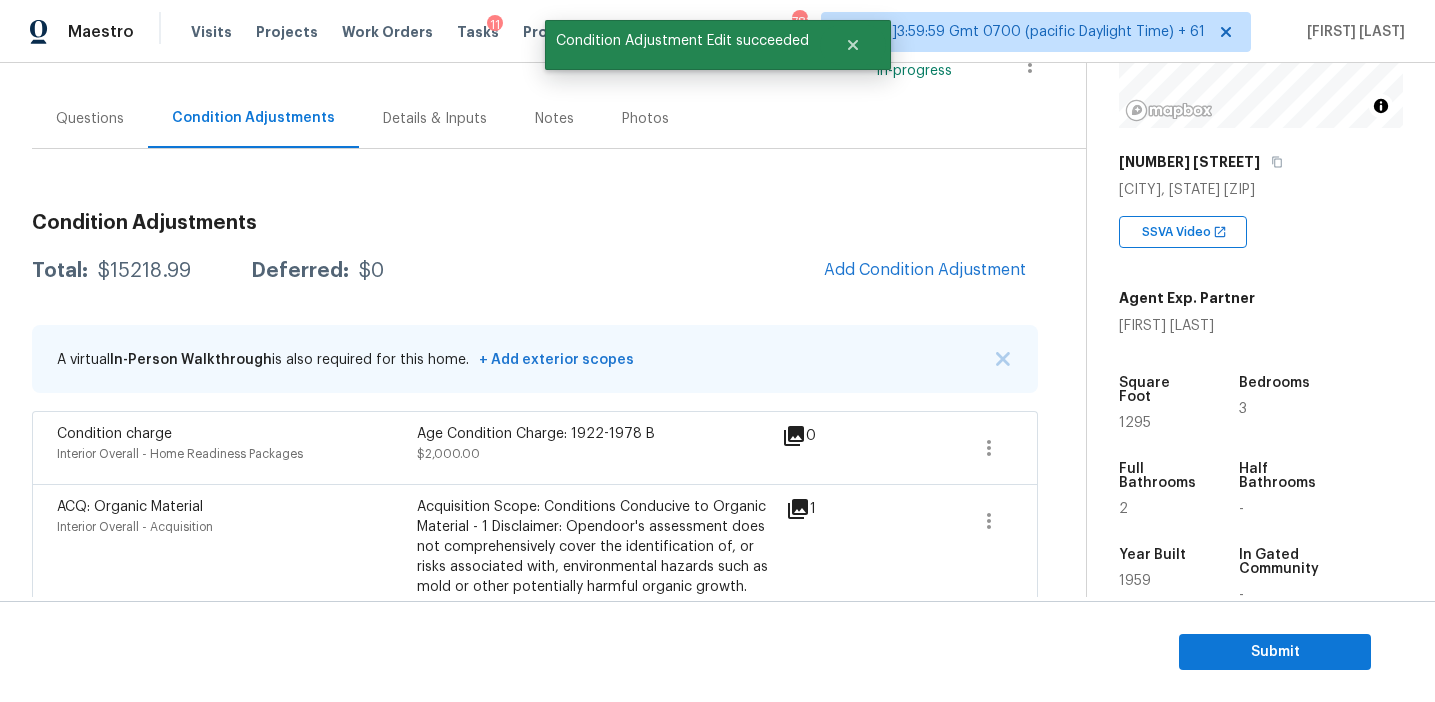 click on "Total:  15218.99 Deferred:  0 Add Condition Adjustment" at bounding box center [535, 271] 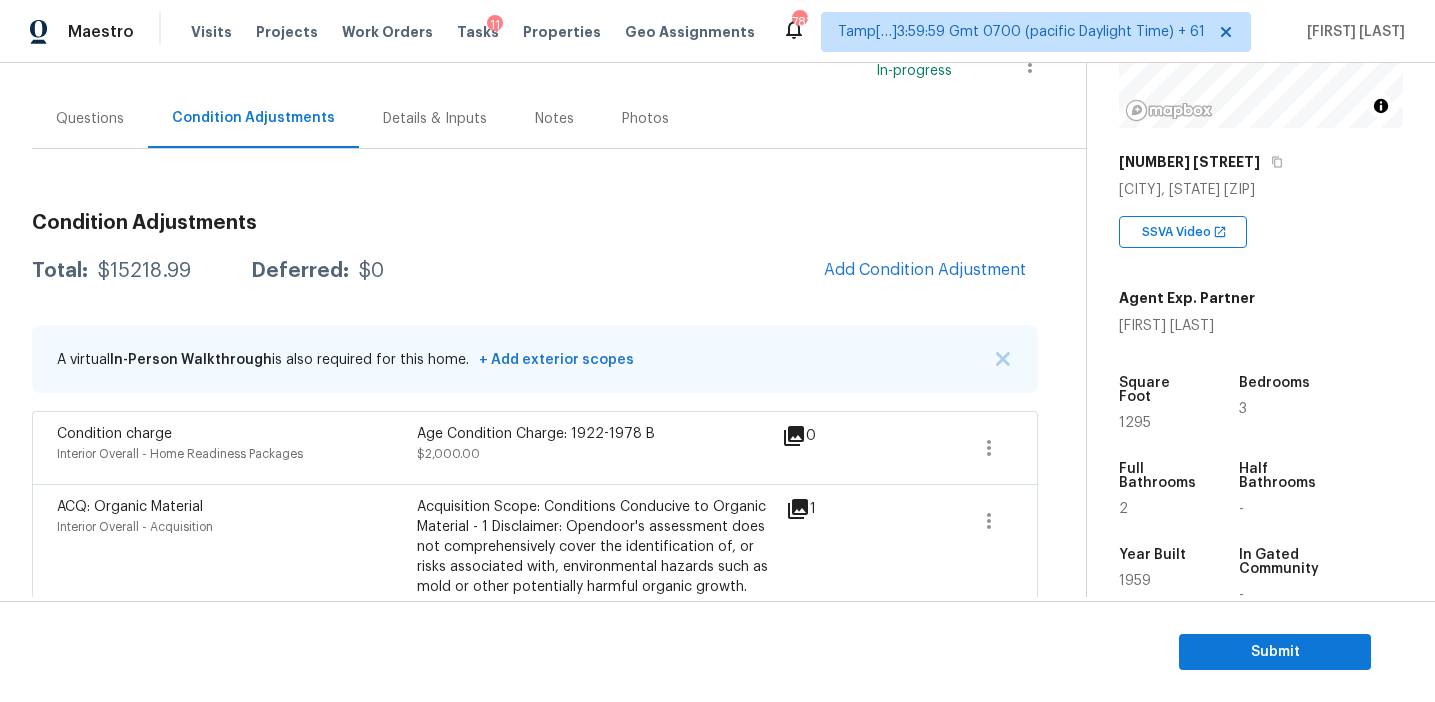 click on "Condition Adjustments" at bounding box center [535, 223] 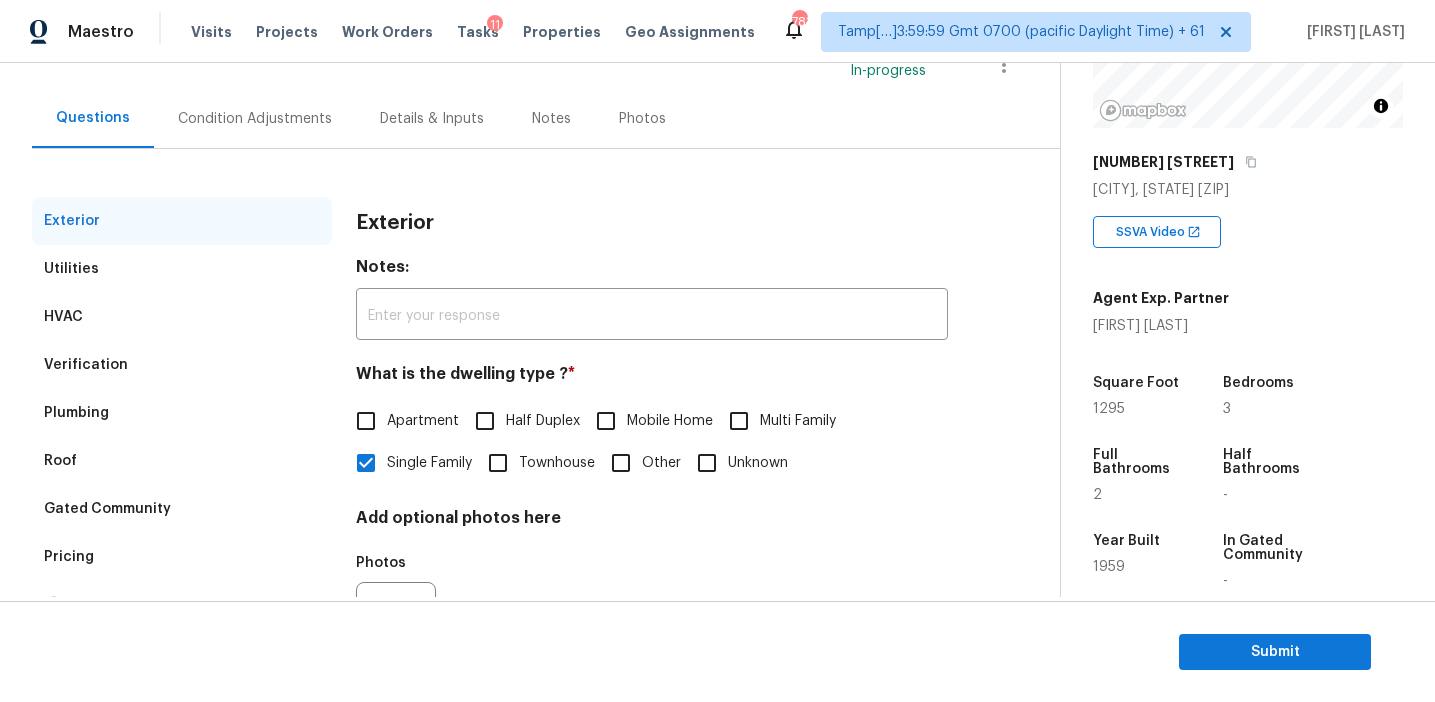 click on "Pricing" at bounding box center (182, 557) 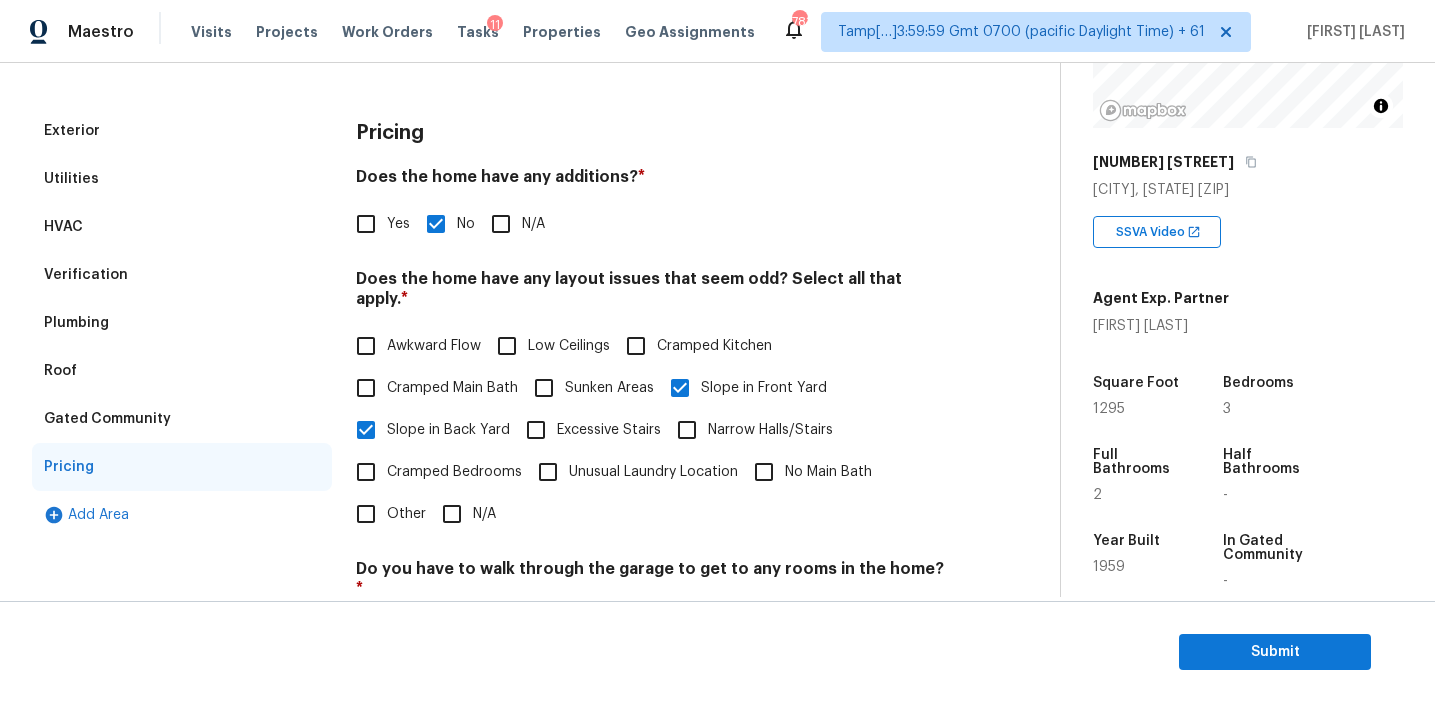 click on "Verification" at bounding box center (182, 275) 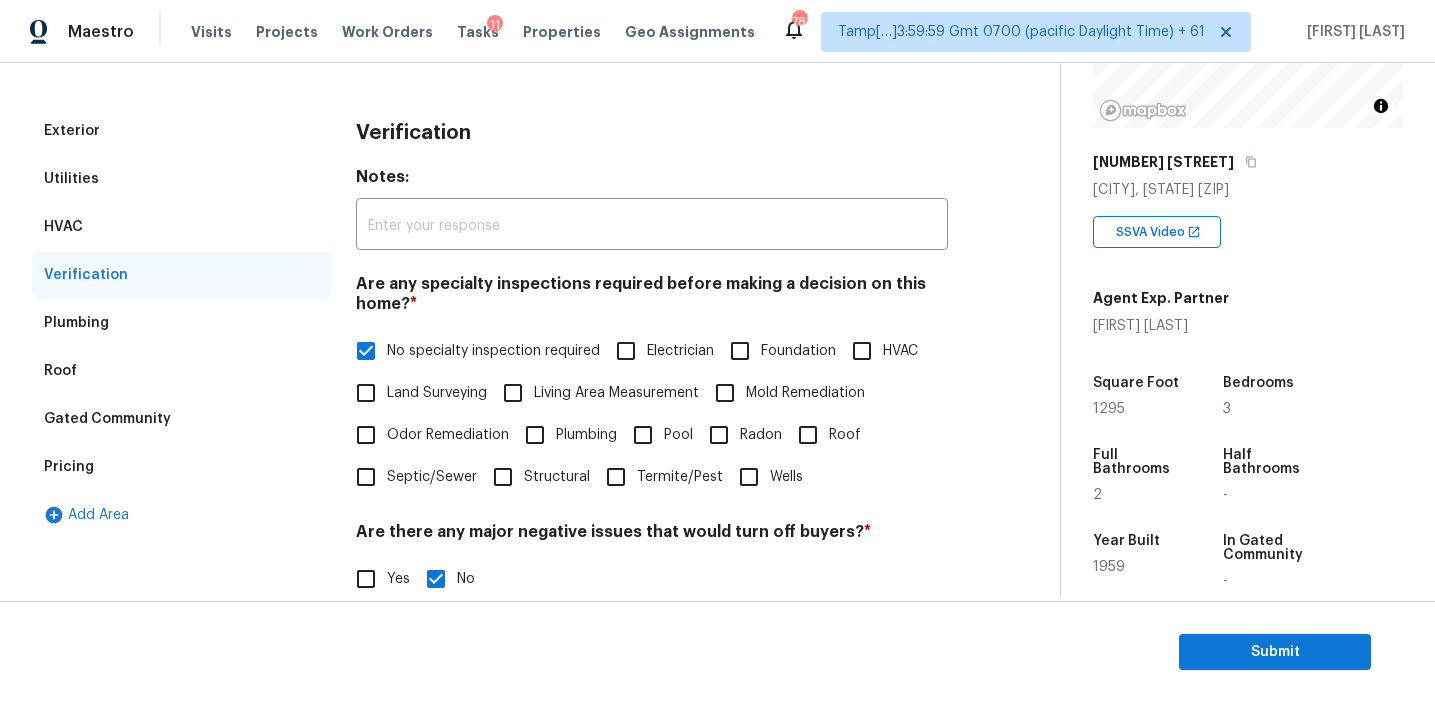 scroll, scrollTop: 691, scrollLeft: 0, axis: vertical 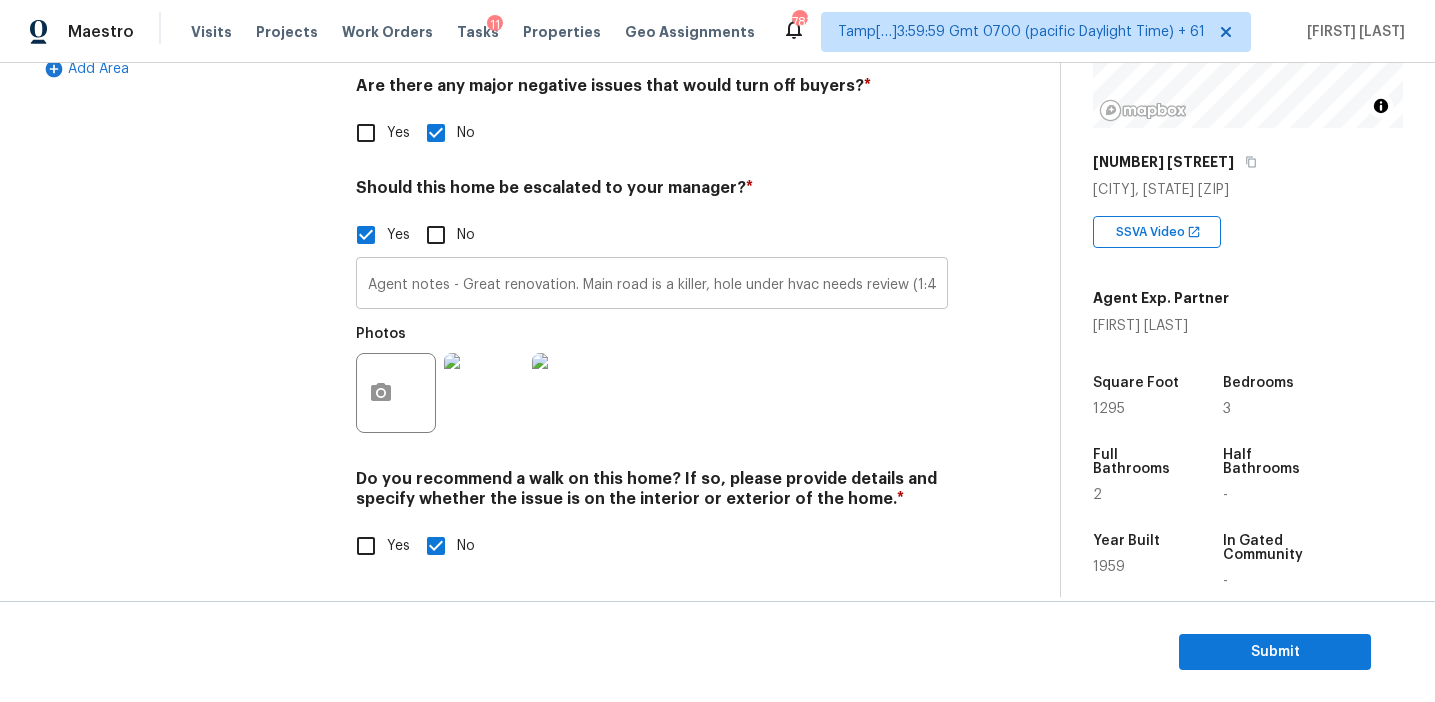 click on "Agent notes - Great renovation. Main road is a killer, hole under hvac needs review (1:47), interior video was not present but can see the MLS is active hence scoped using it." at bounding box center [652, 285] 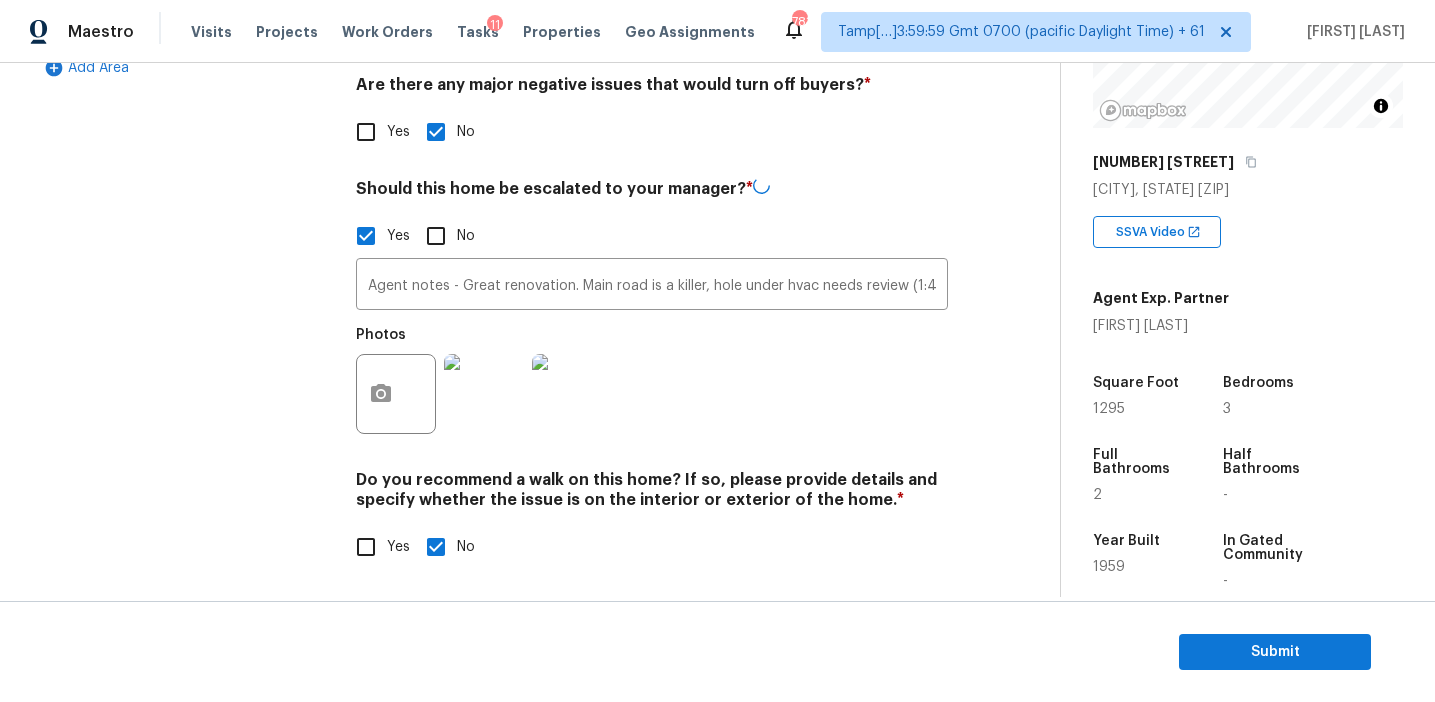 click on "Exterior Utilities HVAC Verification Plumbing Roof Gated Community Pricing Add Area" at bounding box center (182, 126) 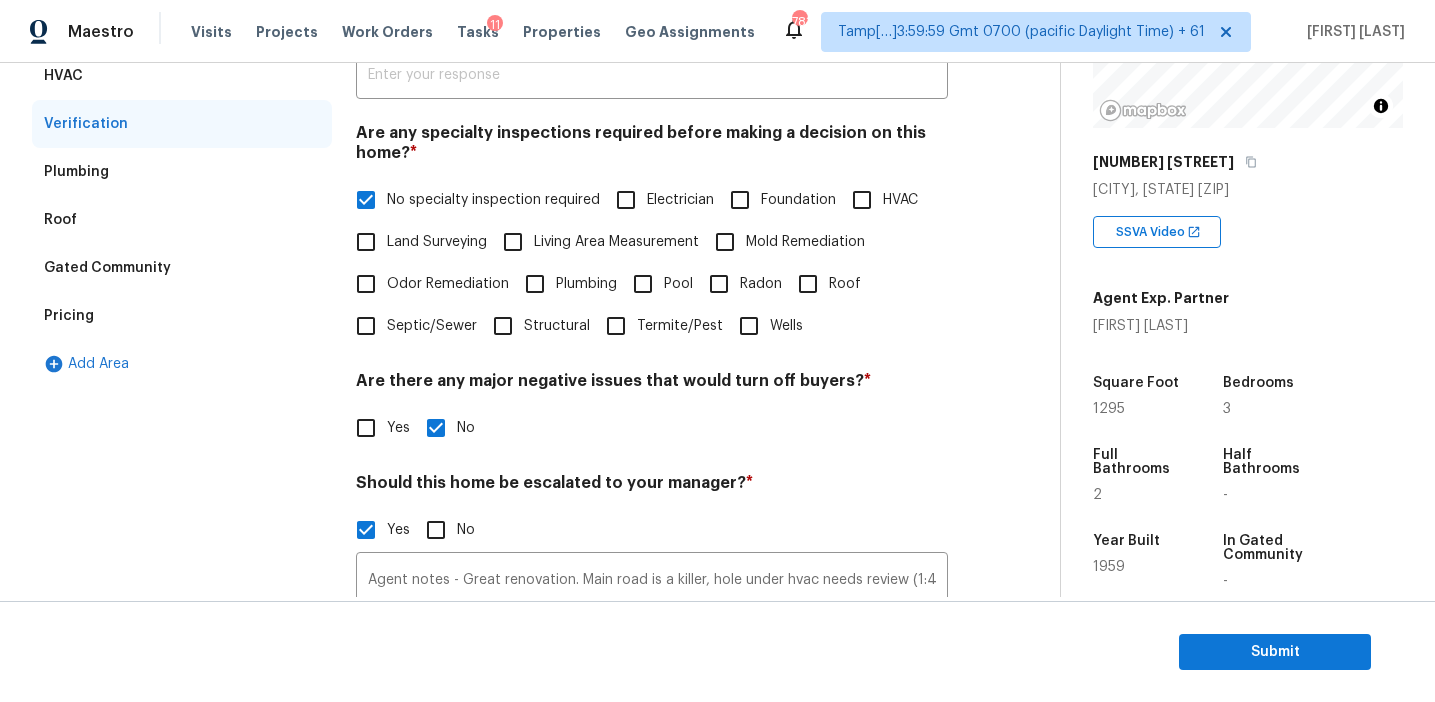 click on "Pricing" at bounding box center [182, 316] 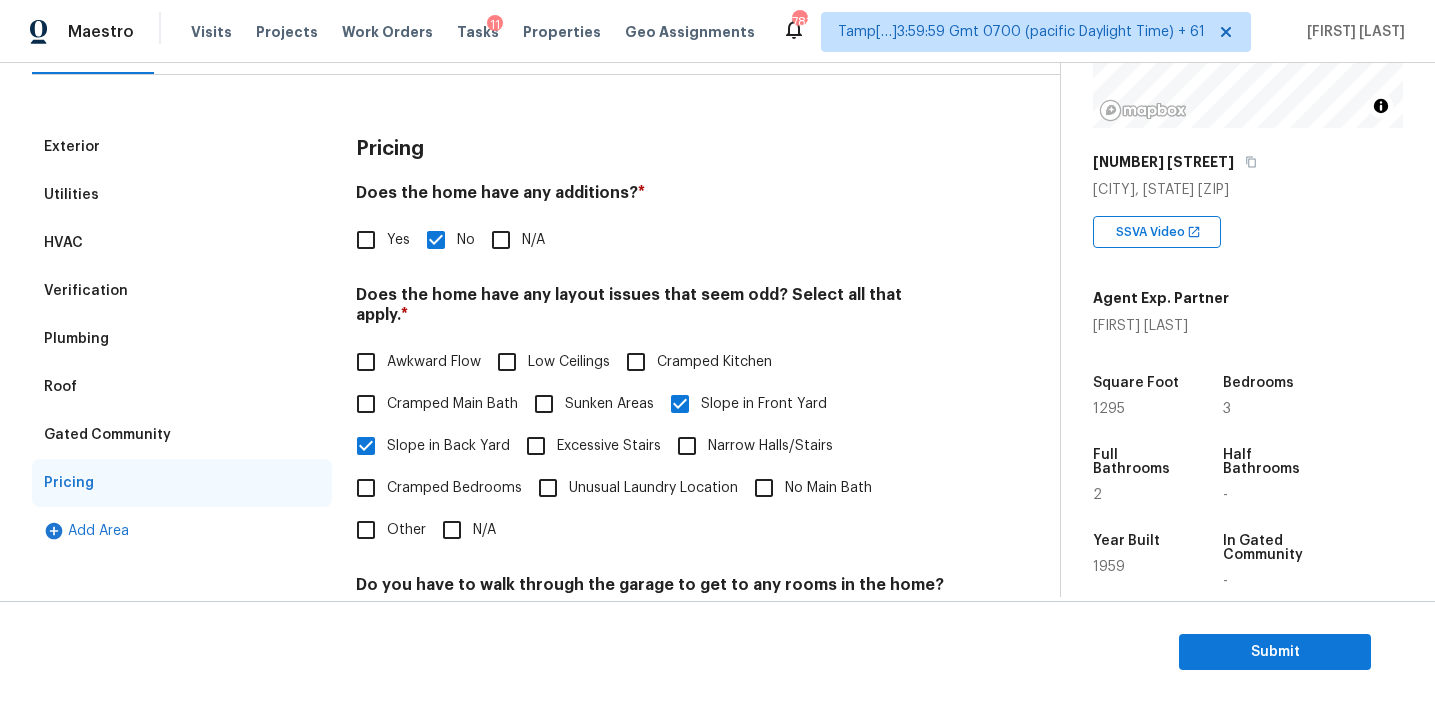 scroll, scrollTop: 176, scrollLeft: 0, axis: vertical 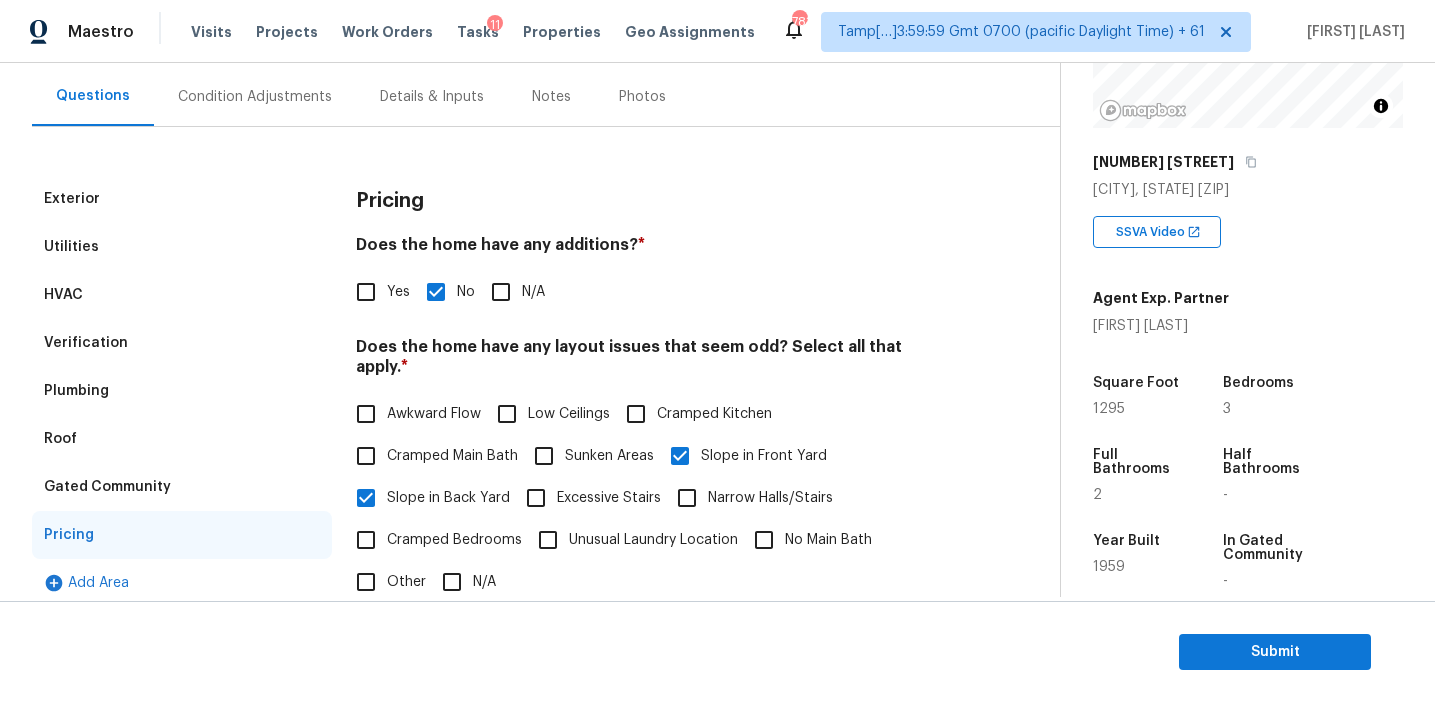 click on "Pricing" at bounding box center [182, 535] 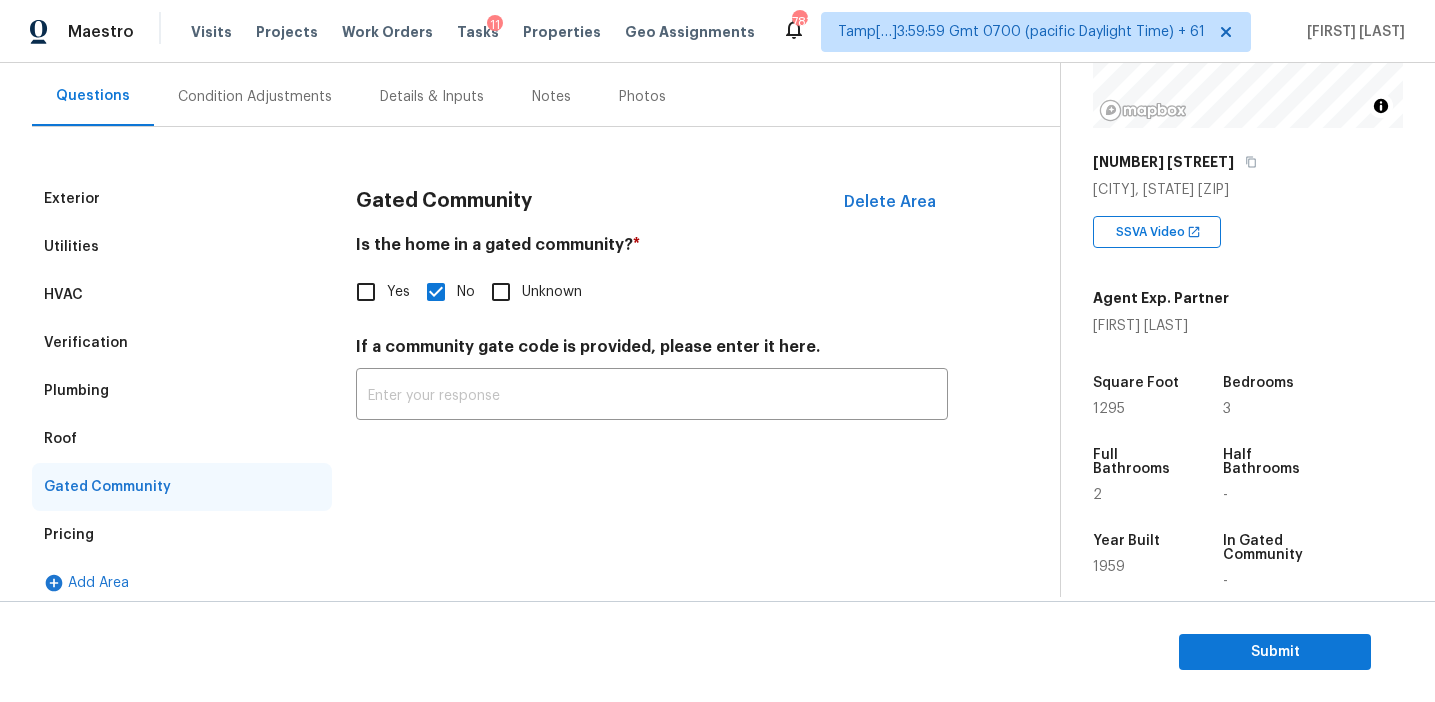 click on "Roof" at bounding box center [182, 439] 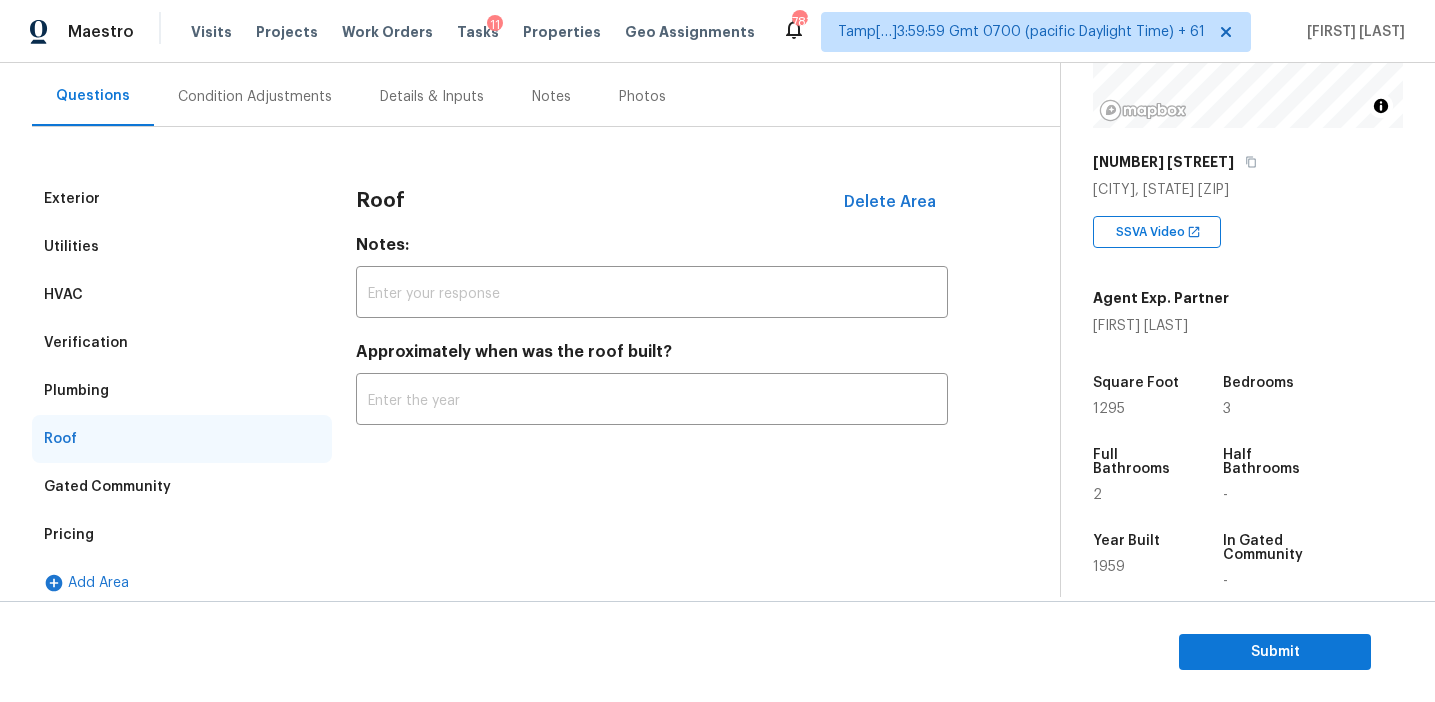 click on "Plumbing" at bounding box center (182, 391) 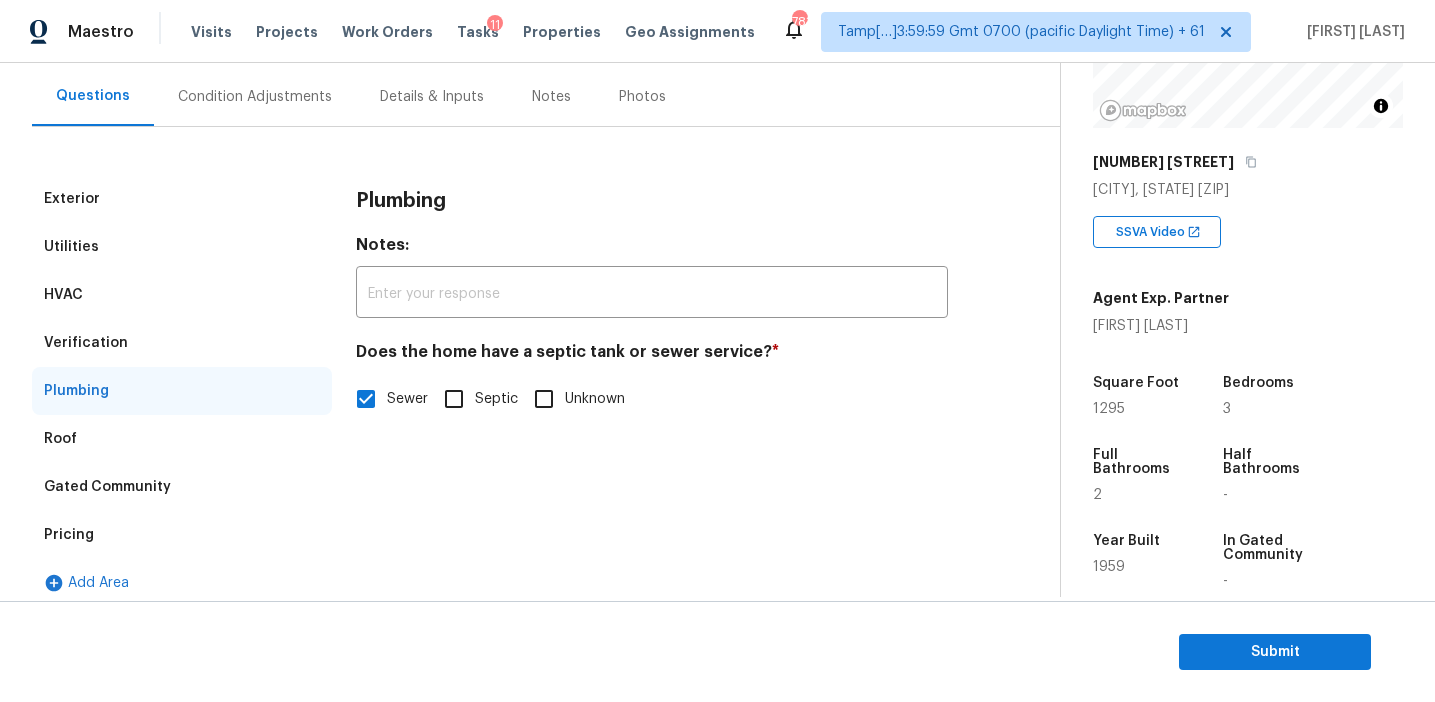click on "Verification" at bounding box center (182, 343) 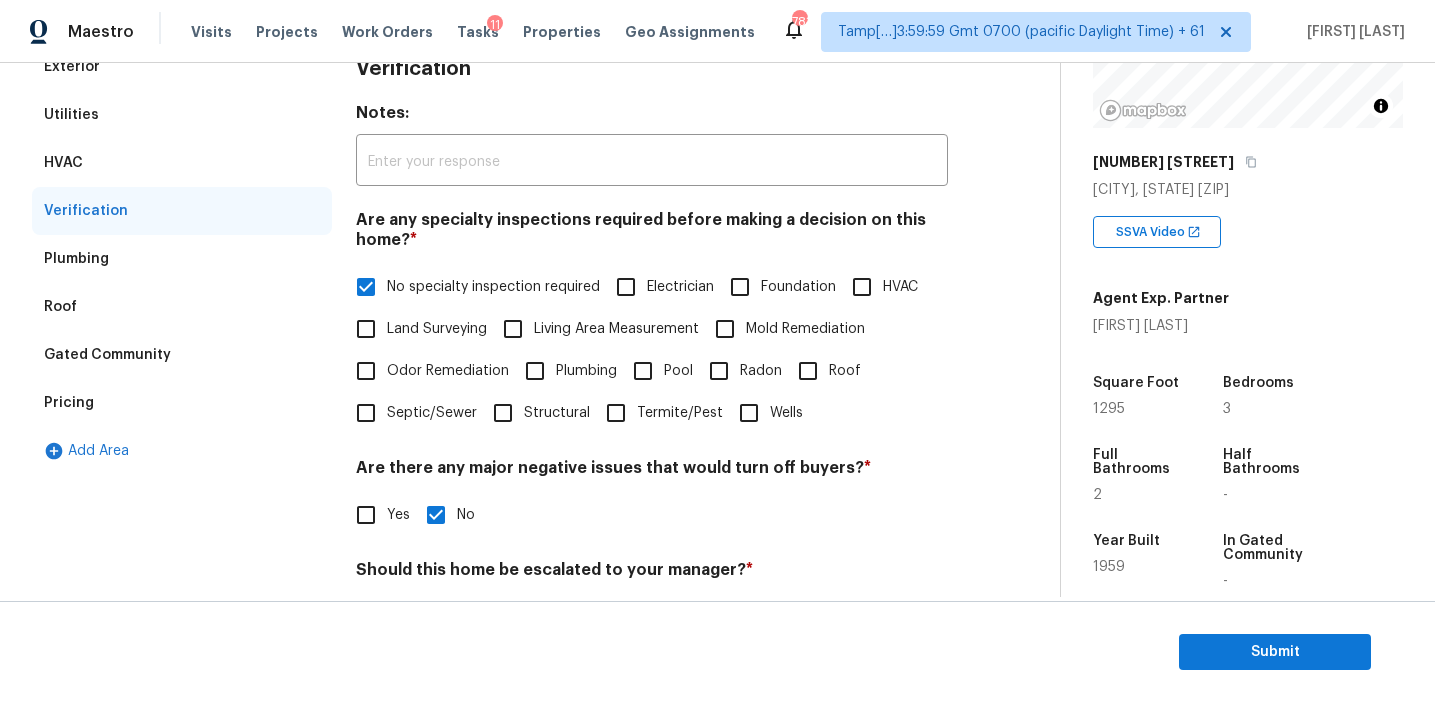 scroll, scrollTop: 115, scrollLeft: 0, axis: vertical 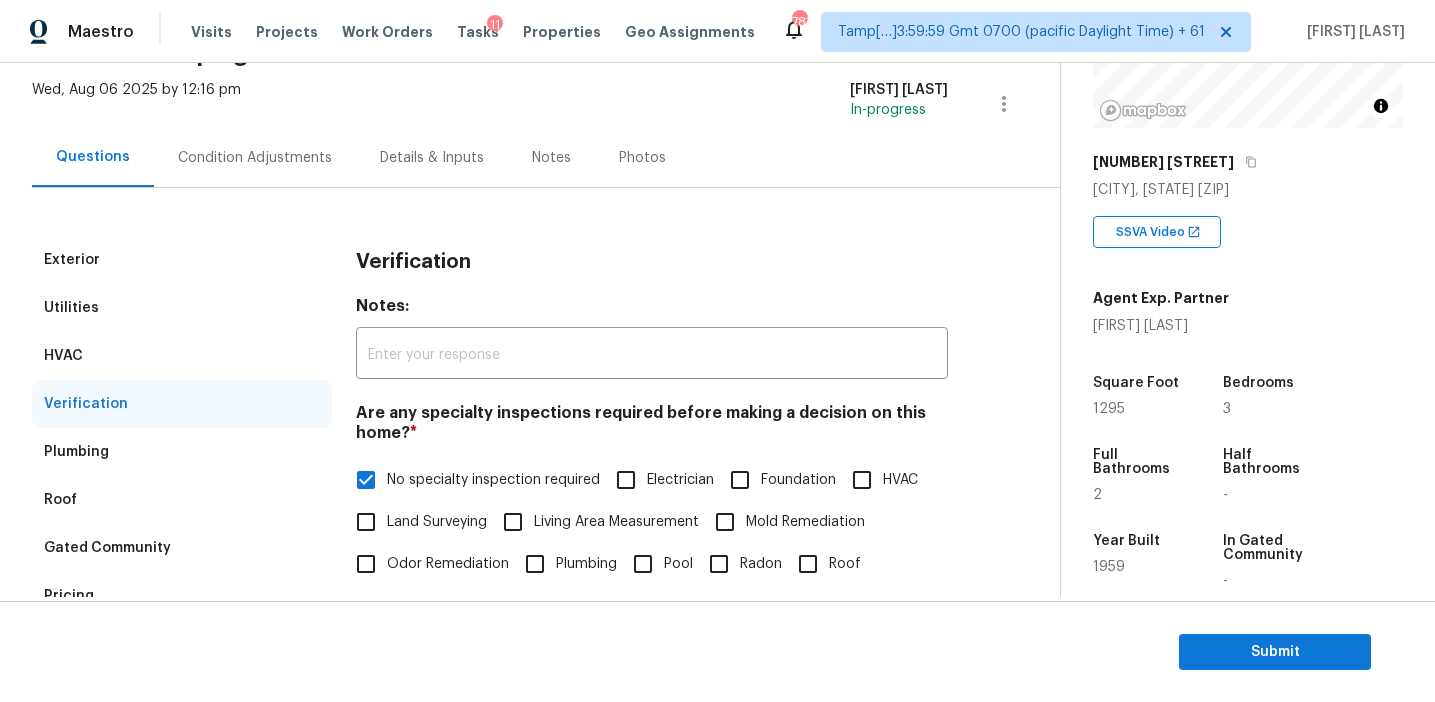 click on "HVAC" at bounding box center (182, 356) 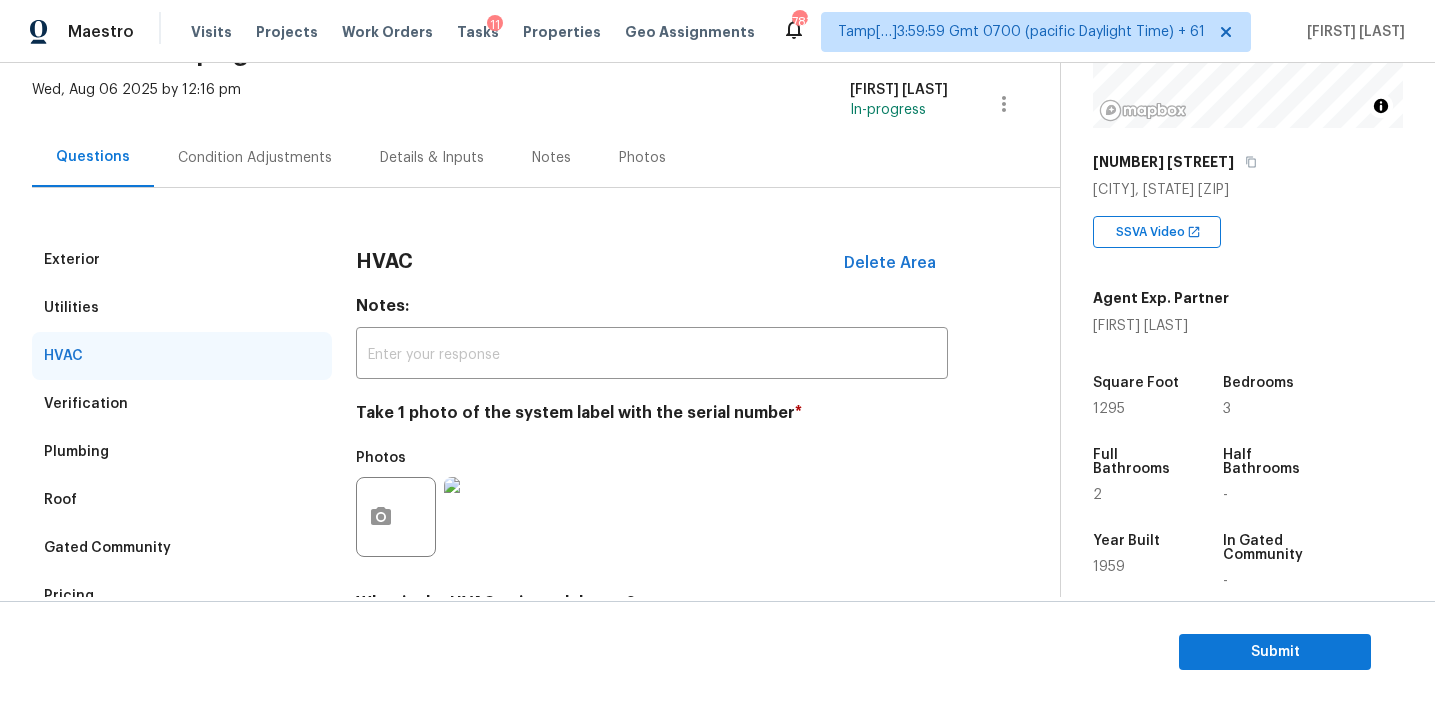 click on "Utilities" at bounding box center [182, 308] 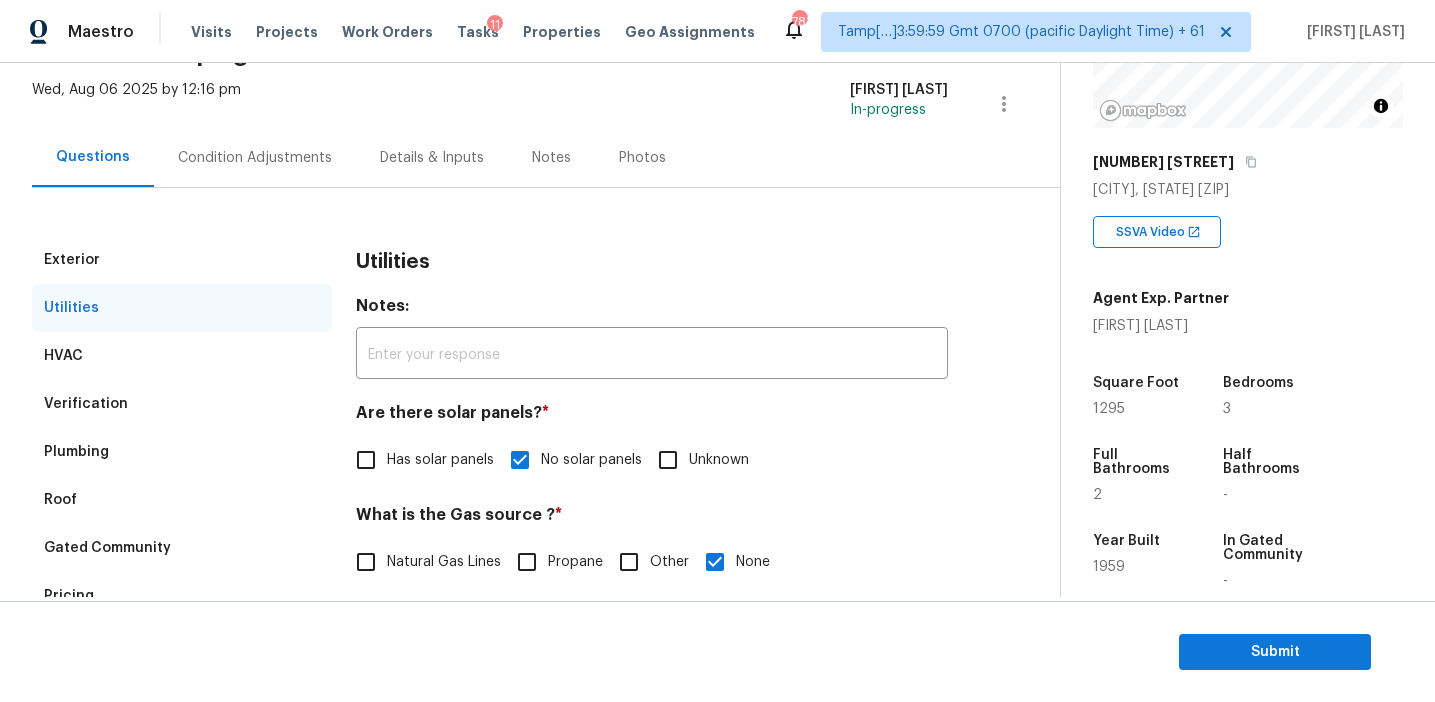 click on "Exterior" at bounding box center (182, 260) 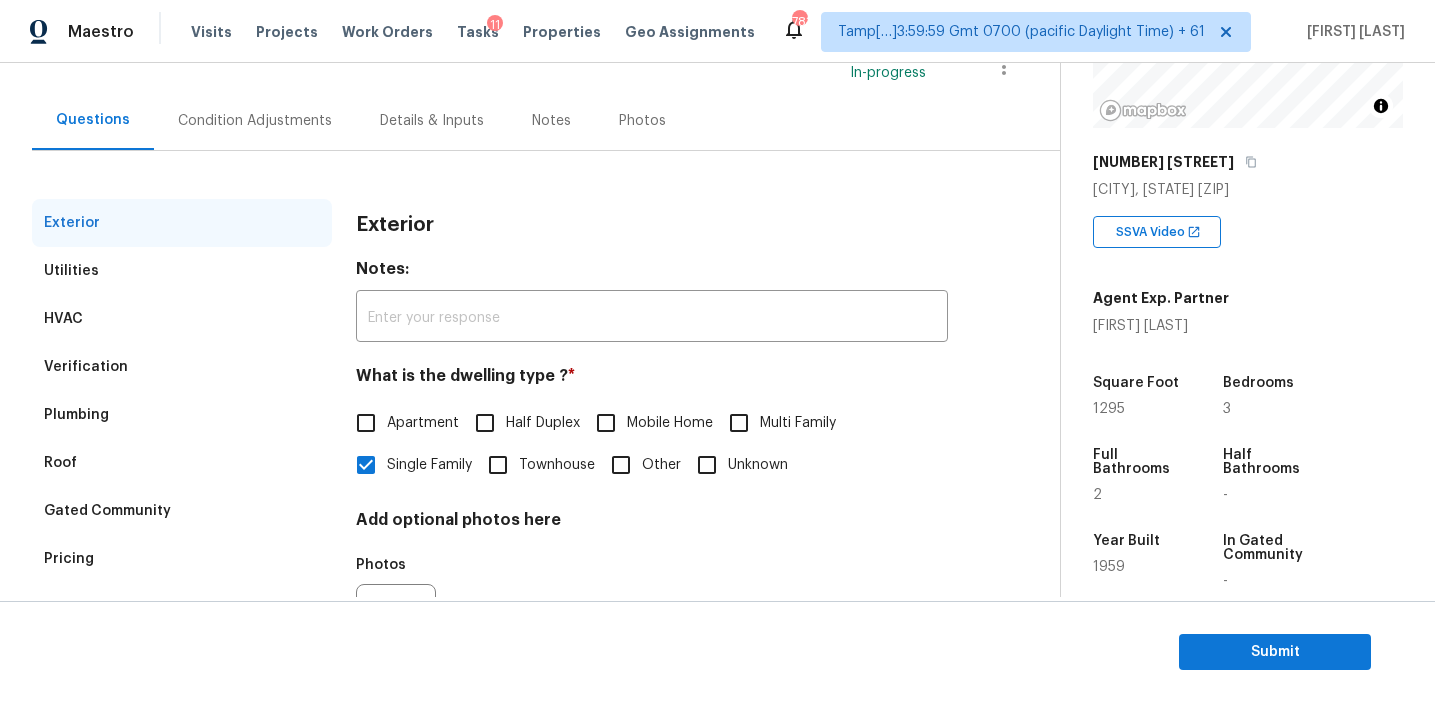 scroll, scrollTop: 160, scrollLeft: 0, axis: vertical 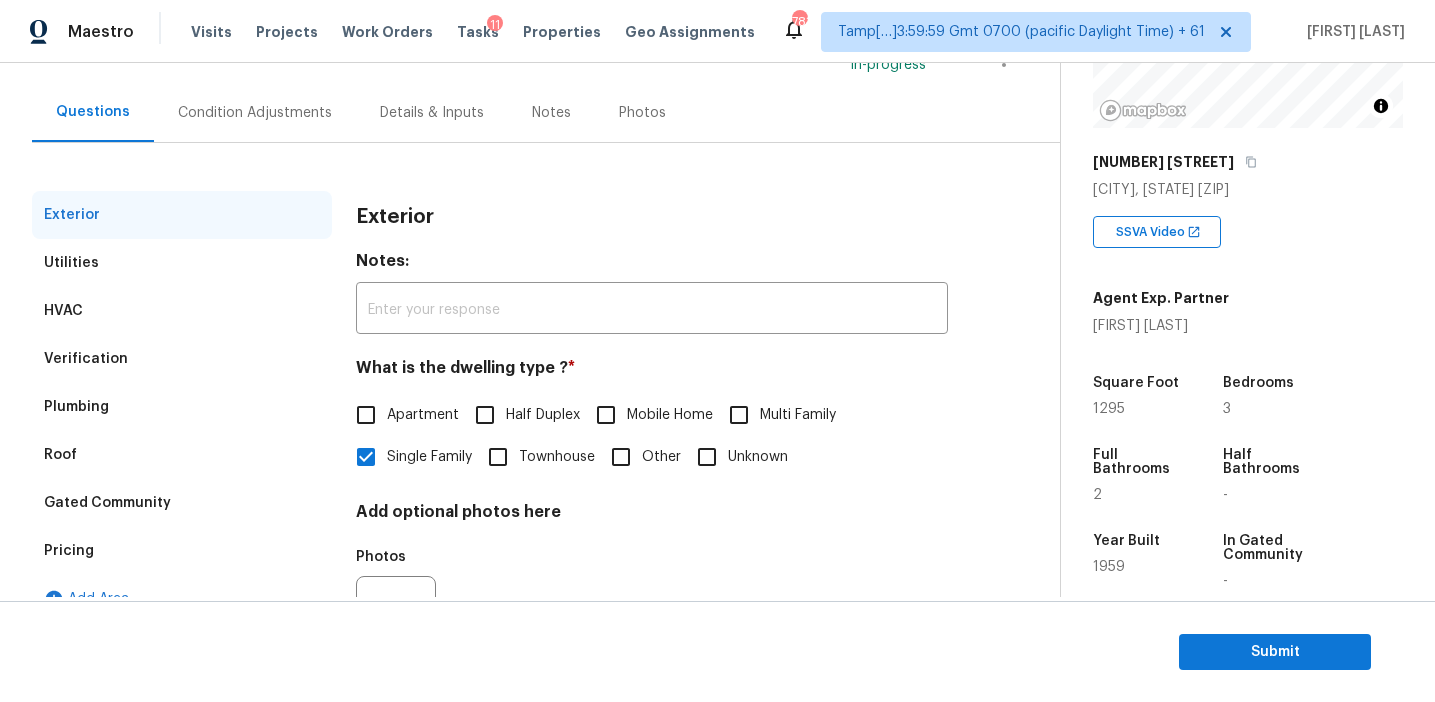 click on "Condition Adjustments" at bounding box center (255, 112) 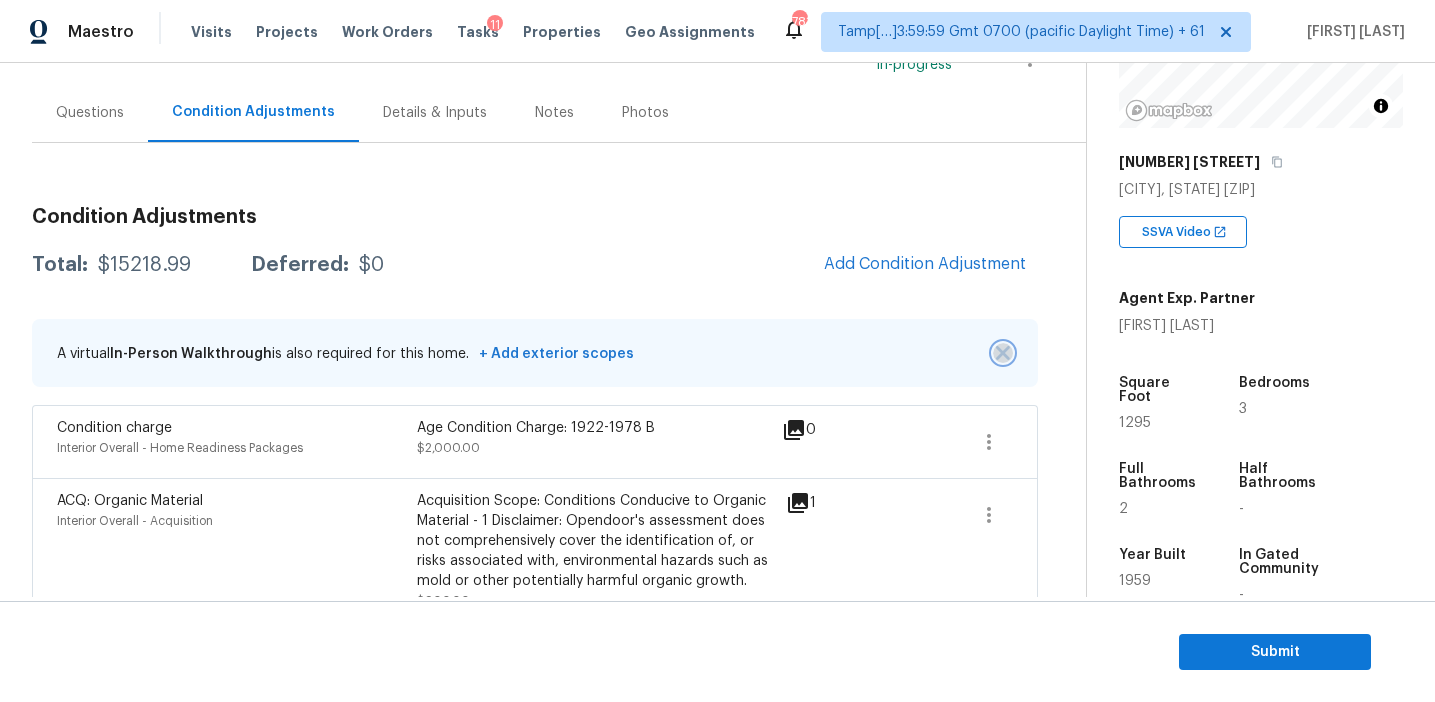 click at bounding box center [1003, 353] 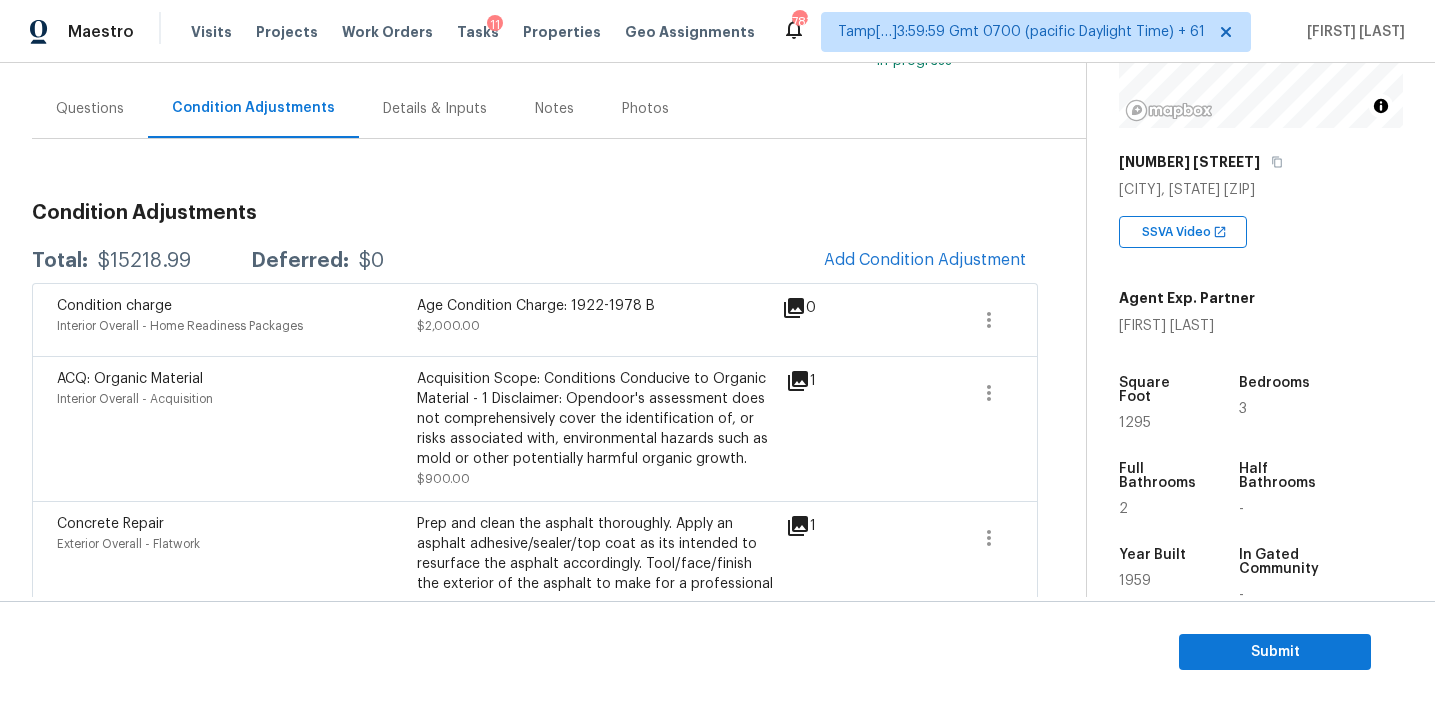 scroll, scrollTop: 165, scrollLeft: 0, axis: vertical 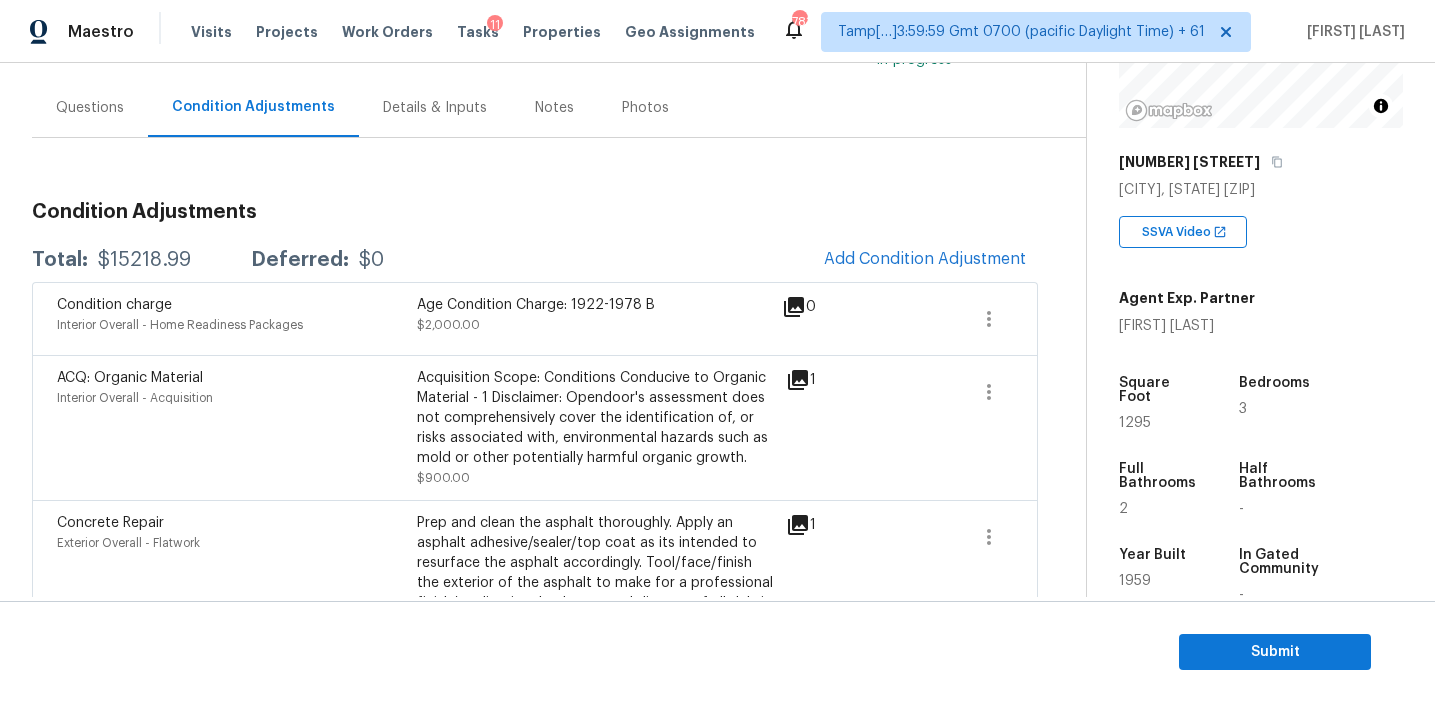 click on "Total:  15218.99 Deferred:  0 Add Condition Adjustment" at bounding box center (535, 260) 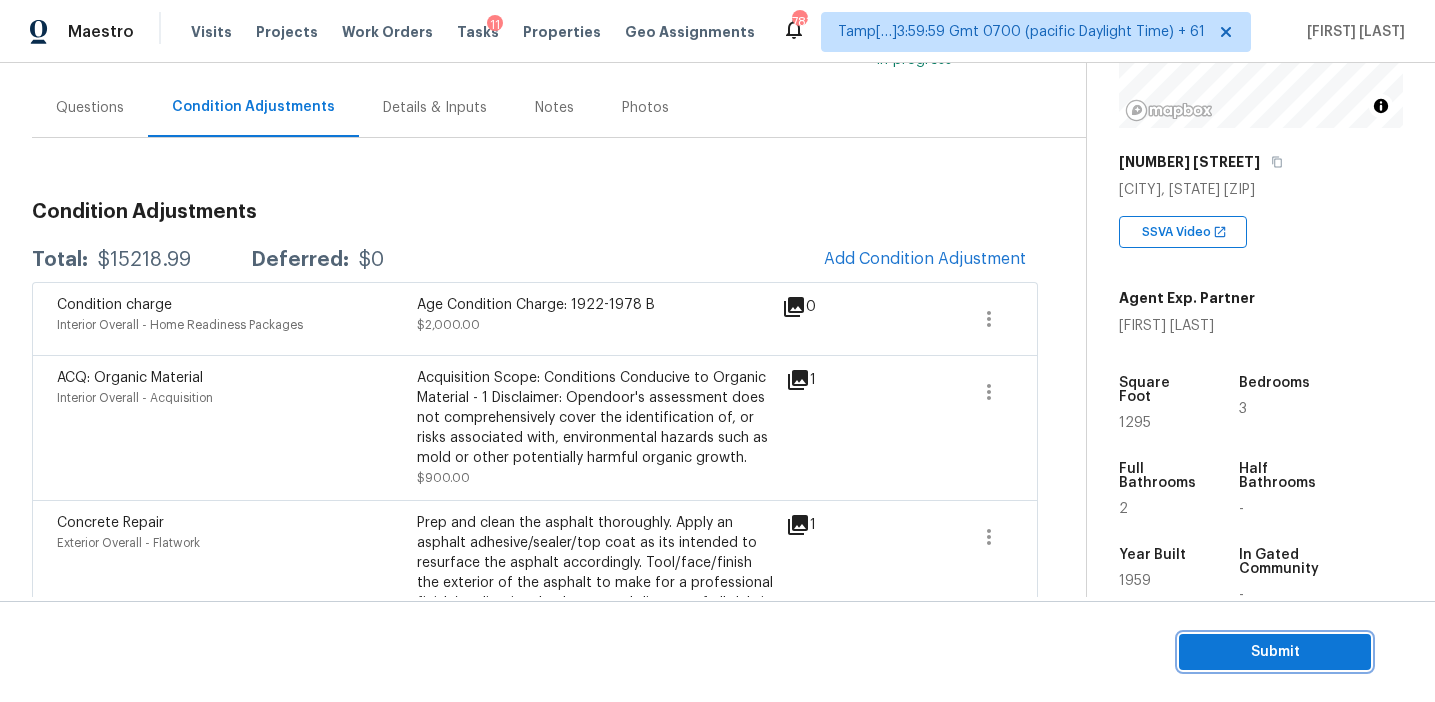 click on "Submit" at bounding box center (1275, 652) 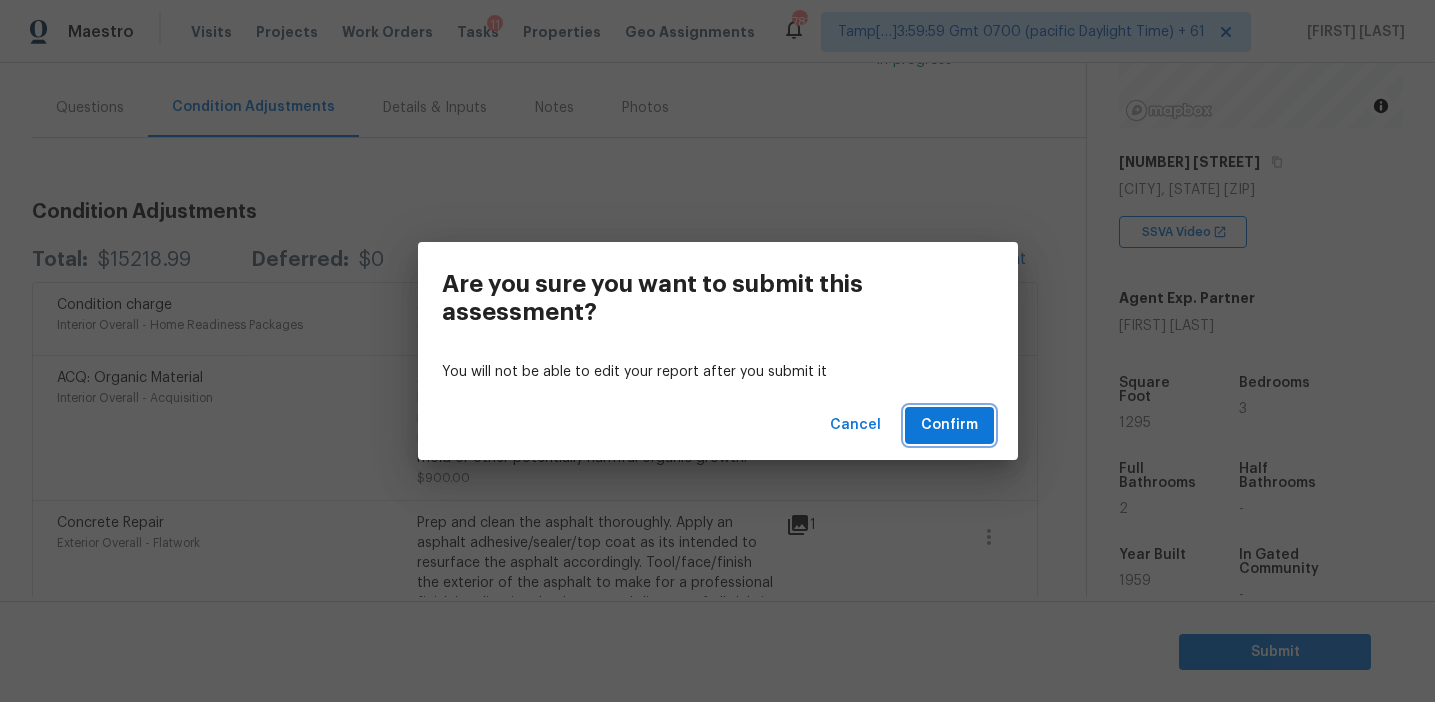 click on "Confirm" at bounding box center (949, 425) 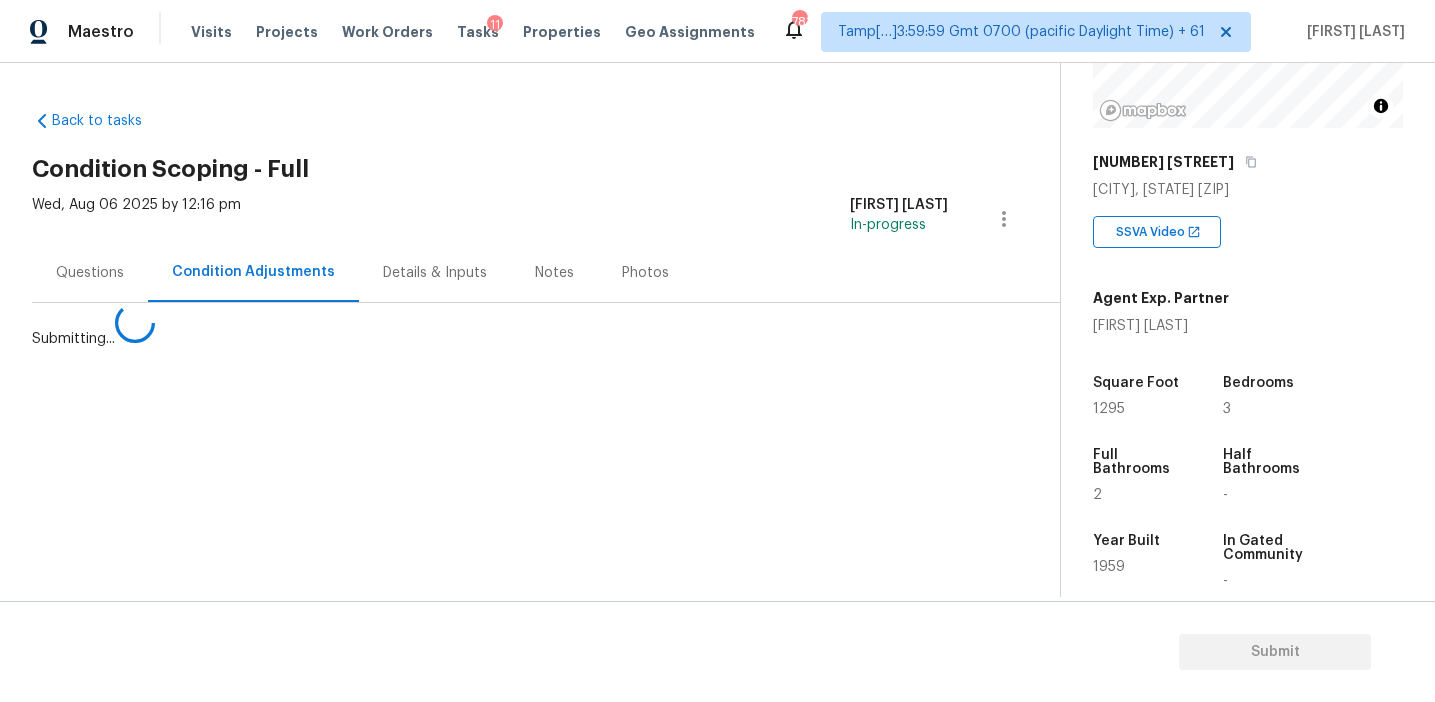 scroll, scrollTop: 0, scrollLeft: 0, axis: both 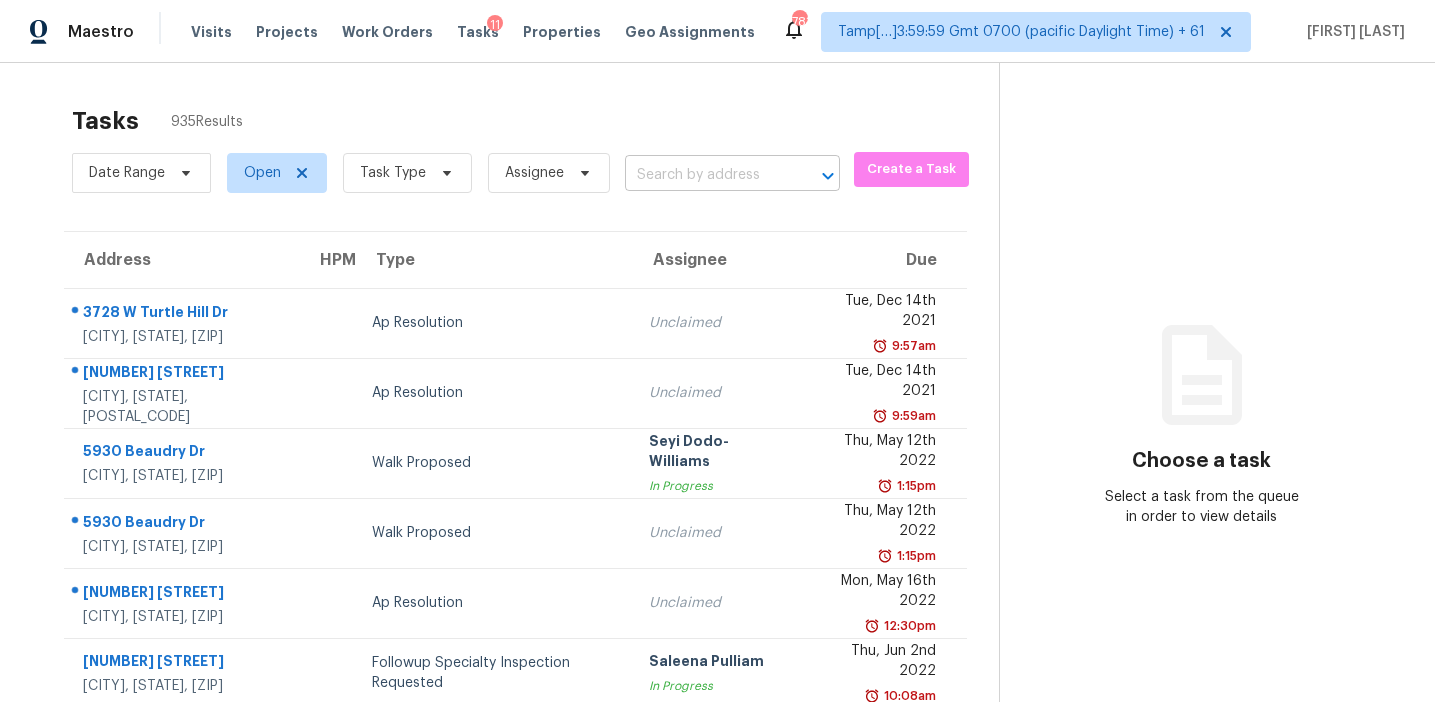 click at bounding box center (704, 175) 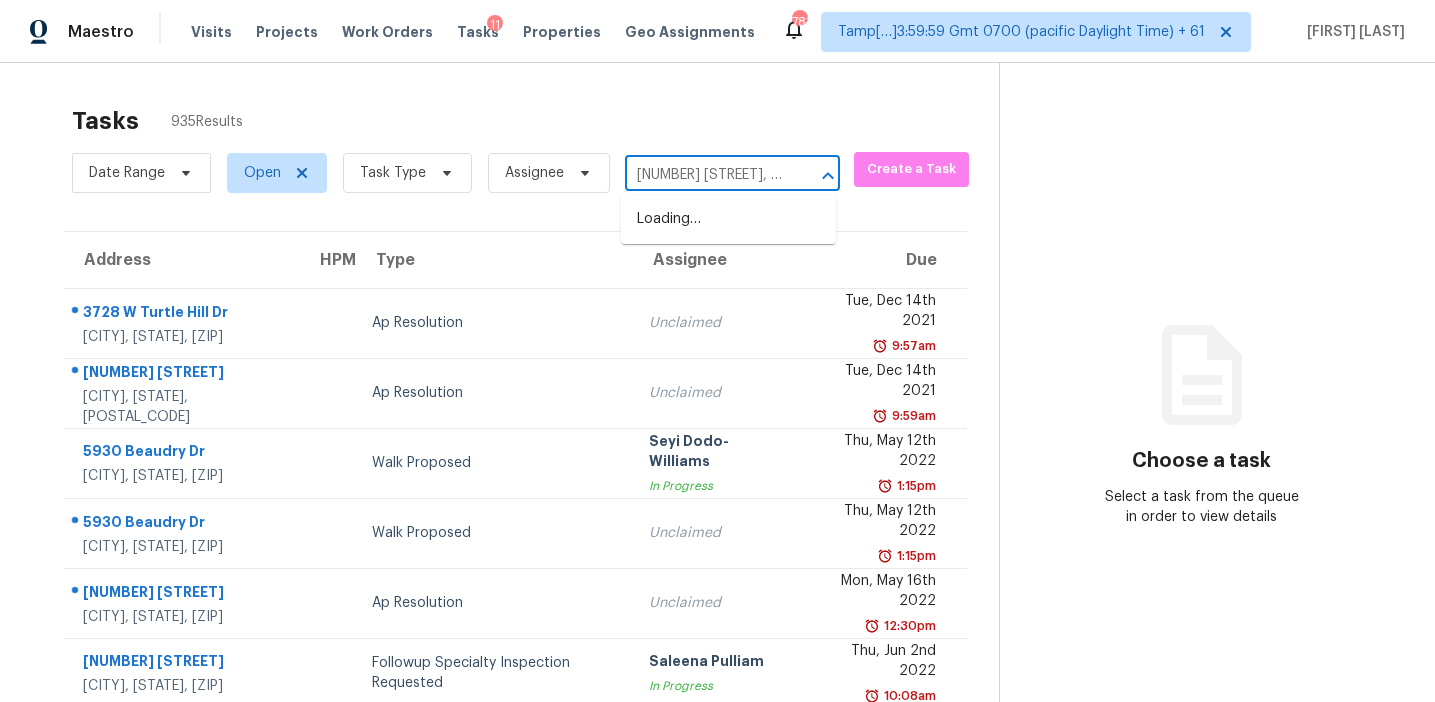 scroll, scrollTop: 0, scrollLeft: 97, axis: horizontal 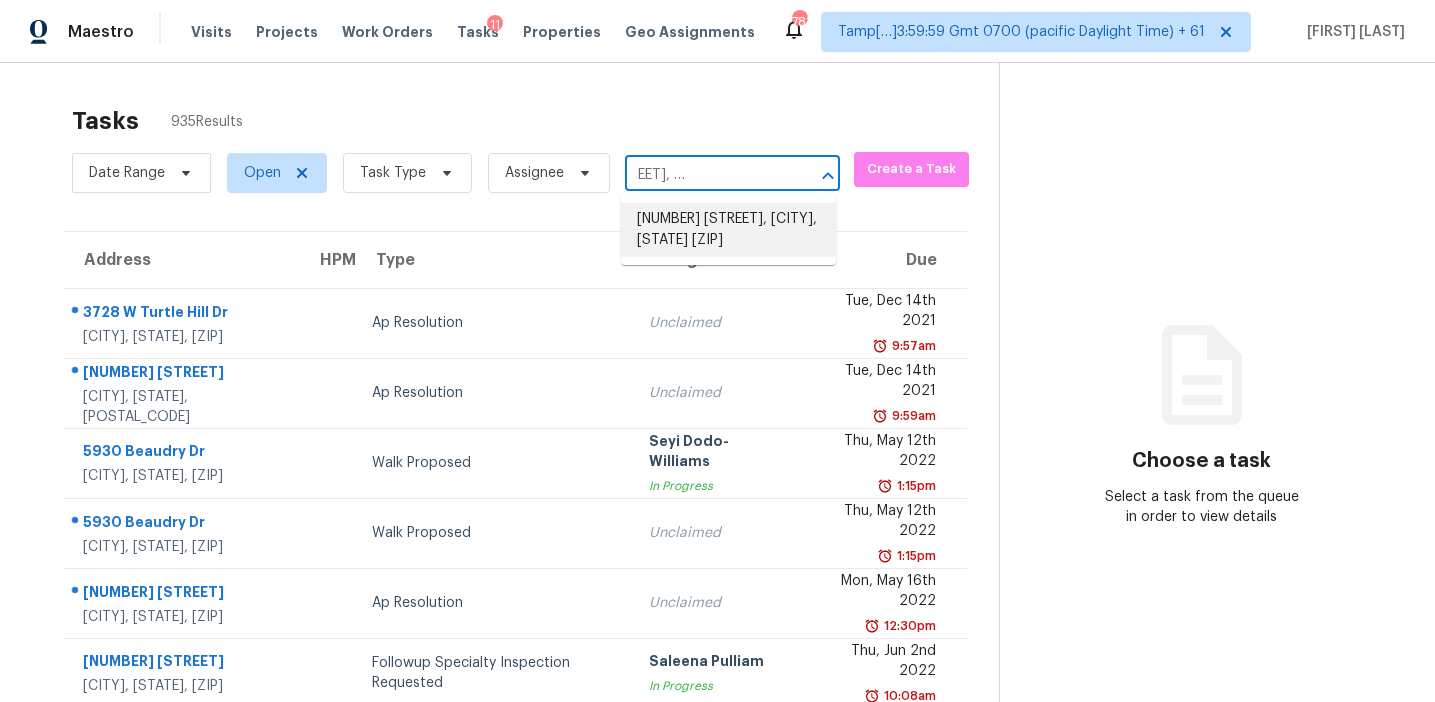 click on "[NUMBER] [STREET], [CITY], [STATE] [ZIP]" at bounding box center [728, 230] 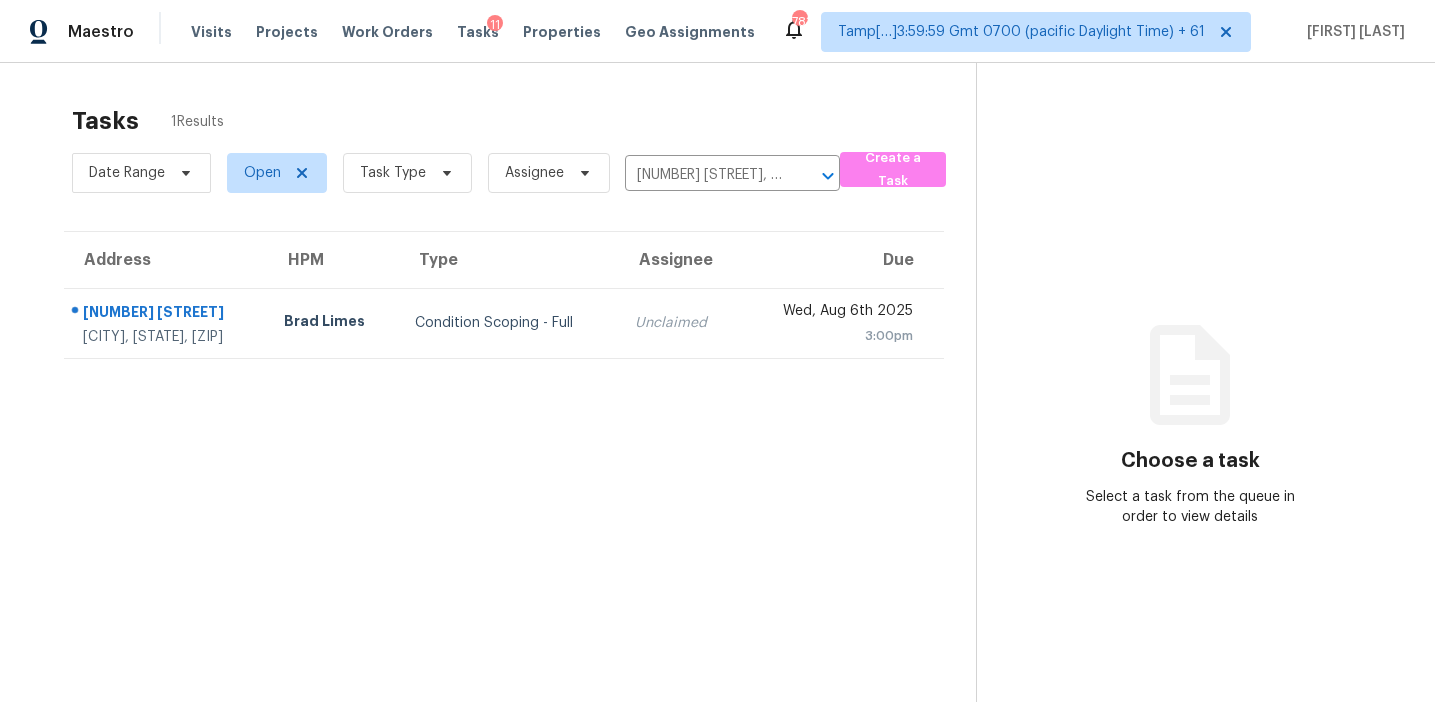 click on "Unclaimed" at bounding box center [679, 323] 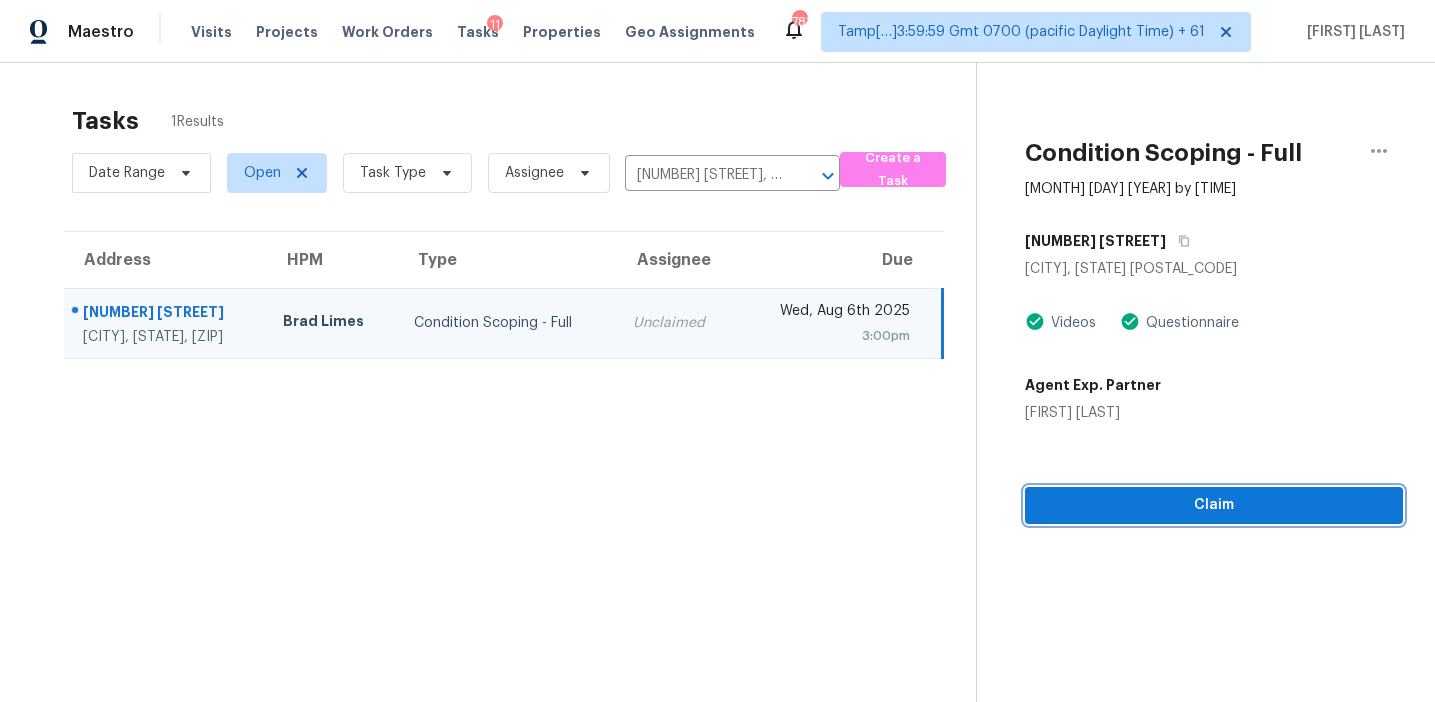 click on "Claim" at bounding box center (1214, 505) 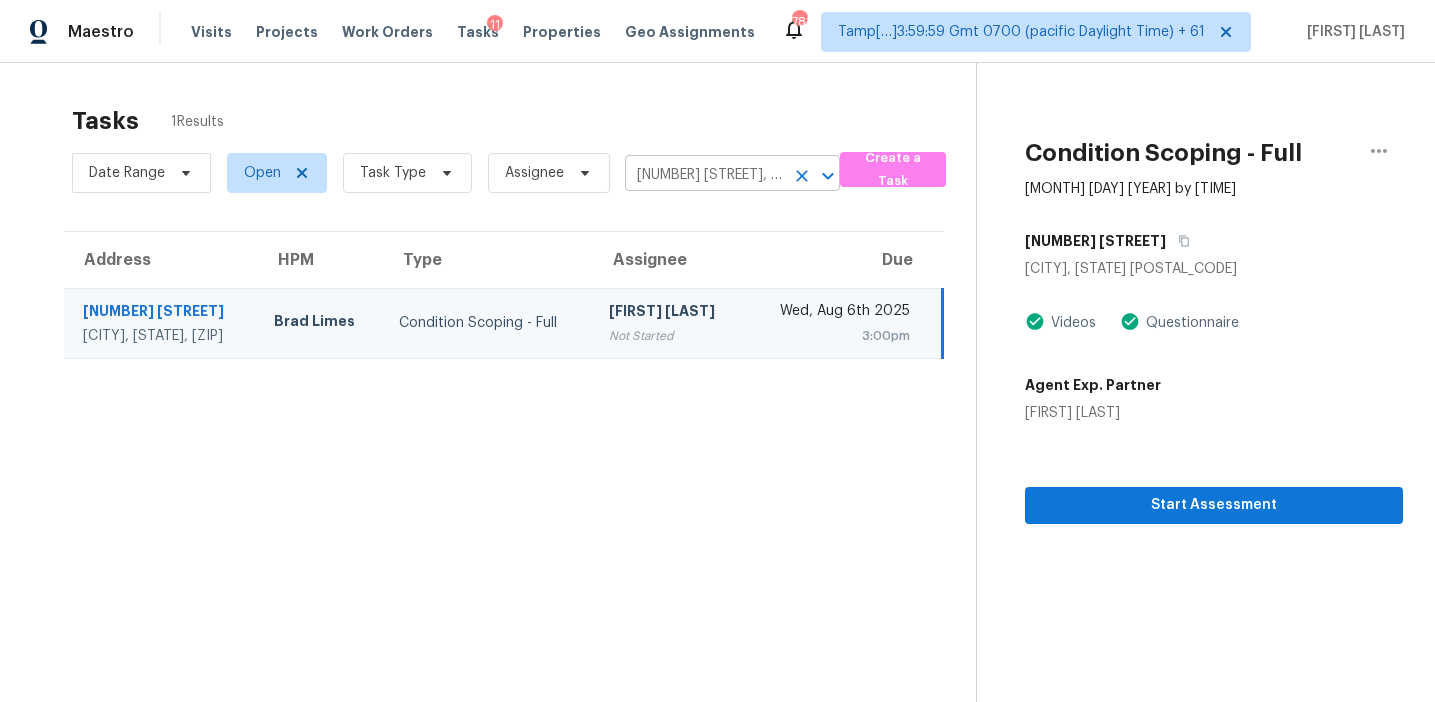 click on "[NUMBER] [STREET], [CITY], [STATE] [ZIP]" at bounding box center (704, 175) 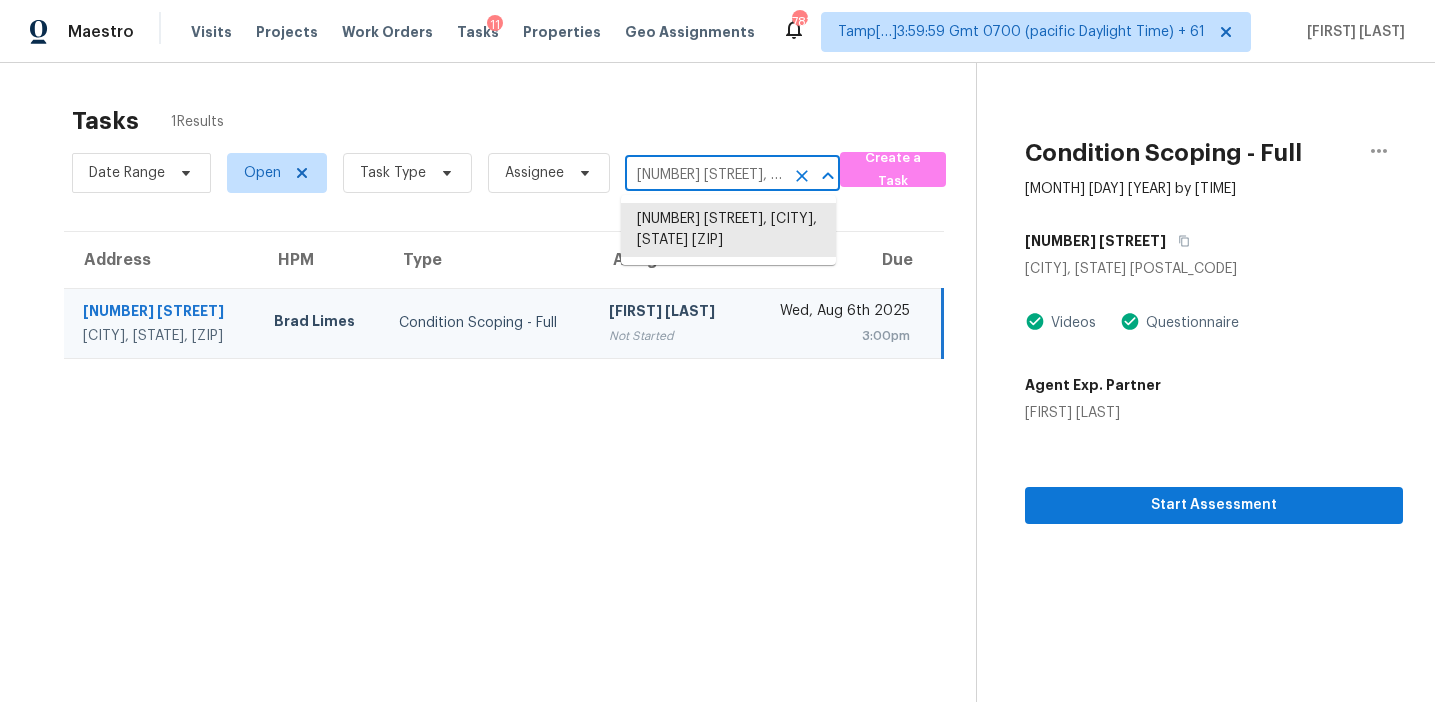 paste on "[NUMBER] [STREET] [CITY], [STATE], [POSTAL_CODE]" 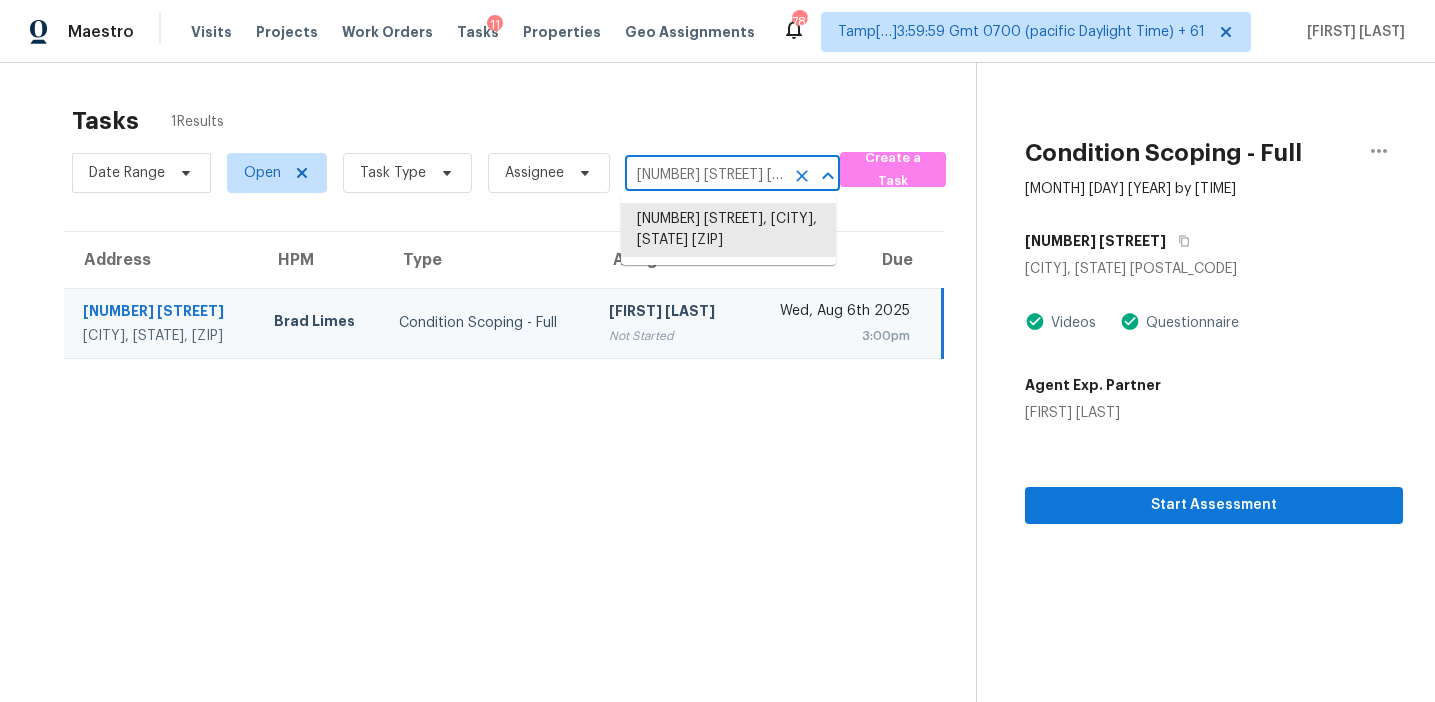 scroll, scrollTop: 0, scrollLeft: 118, axis: horizontal 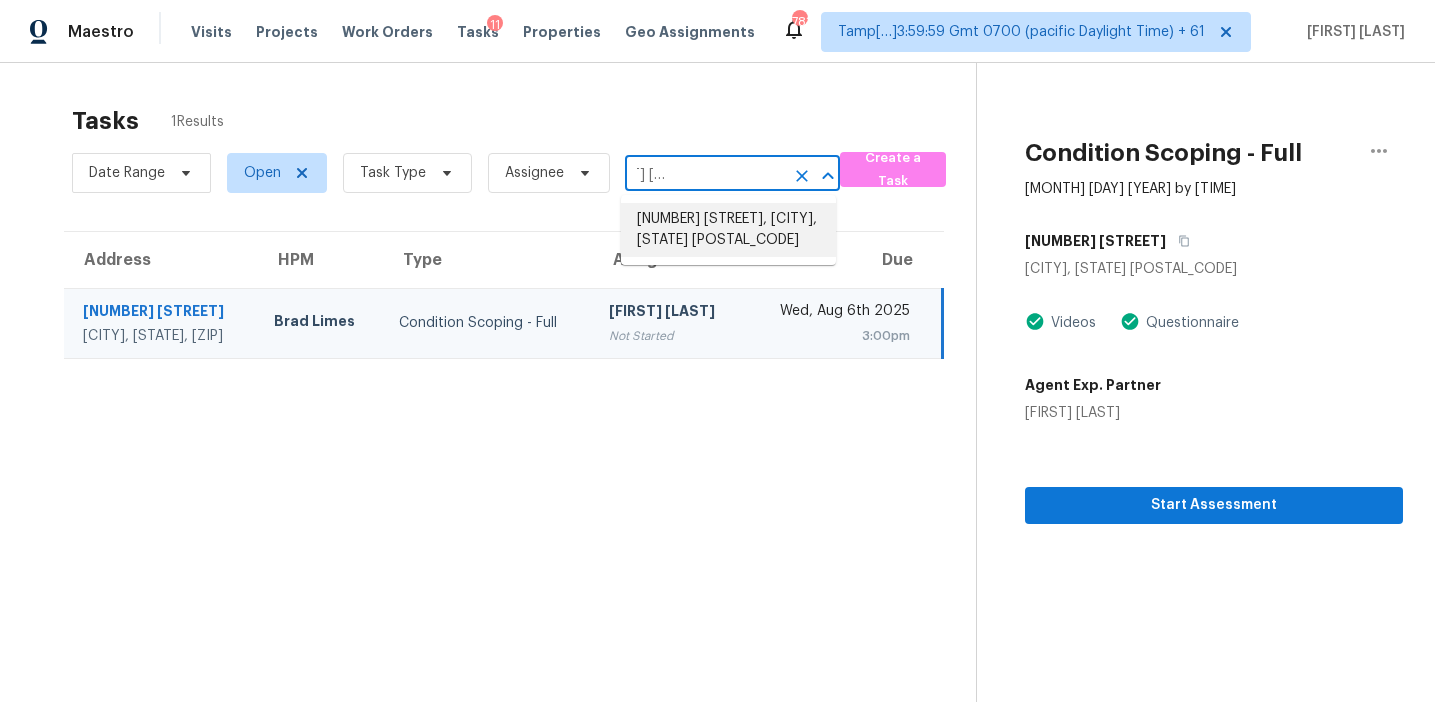 click on "[NUMBER] [STREET], [CITY], [STATE] [POSTAL_CODE]" at bounding box center (728, 230) 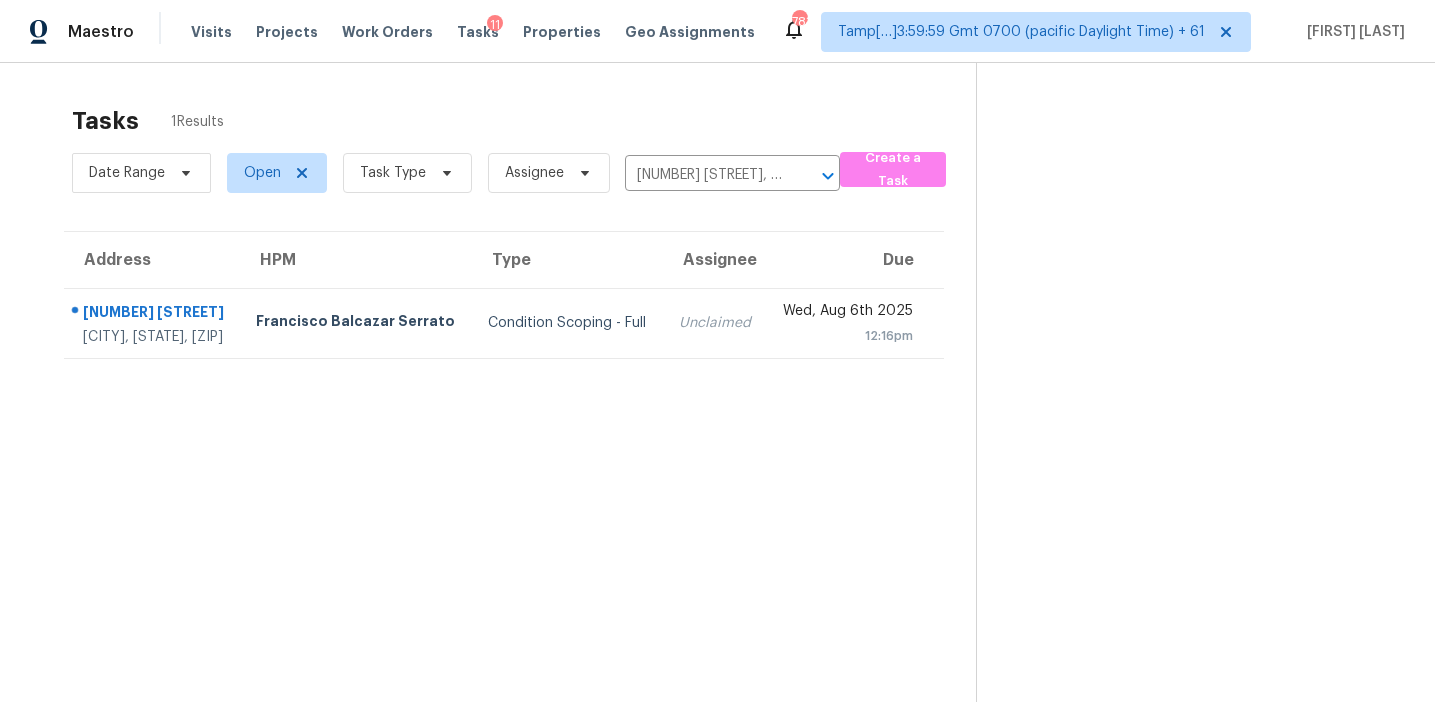 click on "Unclaimed" at bounding box center (715, 323) 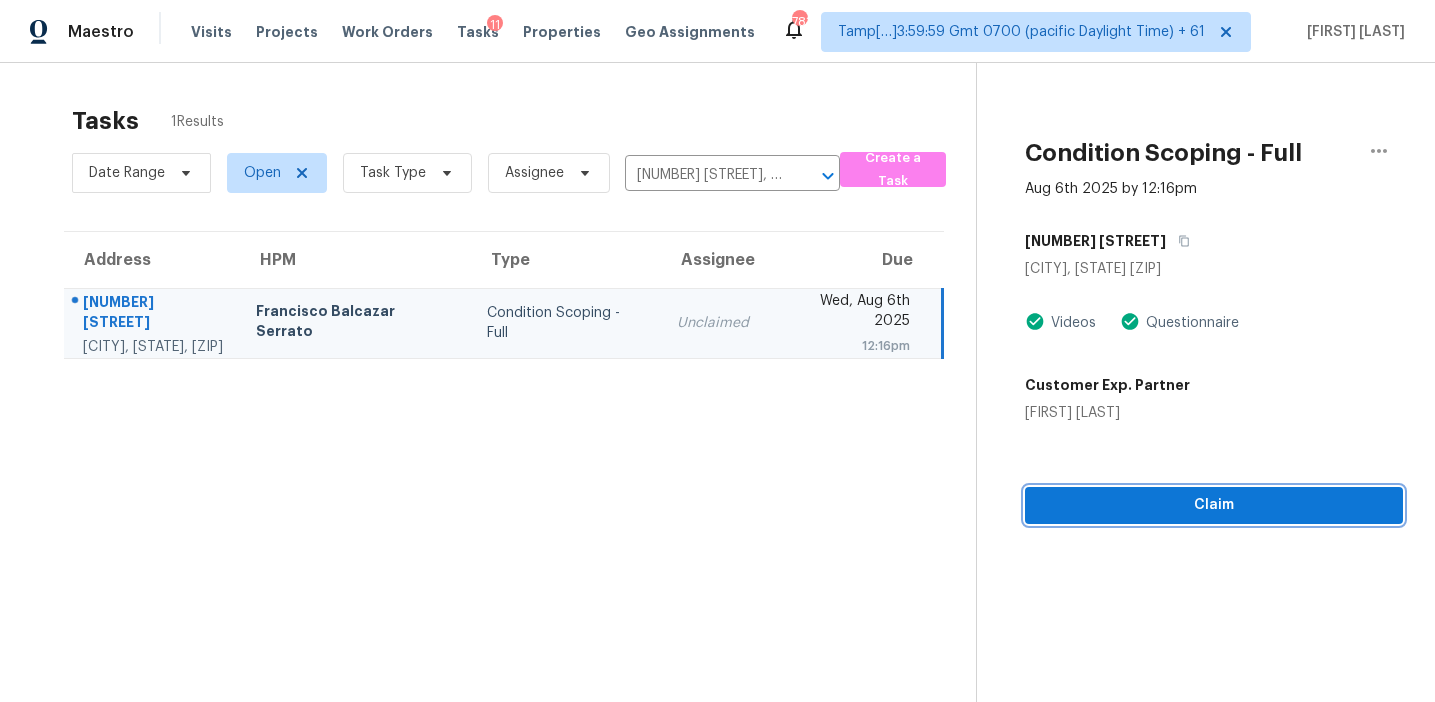 click on "Claim" at bounding box center (1214, 505) 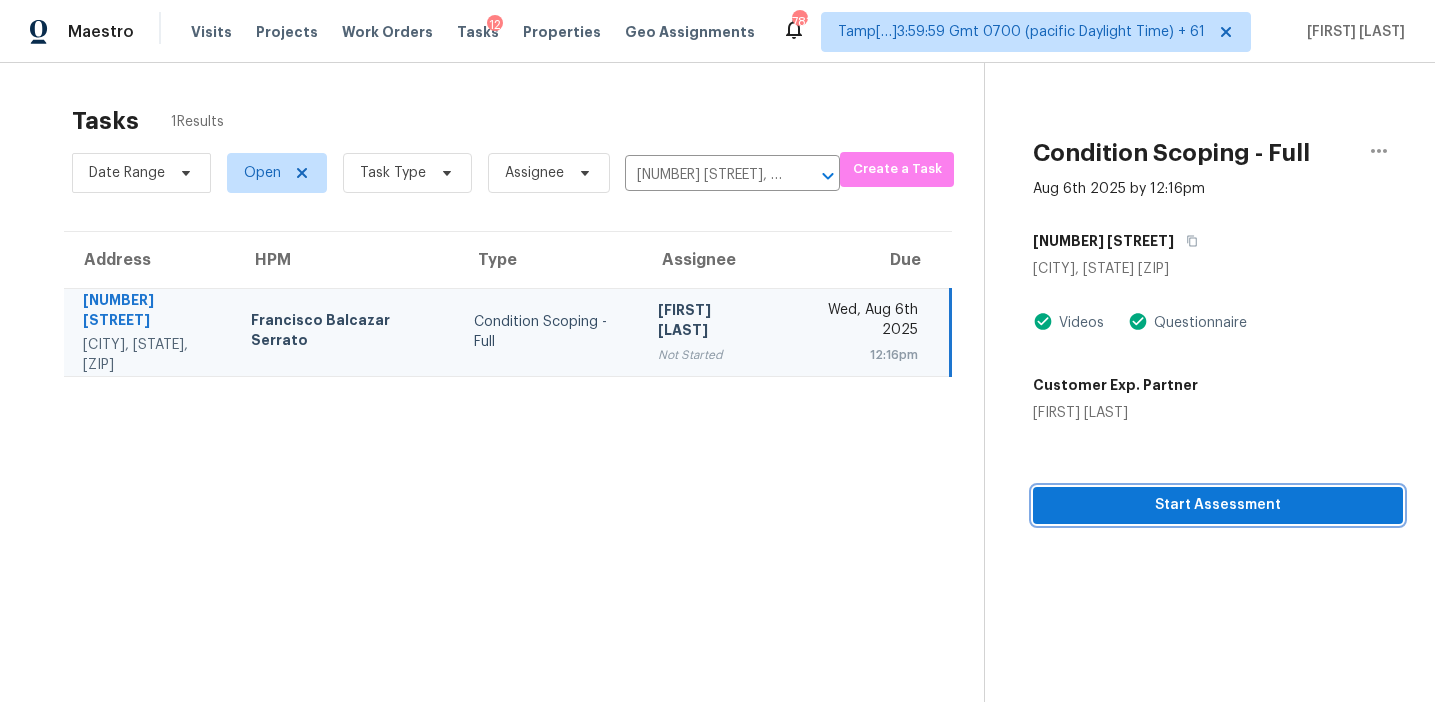 click on "Start Assessment" at bounding box center (1218, 505) 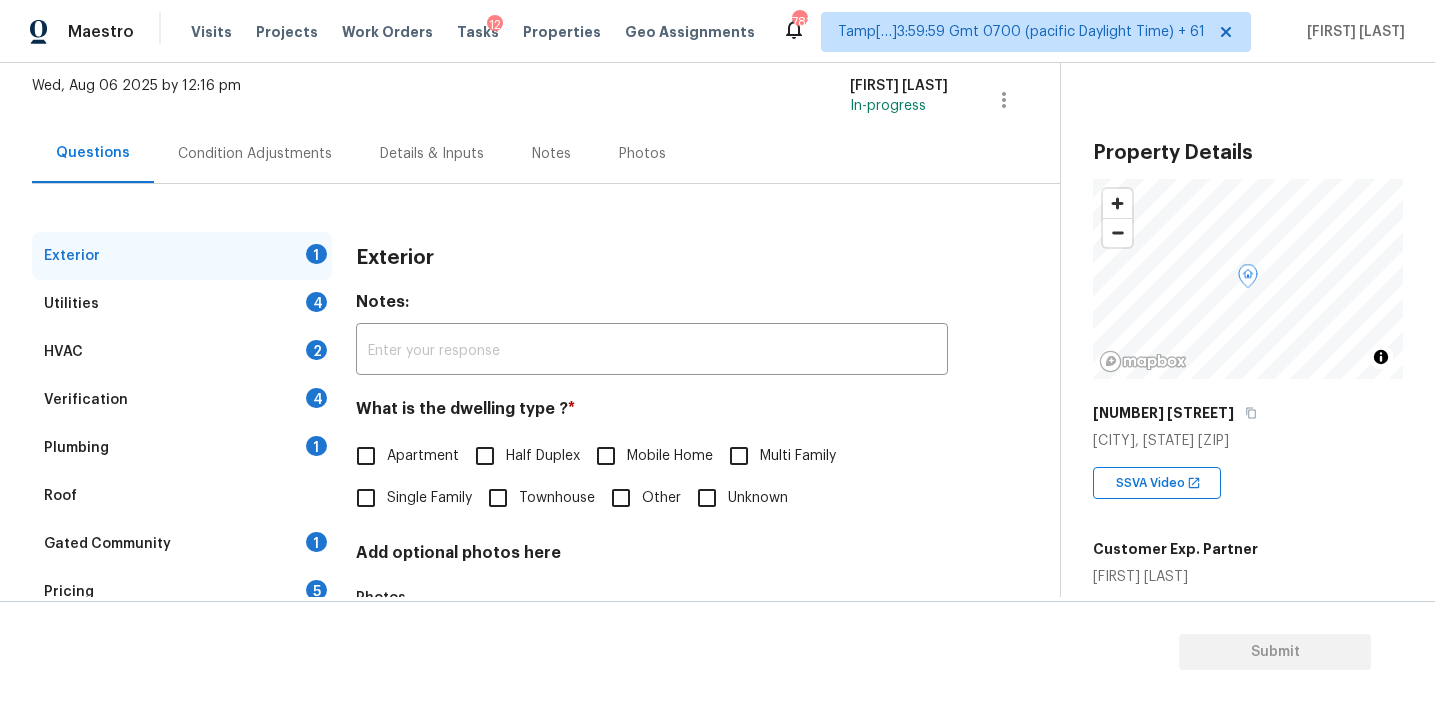 click on "4" at bounding box center [316, 398] 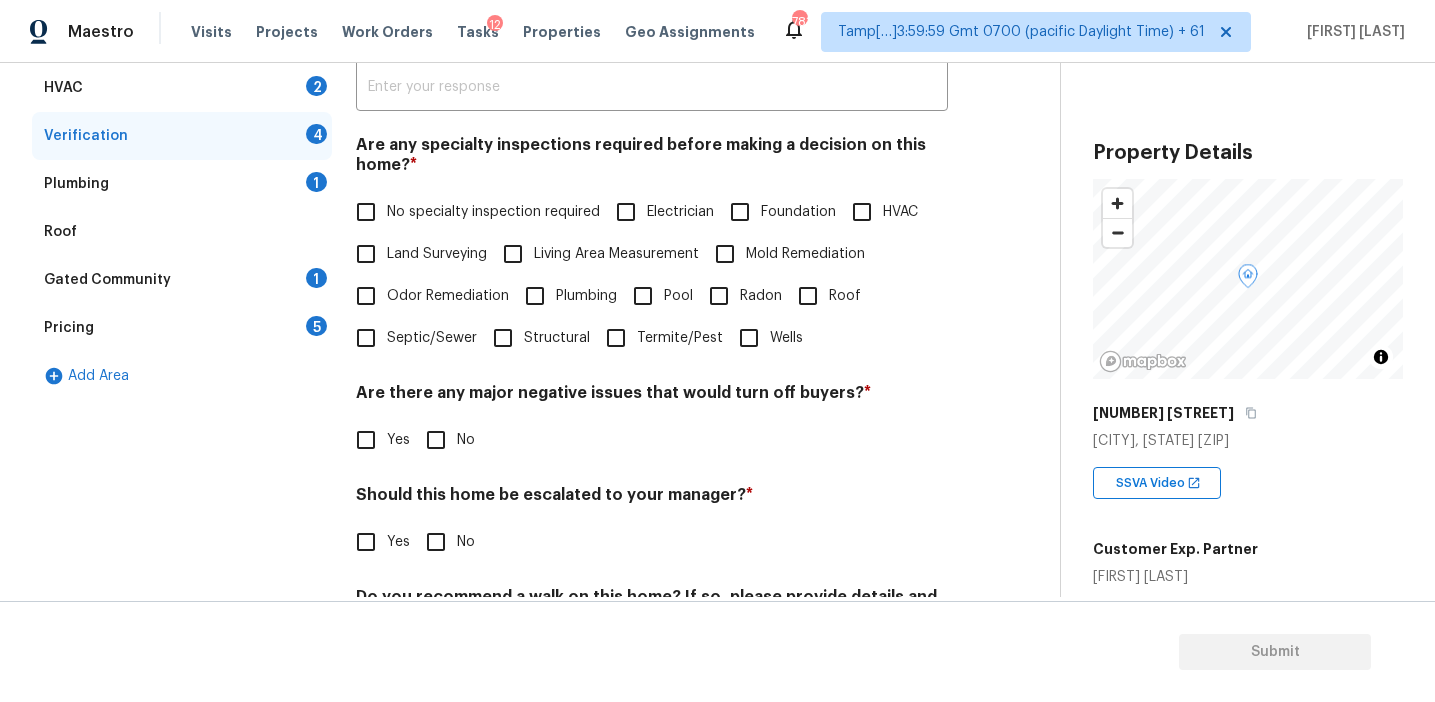 scroll, scrollTop: 405, scrollLeft: 0, axis: vertical 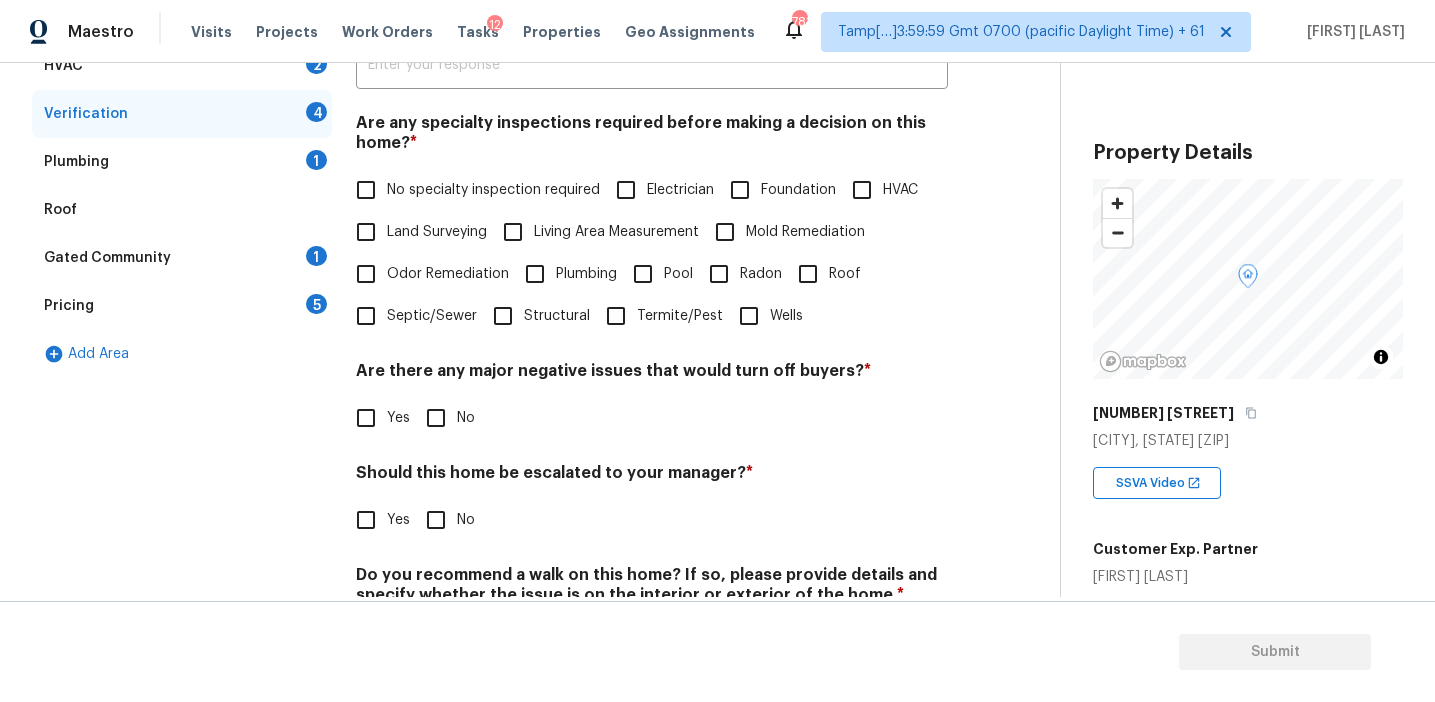 click on "Yes" at bounding box center (366, 520) 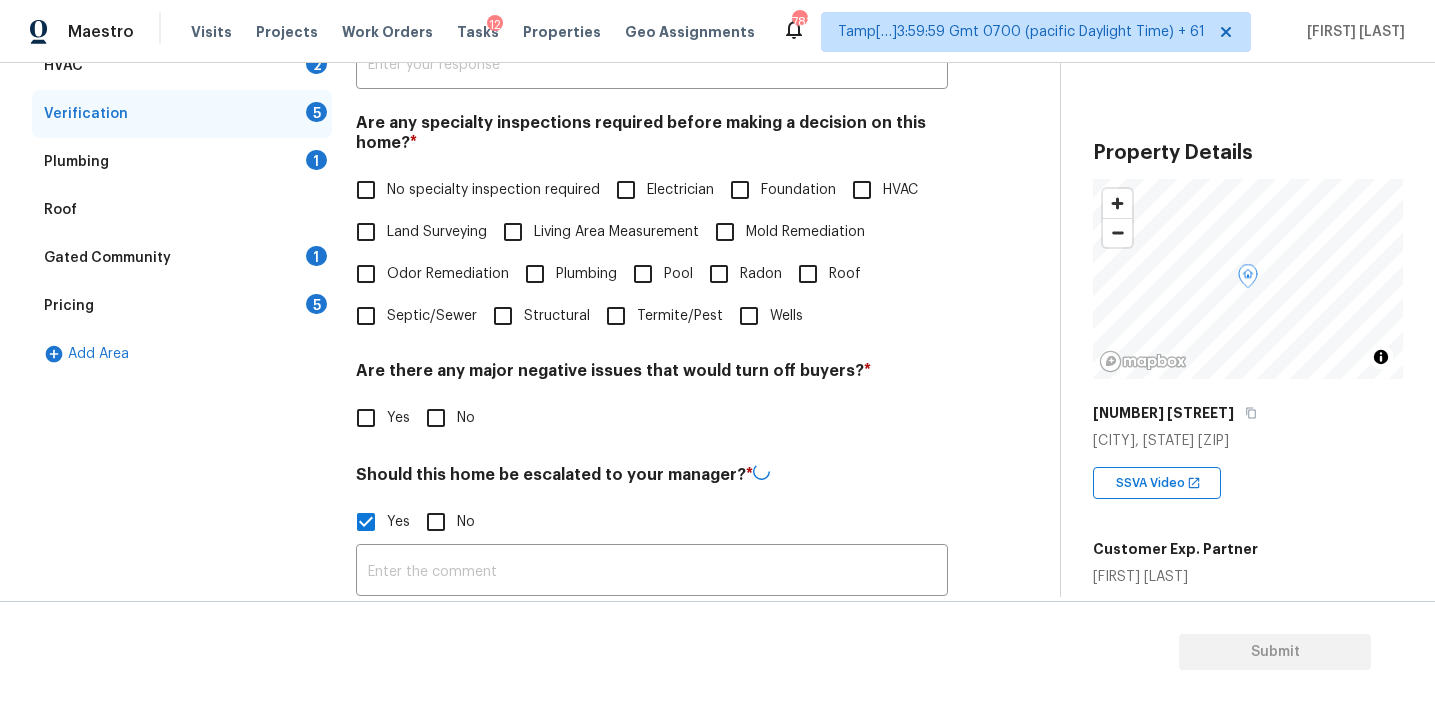 scroll, scrollTop: 505, scrollLeft: 0, axis: vertical 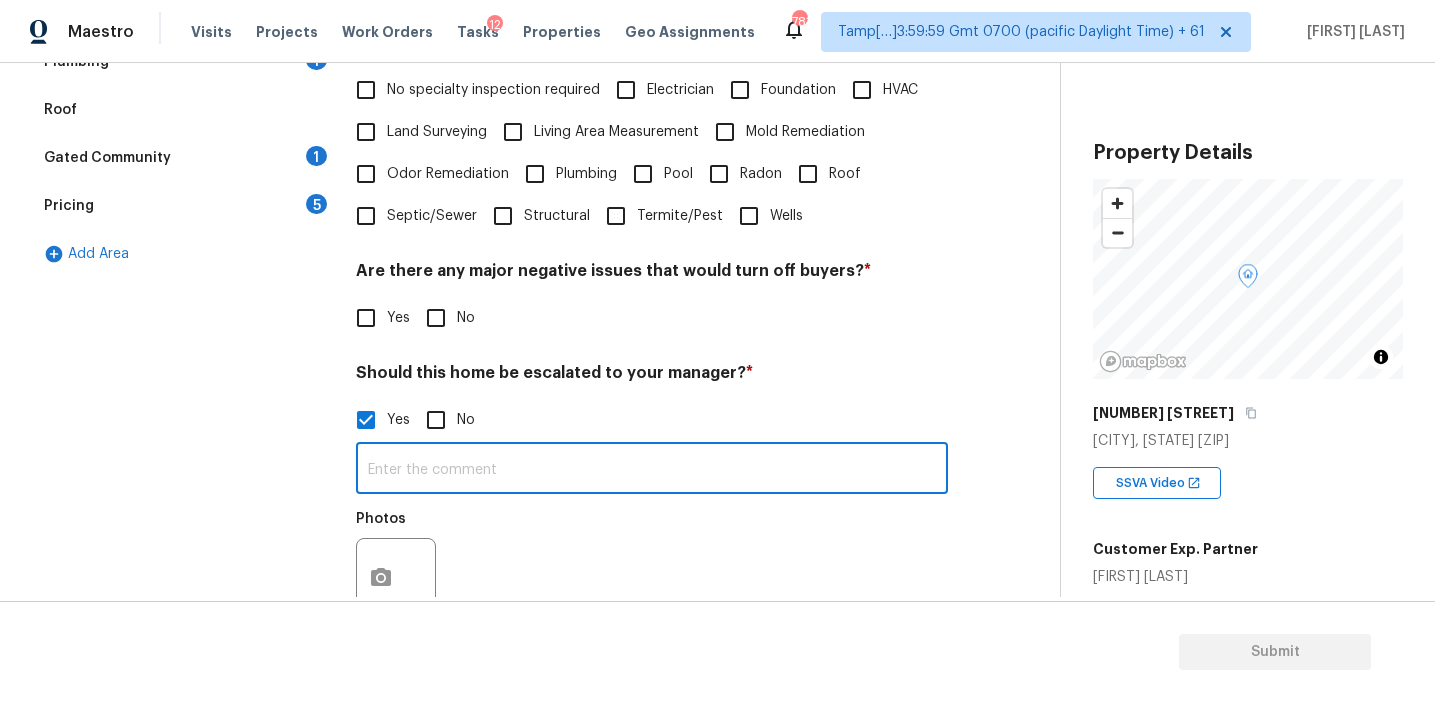 click at bounding box center (652, 470) 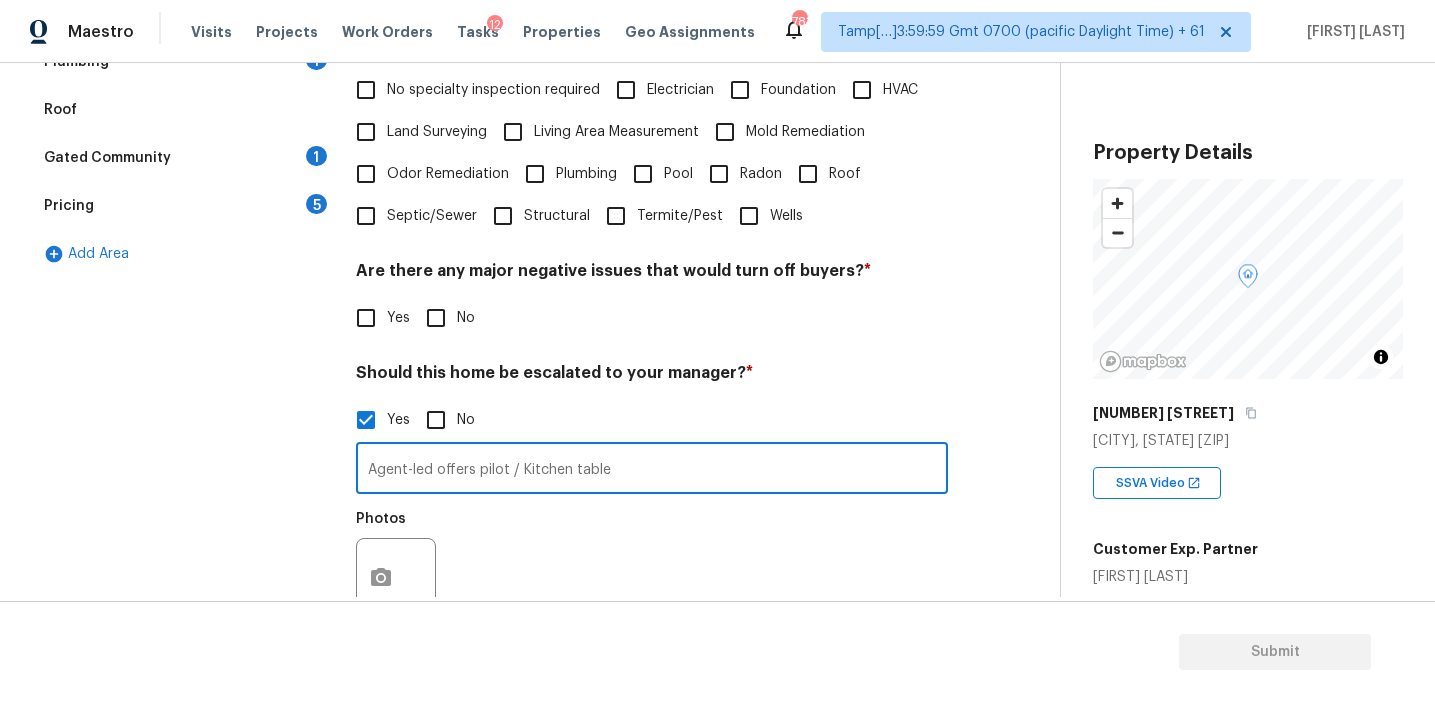 click on "Agent-led offers pilot / Kitchen table" at bounding box center (652, 470) 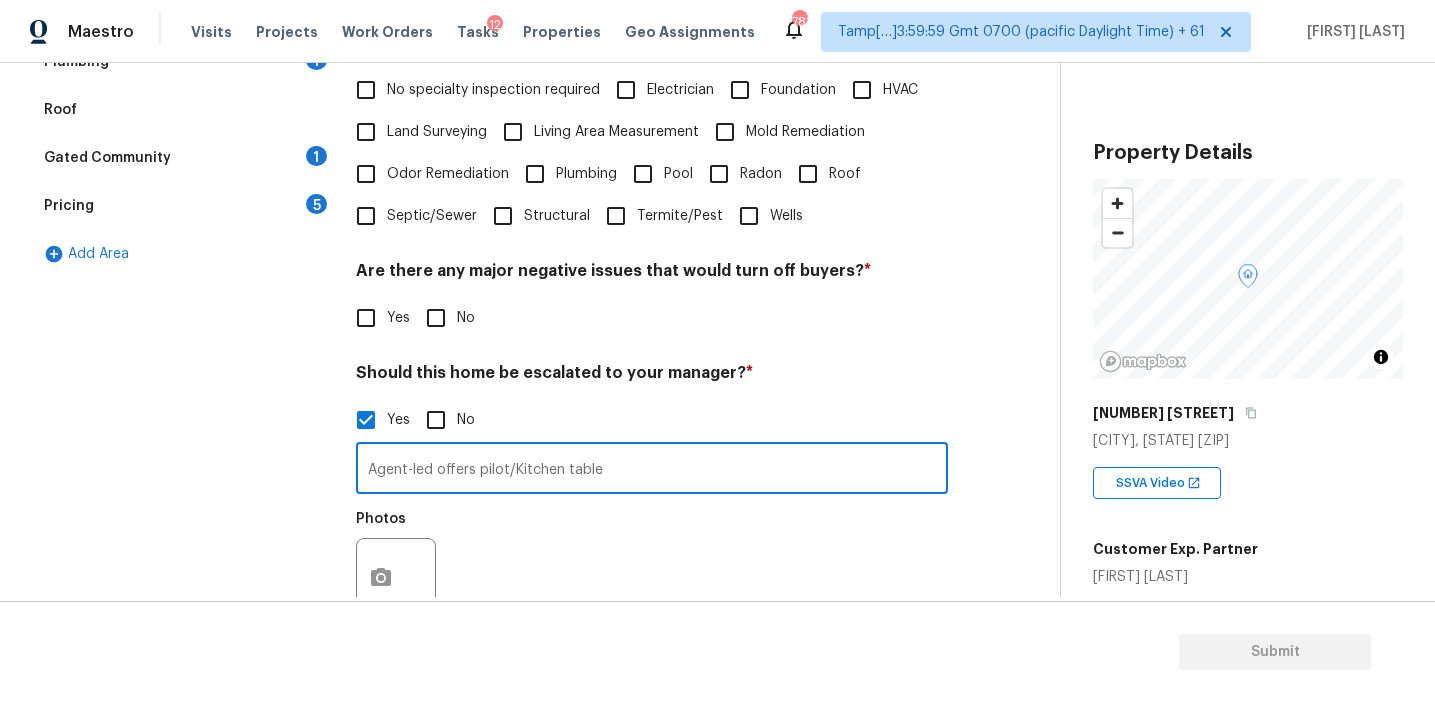 type on "Agent-led offers pilot/Kitchen table" 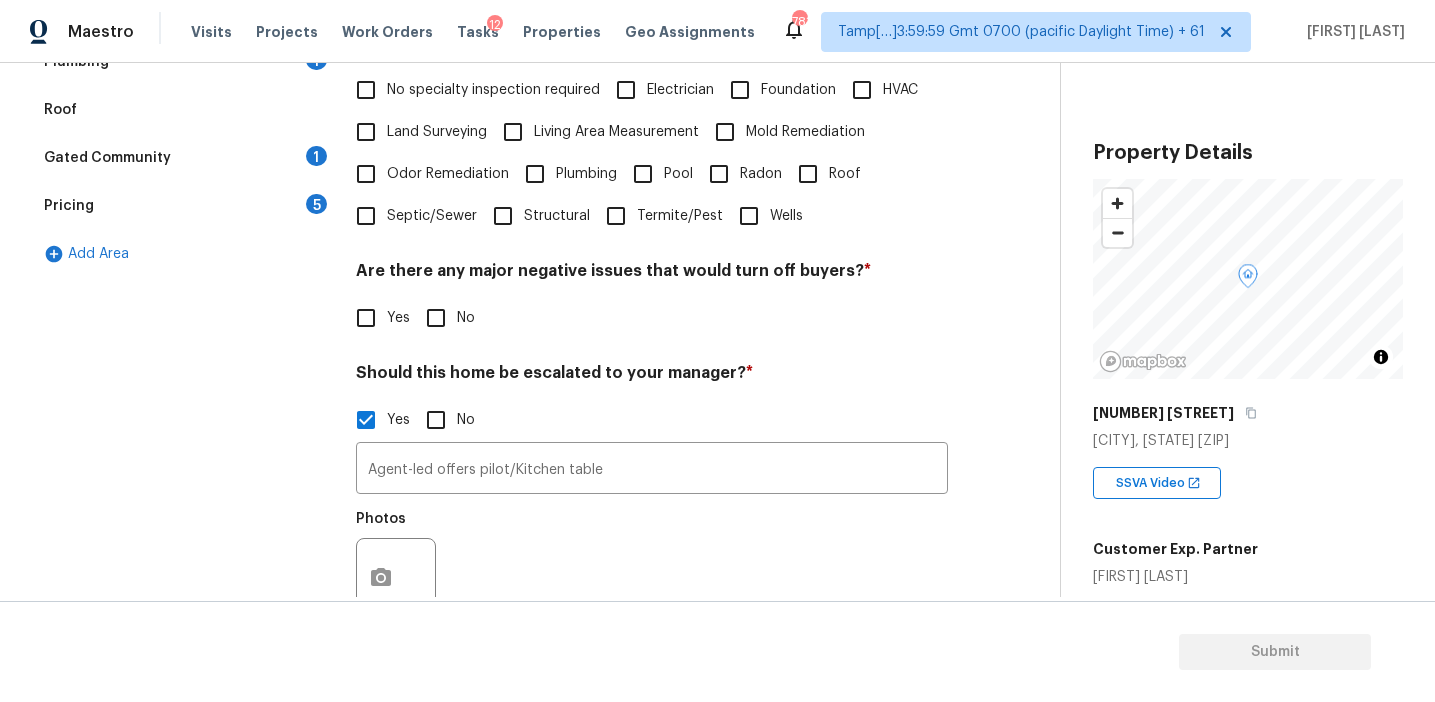 click on "Pricing 5" at bounding box center [182, 206] 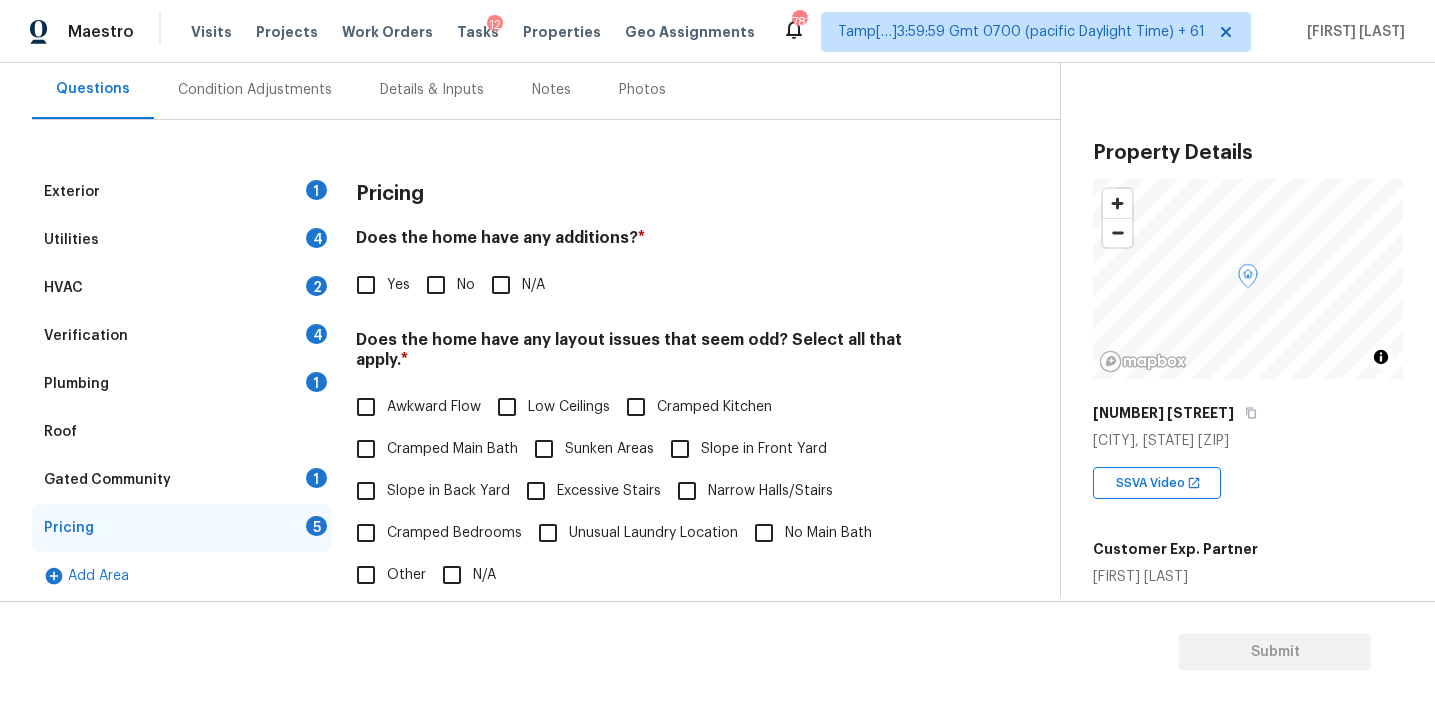 scroll, scrollTop: 182, scrollLeft: 0, axis: vertical 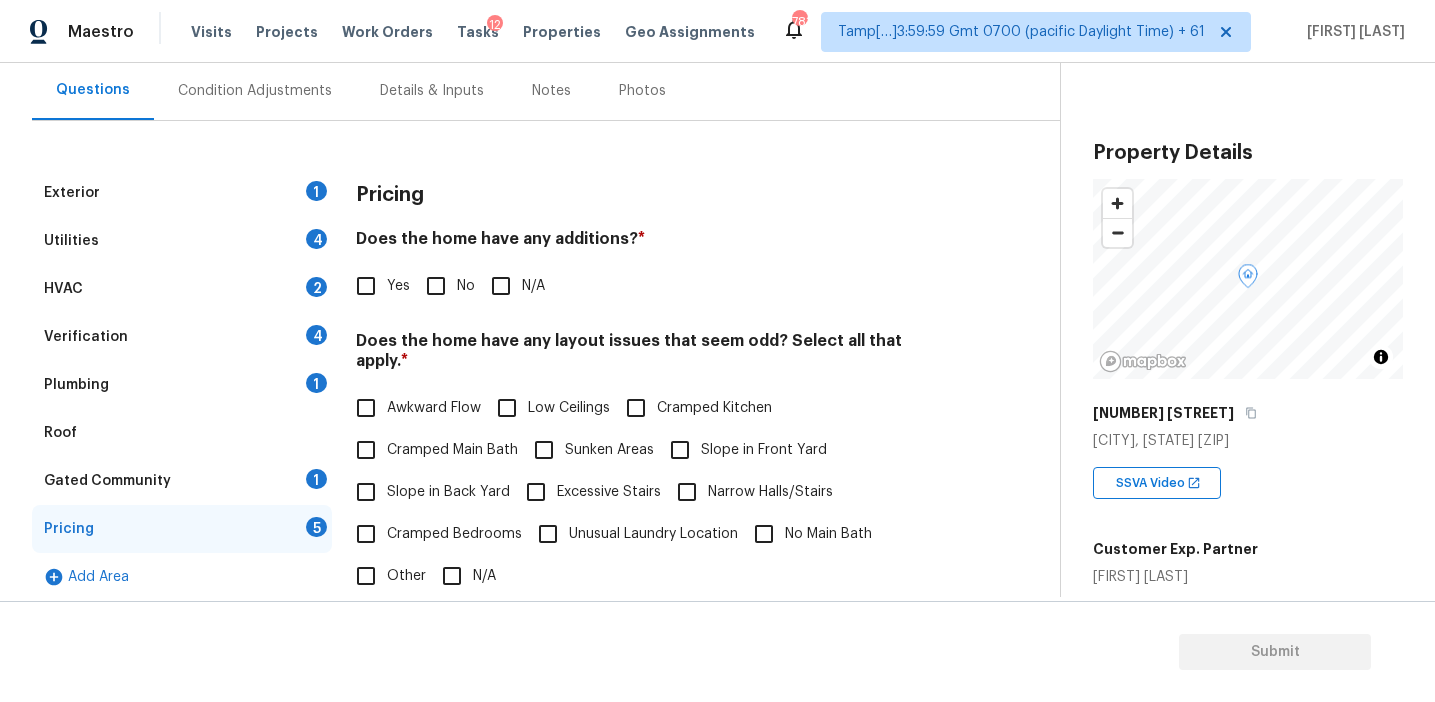 click on "Pricing" at bounding box center [652, 195] 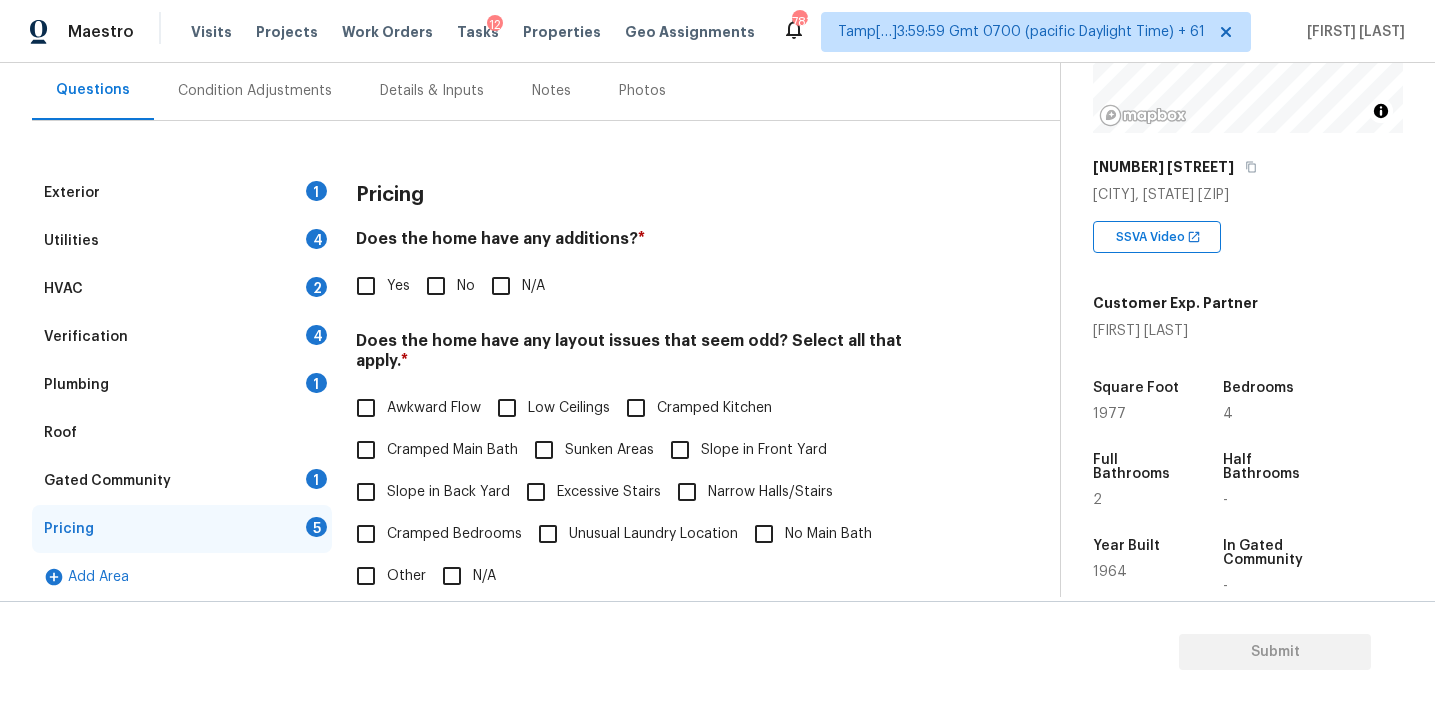 scroll, scrollTop: 245, scrollLeft: 0, axis: vertical 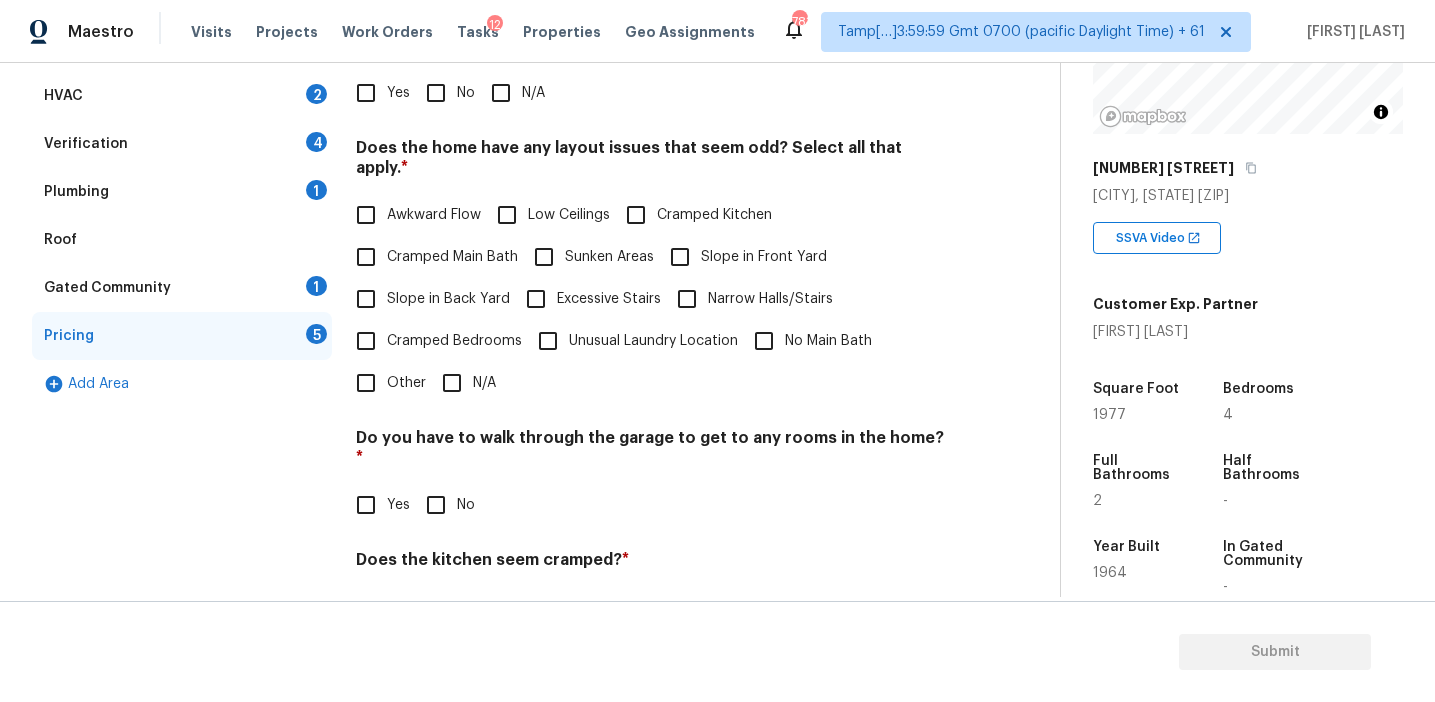 click on "Other" at bounding box center (366, 383) 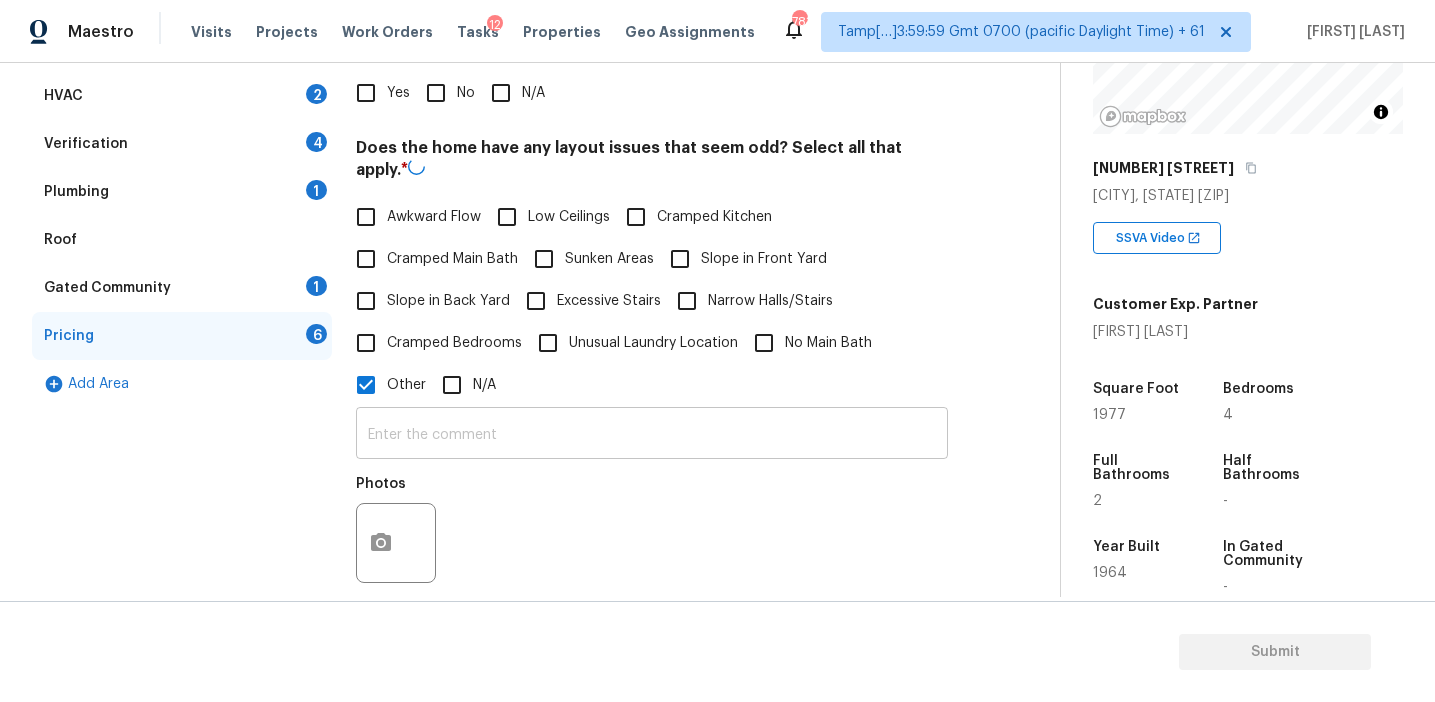 click at bounding box center [652, 435] 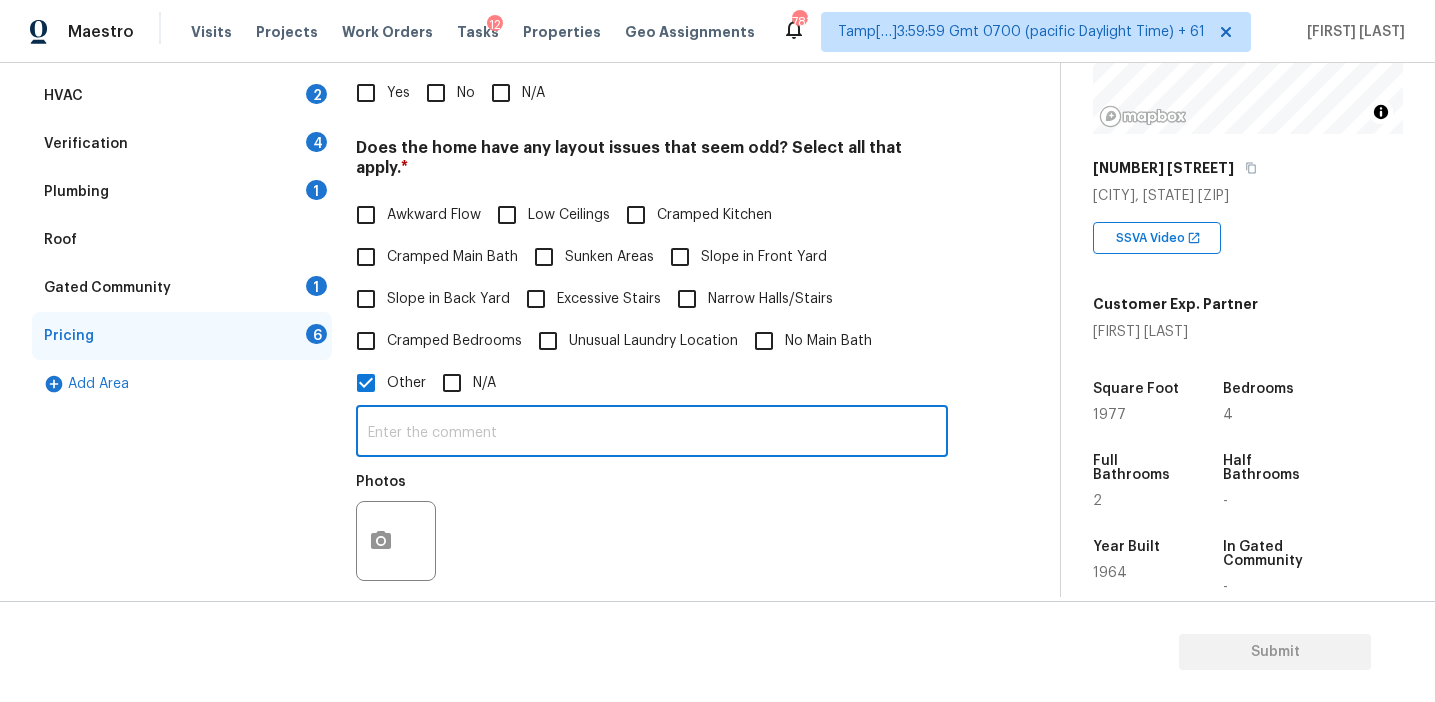 paste on "Layout is closed off from living room and bedrooms" 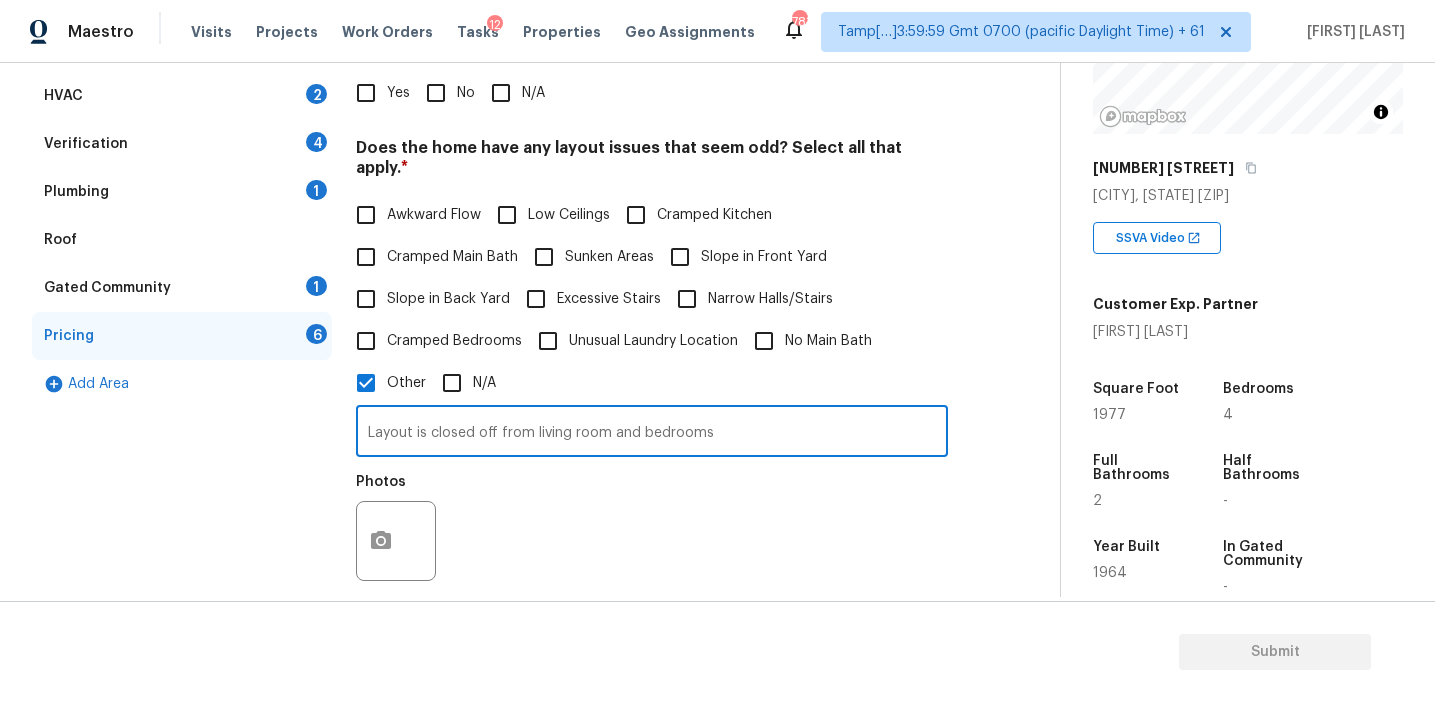 type on "Layout is closed off from living room and bedrooms" 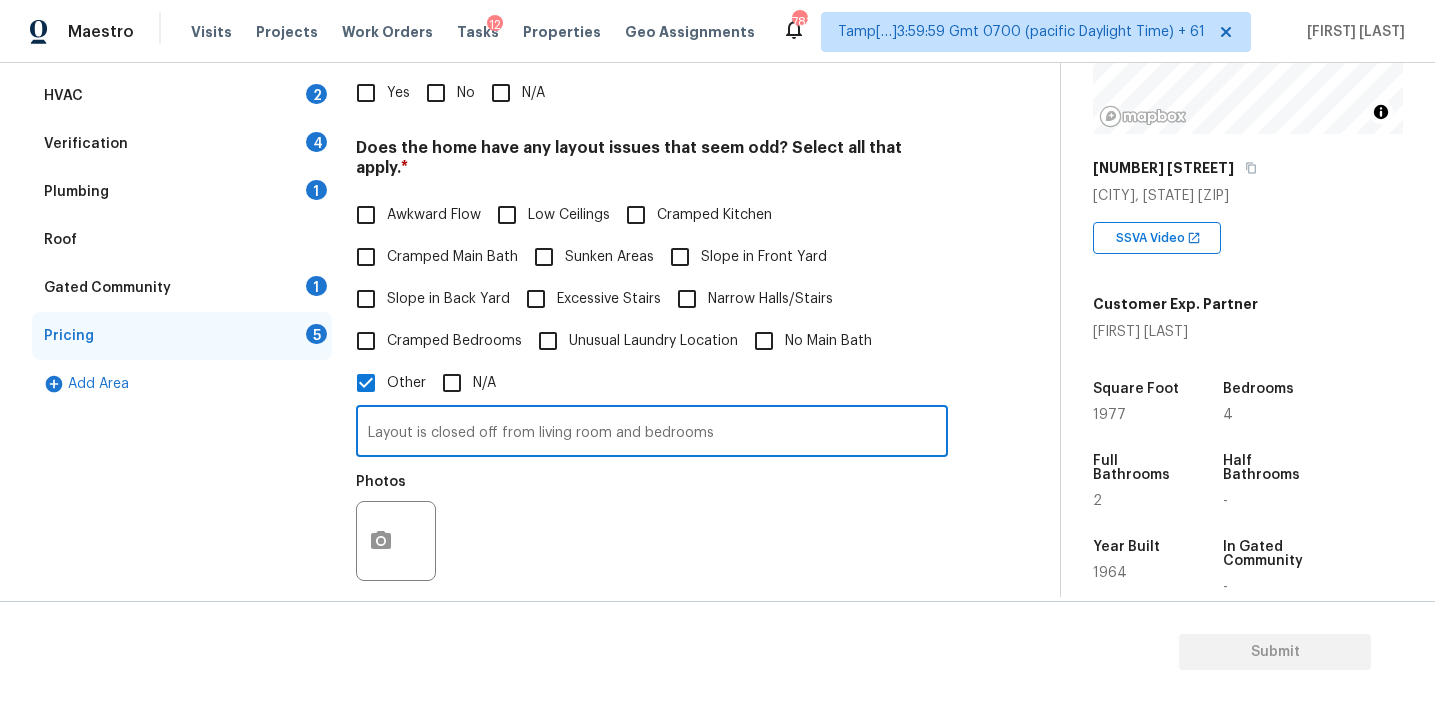 click on "HVAC 2" at bounding box center (182, 96) 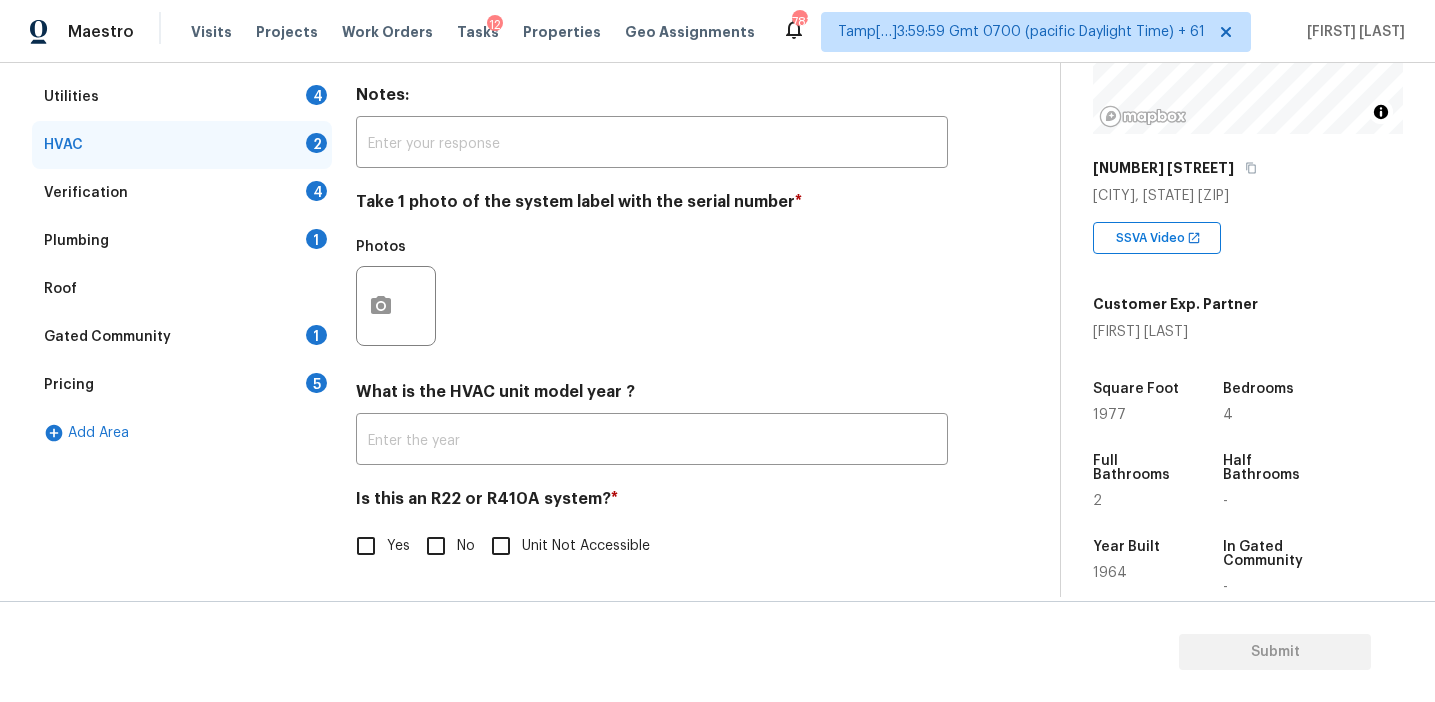 scroll, scrollTop: 327, scrollLeft: 0, axis: vertical 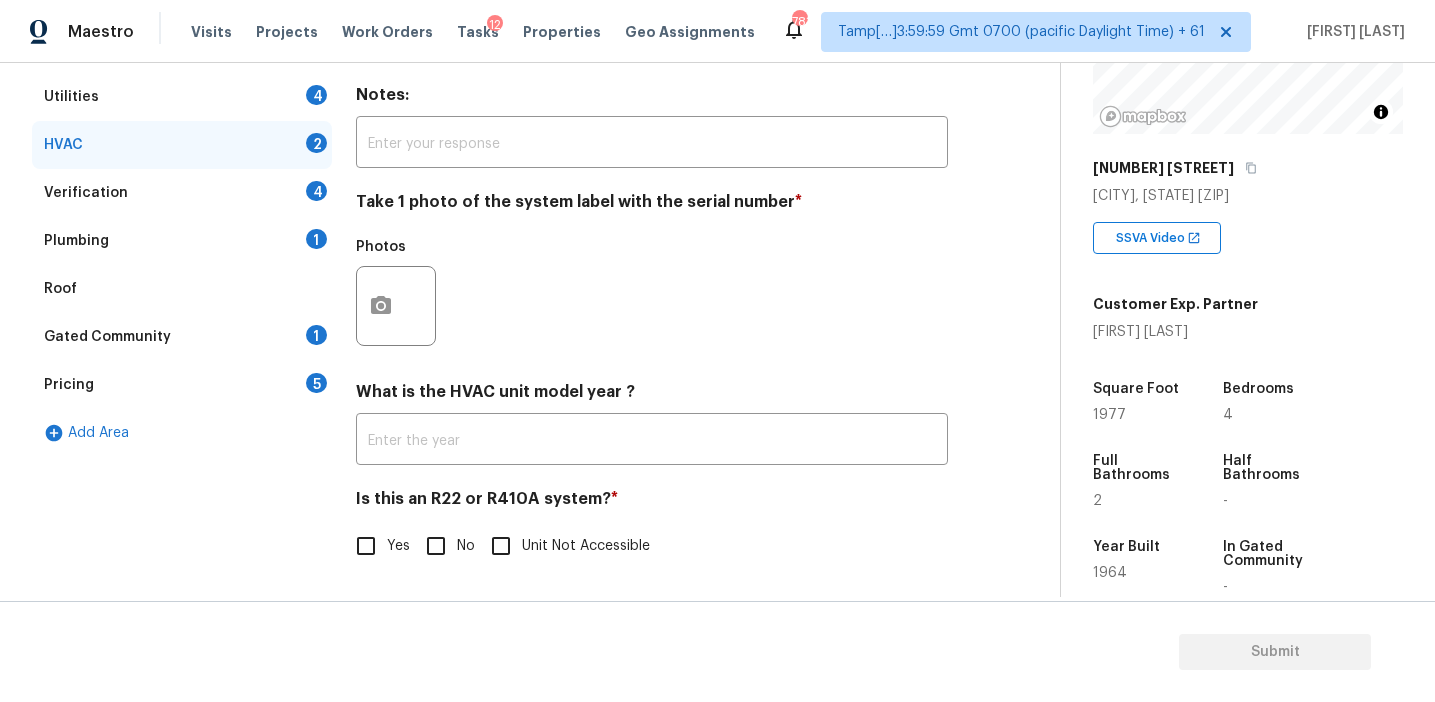 click on "Verification 4" at bounding box center (182, 193) 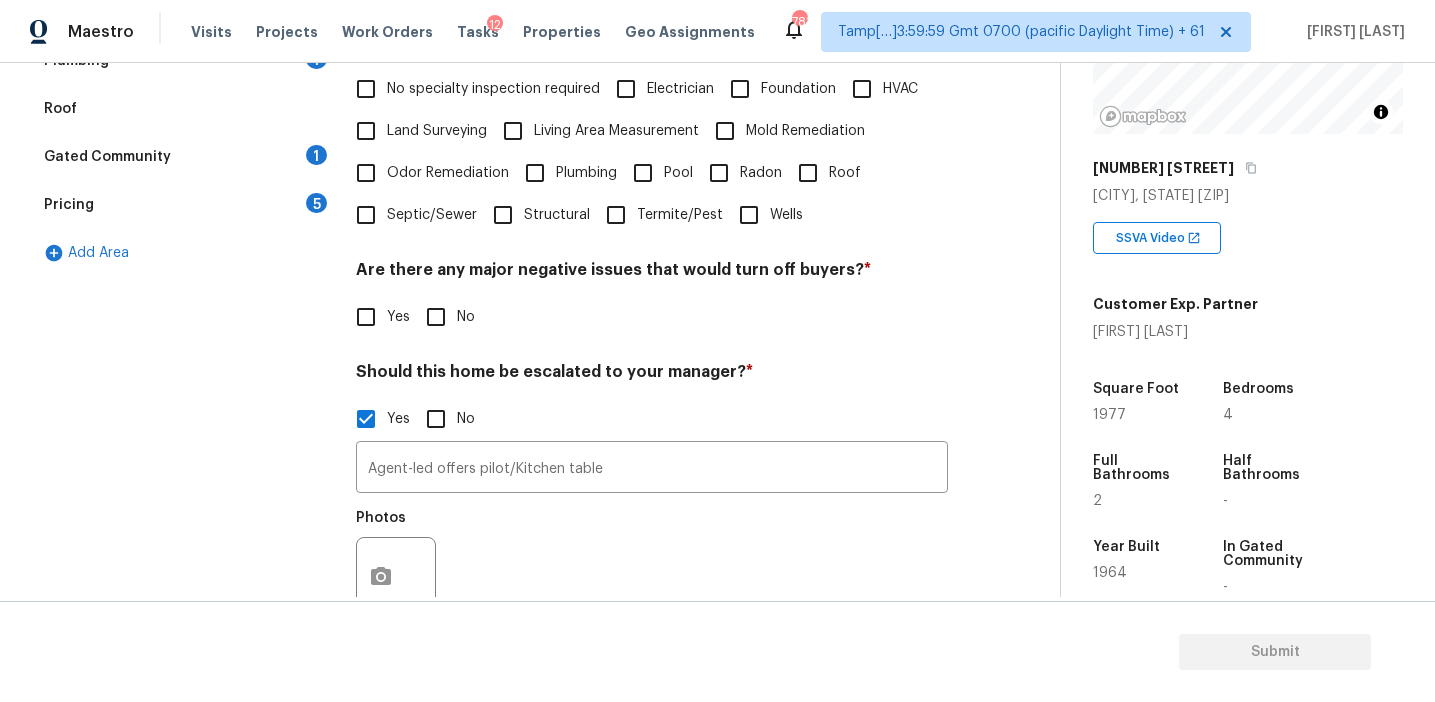 scroll, scrollTop: 601, scrollLeft: 0, axis: vertical 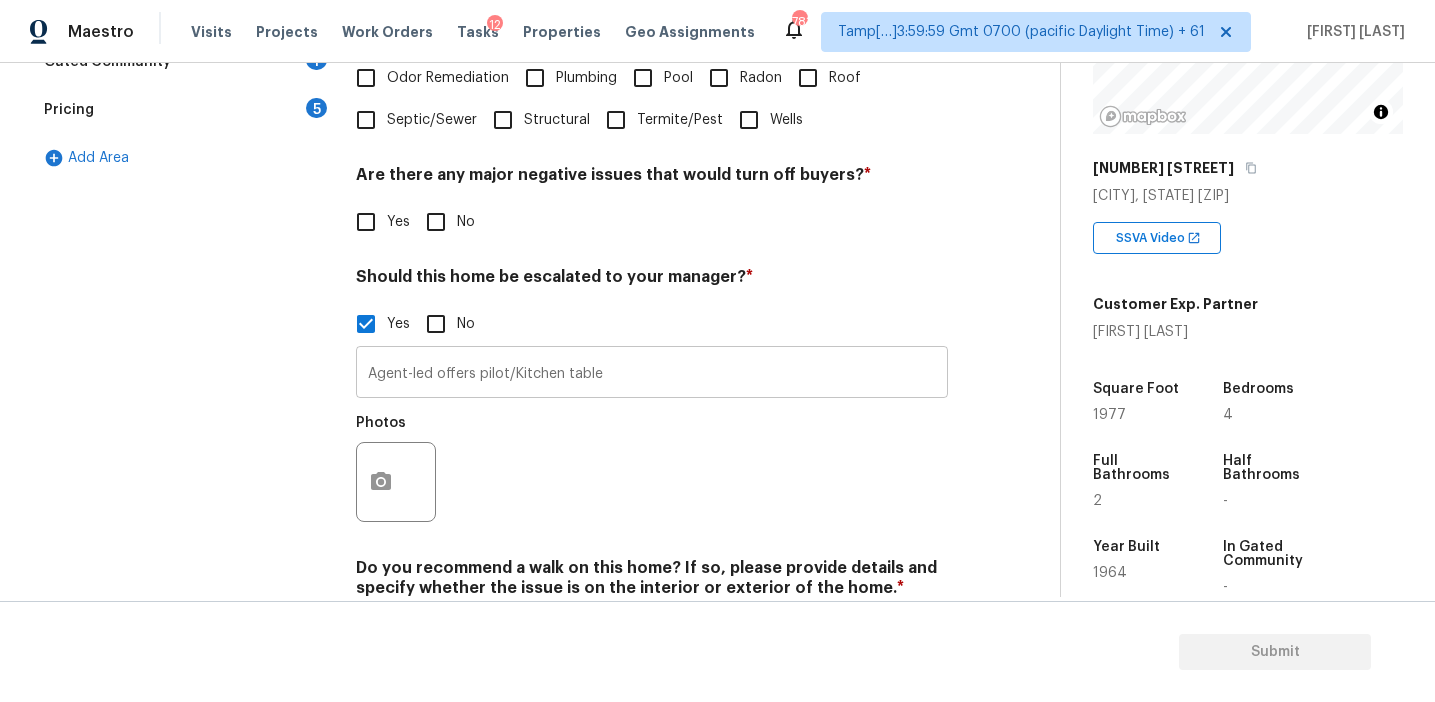click on "Agent-led offers pilot/Kitchen table" at bounding box center (652, 374) 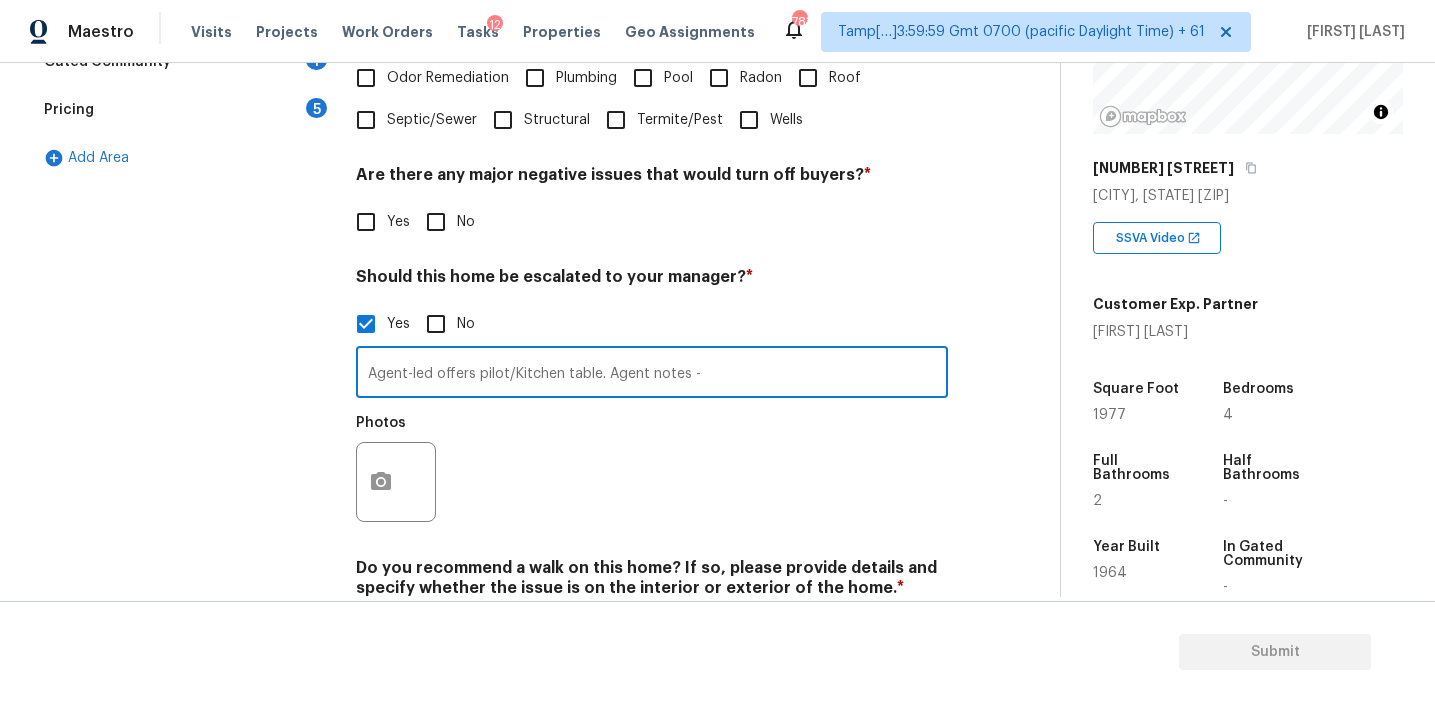 paste on "The owner is a flipper and works with a broker. She has the home listed for sale by ownners but will hit the MLS end of the week" 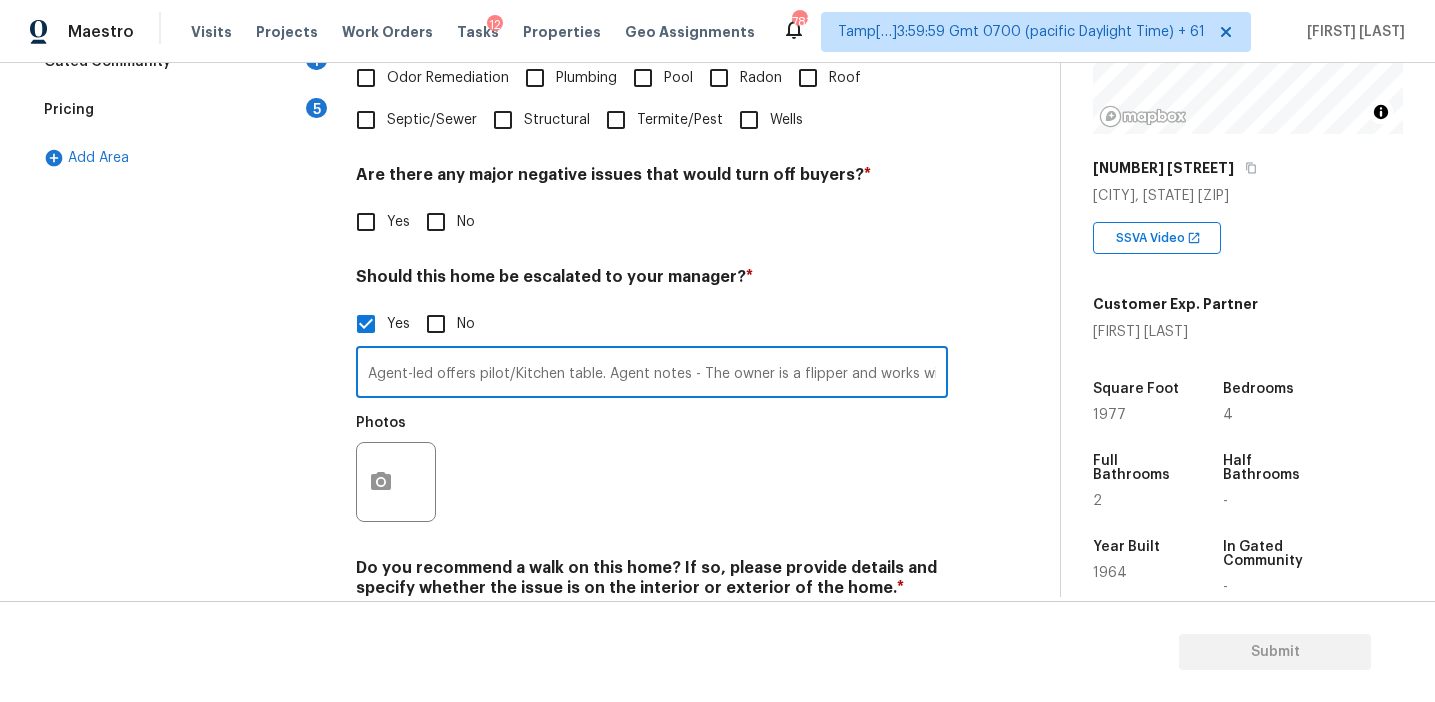 scroll, scrollTop: 0, scrollLeft: 593, axis: horizontal 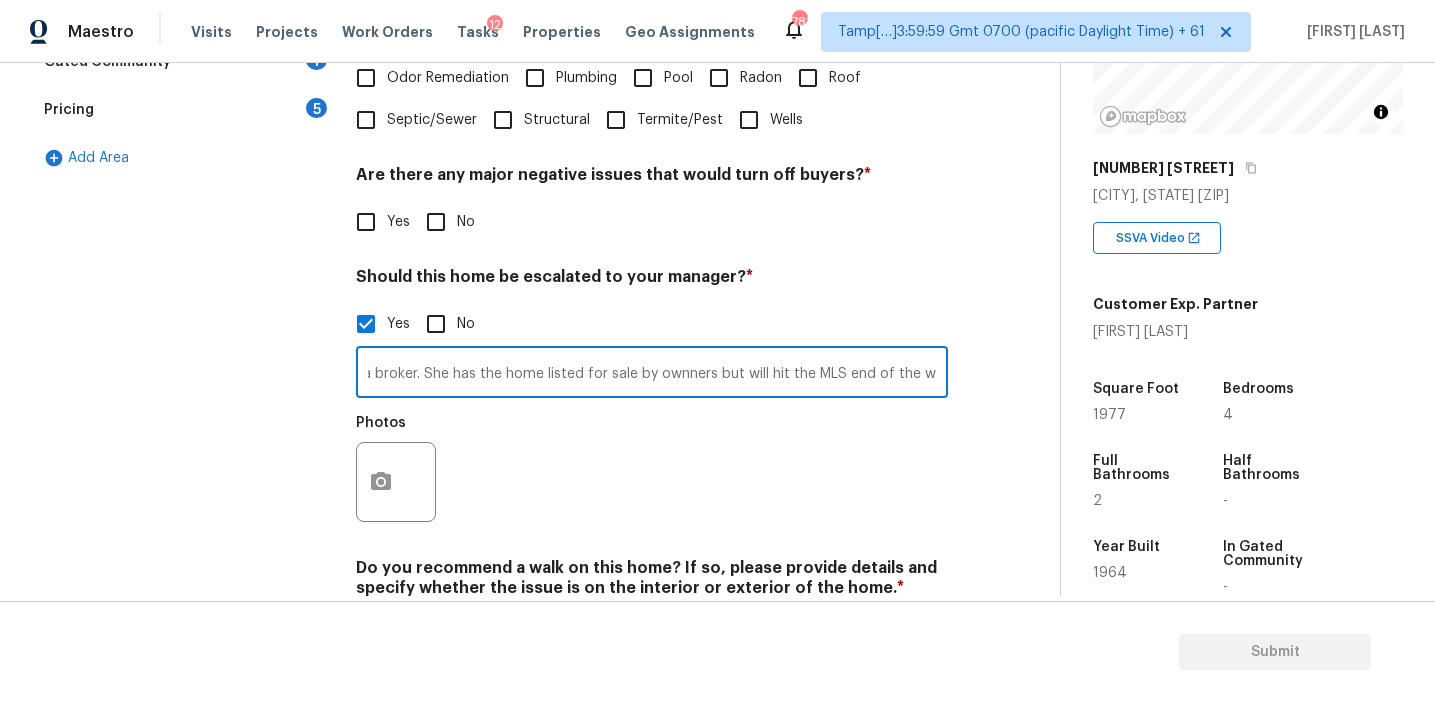 click on "Agent-led offers pilot/Kitchen table. Agent notes - The owner is a flipper and works with a broker. She has the home listed for sale by ownners but will hit the MLS end of the week" at bounding box center (652, 374) 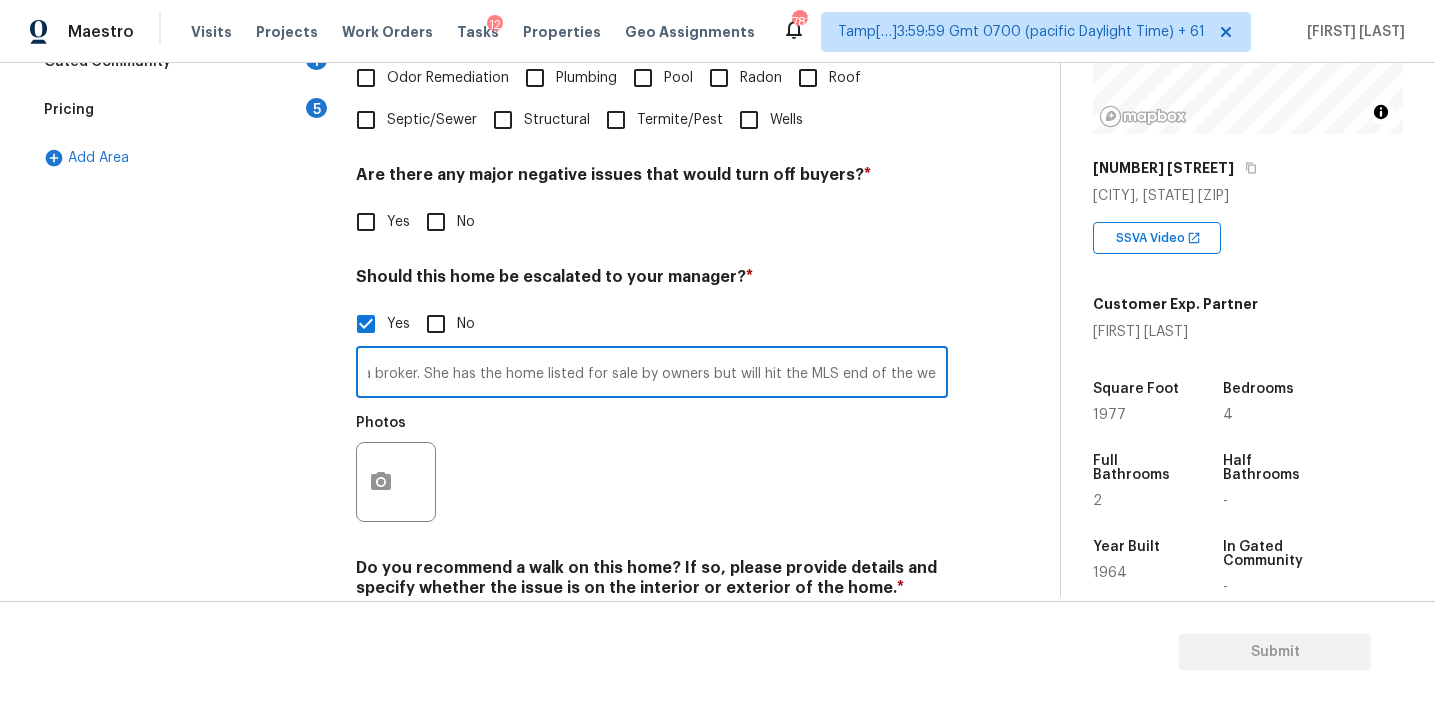 scroll, scrollTop: 0, scrollLeft: 585, axis: horizontal 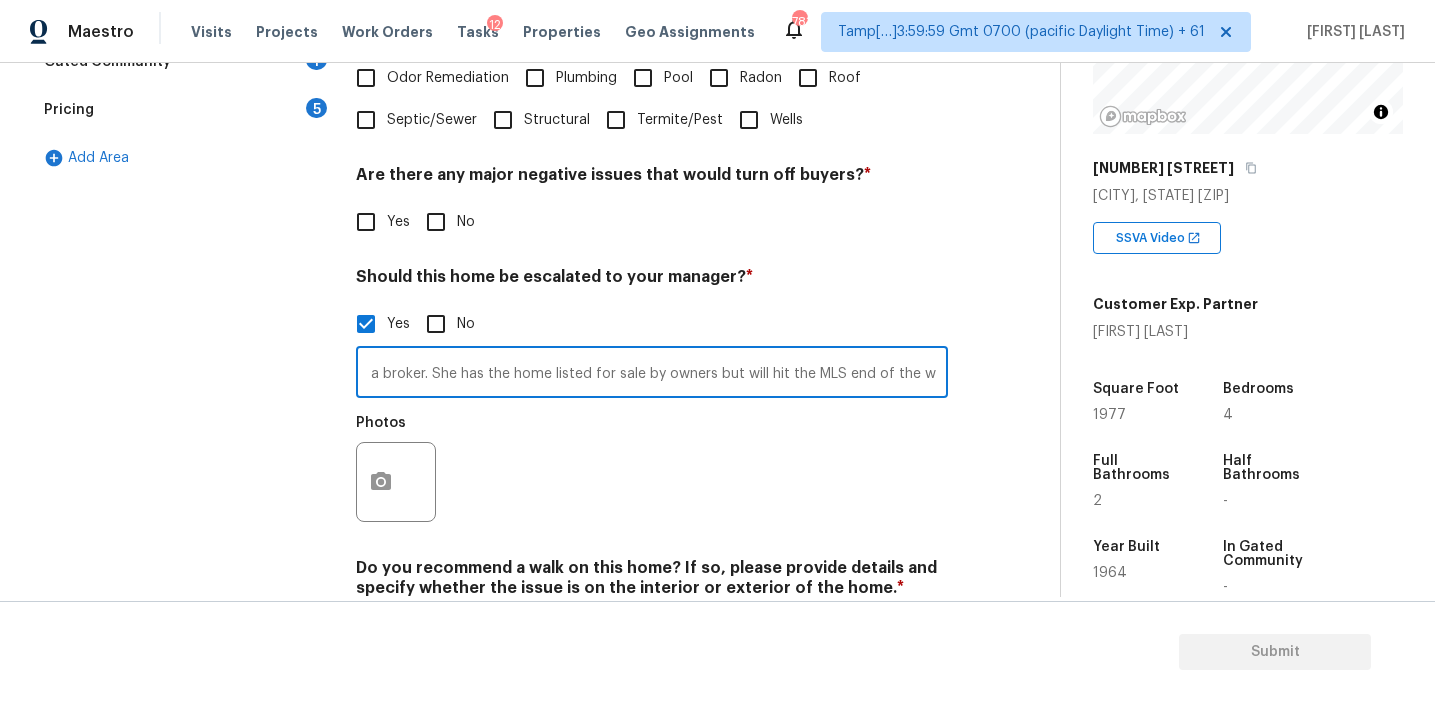 drag, startPoint x: 901, startPoint y: 374, endPoint x: 1047, endPoint y: 375, distance: 146.00342 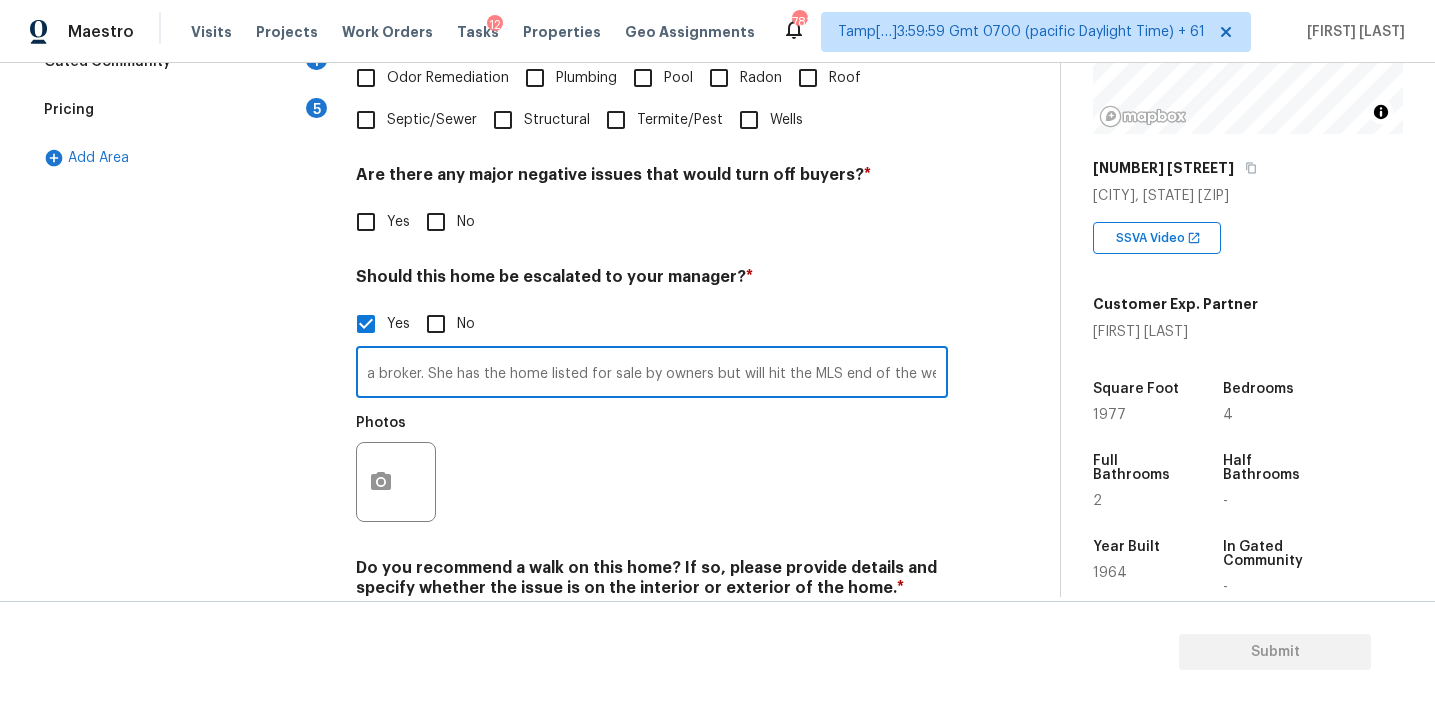 scroll, scrollTop: 0, scrollLeft: 593, axis: horizontal 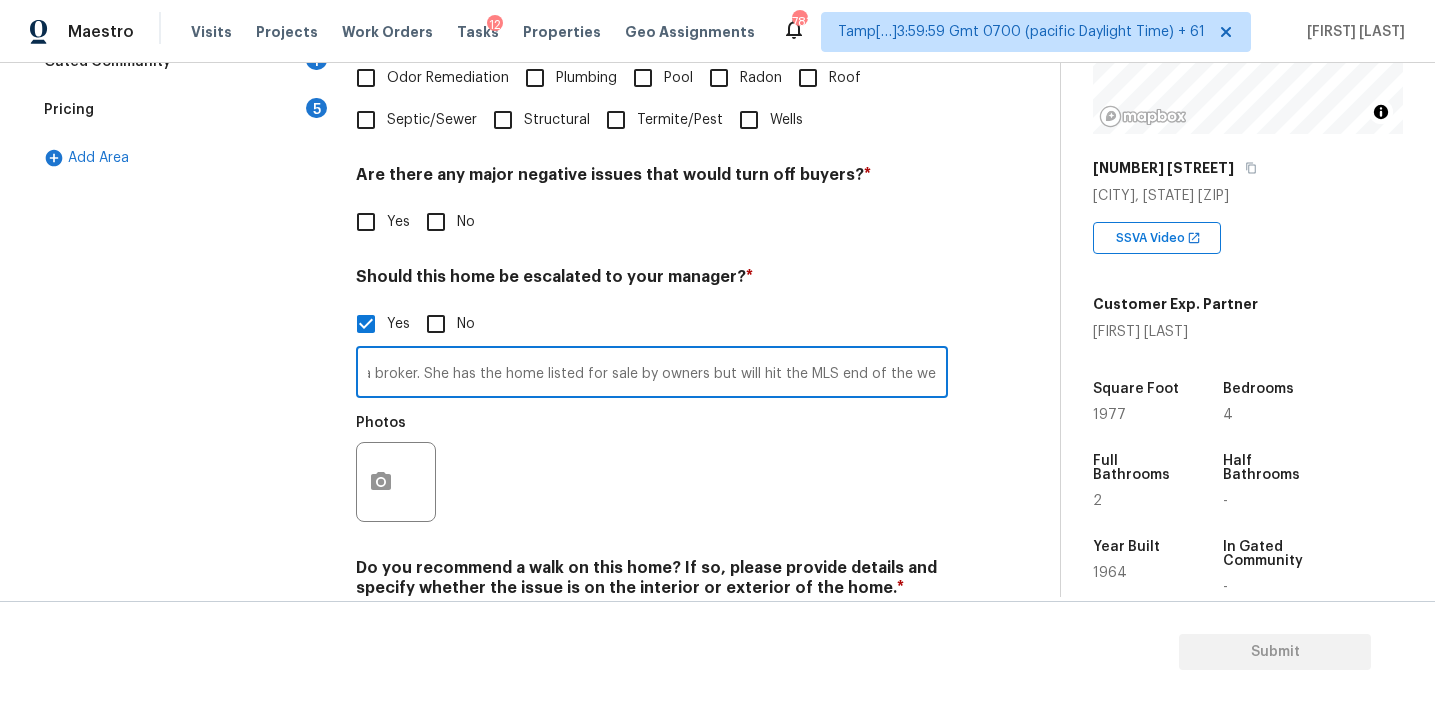 type on "Agent-led offers pilot/Kitchen table. Agent notes - The owner is a flipper and works with a broker. She has the home listed for sale by owners but will hit the MLS end of the week." 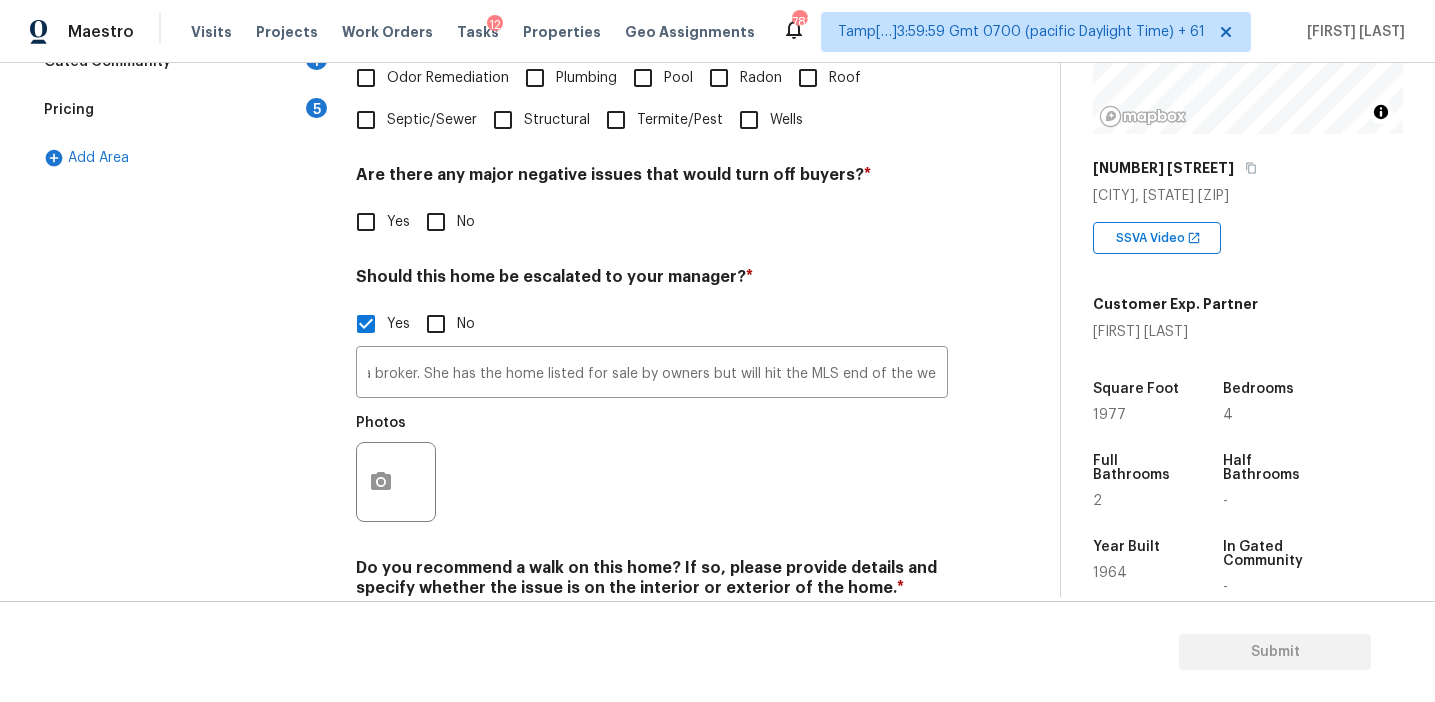 scroll, scrollTop: 0, scrollLeft: 0, axis: both 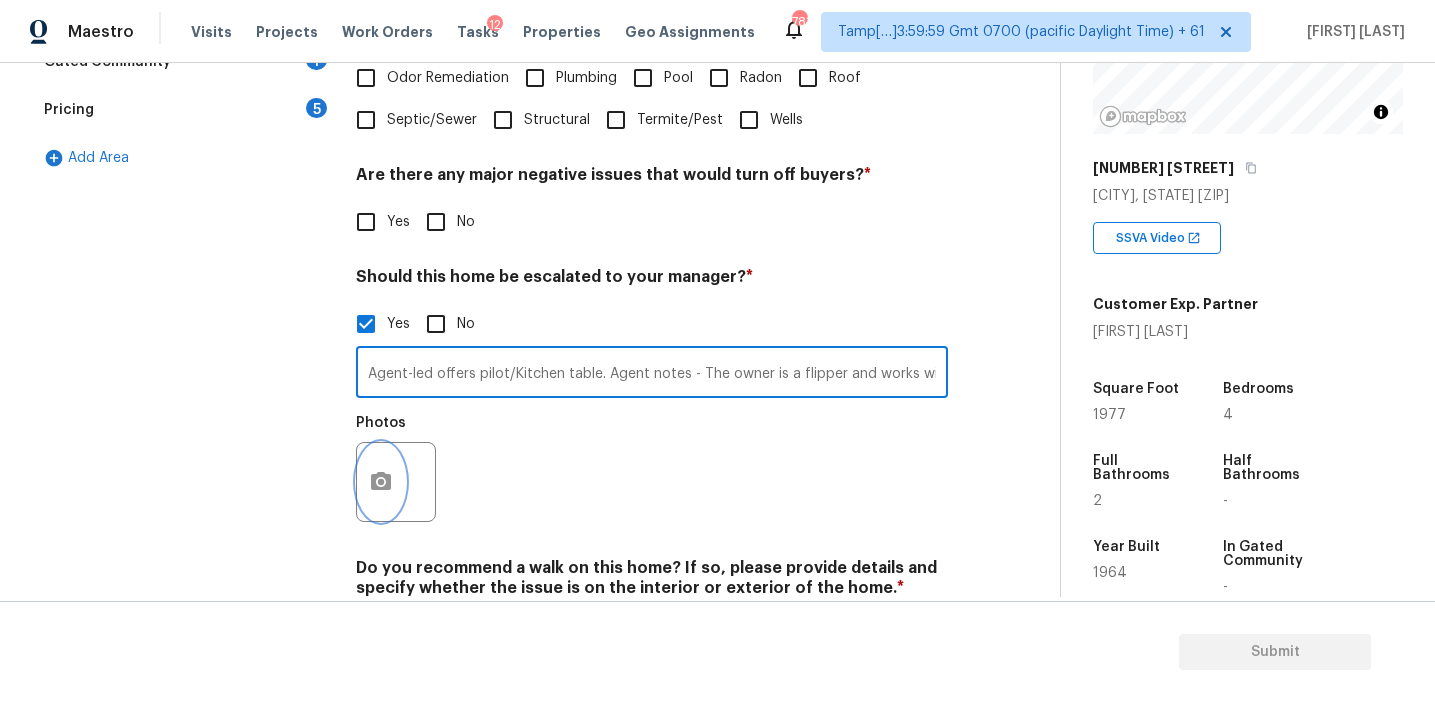 click at bounding box center [381, 482] 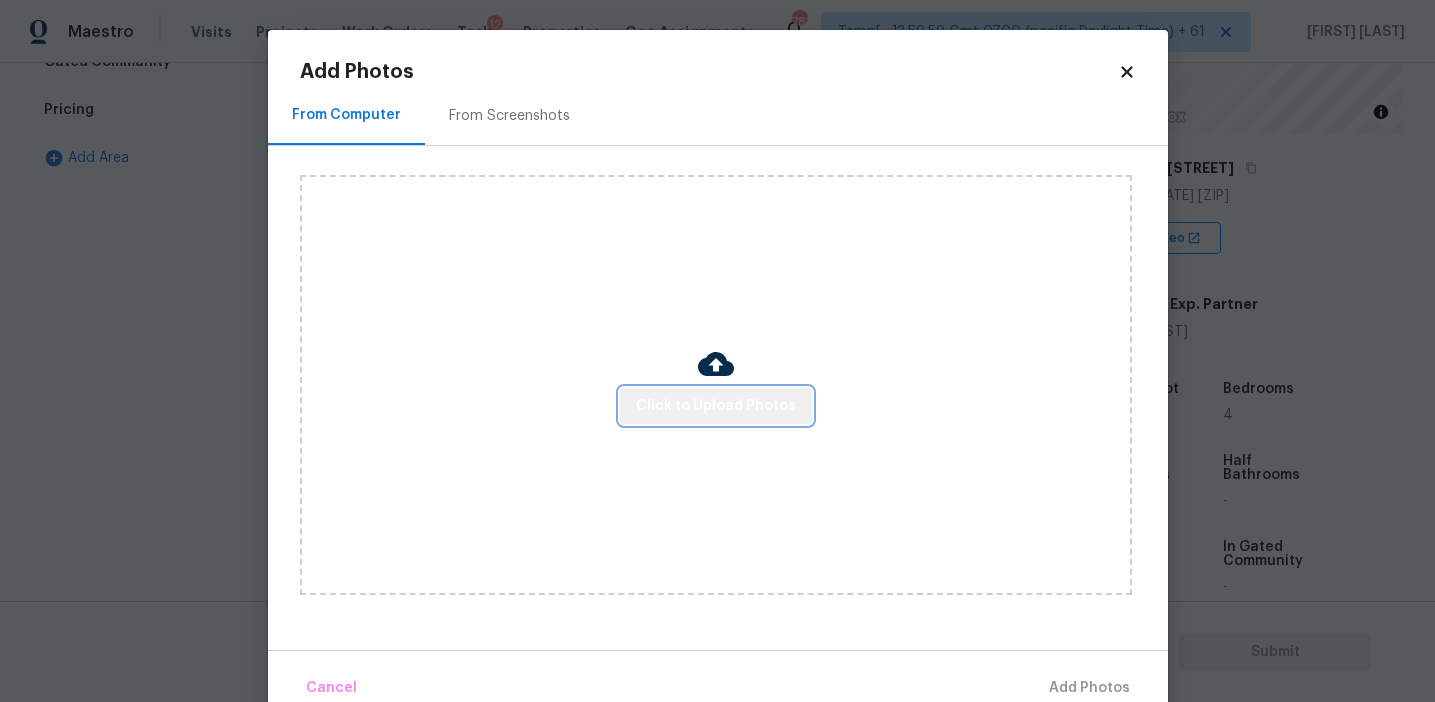 click on "Click to Upload Photos" at bounding box center [716, 406] 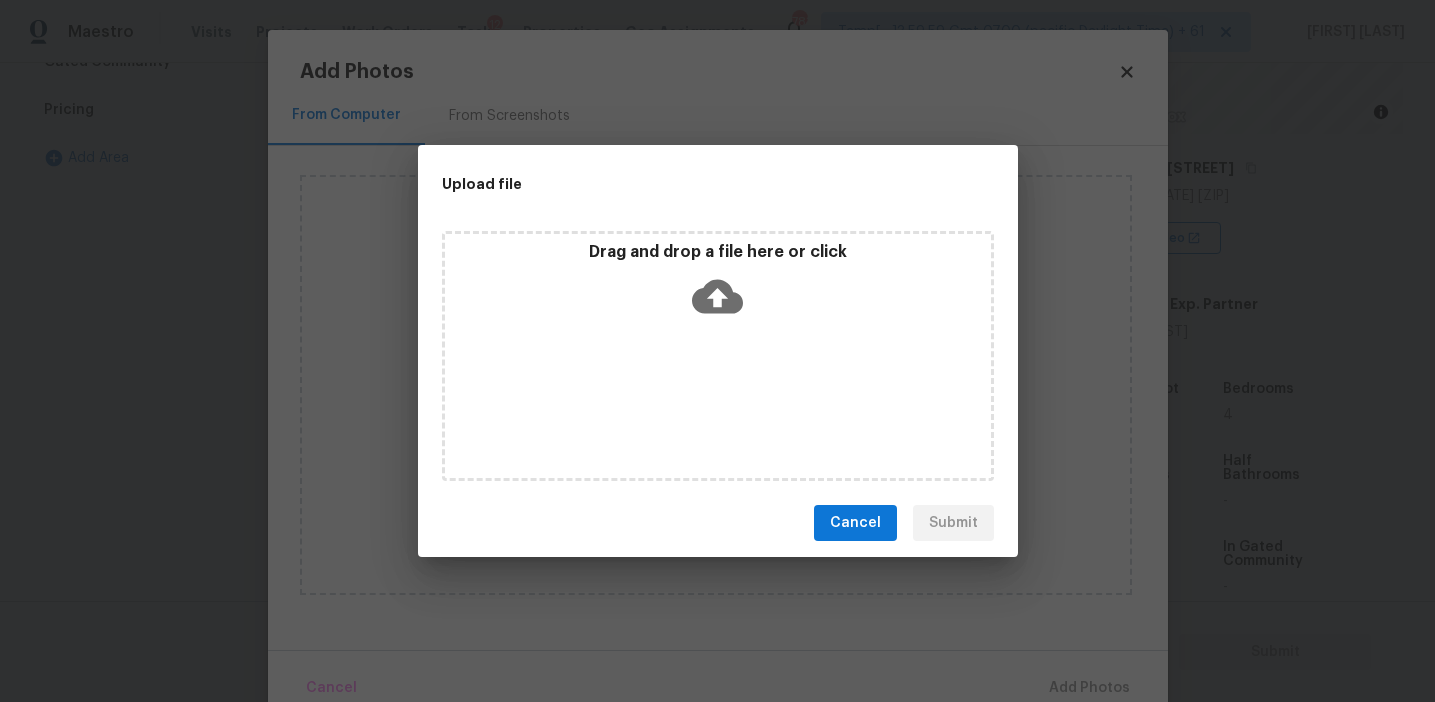 click on "Drag and drop a file here or click" at bounding box center (718, 356) 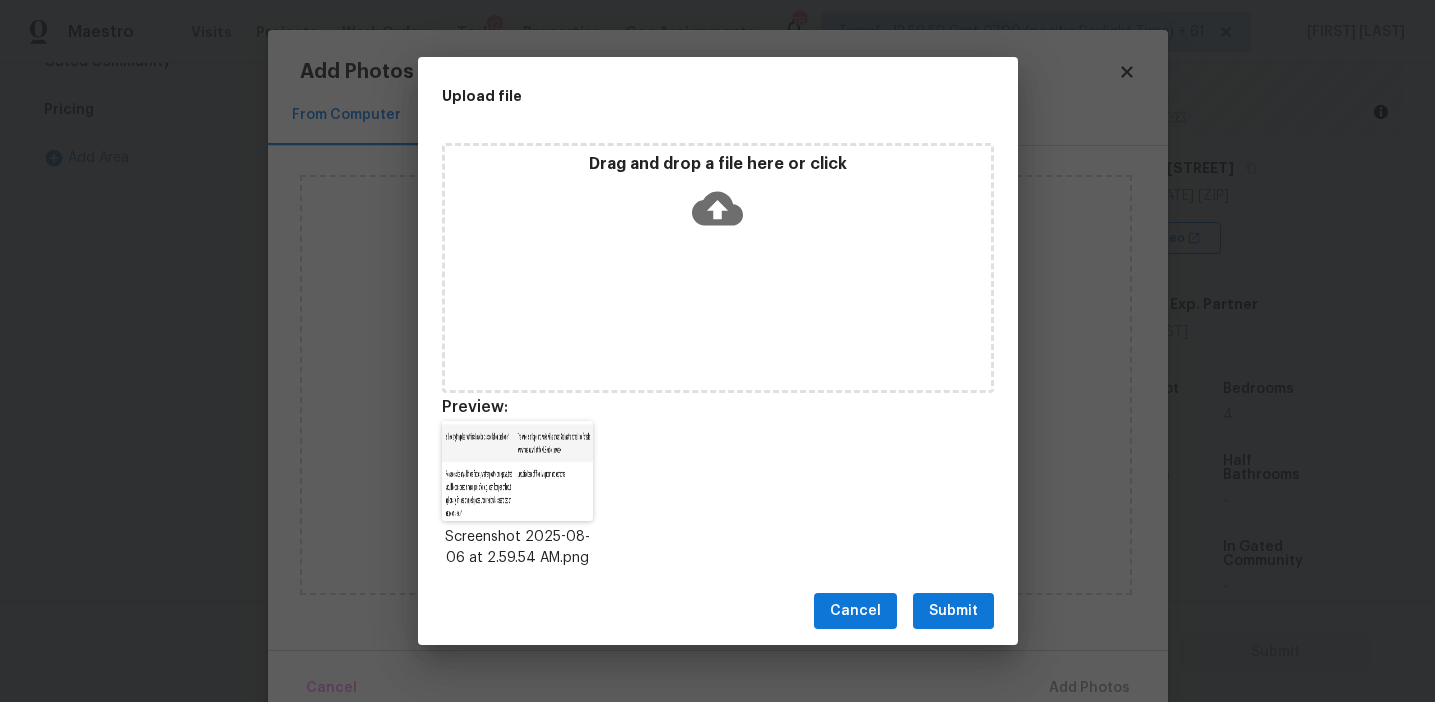 click on "Submit" at bounding box center [953, 611] 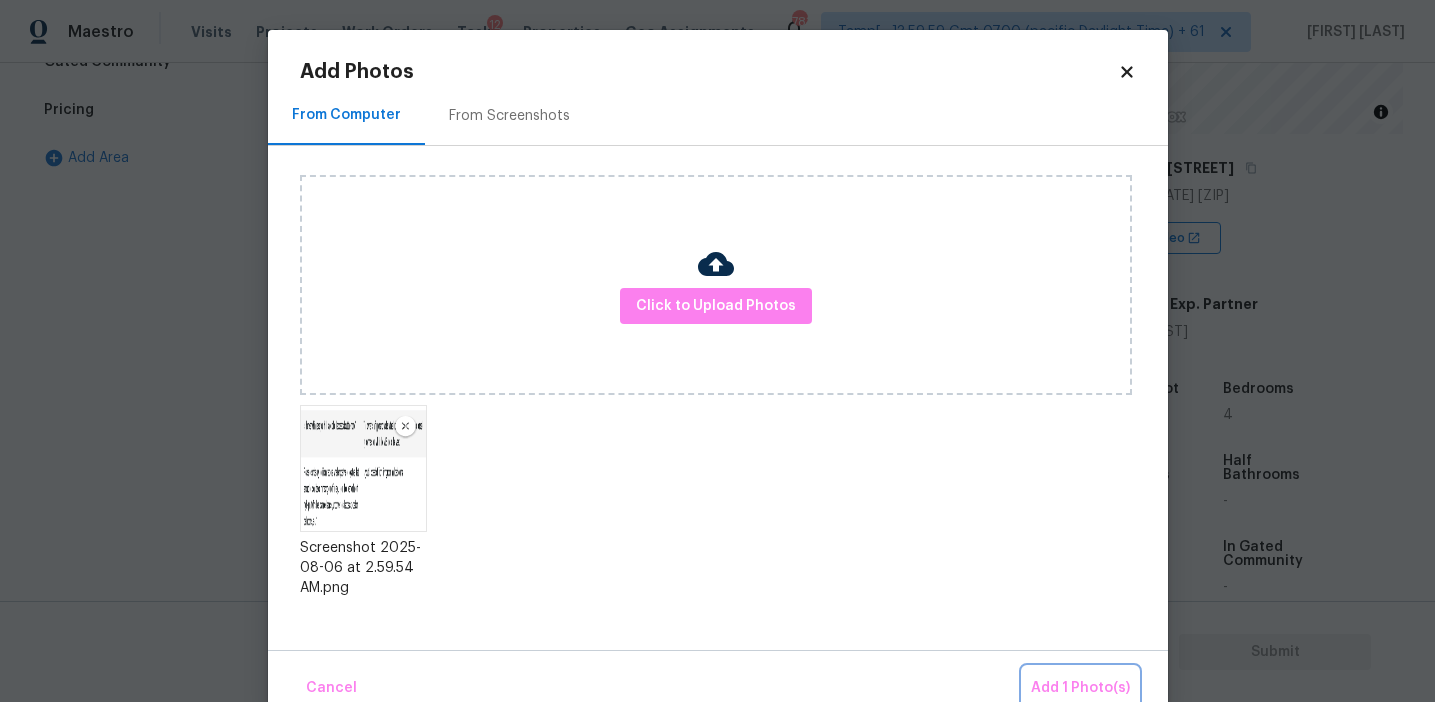 click on "Add 1 Photo(s)" at bounding box center [1080, 688] 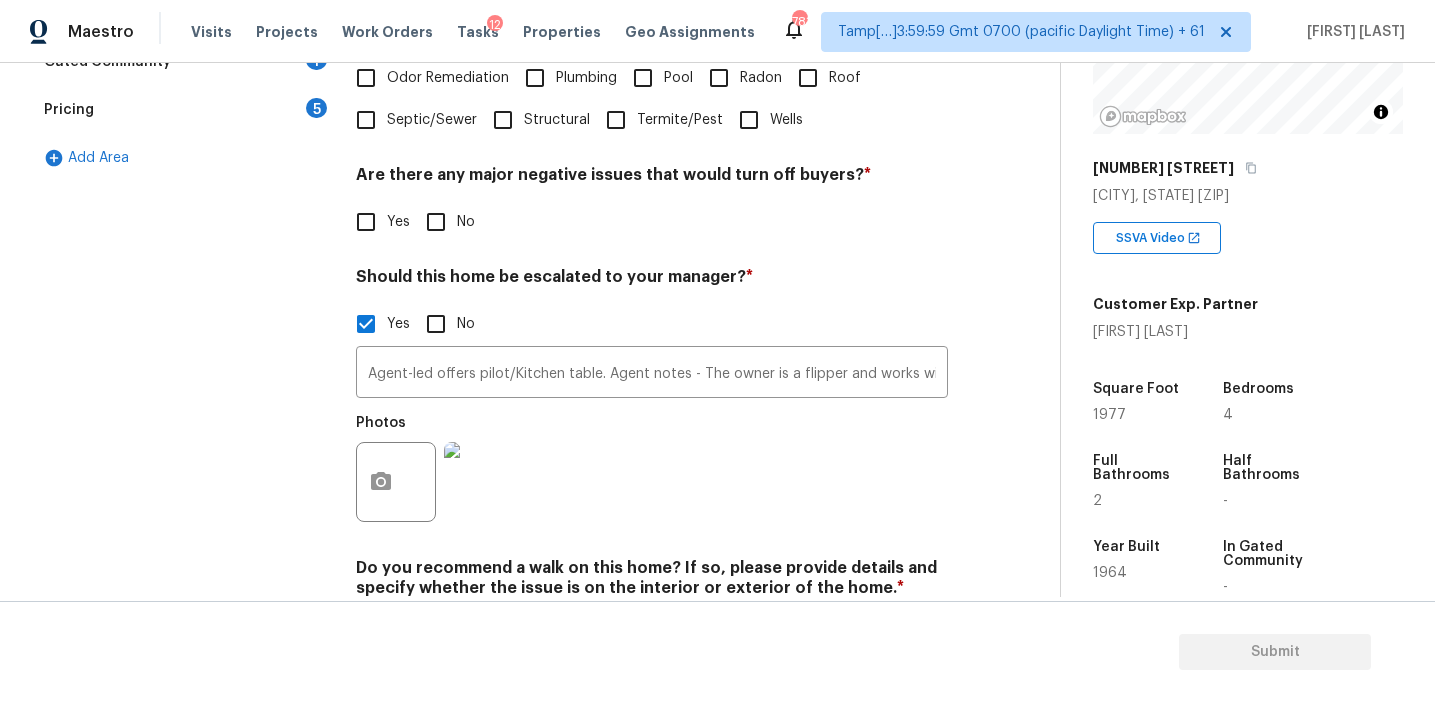 click on "Pricing 5" at bounding box center [182, 110] 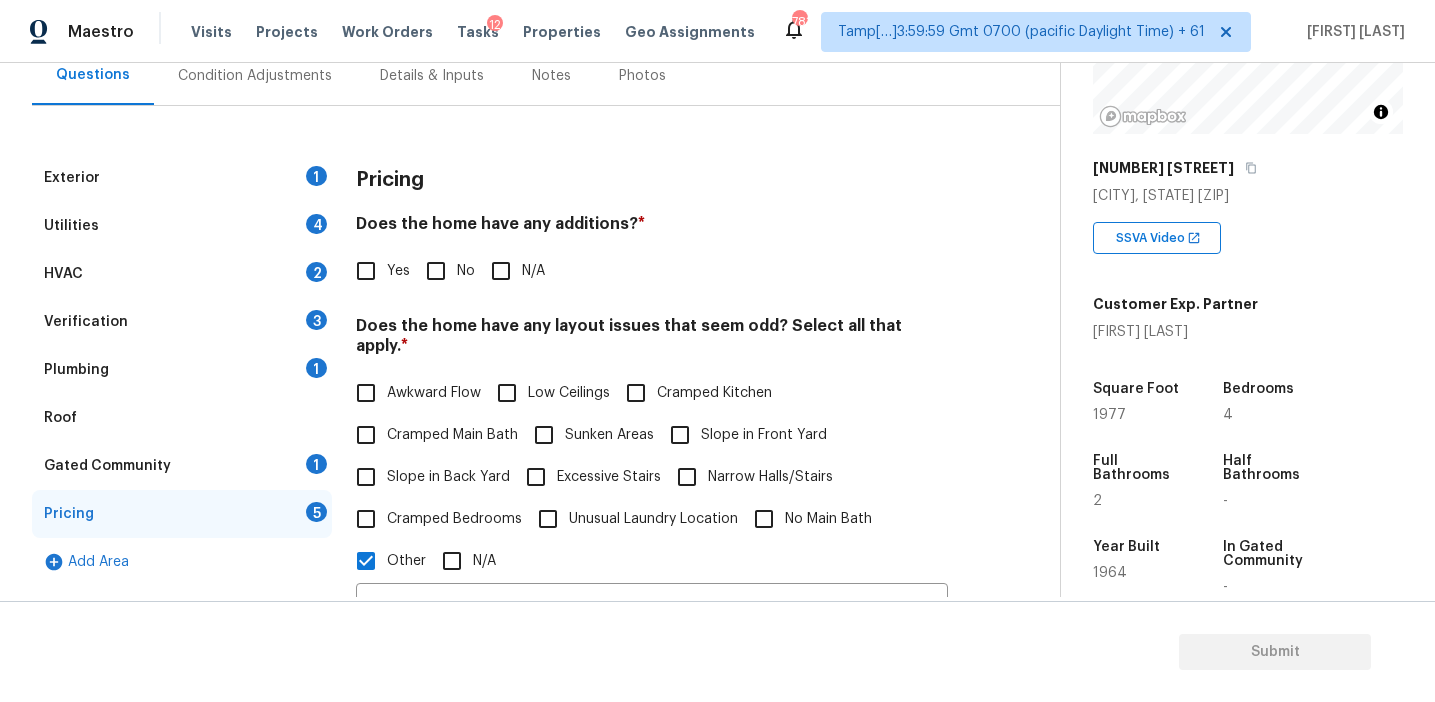 scroll, scrollTop: 180, scrollLeft: 0, axis: vertical 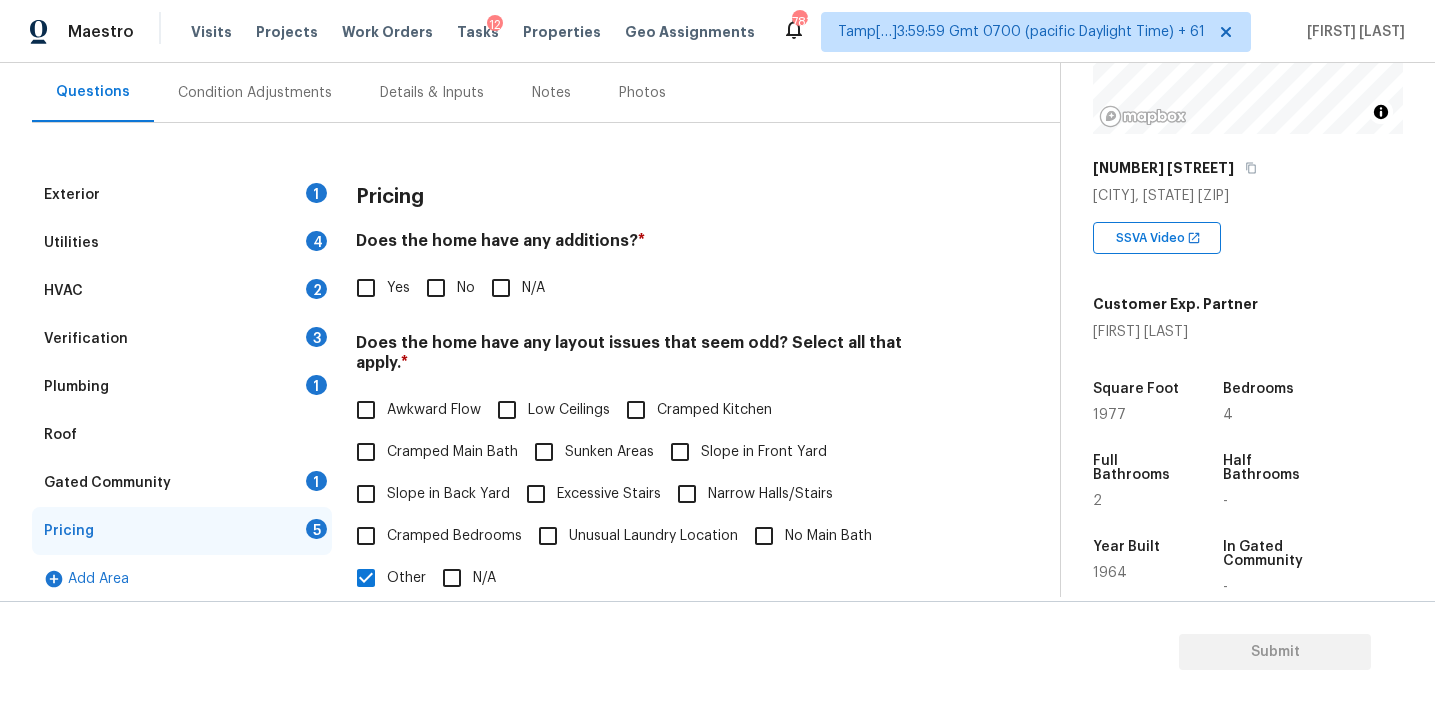 click on "Pricing" at bounding box center (652, 197) 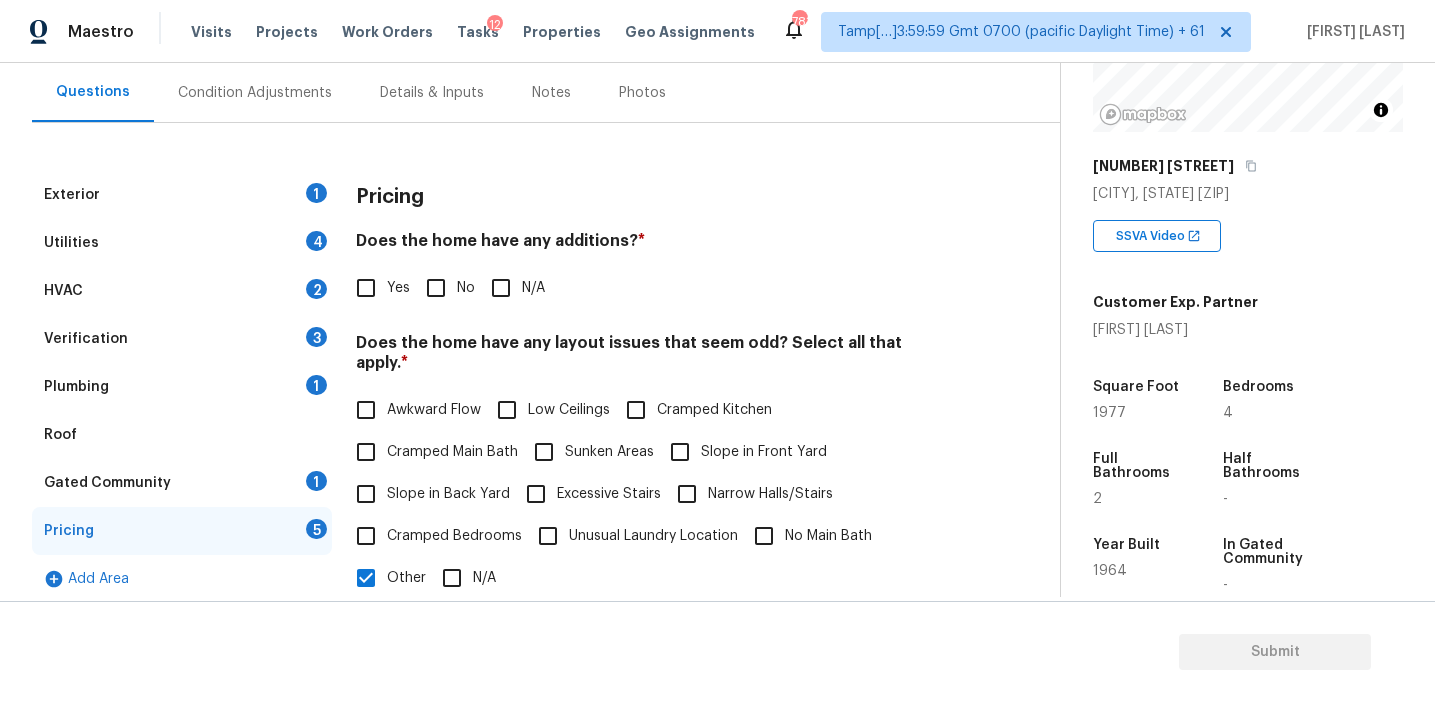 scroll, scrollTop: 245, scrollLeft: 0, axis: vertical 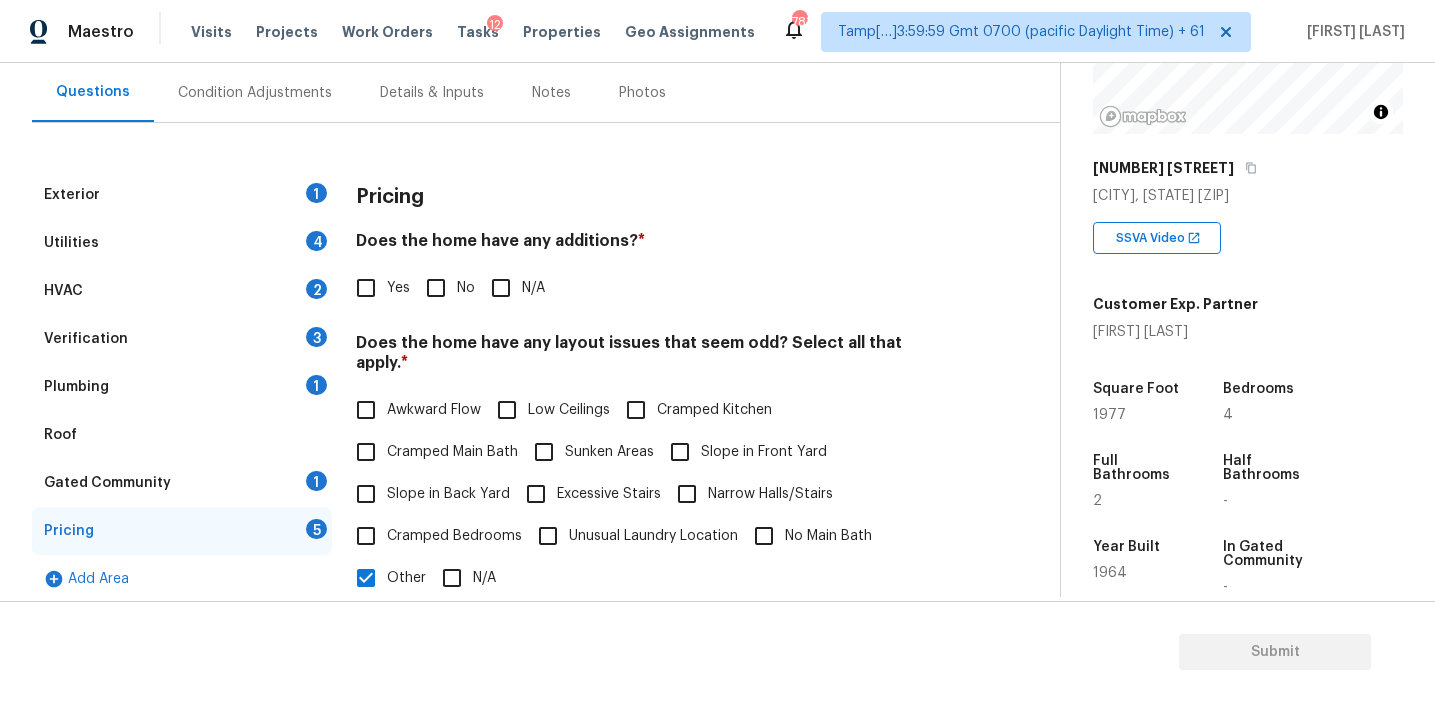click on "Verification 3" at bounding box center (182, 339) 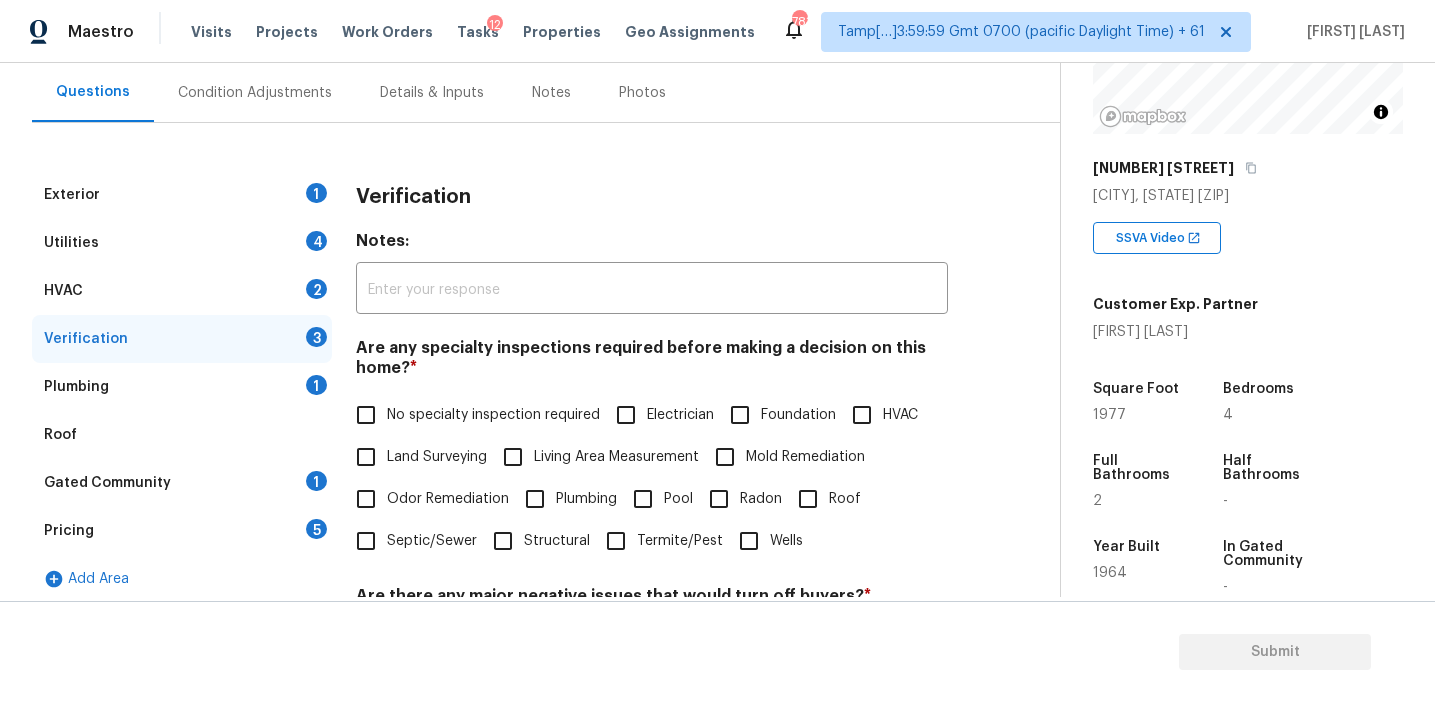 scroll, scrollTop: 355, scrollLeft: 0, axis: vertical 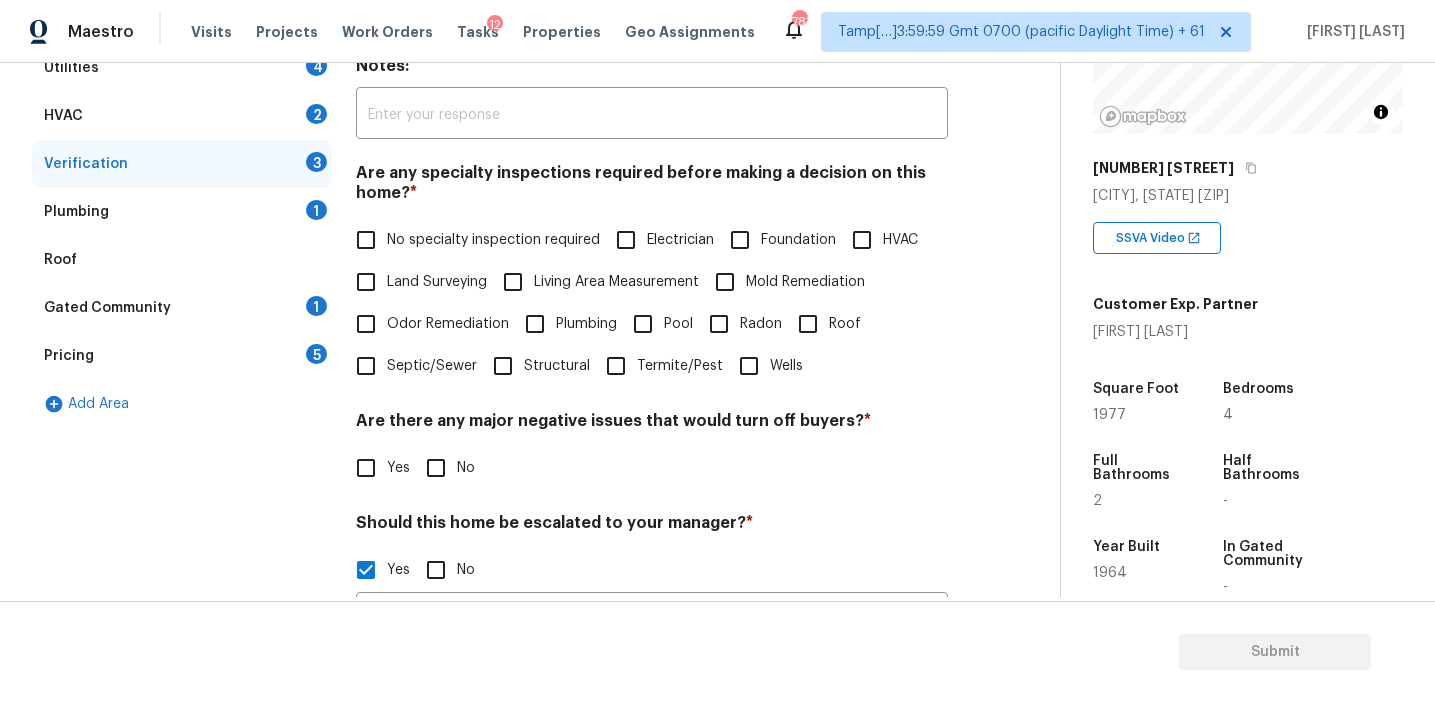 click on "Foundation" at bounding box center (798, 240) 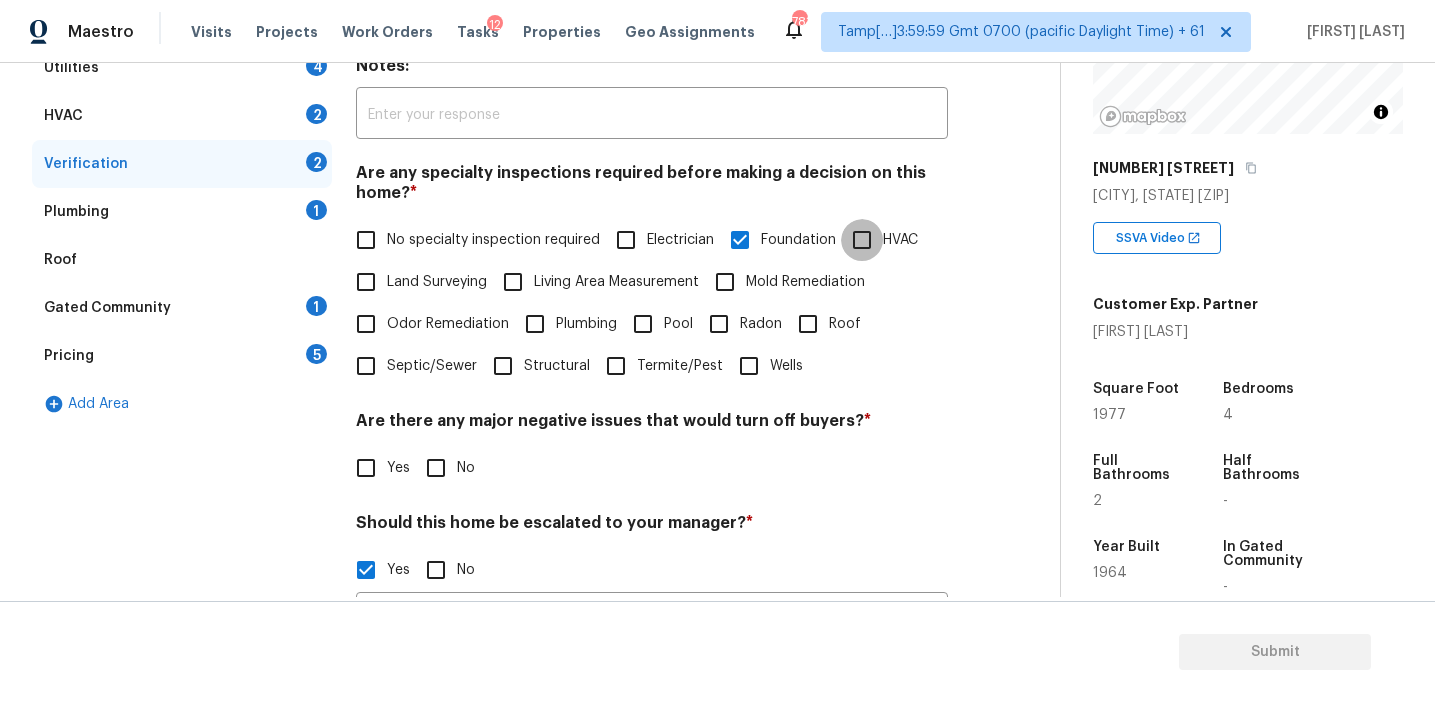 click on "HVAC" at bounding box center [862, 240] 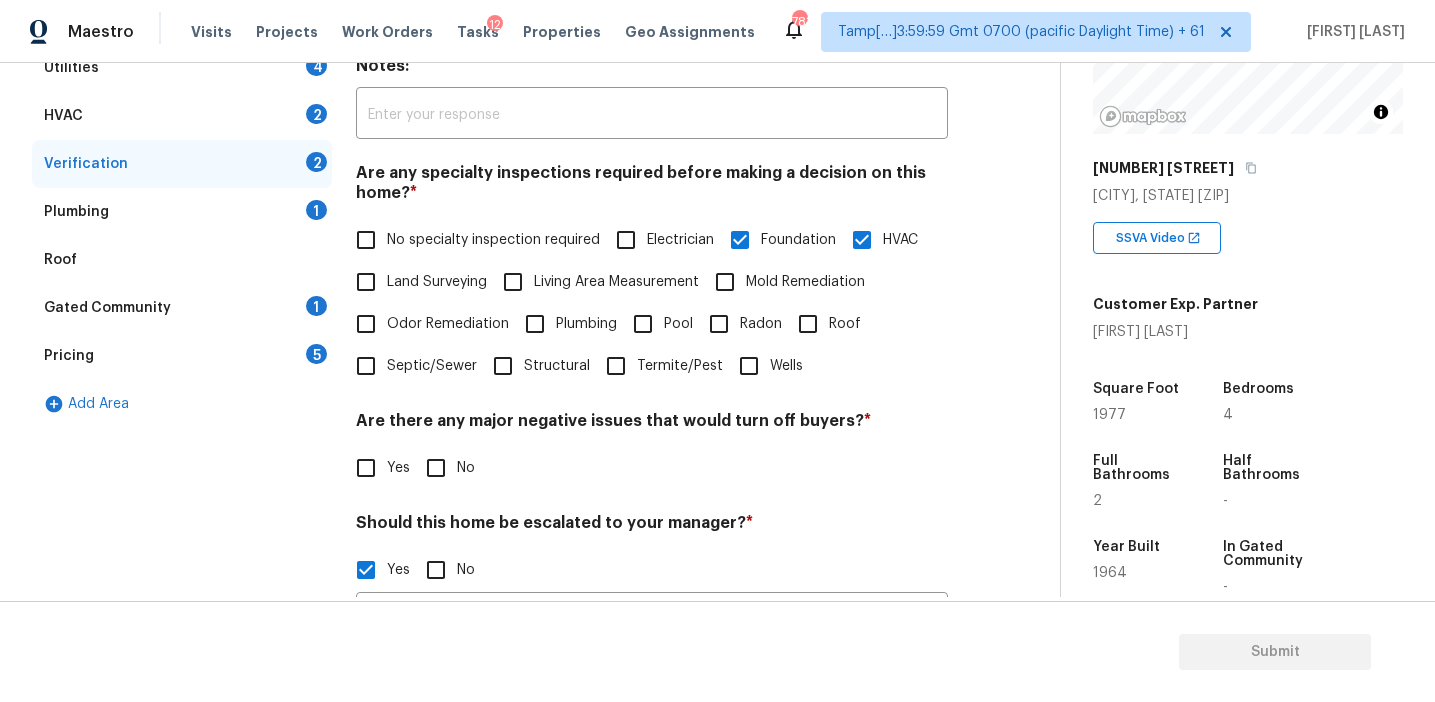 click on "Roof" at bounding box center (808, 324) 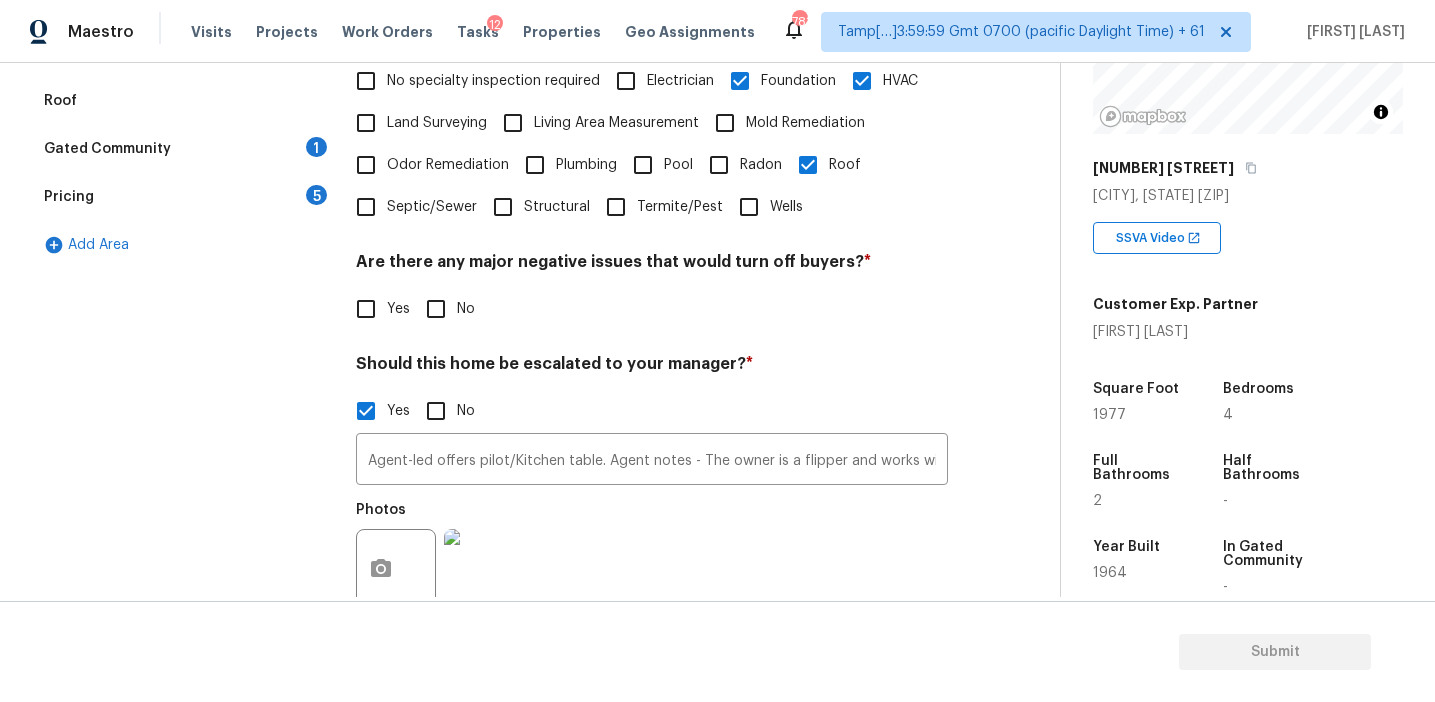 scroll, scrollTop: 561, scrollLeft: 0, axis: vertical 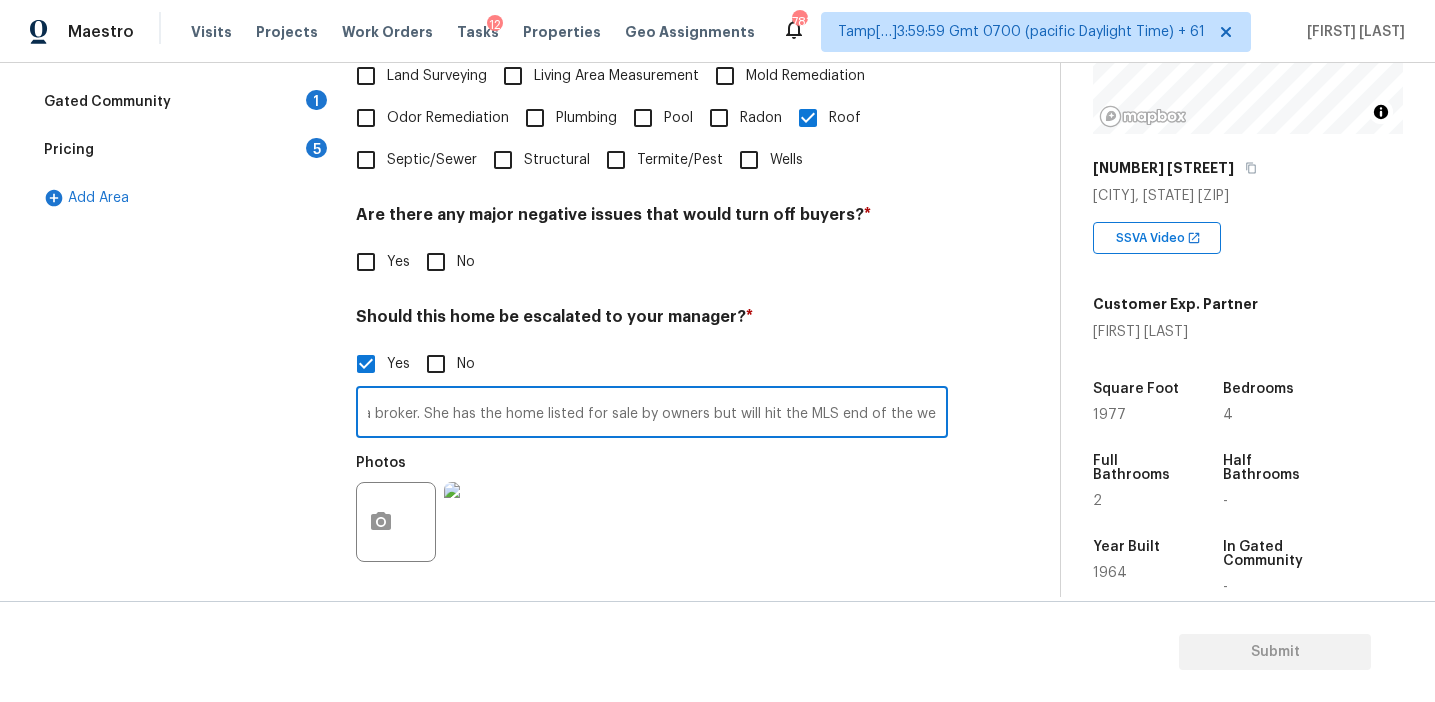 drag, startPoint x: 912, startPoint y: 416, endPoint x: 1091, endPoint y: 420, distance: 179.0447 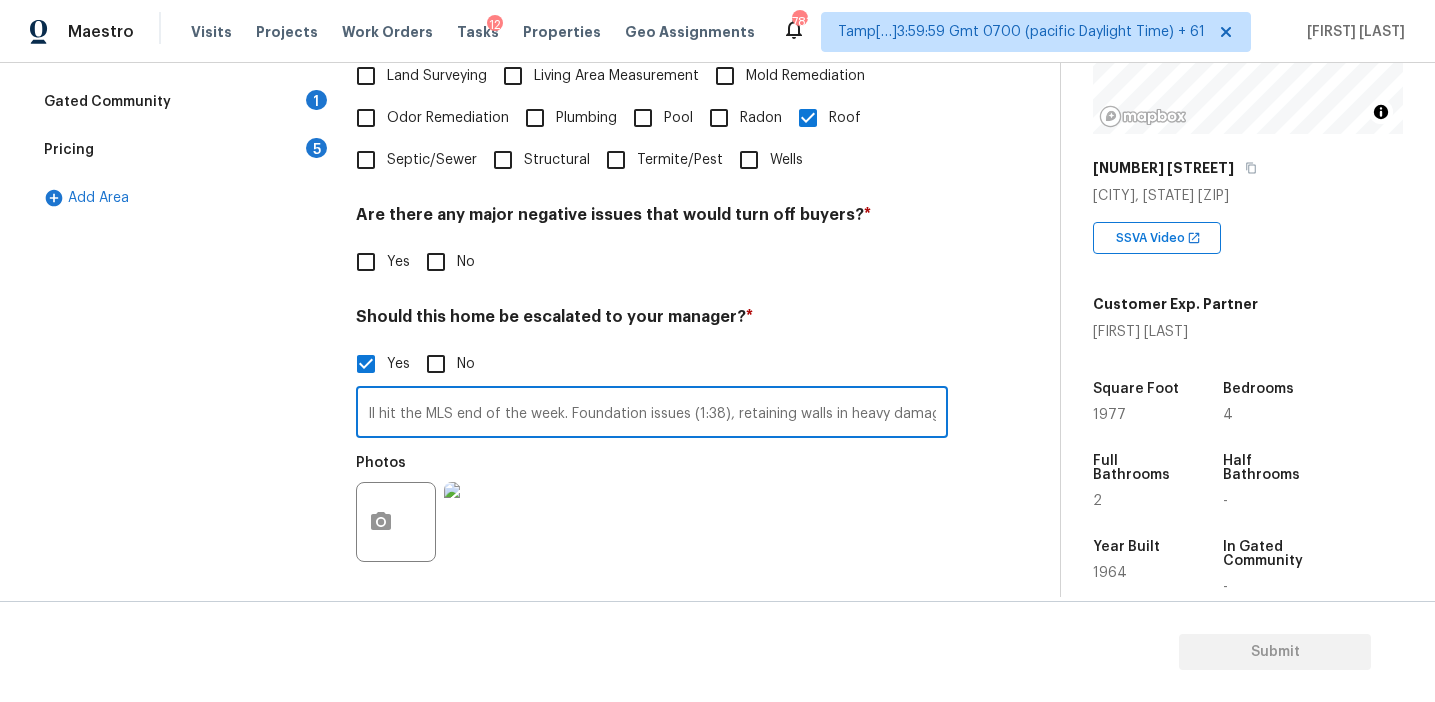 scroll, scrollTop: 0, scrollLeft: 0, axis: both 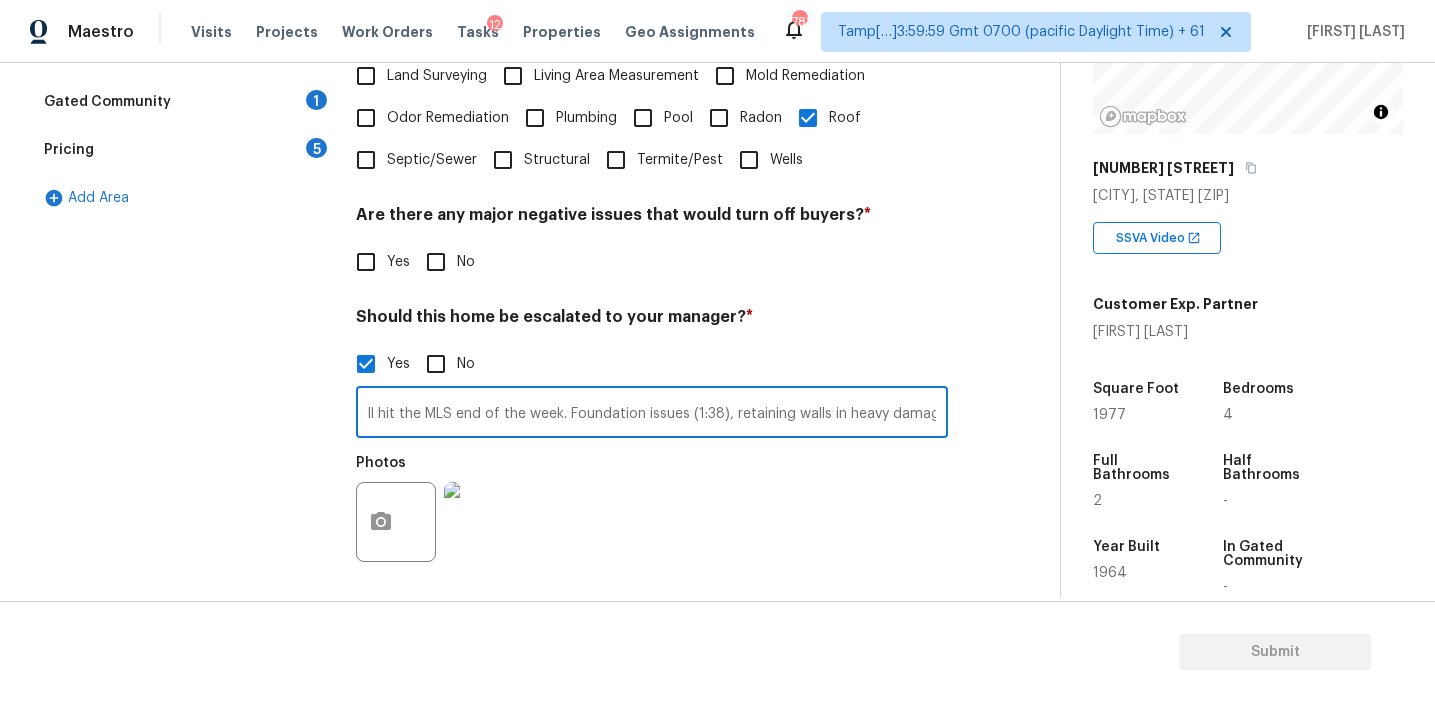 drag, startPoint x: 913, startPoint y: 417, endPoint x: 1077, endPoint y: 417, distance: 164 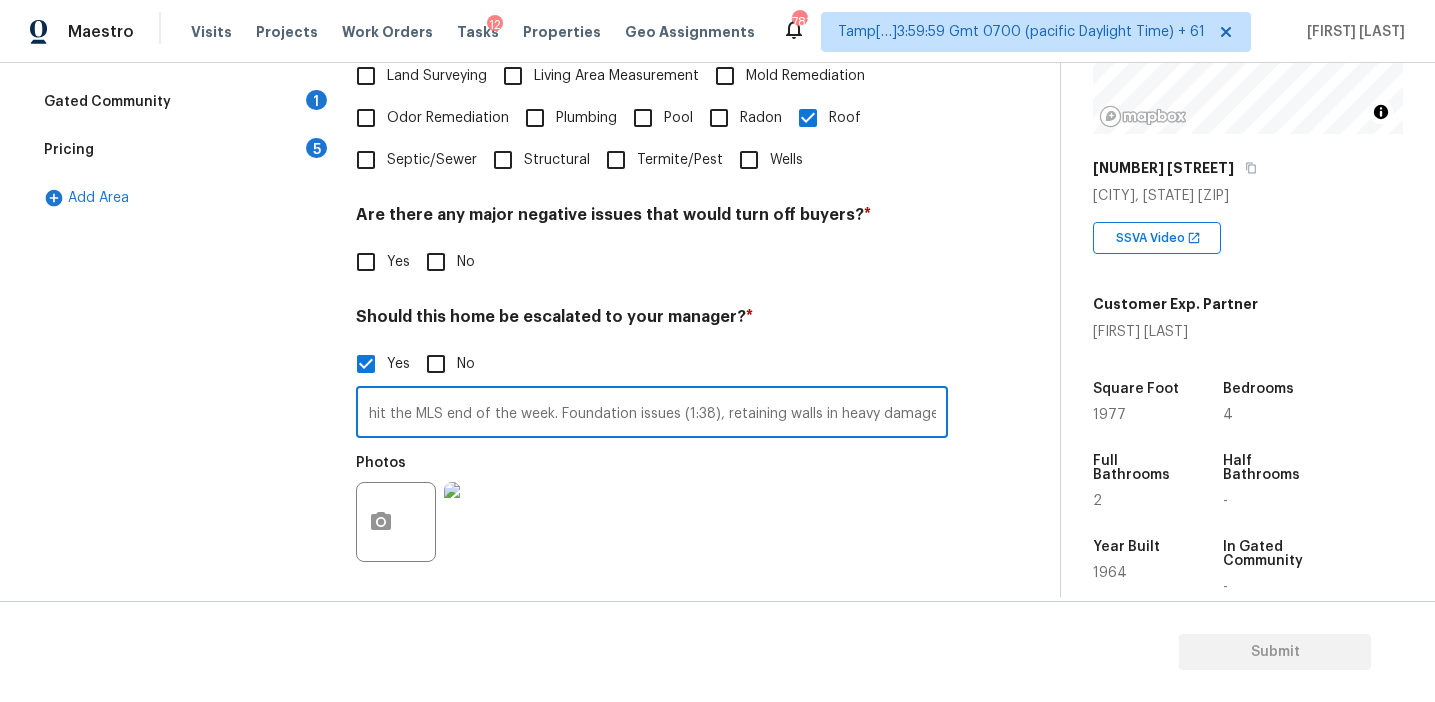 scroll, scrollTop: 0, scrollLeft: 1005, axis: horizontal 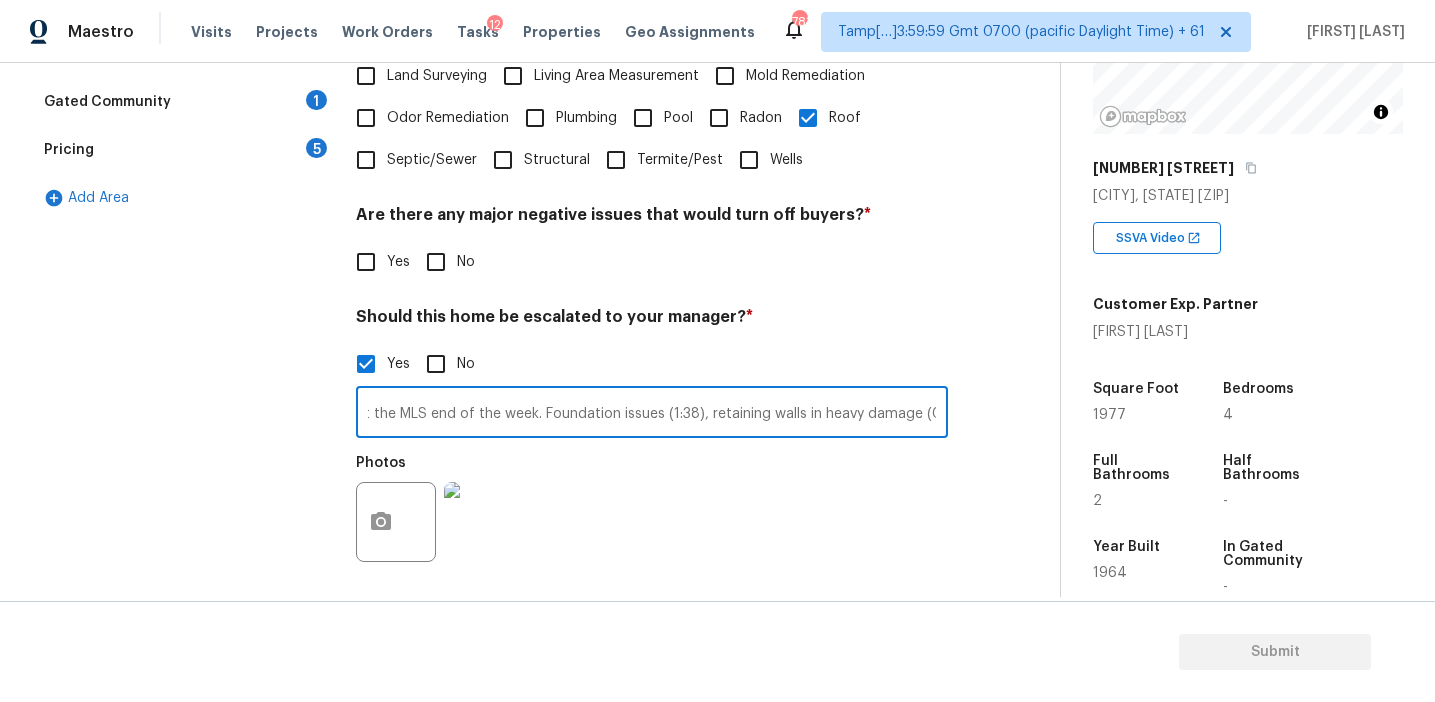 type on "Agent-led offers pilot/Kitchen table. Agent notes - The owner is a flipper and works with a broker. She has the home listed for sale by owners but will hit the MLS end of the week. Foundation issues (1:38), retaining walls in heavy damage (0:28)" 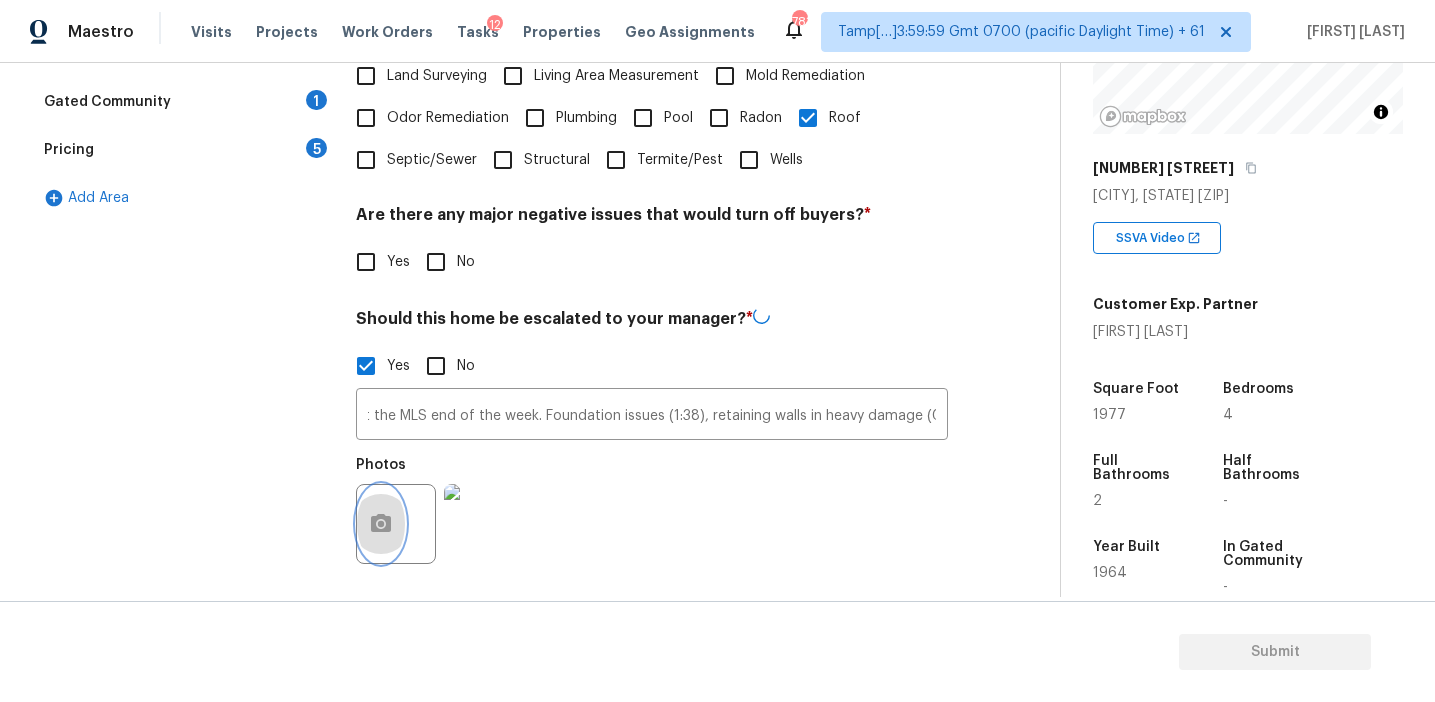 click at bounding box center (381, 524) 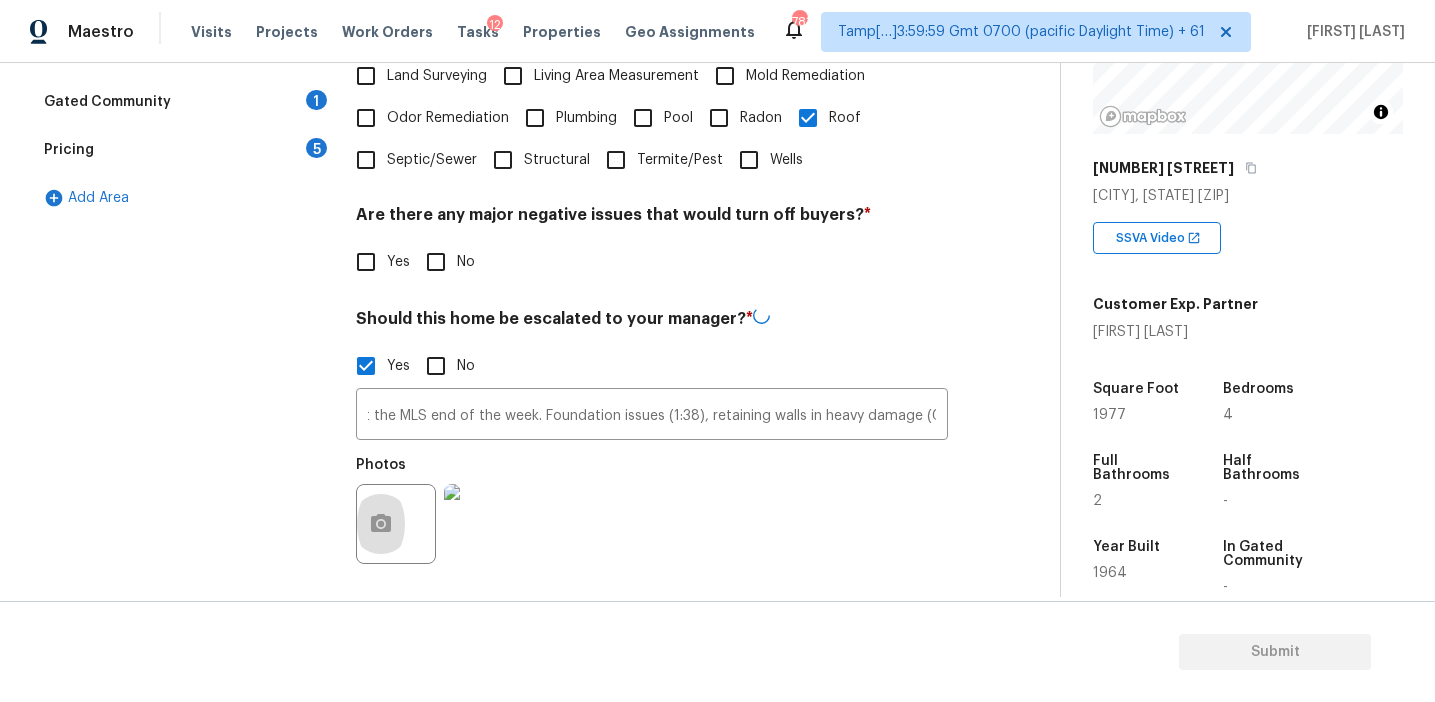 scroll, scrollTop: 0, scrollLeft: 0, axis: both 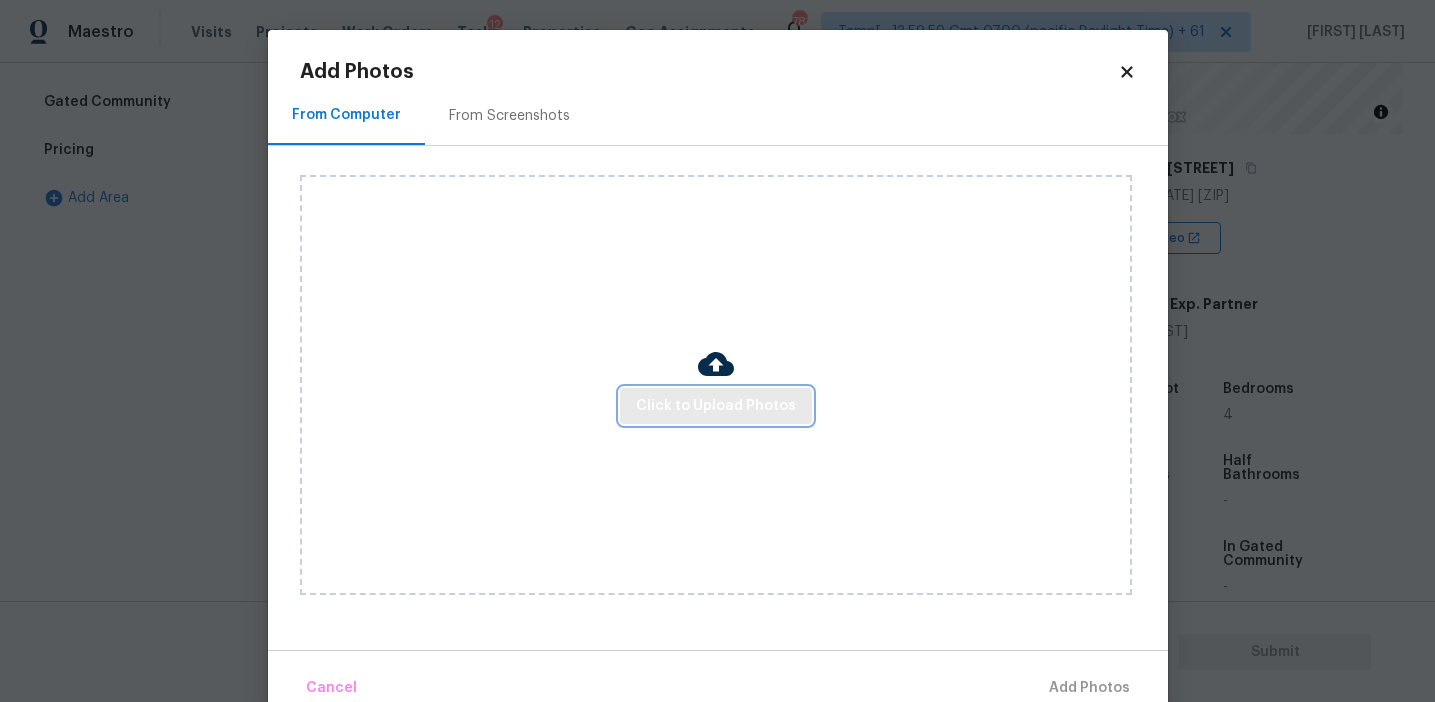 click on "Click to Upload Photos" at bounding box center [716, 406] 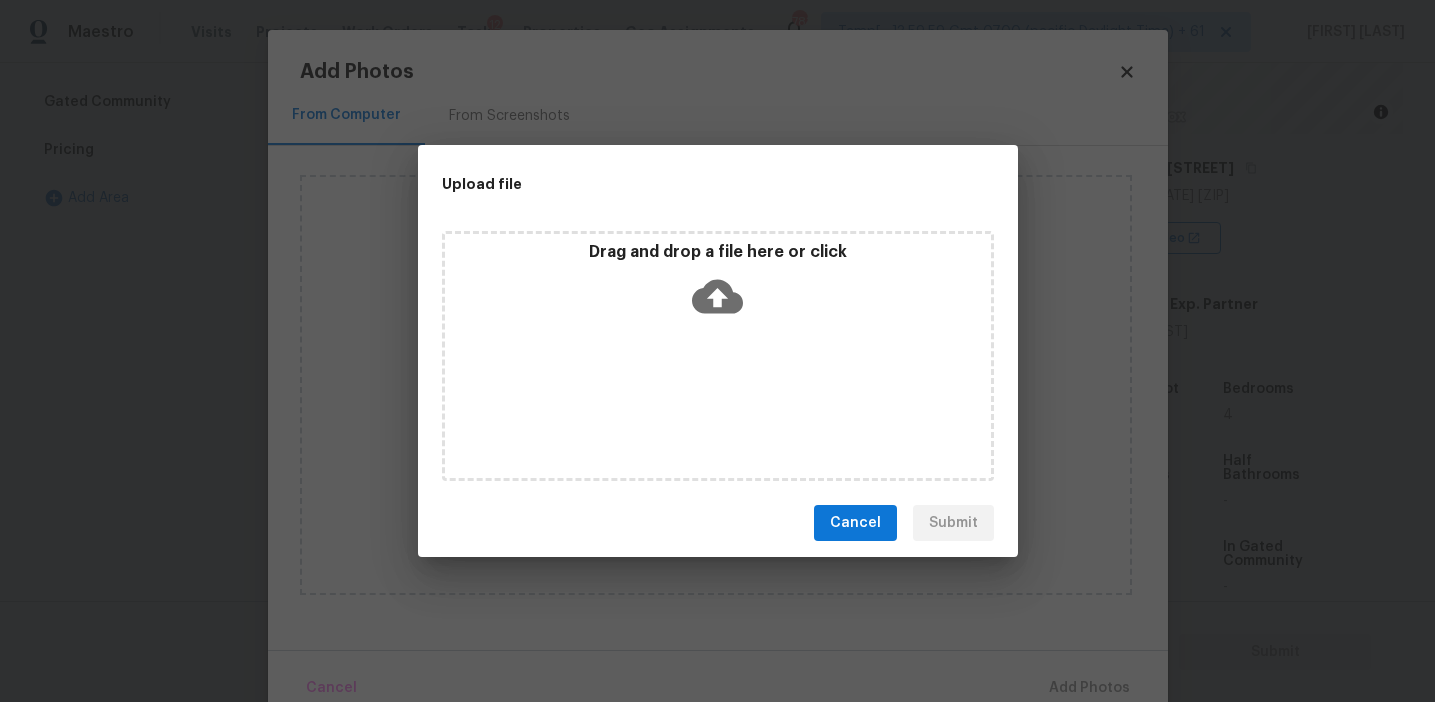 click on "Drag and drop a file here or click" at bounding box center [718, 252] 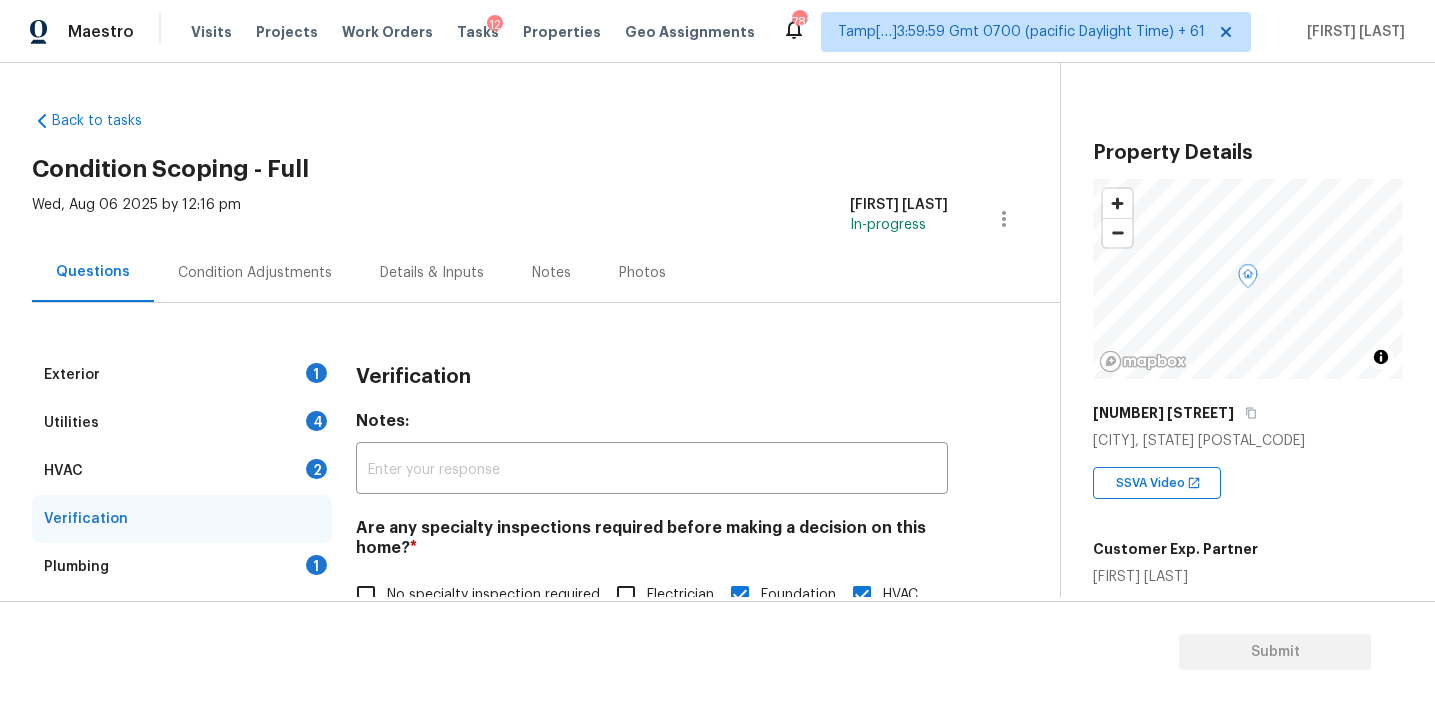 scroll, scrollTop: 0, scrollLeft: 0, axis: both 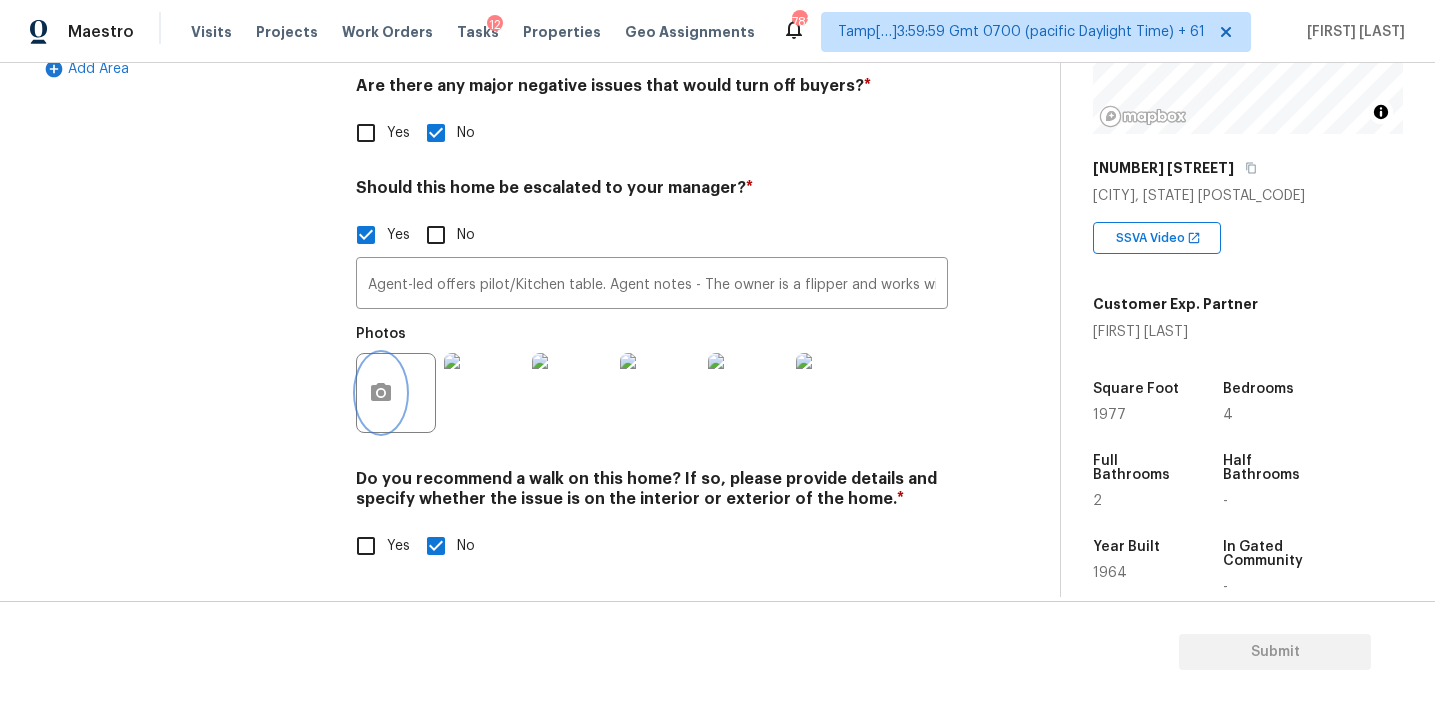 click at bounding box center [381, 393] 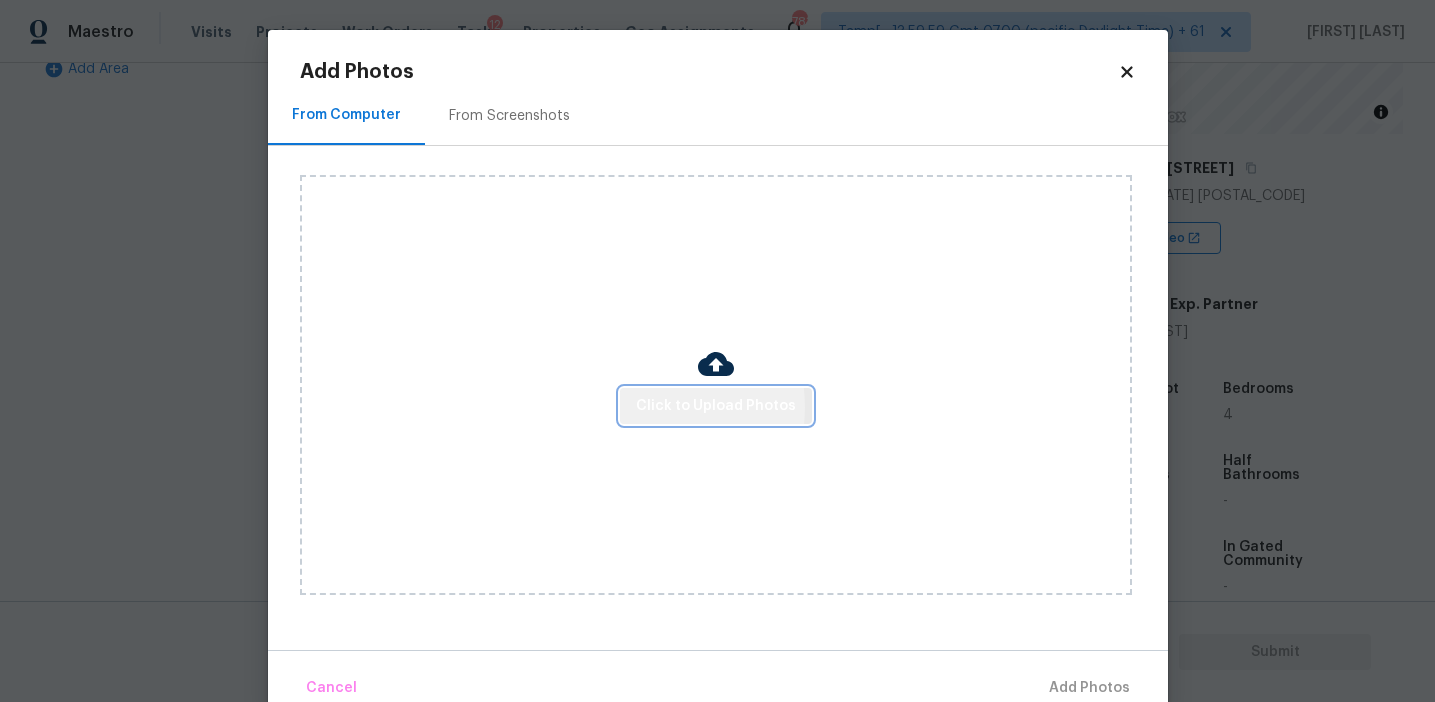click on "Click to Upload Photos" at bounding box center [716, 406] 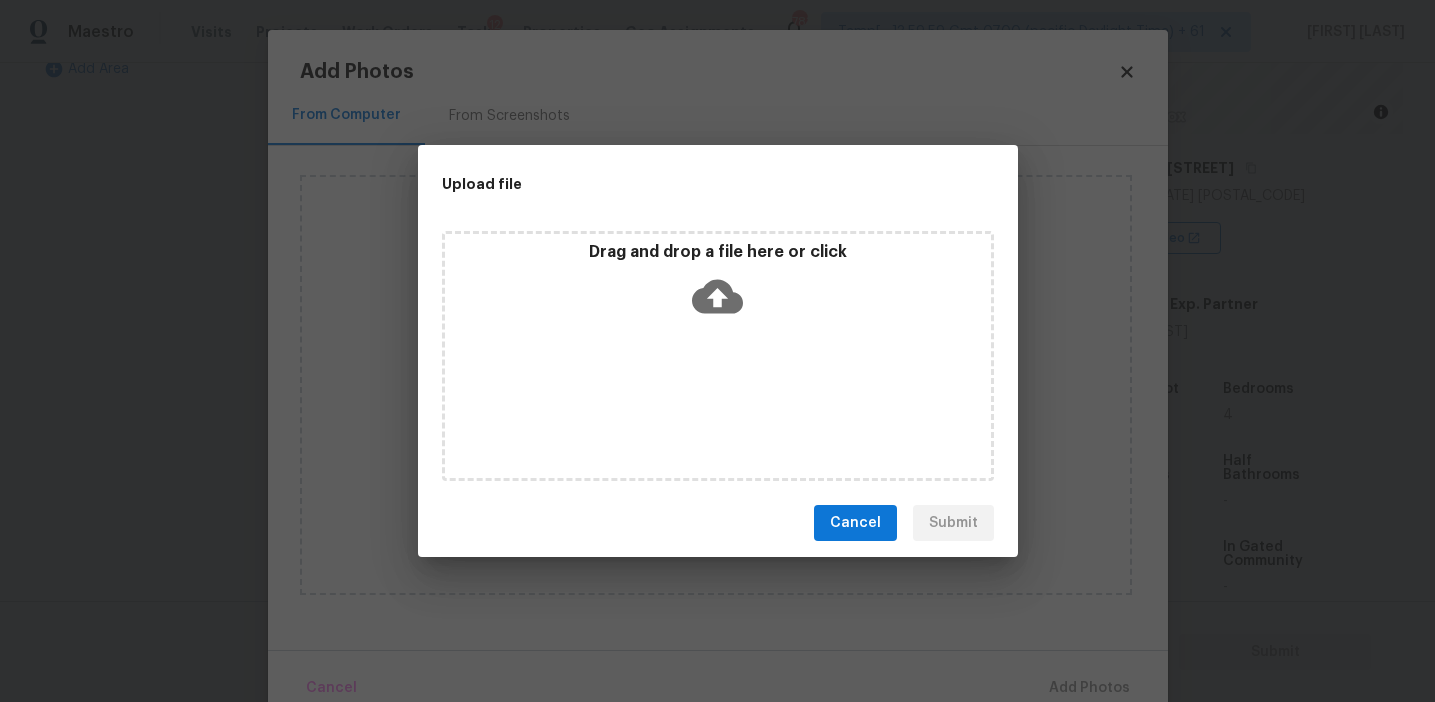 click on "Drag and drop a file here or click" at bounding box center (718, 285) 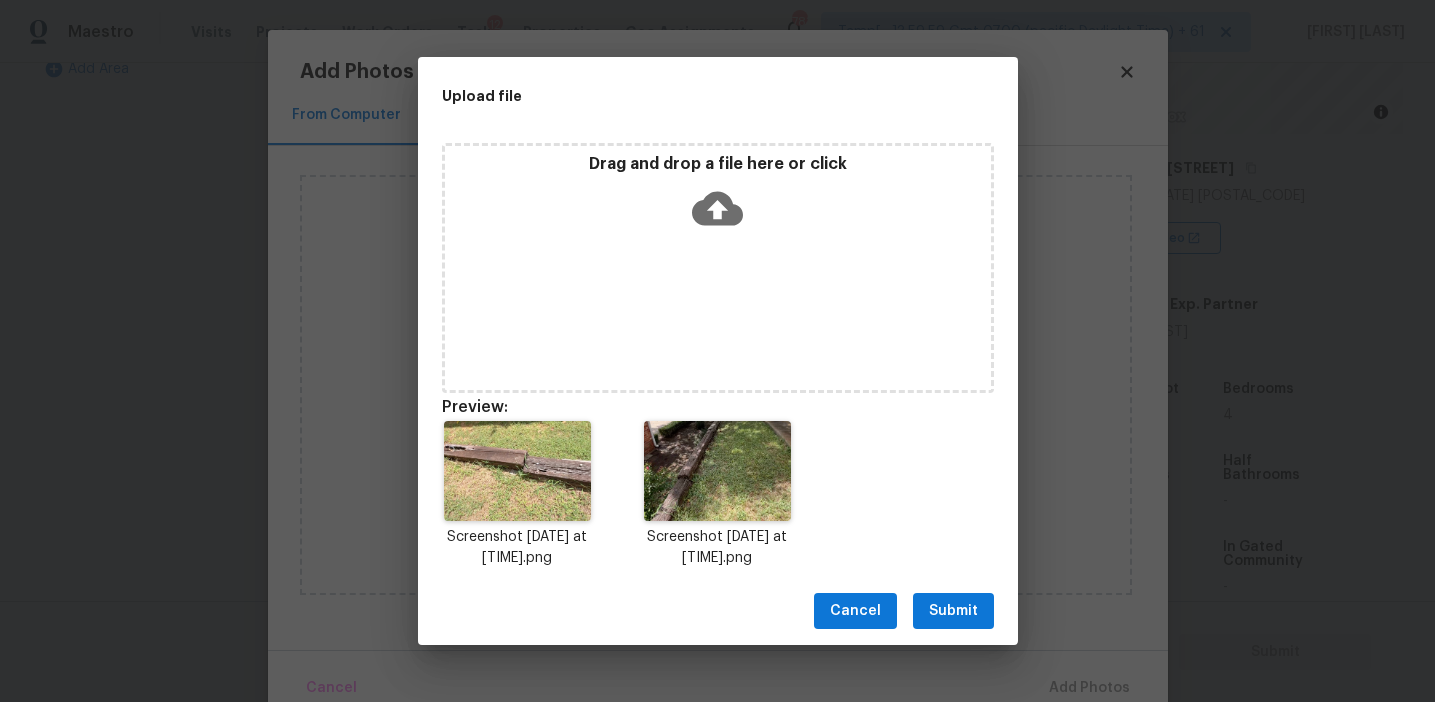 click on "Submit" at bounding box center (953, 611) 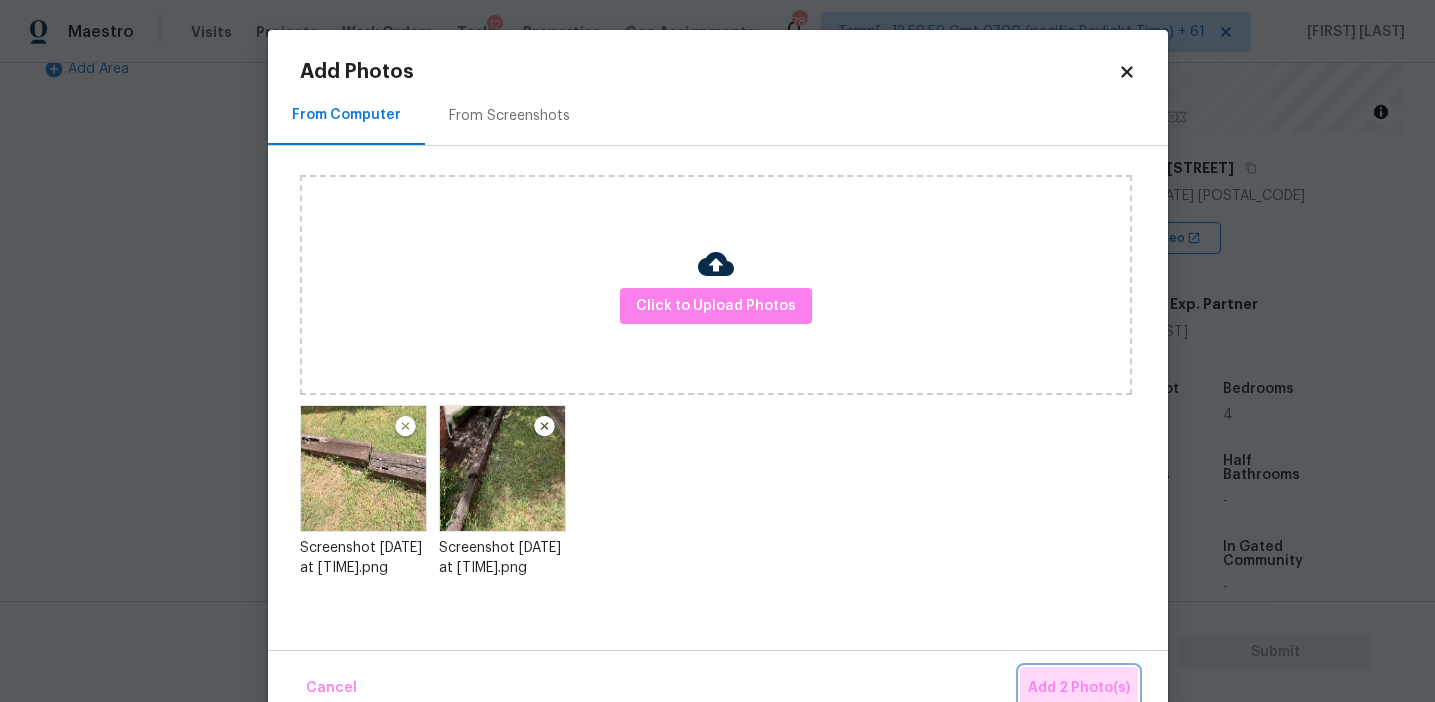click on "Add 2 Photo(s)" at bounding box center (1079, 688) 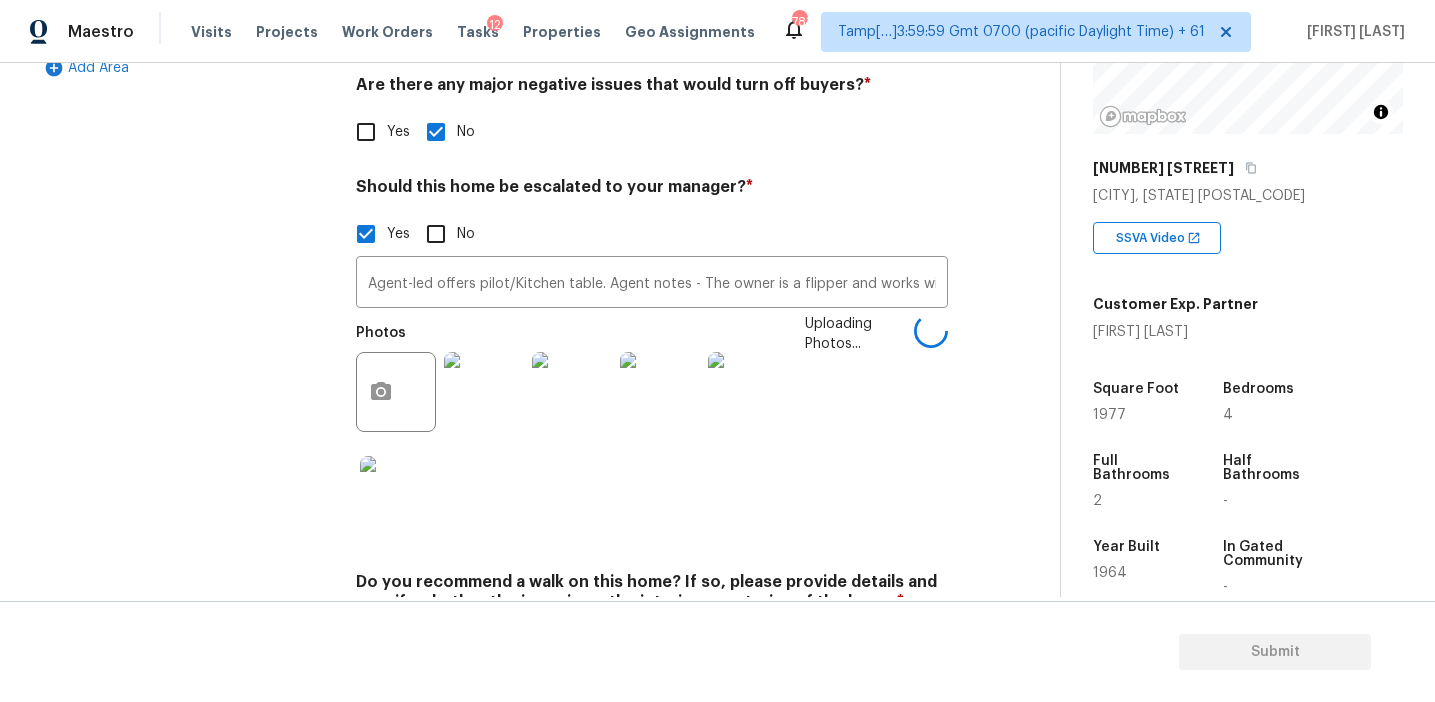 click on "Photos" at bounding box center (580, 431) 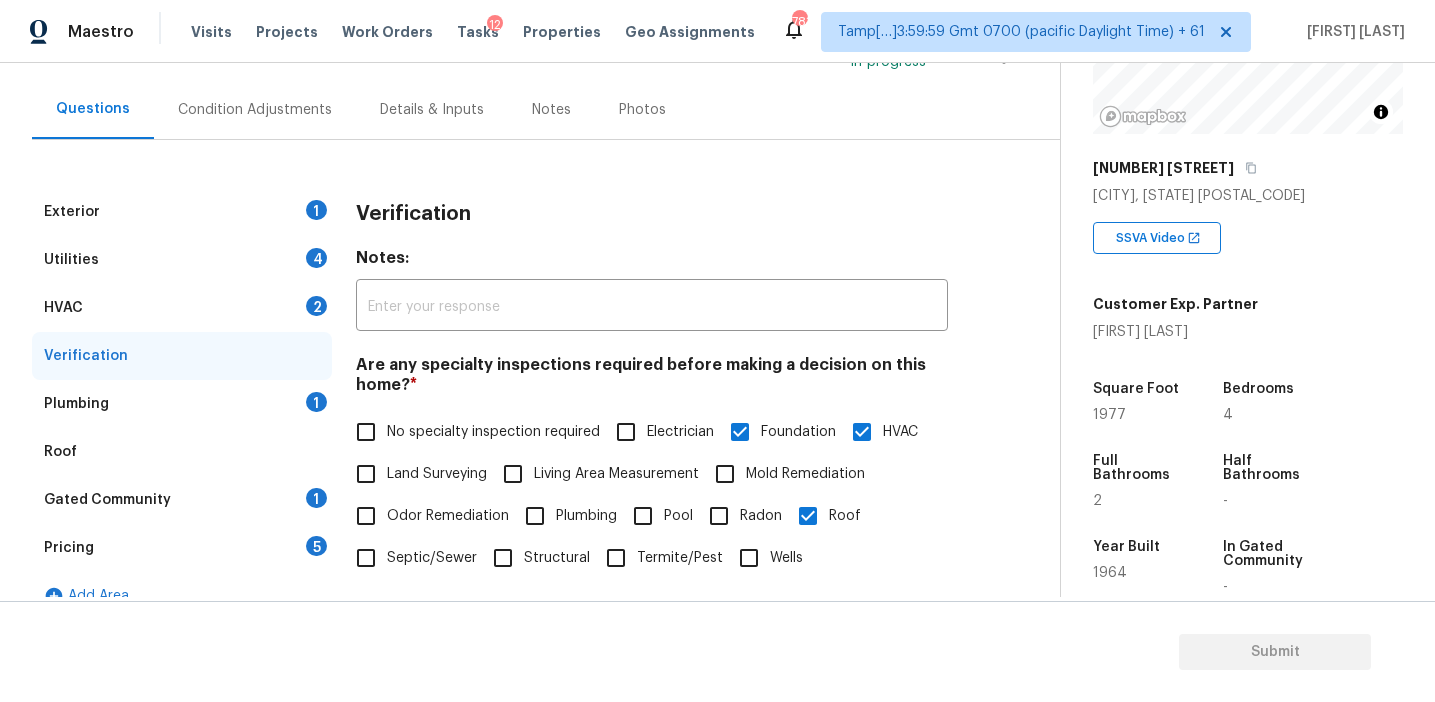 scroll, scrollTop: 177, scrollLeft: 0, axis: vertical 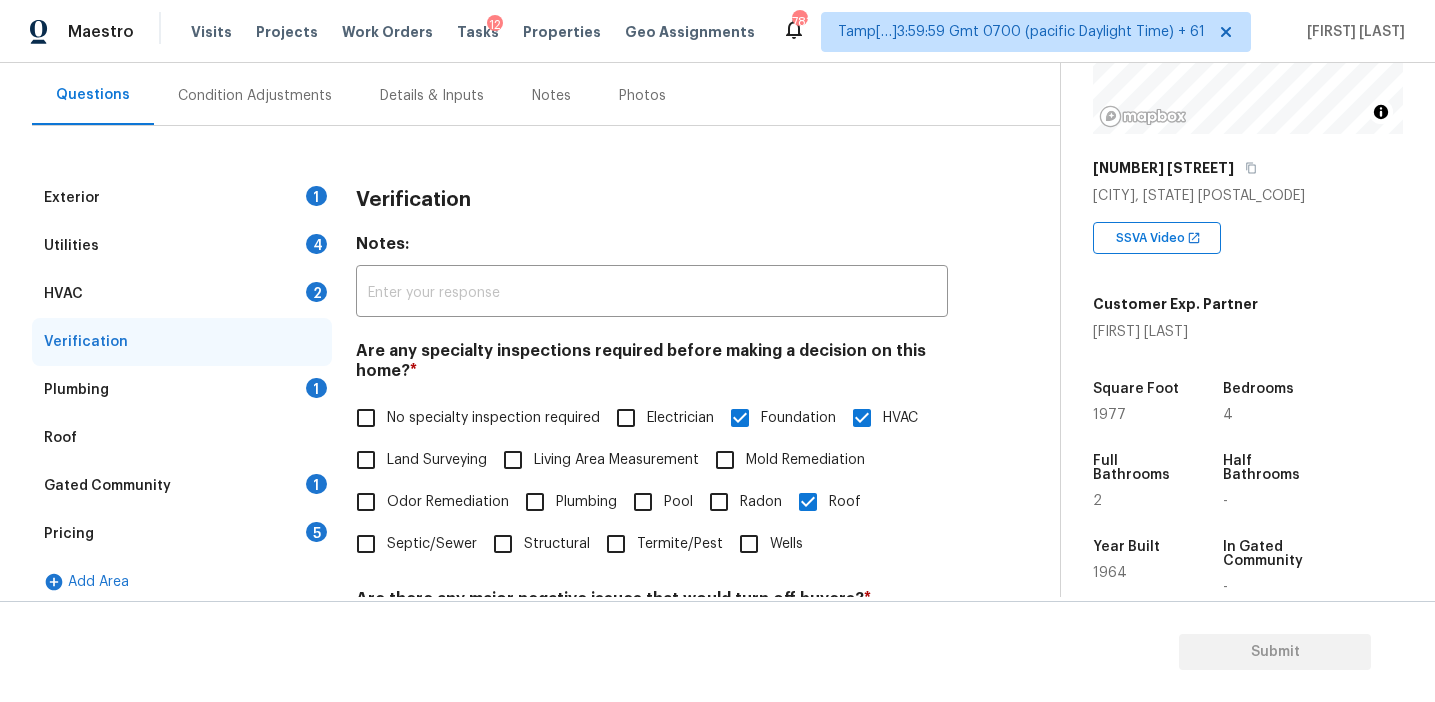click on "Verification" at bounding box center (652, 200) 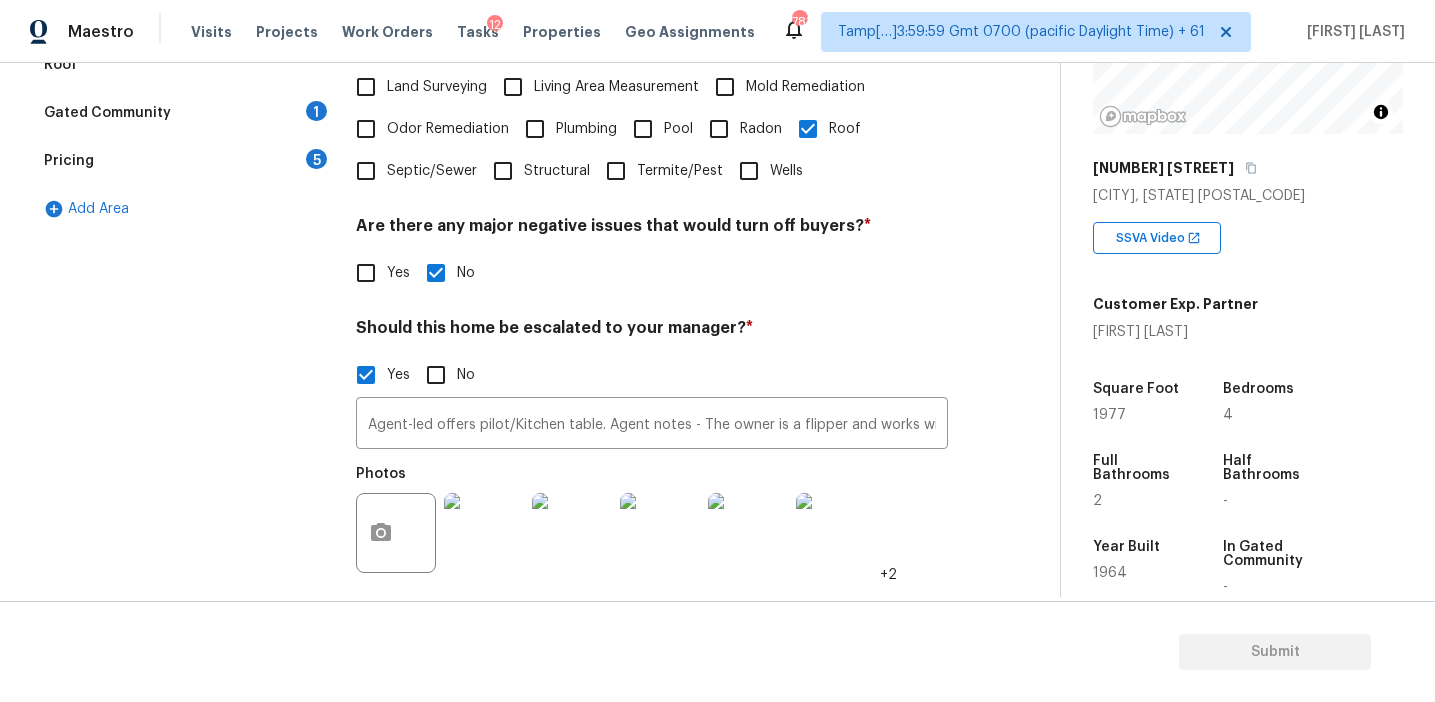 scroll, scrollTop: 641, scrollLeft: 0, axis: vertical 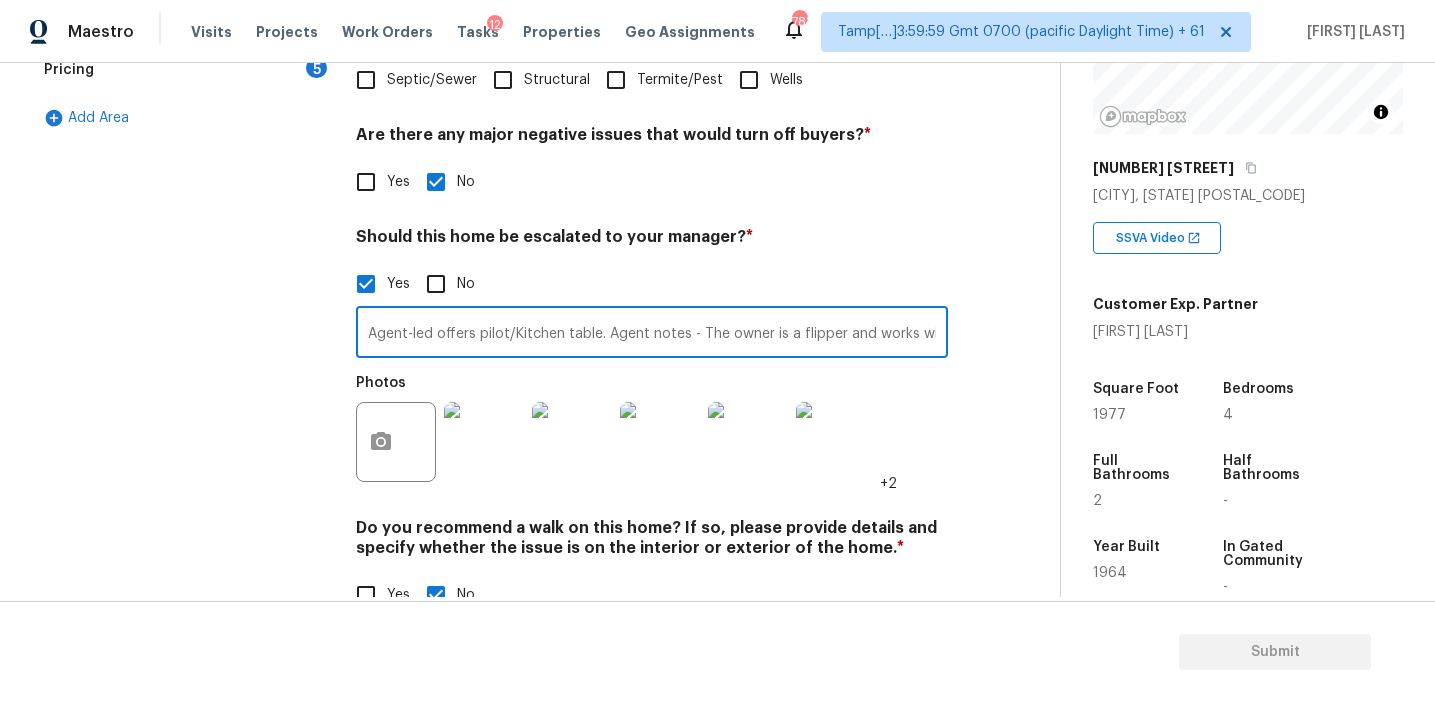 drag, startPoint x: 911, startPoint y: 335, endPoint x: 1153, endPoint y: 346, distance: 242.24988 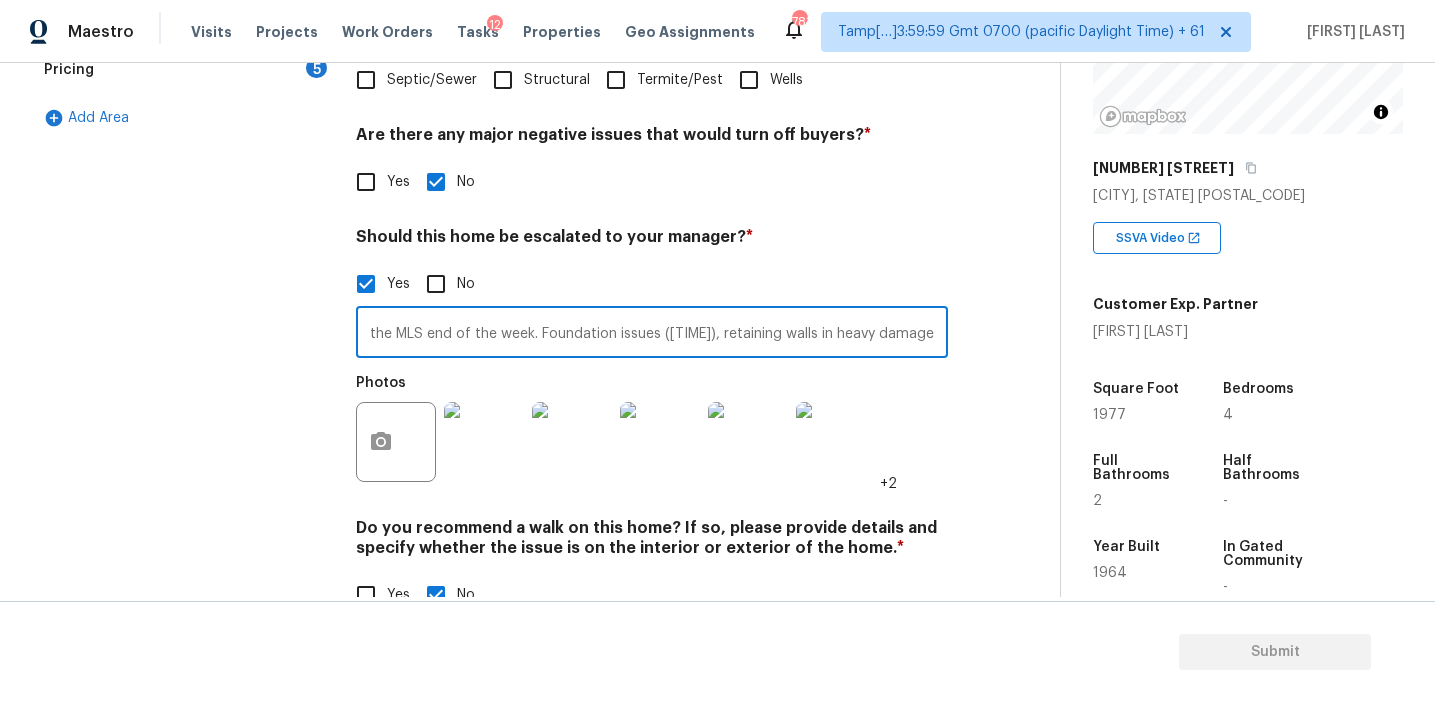 drag, startPoint x: 874, startPoint y: 334, endPoint x: 1211, endPoint y: 359, distance: 337.92603 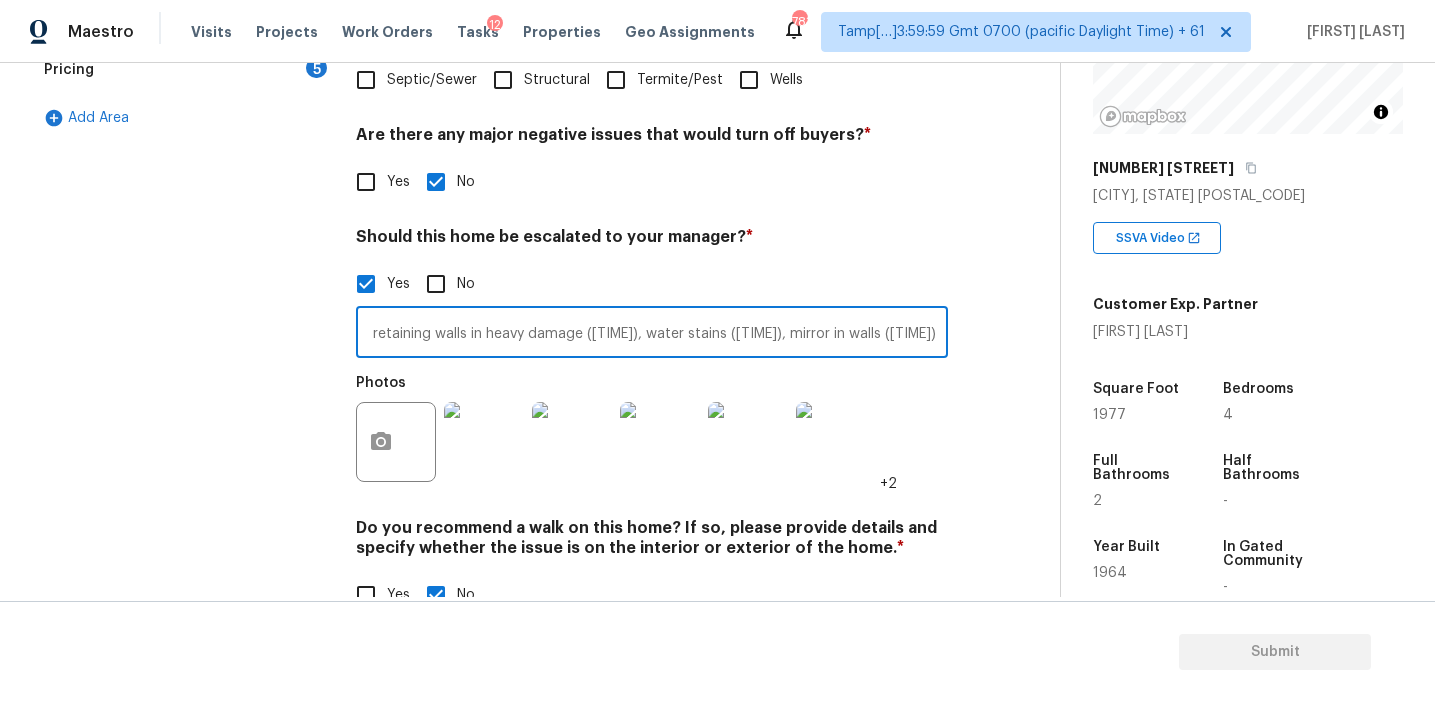 scroll, scrollTop: 0, scrollLeft: 1367, axis: horizontal 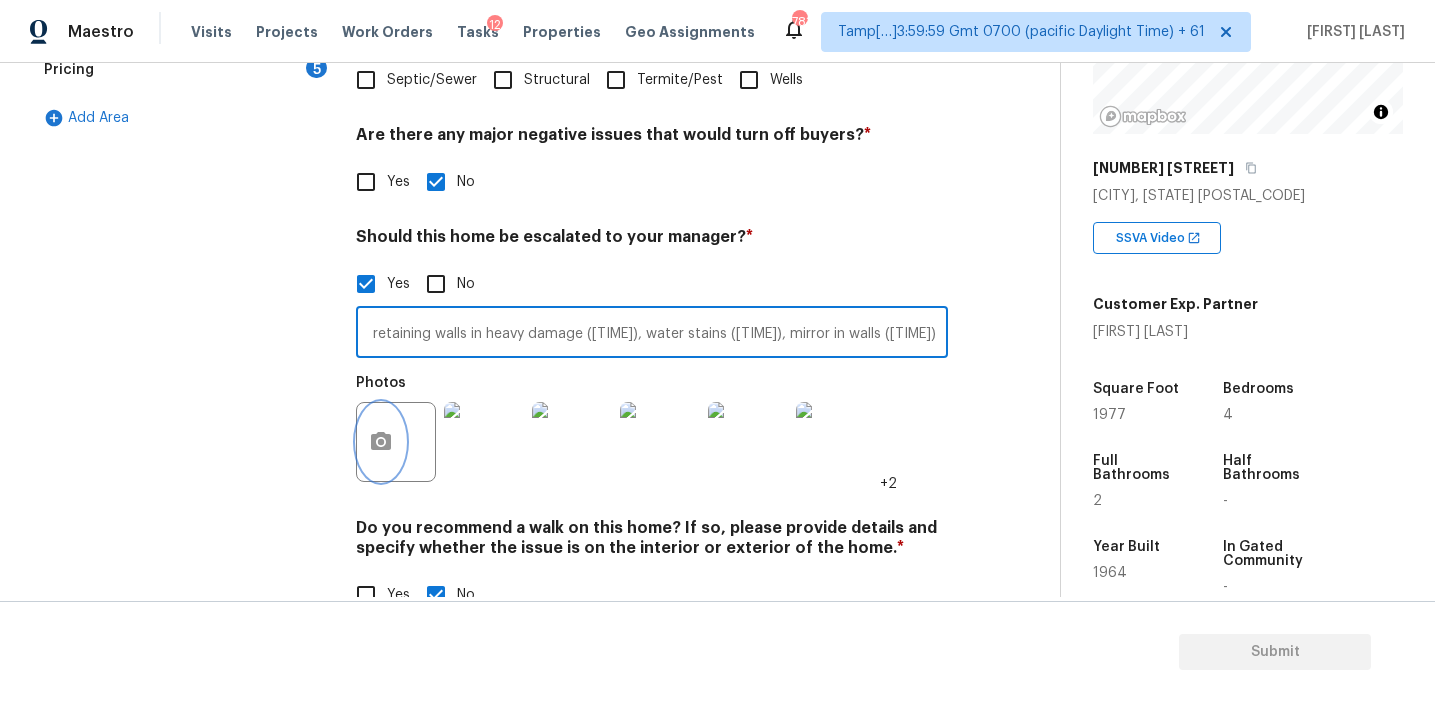click at bounding box center [381, 442] 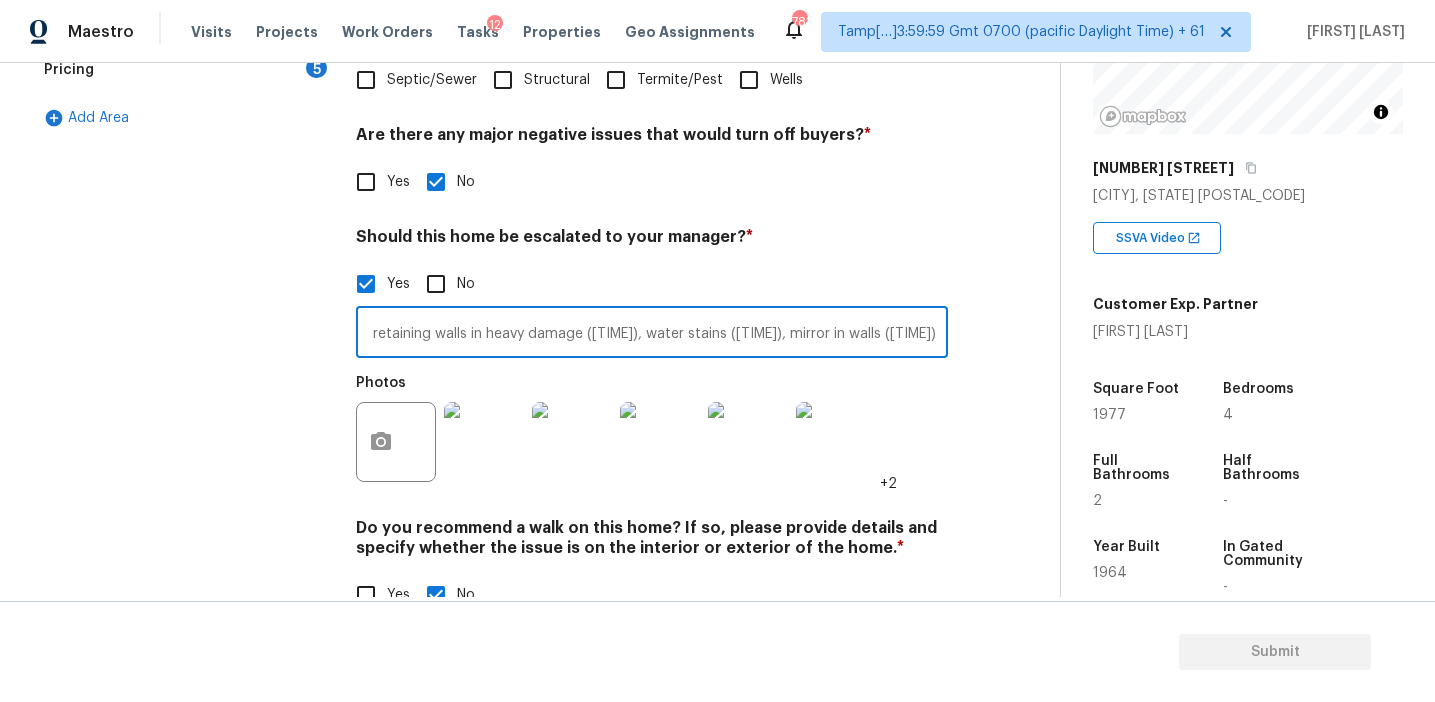 scroll, scrollTop: 0, scrollLeft: 0, axis: both 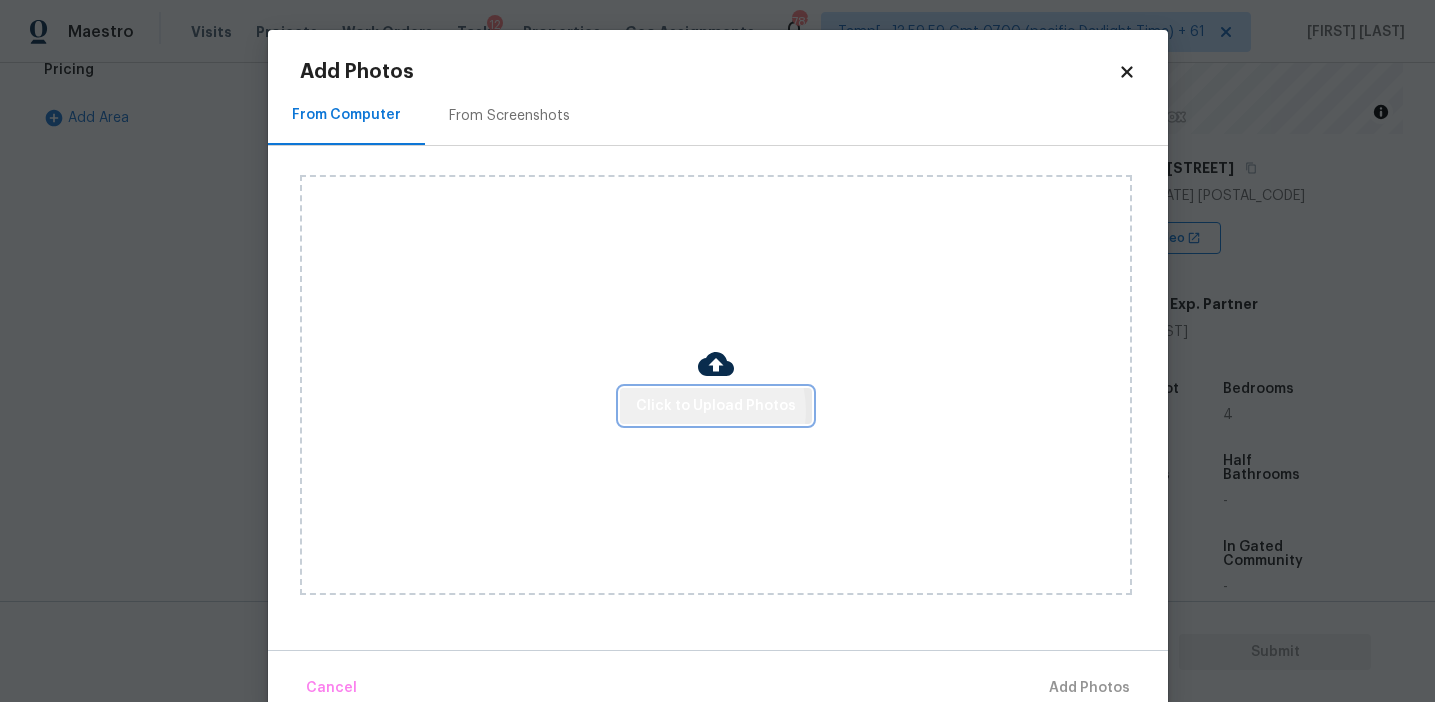 click on "Click to Upload Photos" at bounding box center [716, 406] 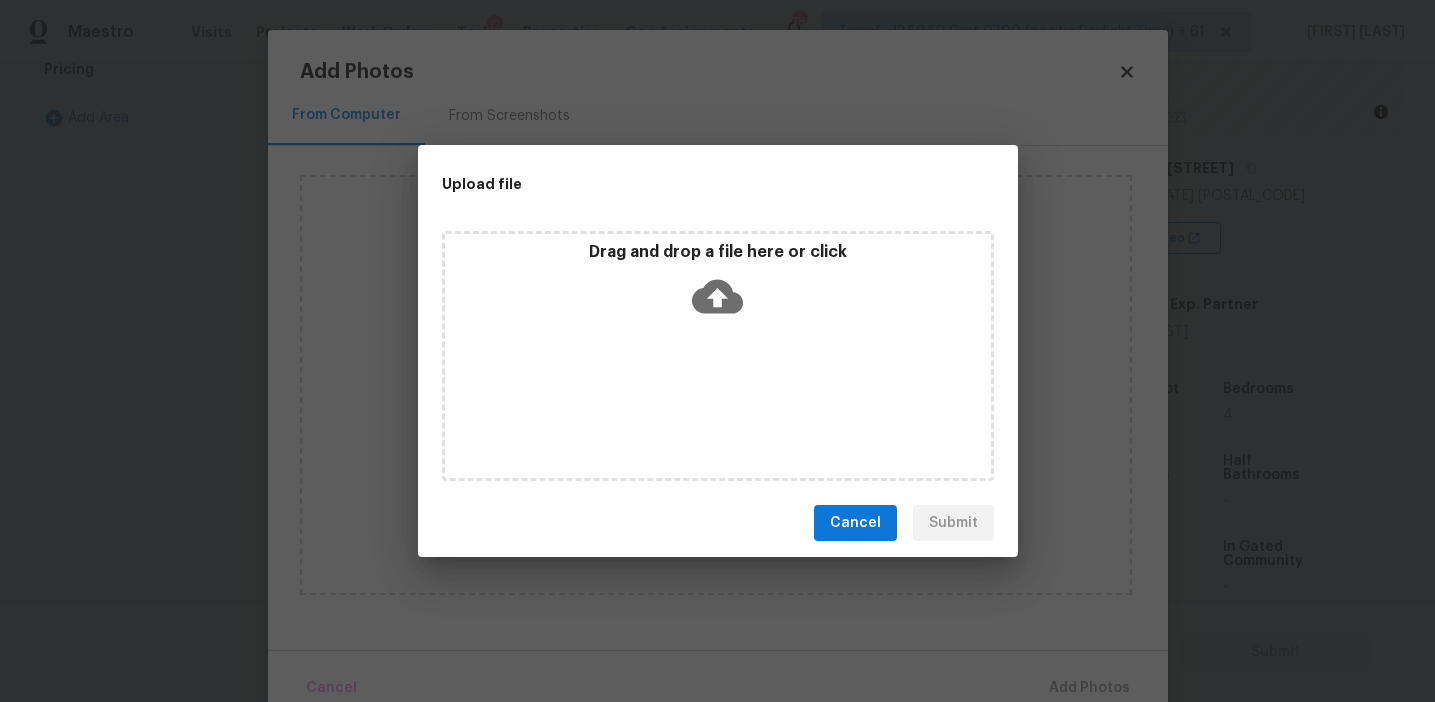 click on "Drag and drop a file here or click" at bounding box center [718, 252] 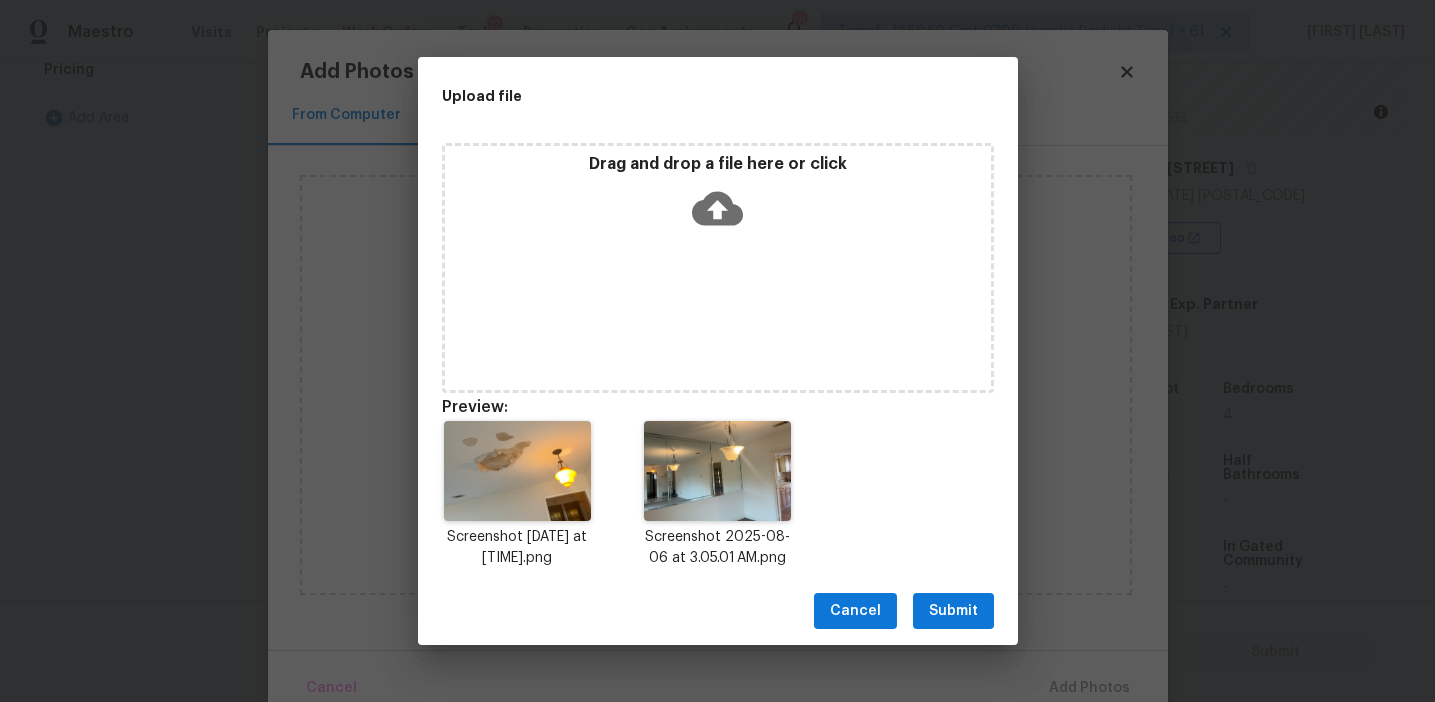 click on "Submit" at bounding box center [953, 611] 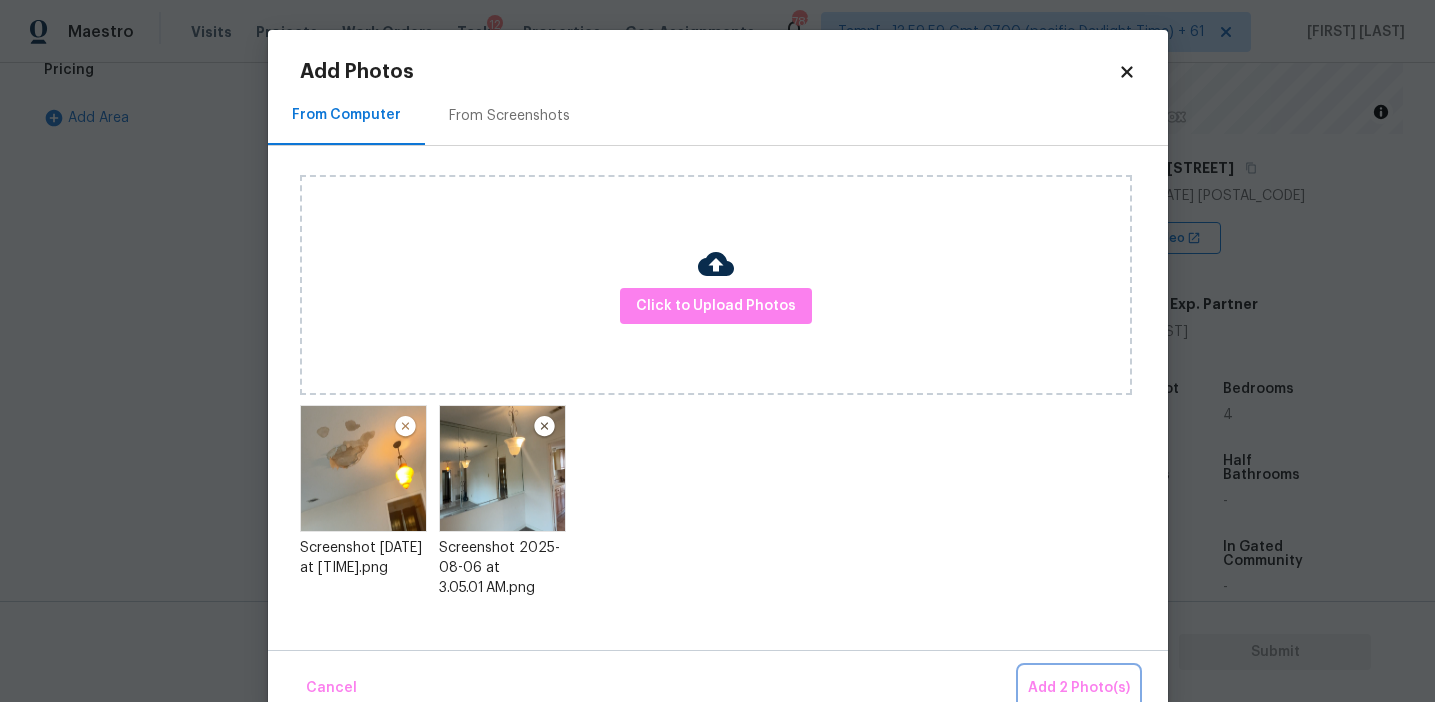 click on "Add 2 Photo(s)" at bounding box center (1079, 688) 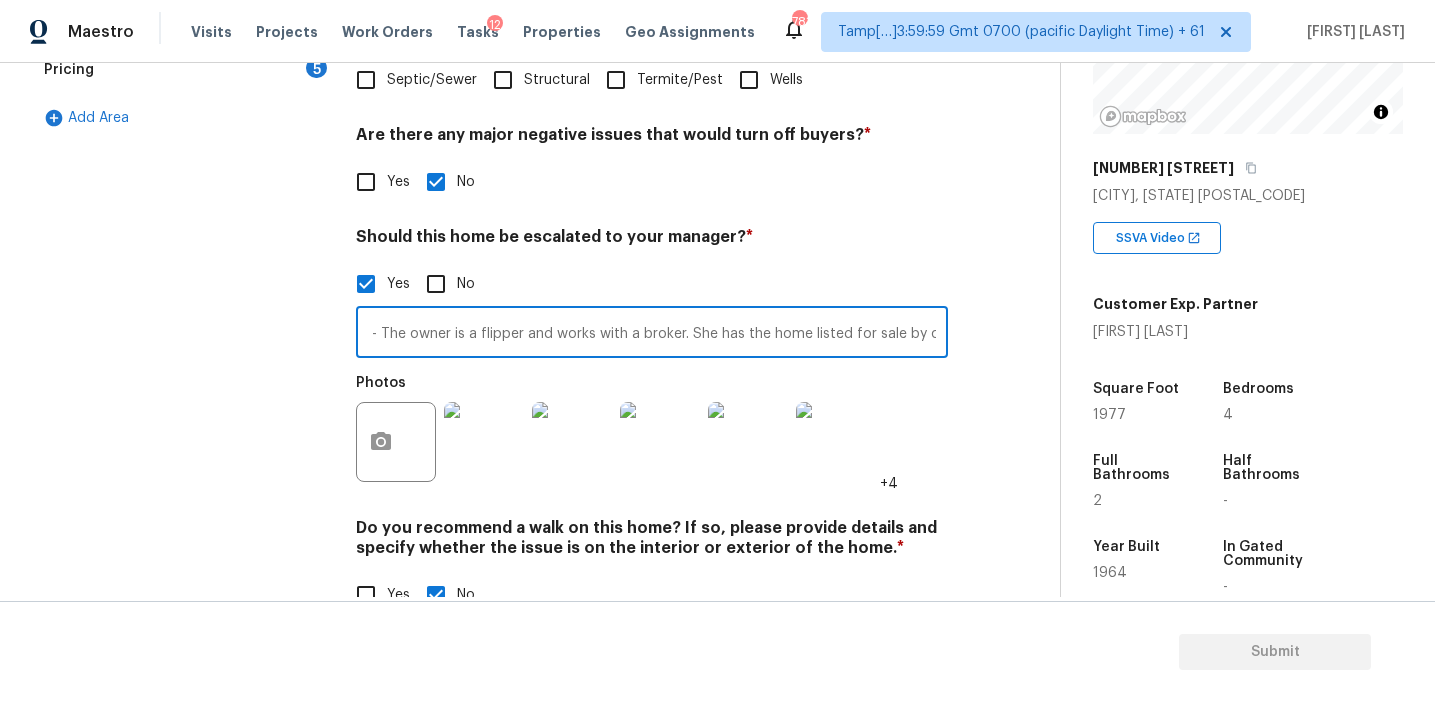 scroll, scrollTop: 0, scrollLeft: 1216, axis: horizontal 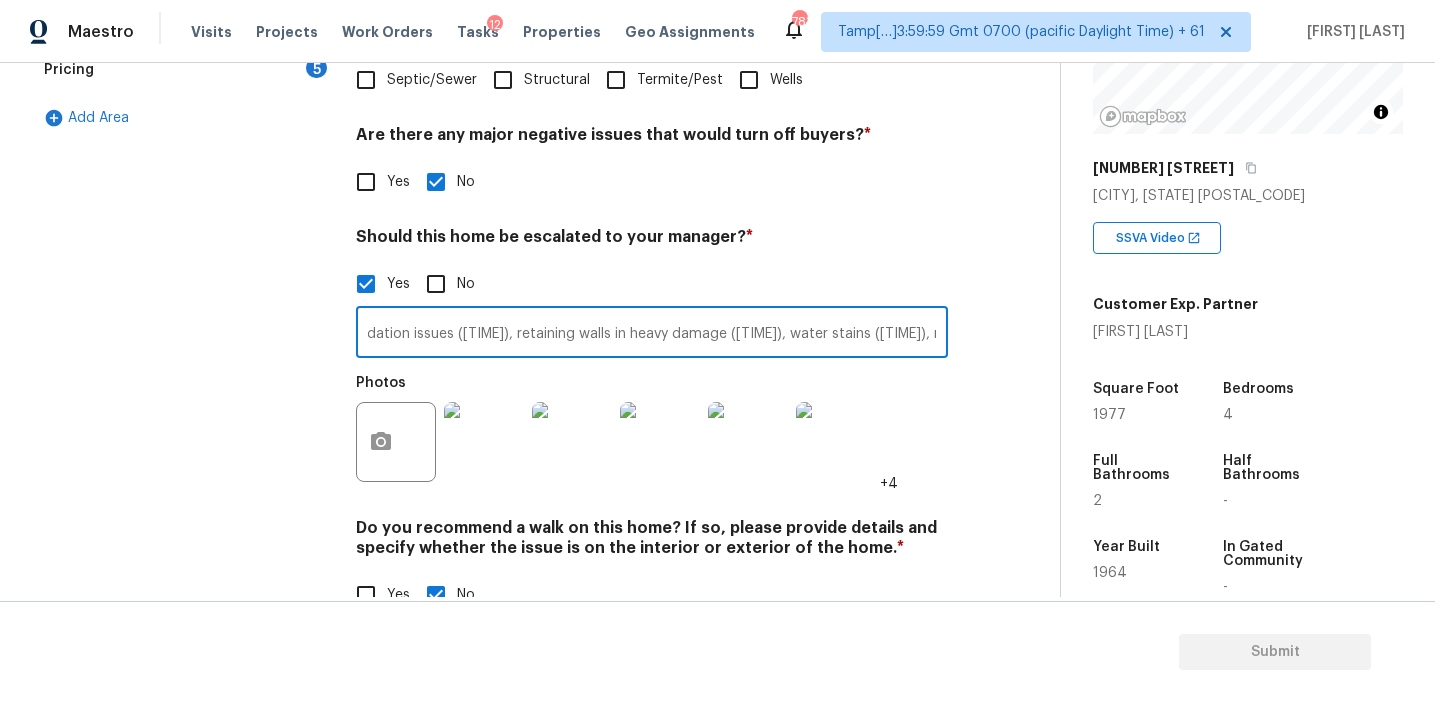 drag, startPoint x: 913, startPoint y: 335, endPoint x: 989, endPoint y: 335, distance: 76 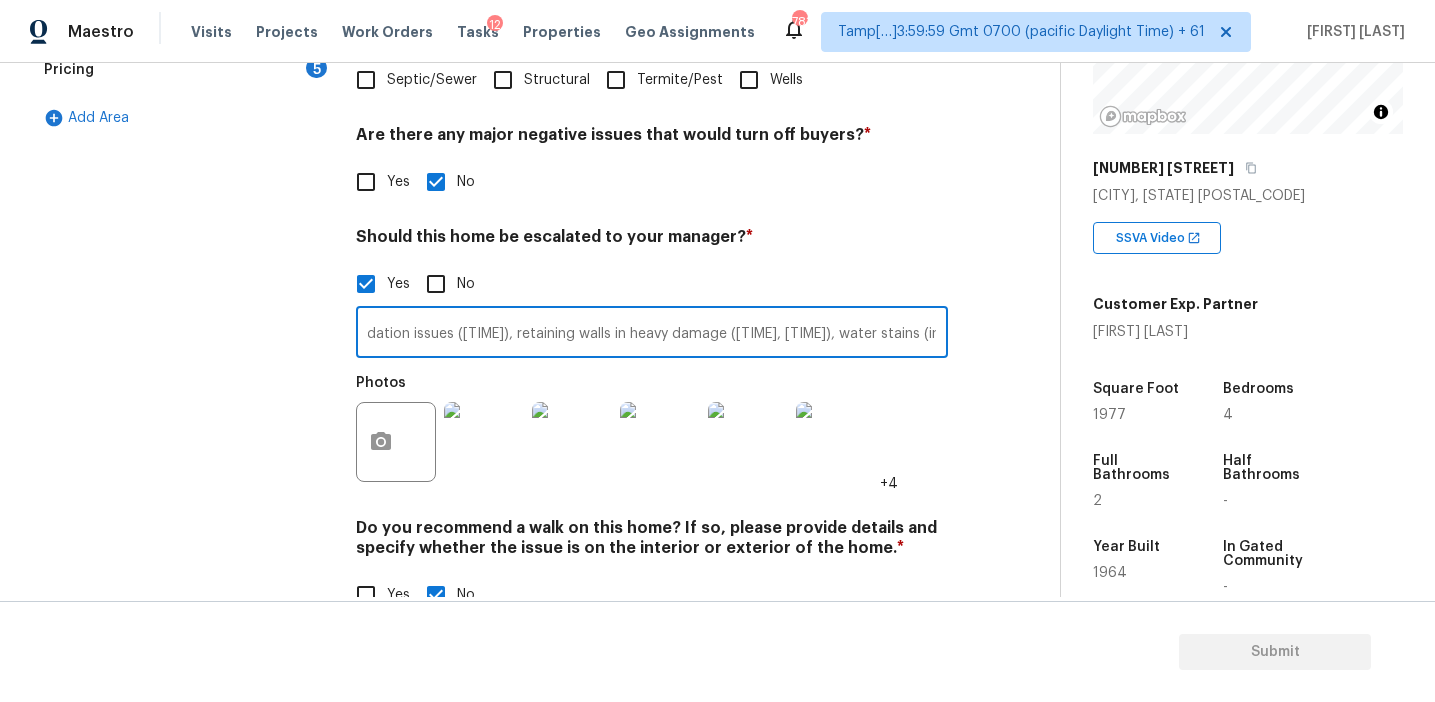 scroll, scrollTop: 0, scrollLeft: 0, axis: both 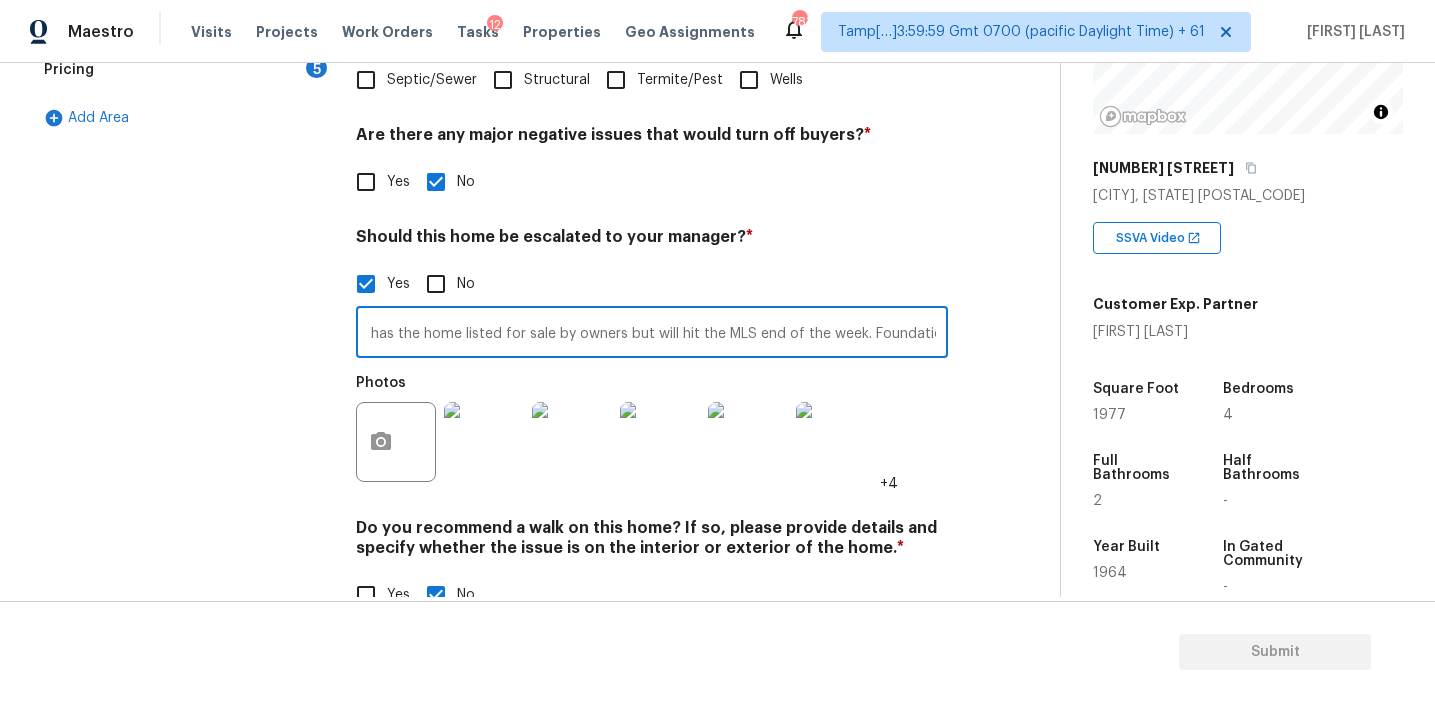 drag, startPoint x: 915, startPoint y: 335, endPoint x: 979, endPoint y: 335, distance: 64 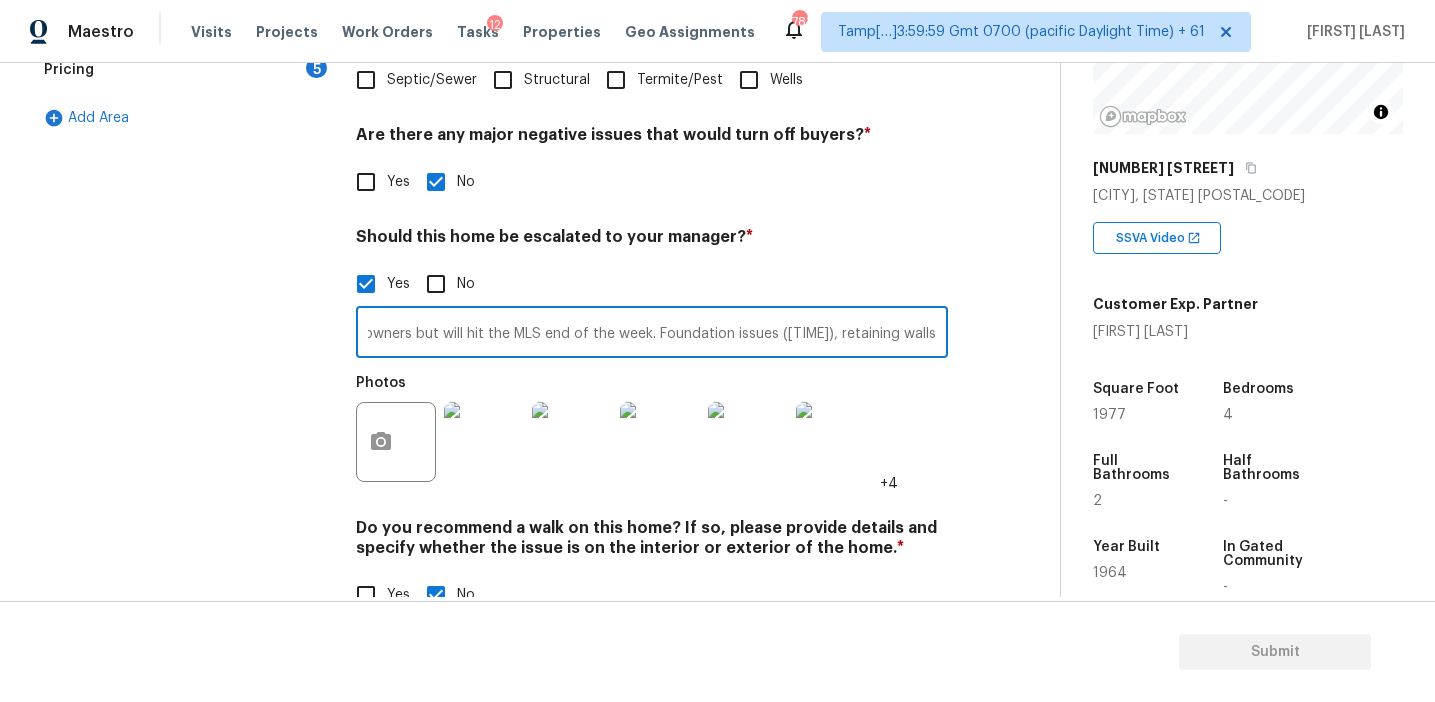 click on "Agent-led offers pilot/Kitchen table. Agent notes - The owner is a flipper and works with a broker. She has the home listed for sale by owners but will hit the MLS end of the week. Foundation issues (1:38), retaining walls in heavy damage (0:28, 1:03), water stains (interior video 0:12), mirror in walls (0:27)" at bounding box center (652, 334) 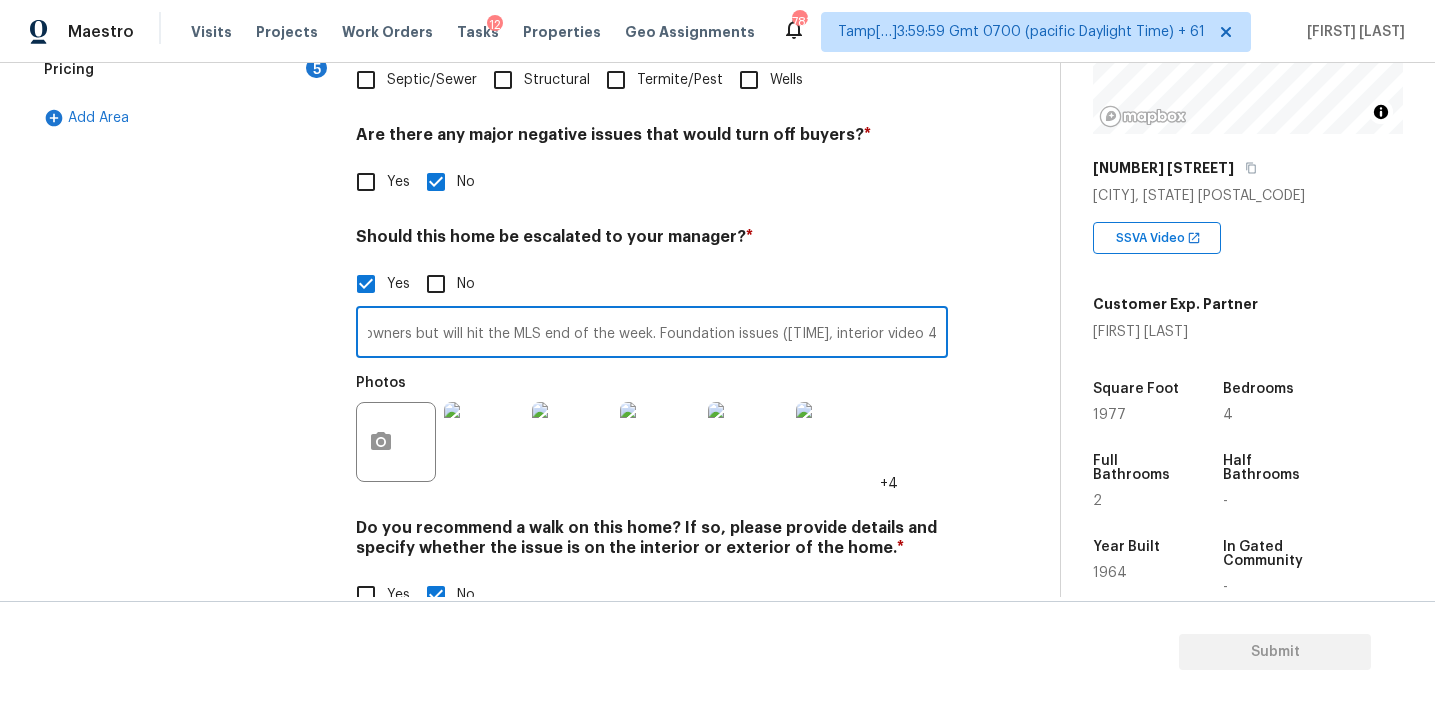 type on "Agent-led offers pilot/Kitchen table. Agent notes - The owner is a flipper and works with a broker. She has the home listed for sale by owners but will hit the MLS end of the week. Foundation issues (1:38, interior video 4:03), retaining walls in heavy damage (0:28, 1:03), water stains (interior video 0:12), mirror in walls (0:27)" 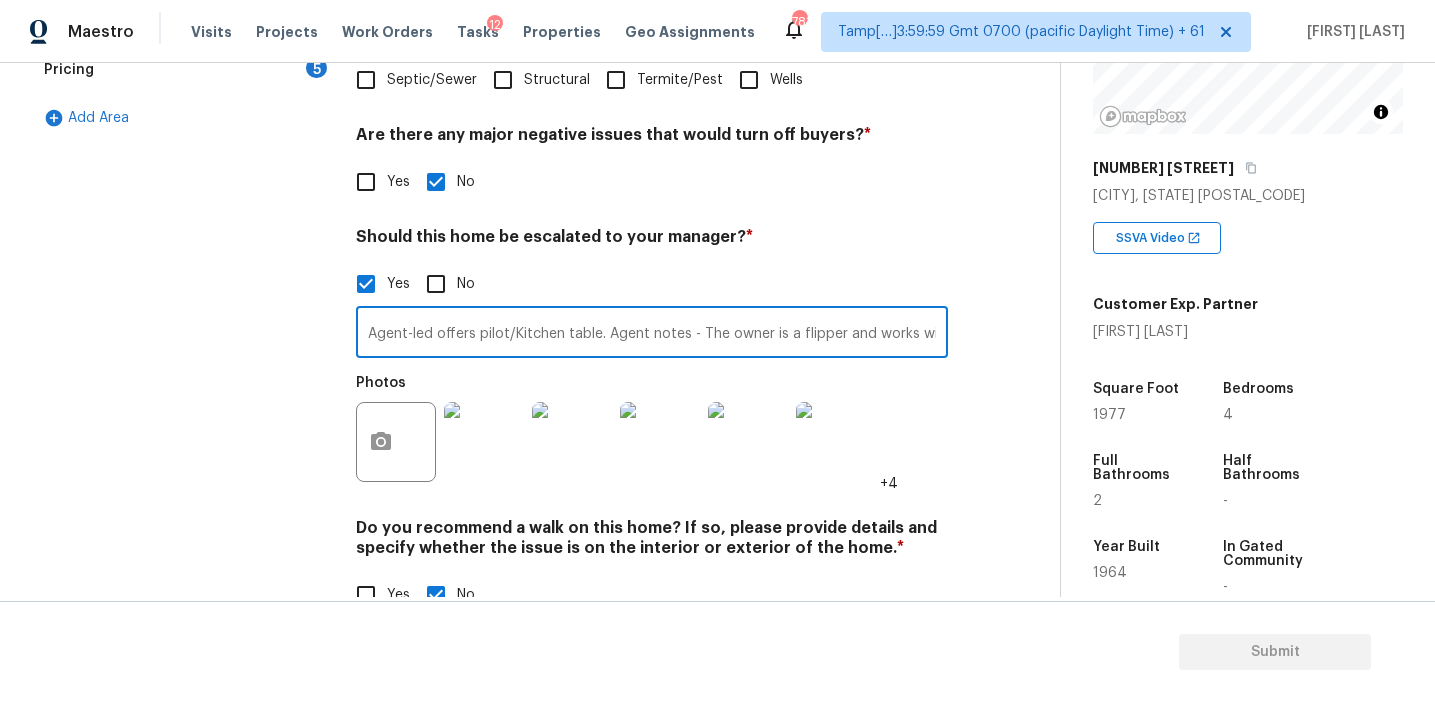 scroll, scrollTop: 691, scrollLeft: 0, axis: vertical 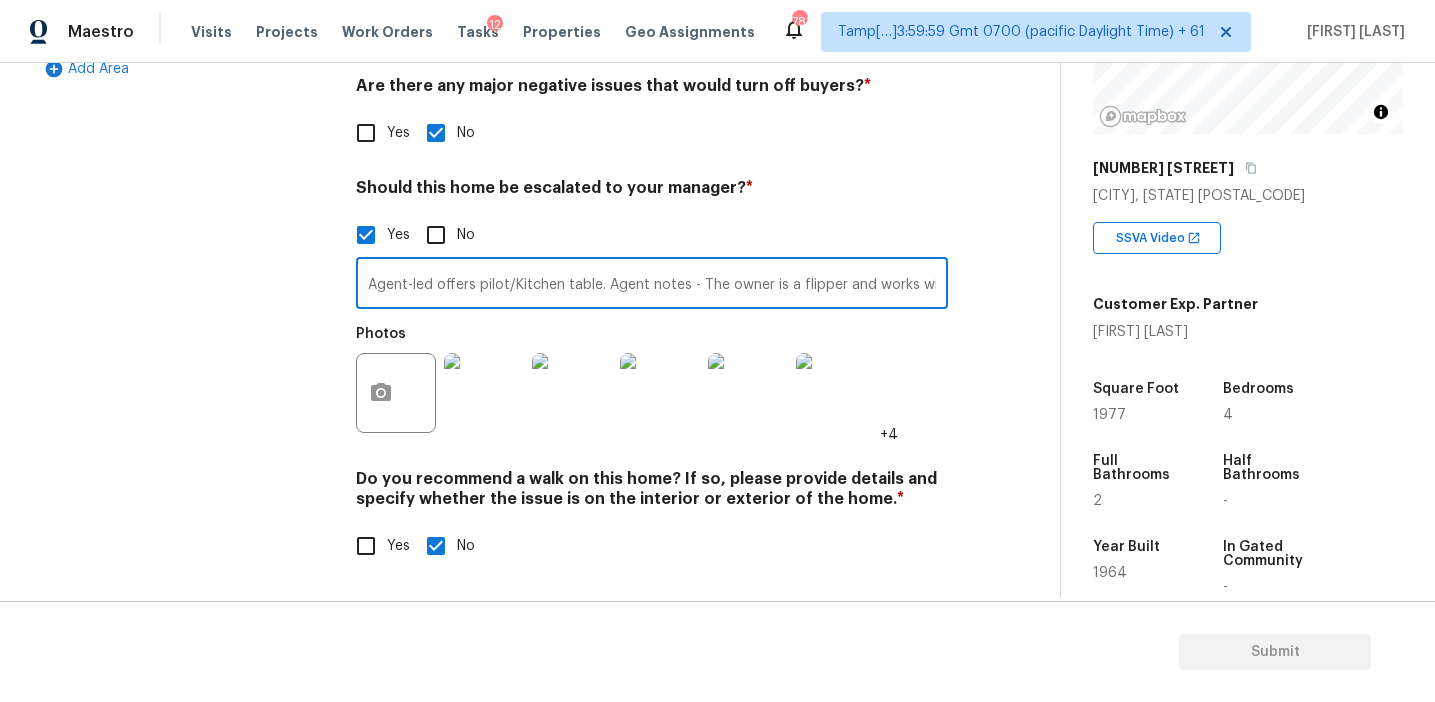 click on "Exterior 1 Utilities 4 HVAC 2 Verification Plumbing 1 Roof Gated Community 1 Pricing 5 Add Area" at bounding box center [182, 126] 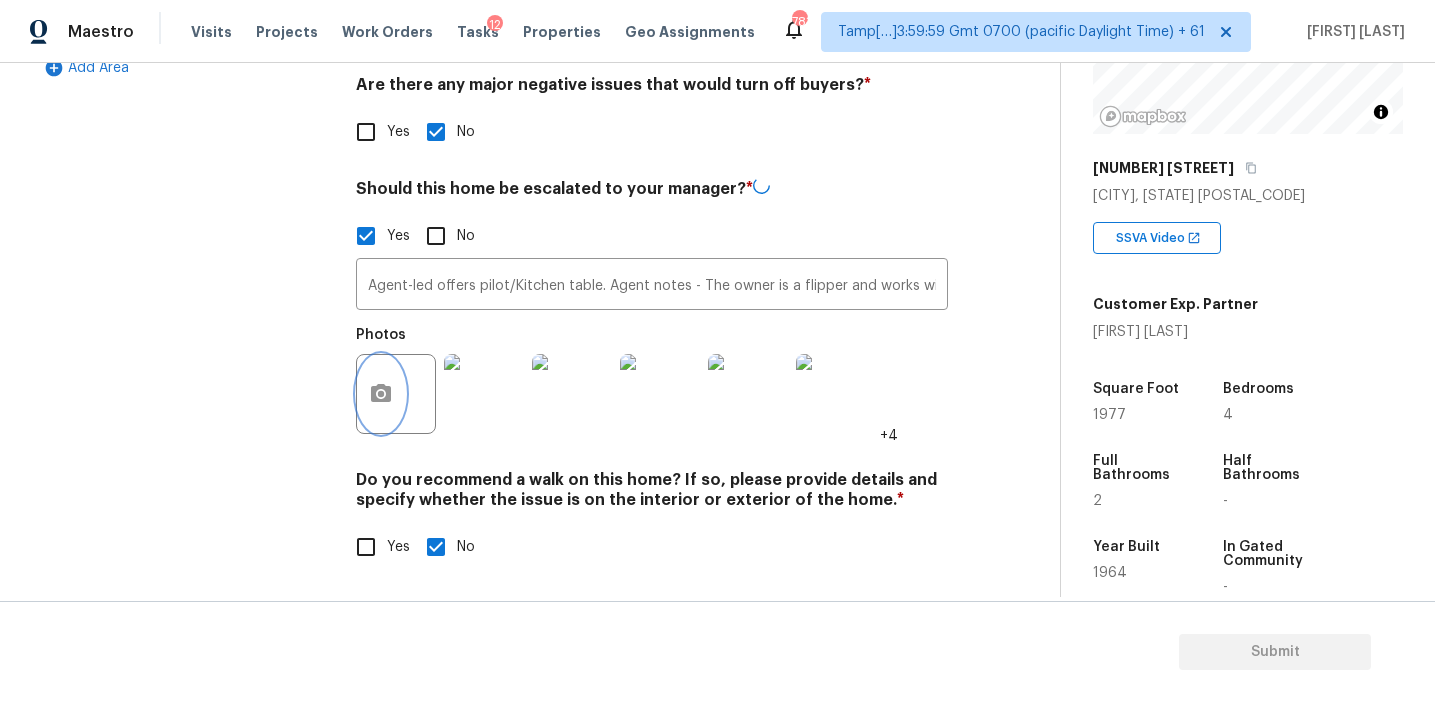 click at bounding box center [381, 394] 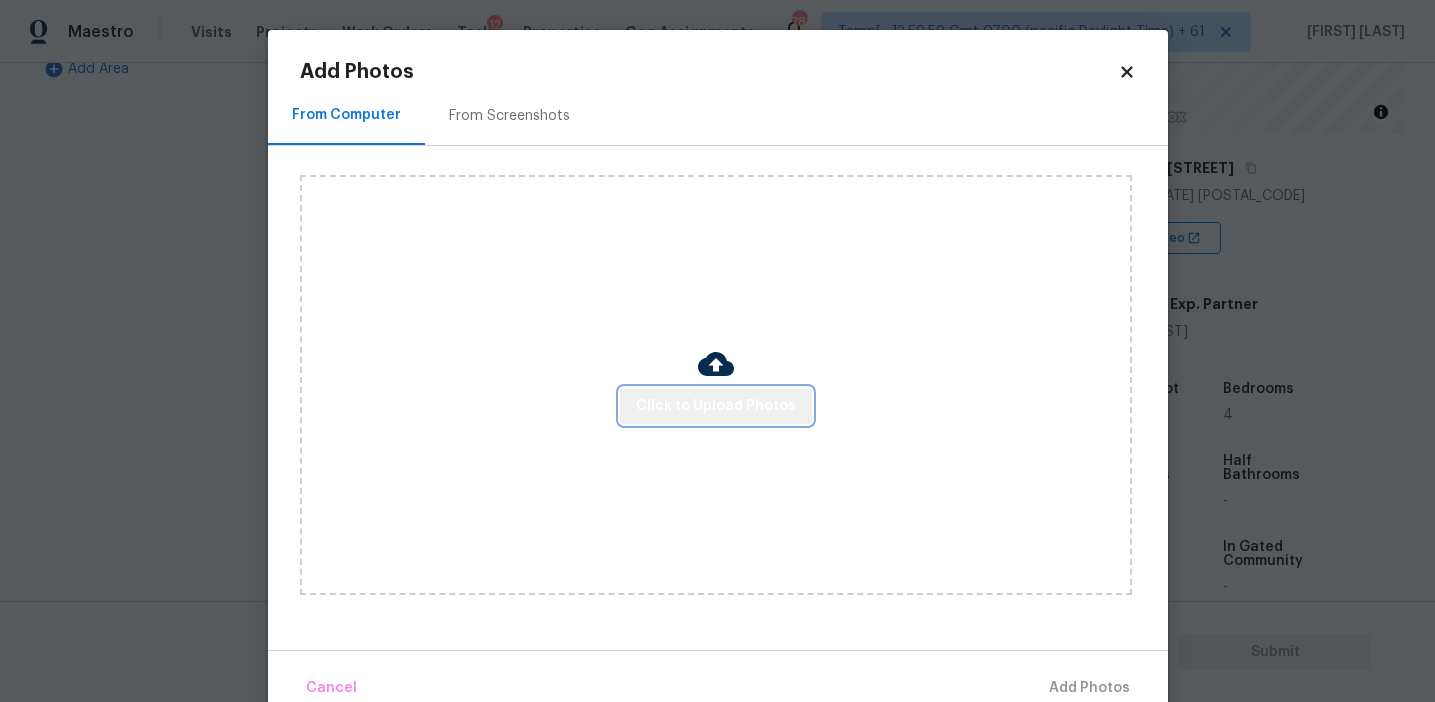 click on "Click to Upload Photos" at bounding box center (716, 406) 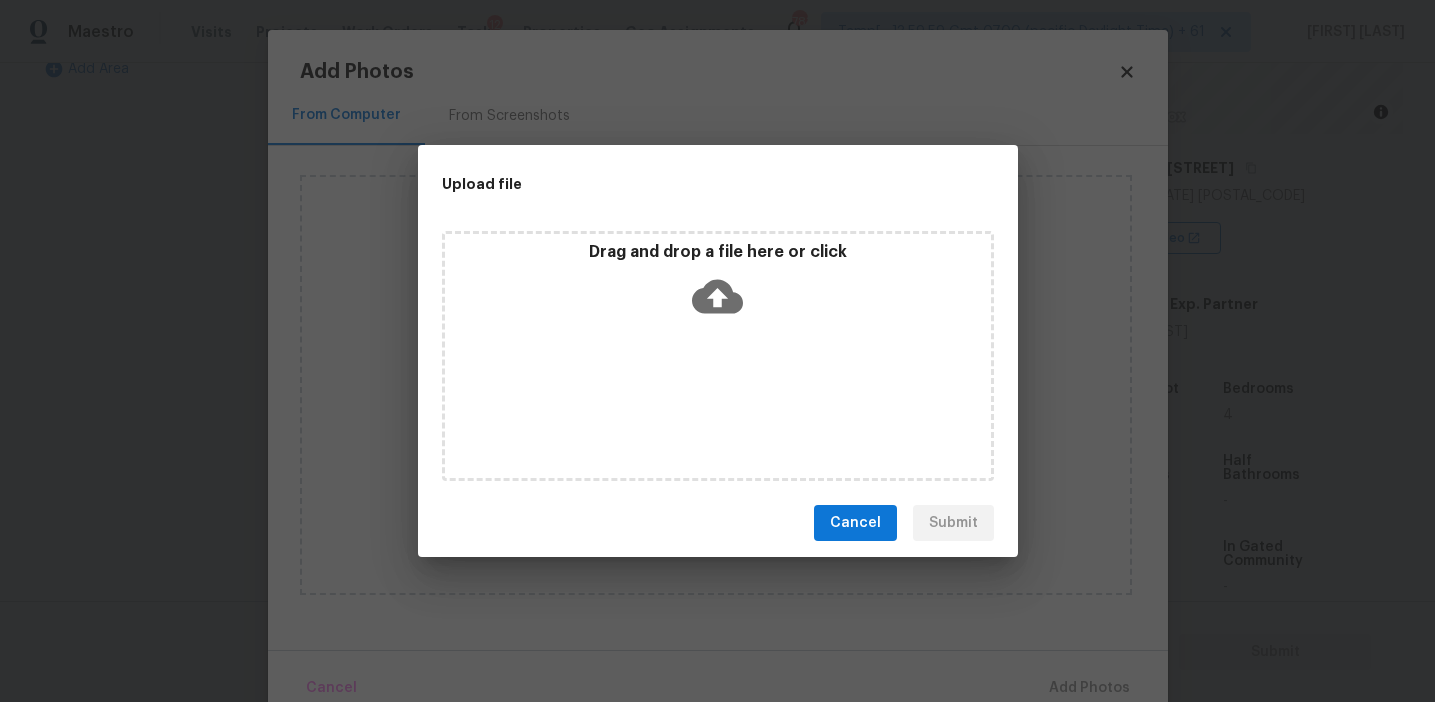 click 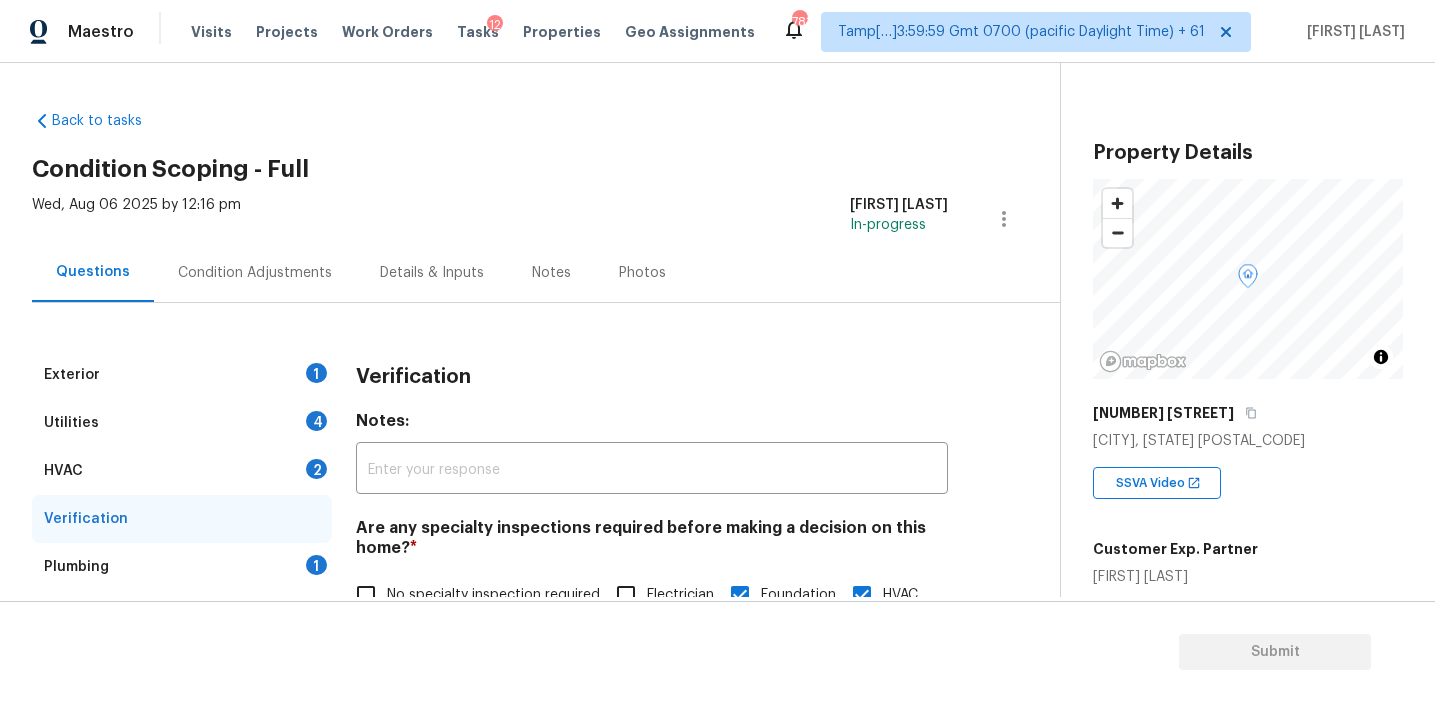 scroll, scrollTop: 0, scrollLeft: 0, axis: both 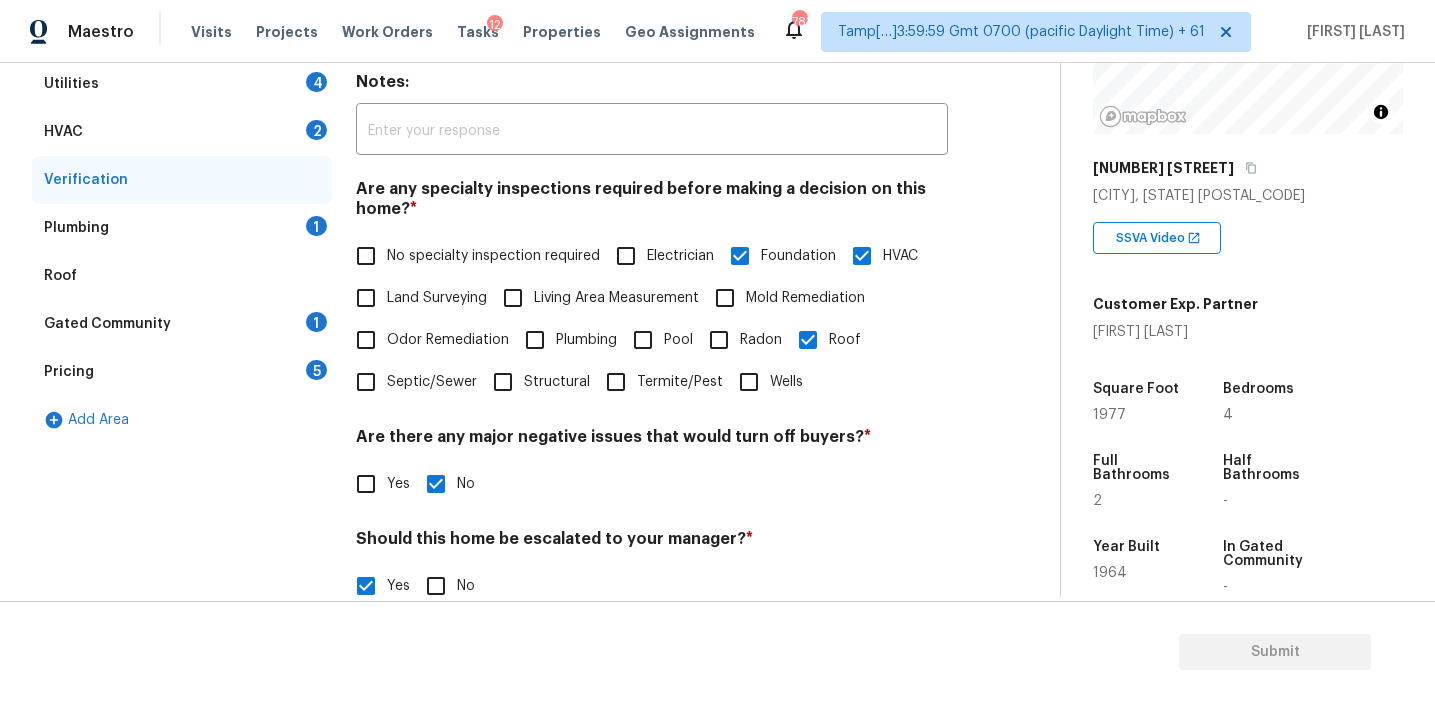 click on "Structural" at bounding box center (557, 382) 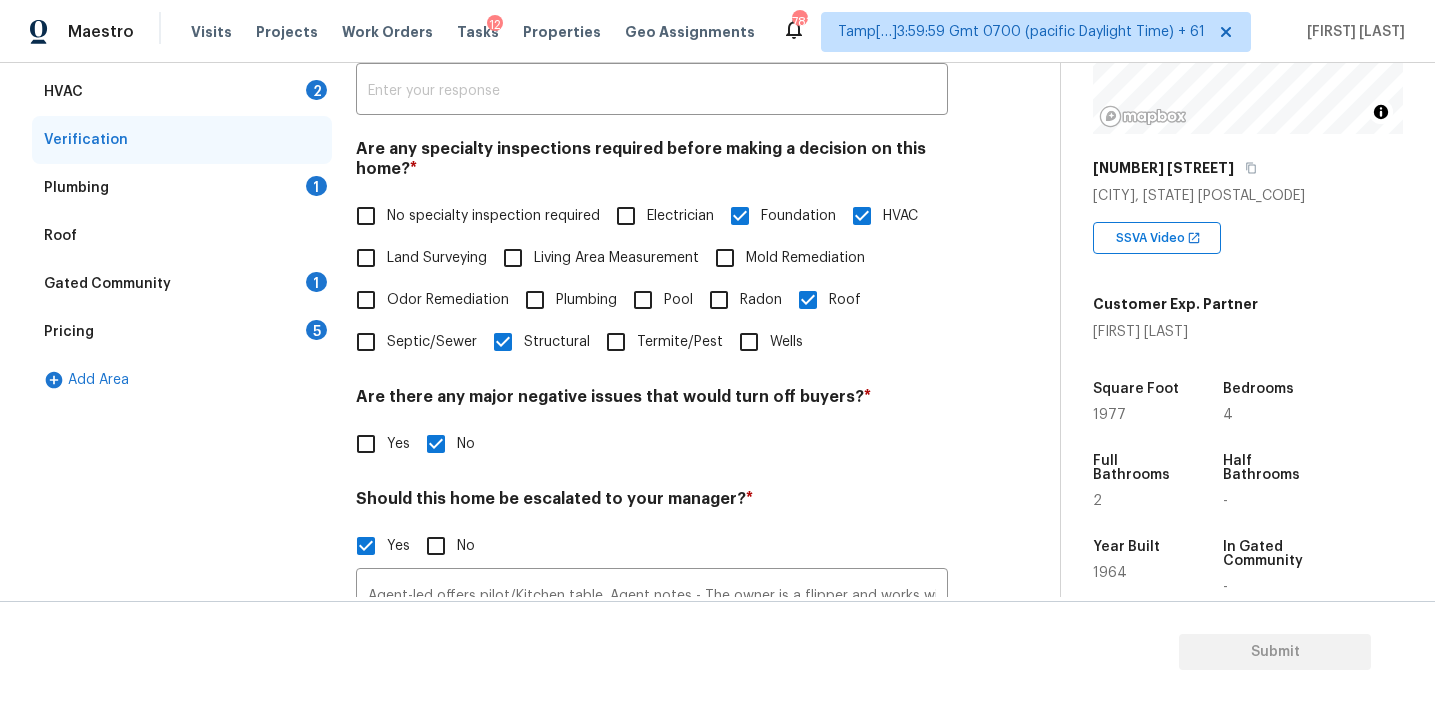 click on "Pricing 5" at bounding box center (182, 332) 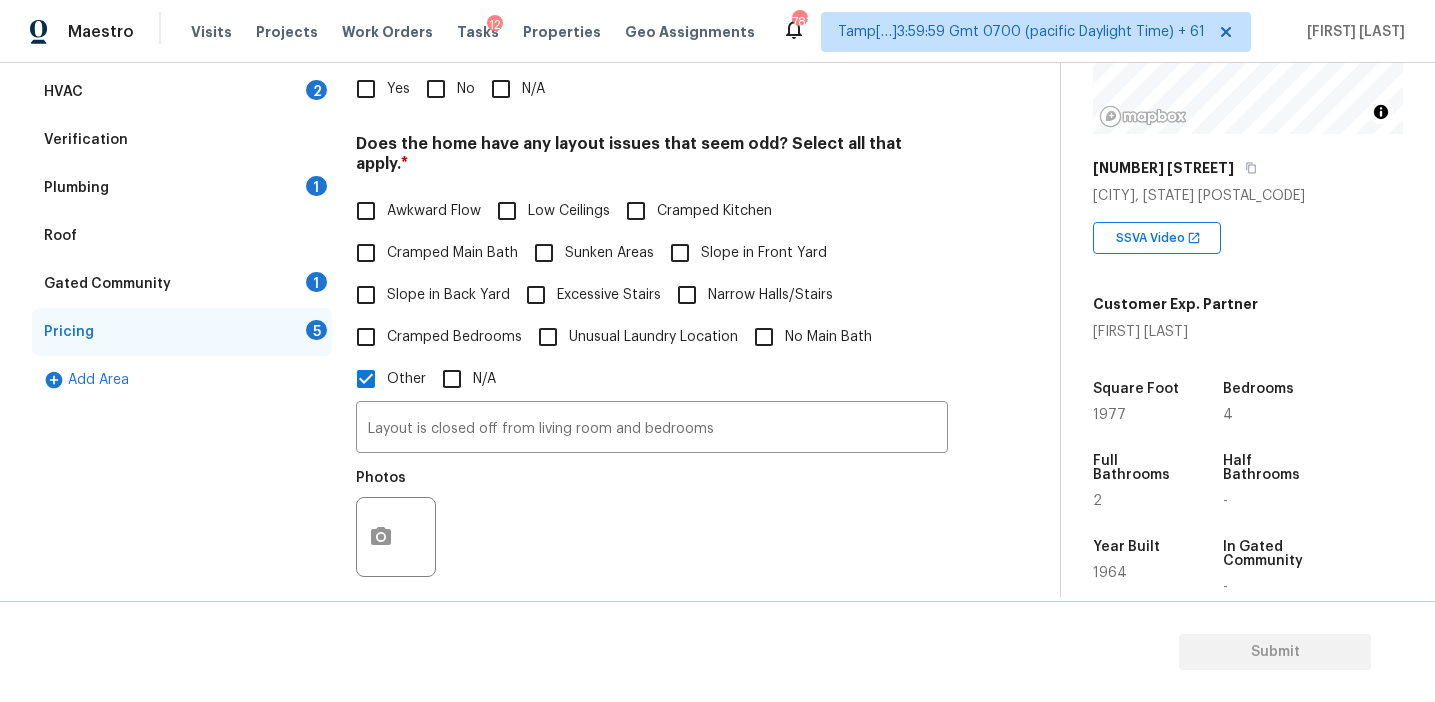 scroll, scrollTop: 164, scrollLeft: 0, axis: vertical 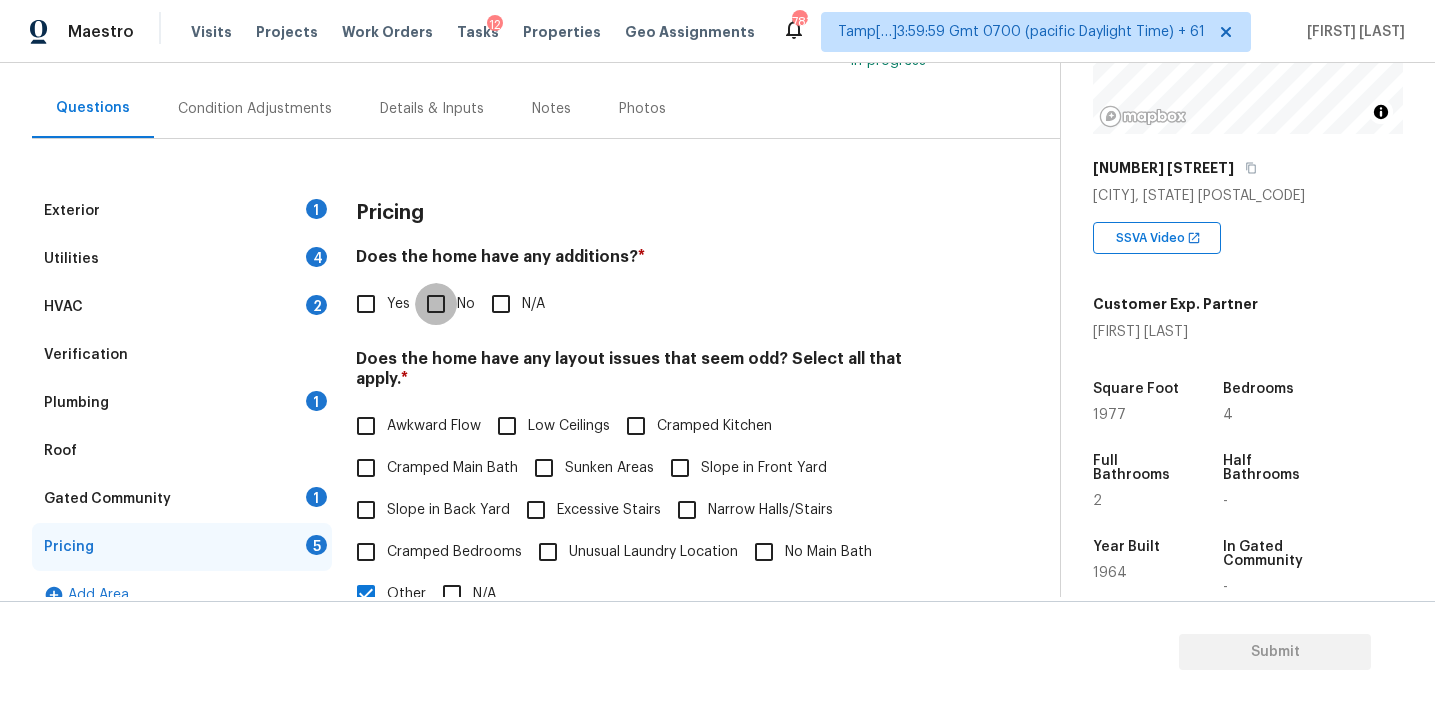 click on "No" at bounding box center (436, 304) 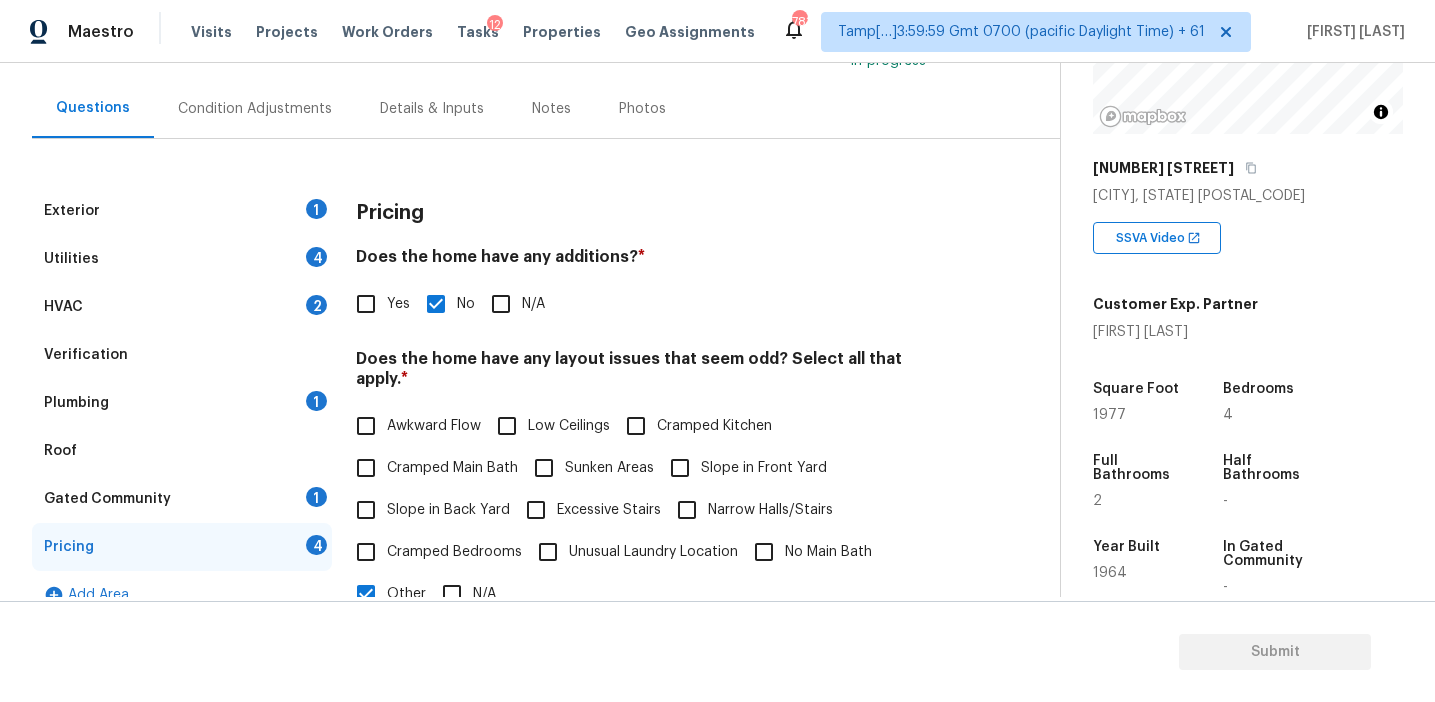click on "Slope in Back Yard" at bounding box center [448, 510] 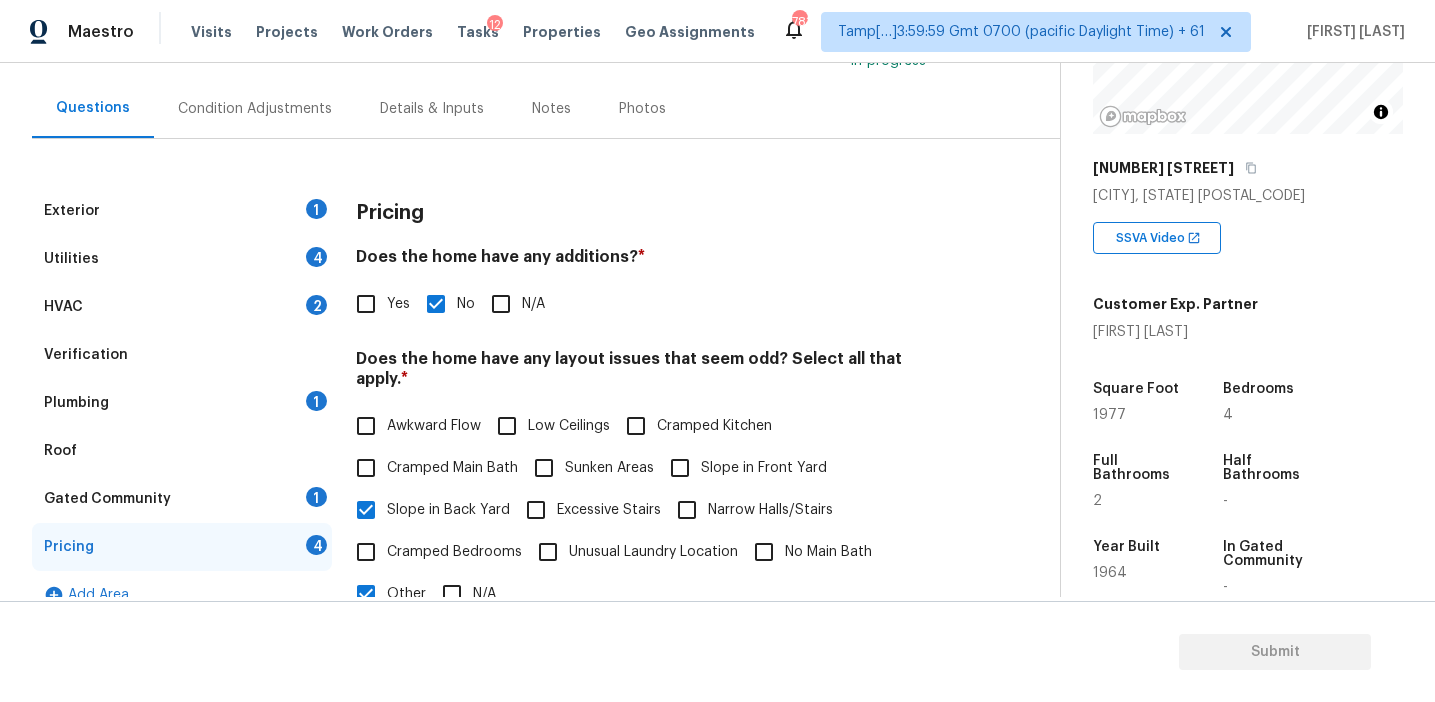 click on "Slope in Front Yard" at bounding box center (680, 468) 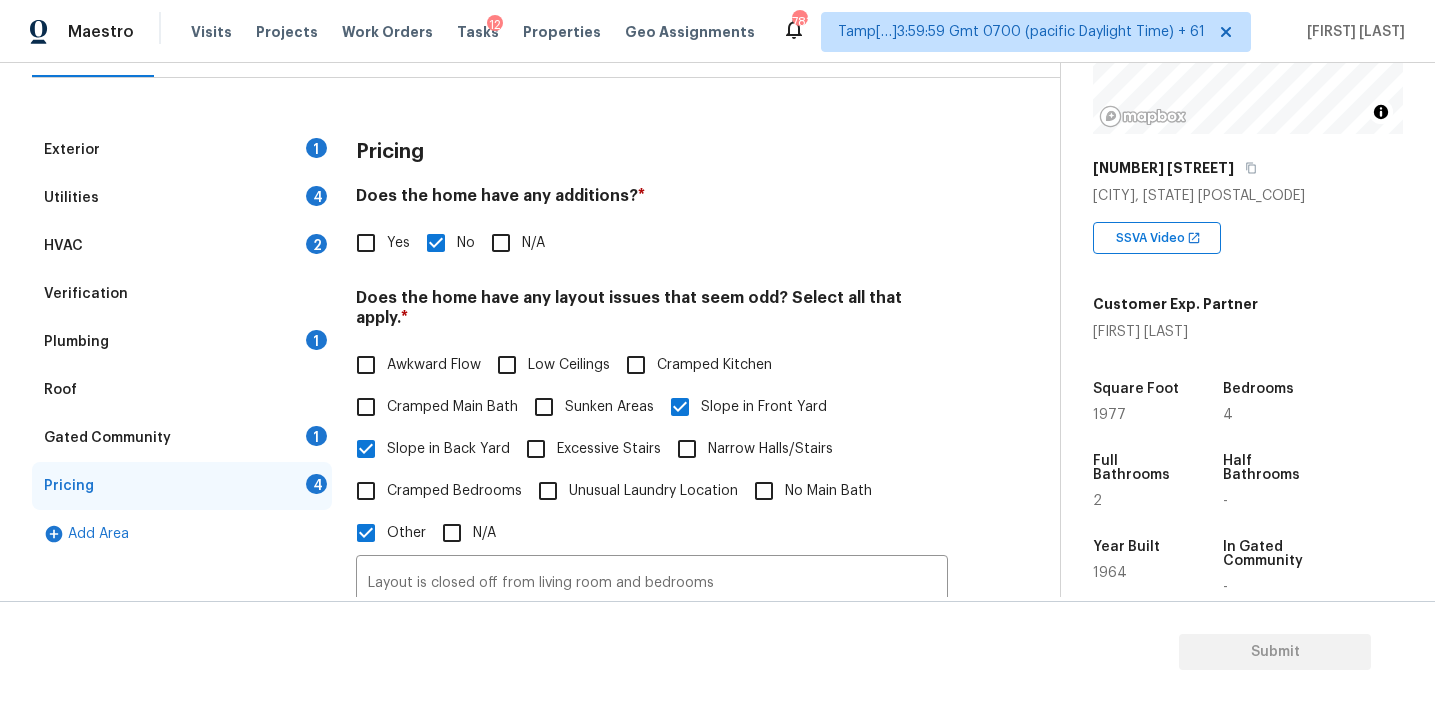 scroll, scrollTop: 239, scrollLeft: 0, axis: vertical 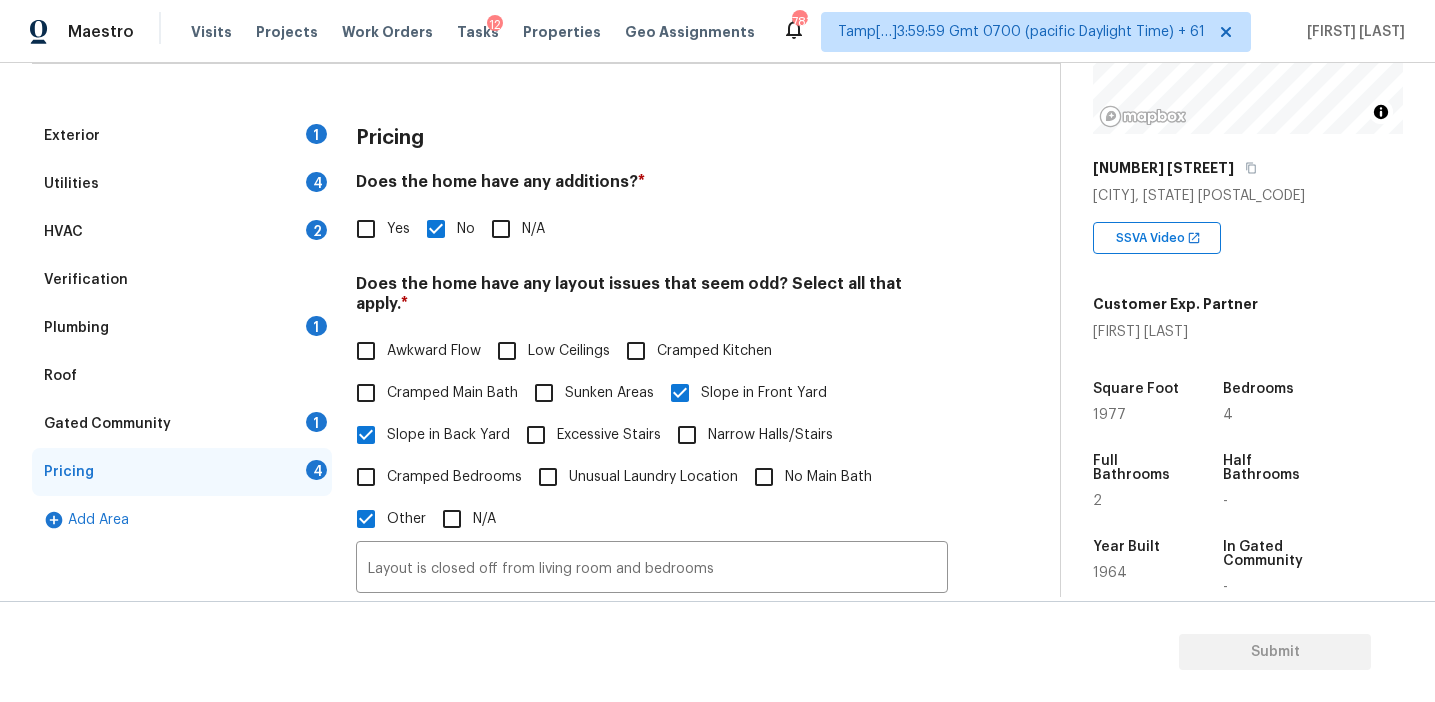 click on "Awkward Flow" at bounding box center (434, 351) 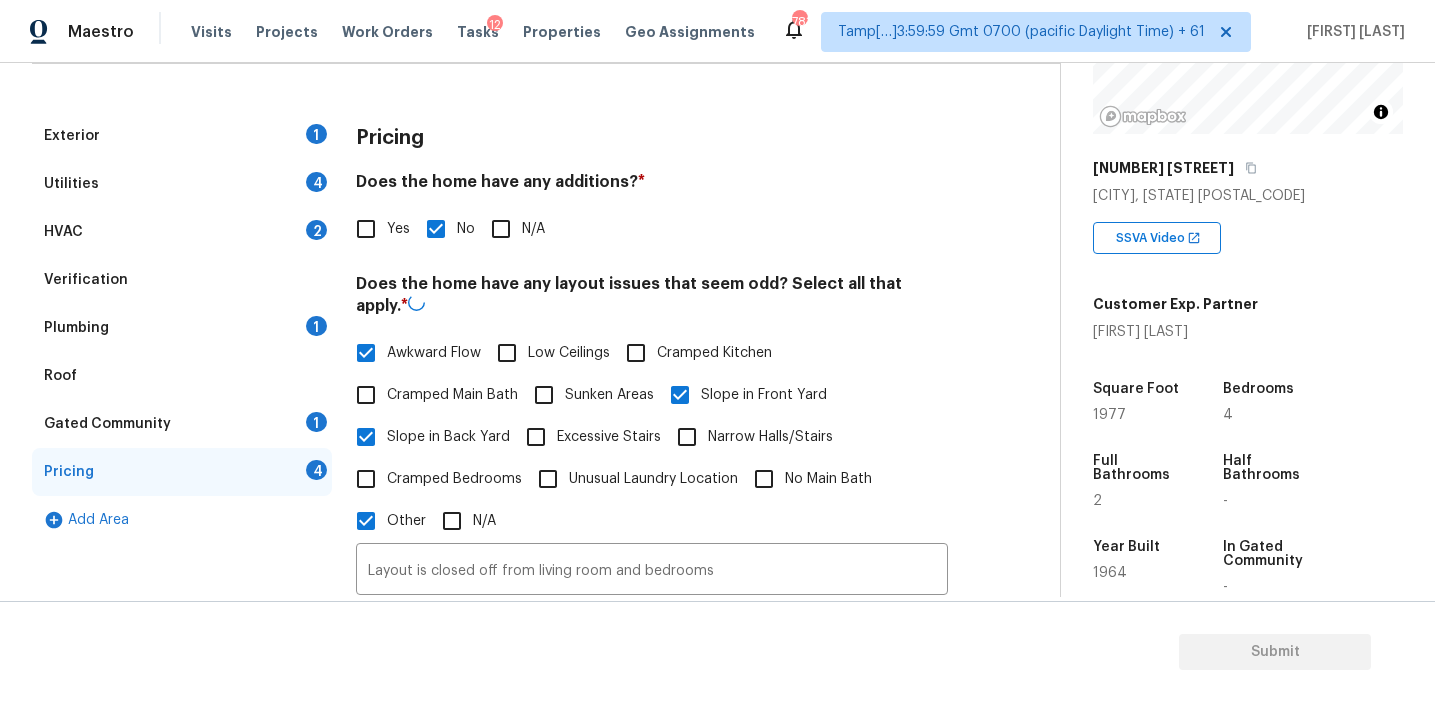 click on "Low Ceilings" at bounding box center (548, 353) 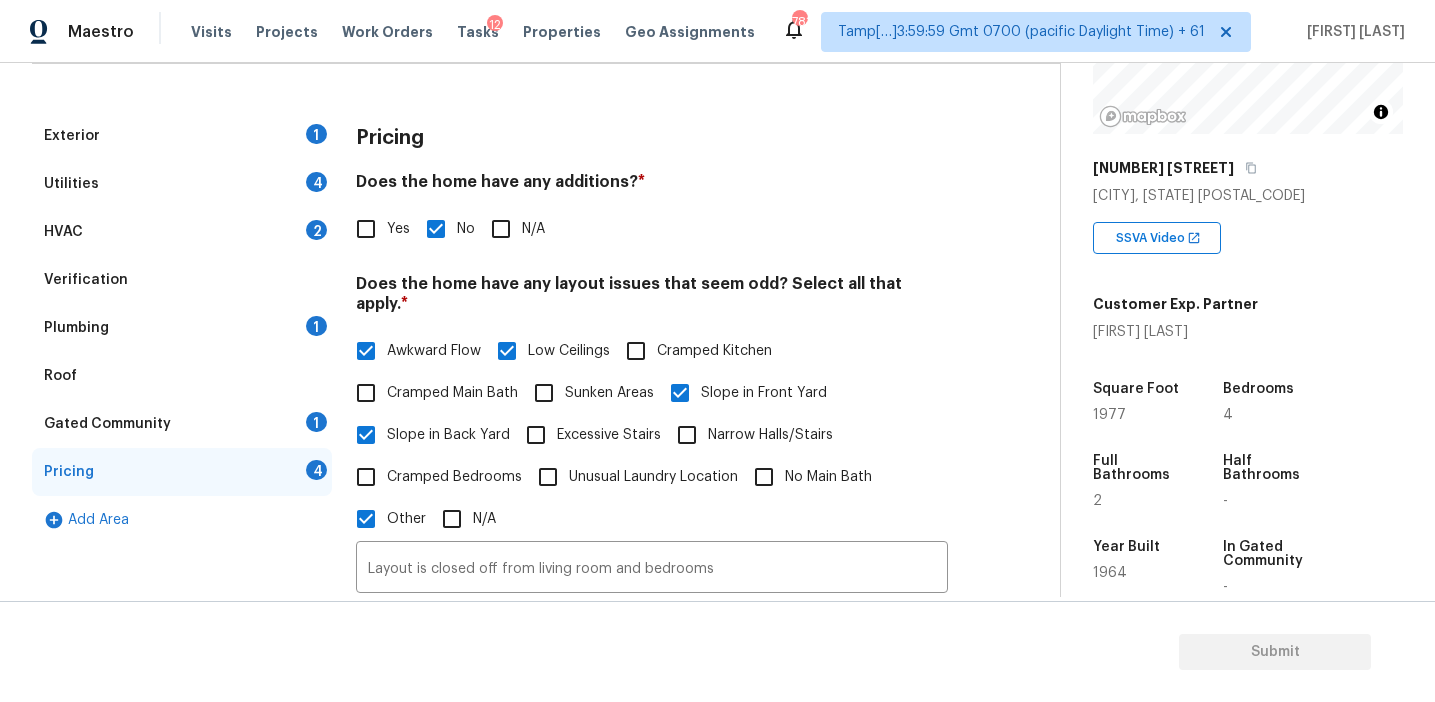 scroll, scrollTop: 687, scrollLeft: 0, axis: vertical 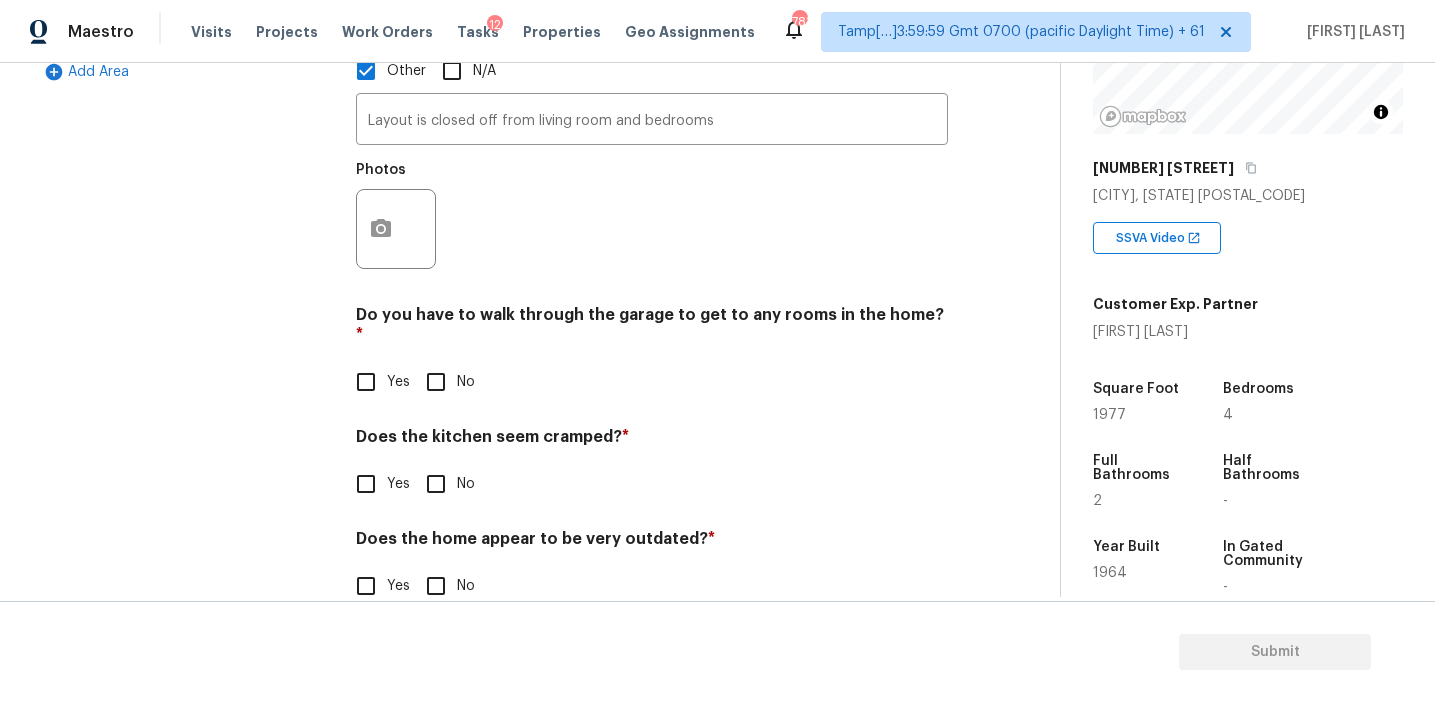 click on "No" at bounding box center (436, 382) 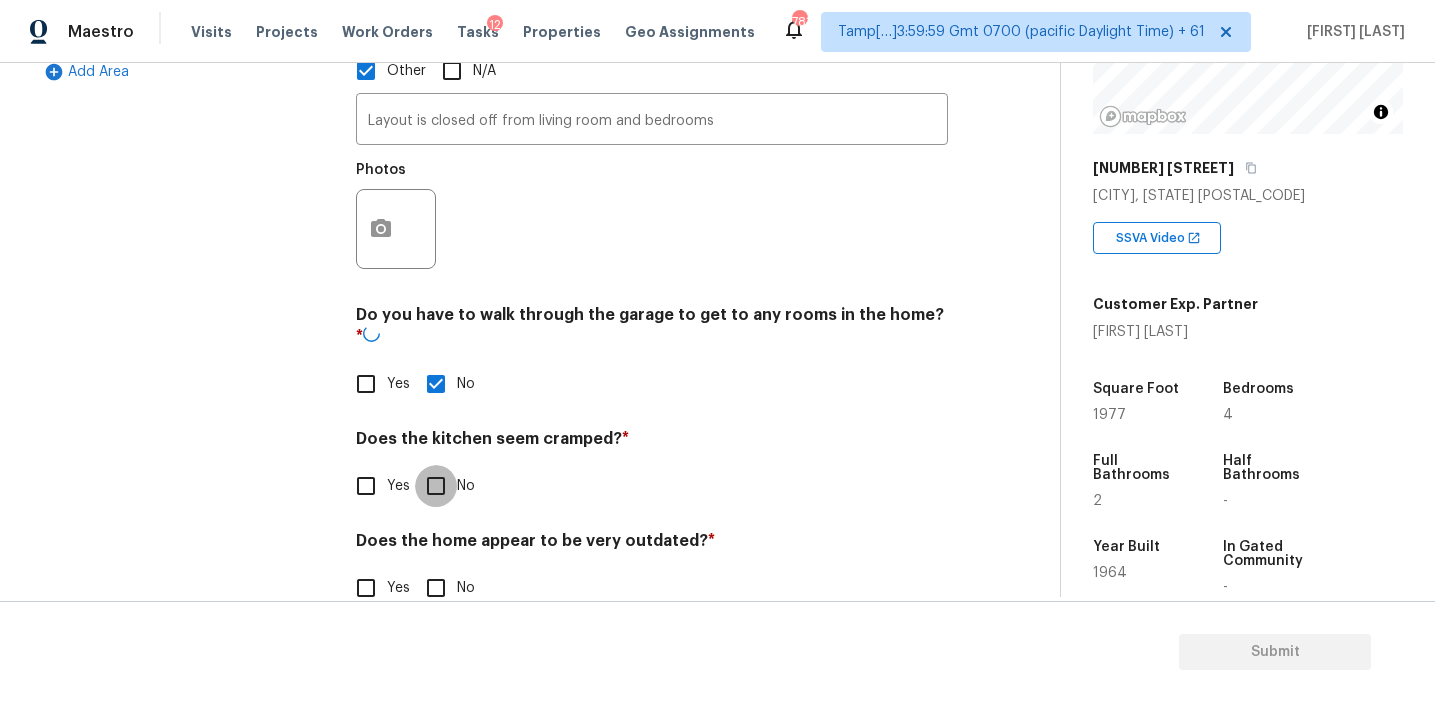 click on "No" at bounding box center (436, 486) 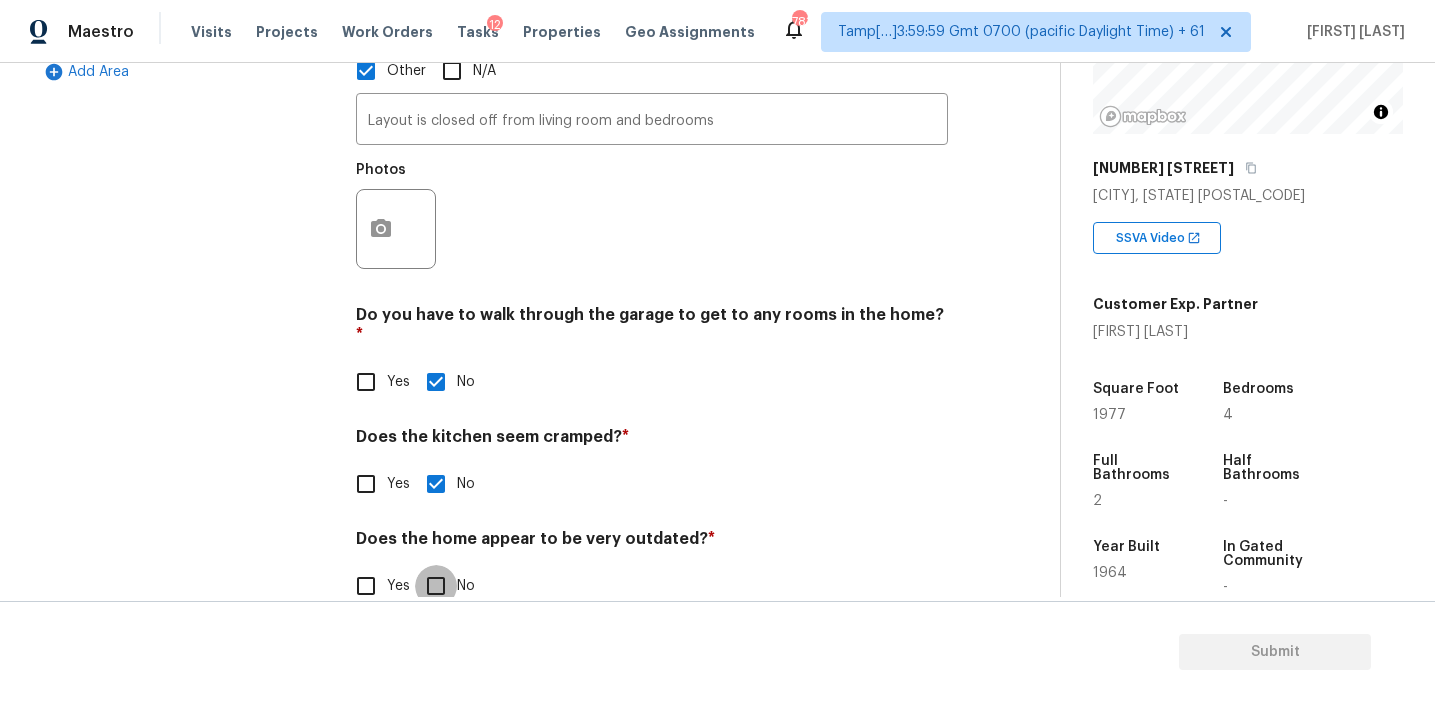 click on "No" at bounding box center [436, 586] 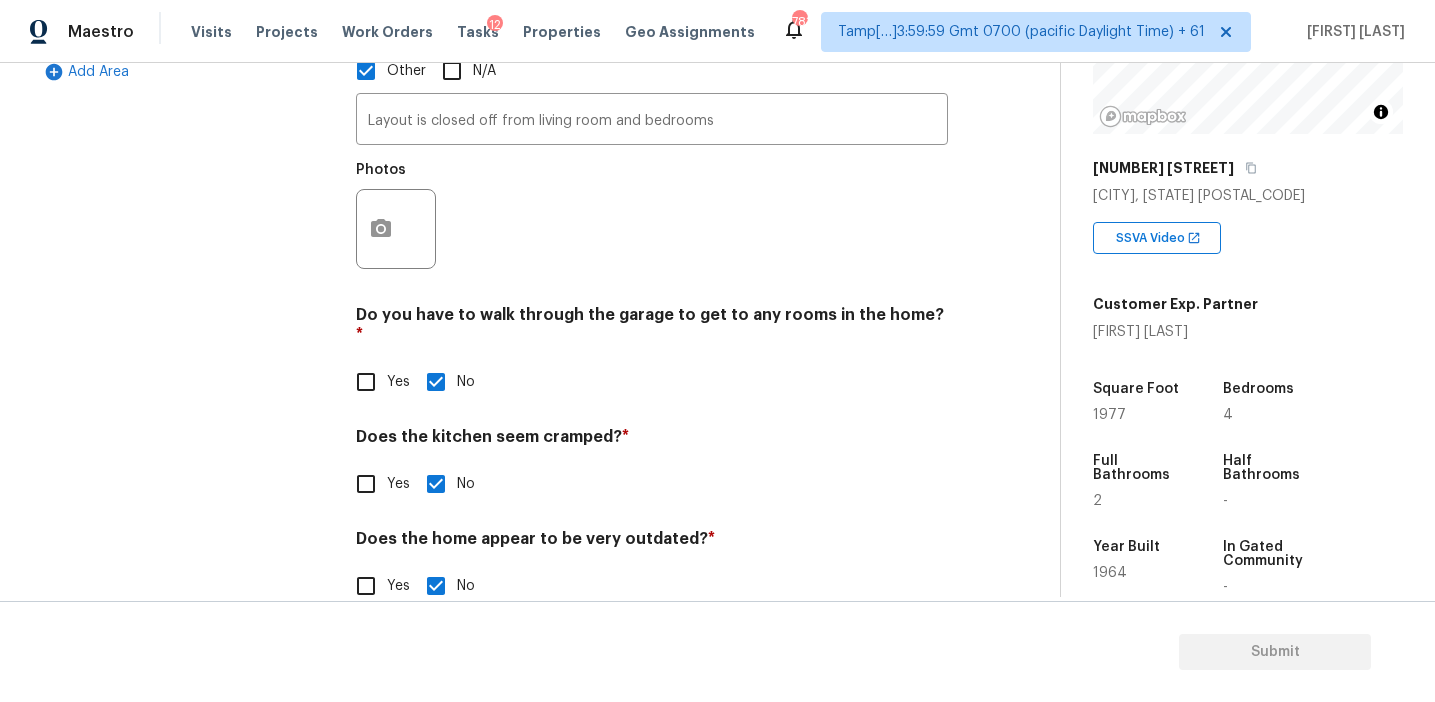 scroll, scrollTop: 589, scrollLeft: 0, axis: vertical 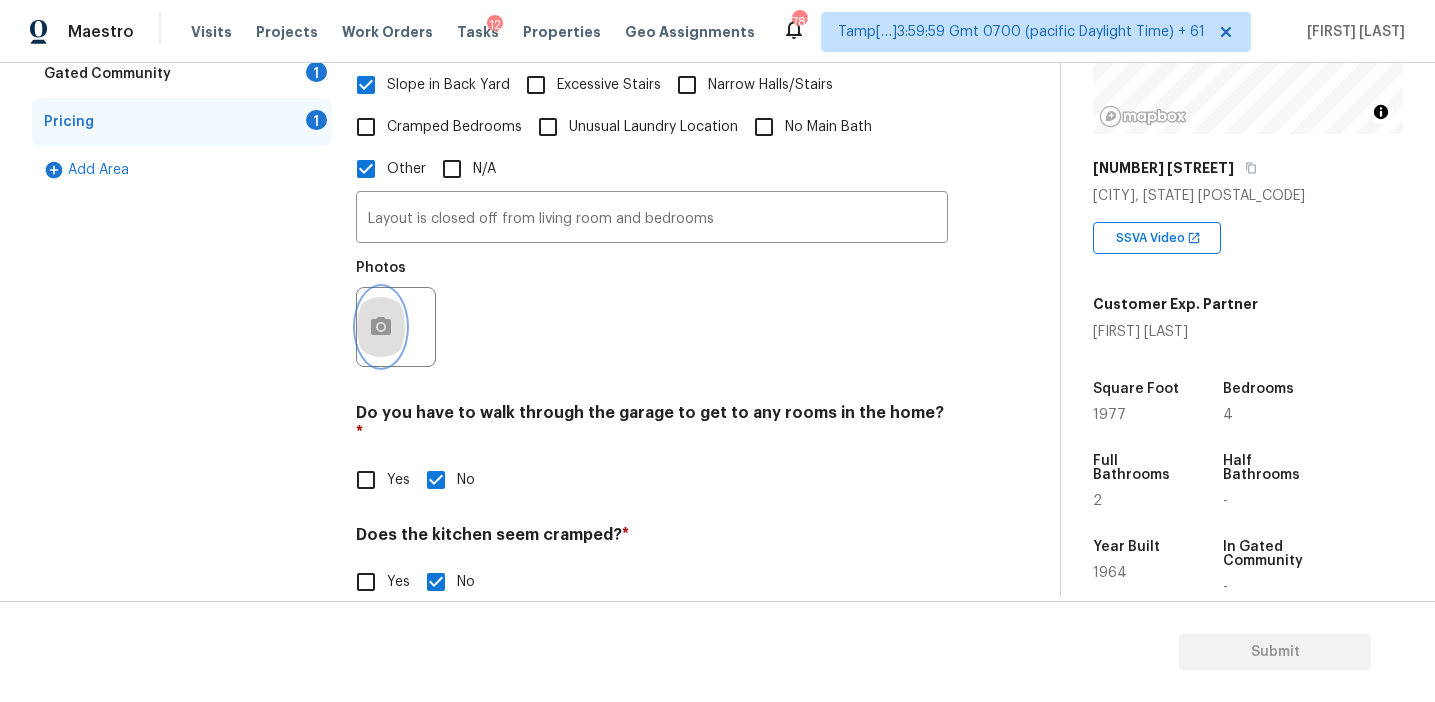 click 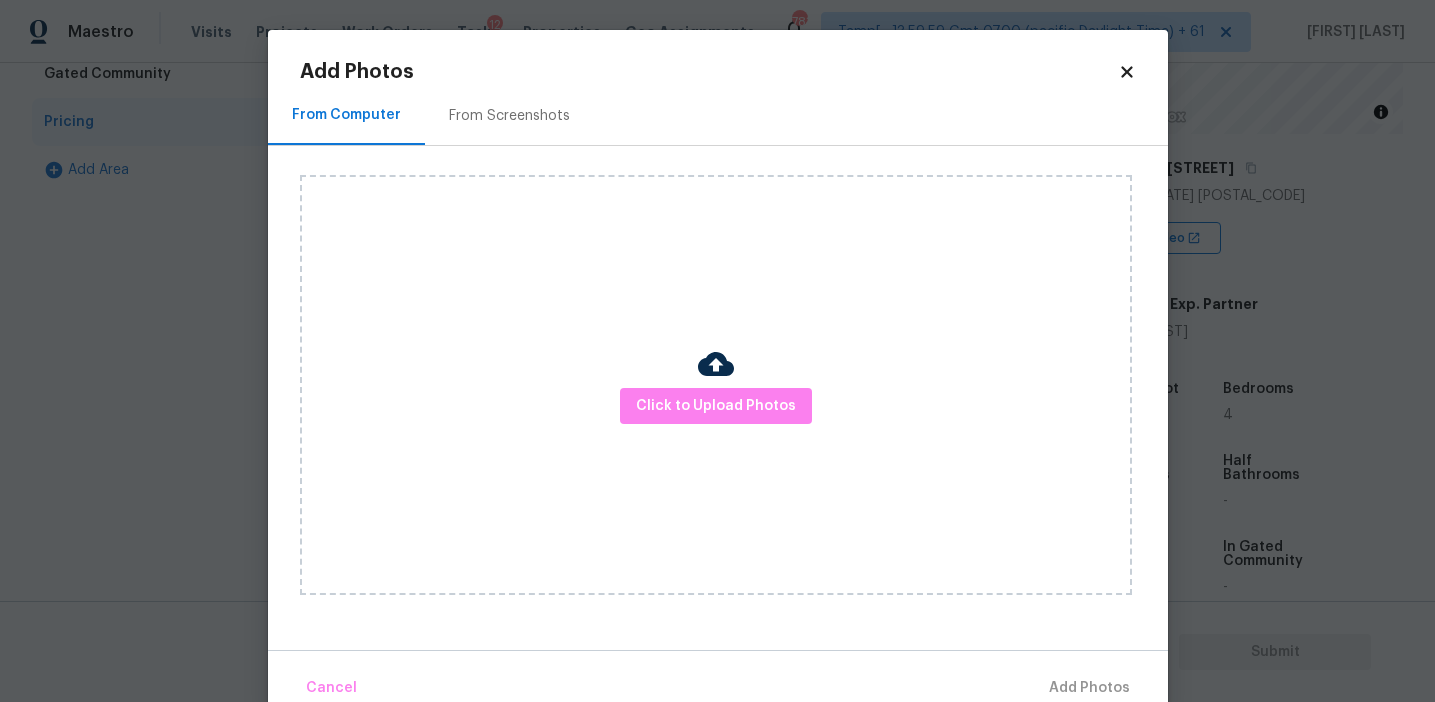 click on "From Screenshots" at bounding box center (509, 116) 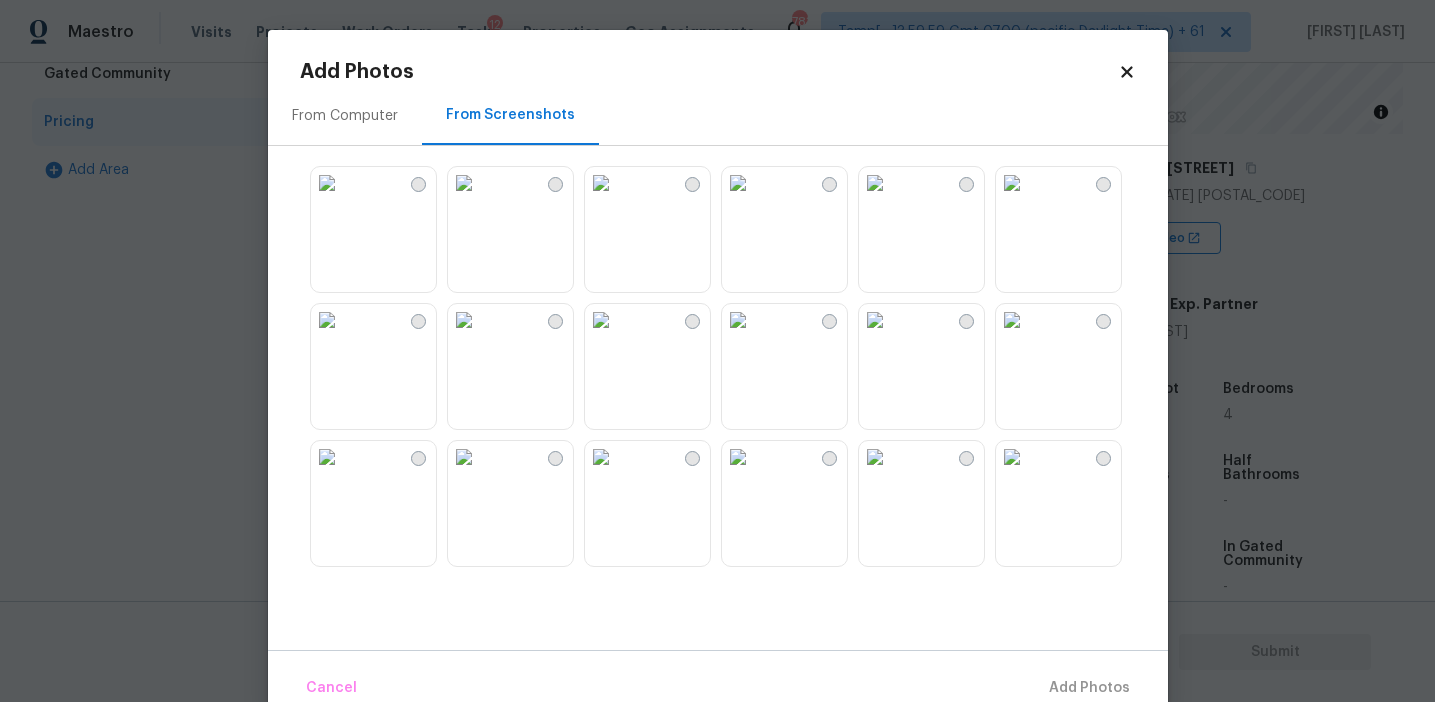 click at bounding box center [464, 320] 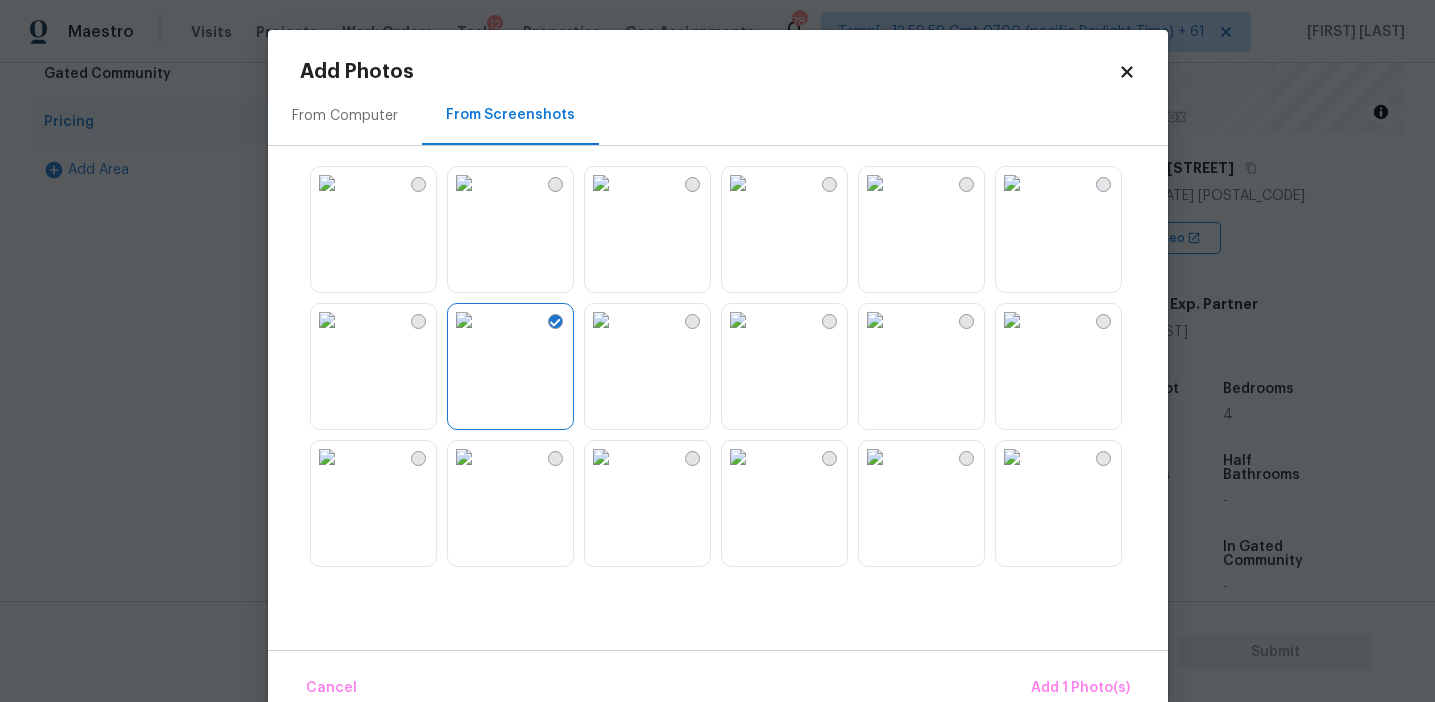 click at bounding box center (875, 320) 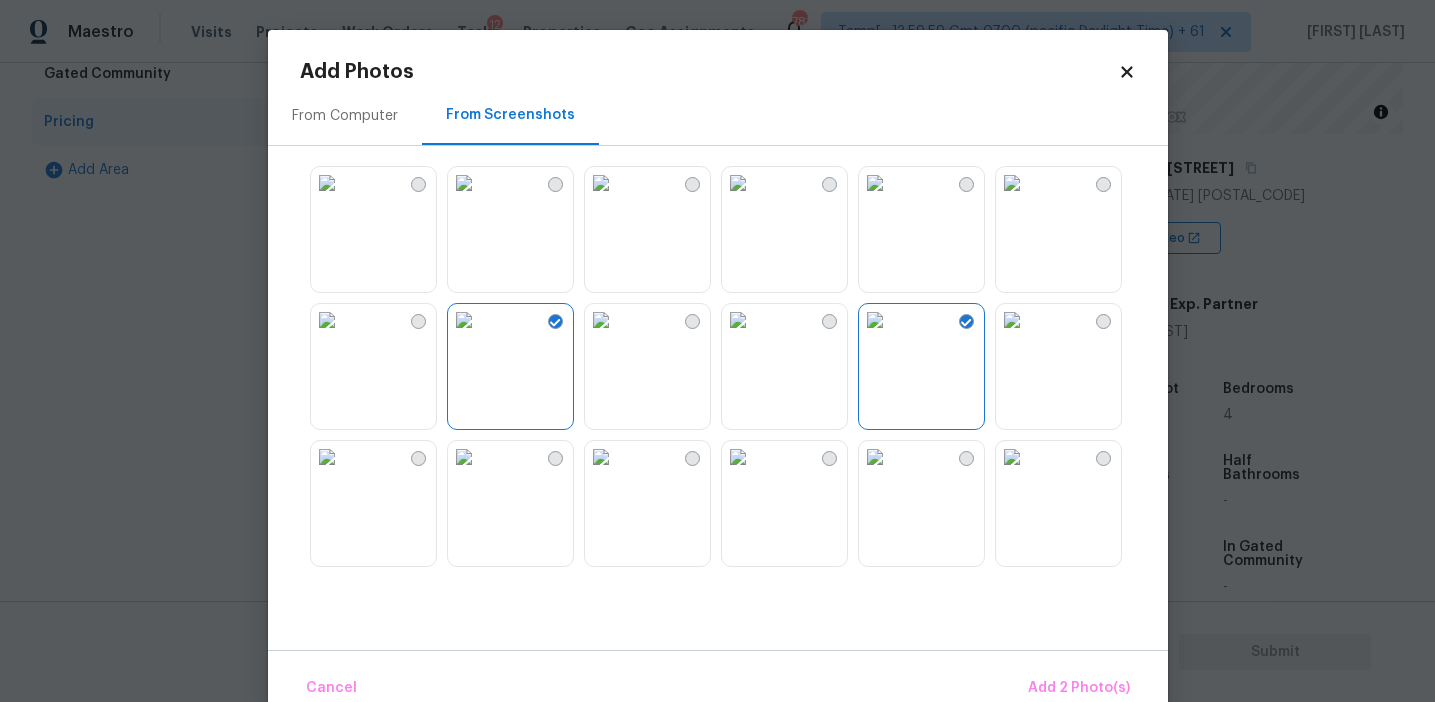 click at bounding box center (875, 183) 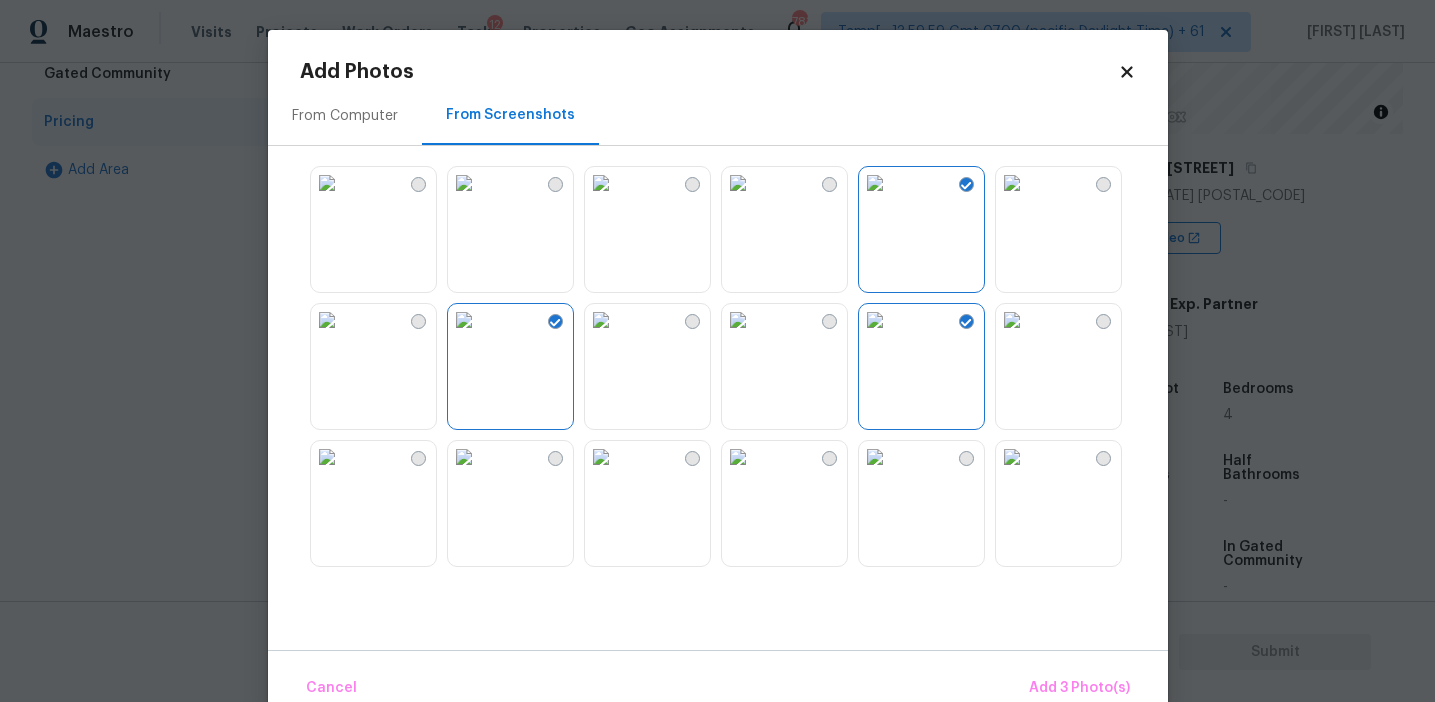 click at bounding box center (875, 183) 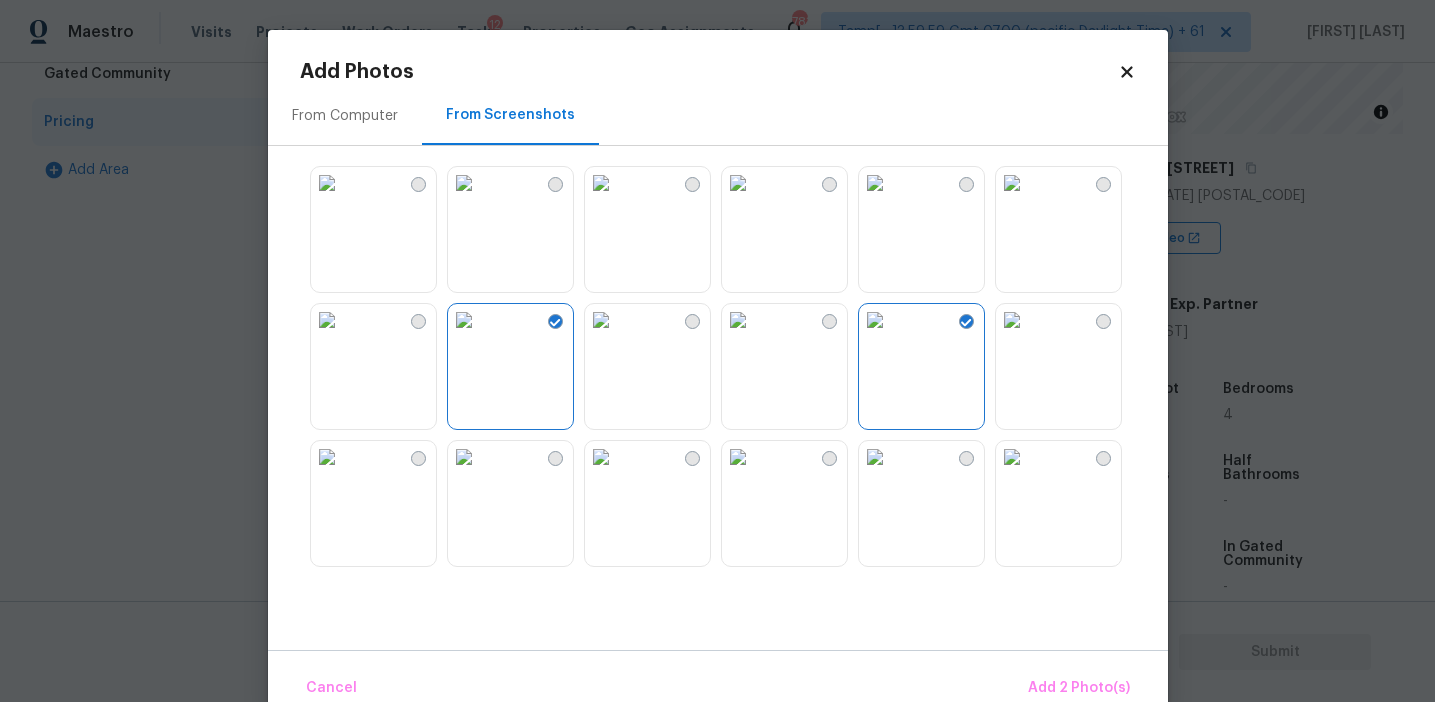 scroll, scrollTop: 160, scrollLeft: 0, axis: vertical 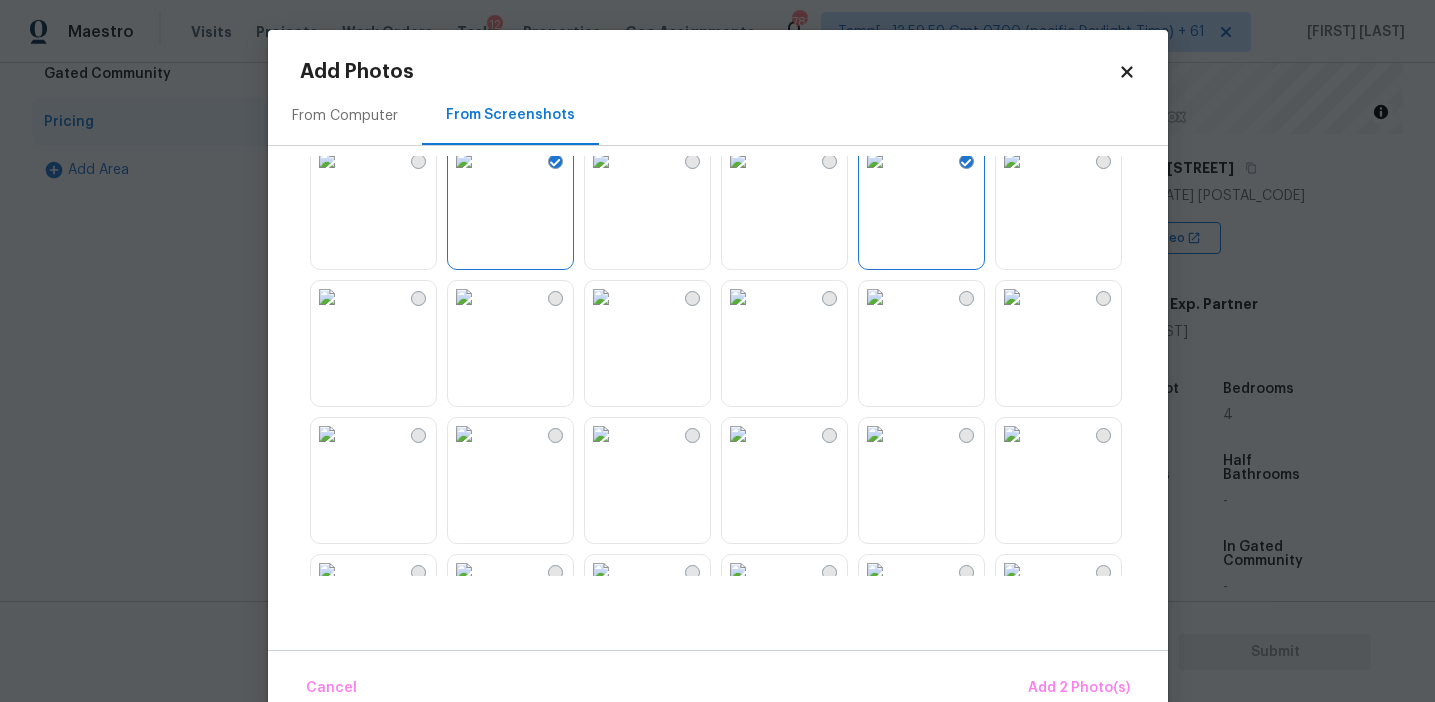 click at bounding box center [327, 297] 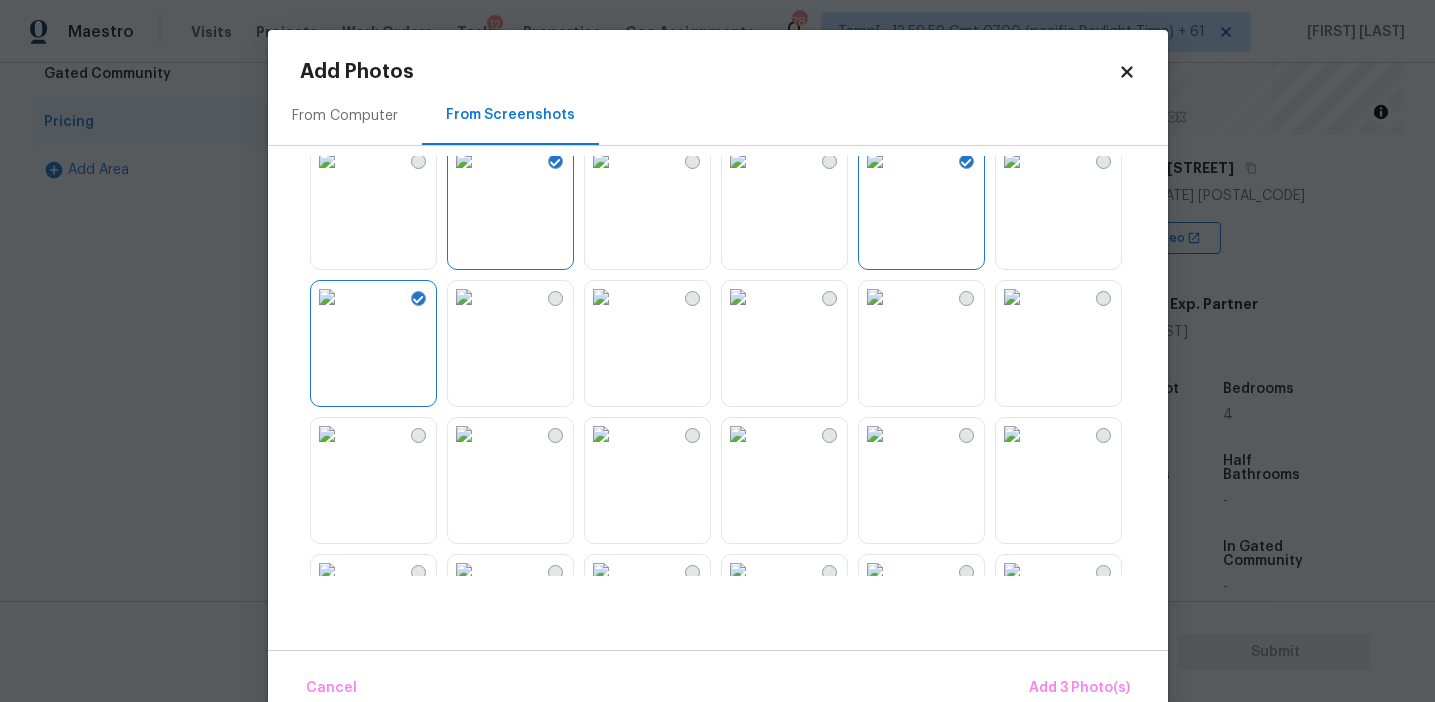 click at bounding box center [601, 297] 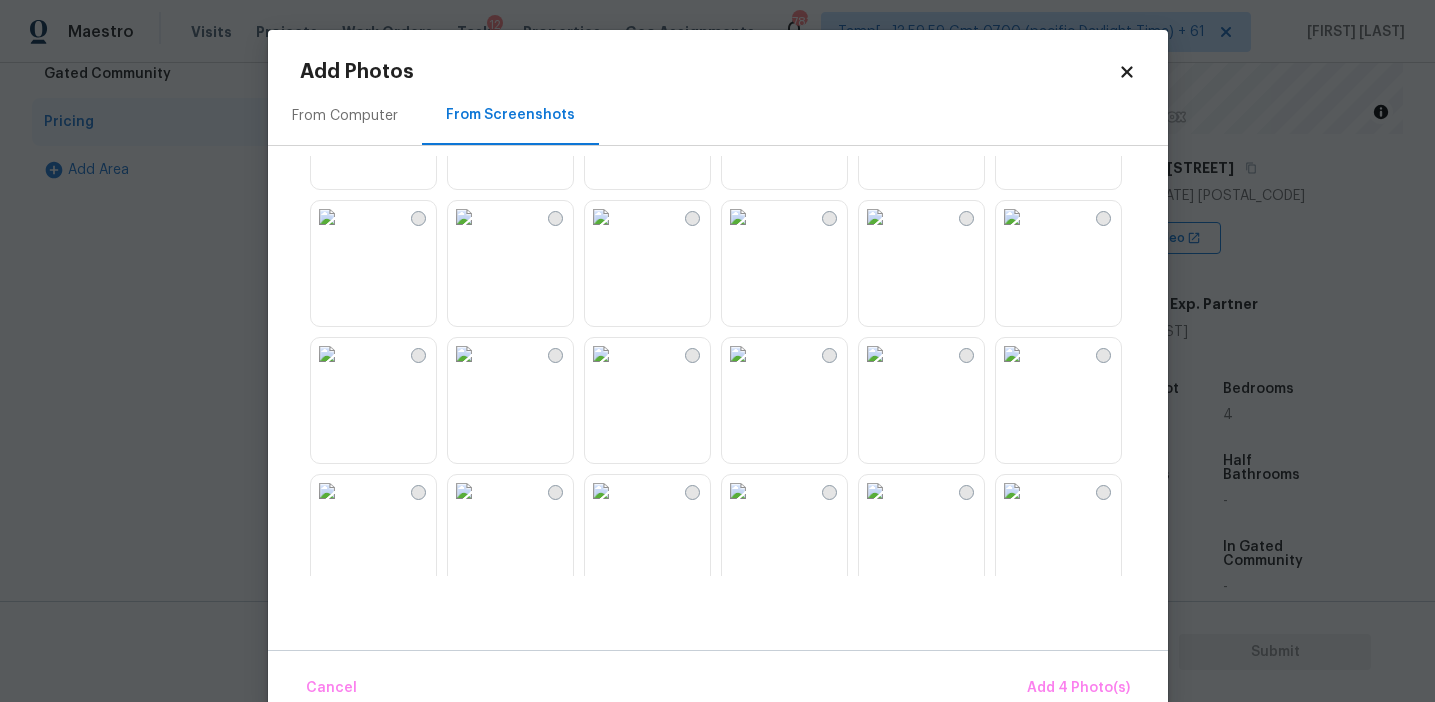 scroll, scrollTop: 525, scrollLeft: 0, axis: vertical 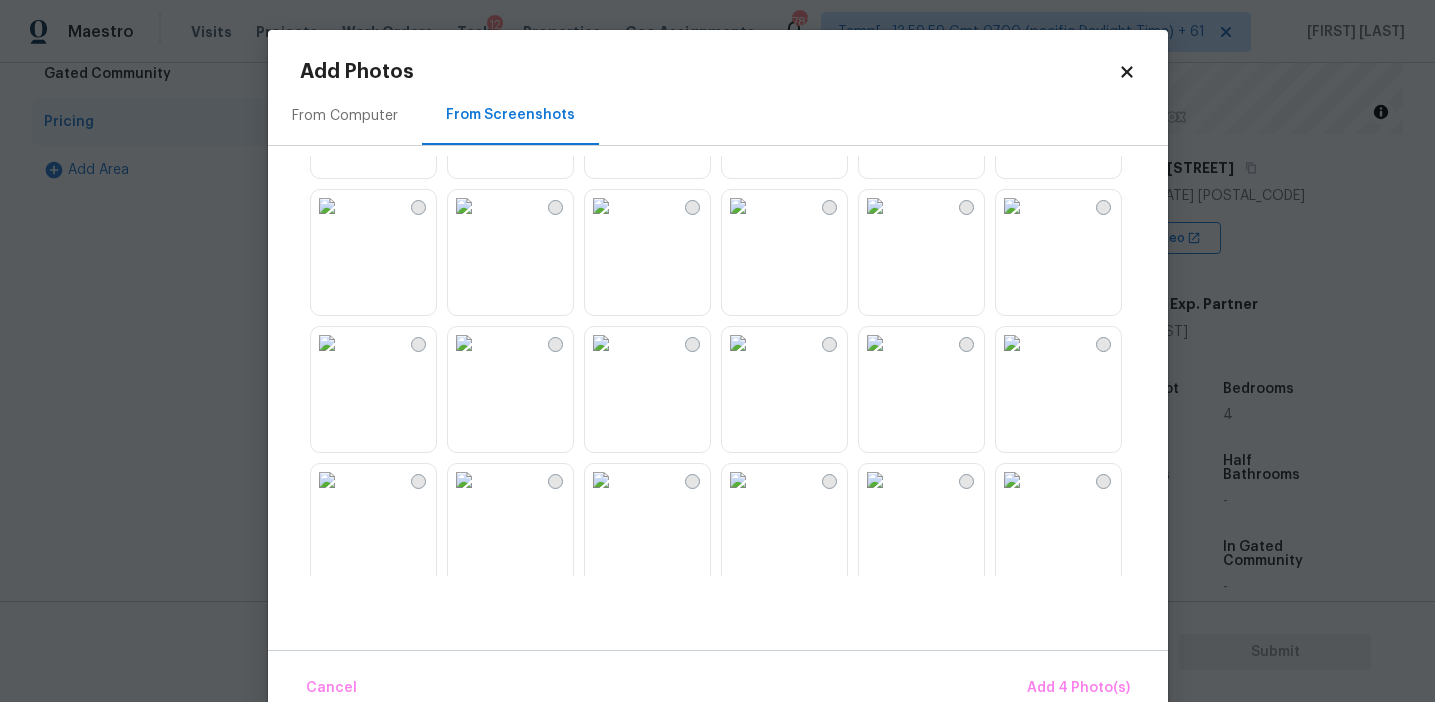 click at bounding box center [1012, 206] 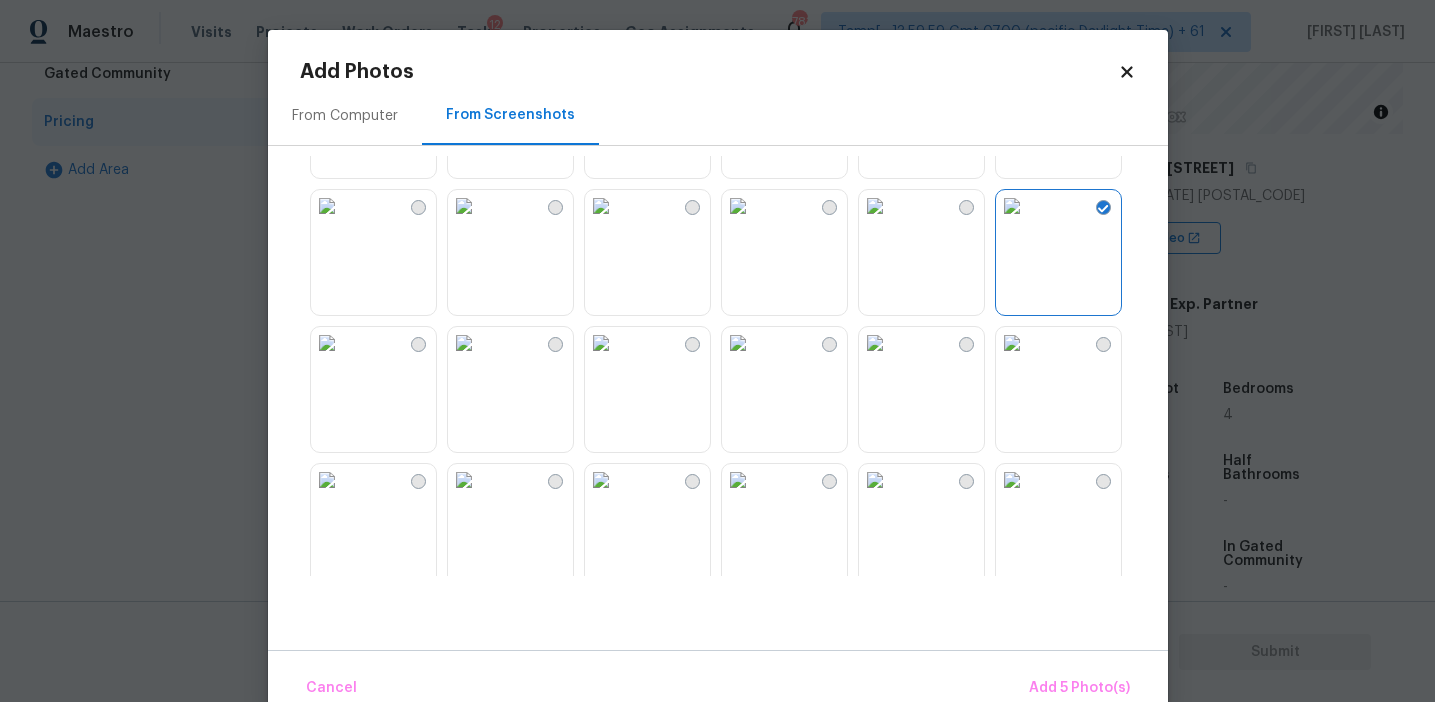 click at bounding box center [601, 343] 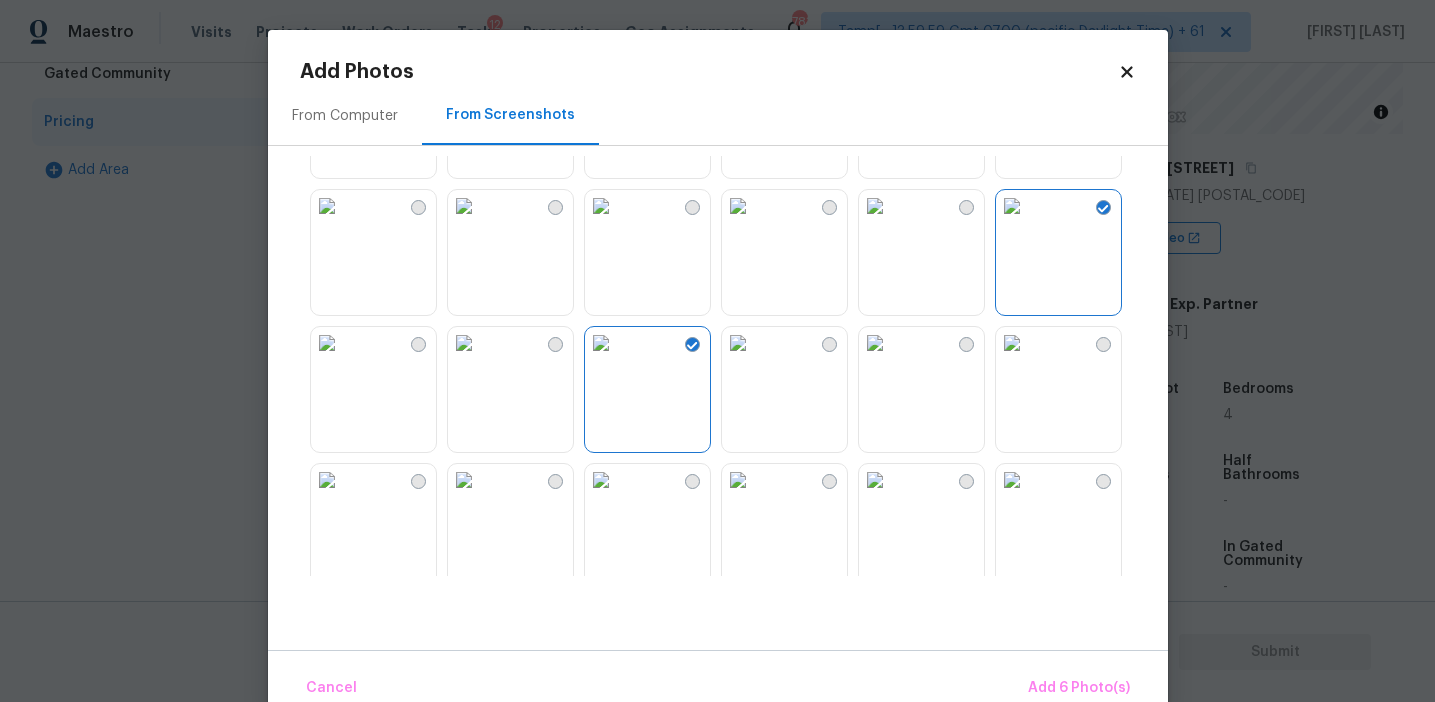 click at bounding box center [464, 343] 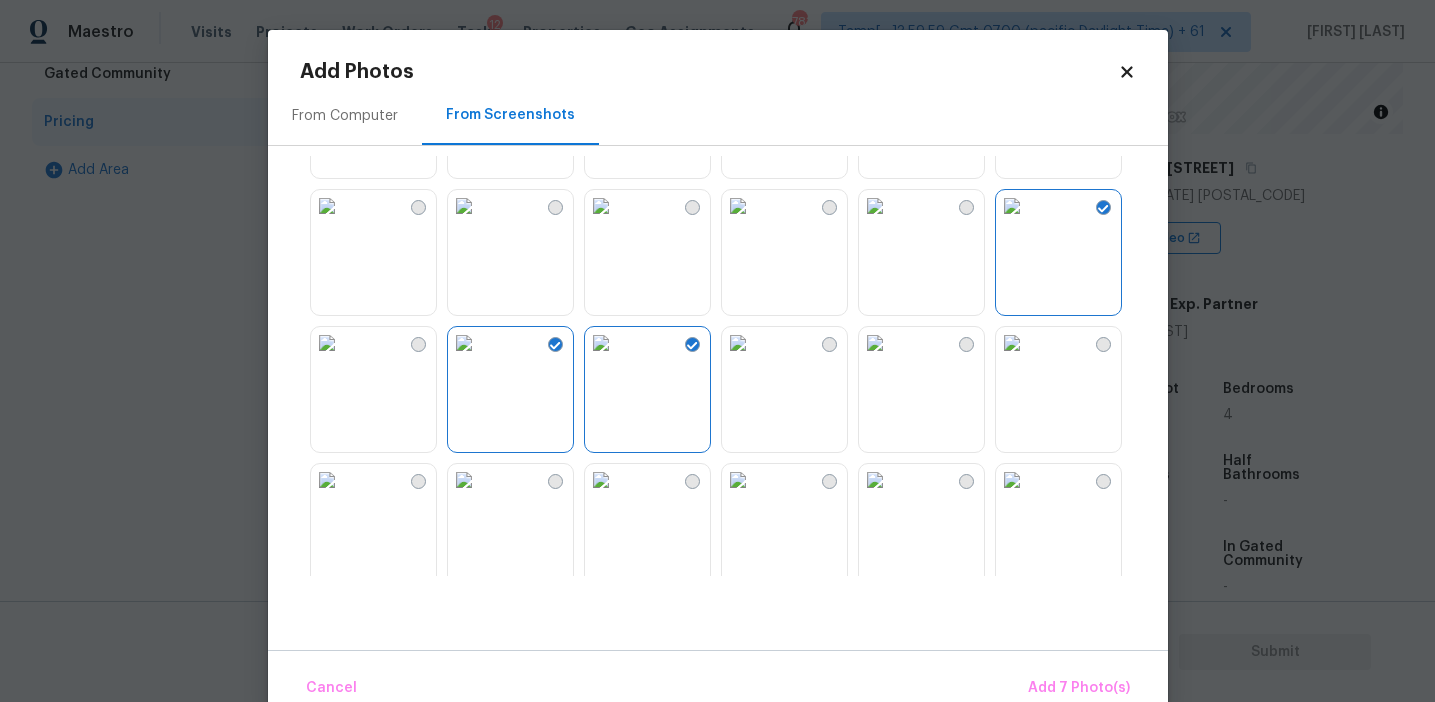 click at bounding box center (464, 343) 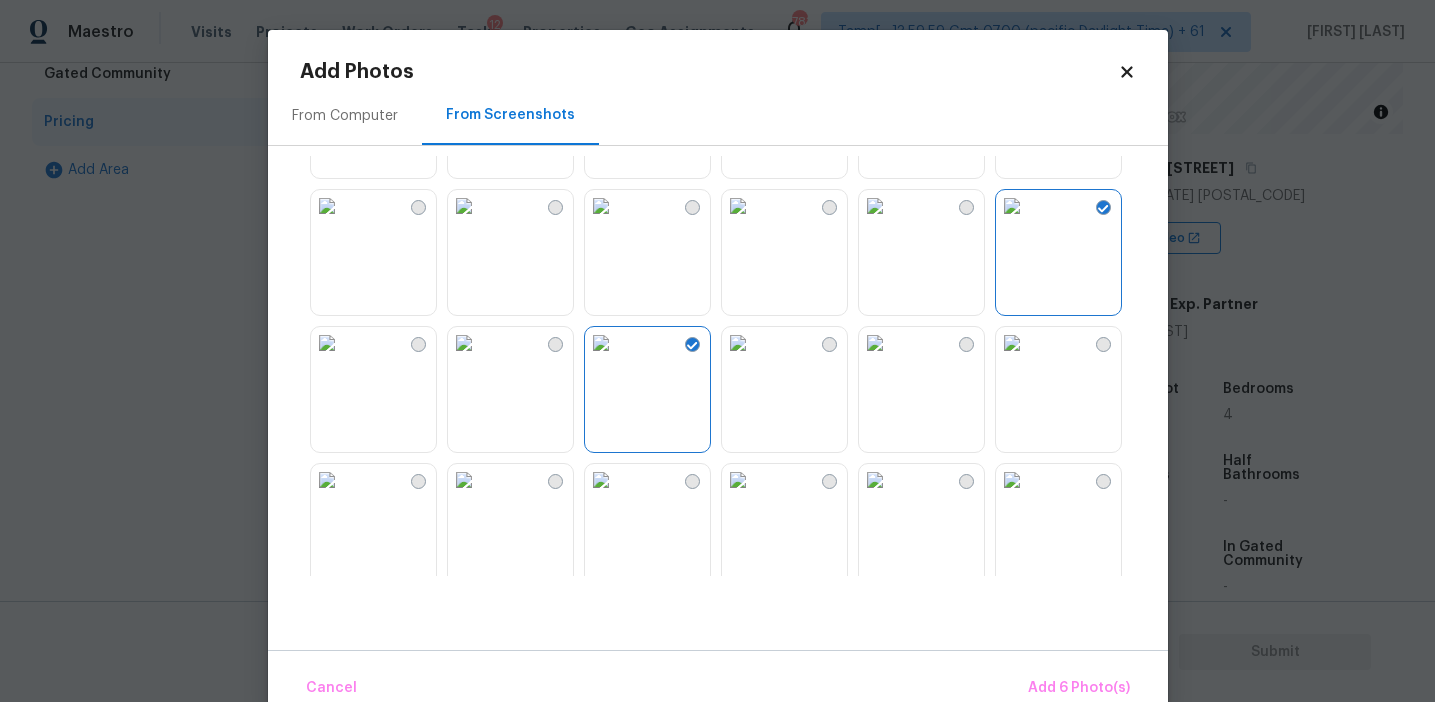 click at bounding box center [327, 343] 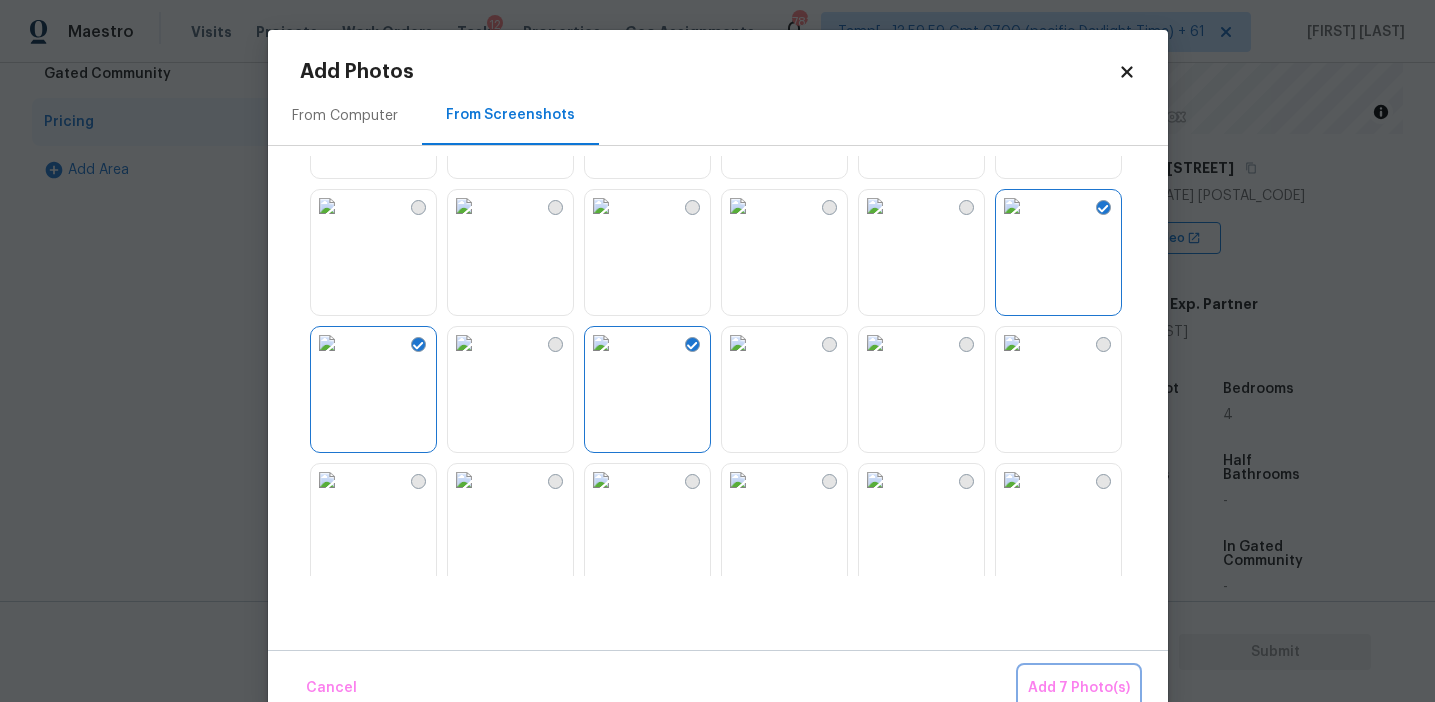 click on "Add 7 Photo(s)" at bounding box center [1079, 688] 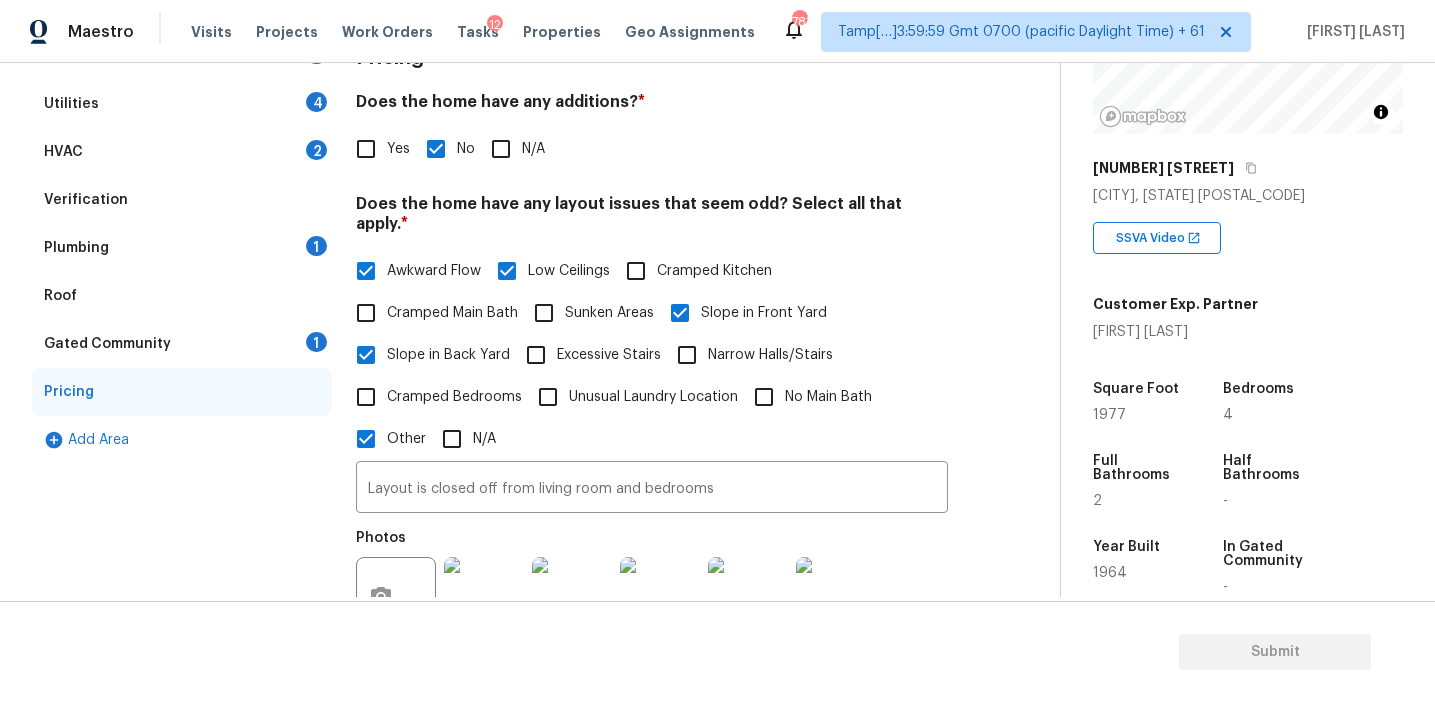 click on "Gated Community 1" at bounding box center [182, 344] 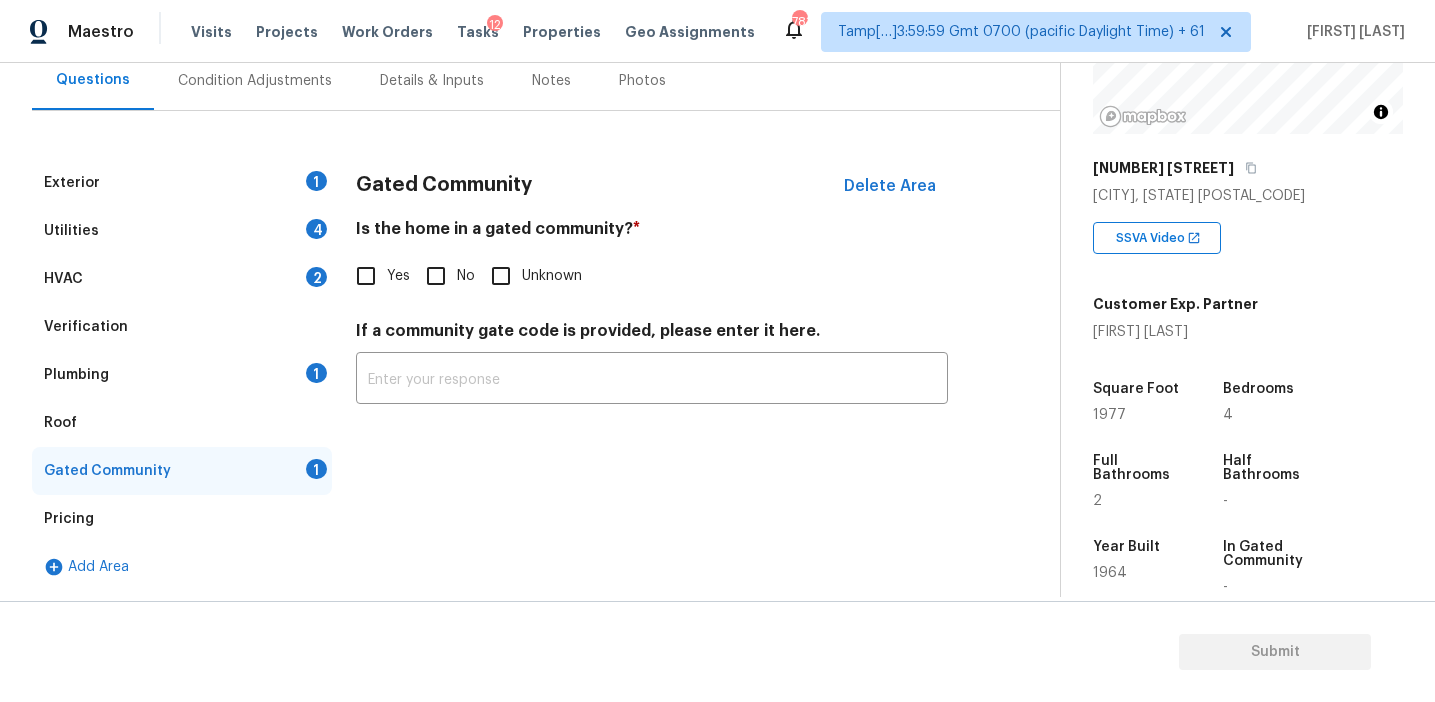 scroll, scrollTop: 192, scrollLeft: 0, axis: vertical 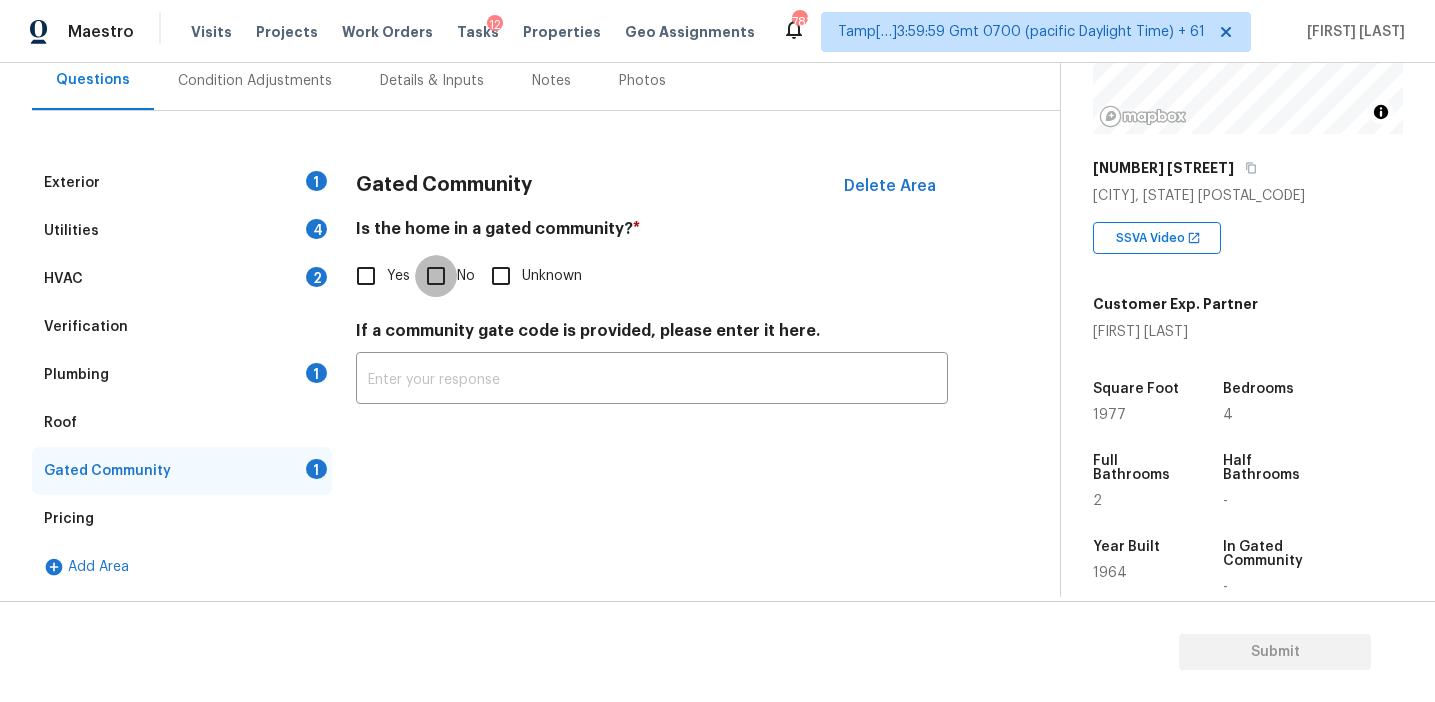 click on "No" at bounding box center (436, 276) 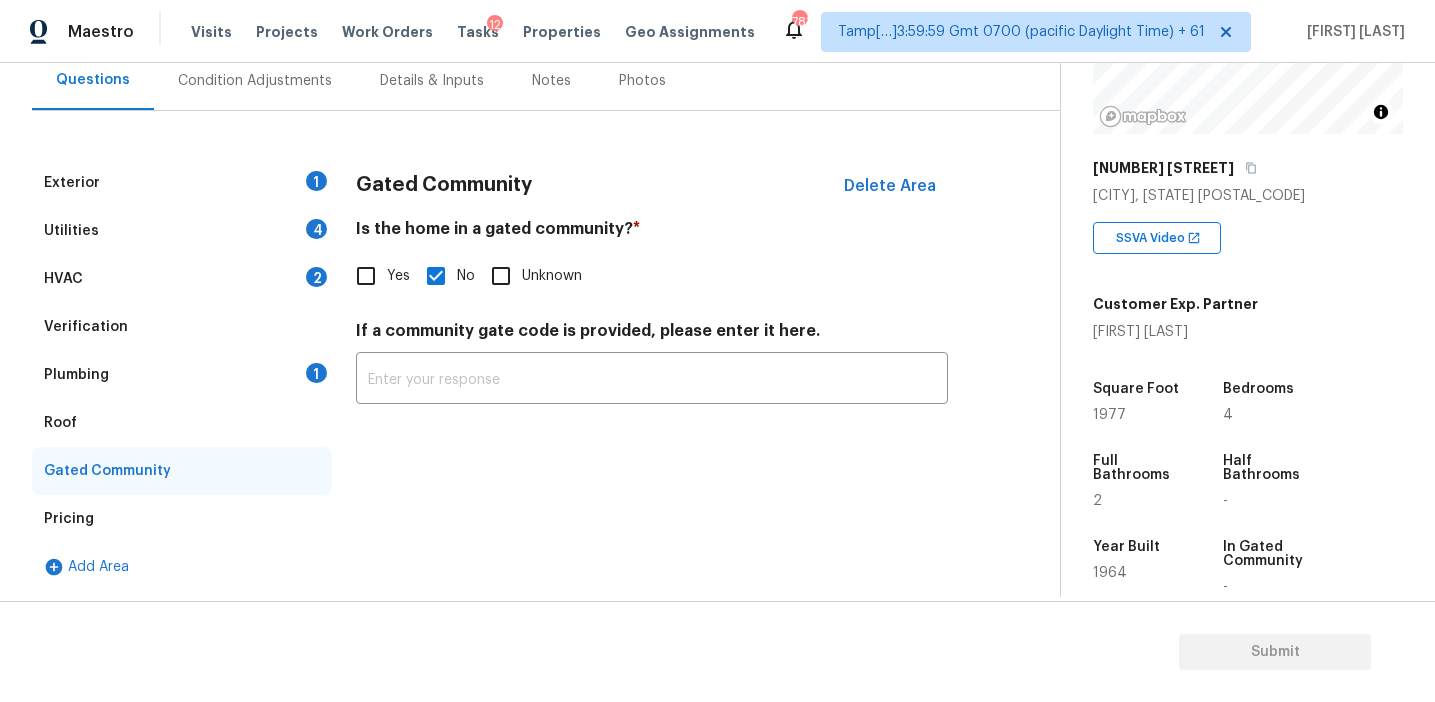 click on "Roof" at bounding box center (182, 423) 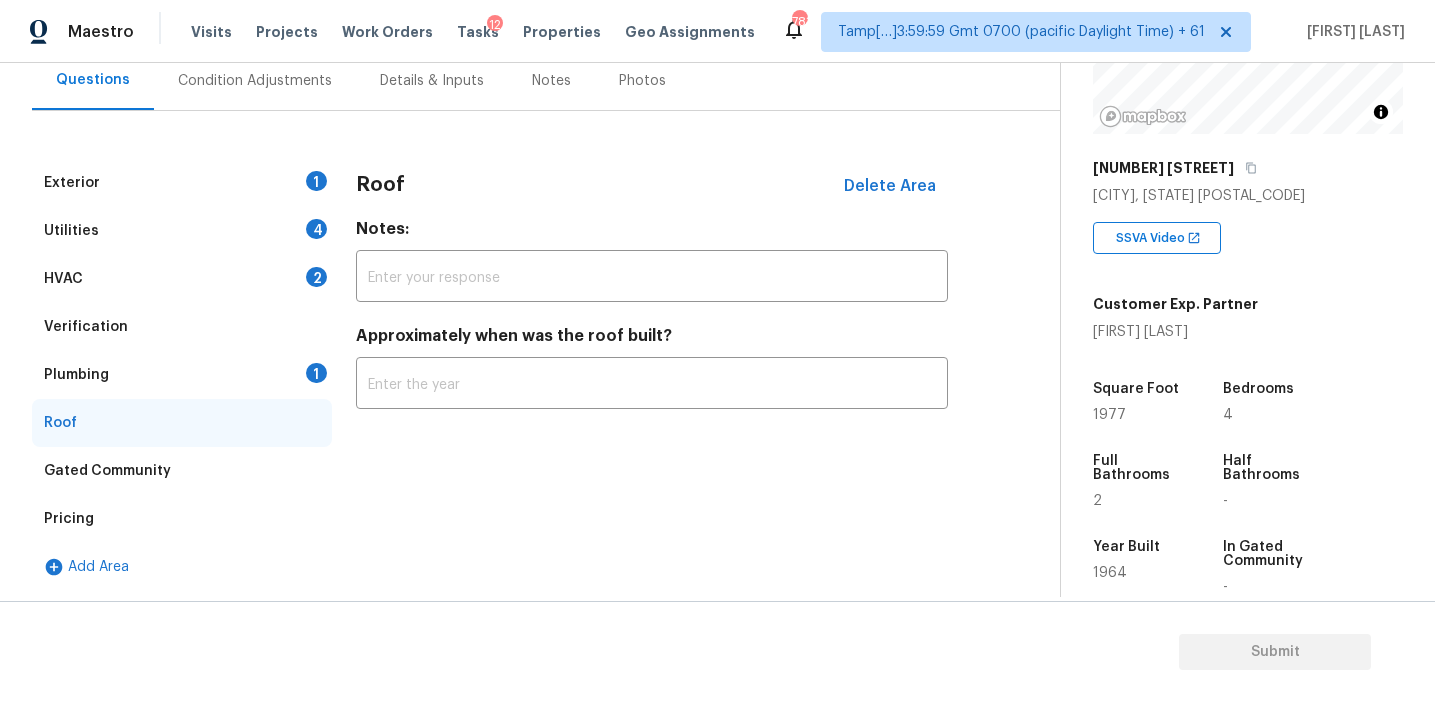 click on "Plumbing 1" at bounding box center (182, 375) 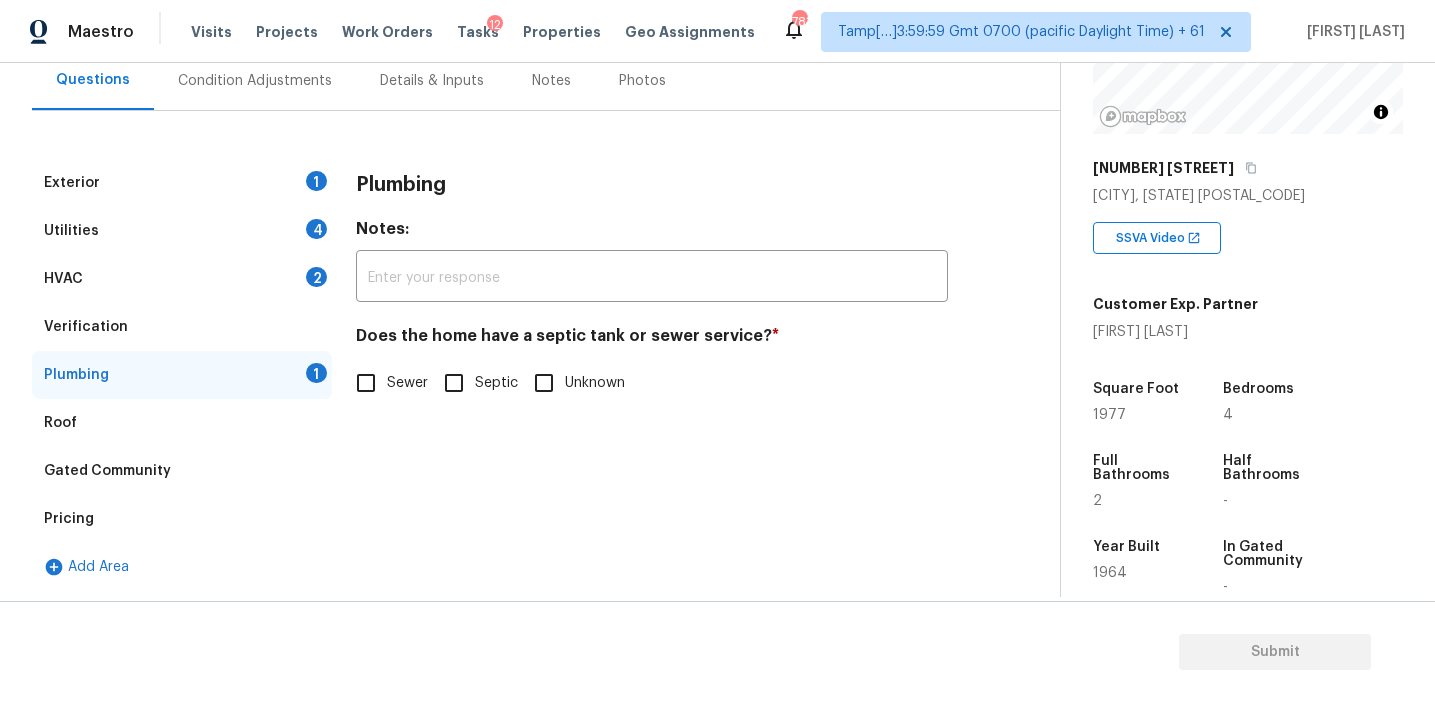 click on "Sewer" at bounding box center [407, 383] 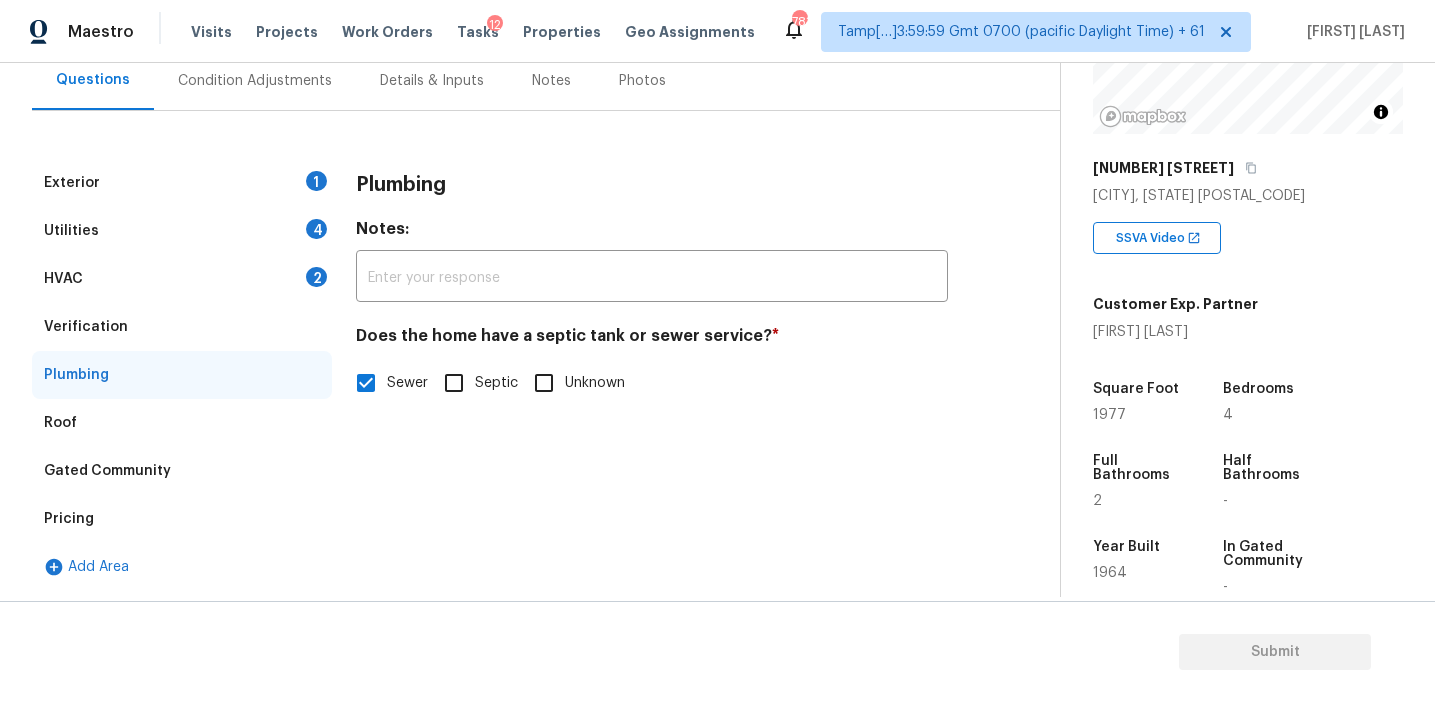 click on "Verification" at bounding box center [182, 327] 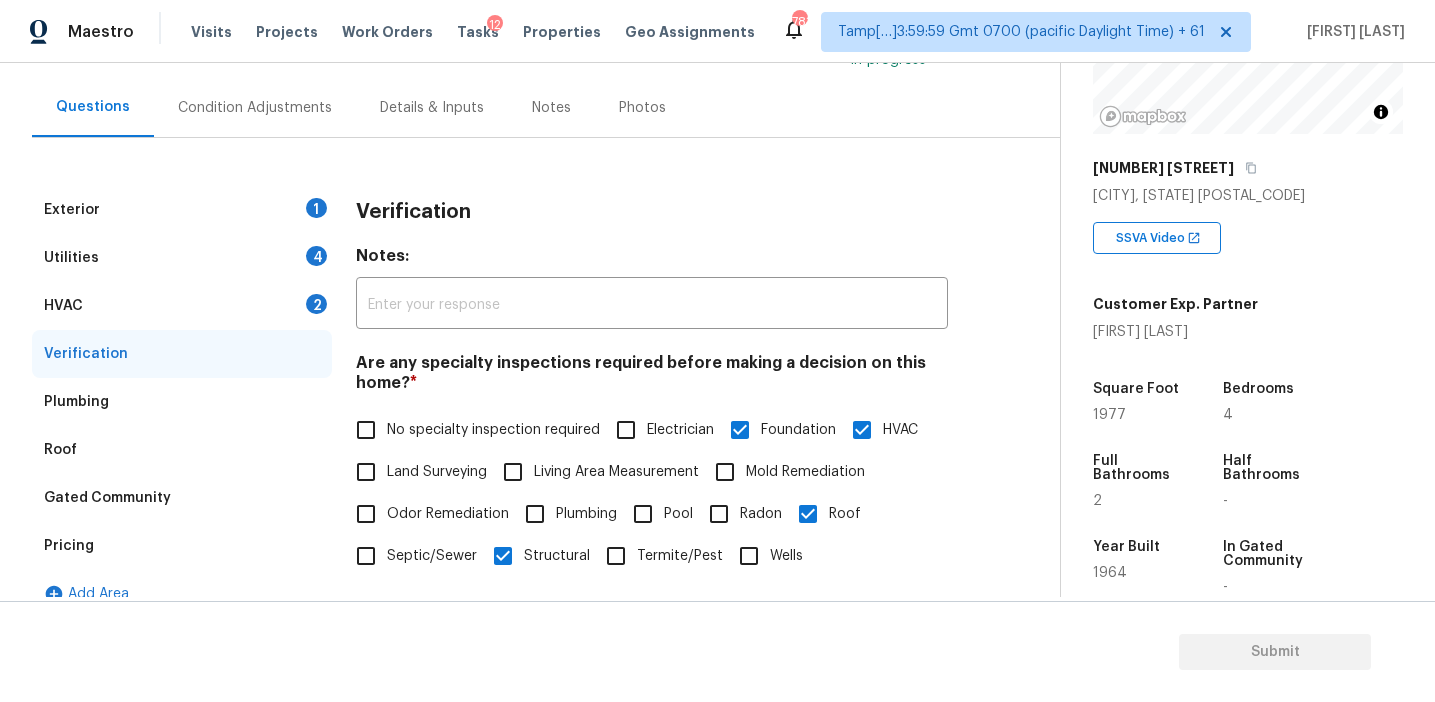click on "HVAC 2" at bounding box center [182, 306] 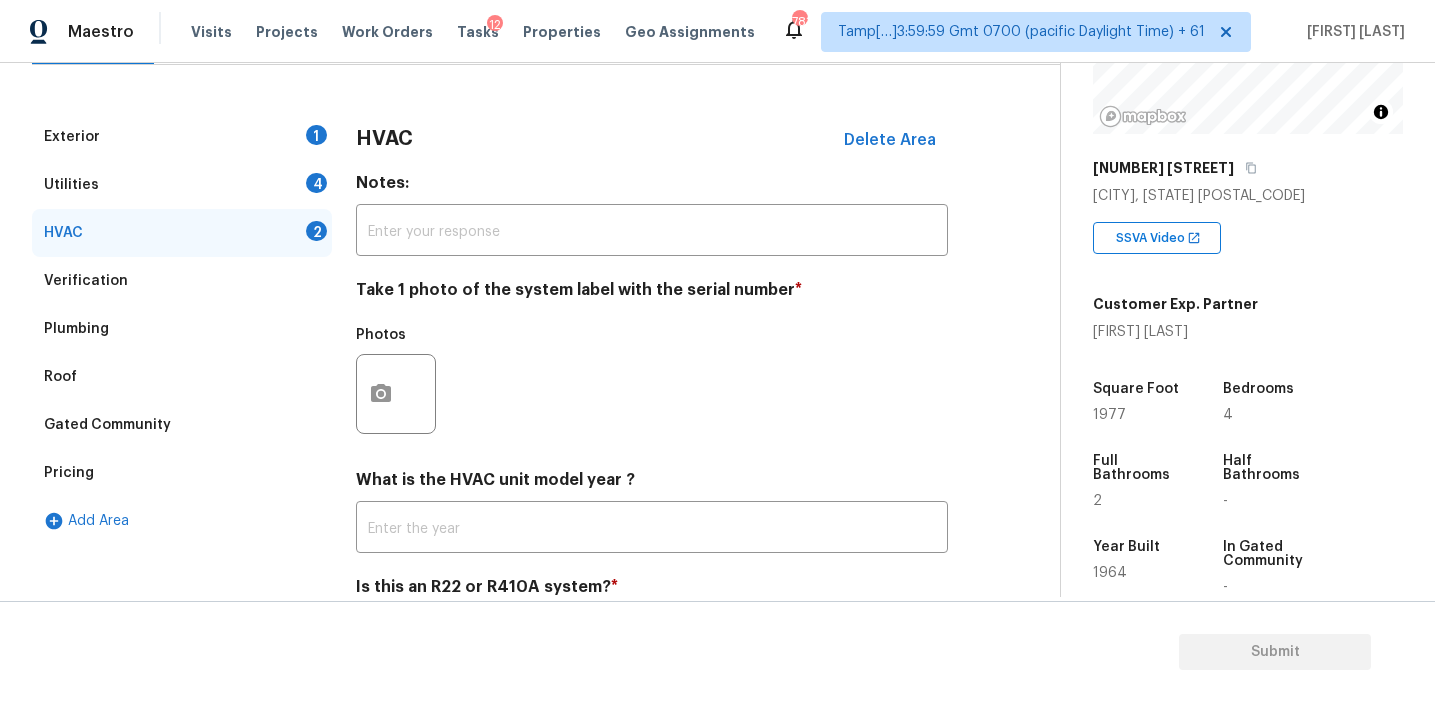 scroll, scrollTop: 327, scrollLeft: 0, axis: vertical 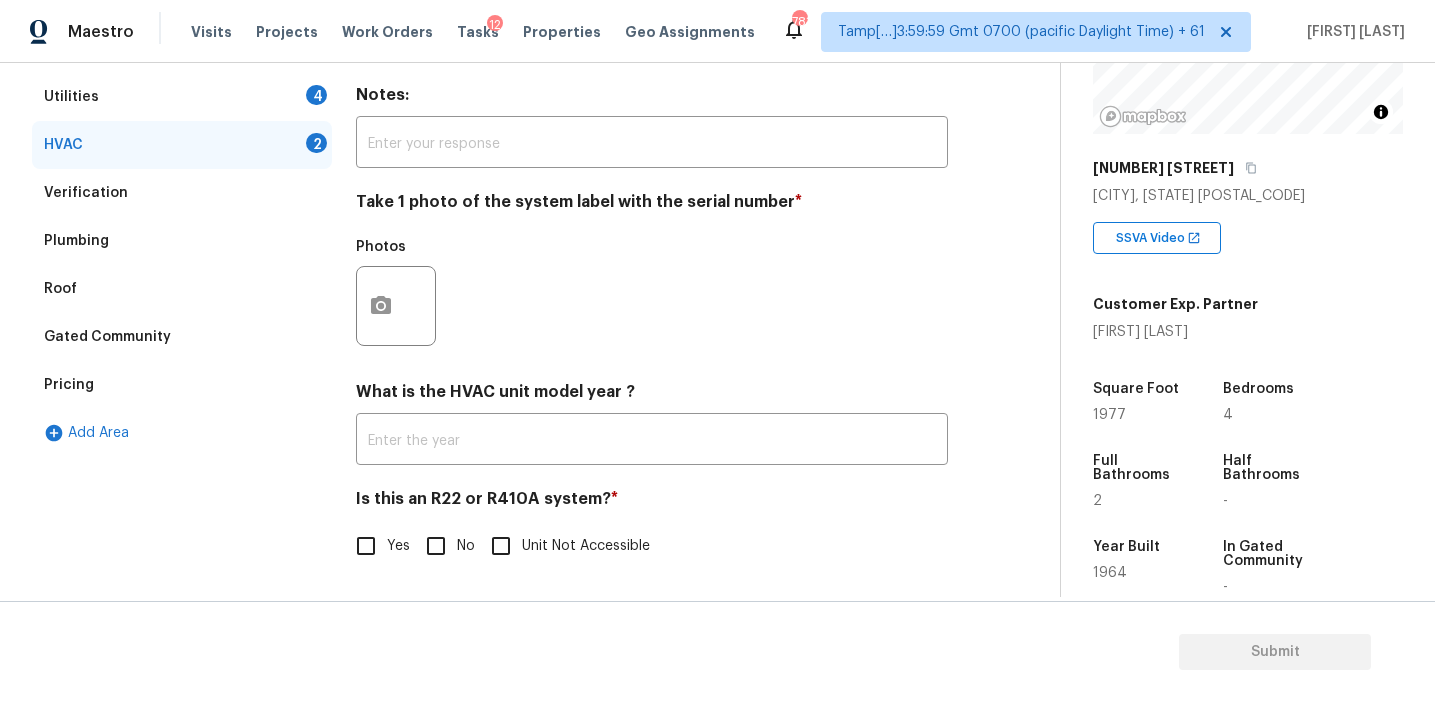 click on "No" at bounding box center [436, 546] 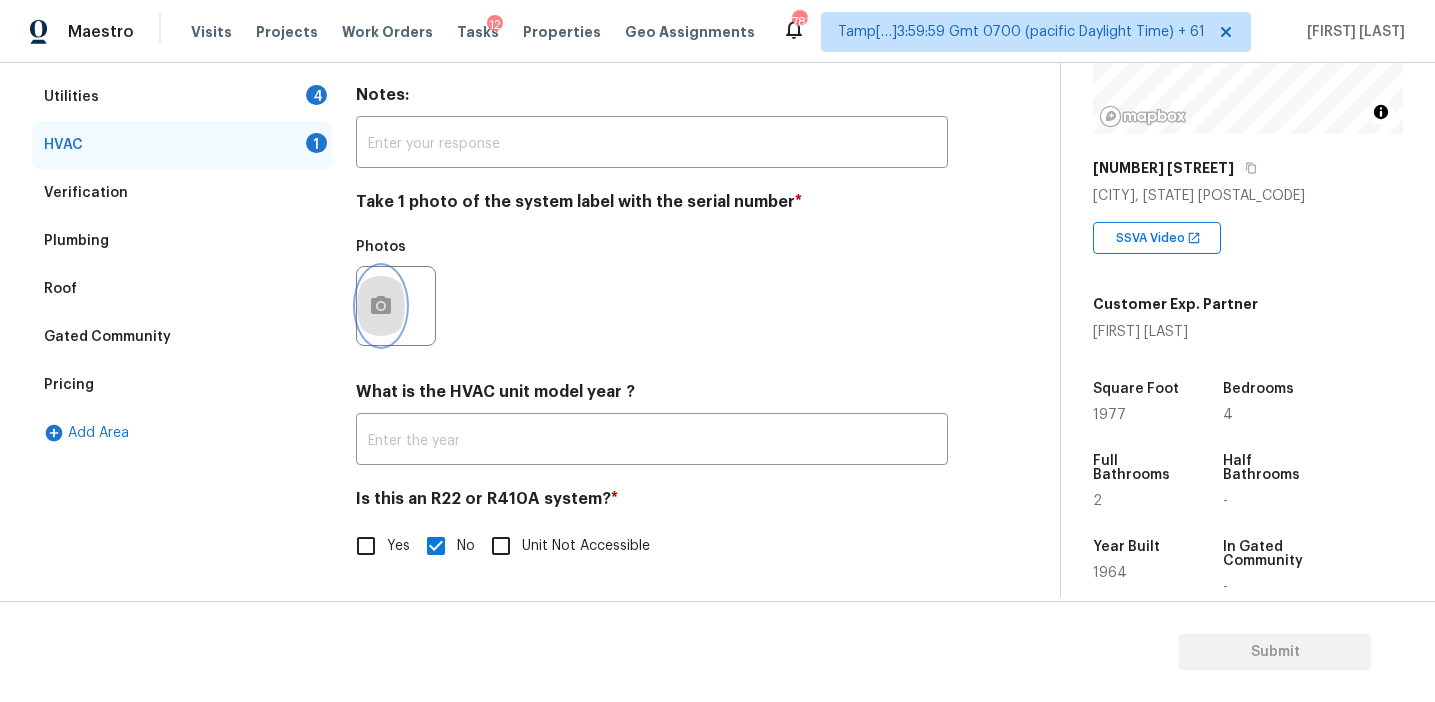 click 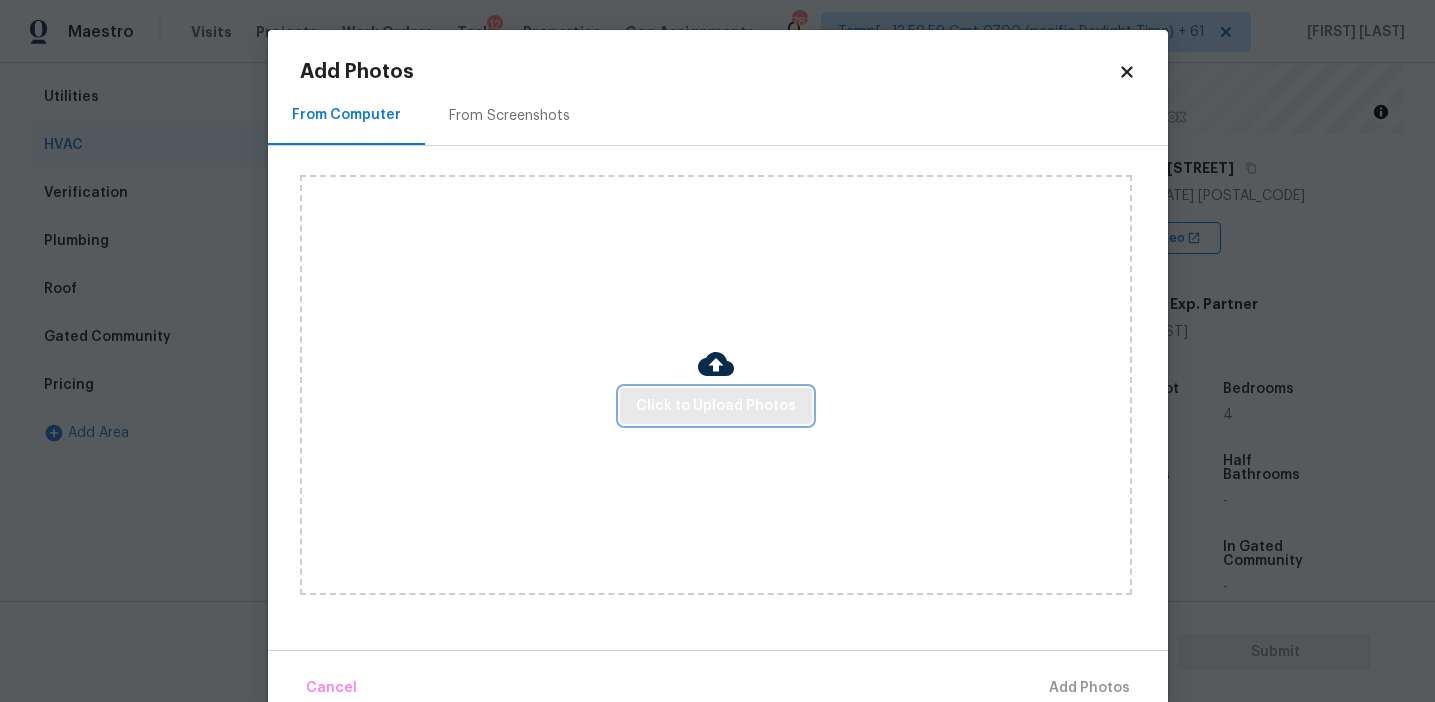 click on "Click to Upload Photos" at bounding box center (716, 406) 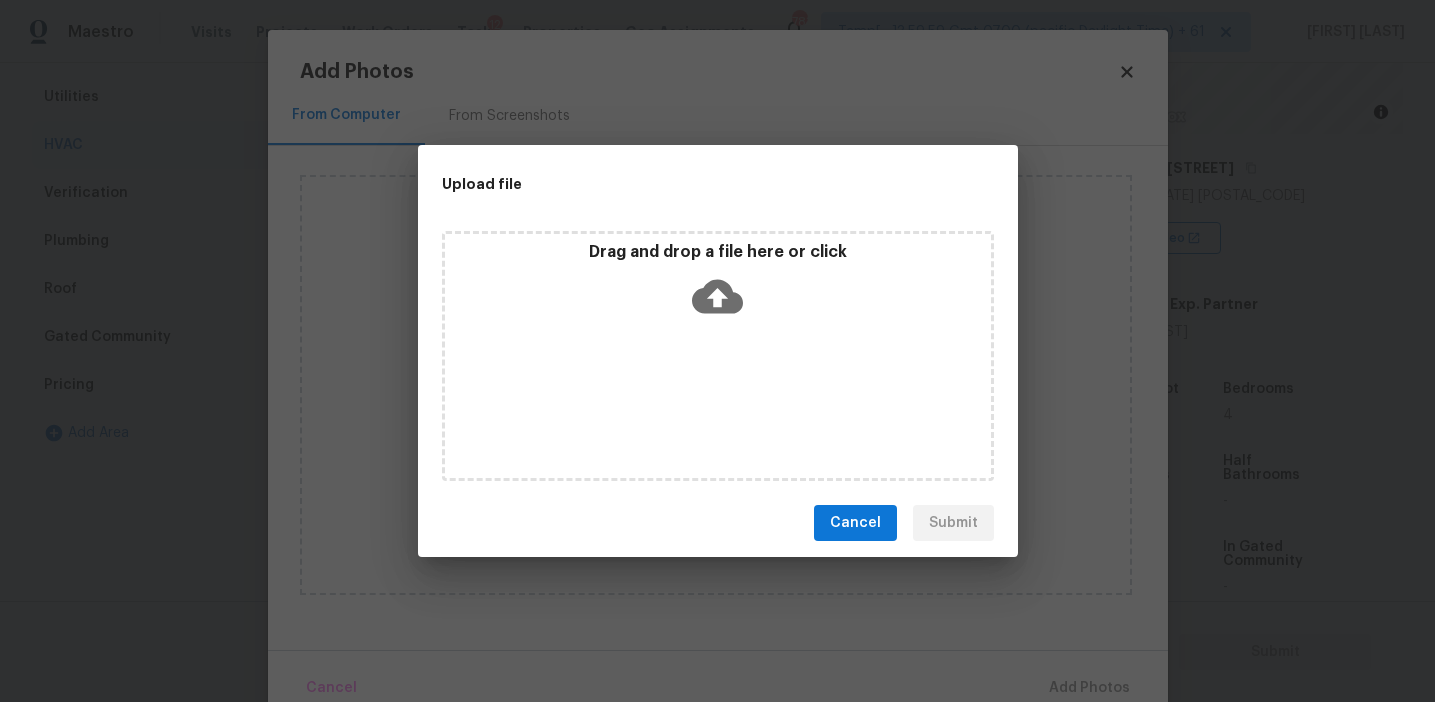 click on "Drag and drop a file here or click" at bounding box center (718, 285) 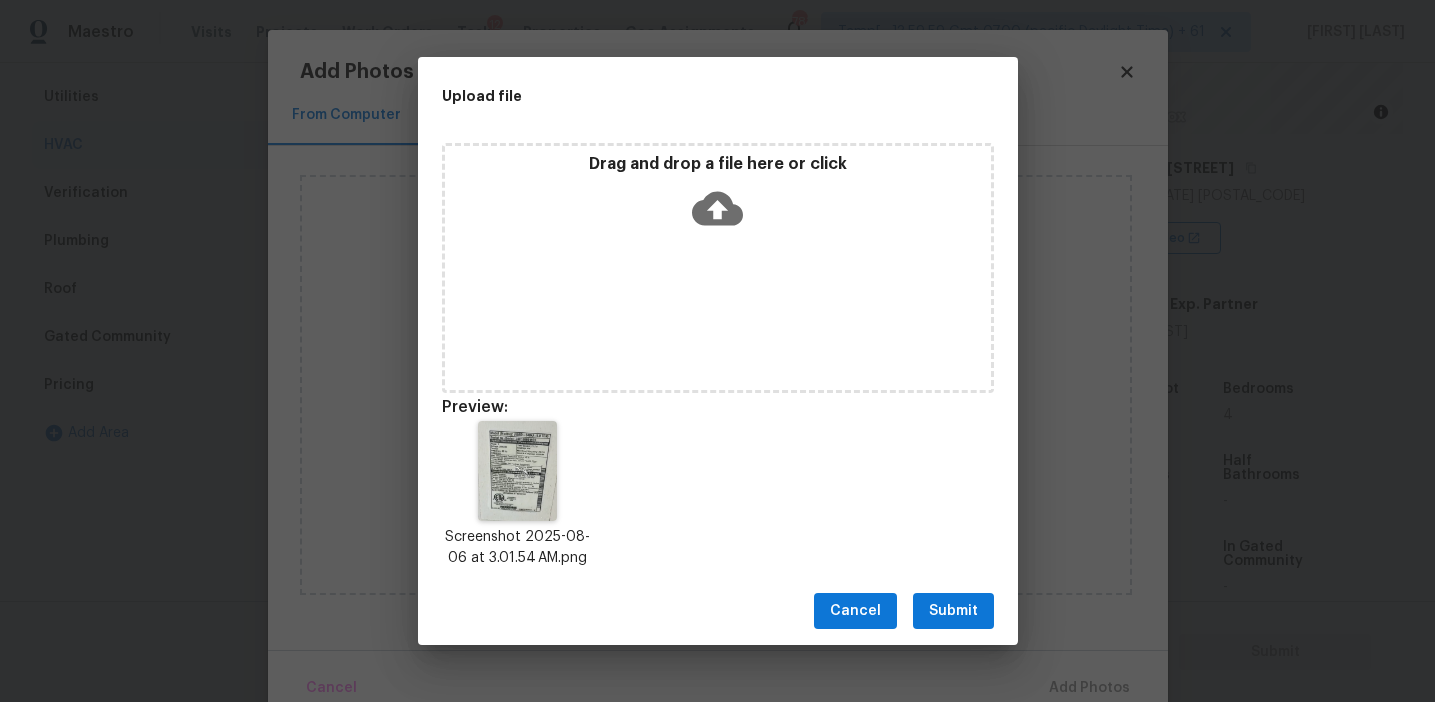 click on "Submit" at bounding box center [953, 611] 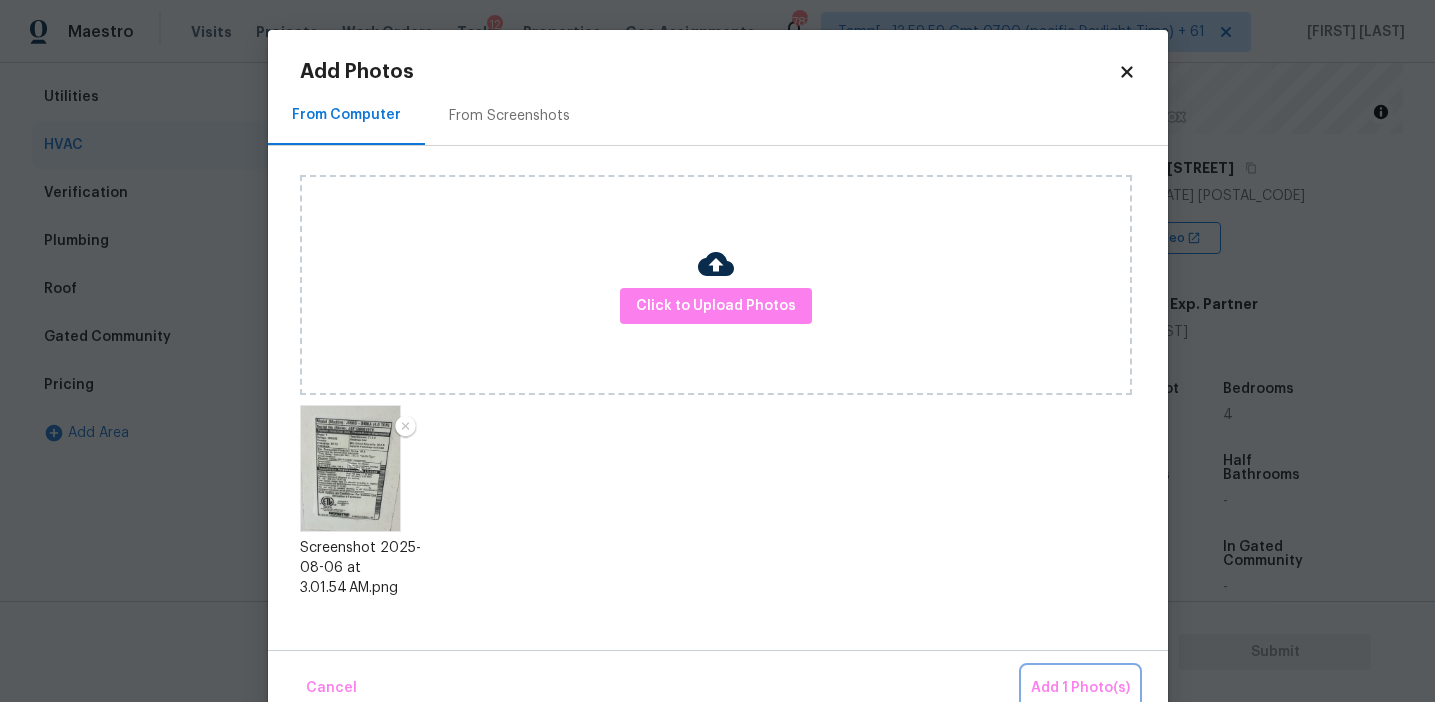 click on "Add 1 Photo(s)" at bounding box center [1080, 688] 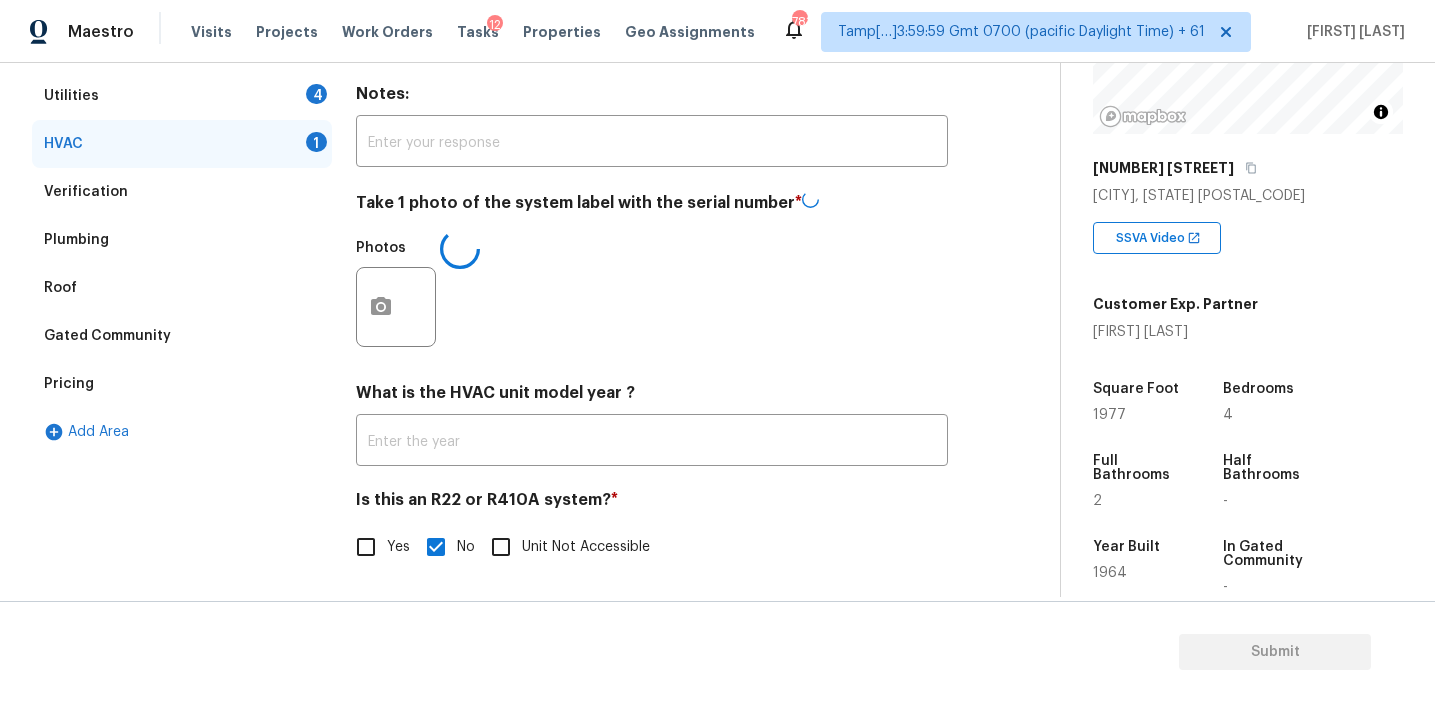 click on "Is this an R22 or R410A system?  *" at bounding box center [652, 504] 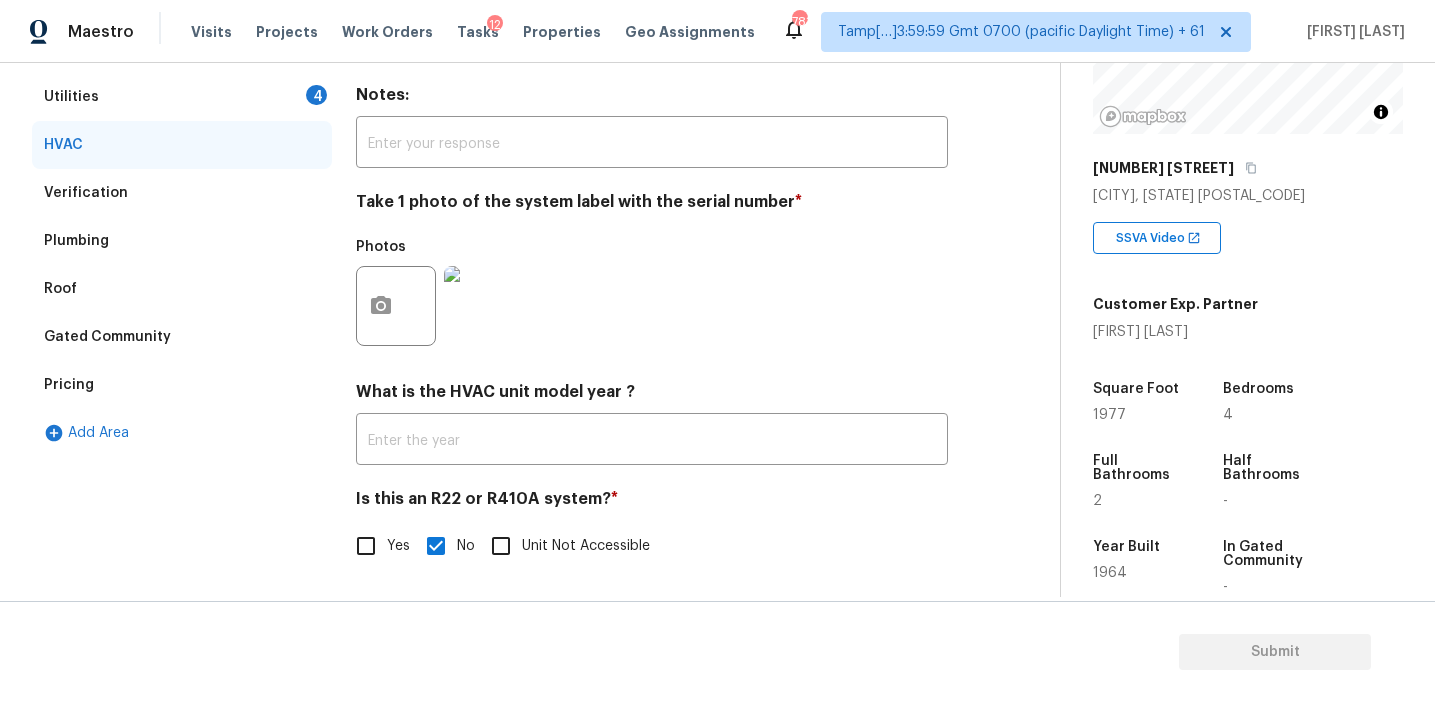 click on "4" at bounding box center [316, 95] 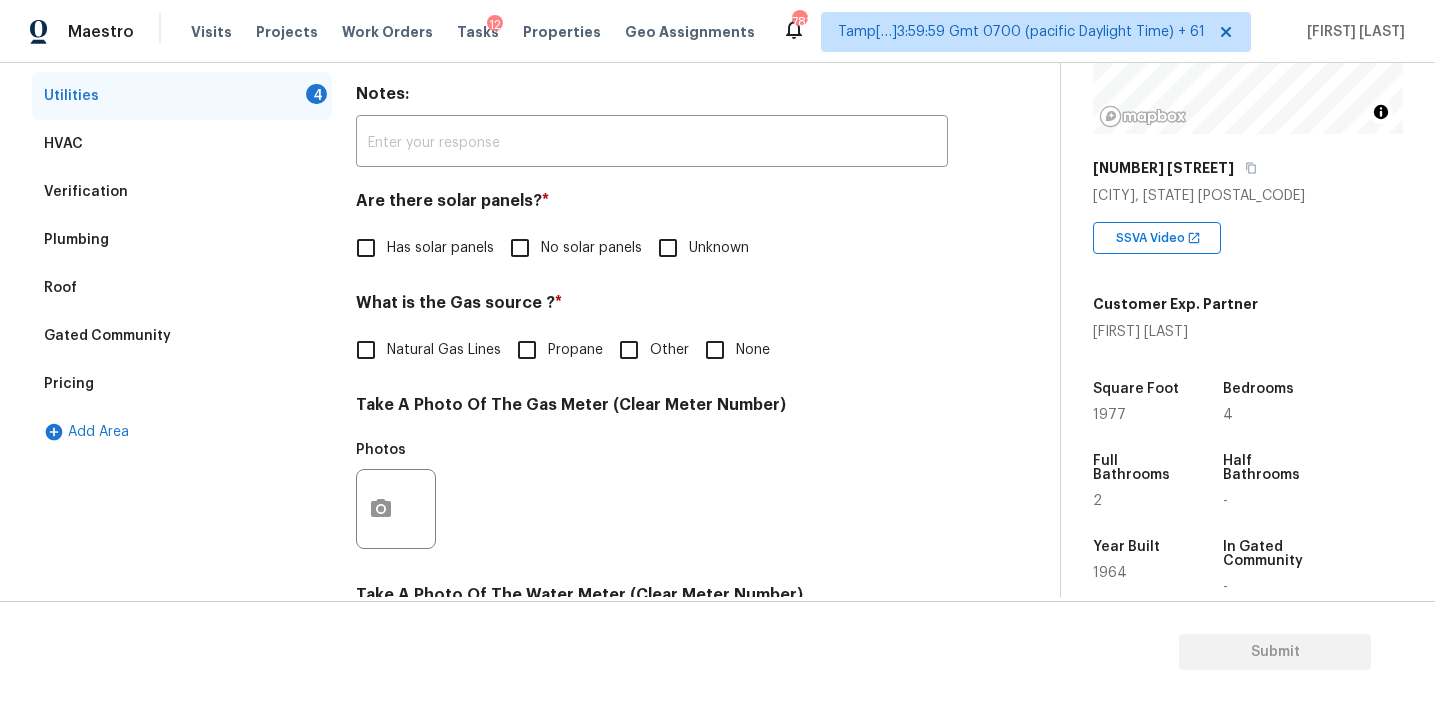 click on "No solar panels" at bounding box center (520, 248) 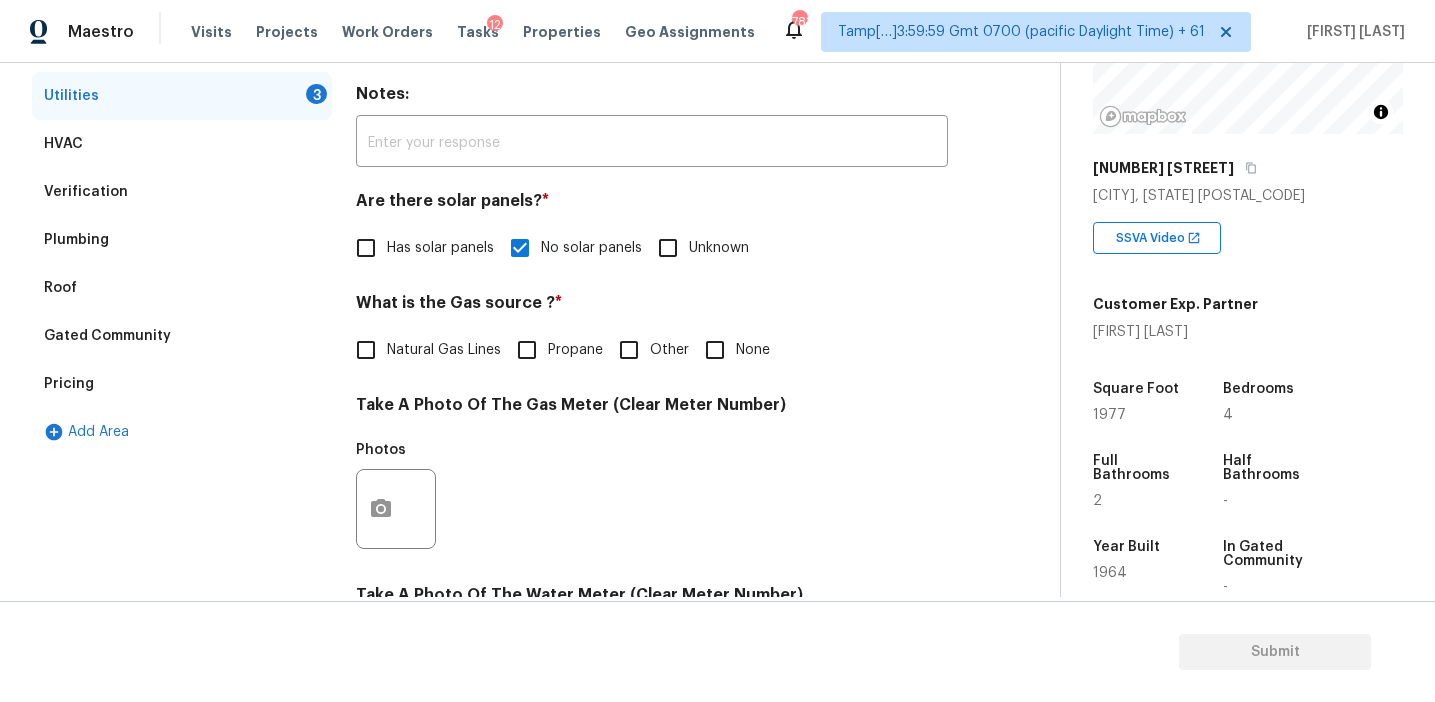 click on "None" at bounding box center [715, 350] 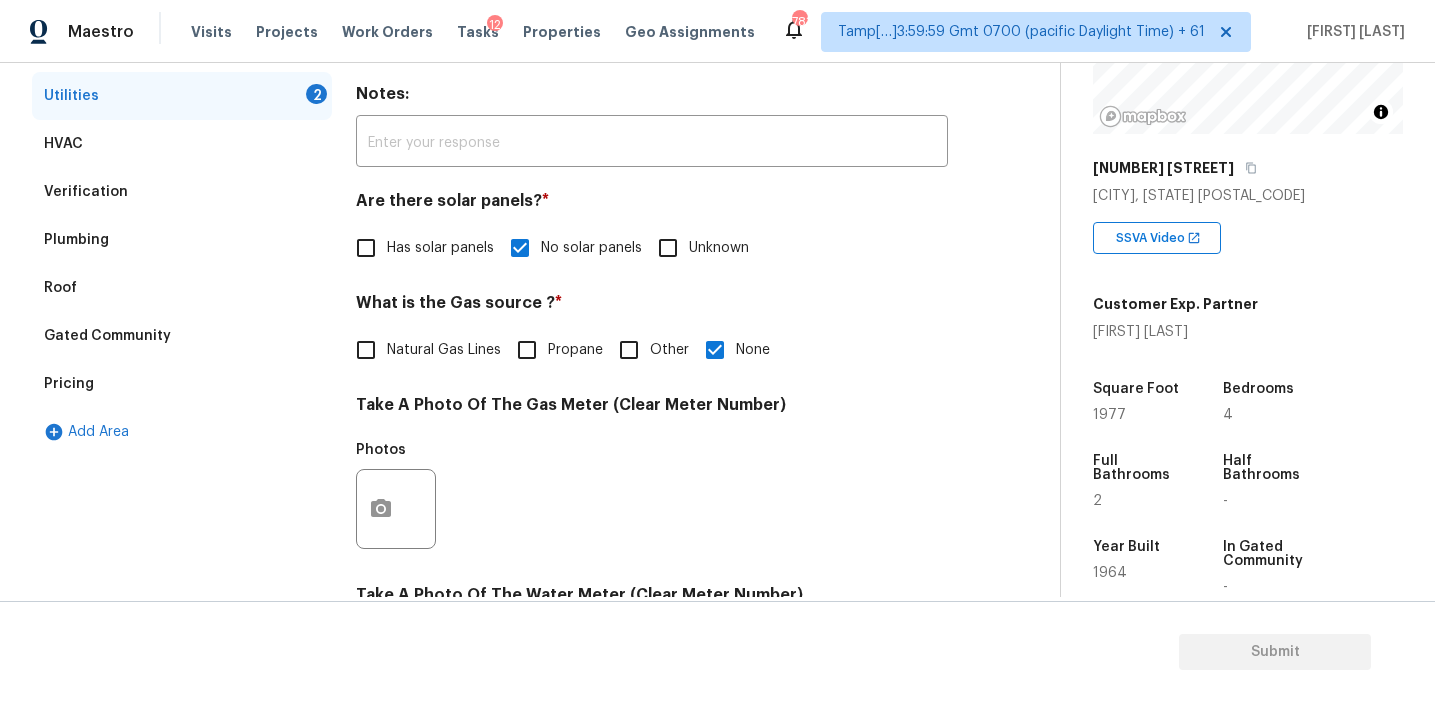 scroll, scrollTop: 803, scrollLeft: 0, axis: vertical 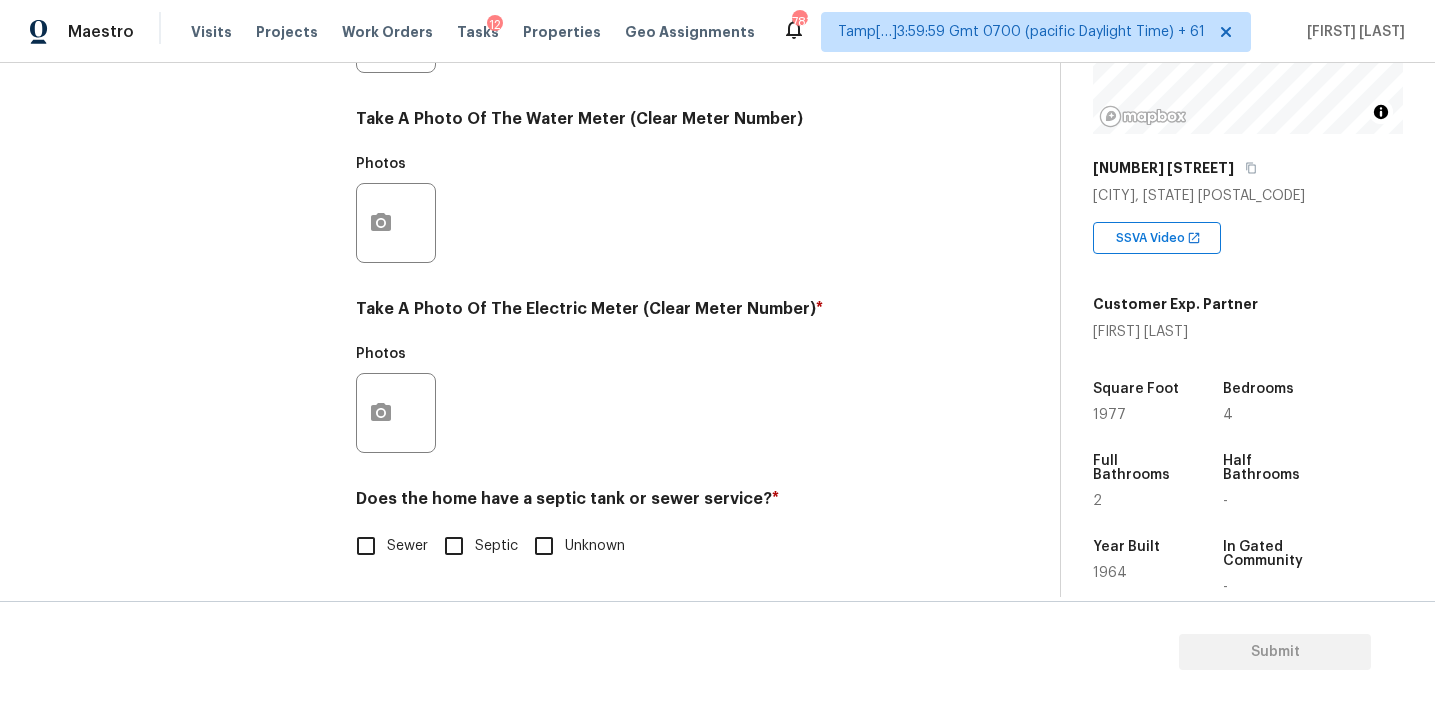 click on "Sewer" at bounding box center [366, 546] 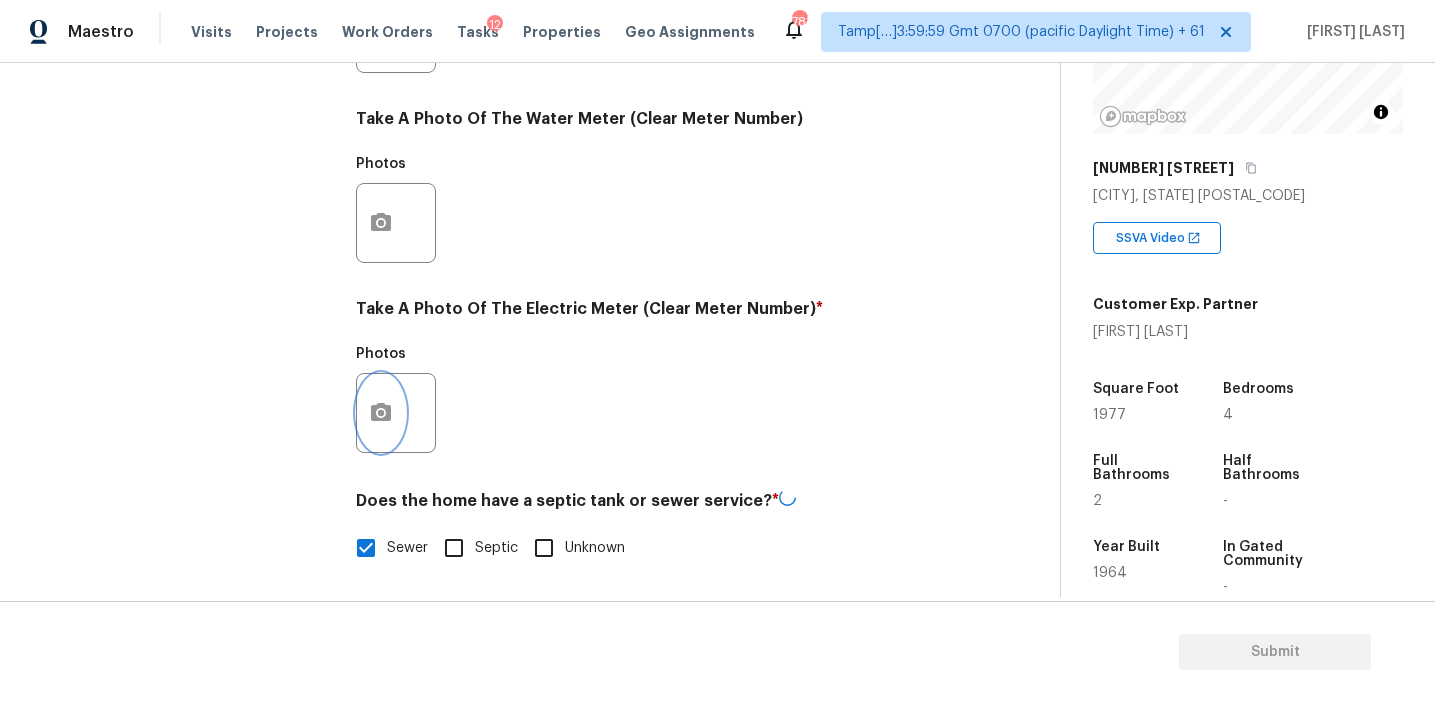 click at bounding box center (381, 413) 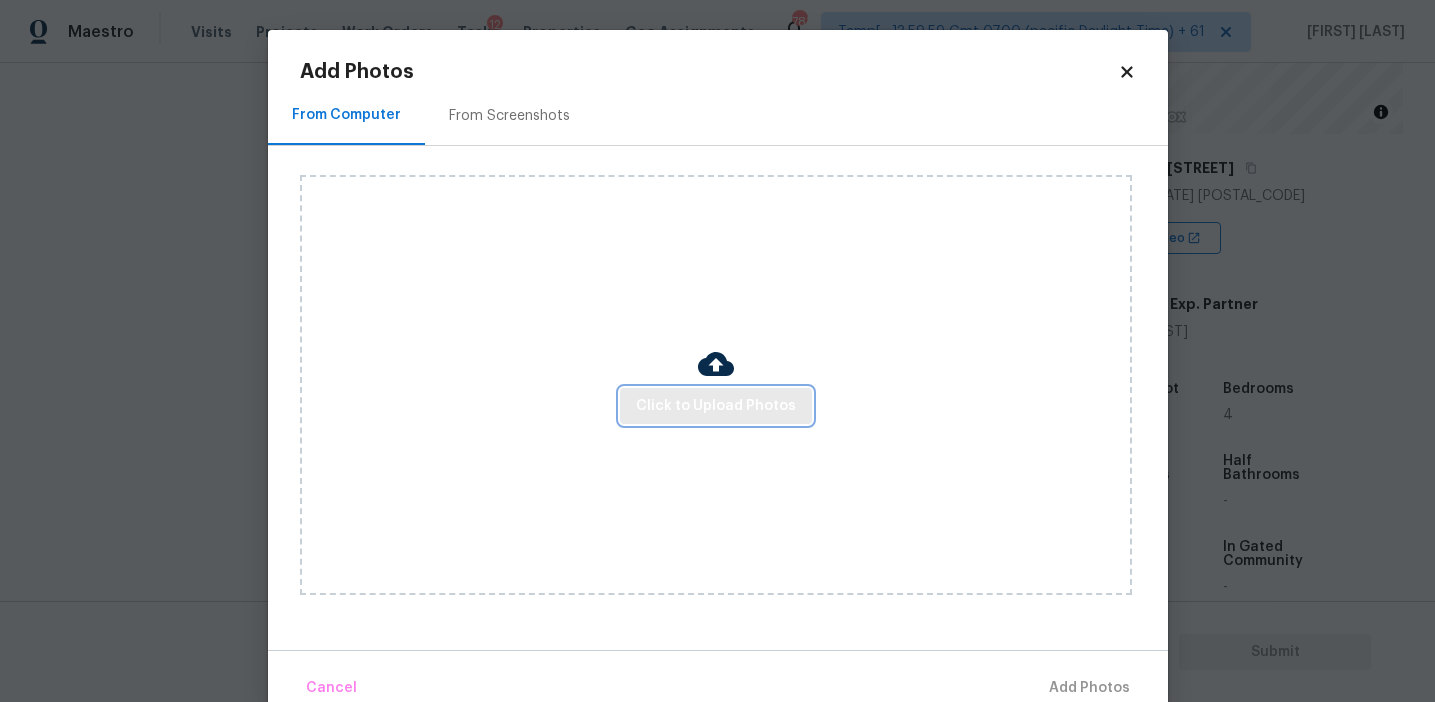 click on "Click to Upload Photos" at bounding box center [716, 406] 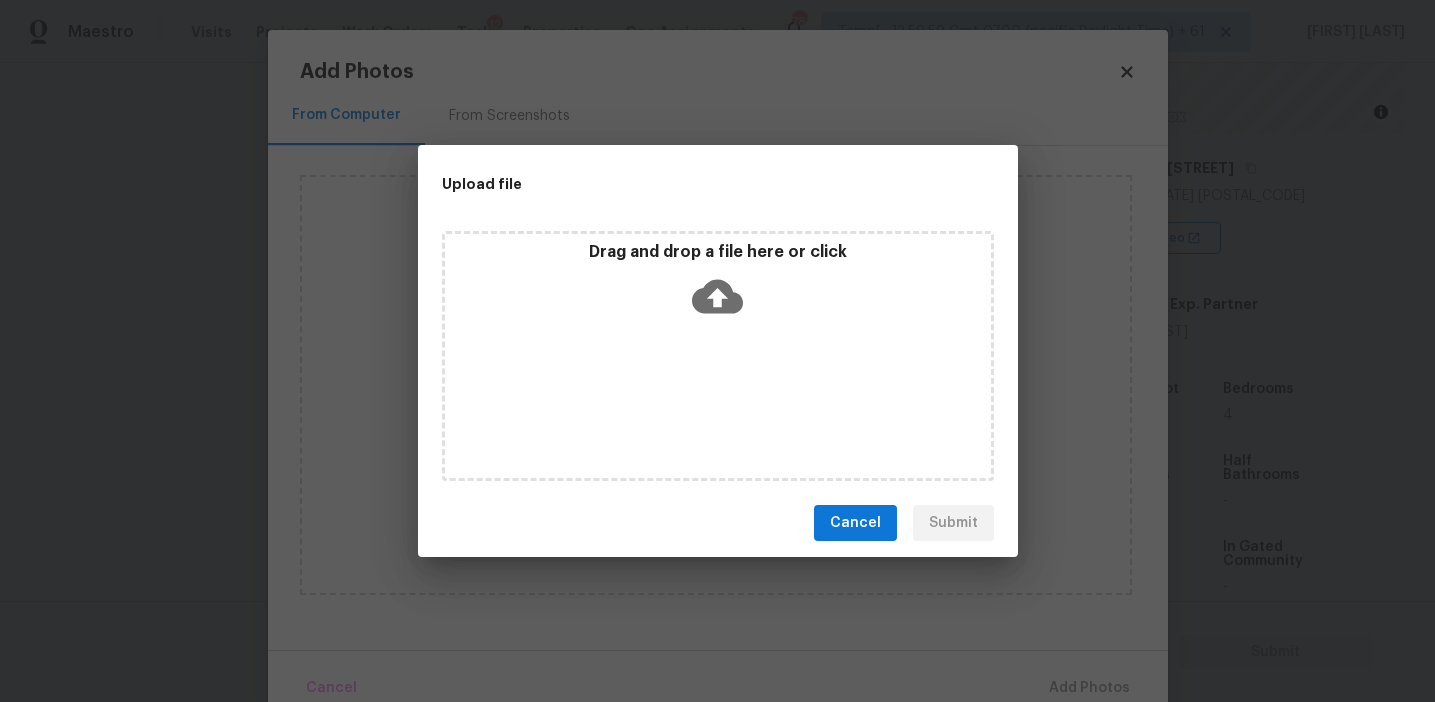 click on "Drag and drop a file here or click" at bounding box center (718, 285) 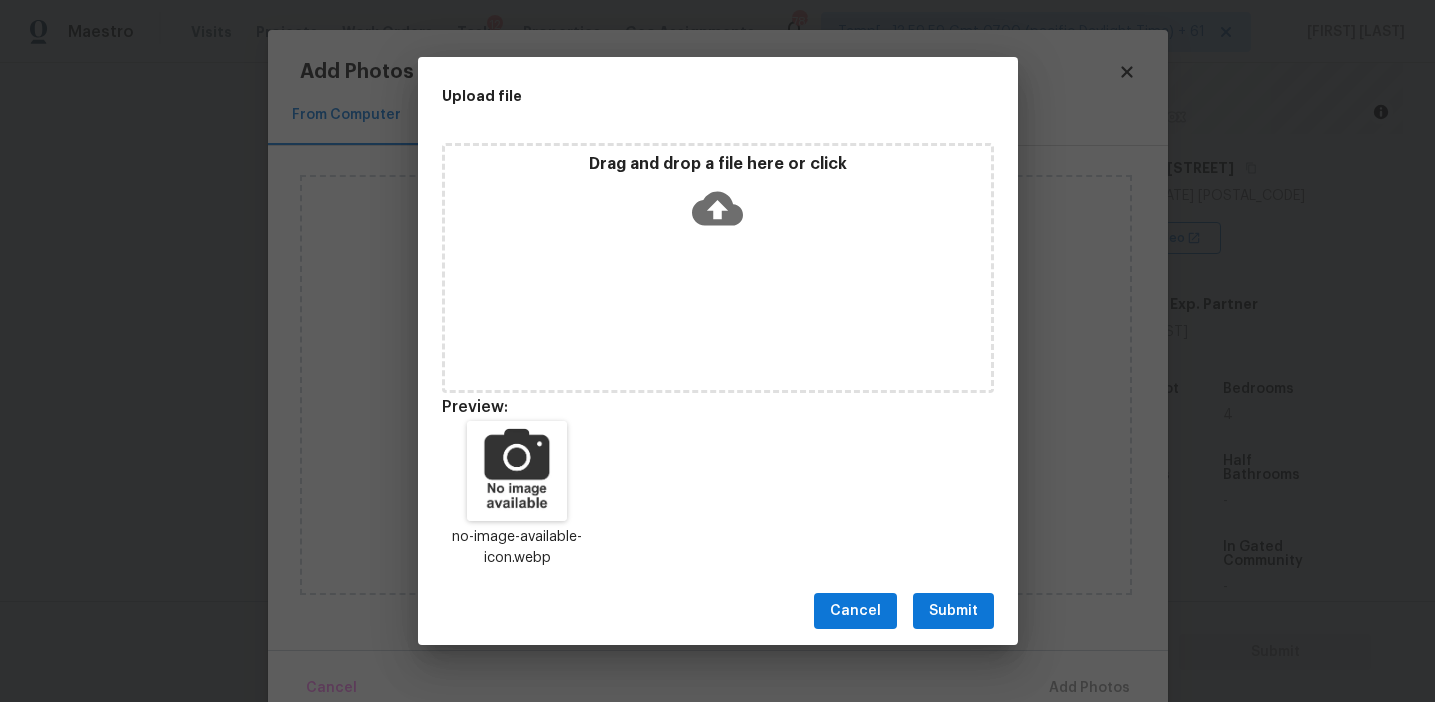 click on "Submit" at bounding box center (953, 611) 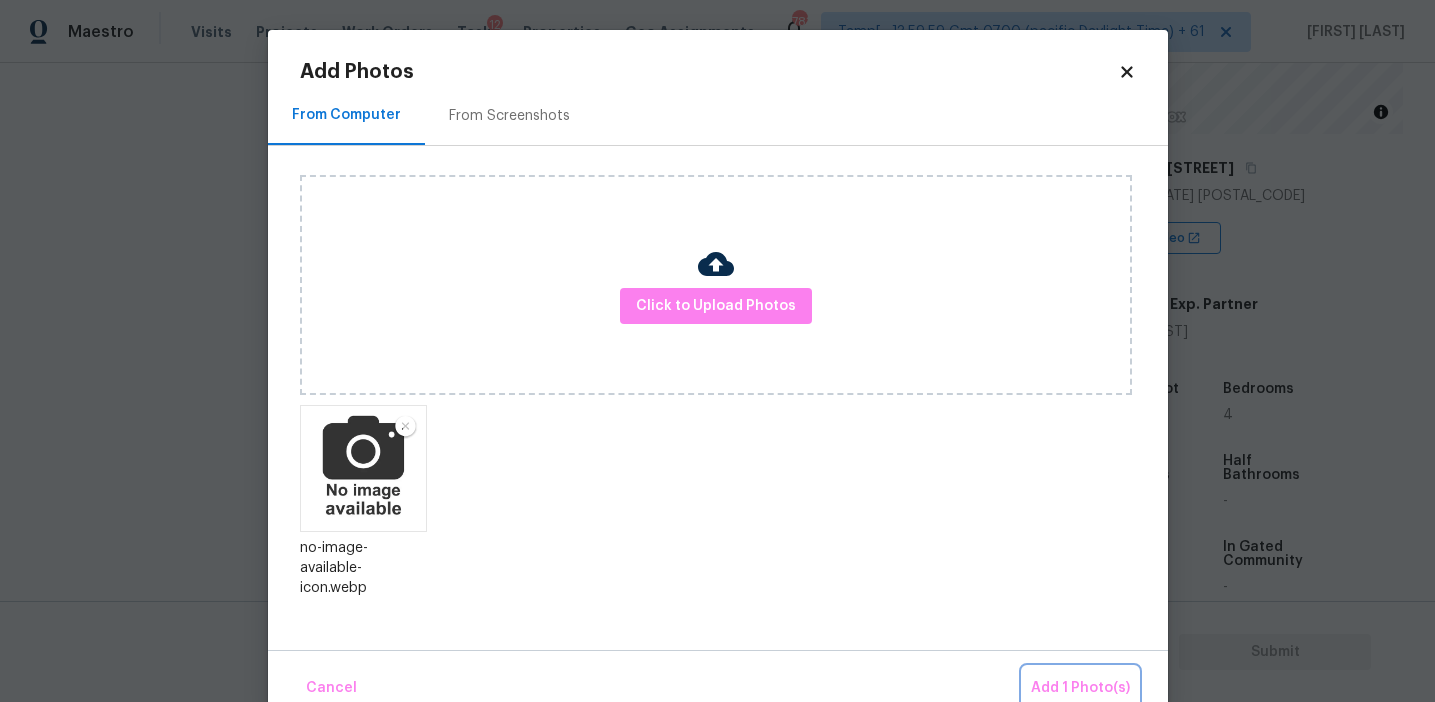 click on "Add 1 Photo(s)" at bounding box center (1080, 688) 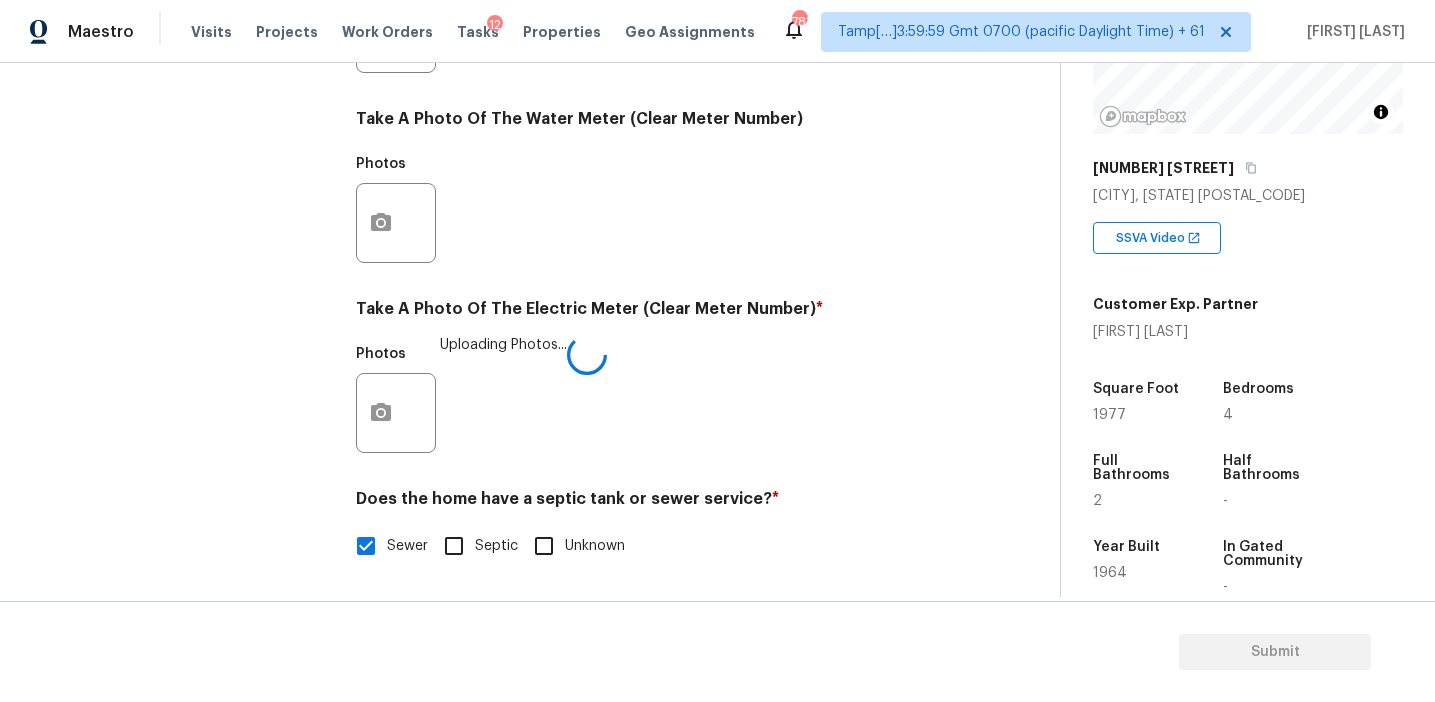 click 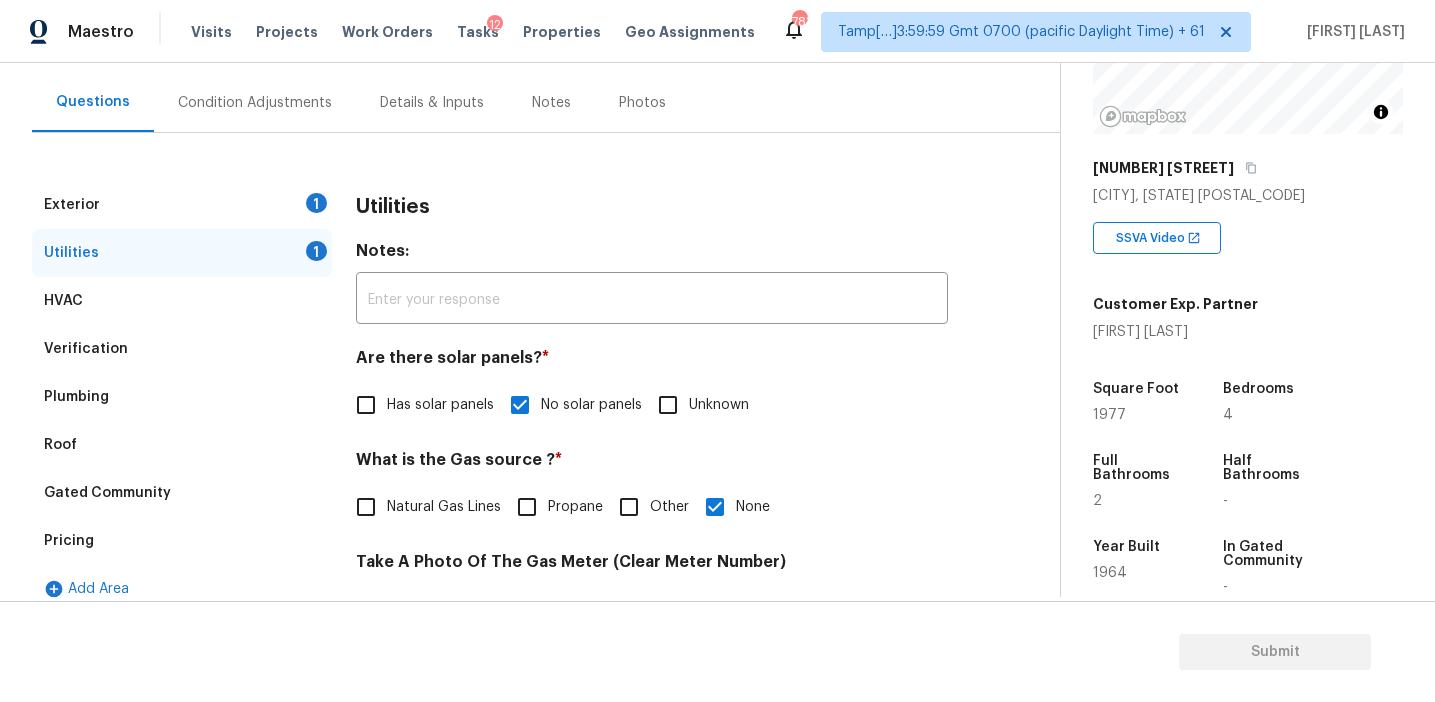 scroll, scrollTop: 187, scrollLeft: 0, axis: vertical 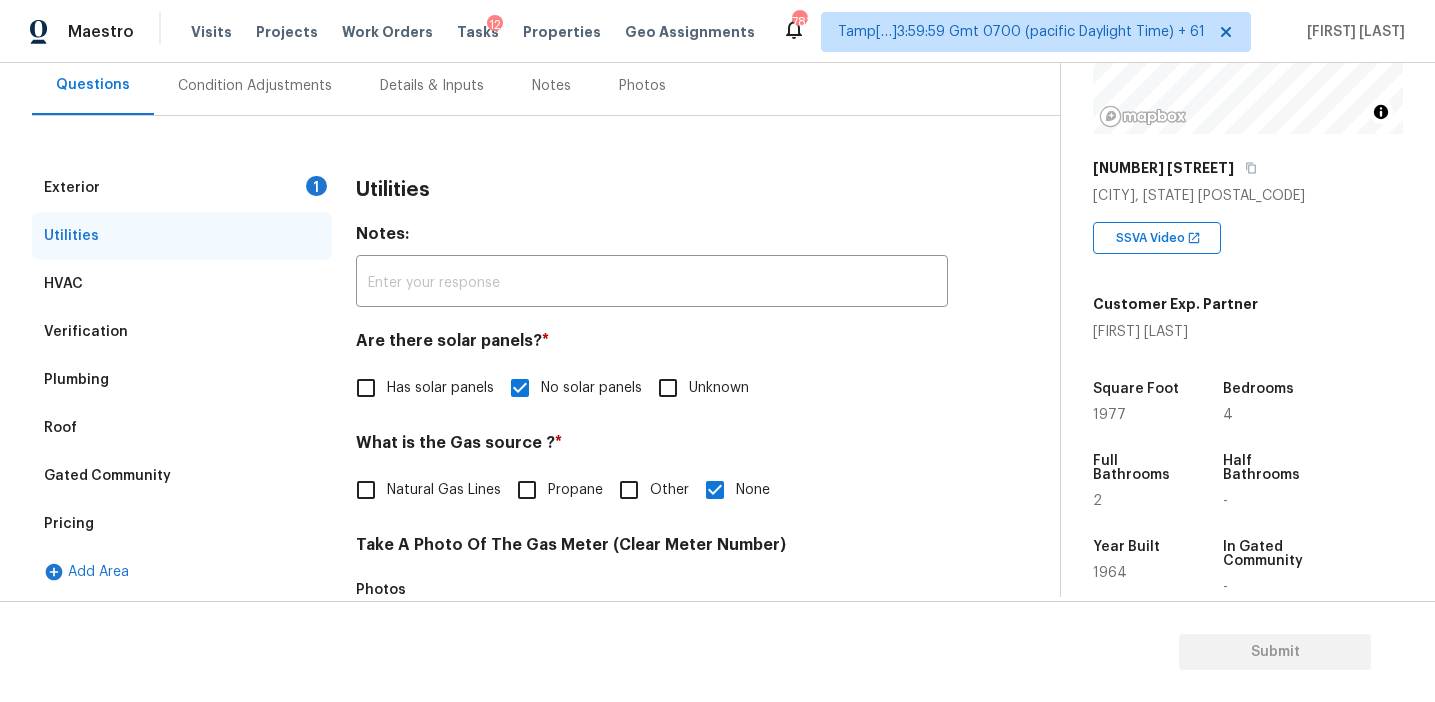 click on "1" at bounding box center [316, 186] 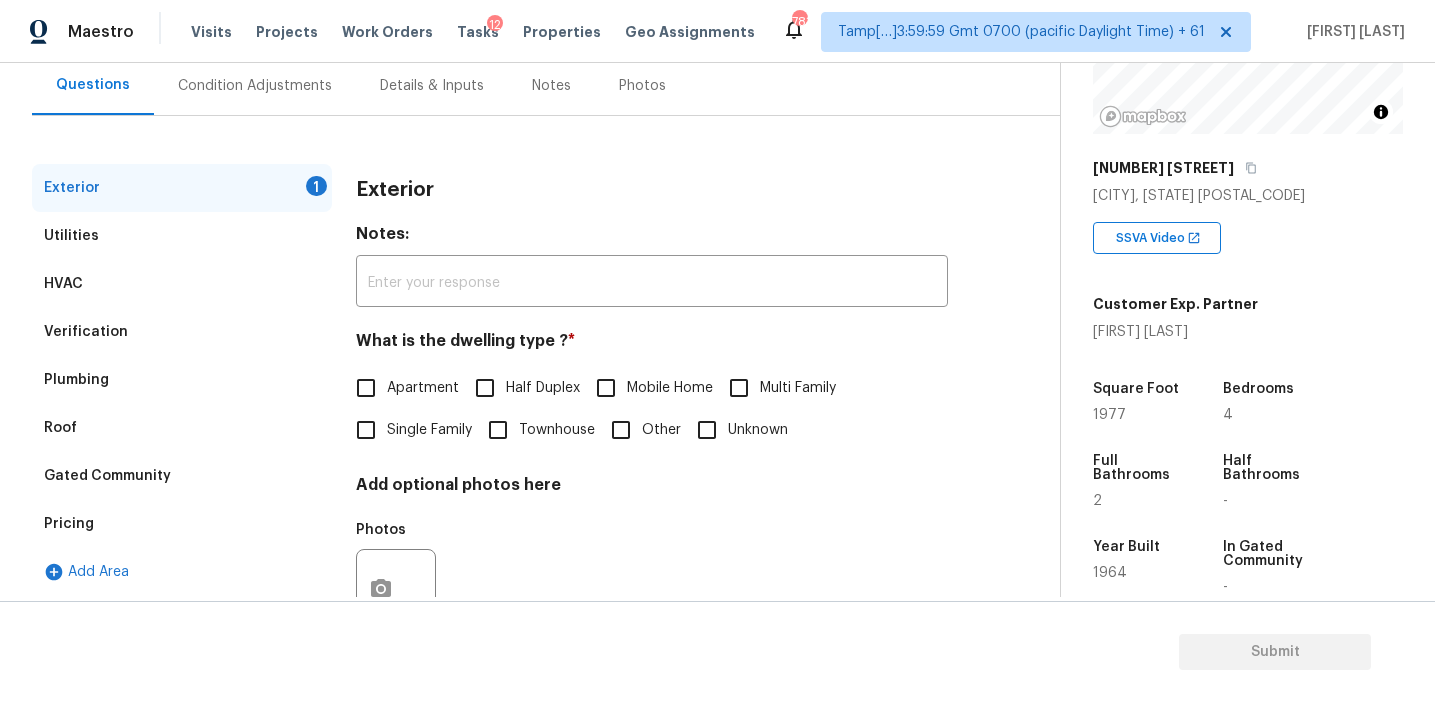 click on "Single Family" at bounding box center [366, 430] 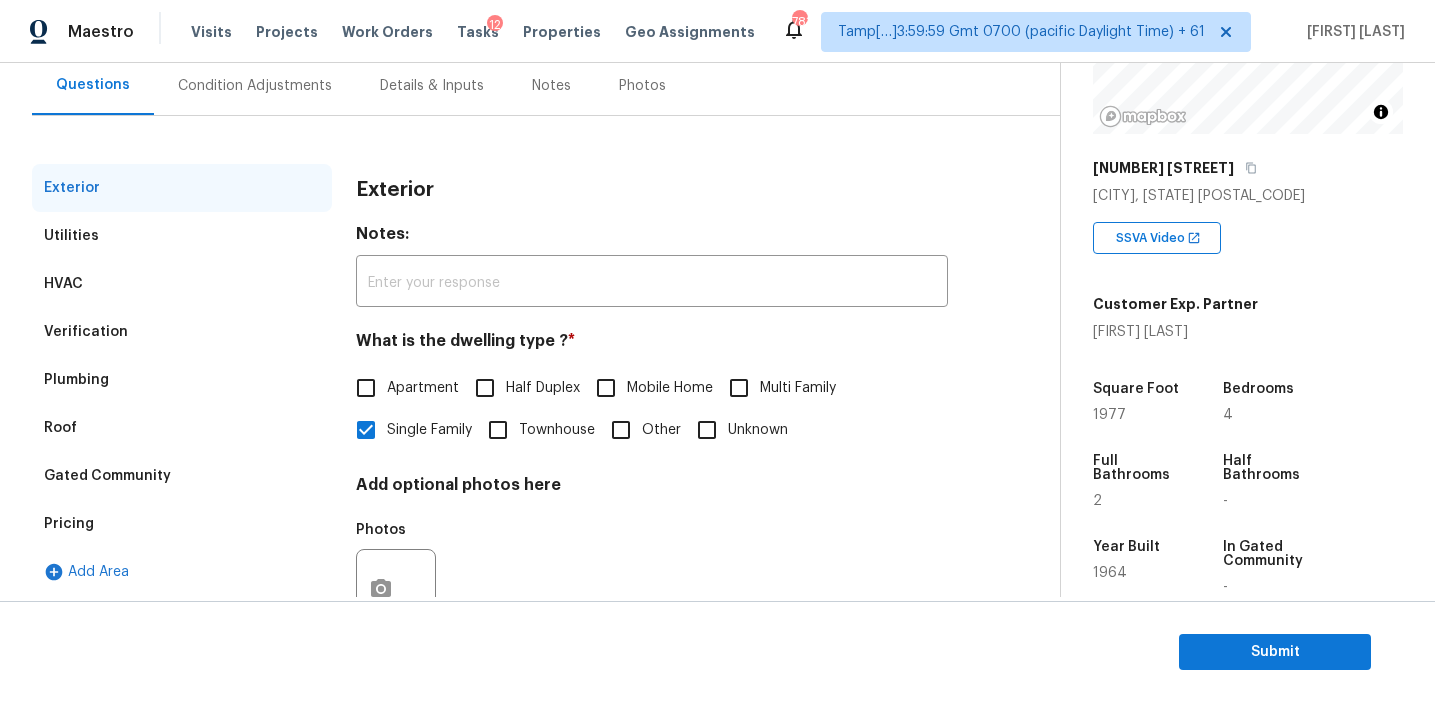 click on "Condition Adjustments" at bounding box center [255, 86] 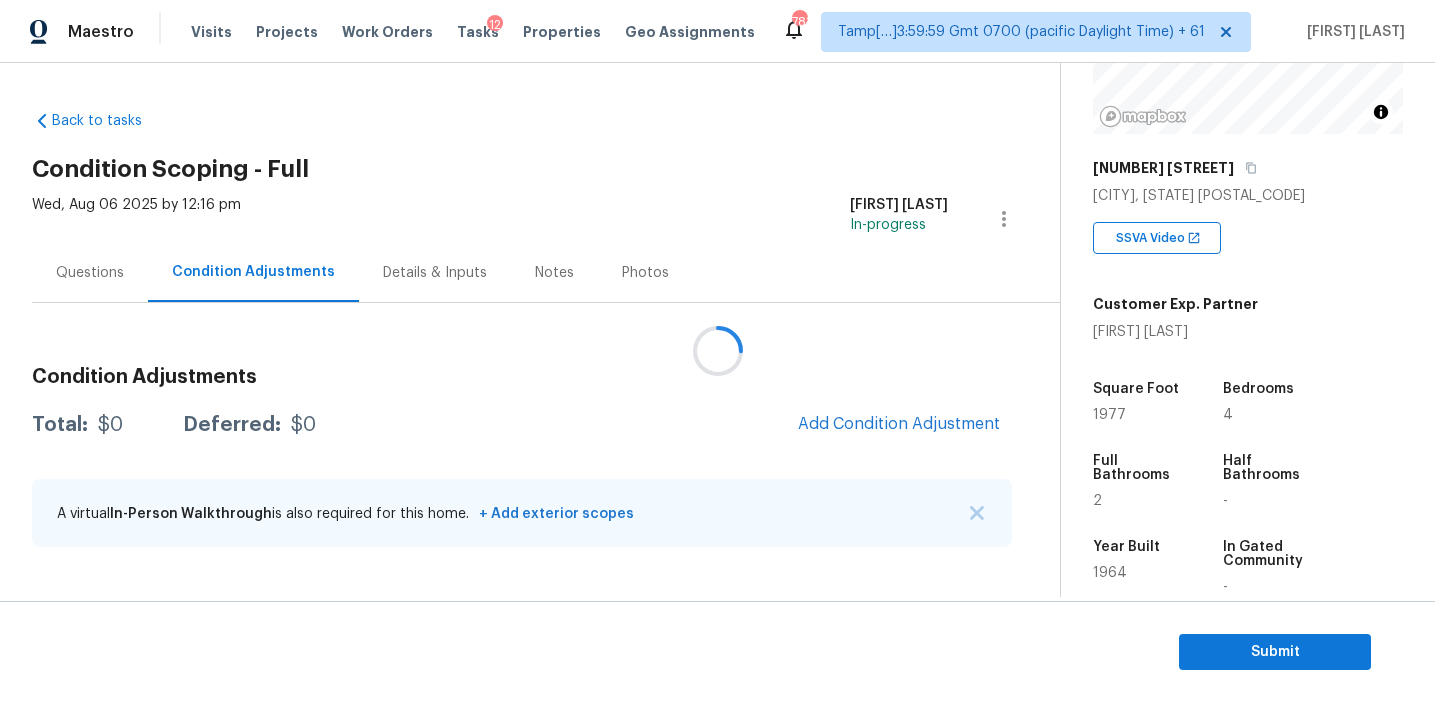 scroll, scrollTop: 0, scrollLeft: 0, axis: both 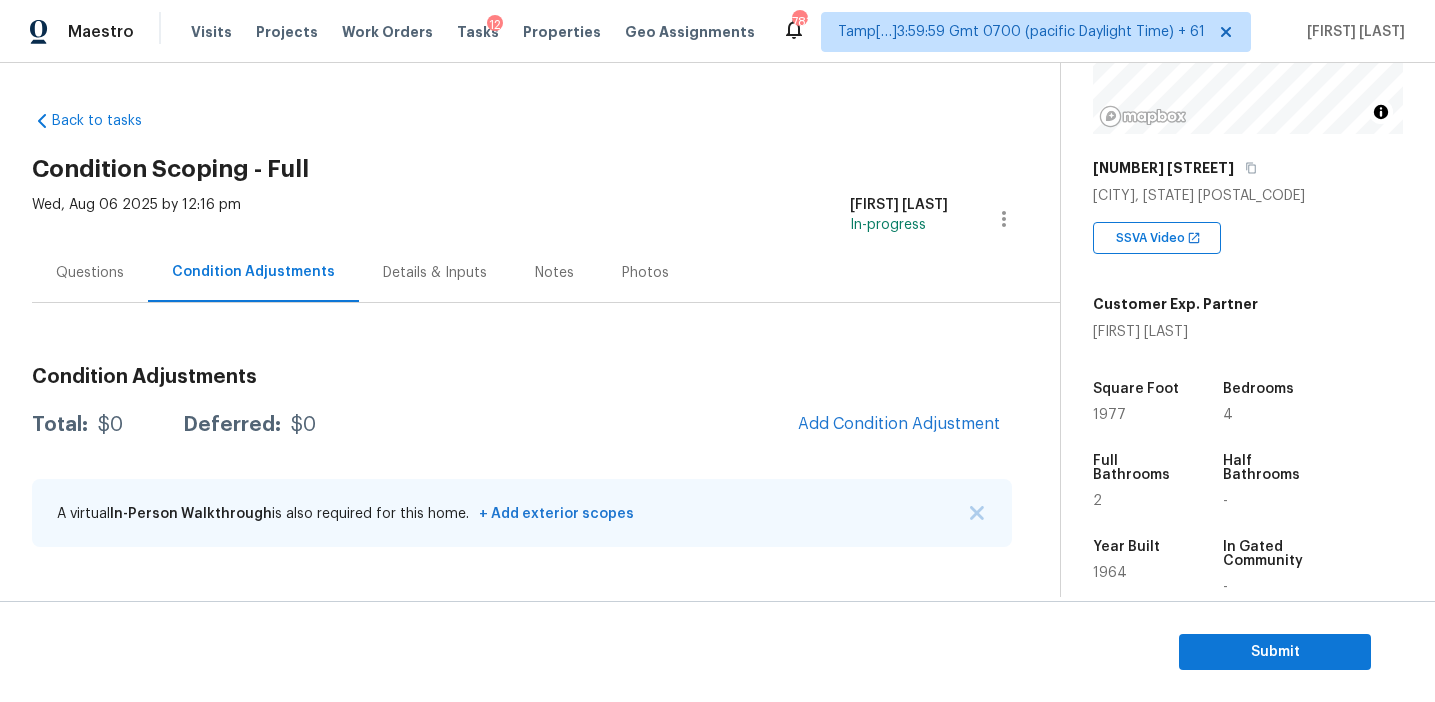 click on "Condition Adjustments Total:  $0 Deferred:  $0 Add Condition Adjustment A virtual  In-Person Walkthrough  is also required for this home.   + Add exterior scopes" at bounding box center [522, 458] 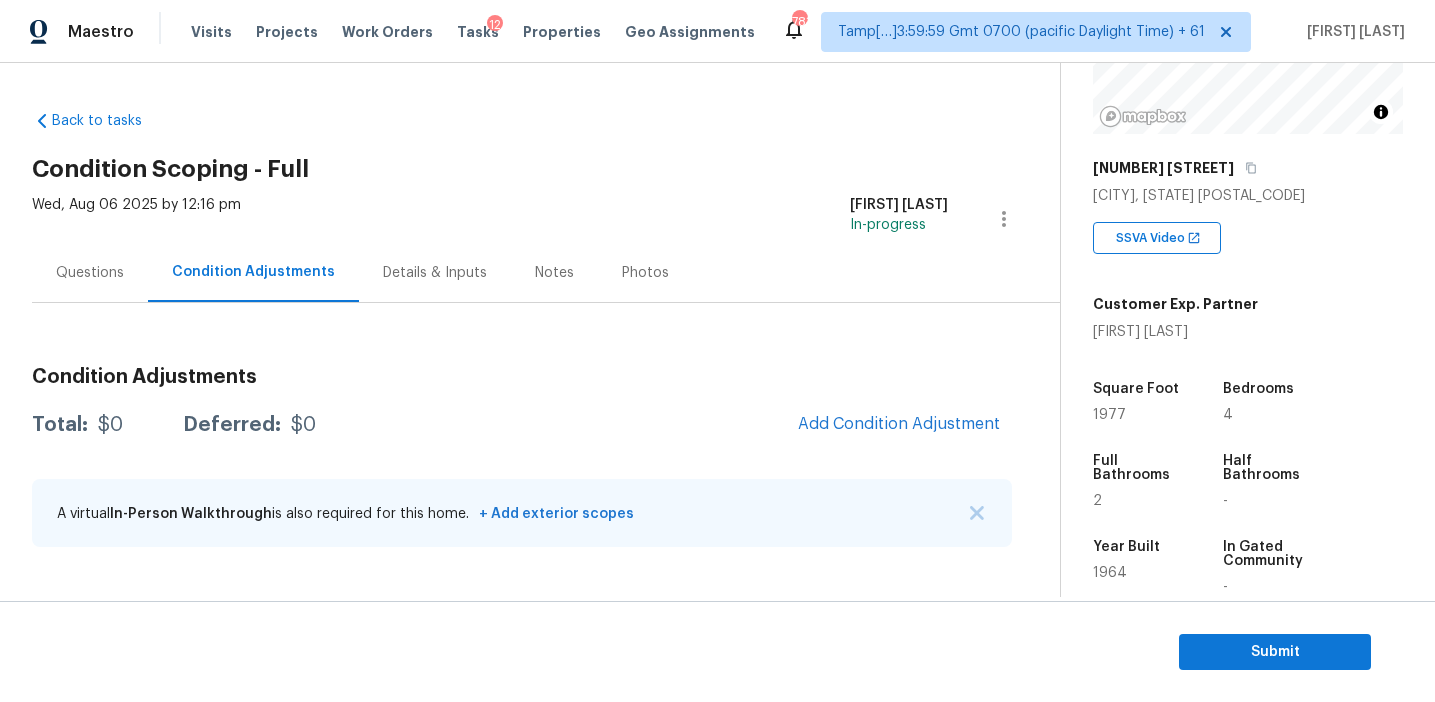 click on "Condition Adjustments Total:  $0 Deferred:  $0 Add Condition Adjustment A virtual  In-Person Walkthrough  is also required for this home.   + Add exterior scopes" at bounding box center [522, 458] 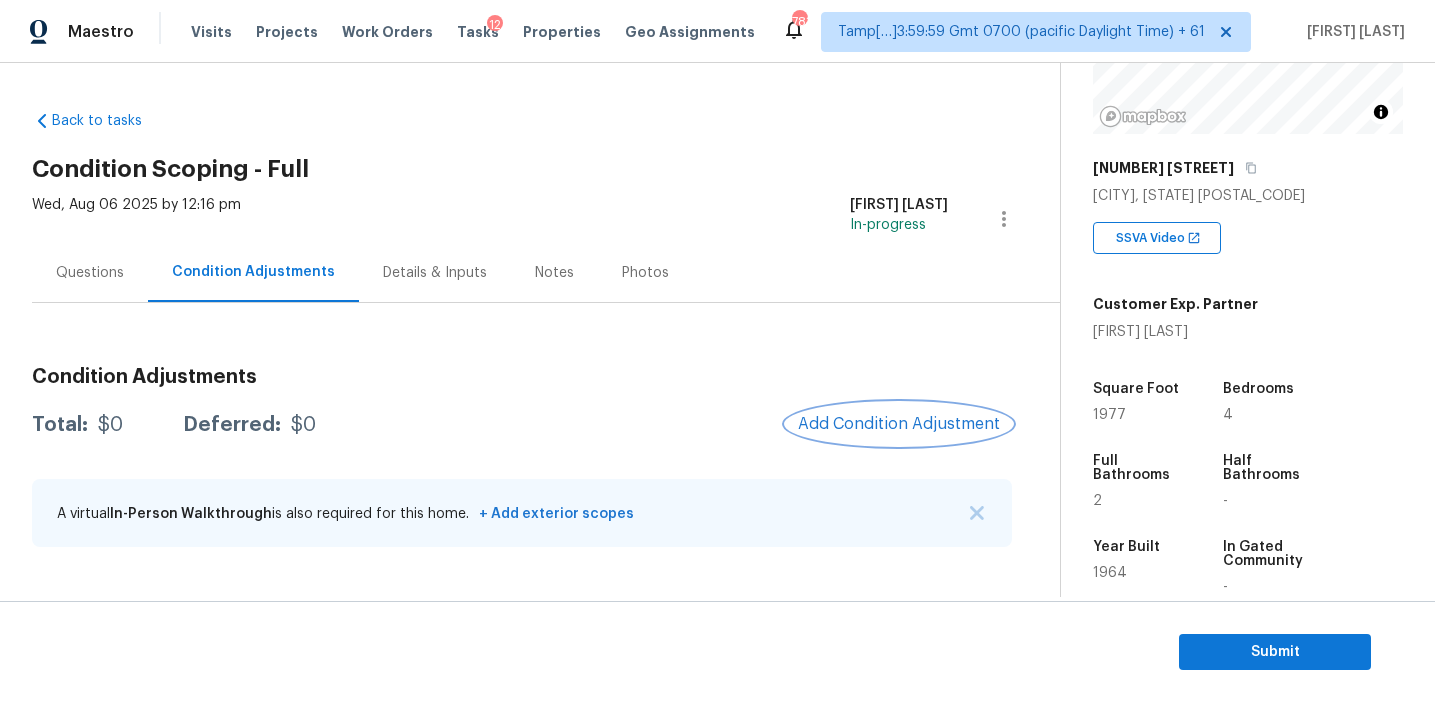 click on "Add Condition Adjustment" at bounding box center [899, 424] 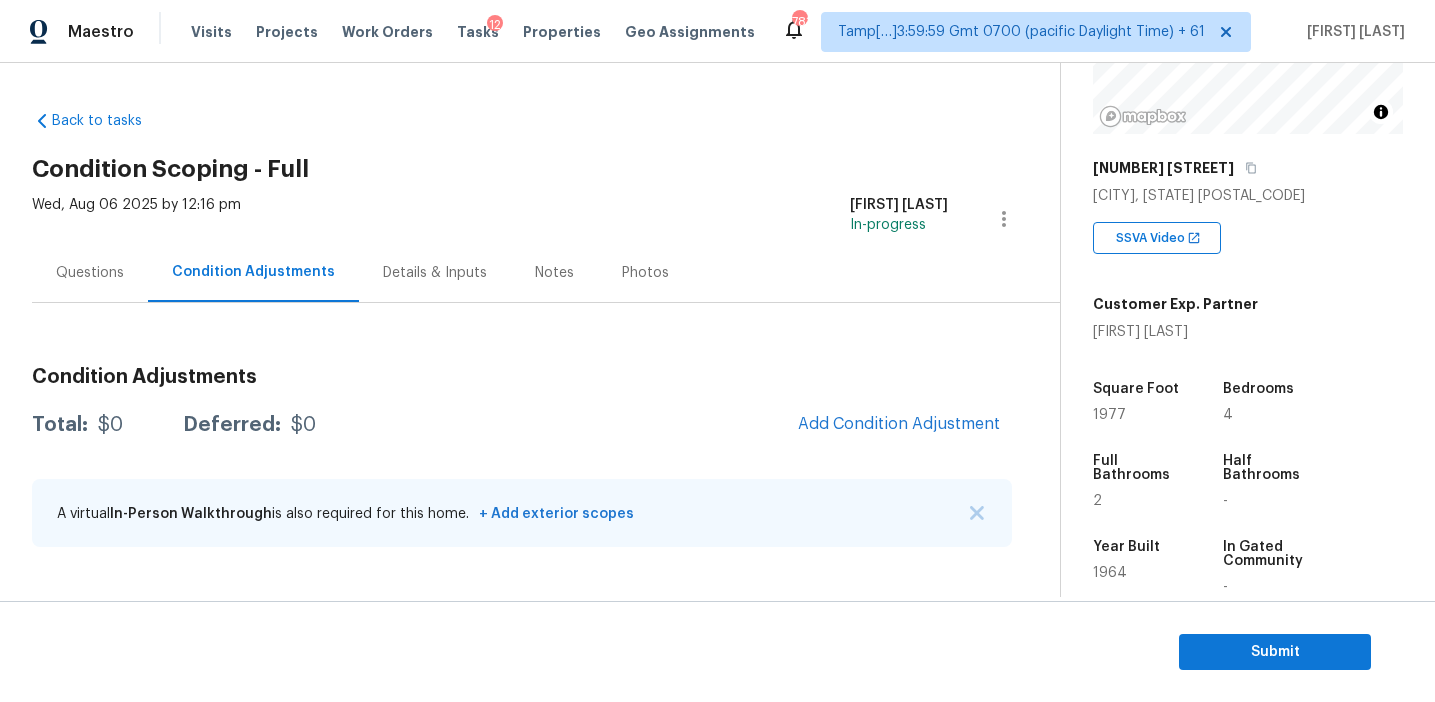 click on "Maestro Visits Projects Work Orders Tasks 12 Properties Geo Assignments 783 Tamp[…]3:59:59 Gmt 0700 (pacific Daylight Time) + 61 Afran Peeran Back to tasks Condition Scoping - Full Wed, Aug 06 2025 by 12:16 pm   Afran Peeran In-progress Questions Condition Adjustments Details & Inputs Notes Photos Condition Adjustments Total:  $0 Deferred:  $0 Add Condition Adjustment A virtual  In-Person Walkthrough  is also required for this home.   + Add exterior scopes Property Details © Mapbox   © OpenStreetMap   Improve this map 2317 Gibbs Williams Cir Dallas, TX 75224 SSVA Video Customer Exp. Partner Jonathan Pryde Square Foot 1977 Bedrooms 4 Full Bathrooms 2 Half Bathrooms - Year Built 1964 In Gated Community - Number of Pets - Smoking - Septic system - Home Additions - Submit
Create Condition Adjustment Area ​ Feature ​ Issue ​ Repairs Prefill ​ Photos Repairs Needed x ​ Material cost 0 1 sqft ft count Labor cost 0 Total cost 0 Defer Cancel Create" at bounding box center [717, 351] 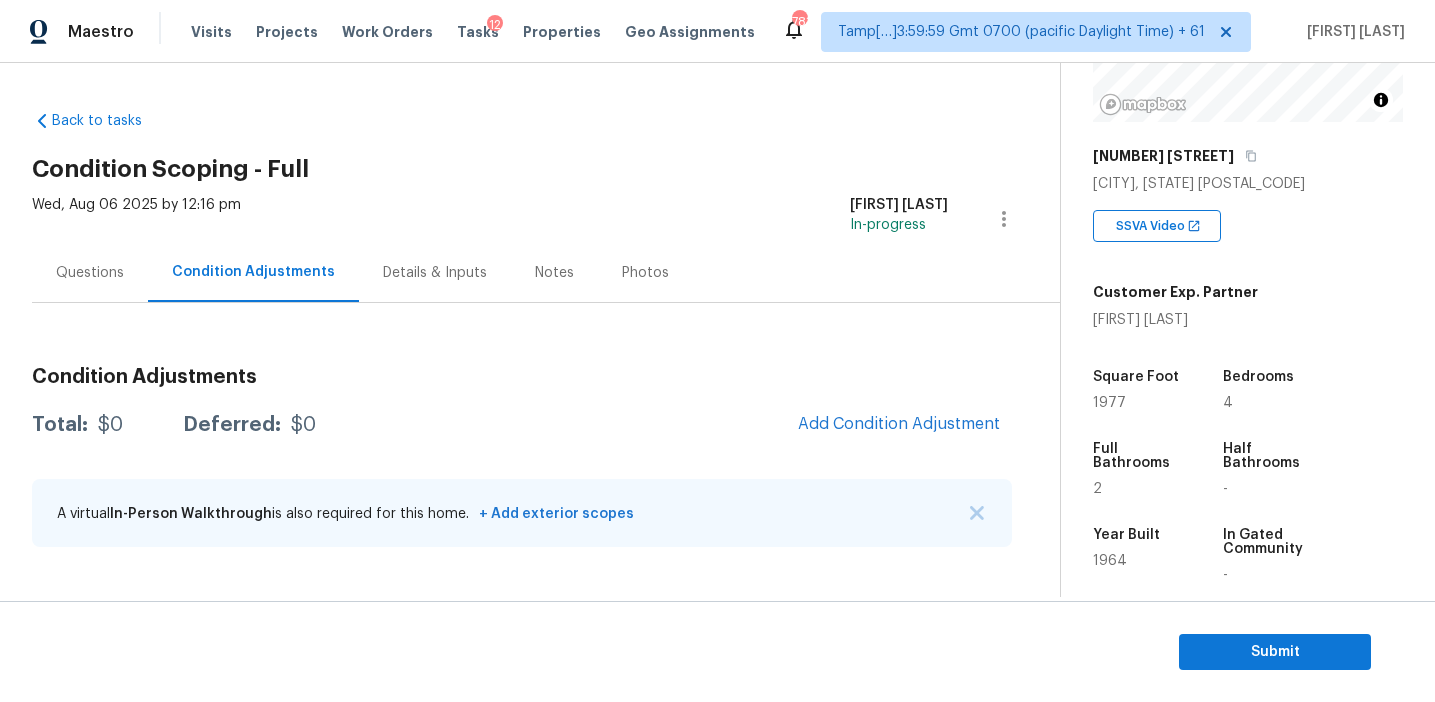 scroll, scrollTop: 261, scrollLeft: 0, axis: vertical 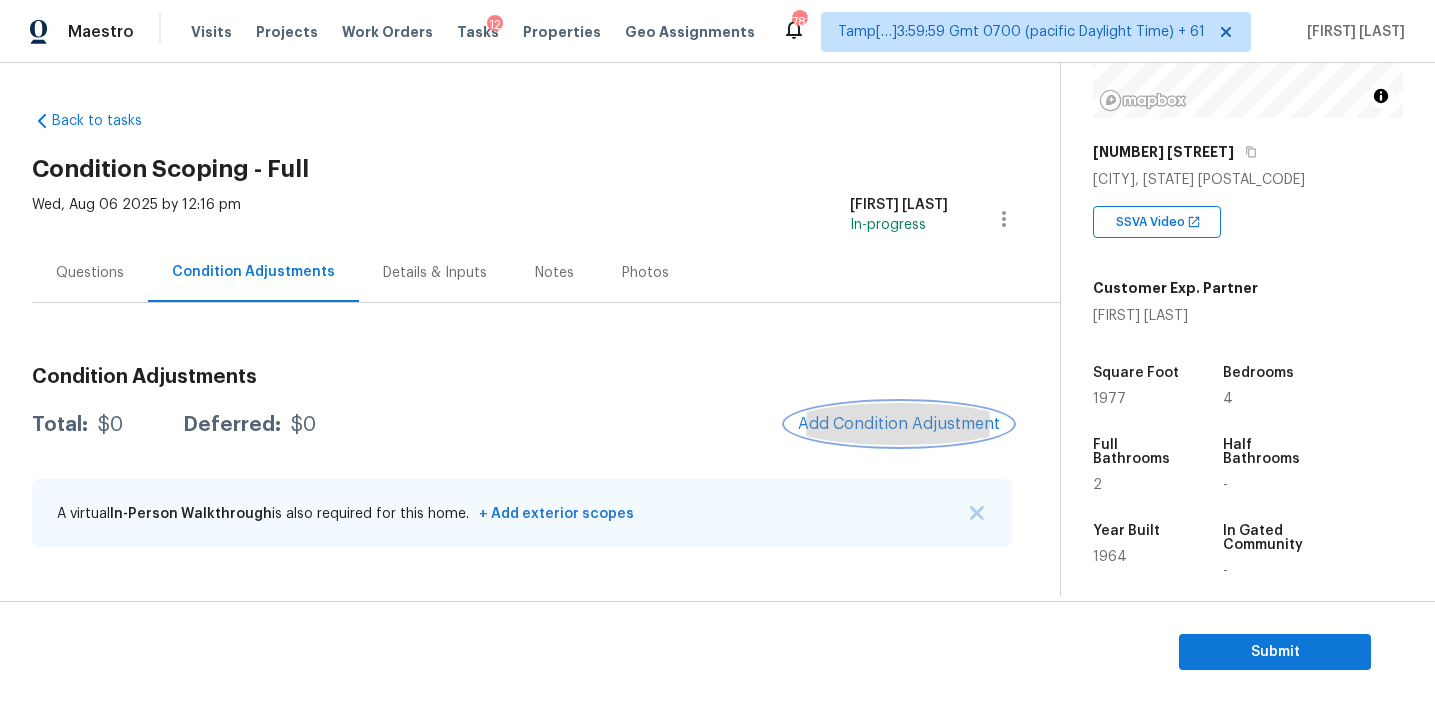 click on "Add Condition Adjustment" at bounding box center [899, 424] 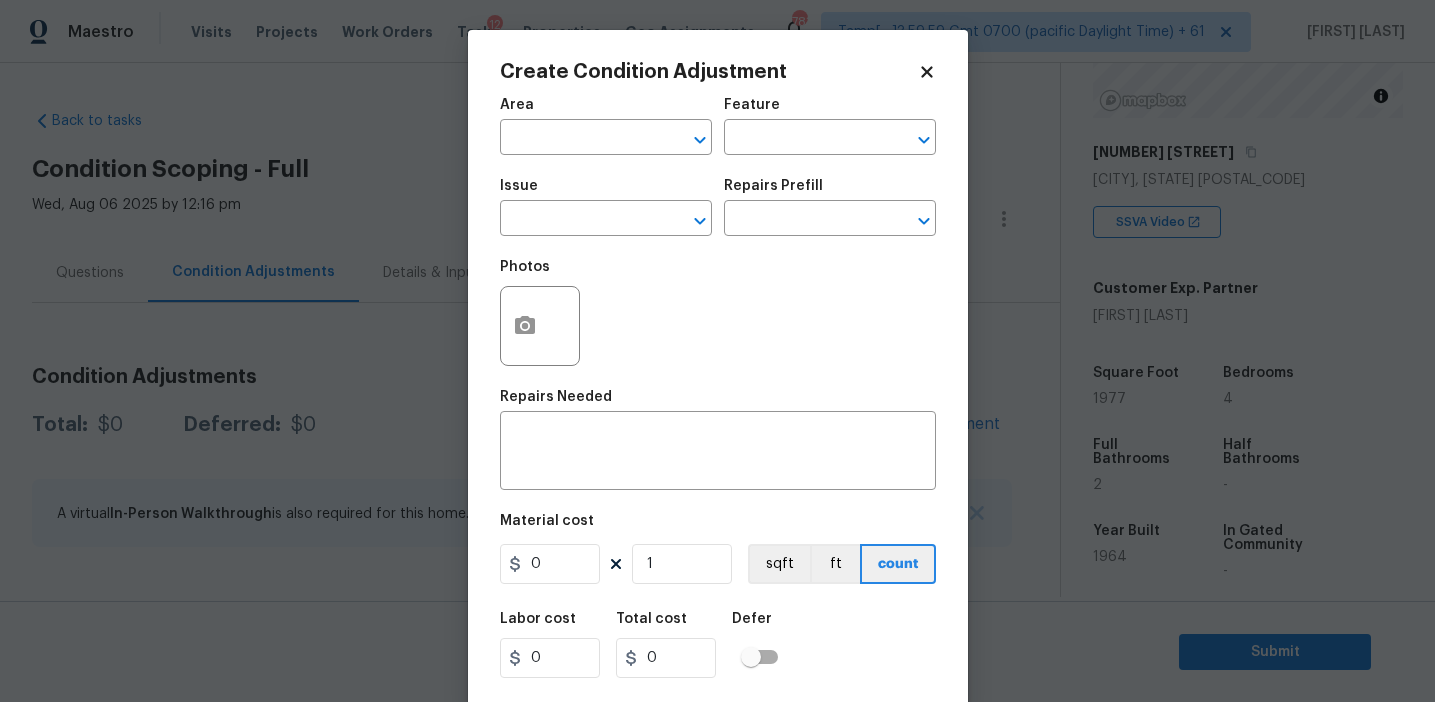click on "Area" at bounding box center (606, 111) 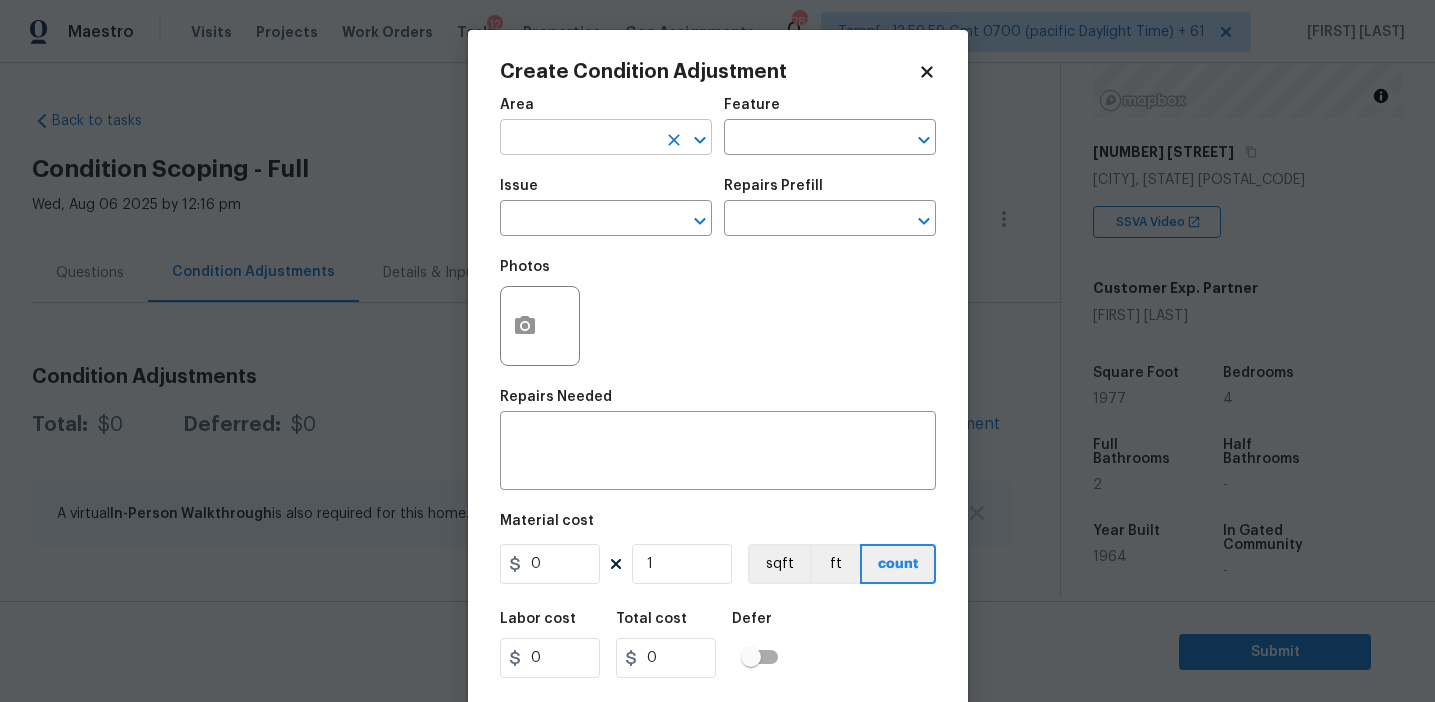 click at bounding box center (578, 139) 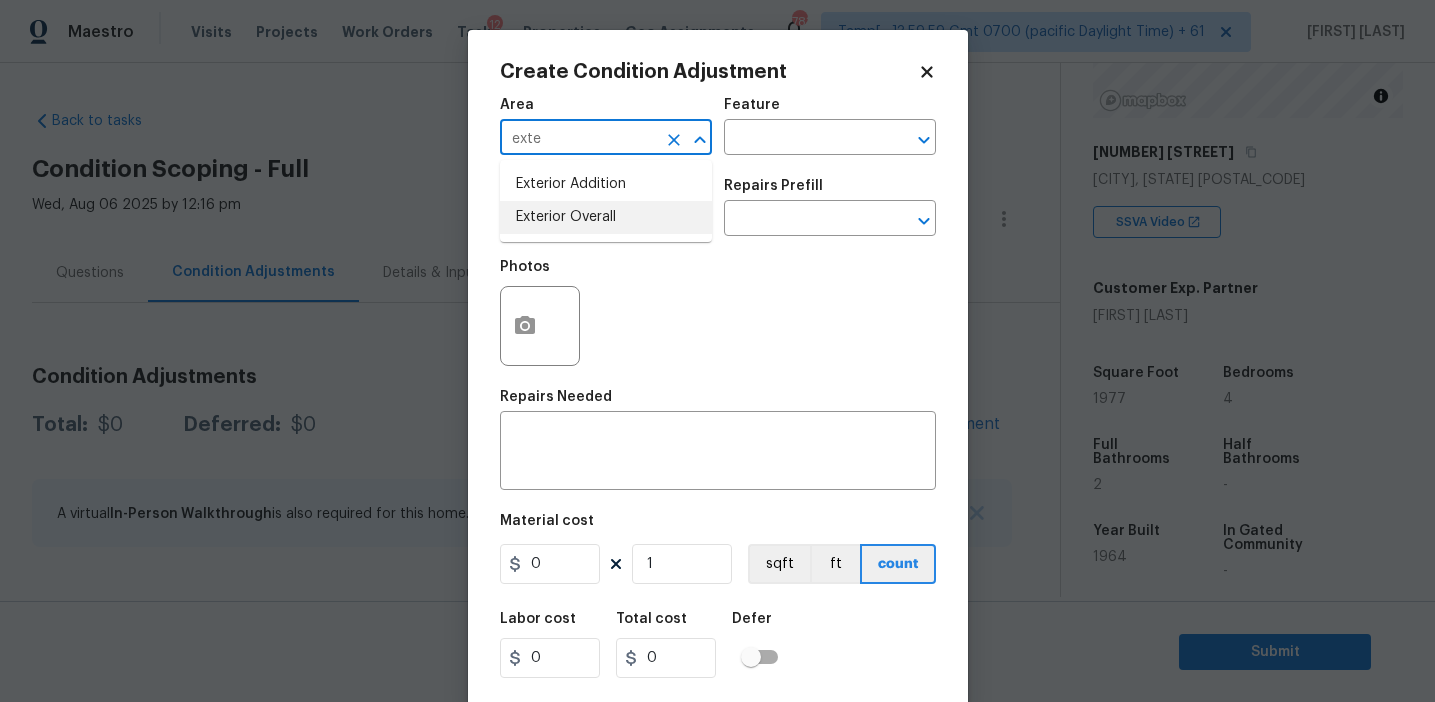 click on "Exterior Overall" at bounding box center (606, 217) 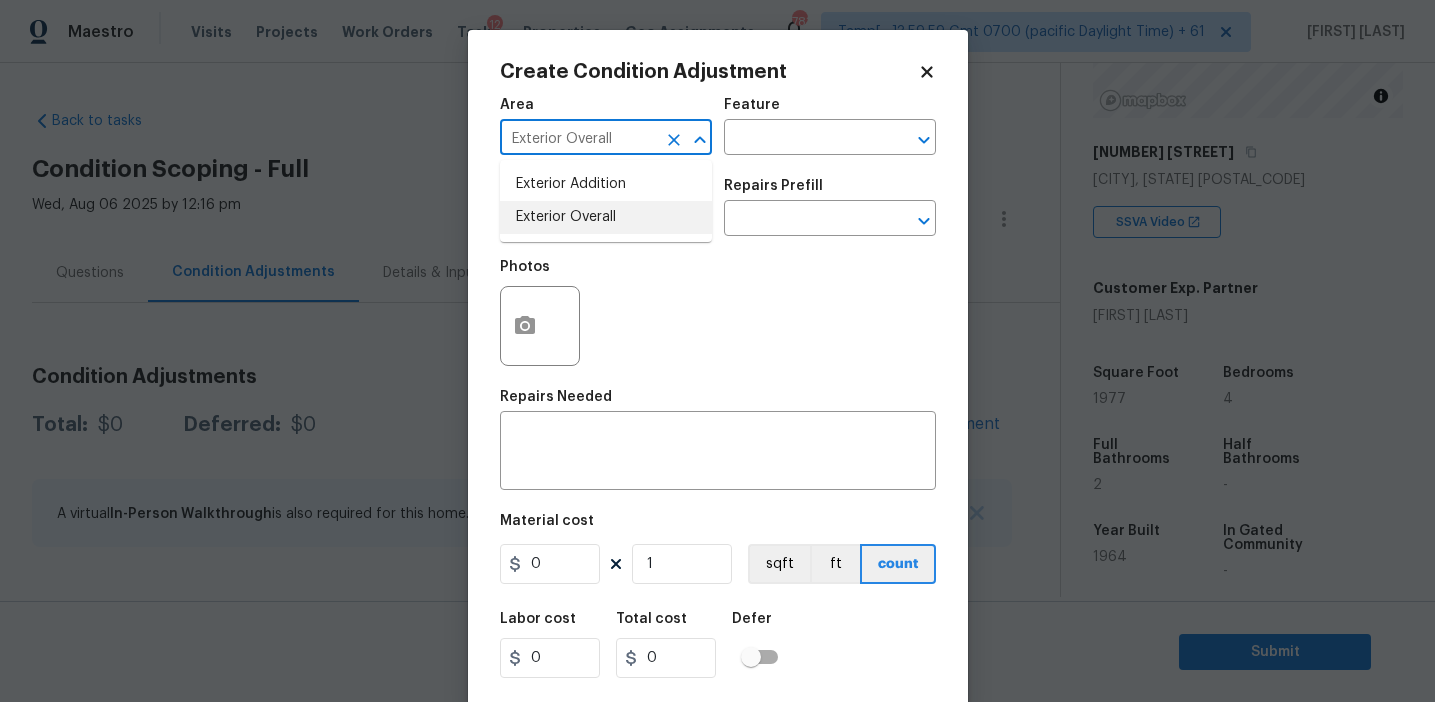 type on "Exterior Overall" 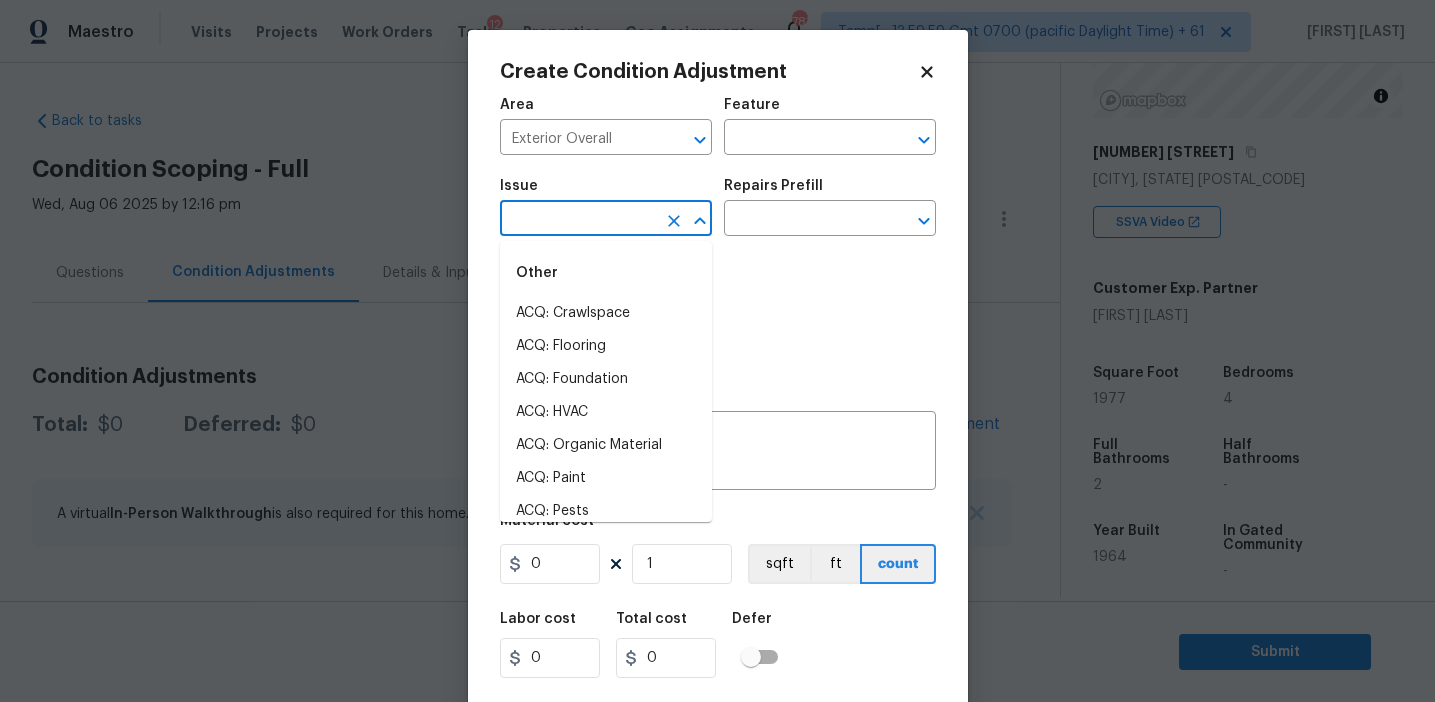 click at bounding box center [578, 220] 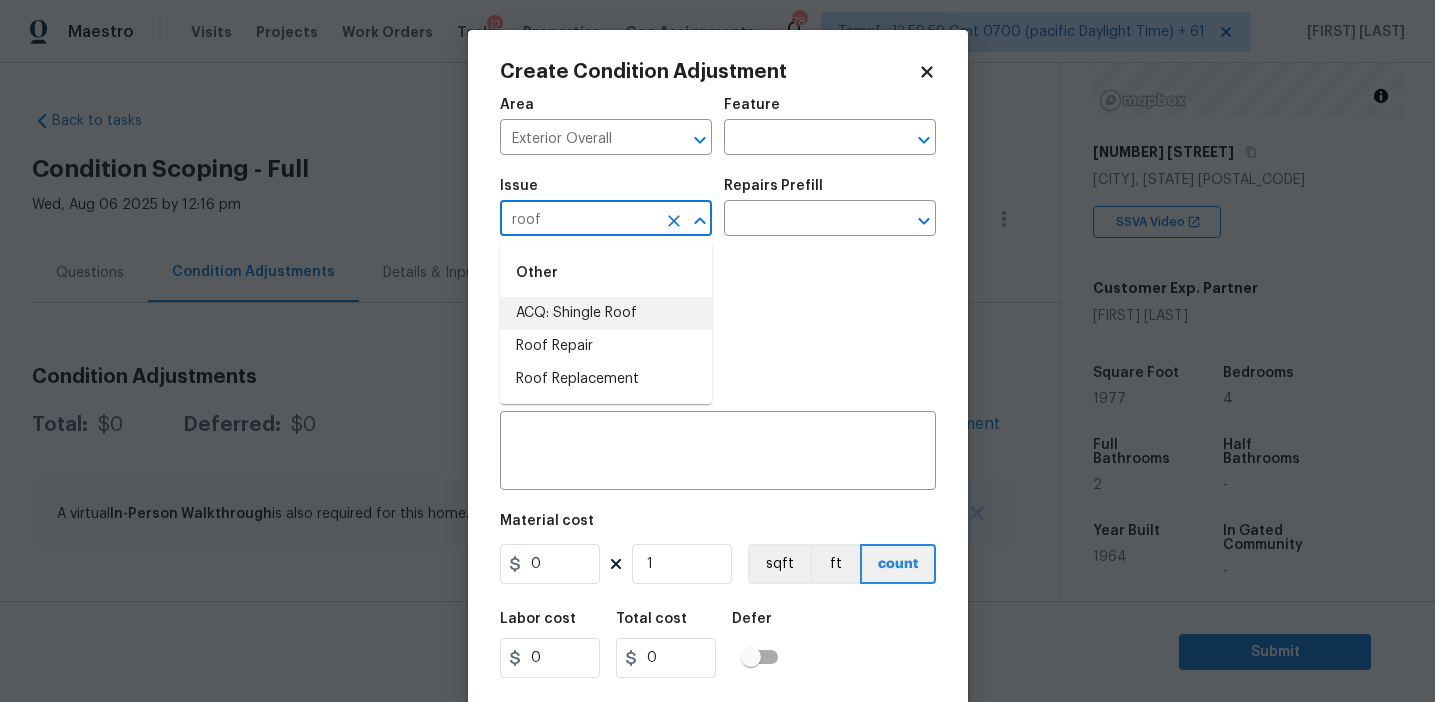 click on "ACQ: Shingle Roof" at bounding box center (606, 313) 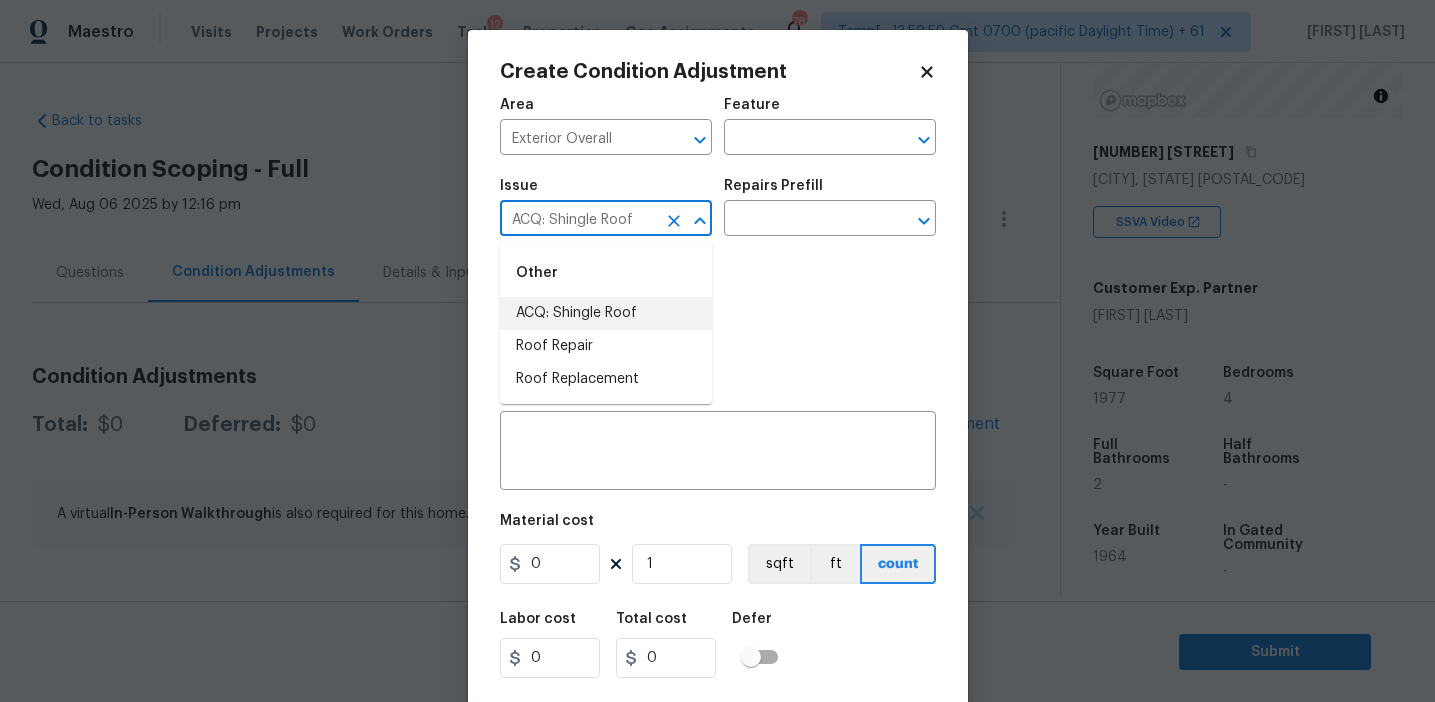 type on "ACQ: Shingle Roof" 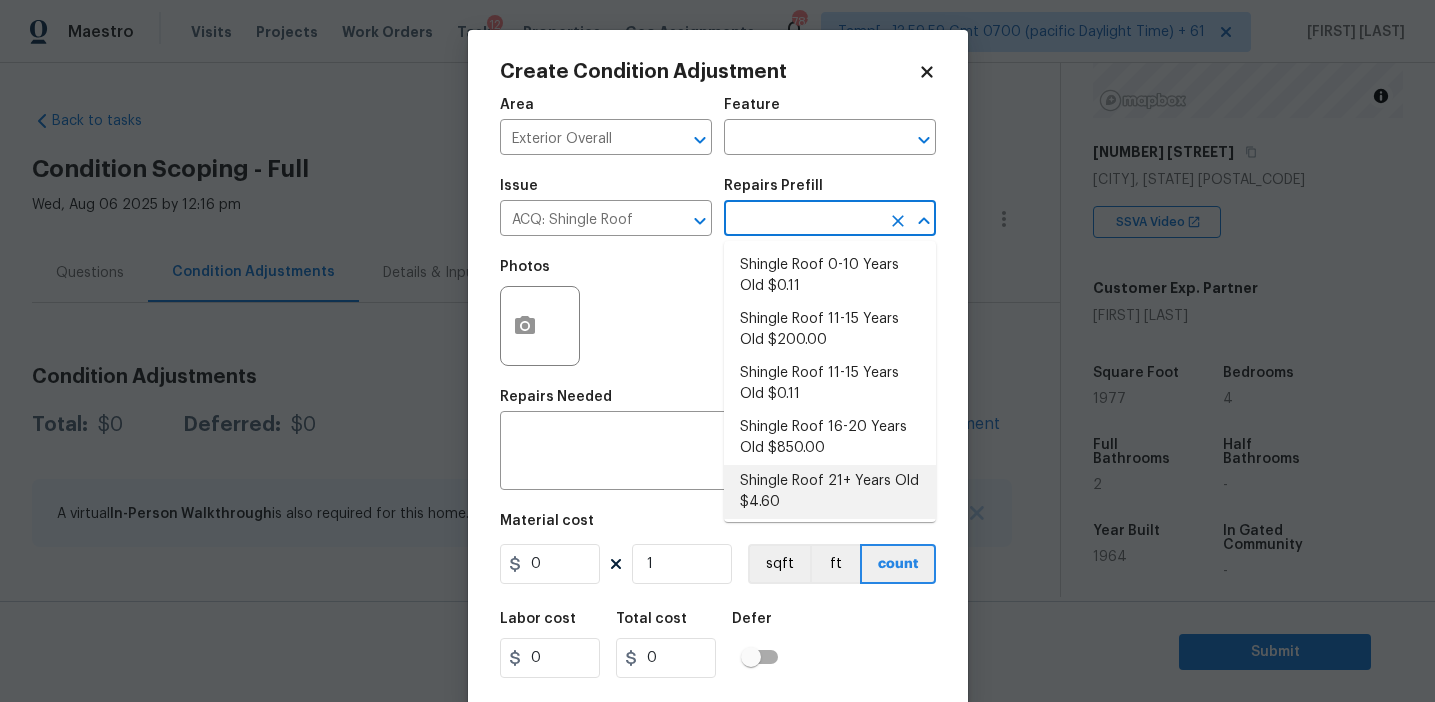 click on "Shingle Roof 21+ Years Old $4.60" at bounding box center [830, 492] 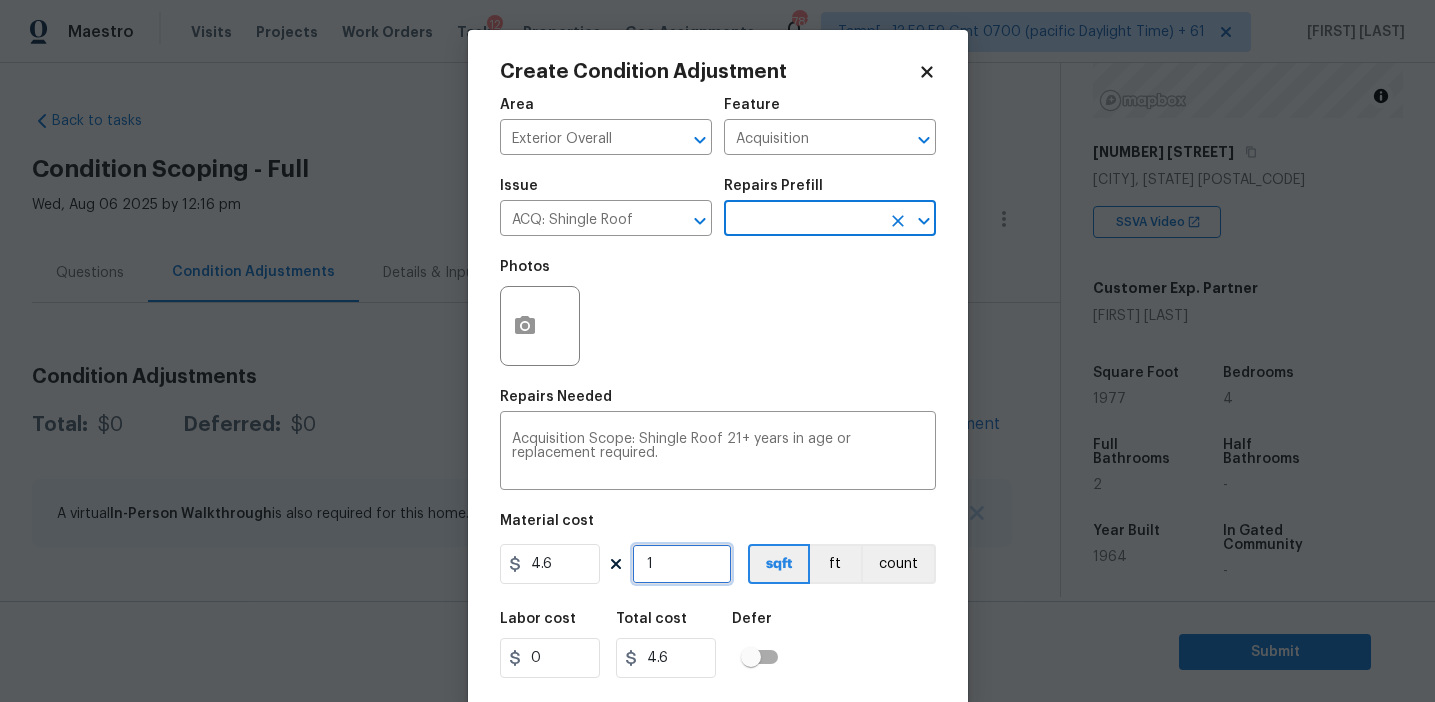 click on "1" at bounding box center (682, 564) 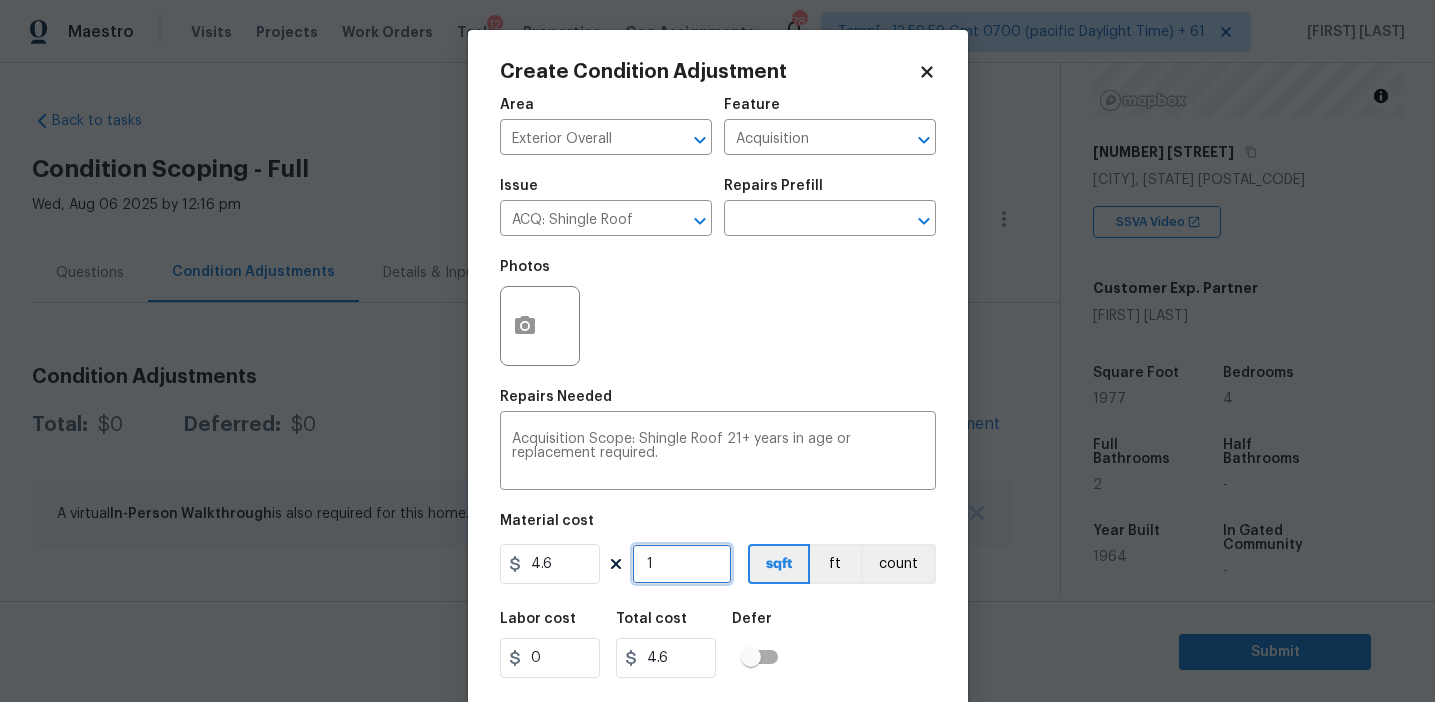 type on "19" 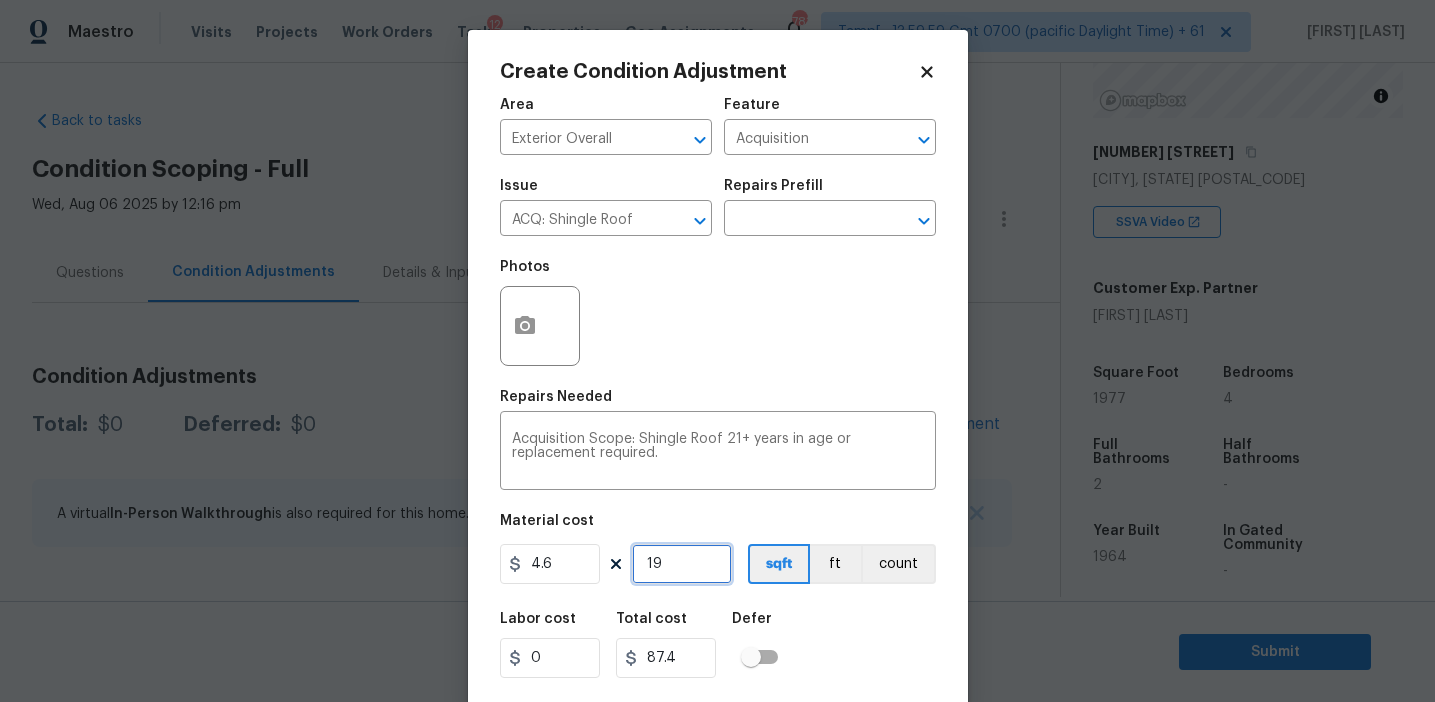 type on "197" 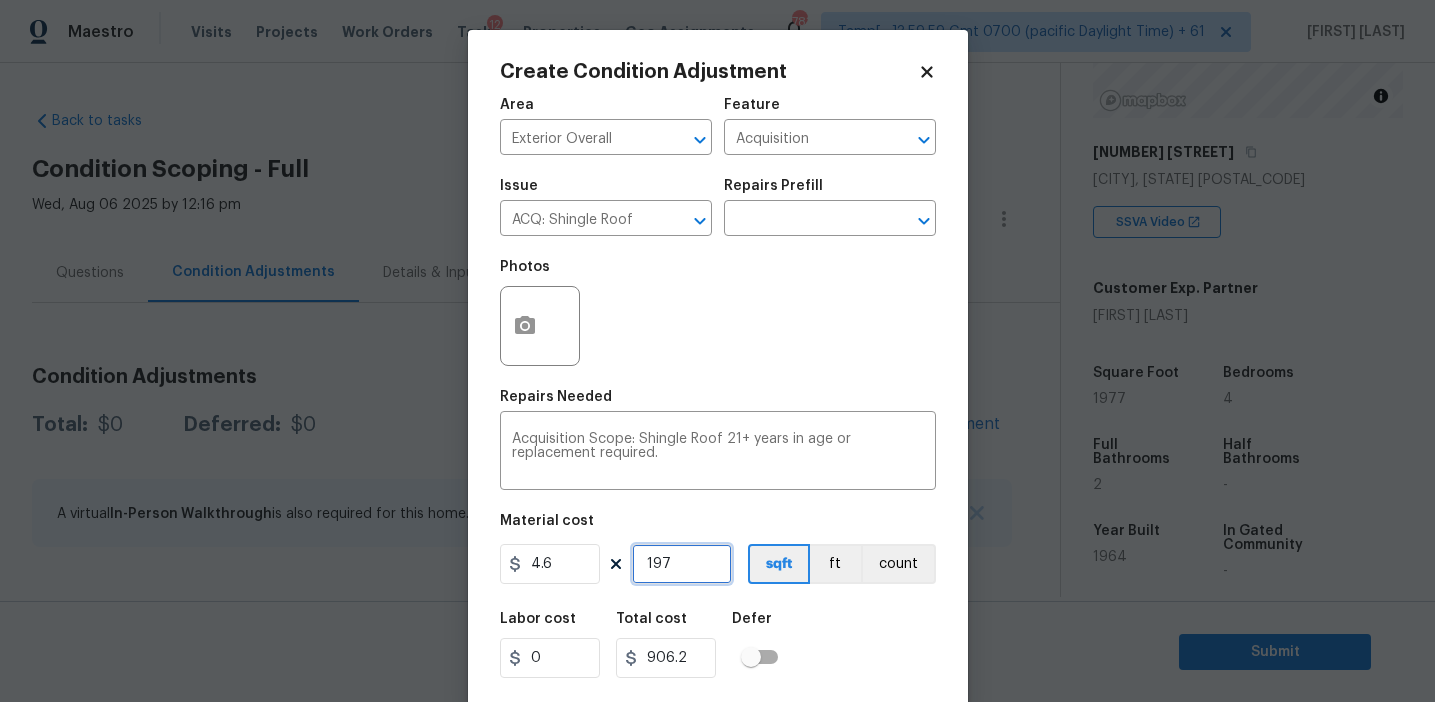 type on "1977" 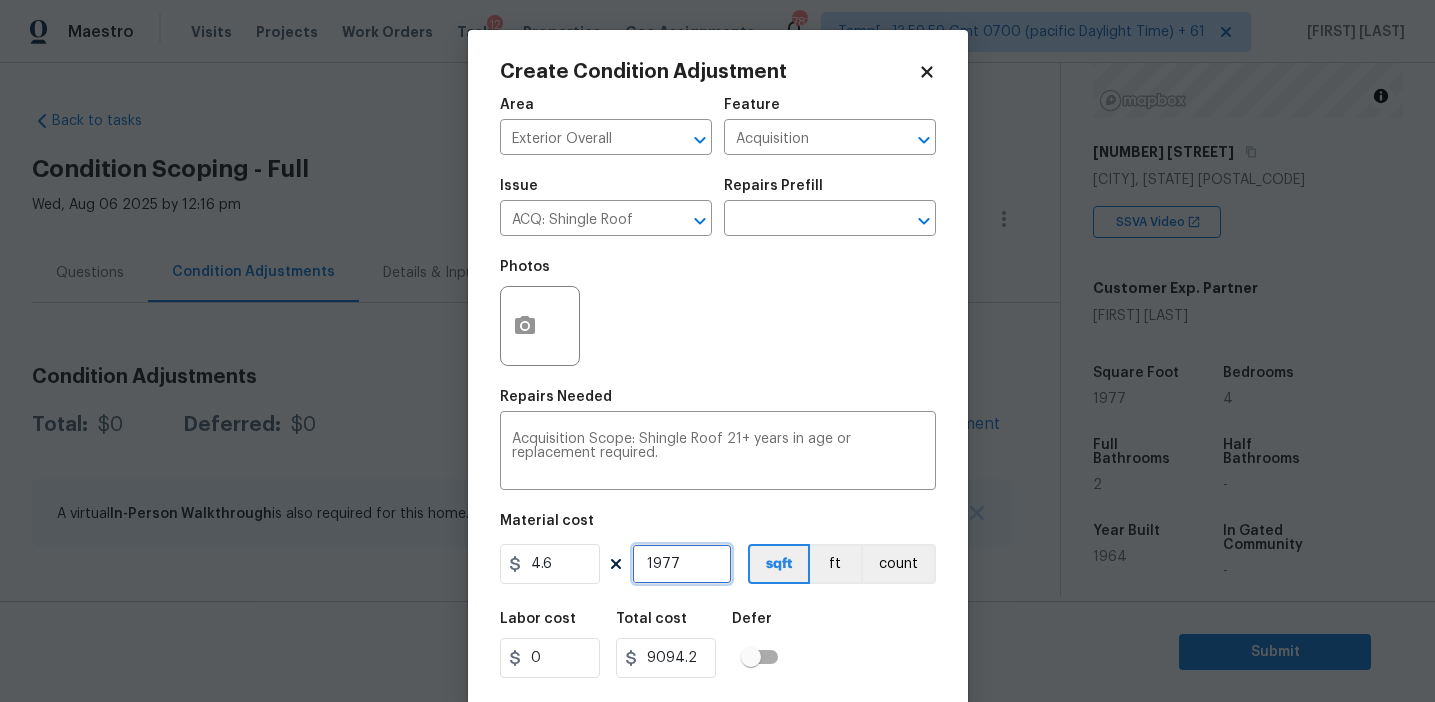 scroll, scrollTop: 45, scrollLeft: 0, axis: vertical 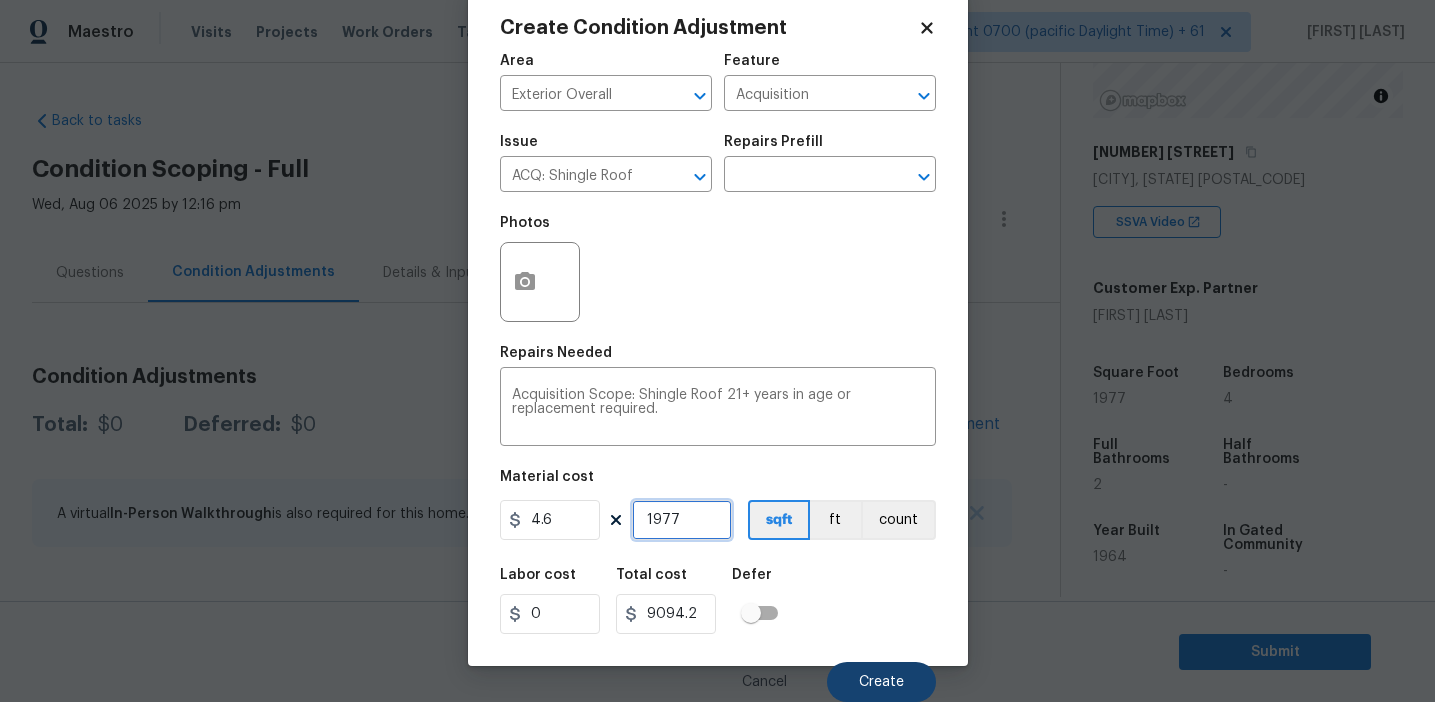 type on "1977" 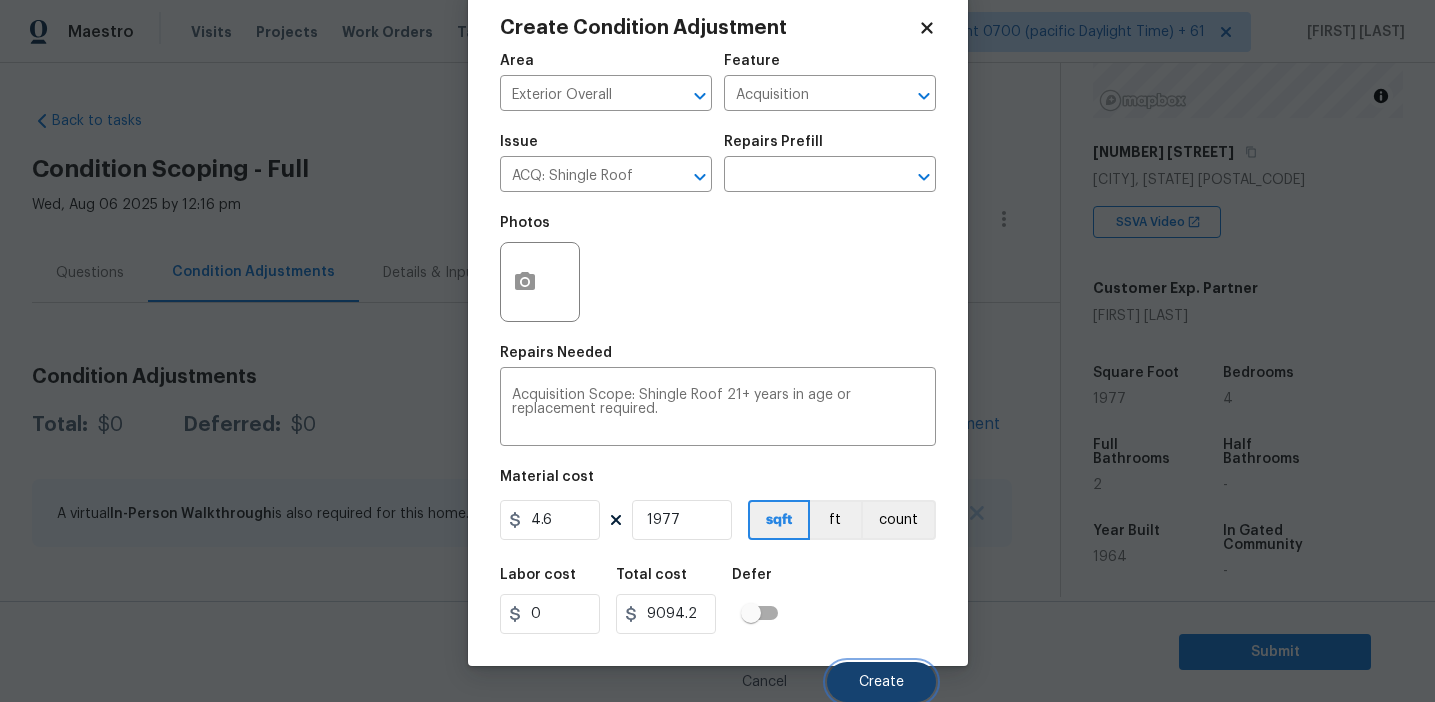 click on "Create" at bounding box center (881, 682) 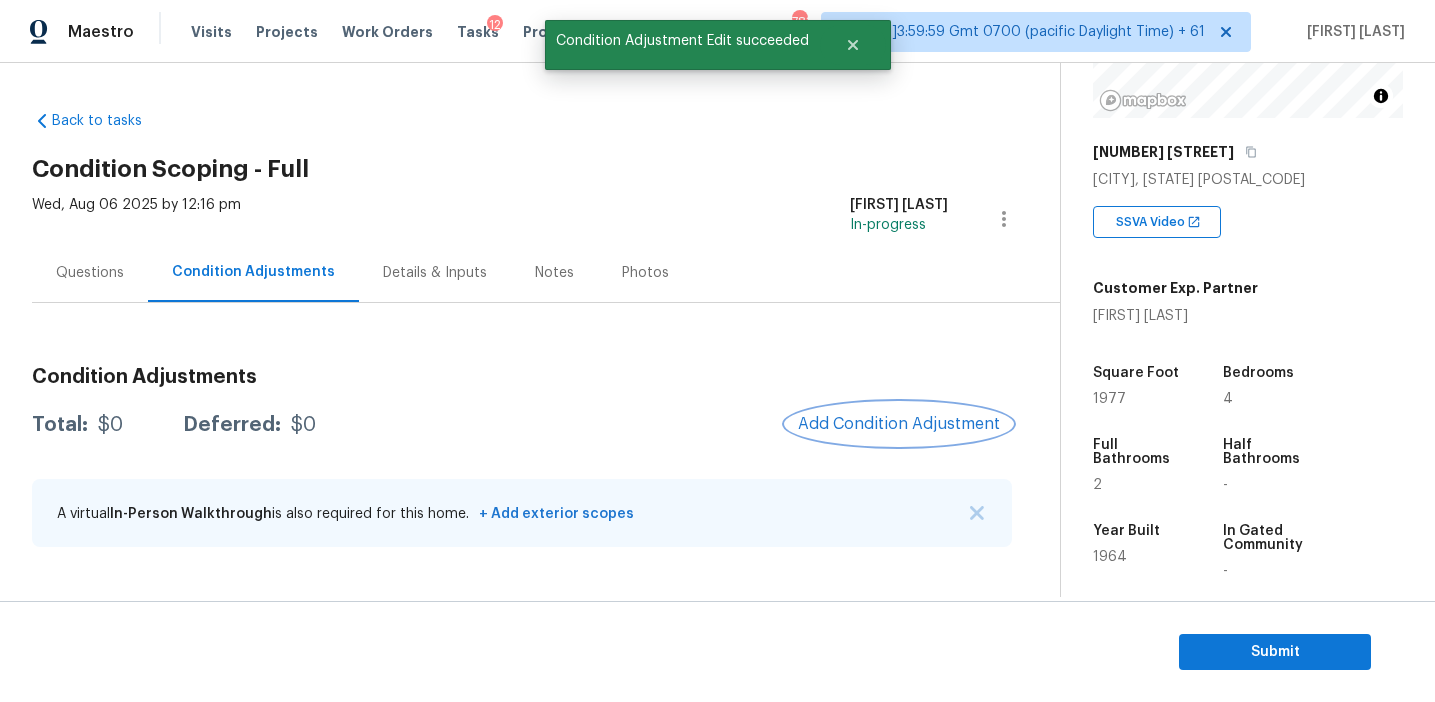 scroll, scrollTop: 0, scrollLeft: 0, axis: both 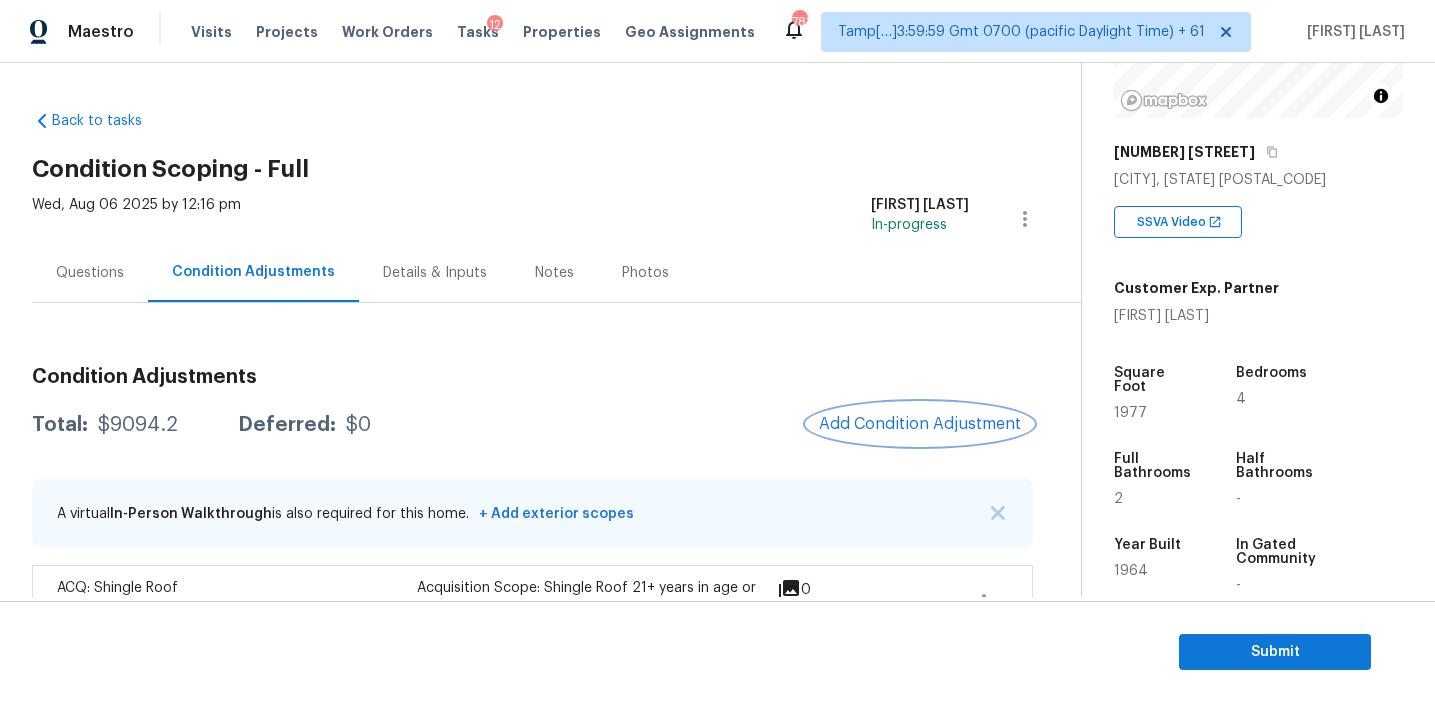 click on "Add Condition Adjustment" at bounding box center [920, 424] 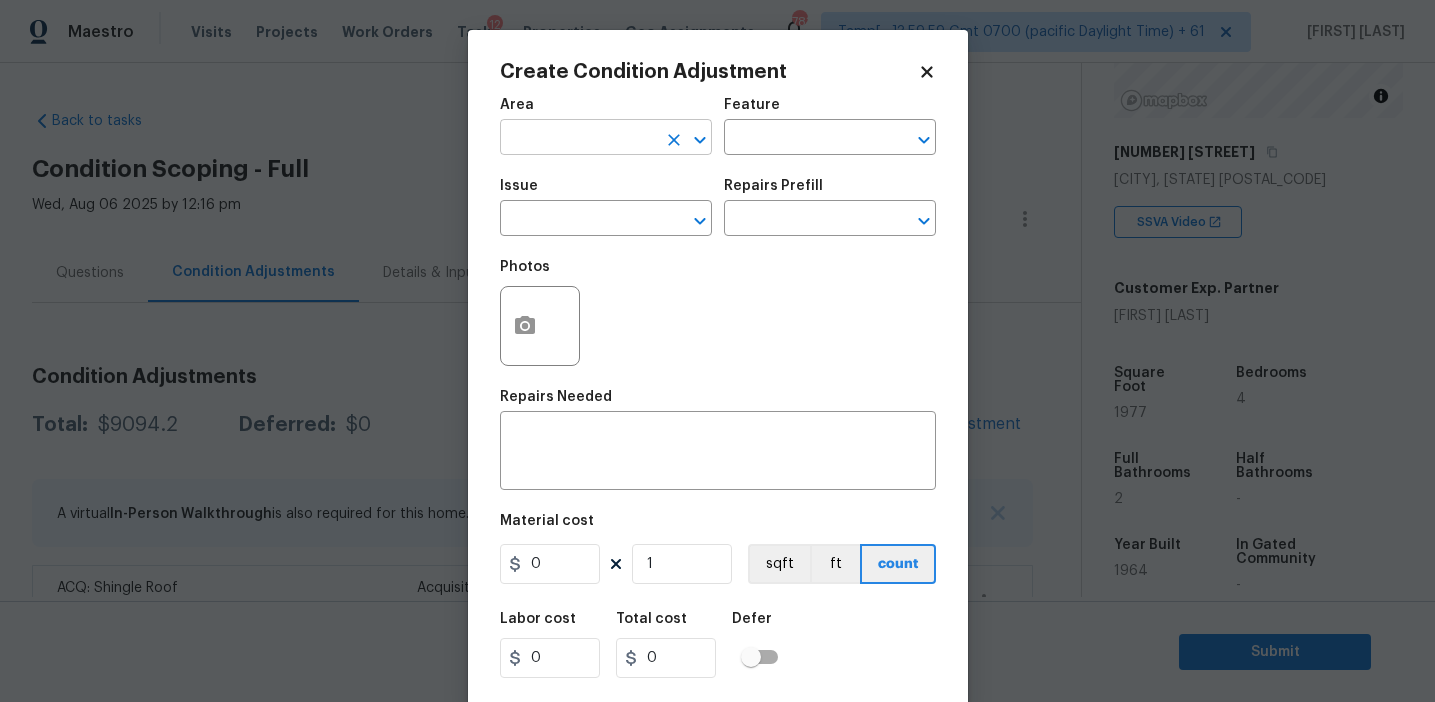 click at bounding box center (578, 139) 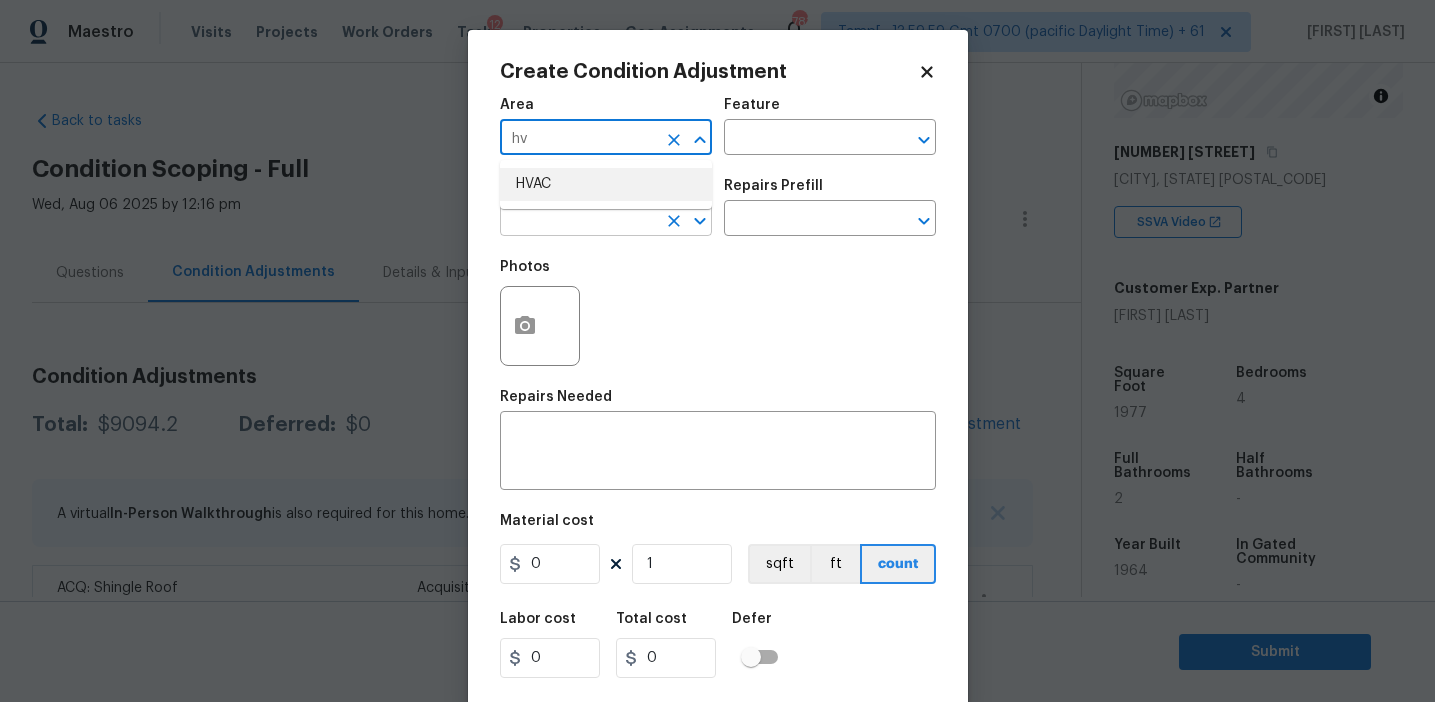 type on "hv" 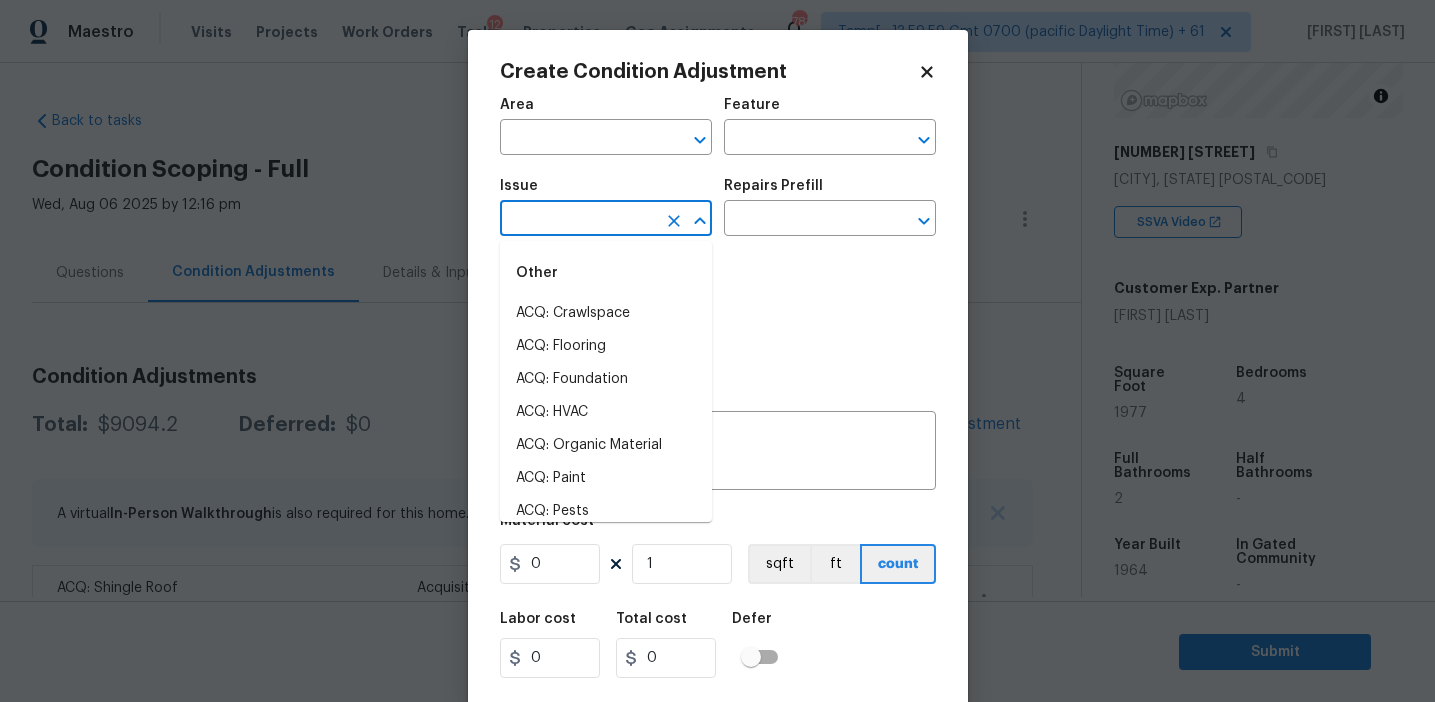click at bounding box center (578, 220) 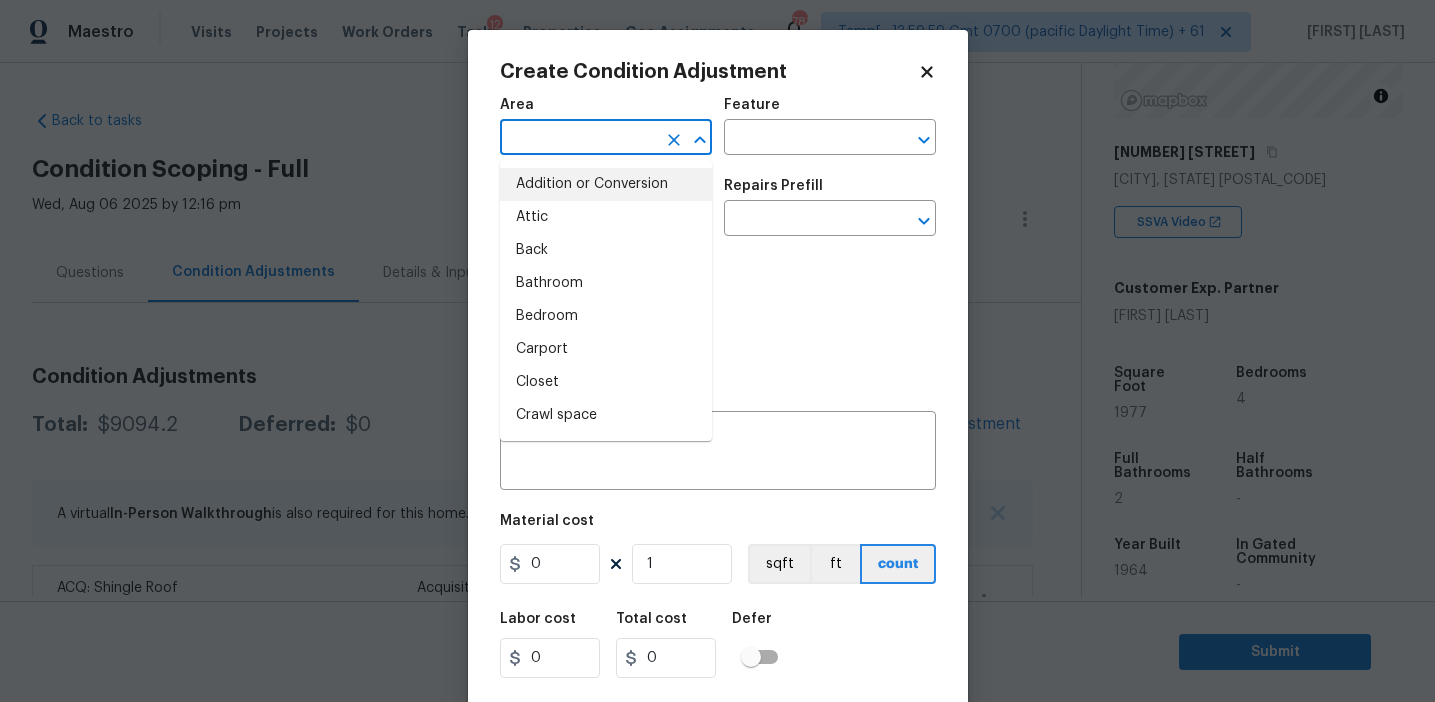 click at bounding box center (578, 139) 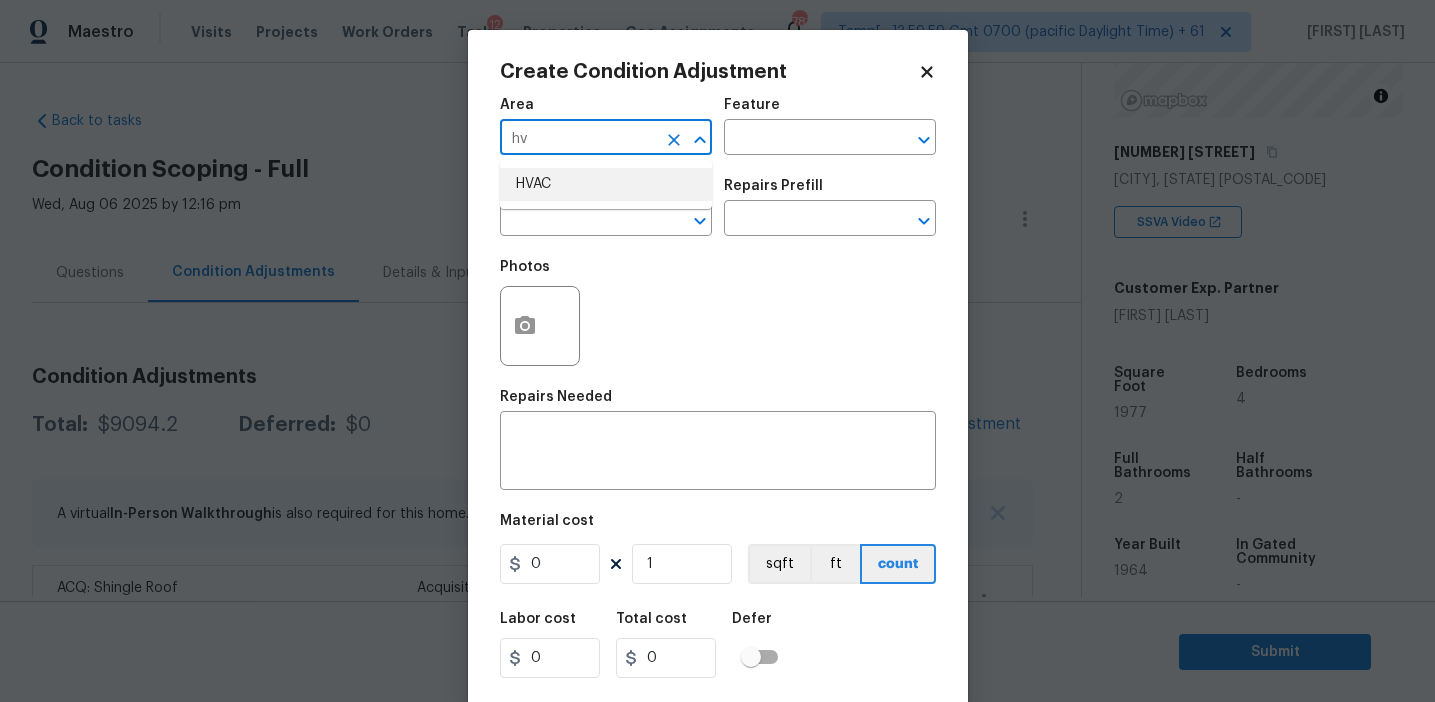 click on "HVAC" at bounding box center [606, 184] 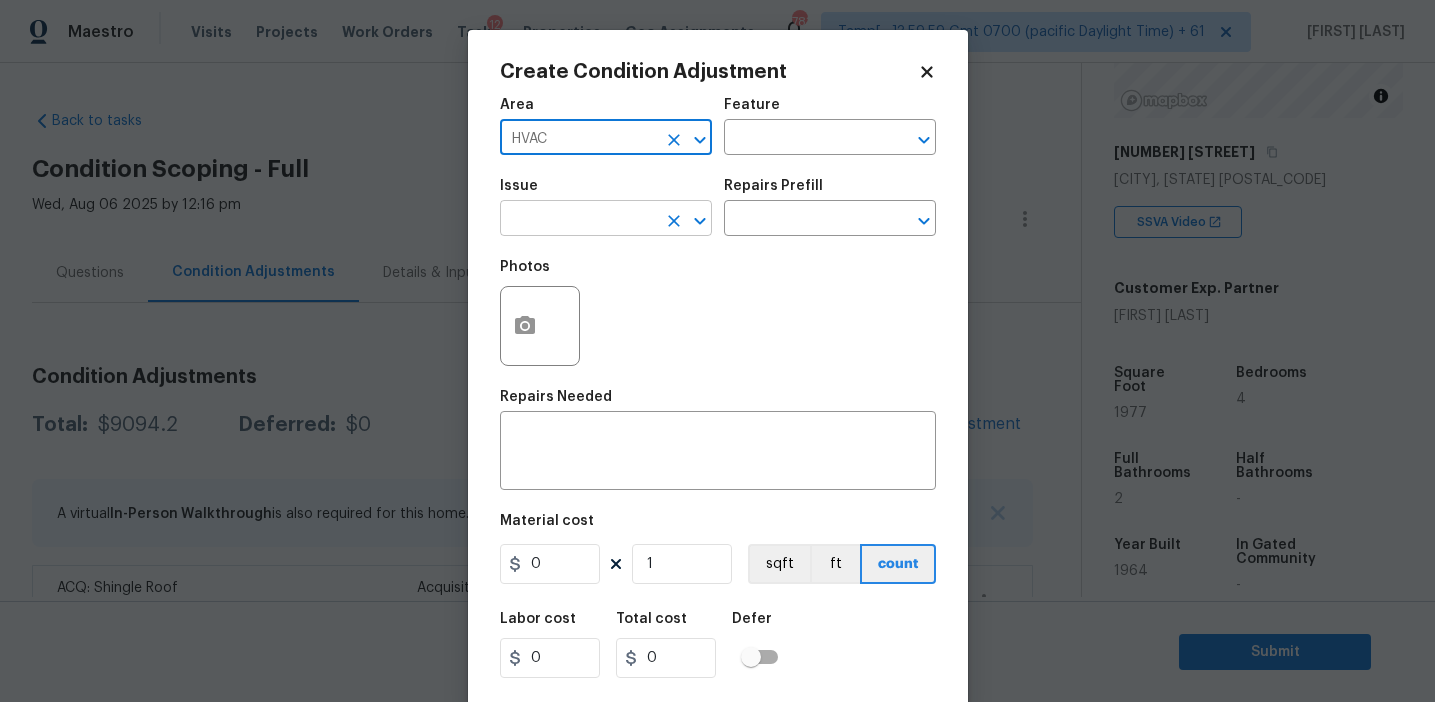 type on "HVAC" 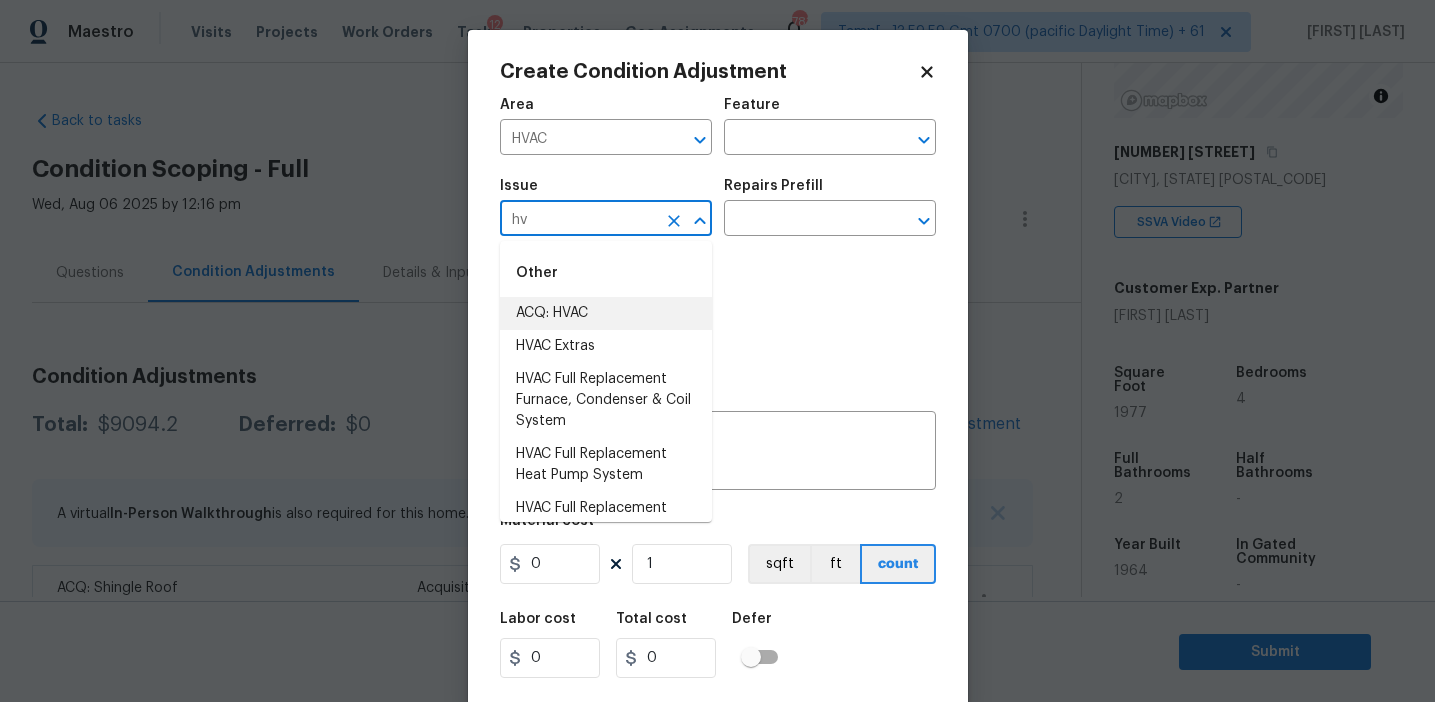 click on "ACQ: HVAC" at bounding box center [606, 313] 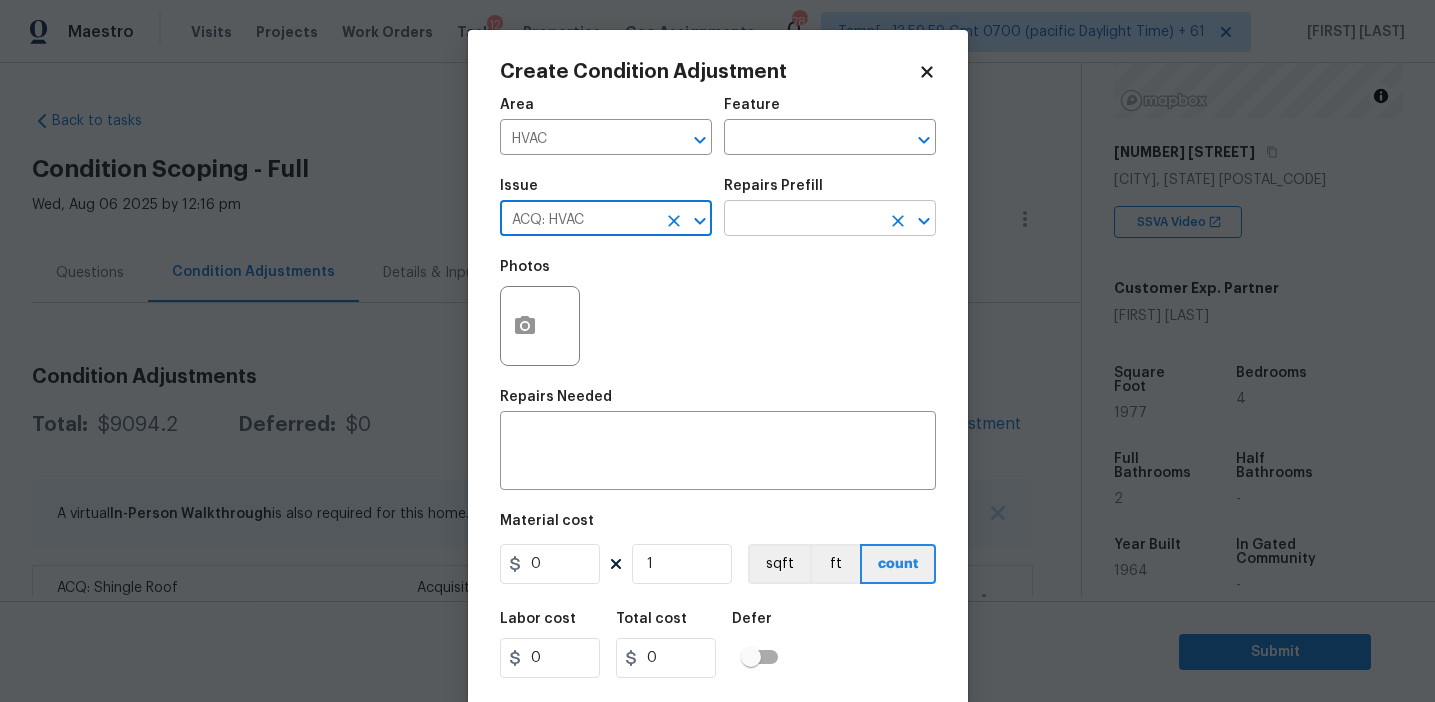 type on "ACQ: HVAC" 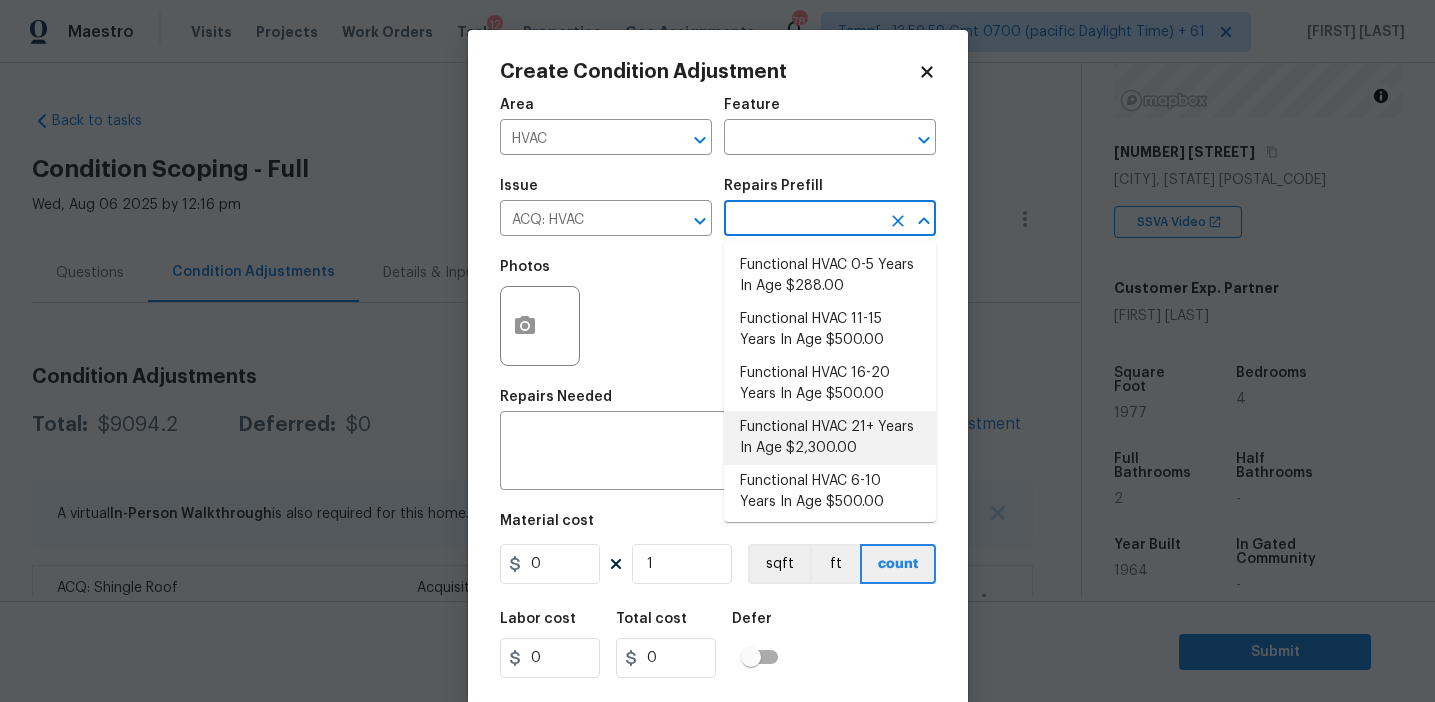 click on "Functional HVAC 21+ Years In Age $2,300.00" at bounding box center [830, 438] 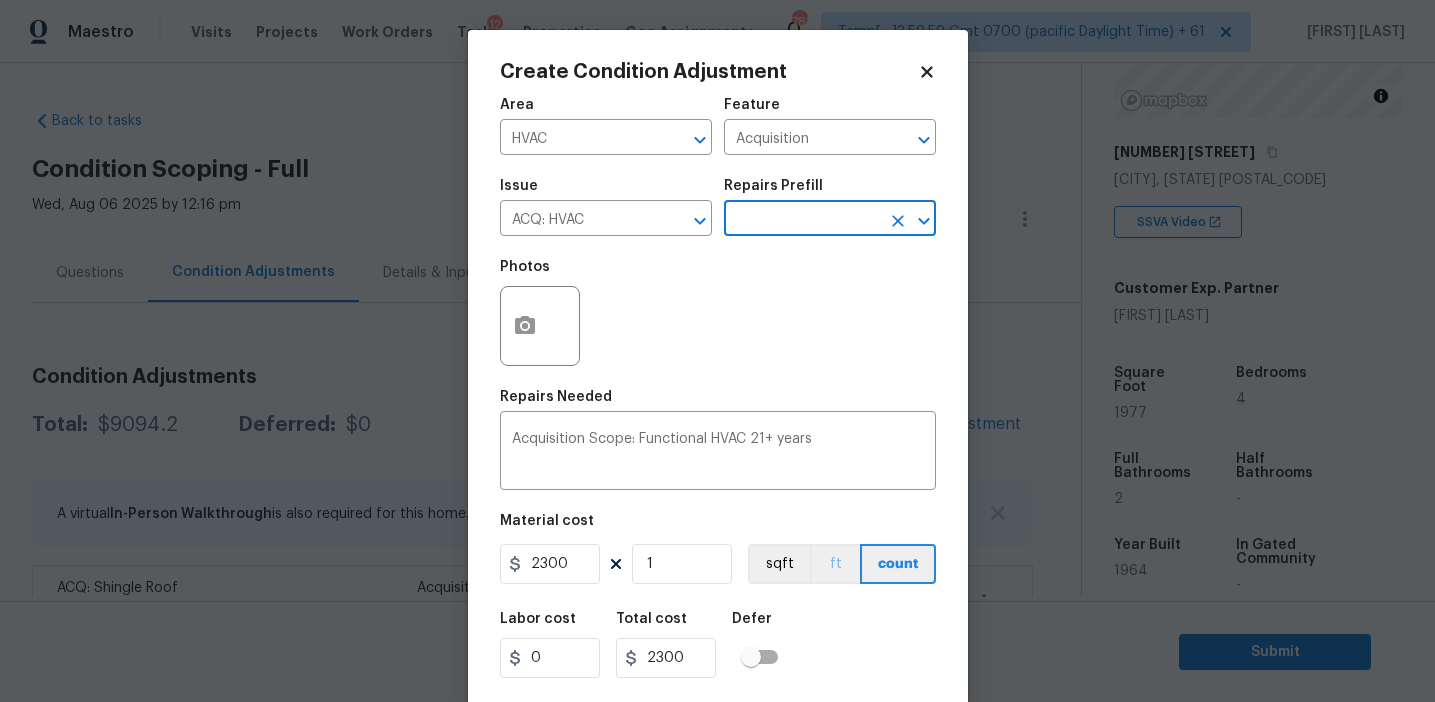 scroll, scrollTop: 45, scrollLeft: 0, axis: vertical 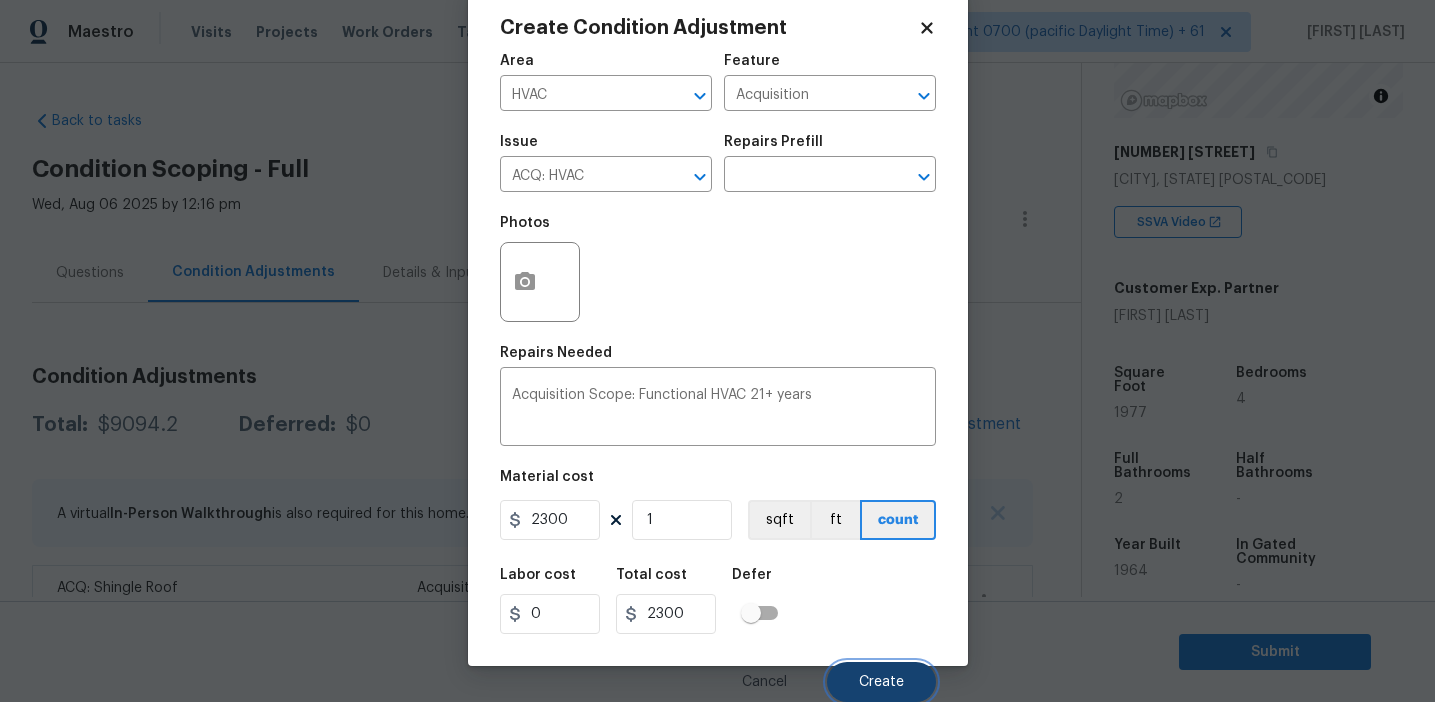 click on "Create" at bounding box center (881, 682) 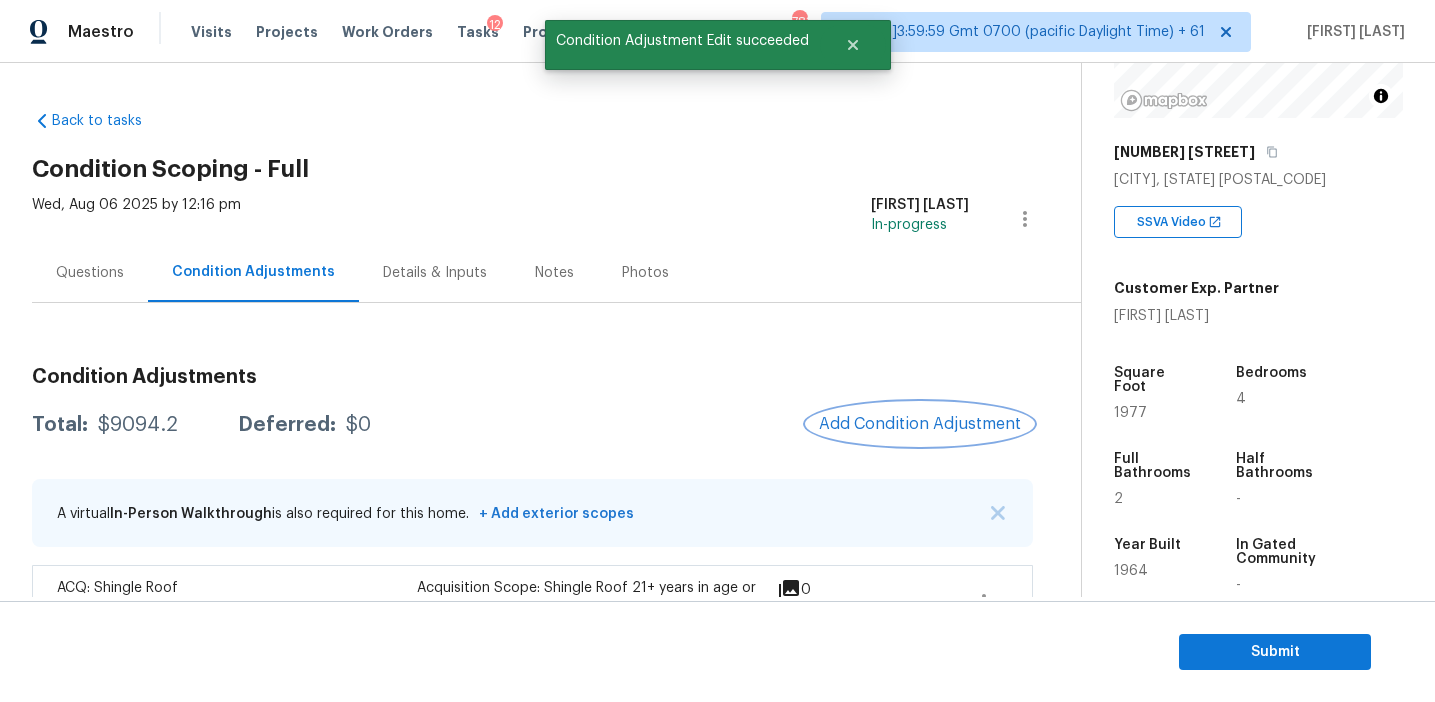 scroll, scrollTop: 0, scrollLeft: 0, axis: both 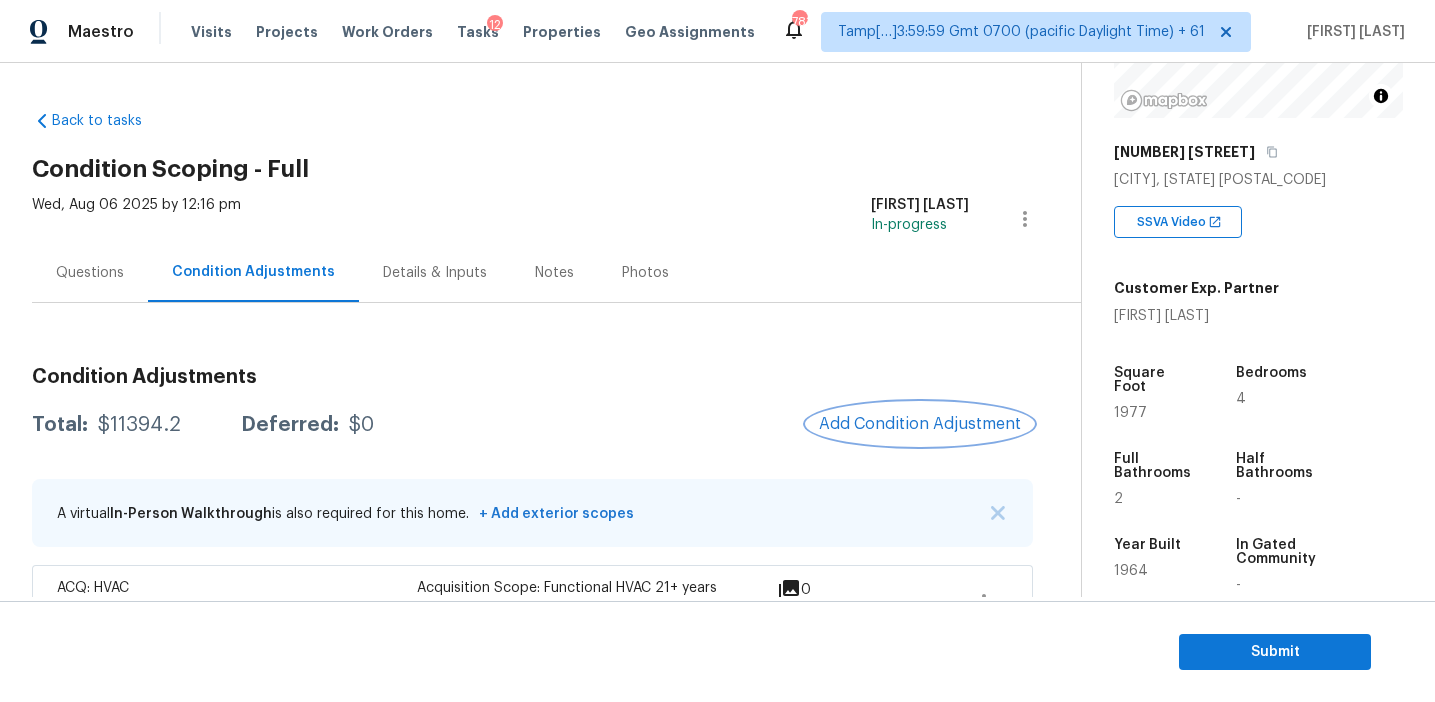 click on "Add Condition Adjustment" at bounding box center (920, 424) 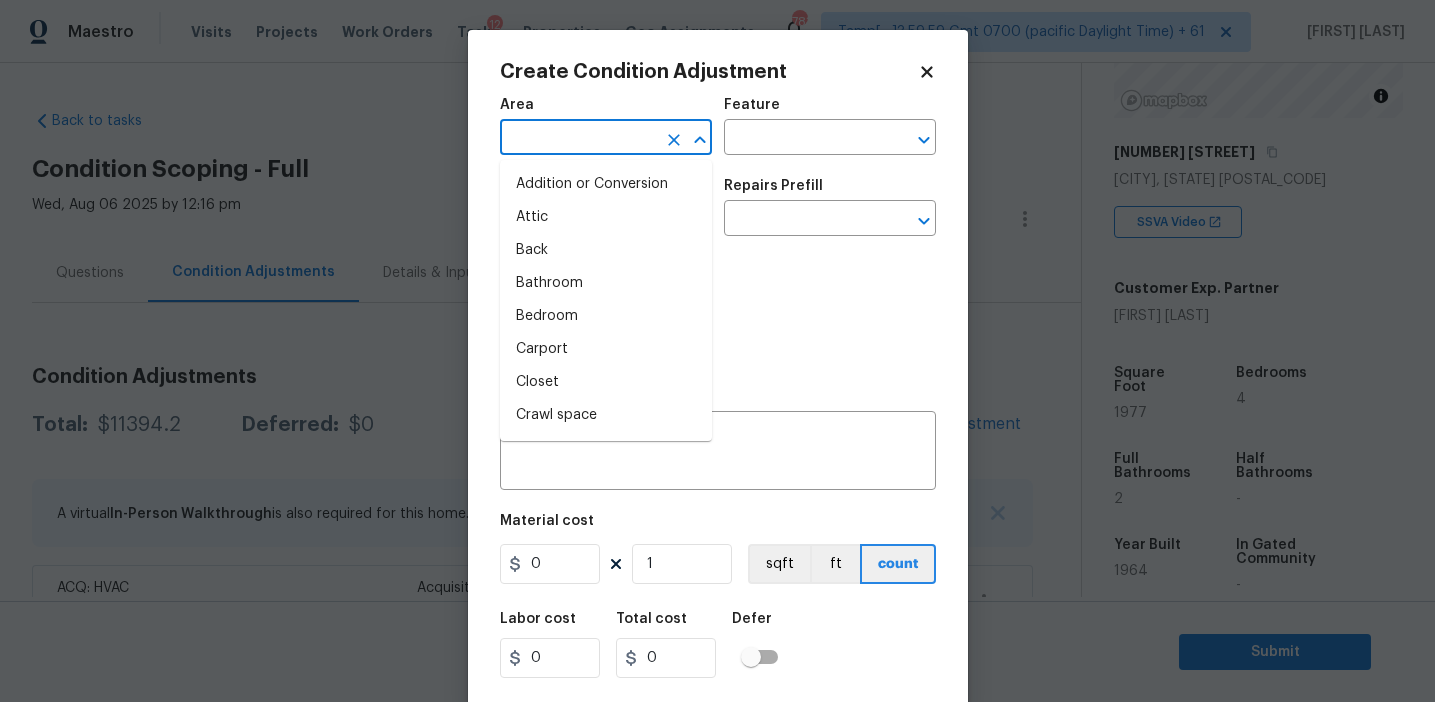 click at bounding box center [578, 139] 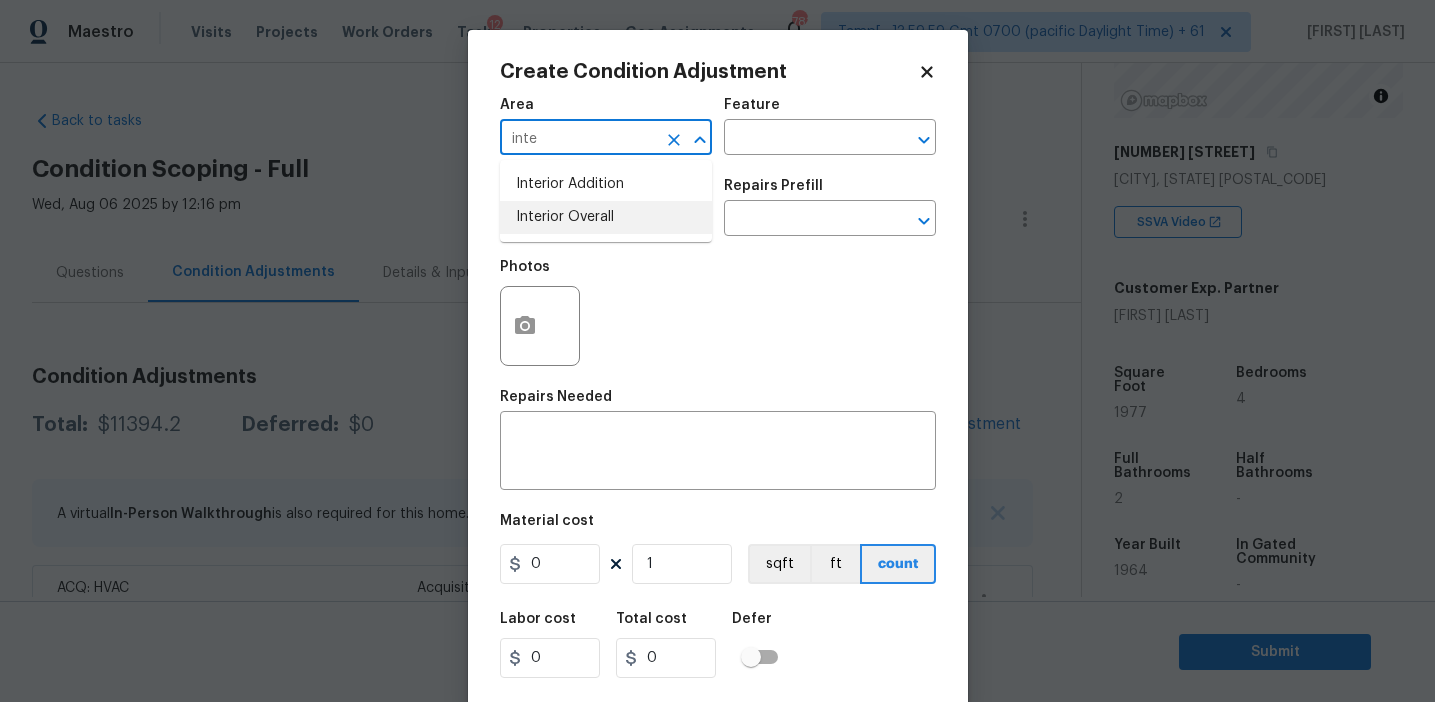 click on "Interior Overall" at bounding box center (606, 217) 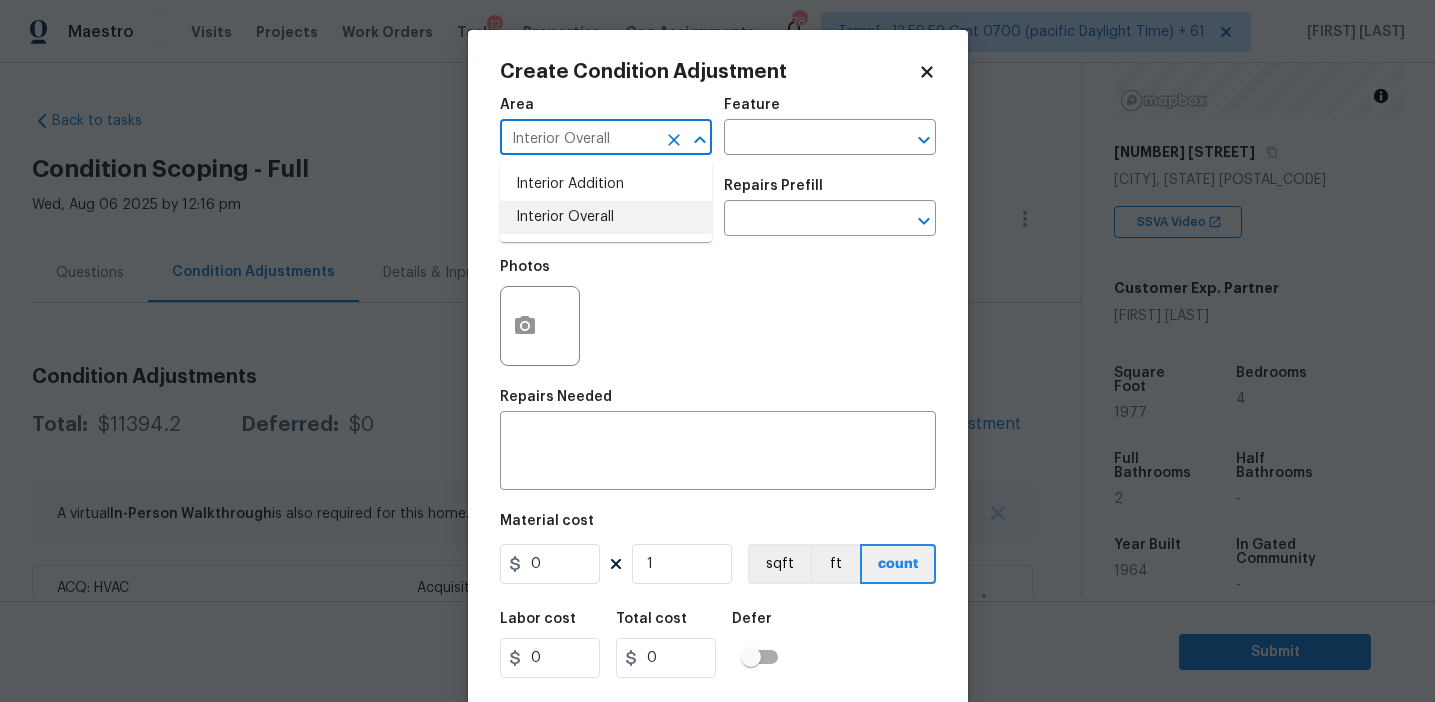 type on "Interior Overall" 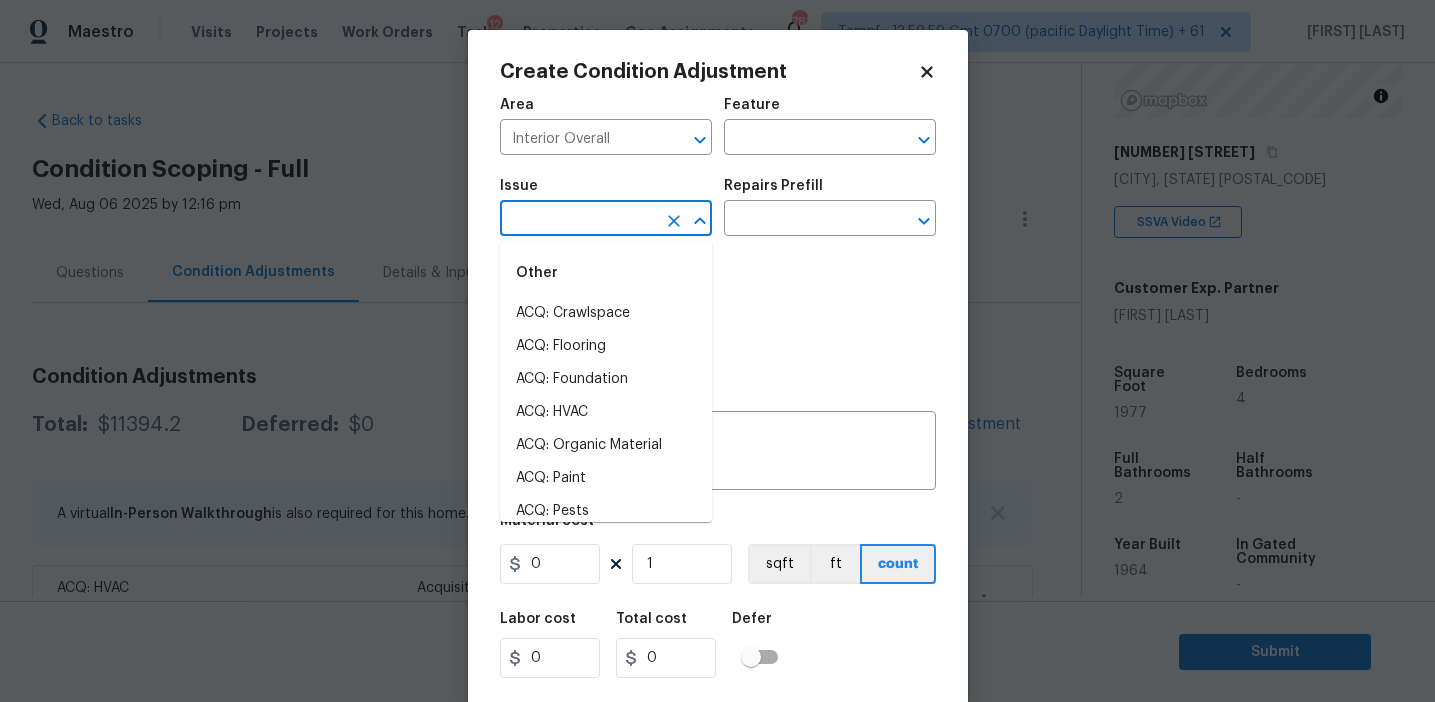 click at bounding box center (578, 220) 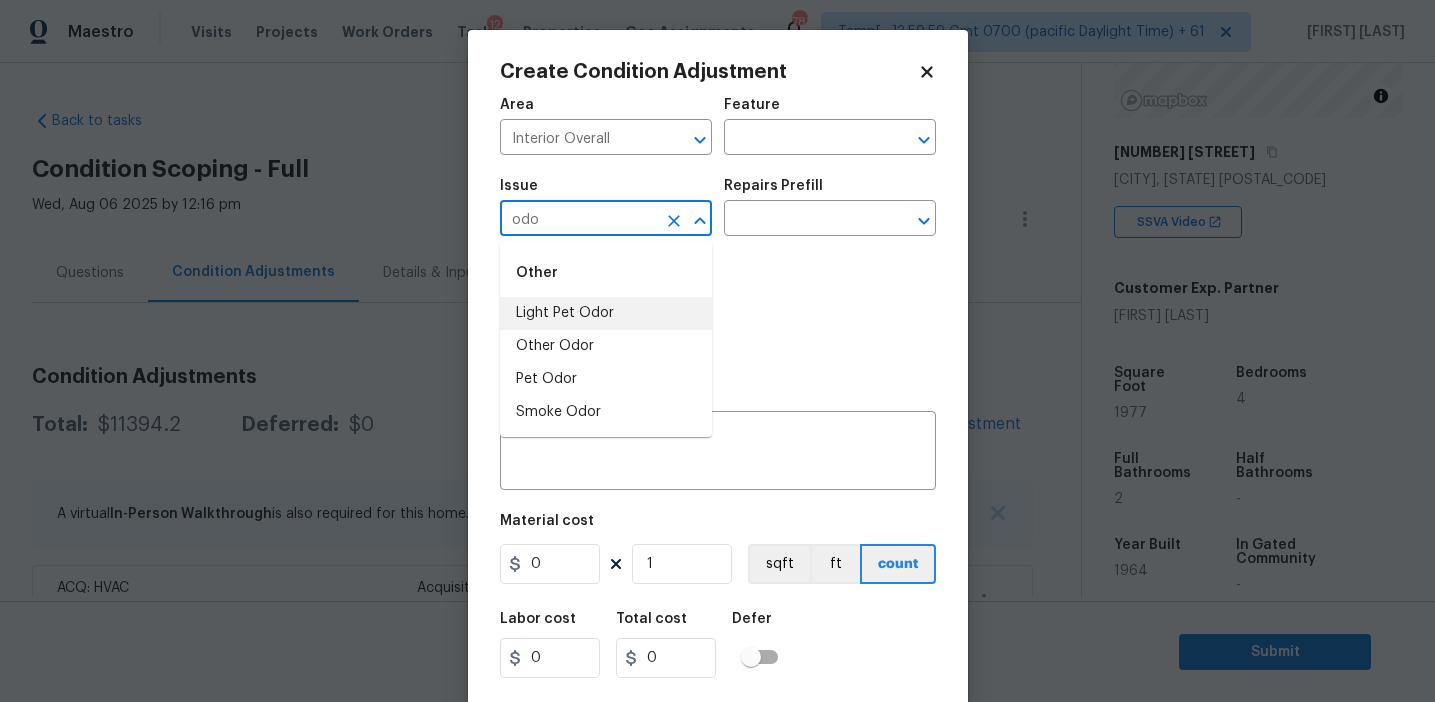 click on "Light Pet Odor" at bounding box center (606, 313) 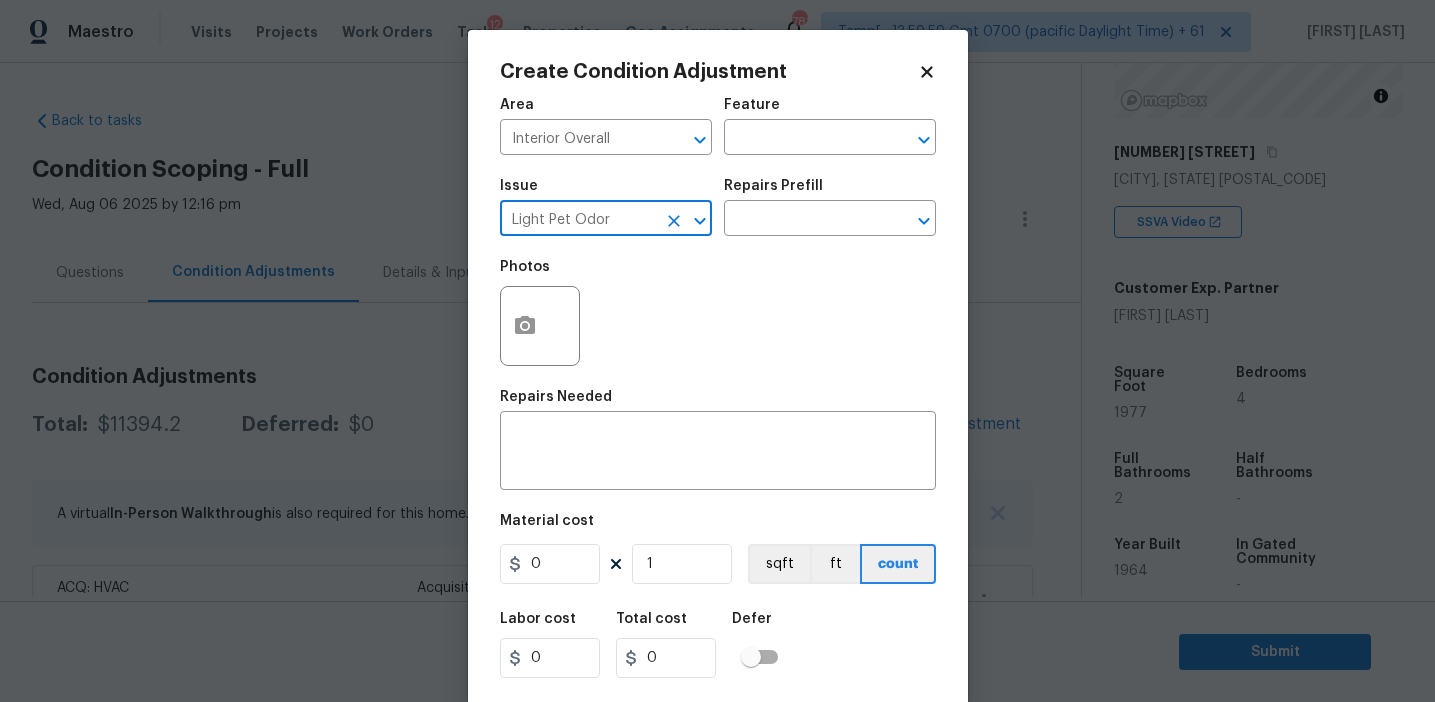 type on "Light Pet Odor" 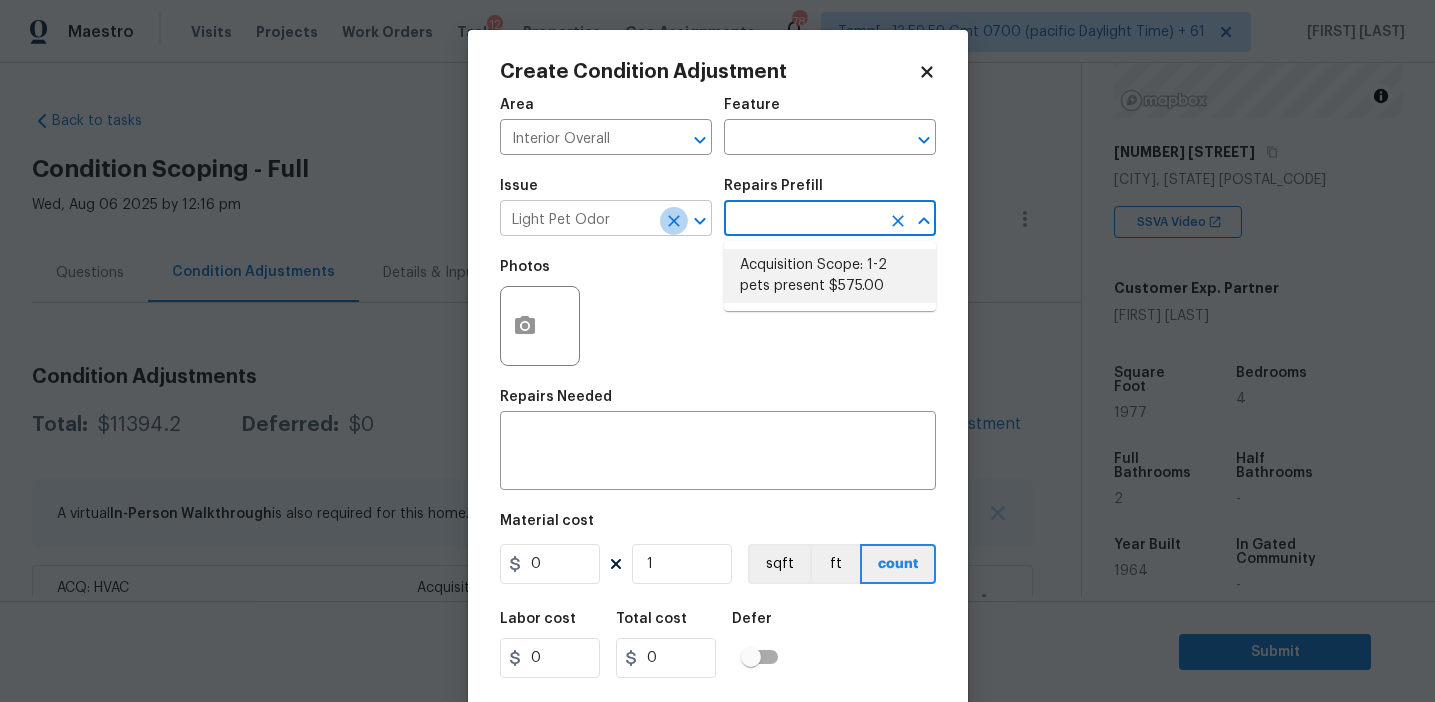 click 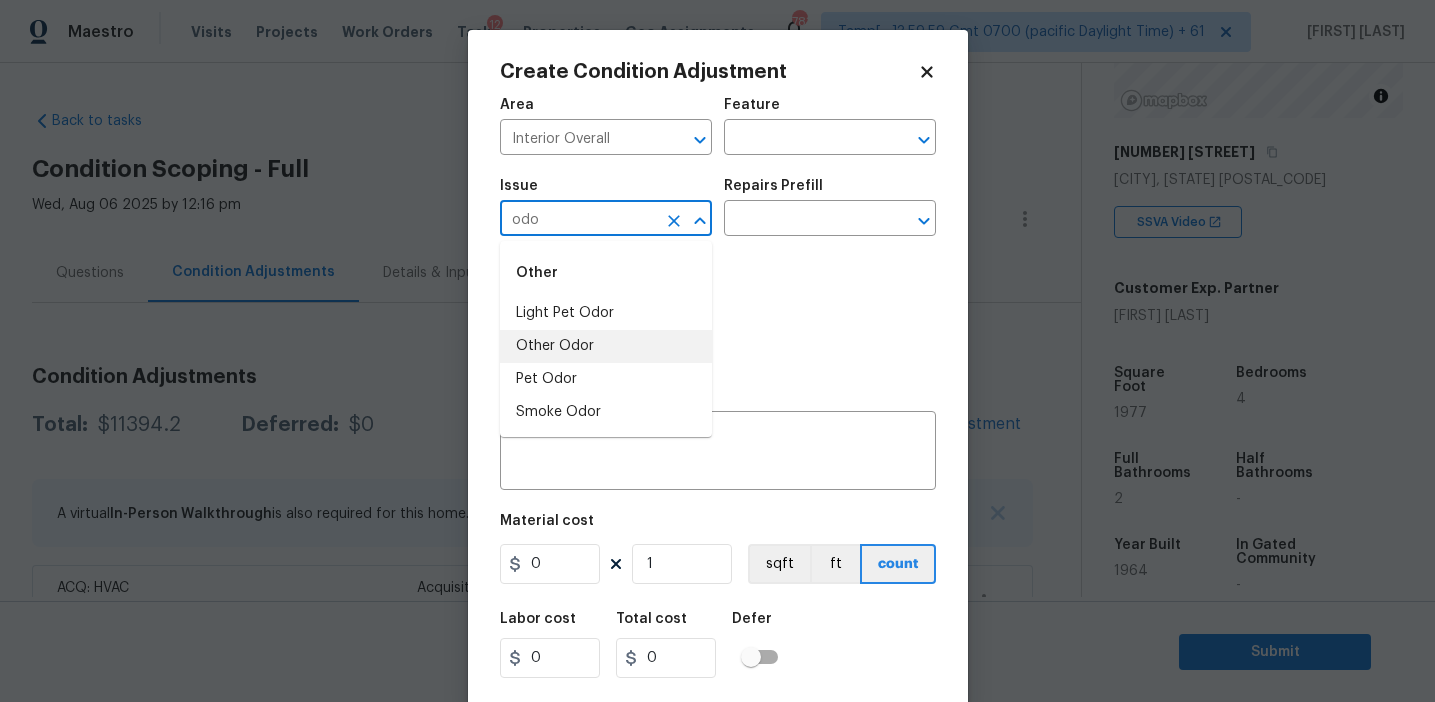 click on "Other Odor" at bounding box center (606, 346) 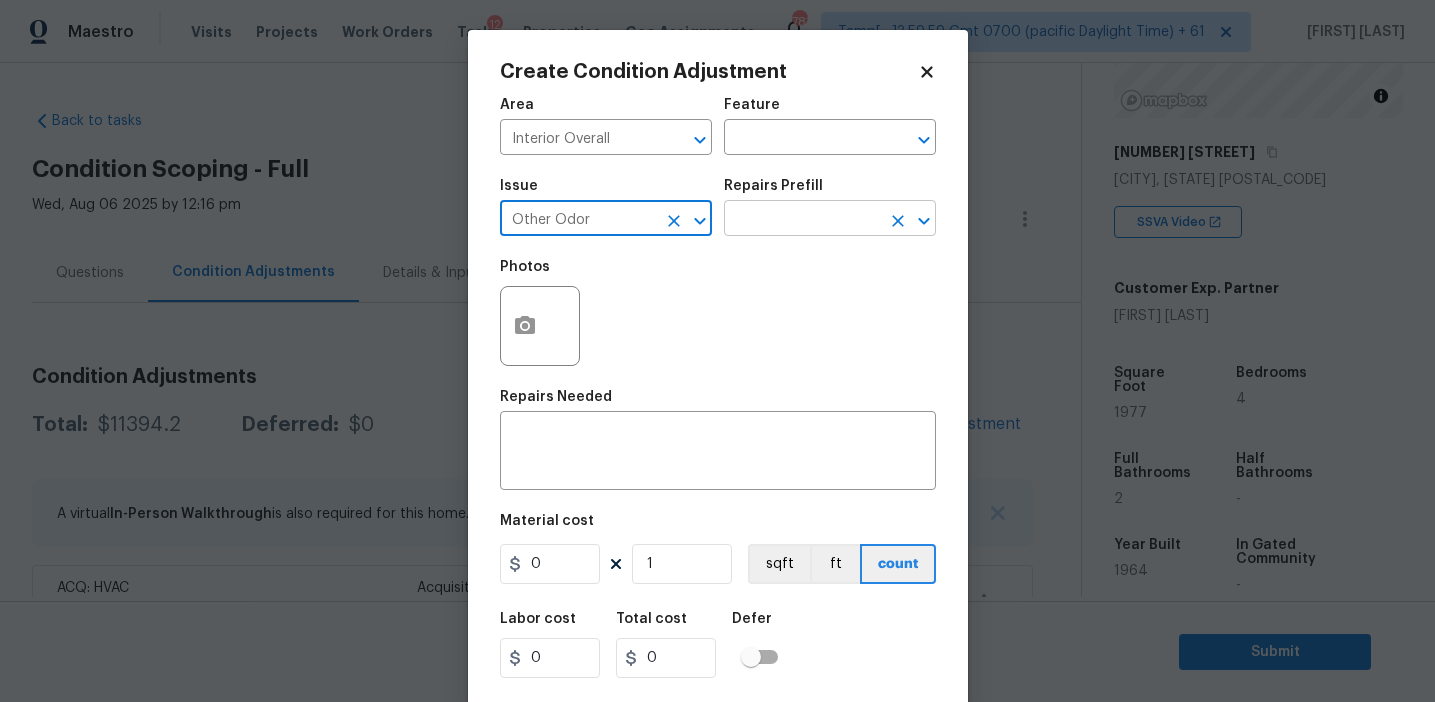 type on "Other Odor" 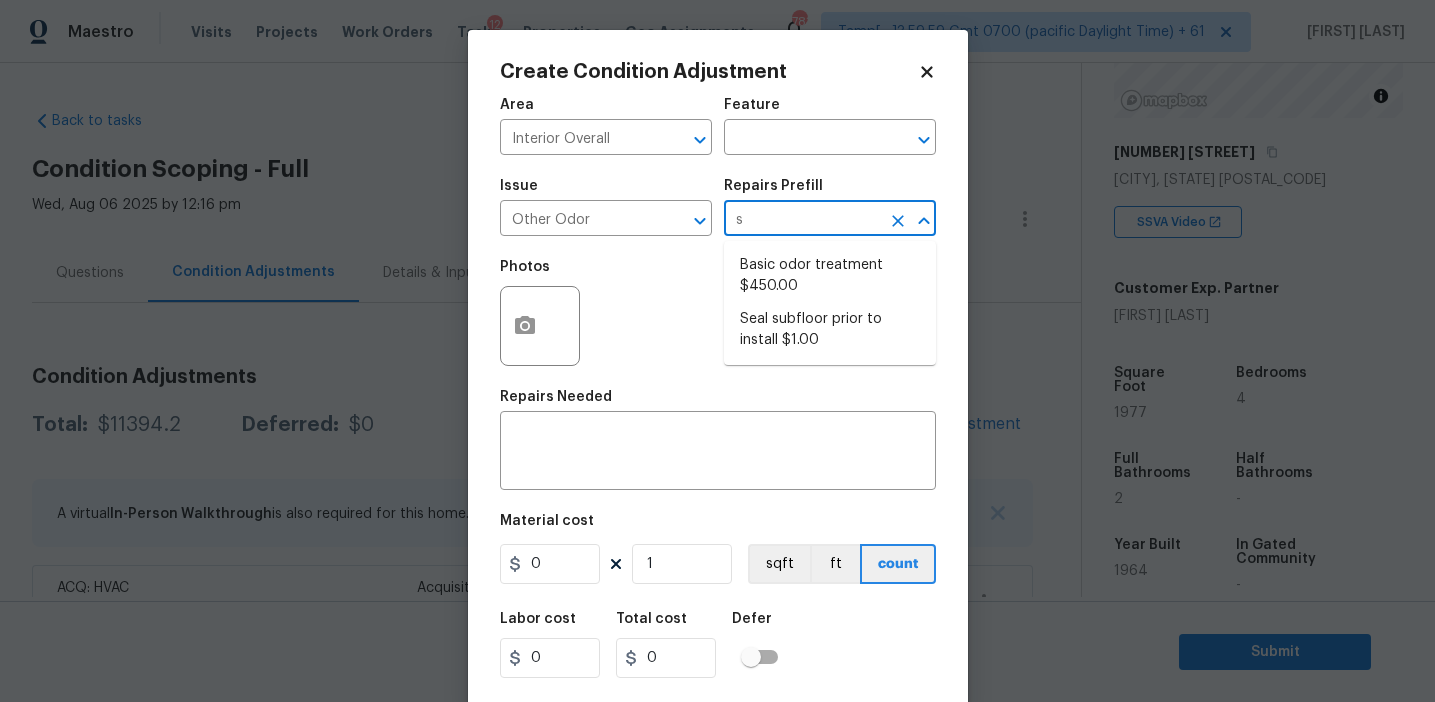 type on "se" 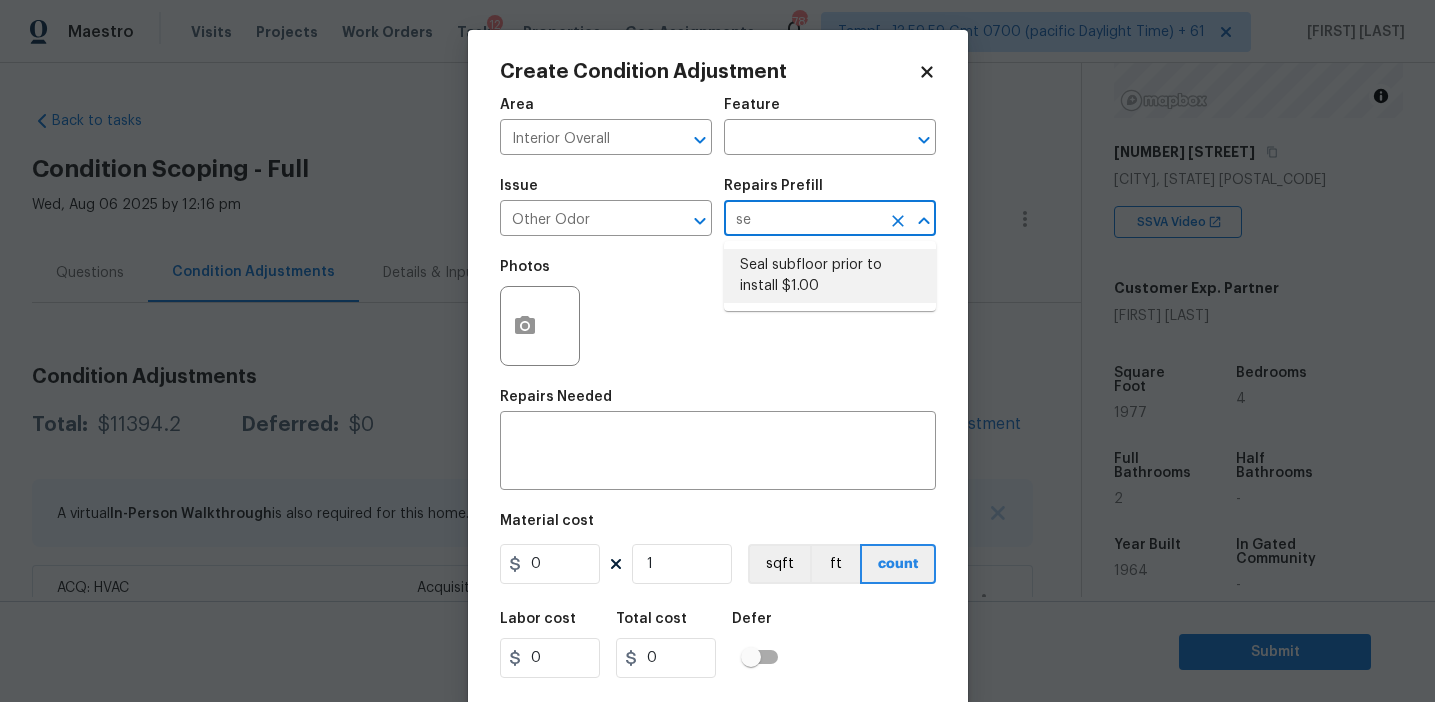 click on "Seal subfloor prior to install $1.00" at bounding box center [830, 276] 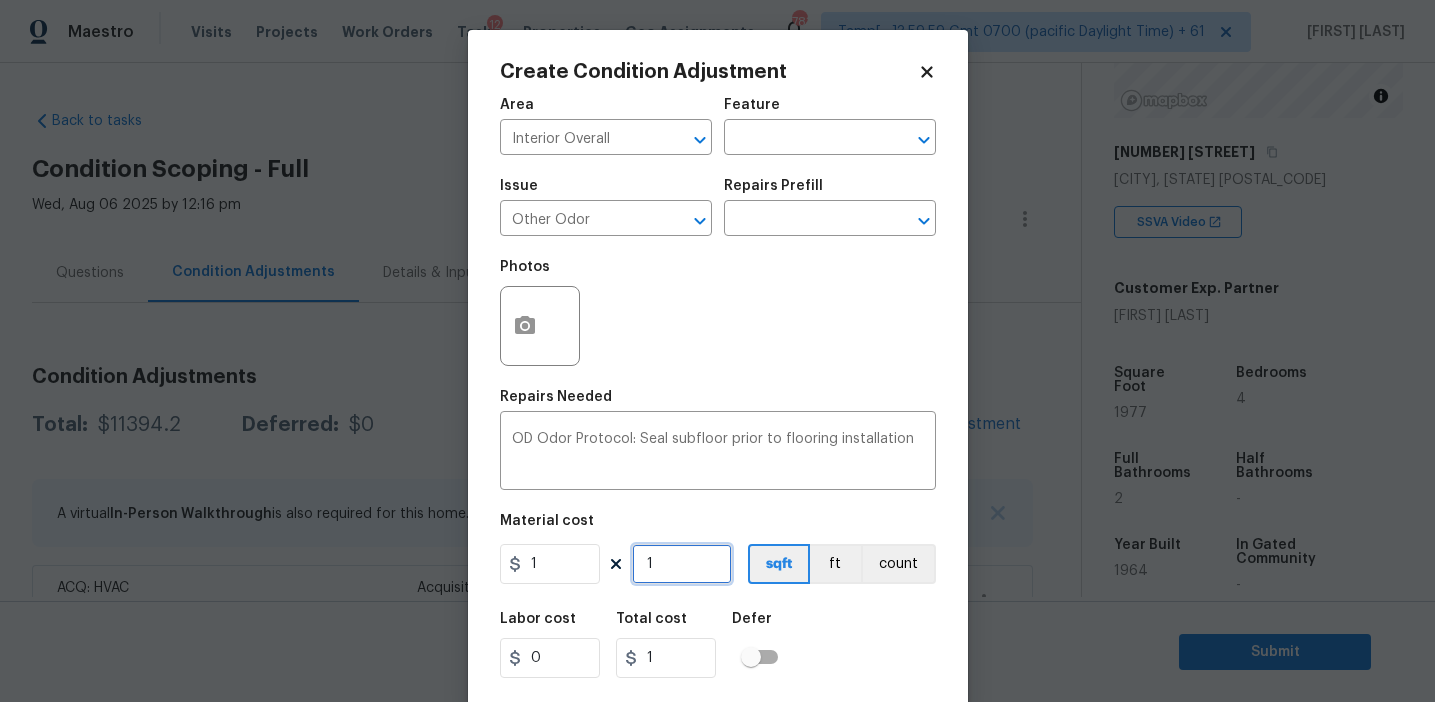 click on "1" at bounding box center [682, 564] 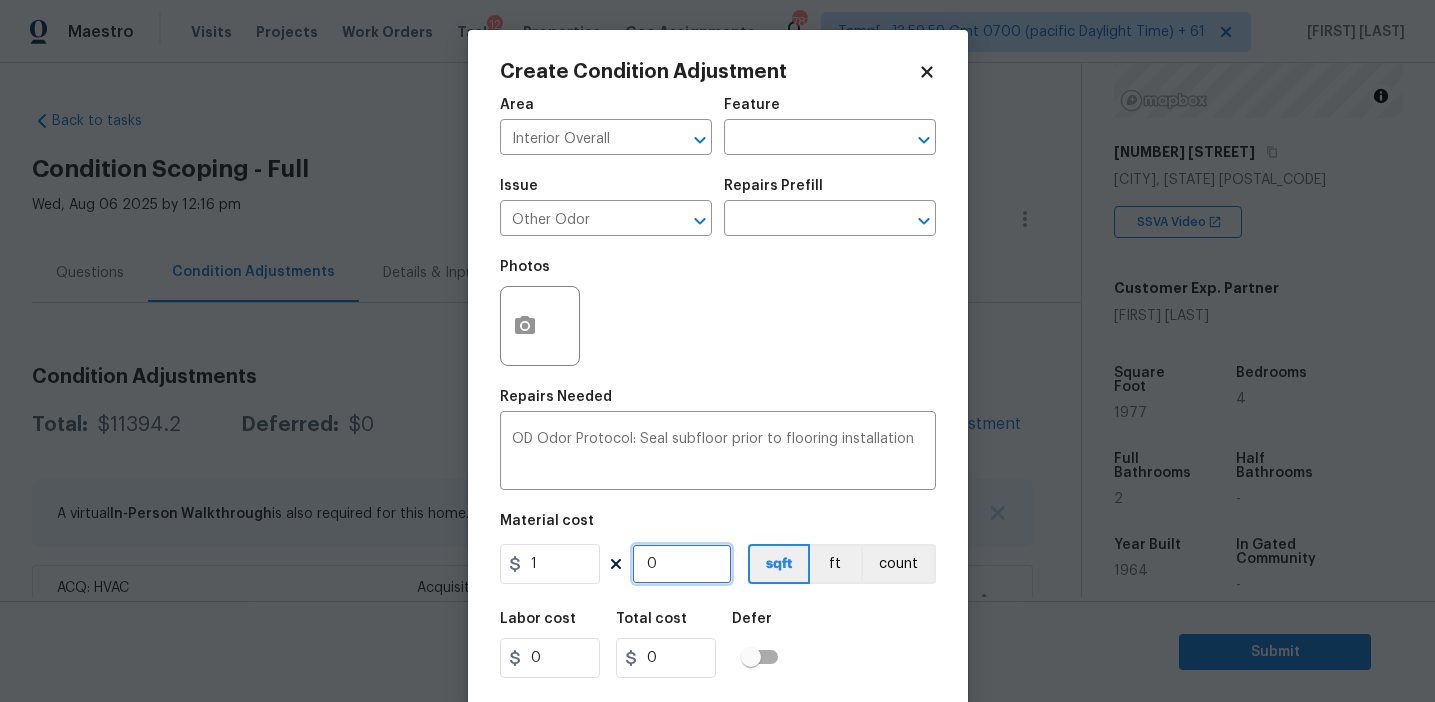 paste on "1977" 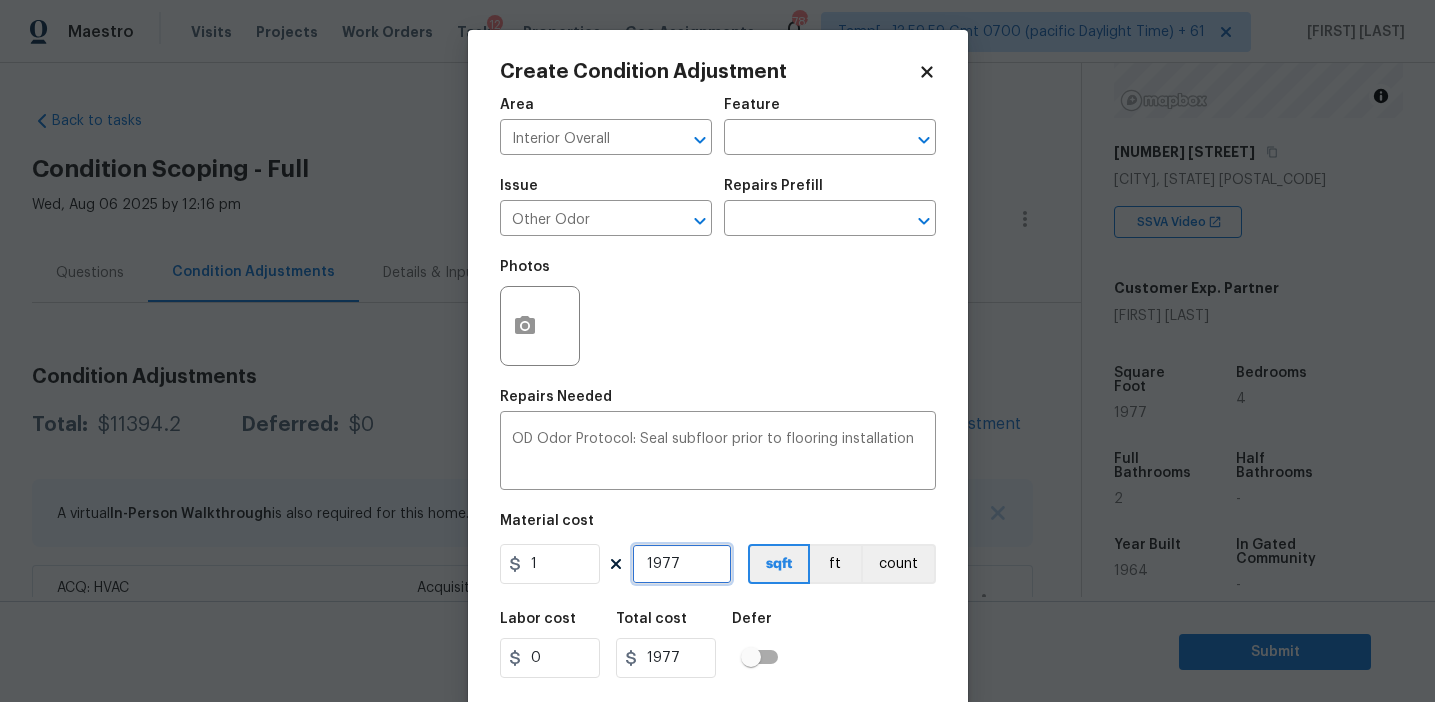type on "1977" 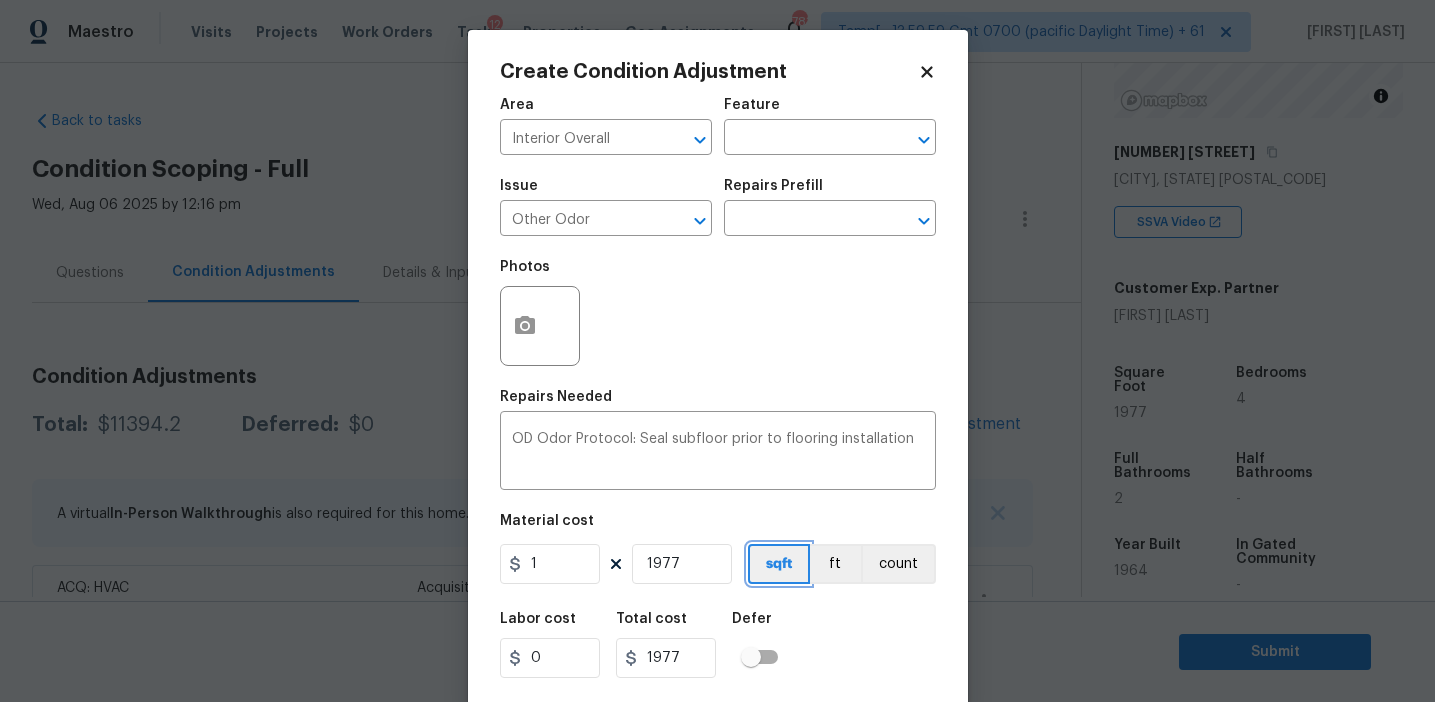 type 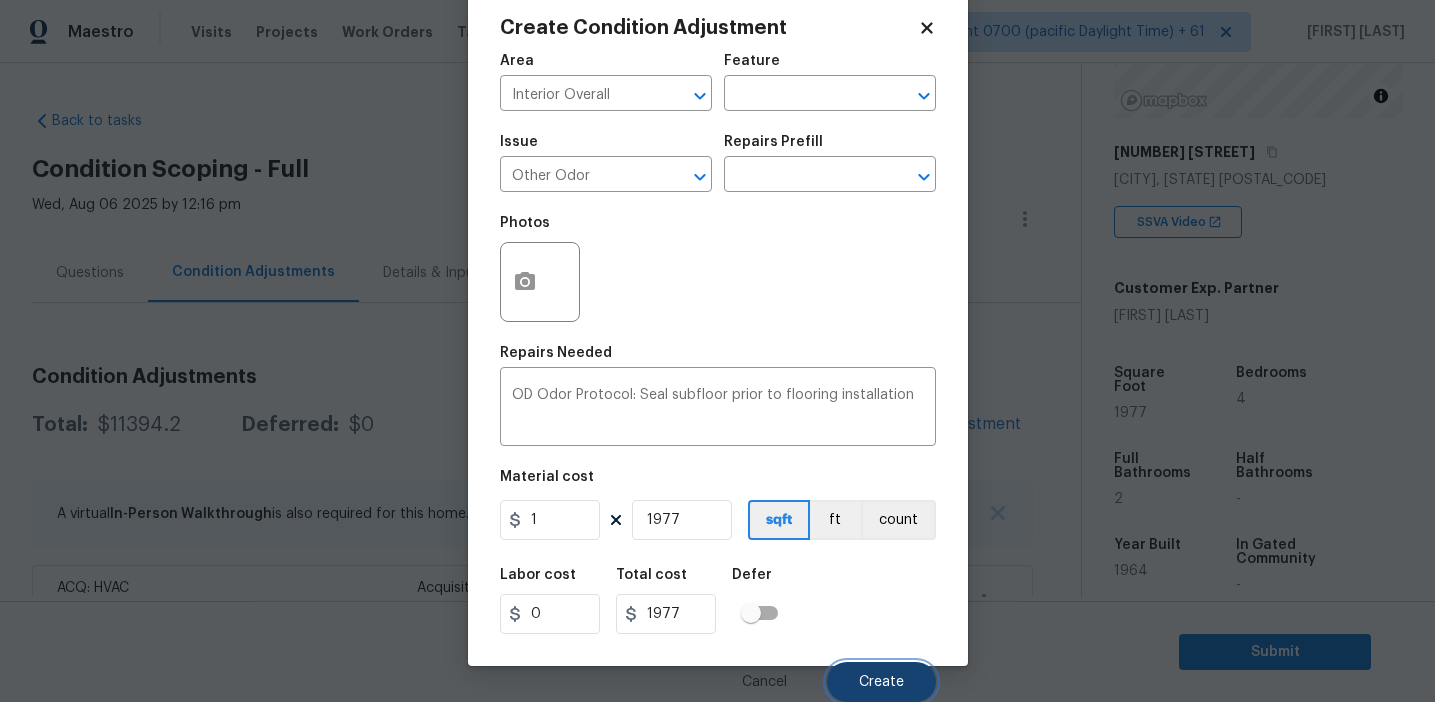click on "Create" at bounding box center [881, 682] 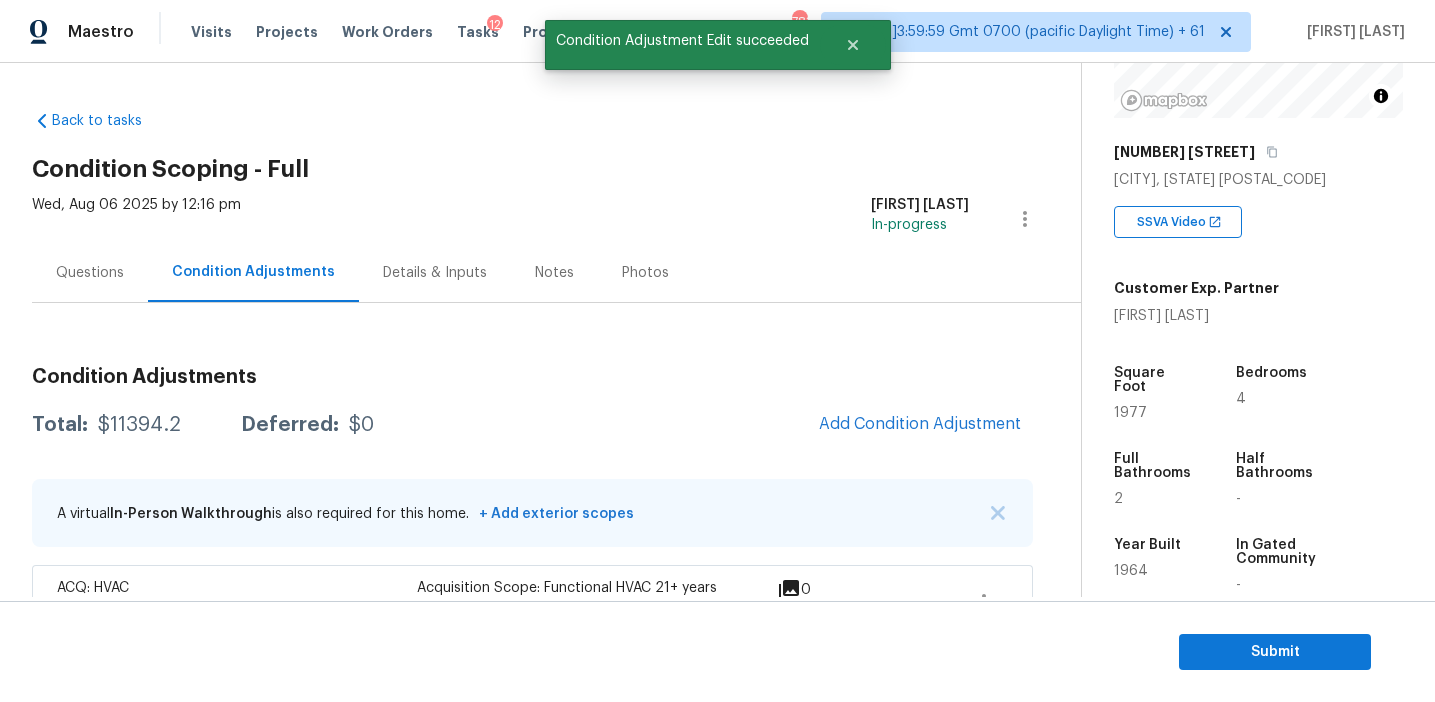 scroll, scrollTop: 38, scrollLeft: 0, axis: vertical 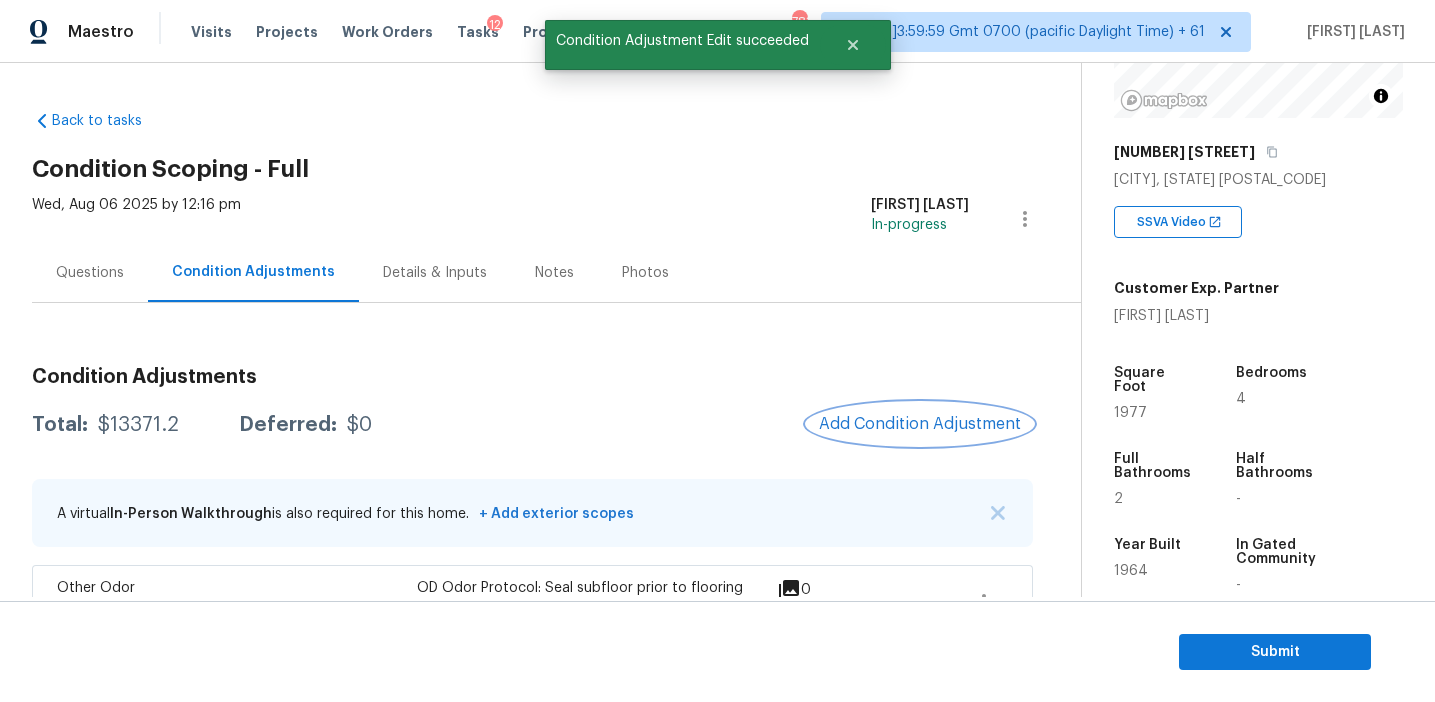 click on "Add Condition Adjustment" at bounding box center (920, 424) 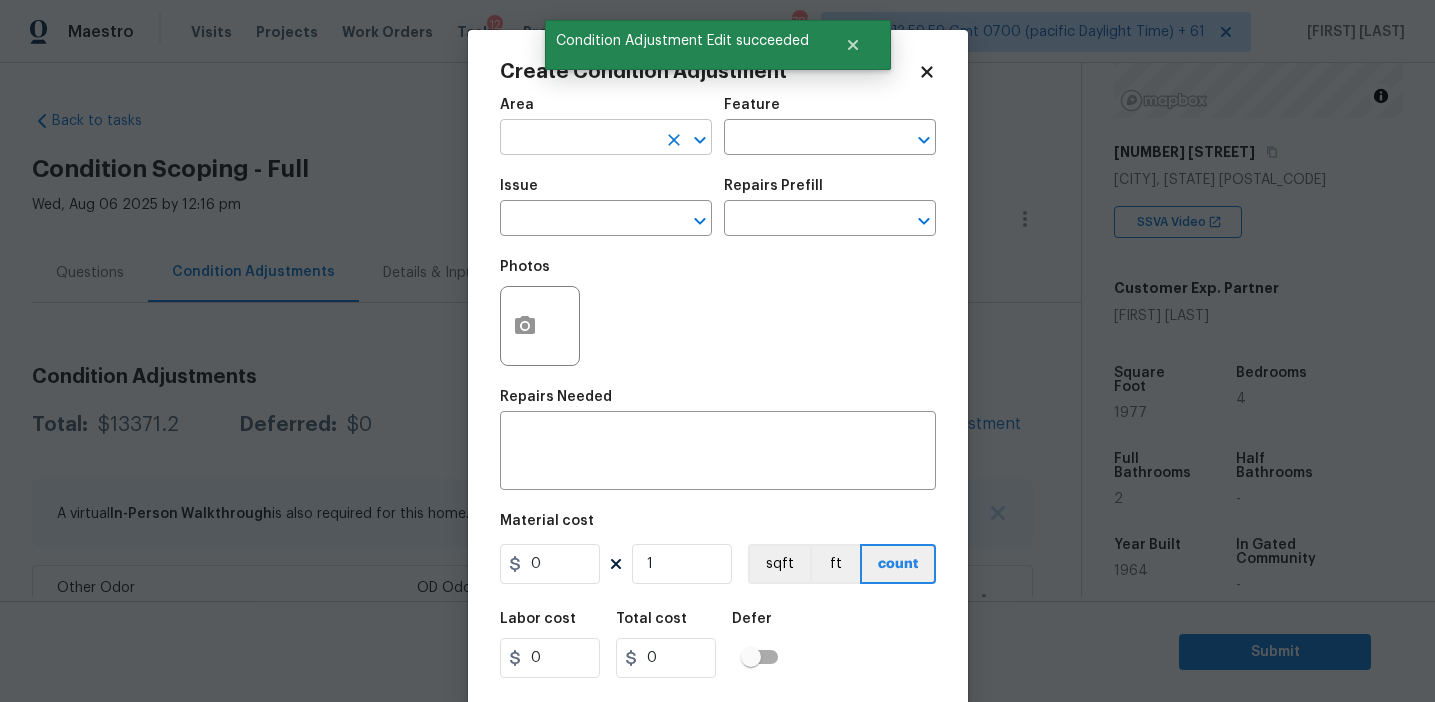 click at bounding box center [578, 139] 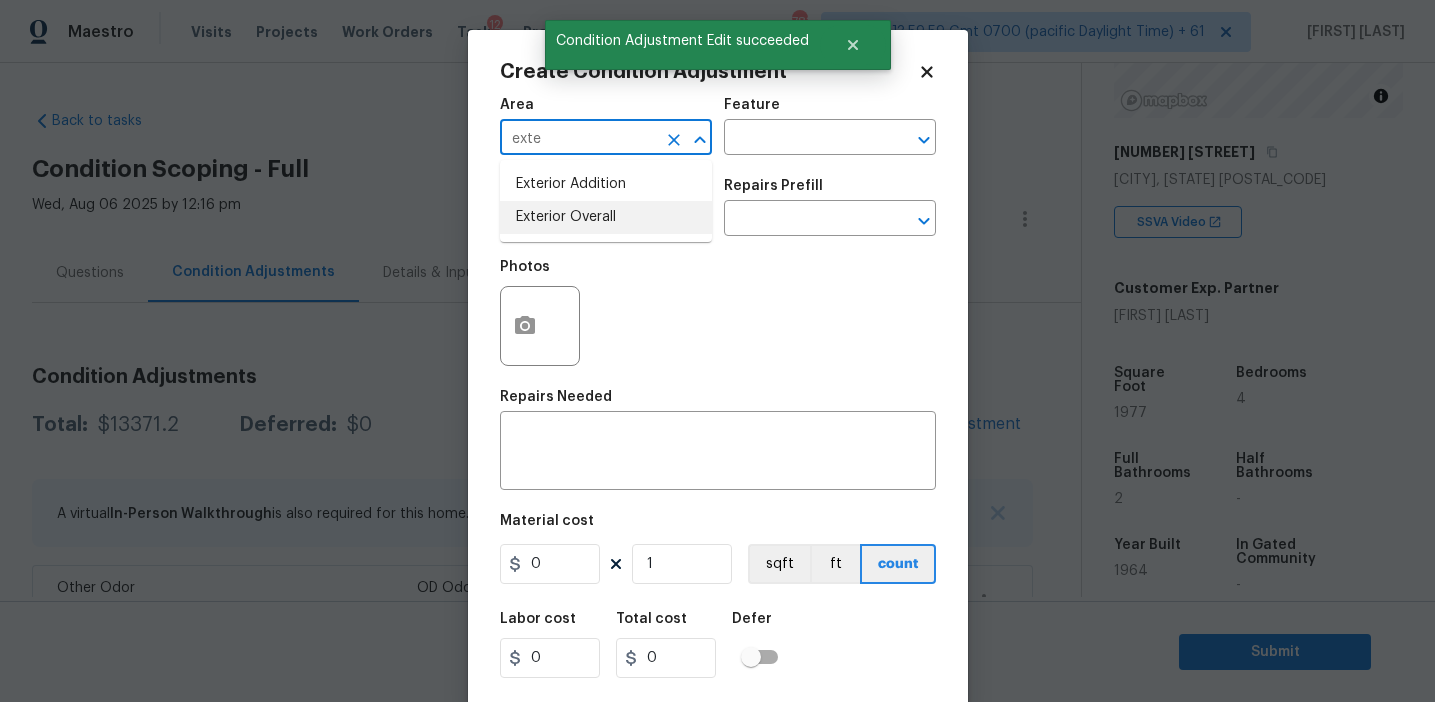 click on "Exterior Overall" at bounding box center (606, 217) 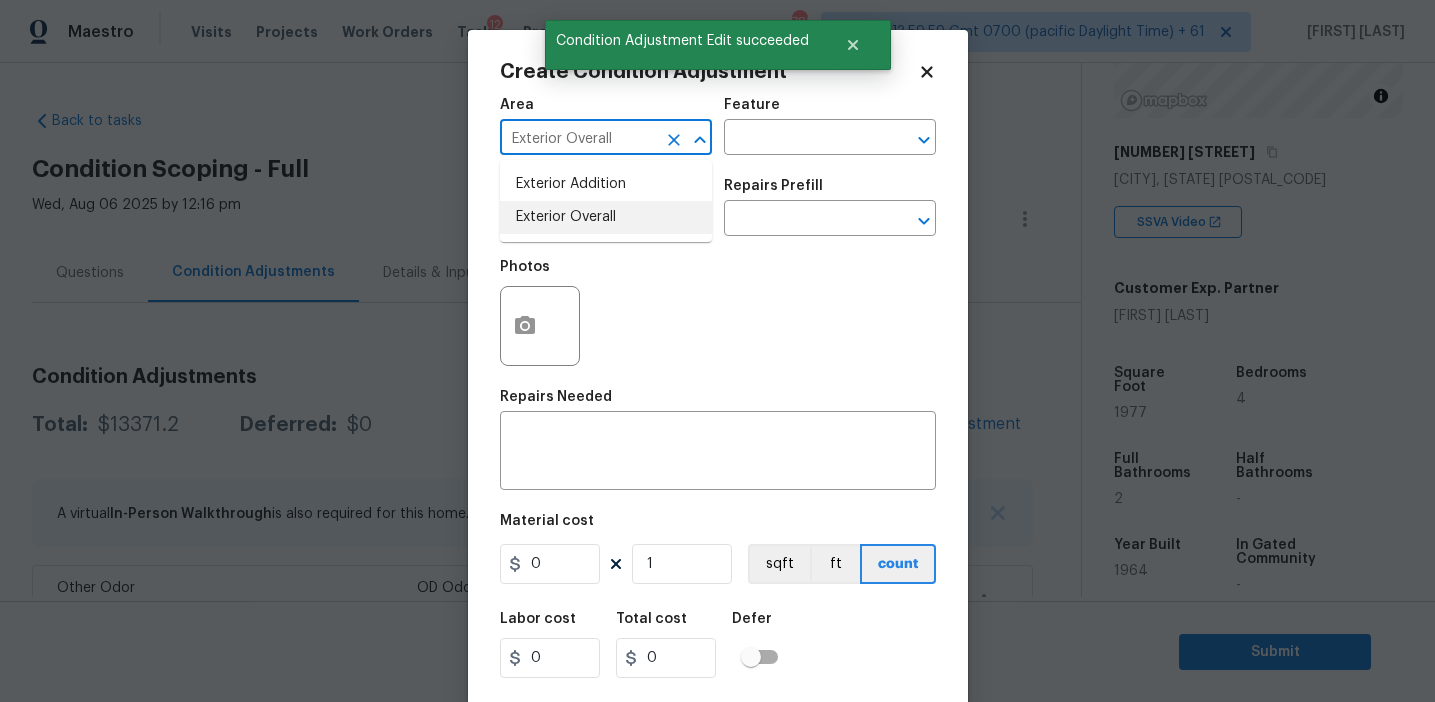 type on "Exterior Overall" 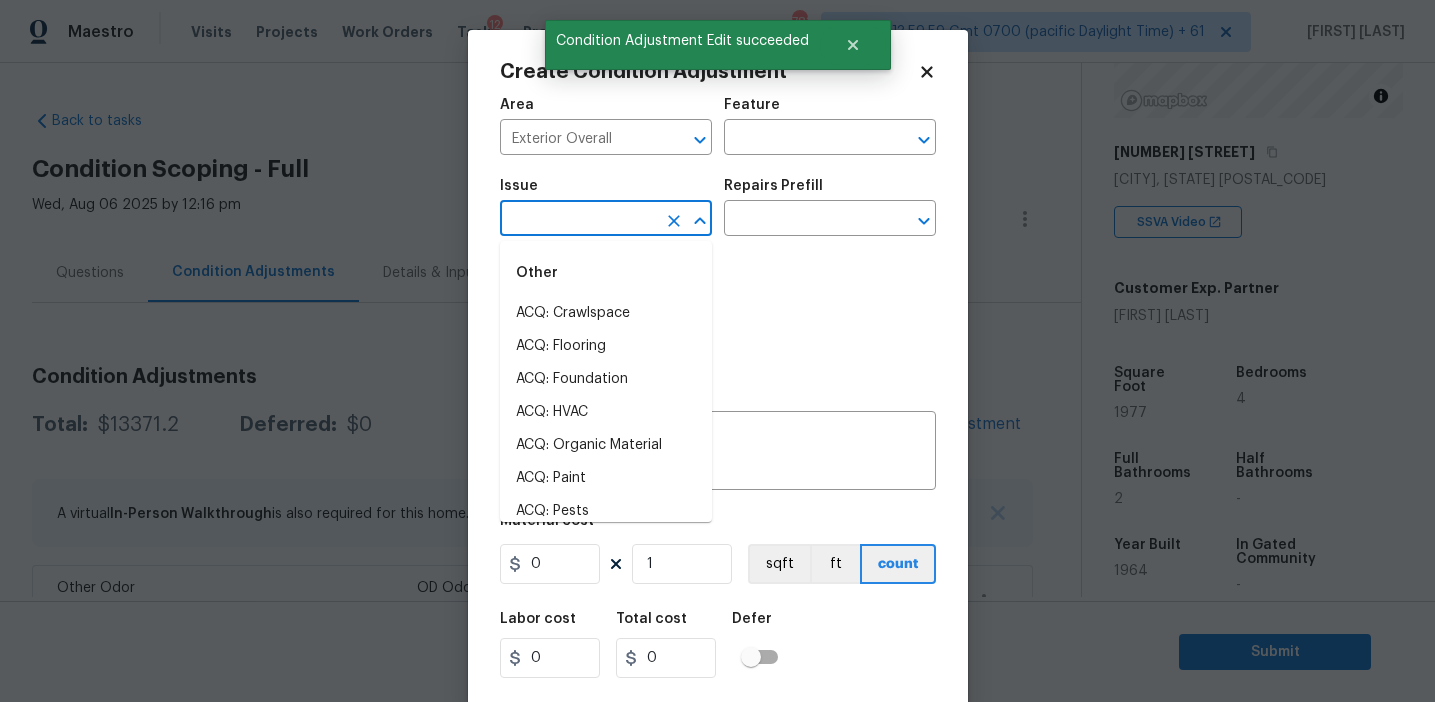 click at bounding box center (578, 220) 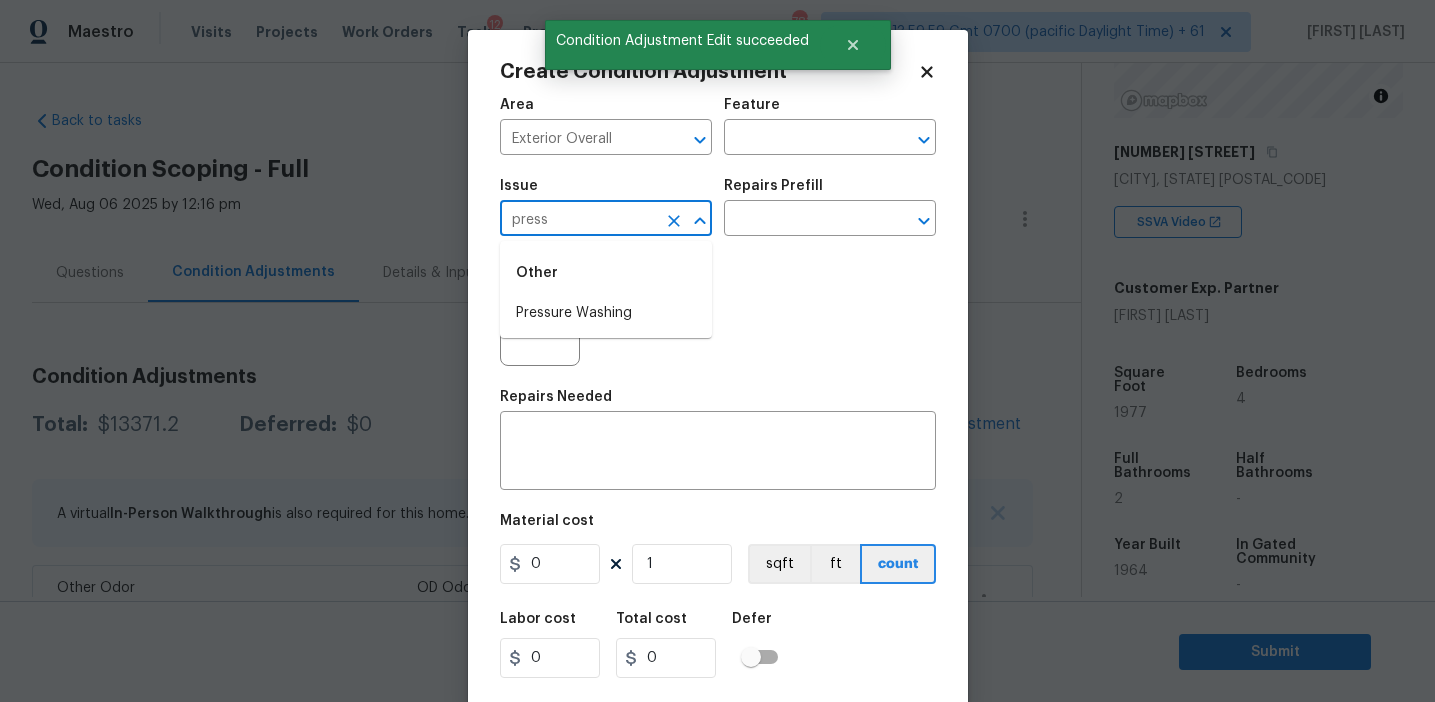 click on "Pressure Washing" at bounding box center [606, 313] 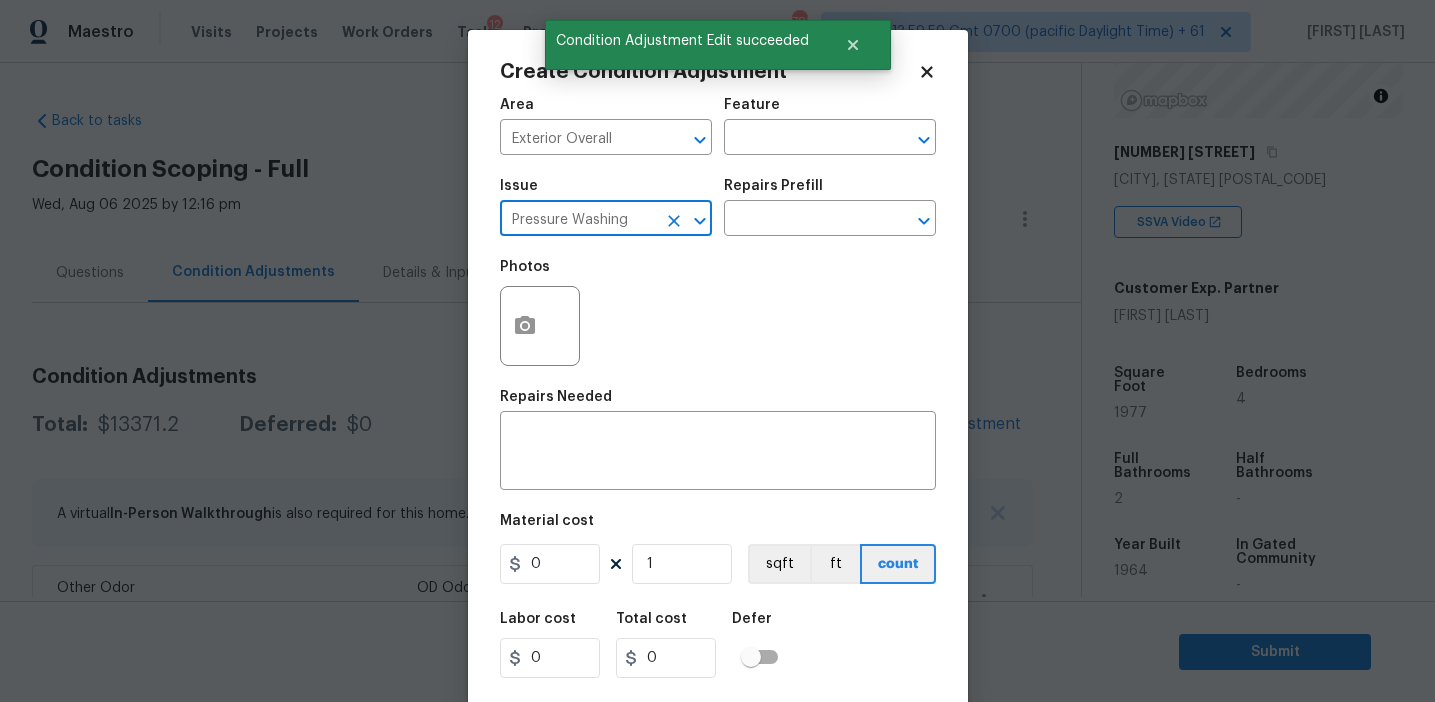 type on "Pressure Washing" 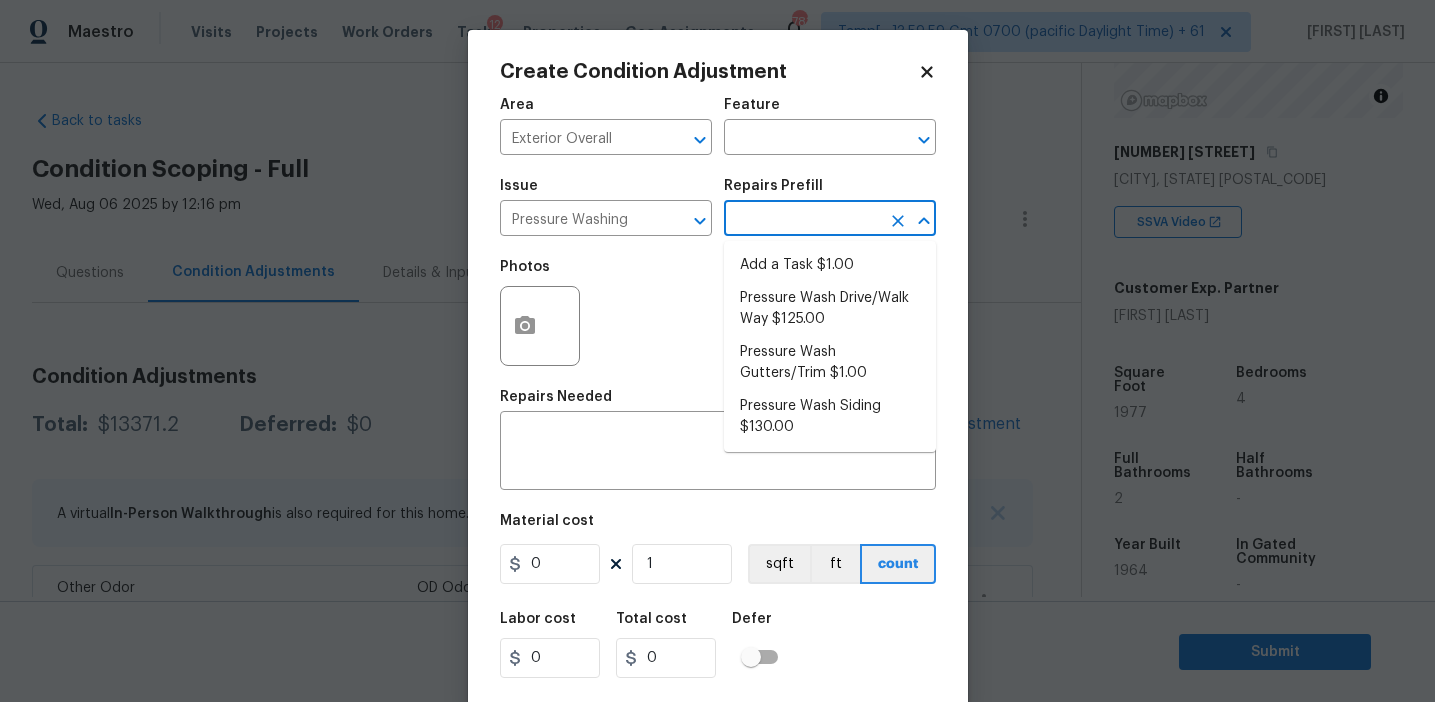 click on "Pressure Wash Siding $130.00" at bounding box center [830, 417] 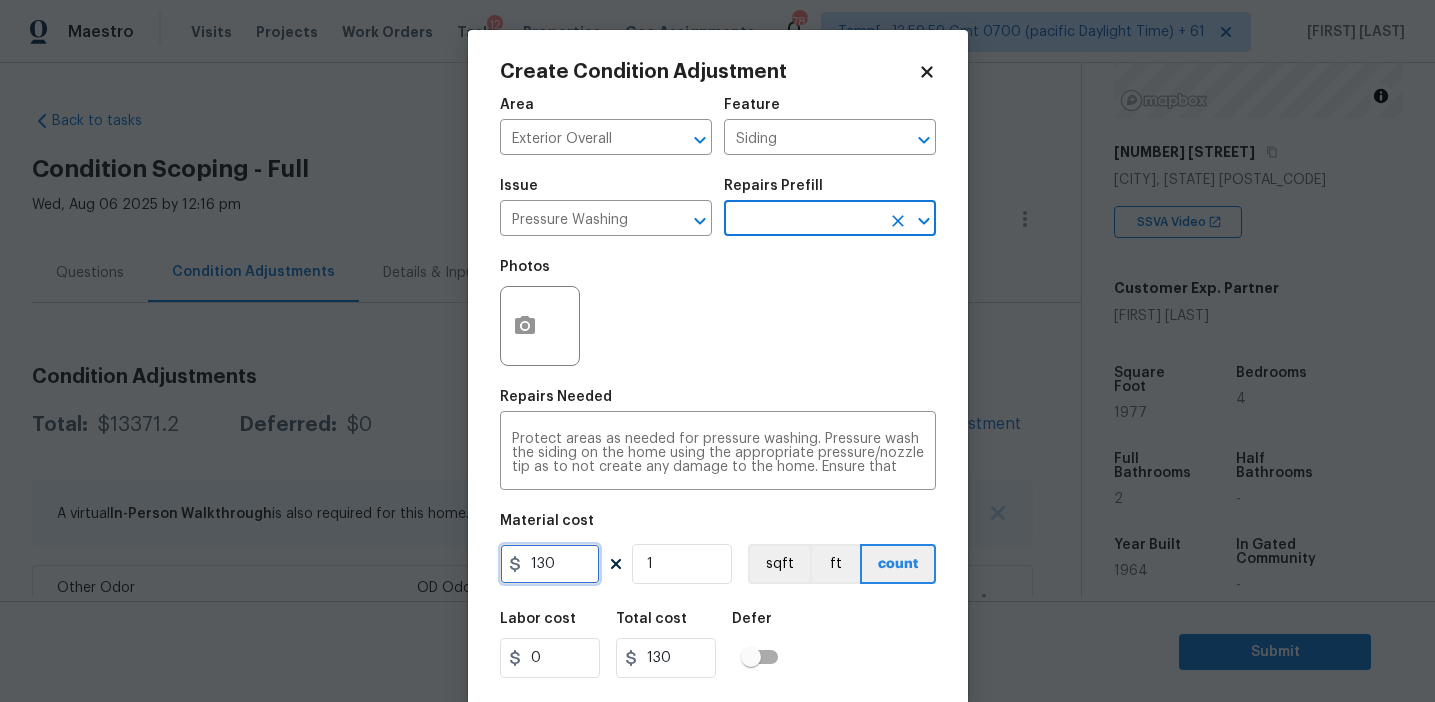 click on "130" at bounding box center [550, 564] 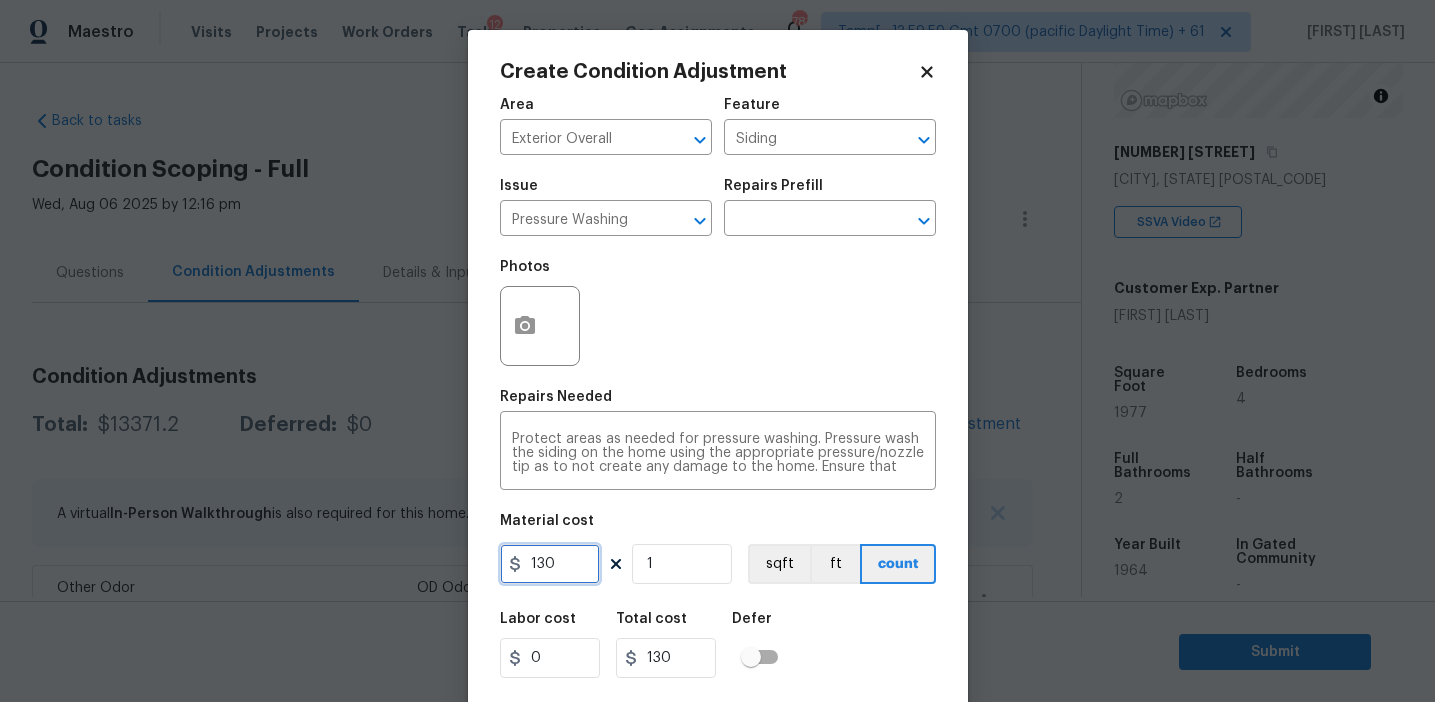click on "130" at bounding box center (550, 564) 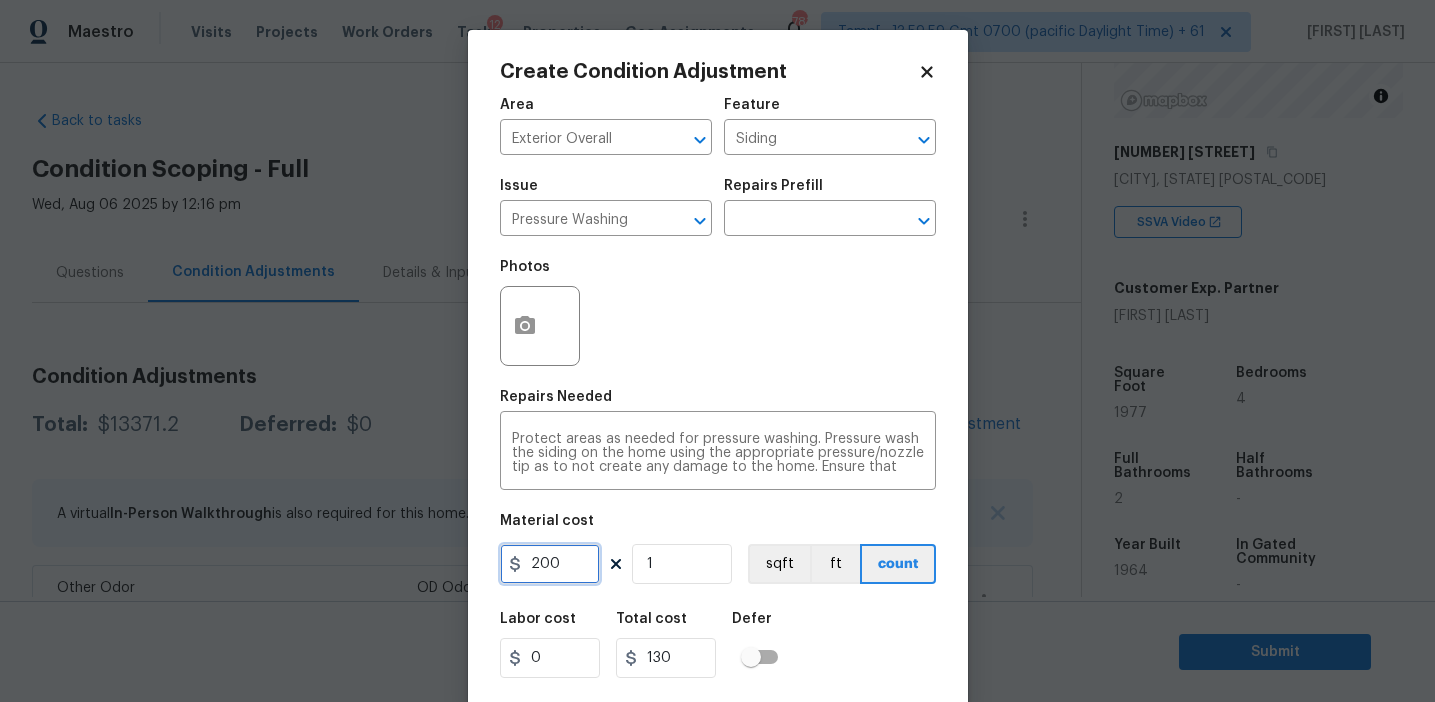 type on "200" 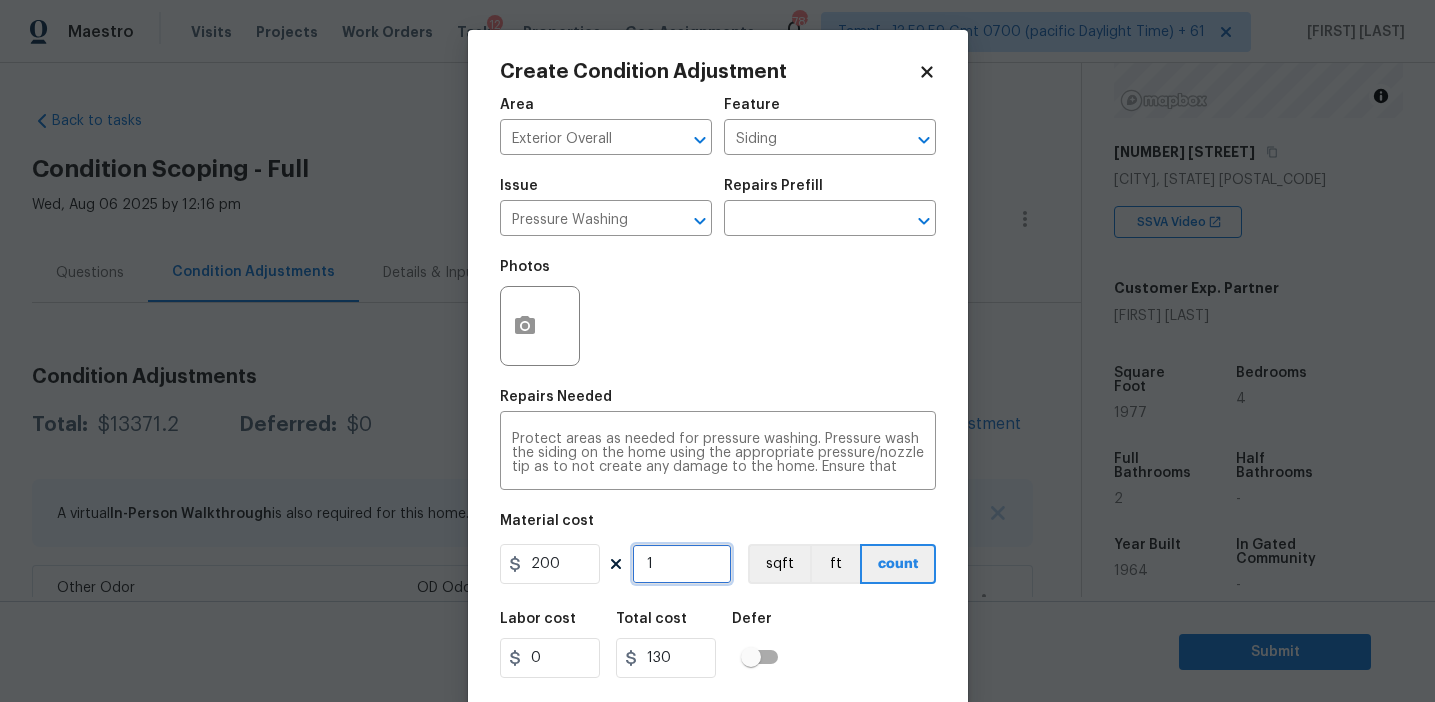 type on "200" 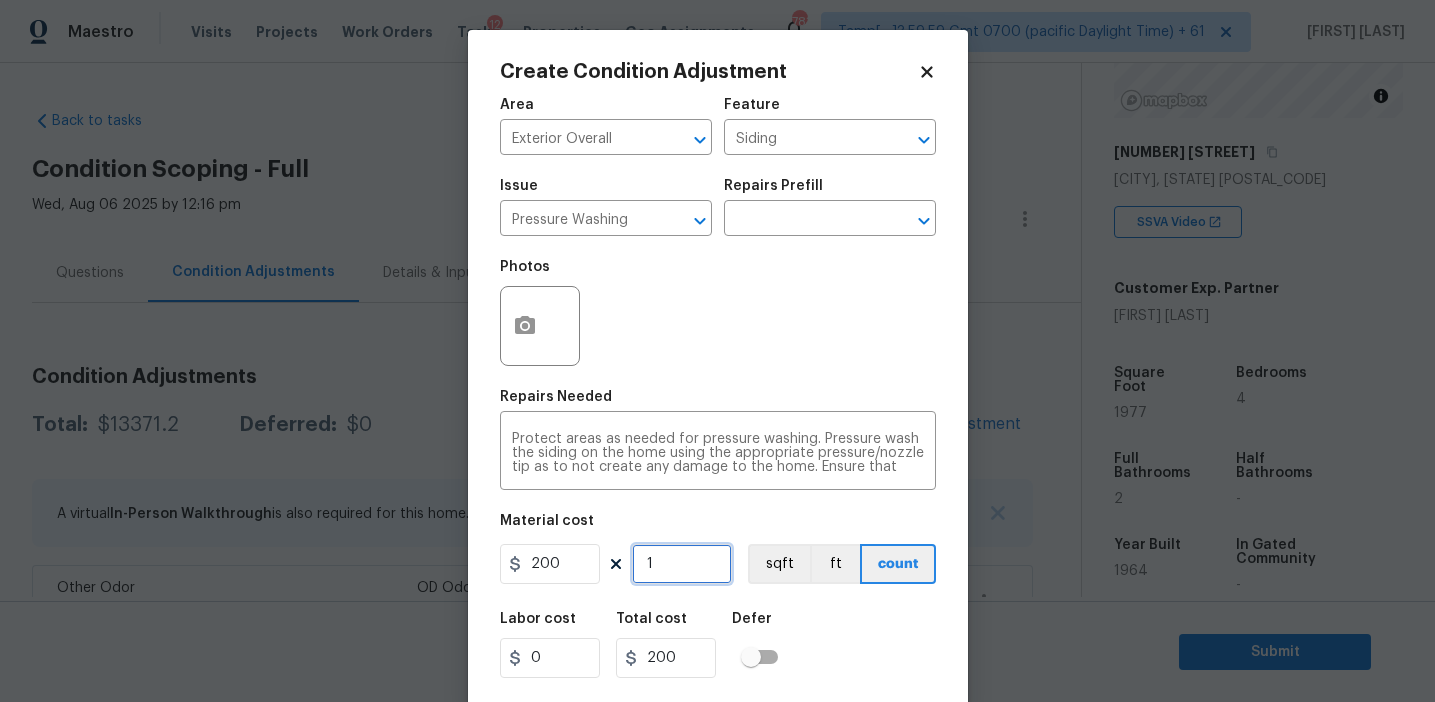 scroll, scrollTop: 45, scrollLeft: 0, axis: vertical 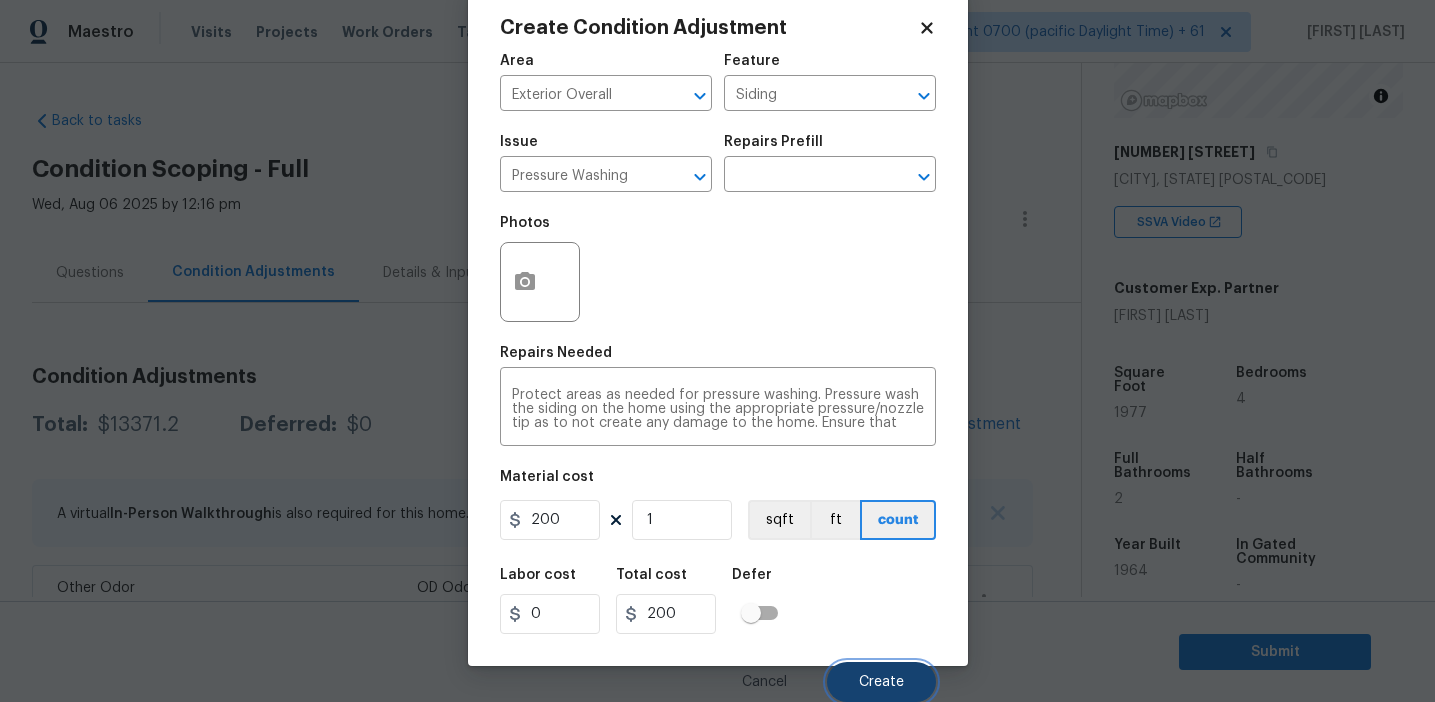 click on "Create" at bounding box center (881, 682) 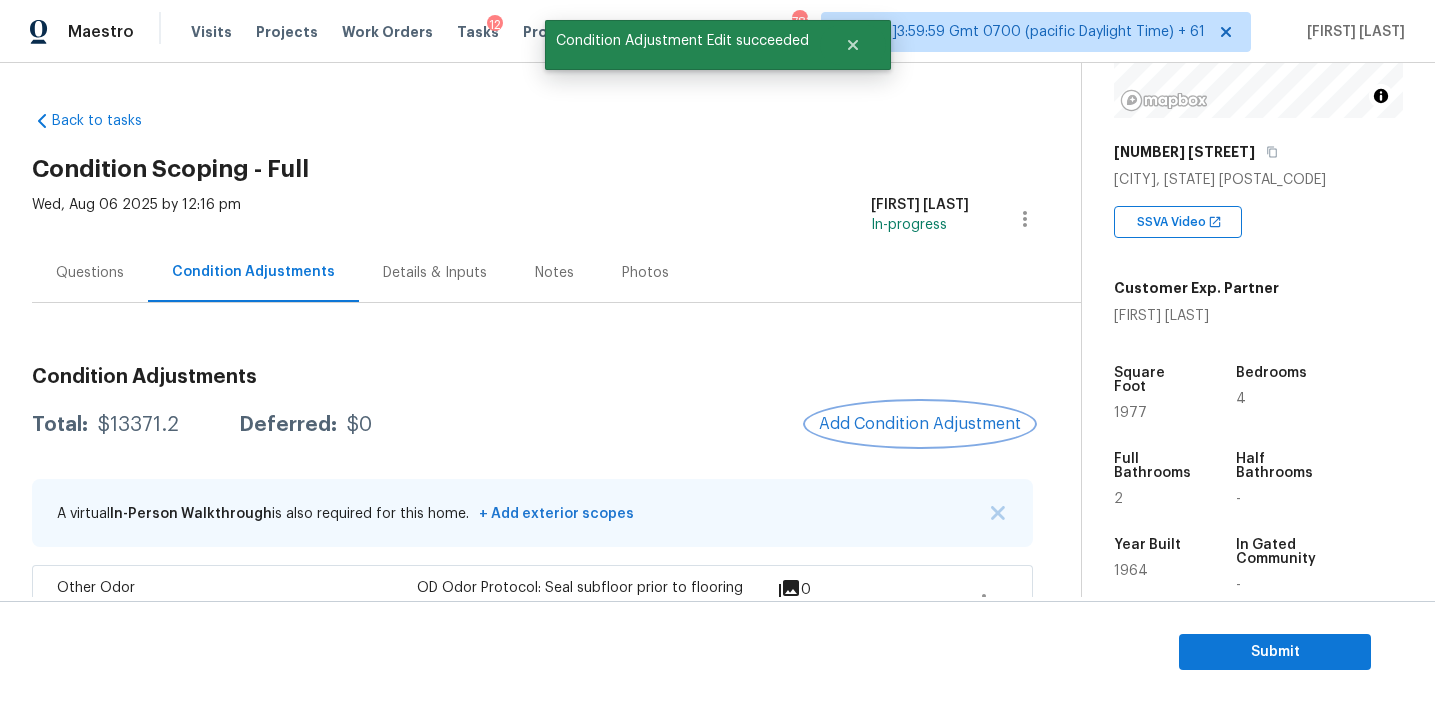 scroll, scrollTop: 0, scrollLeft: 0, axis: both 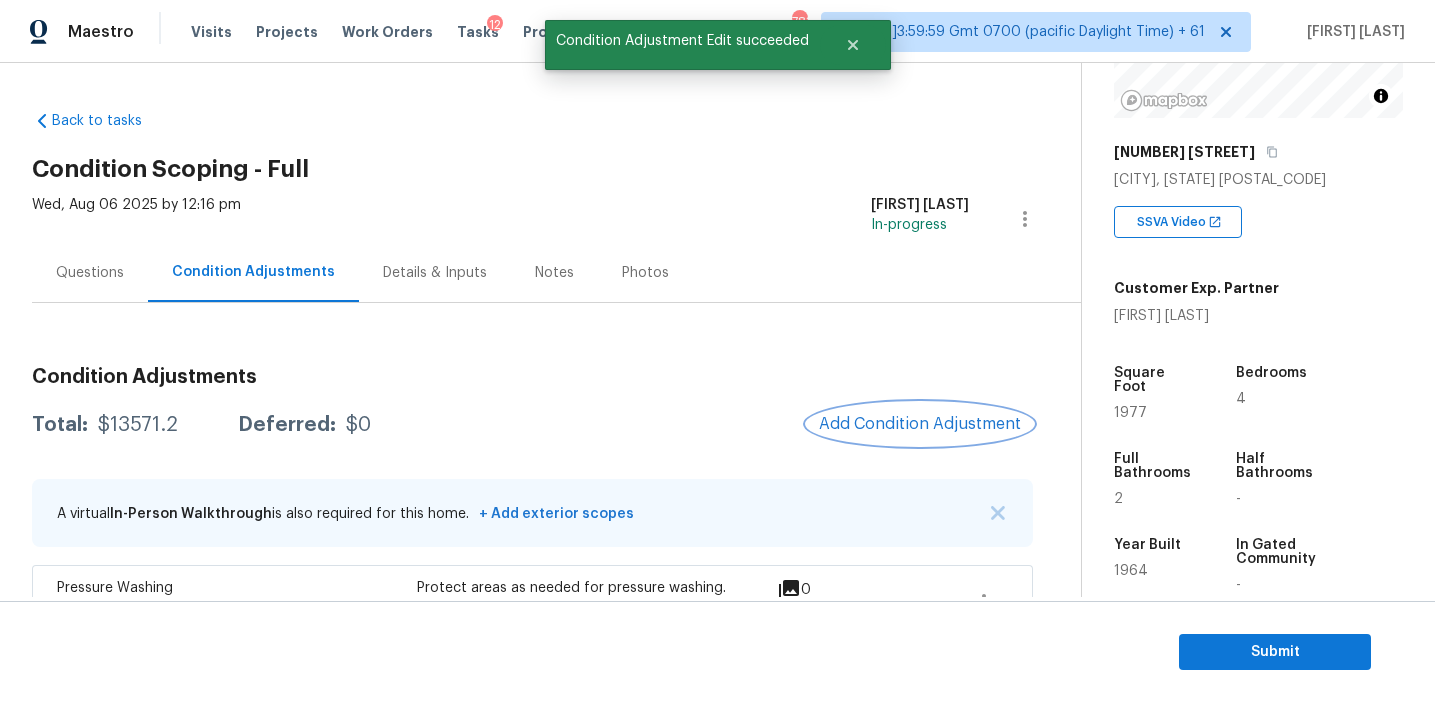 click on "Add Condition Adjustment" at bounding box center (920, 424) 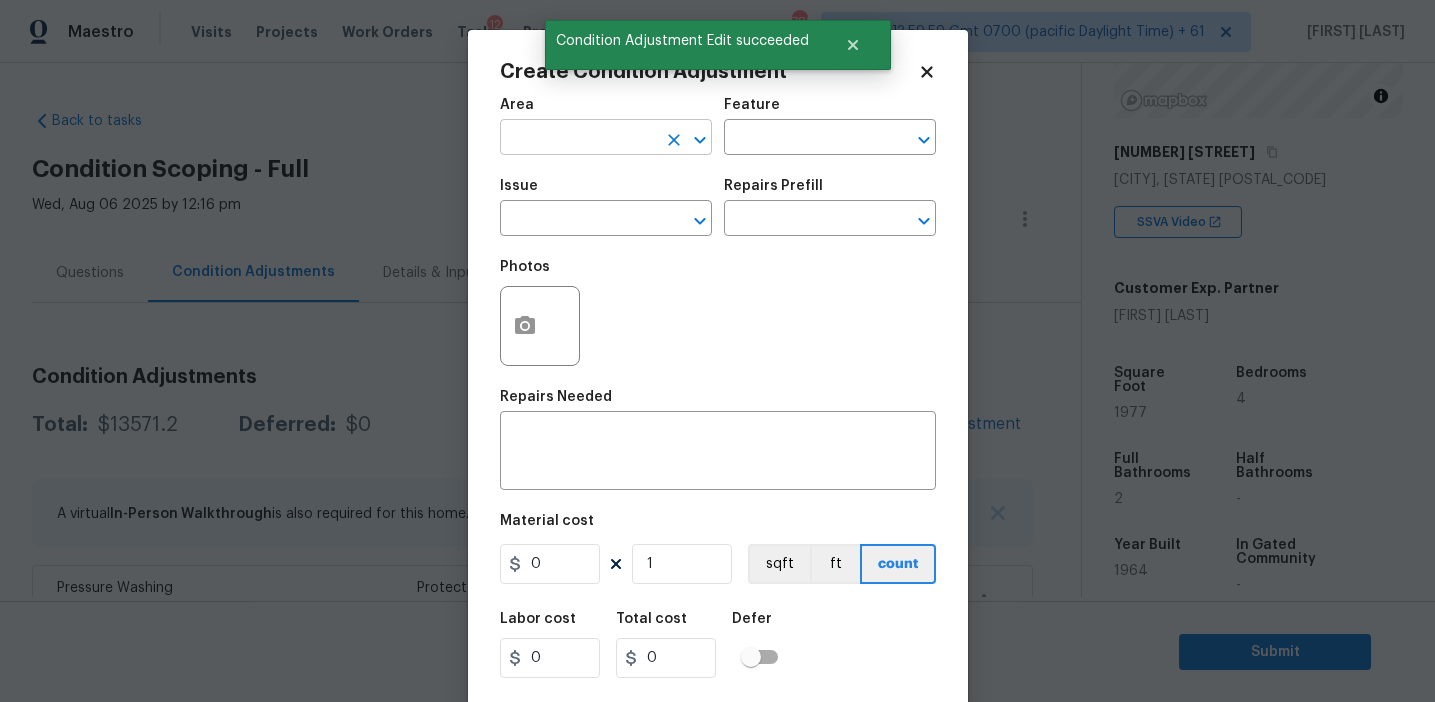 click at bounding box center (578, 139) 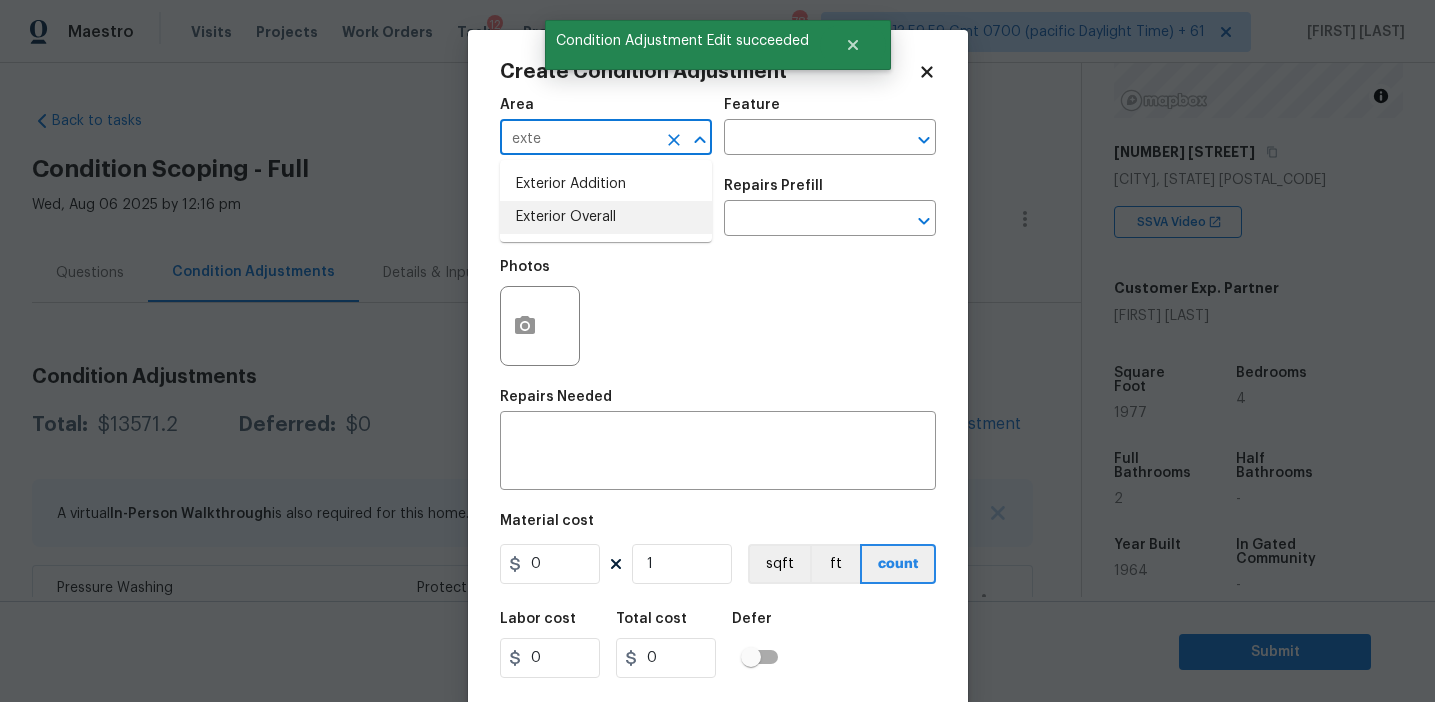 click on "Exterior Overall" at bounding box center [606, 217] 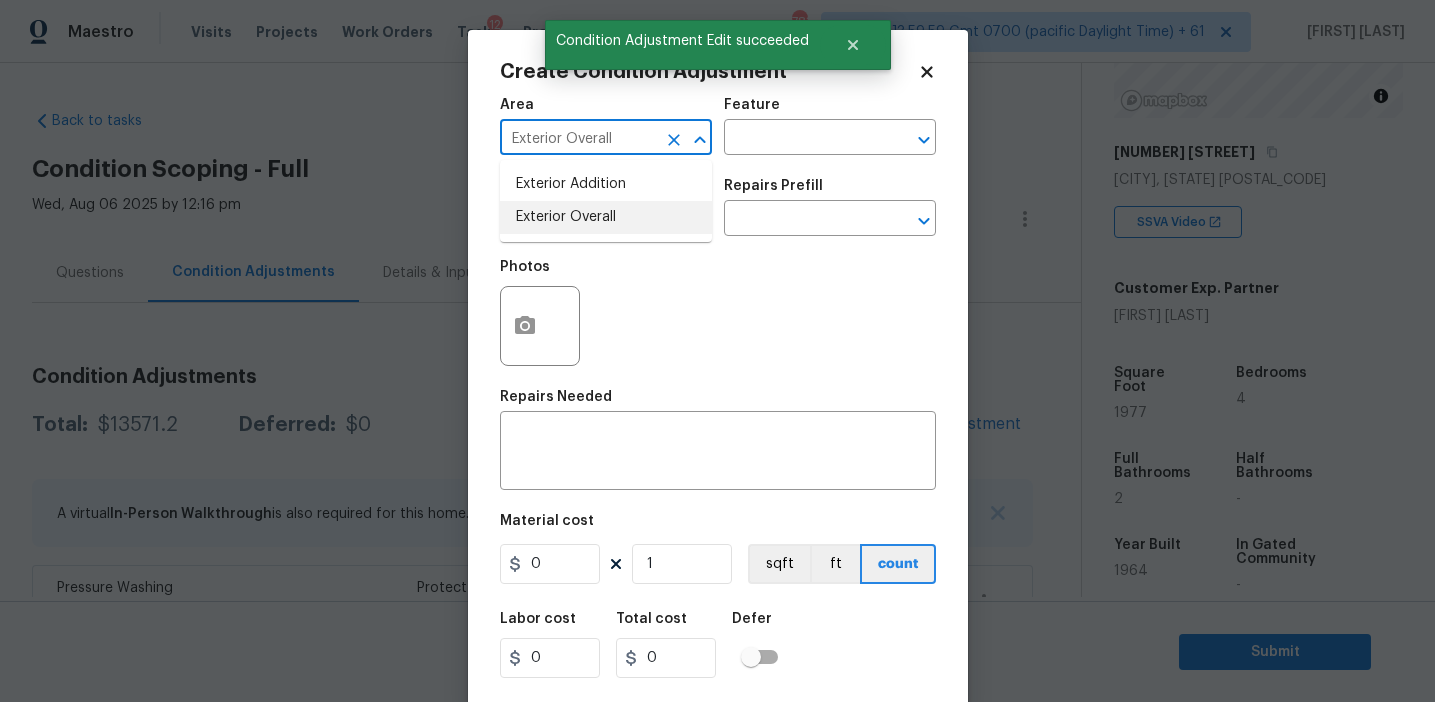 type on "Exterior Overall" 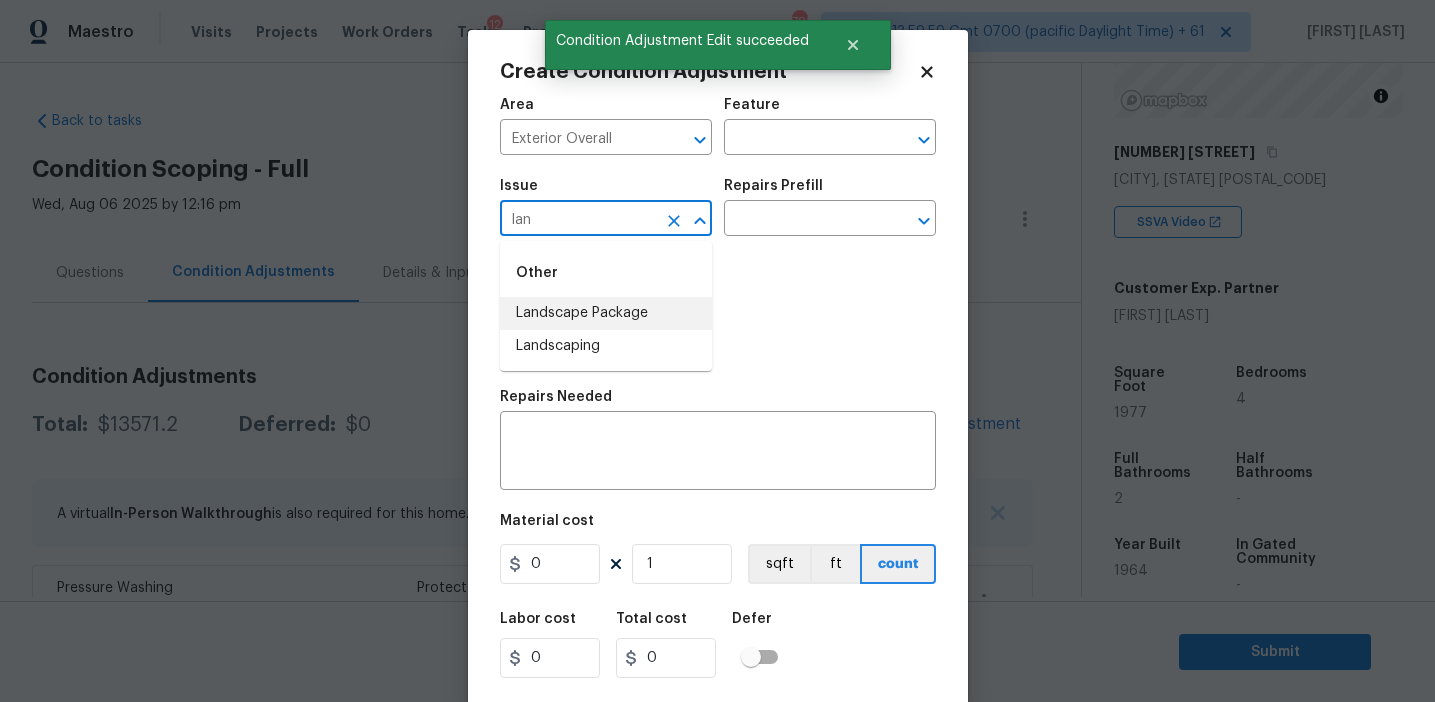 click on "Landscape Package" at bounding box center (606, 313) 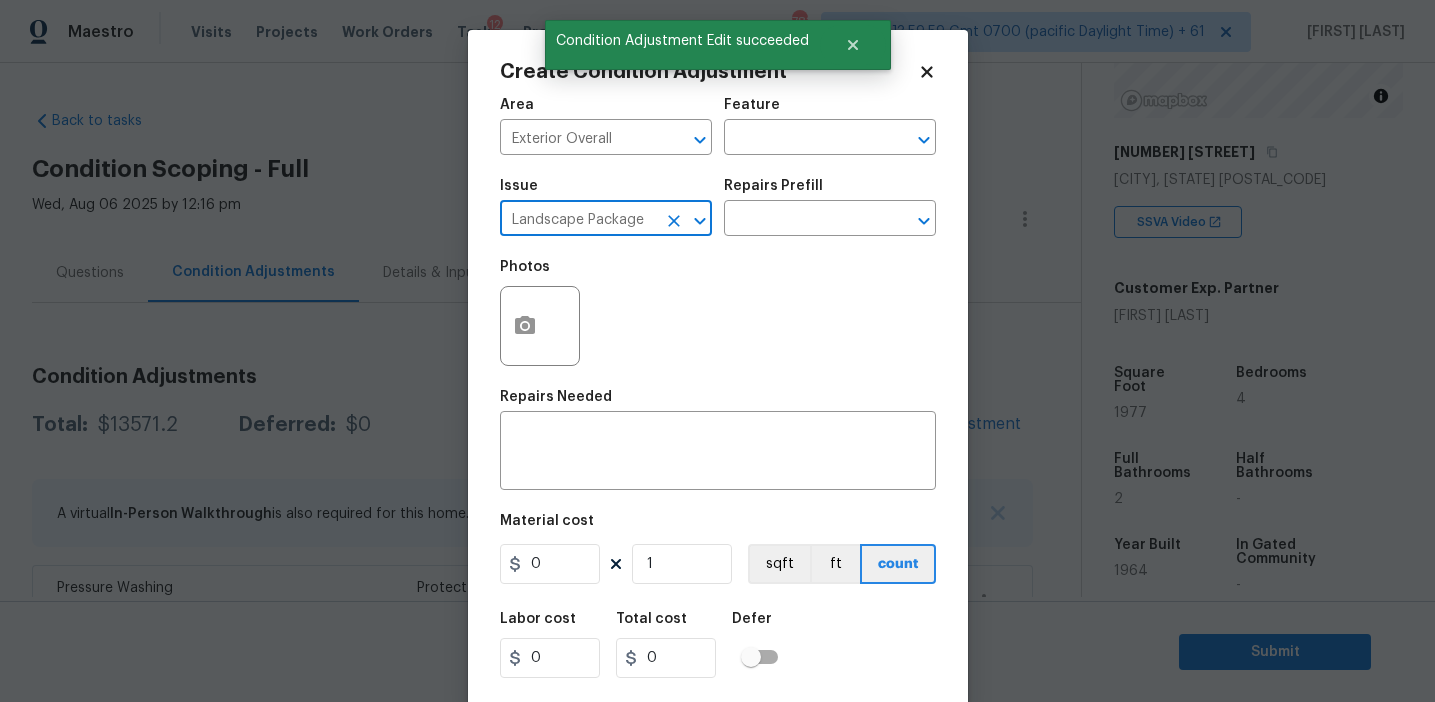 type on "Landscape Package" 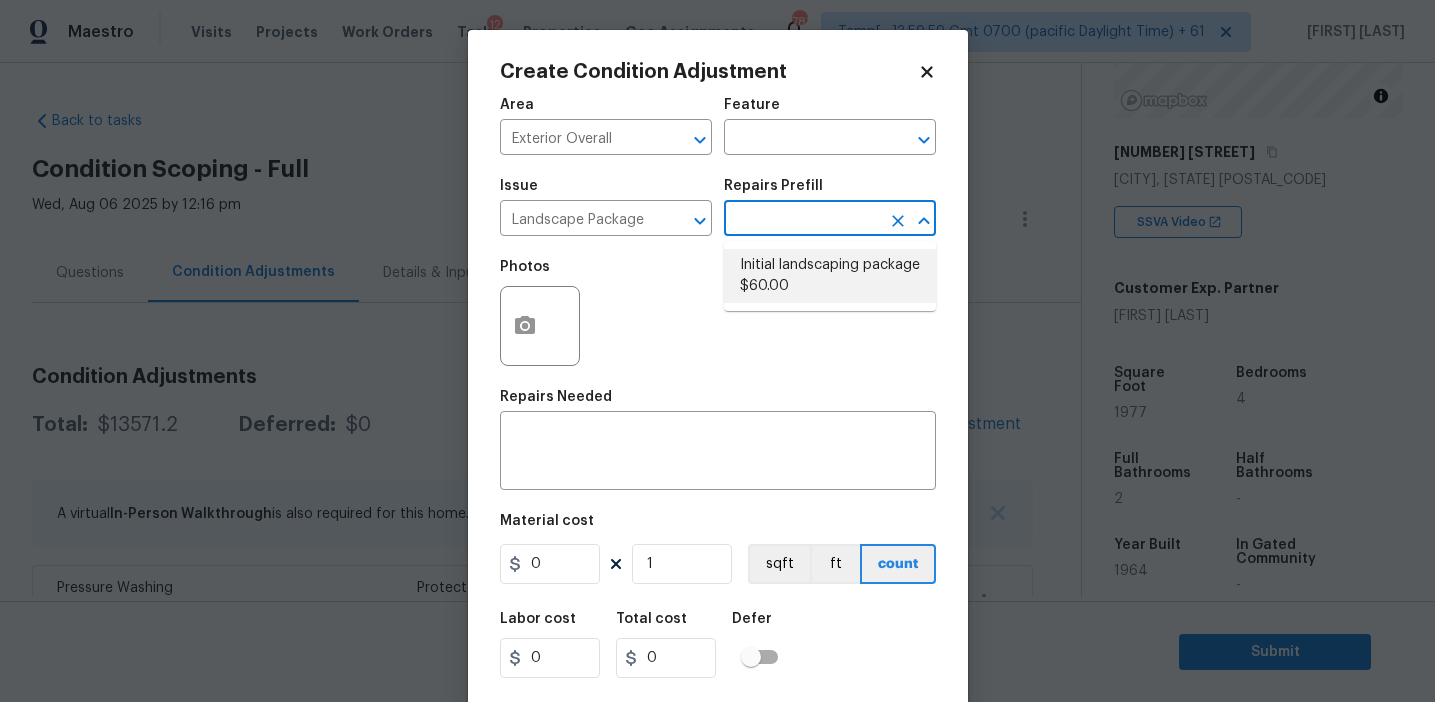 click on "Initial landscaping package $60.00" at bounding box center [830, 276] 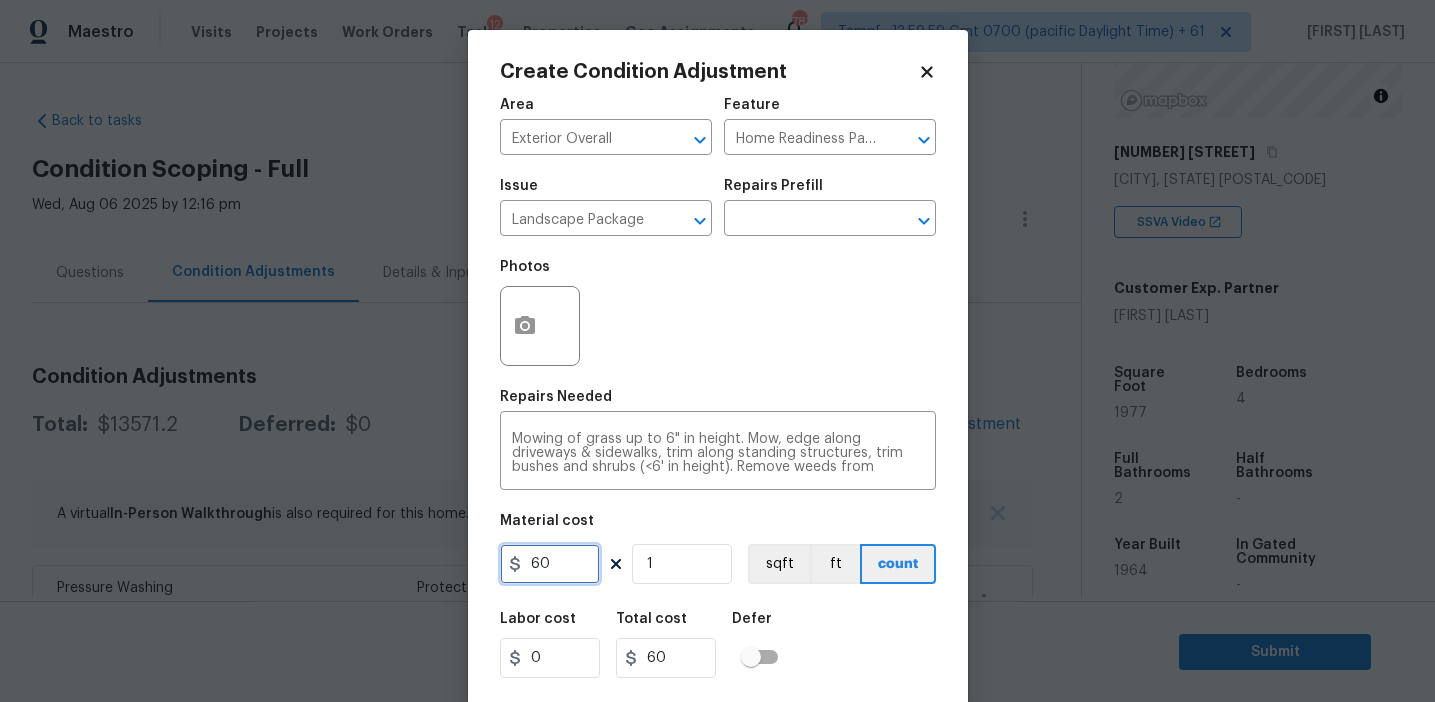 click on "60" at bounding box center (550, 564) 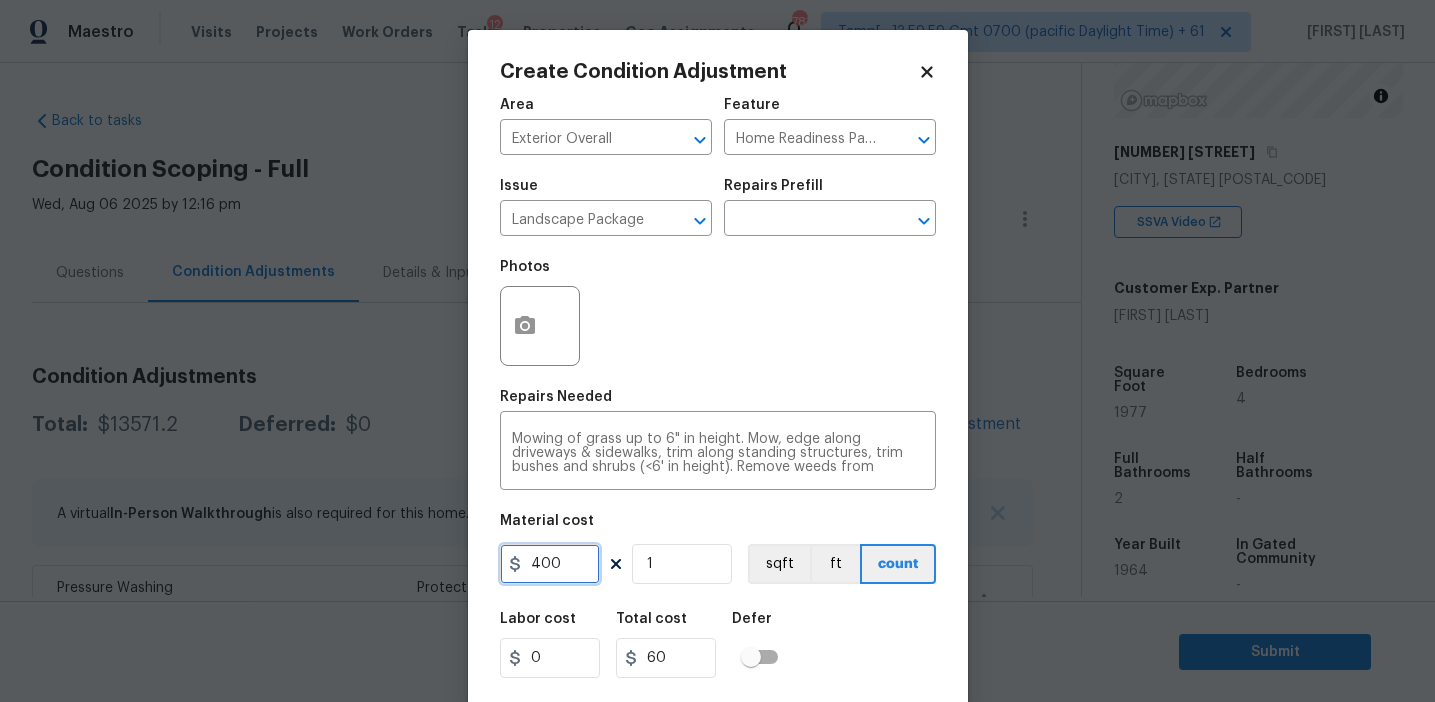 type on "400" 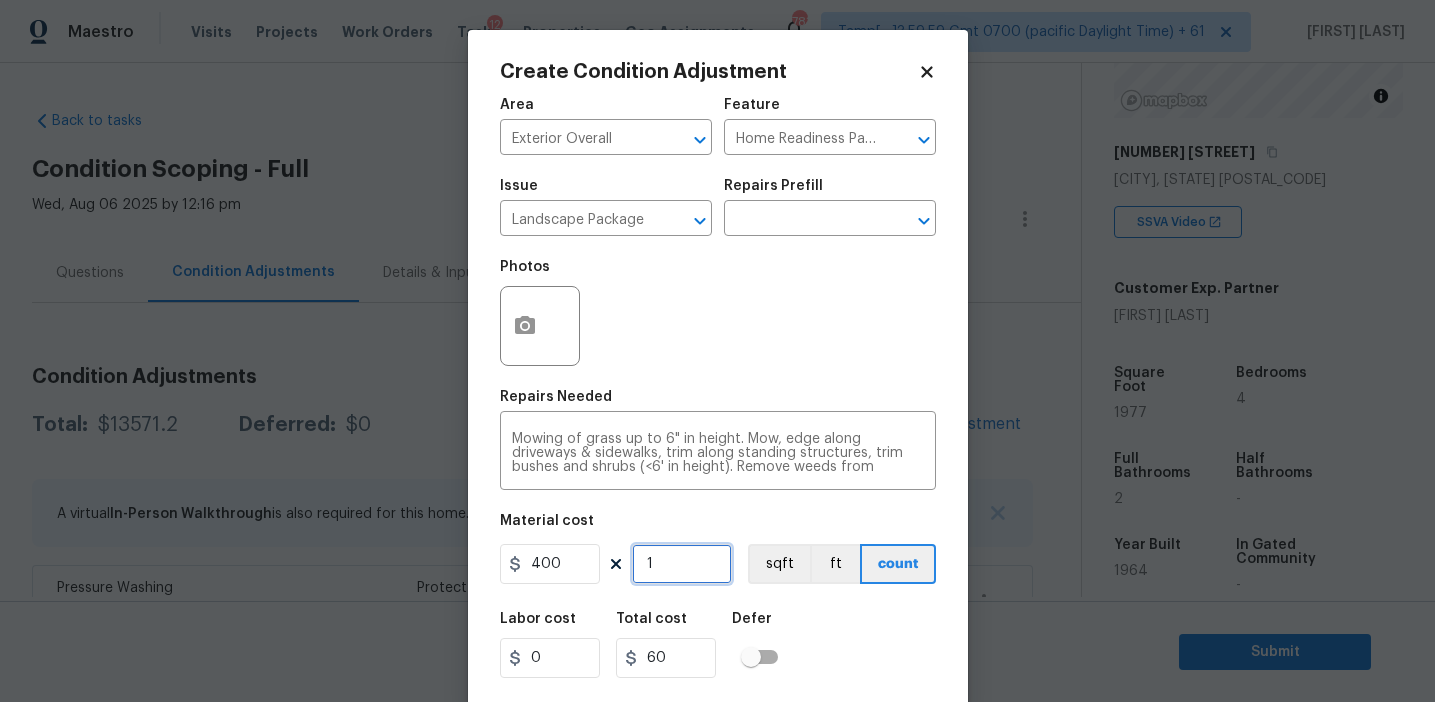 type on "400" 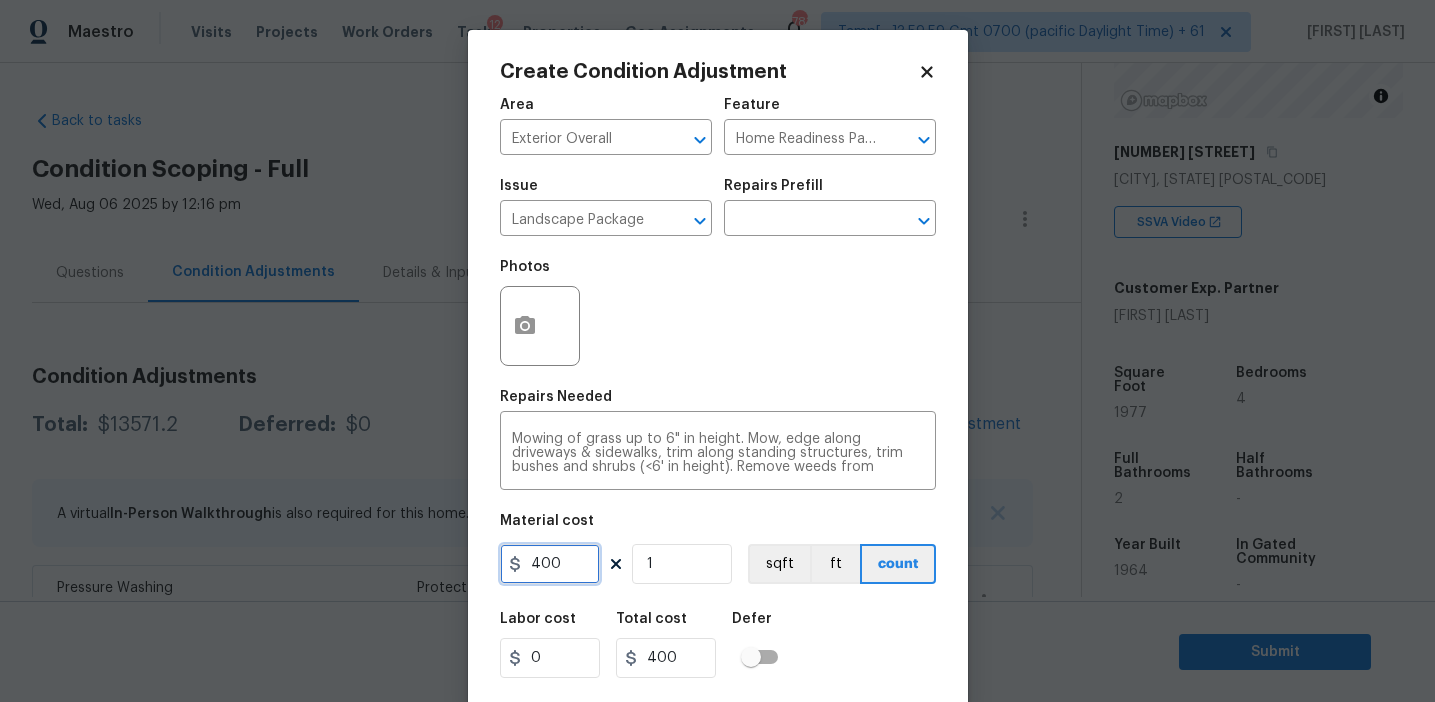 click on "400" at bounding box center (550, 564) 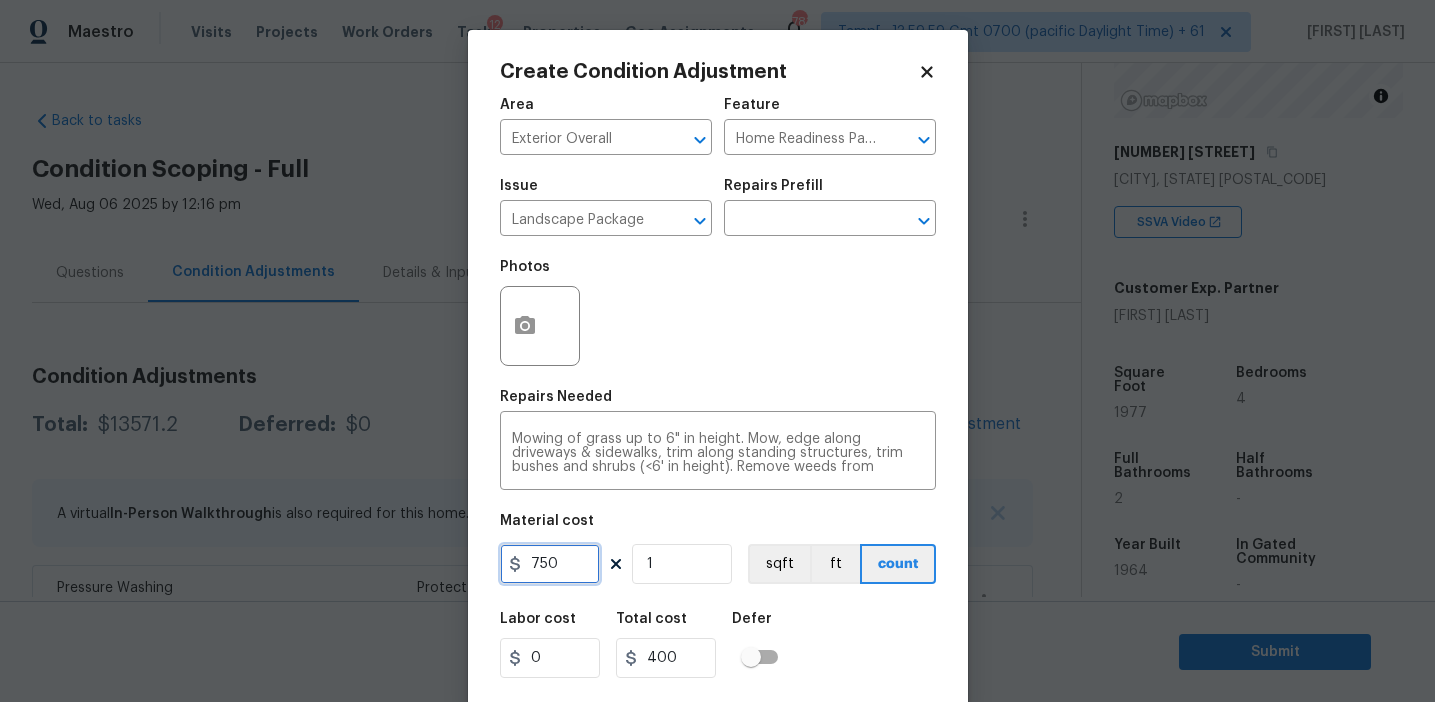 type on "750" 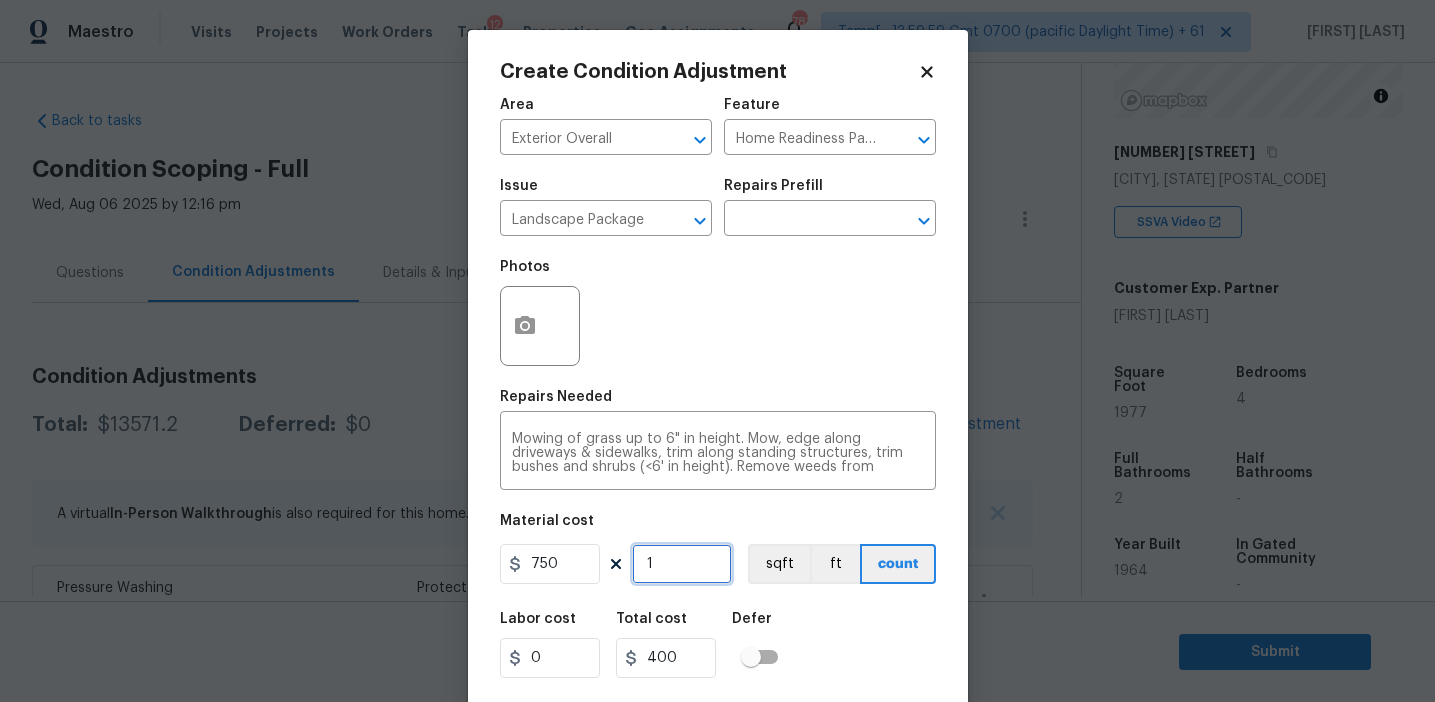 type on "750" 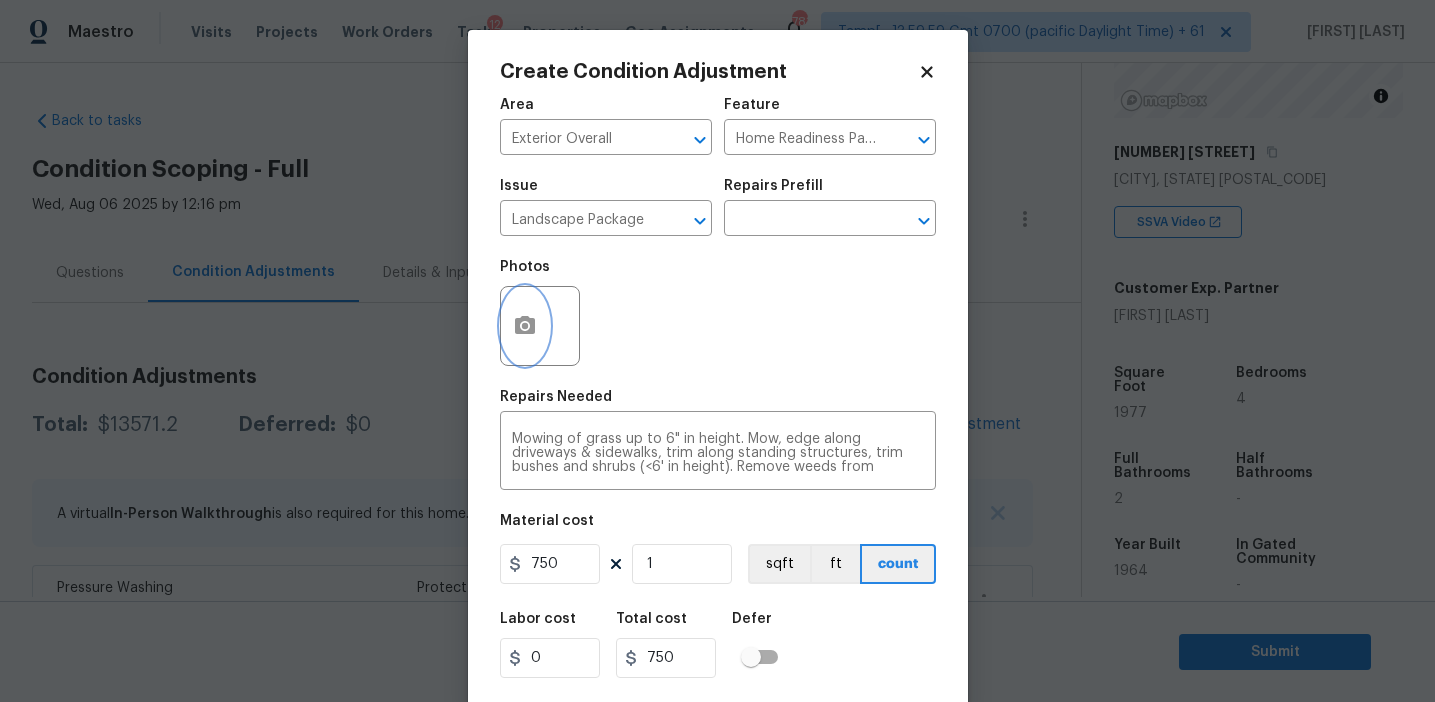 click 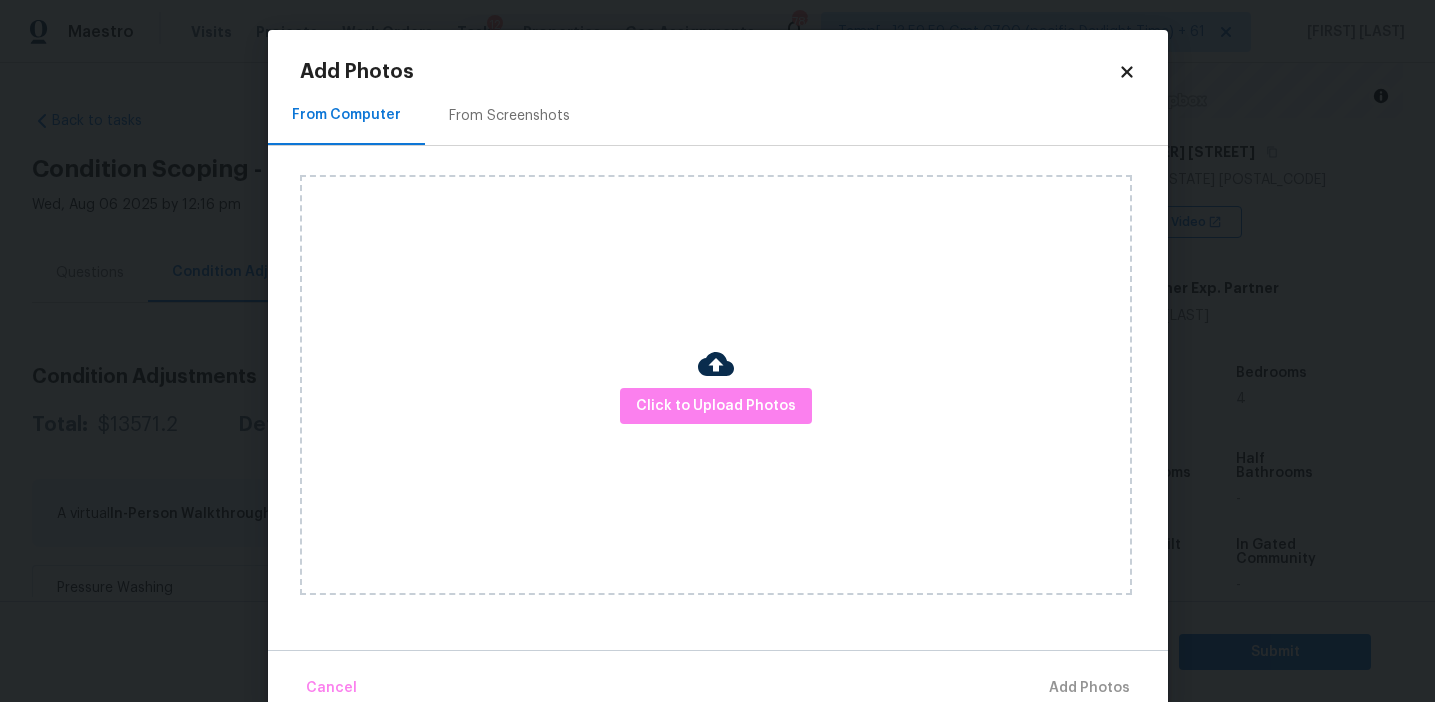 click on "From Screenshots" at bounding box center (509, 115) 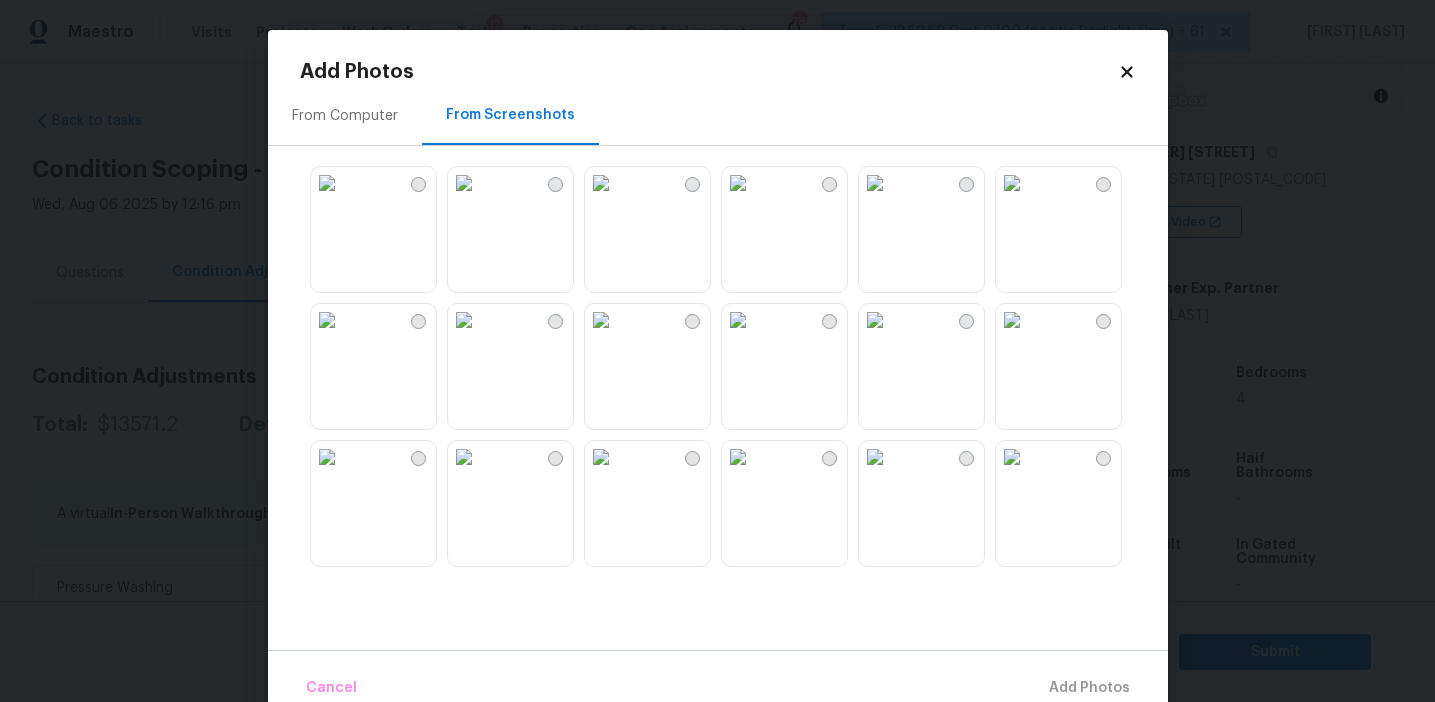 click at bounding box center [327, 183] 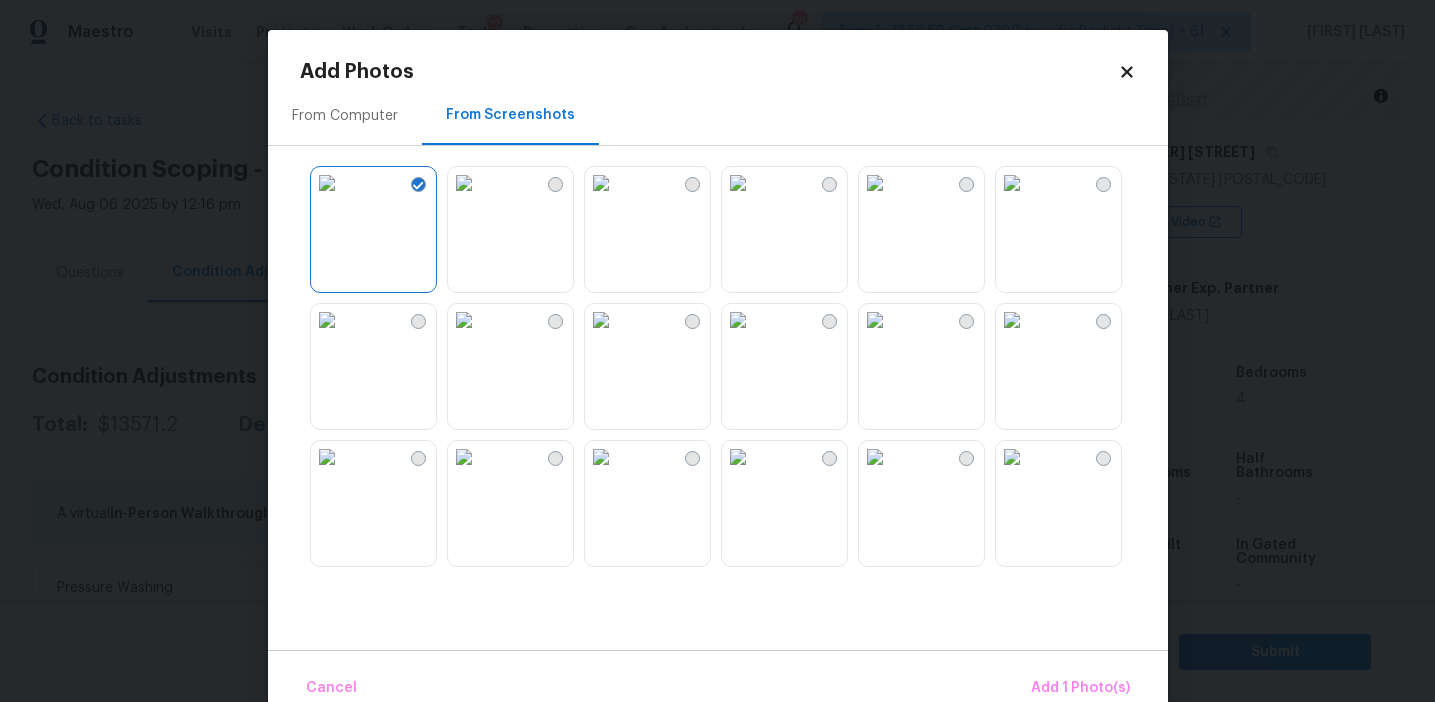 click at bounding box center [738, 320] 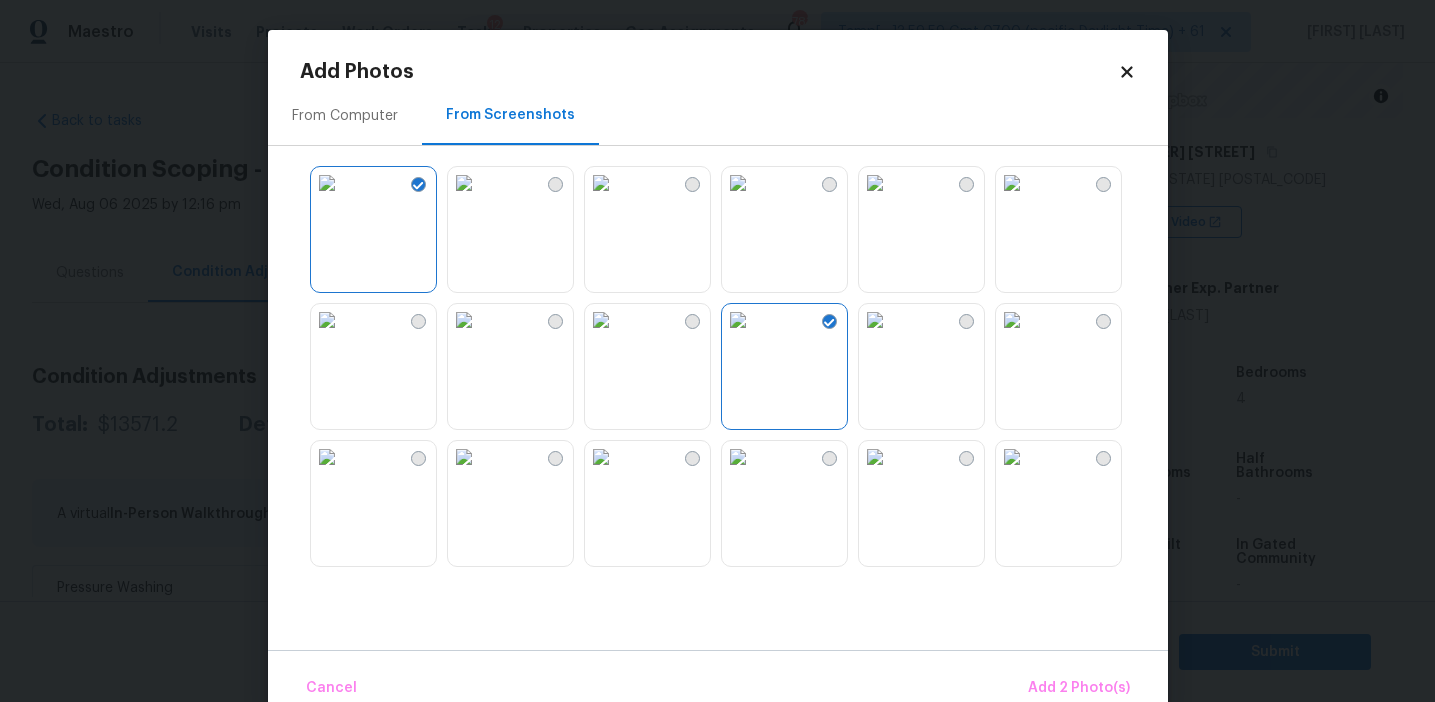 click at bounding box center (327, 320) 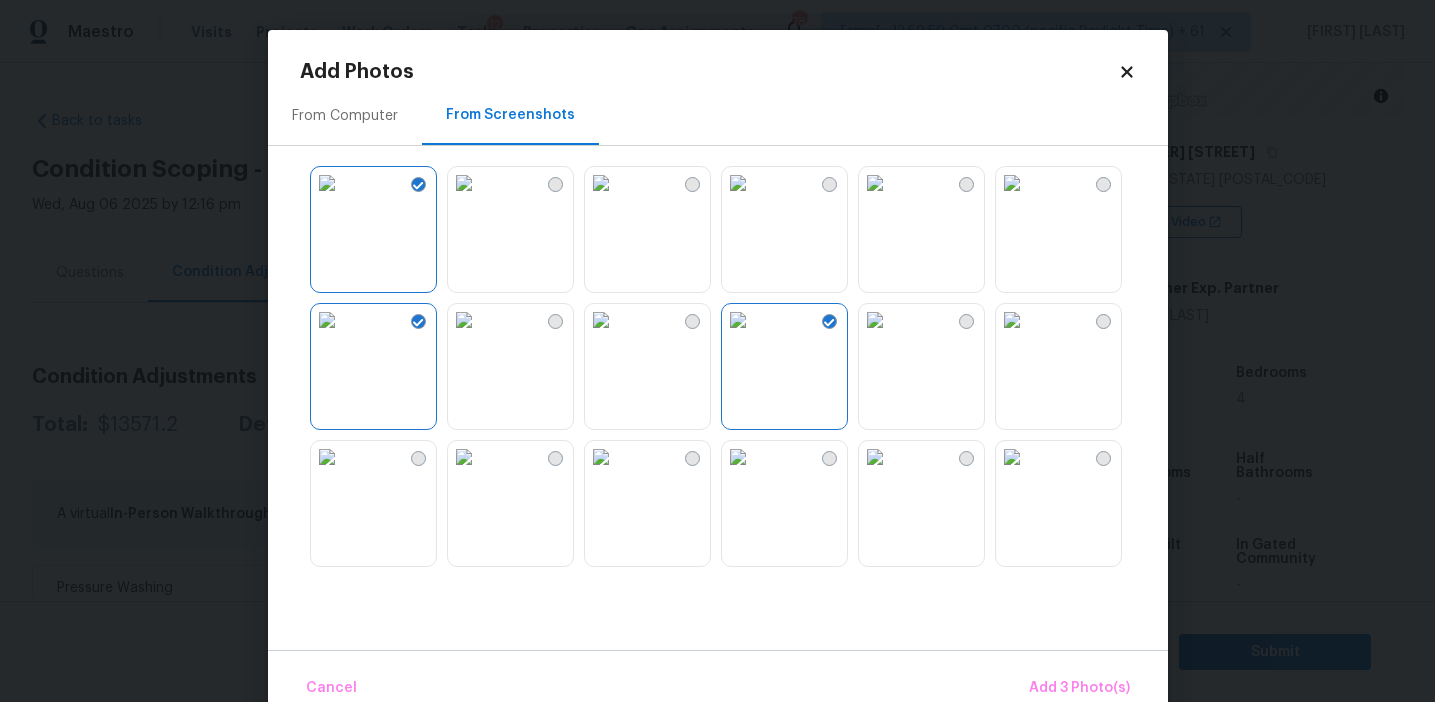 click at bounding box center [327, 320] 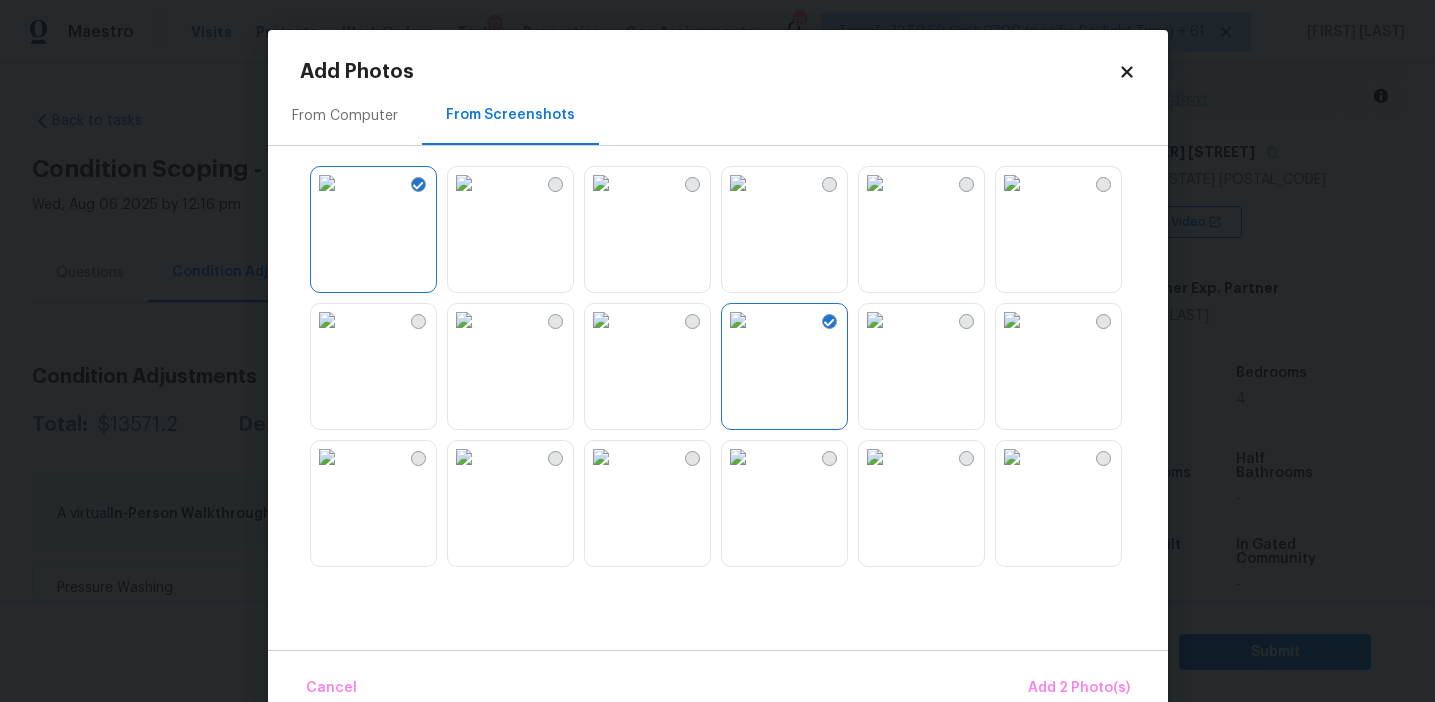 click at bounding box center (1012, 320) 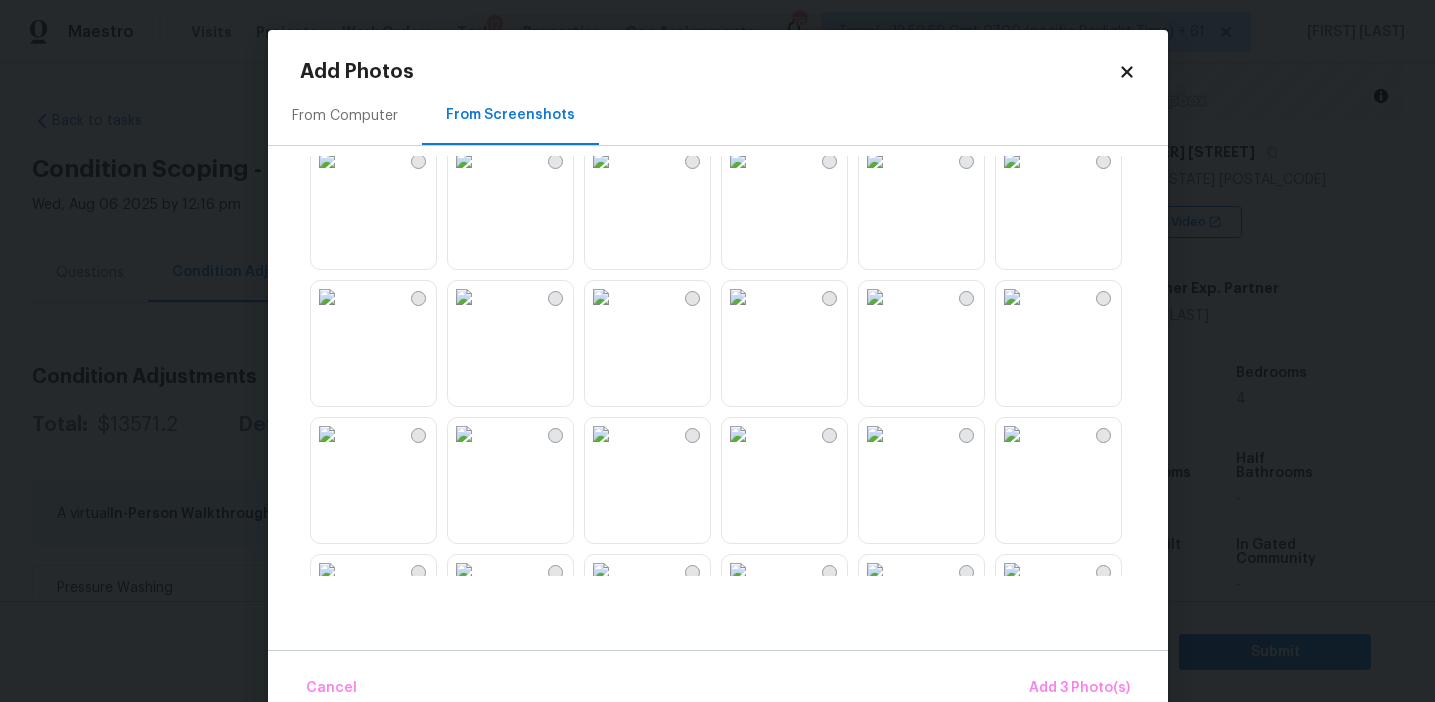 scroll, scrollTop: 440, scrollLeft: 0, axis: vertical 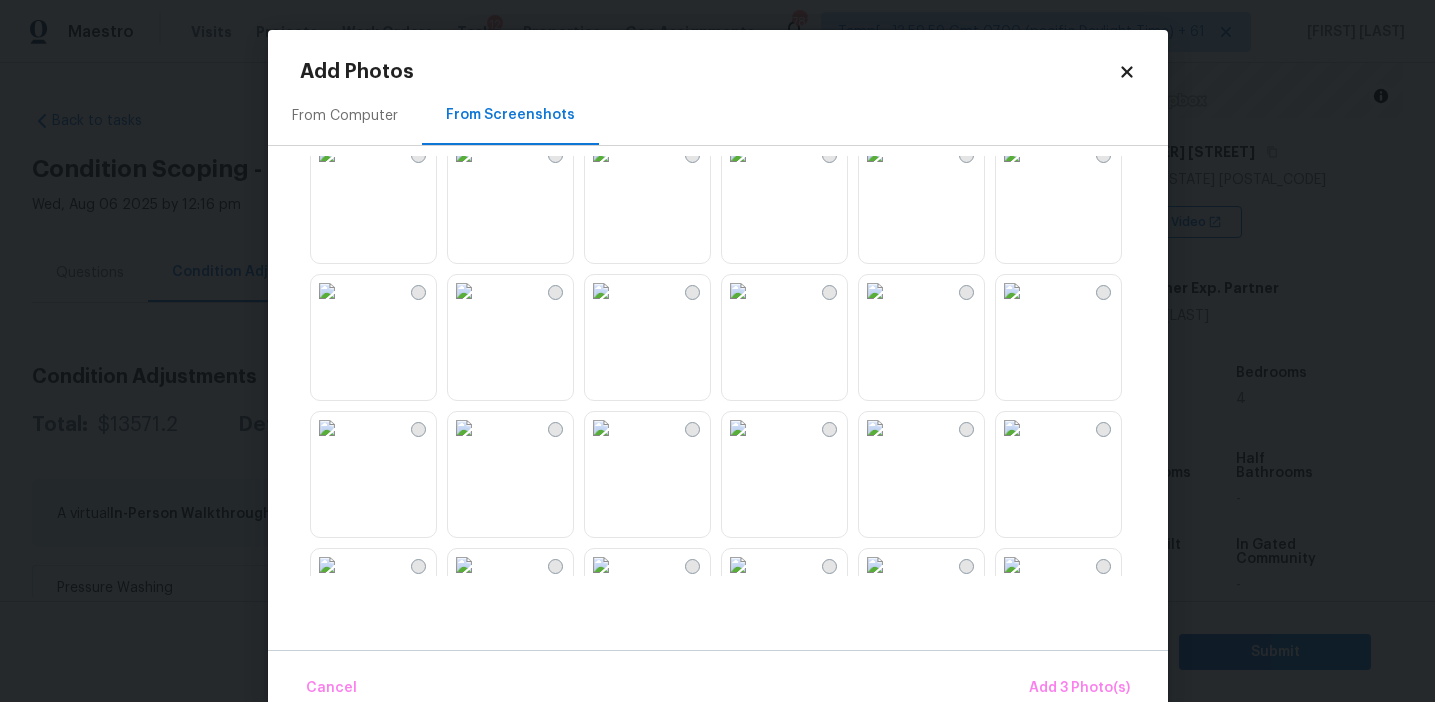 click at bounding box center [327, 154] 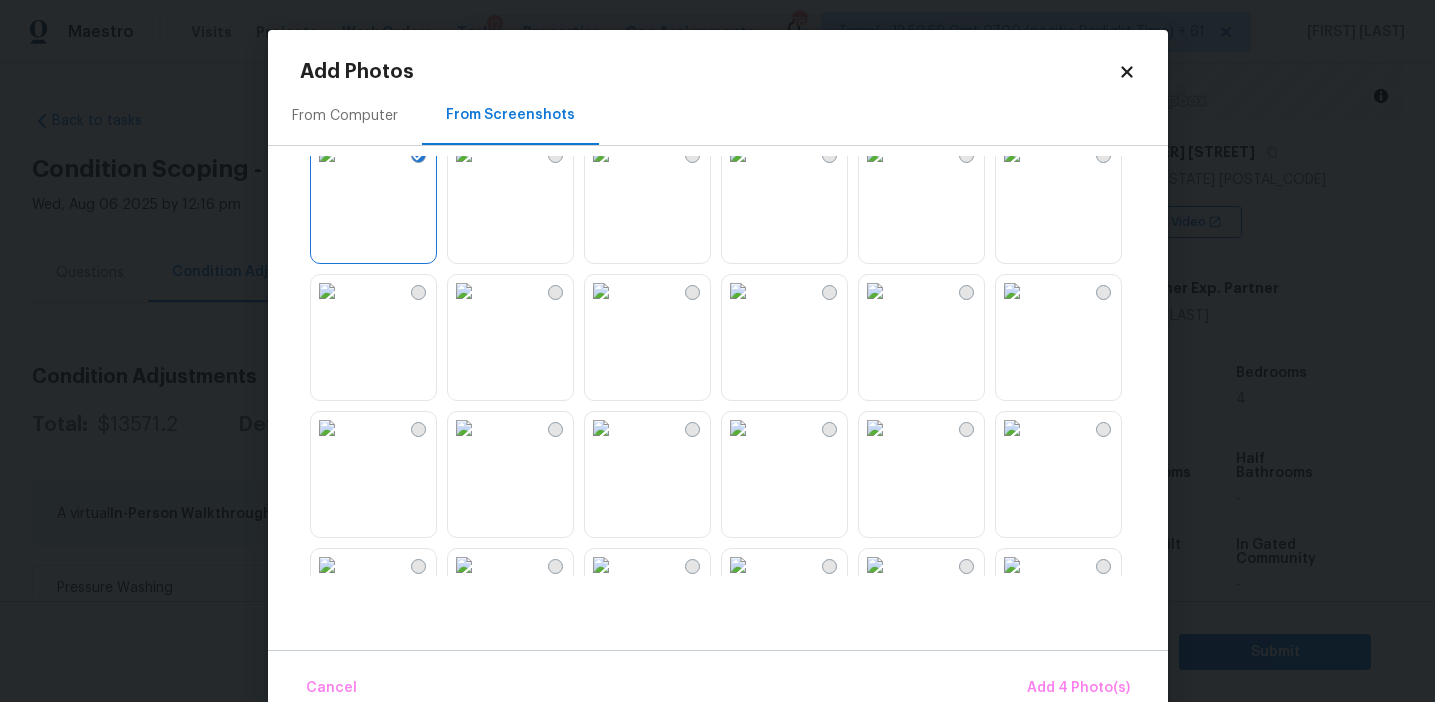click at bounding box center [601, 154] 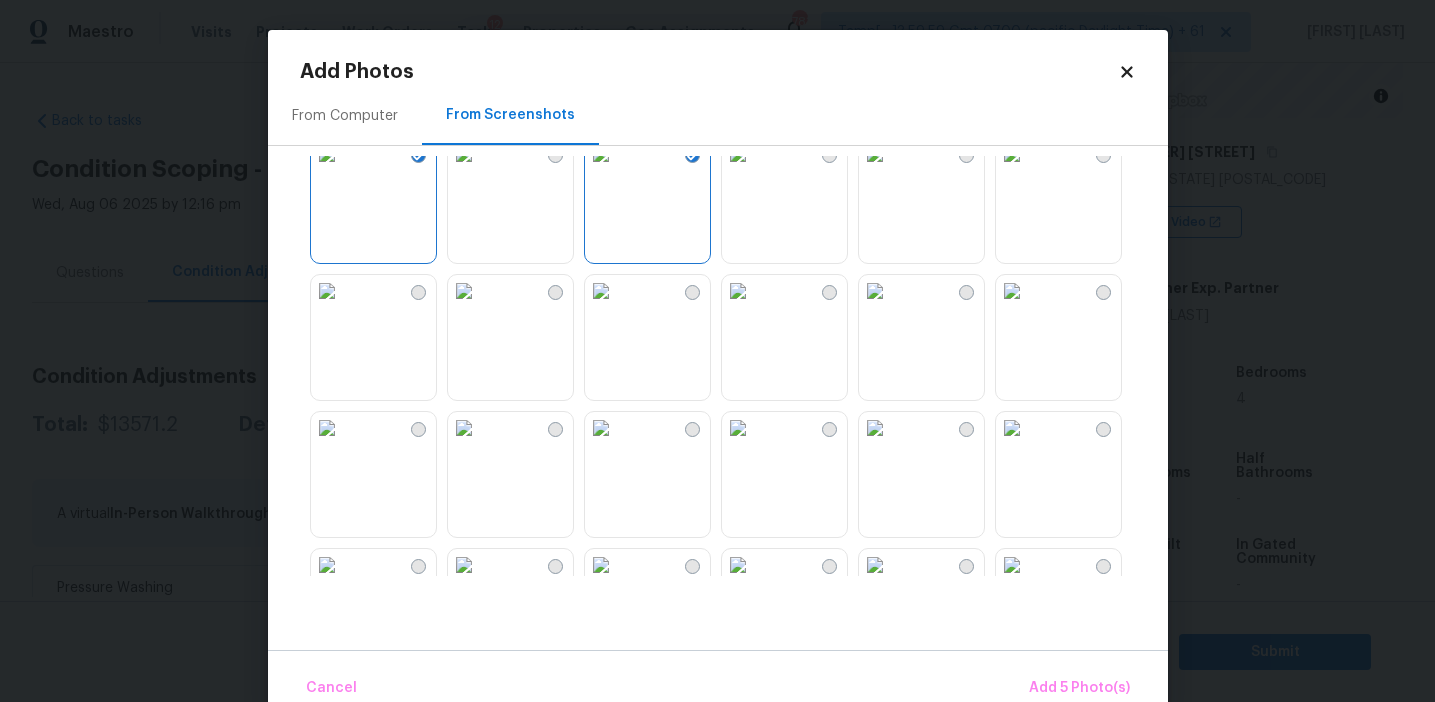 click at bounding box center (464, 154) 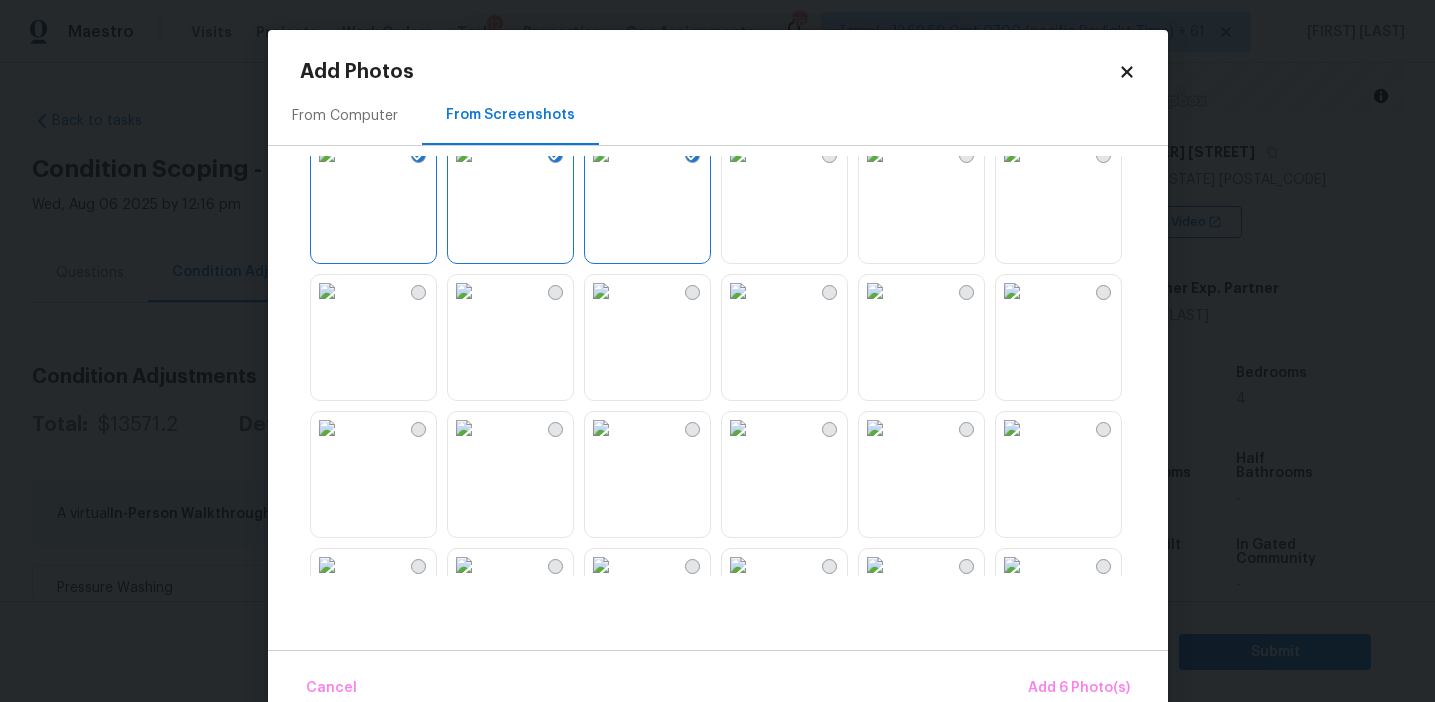 click at bounding box center (601, 154) 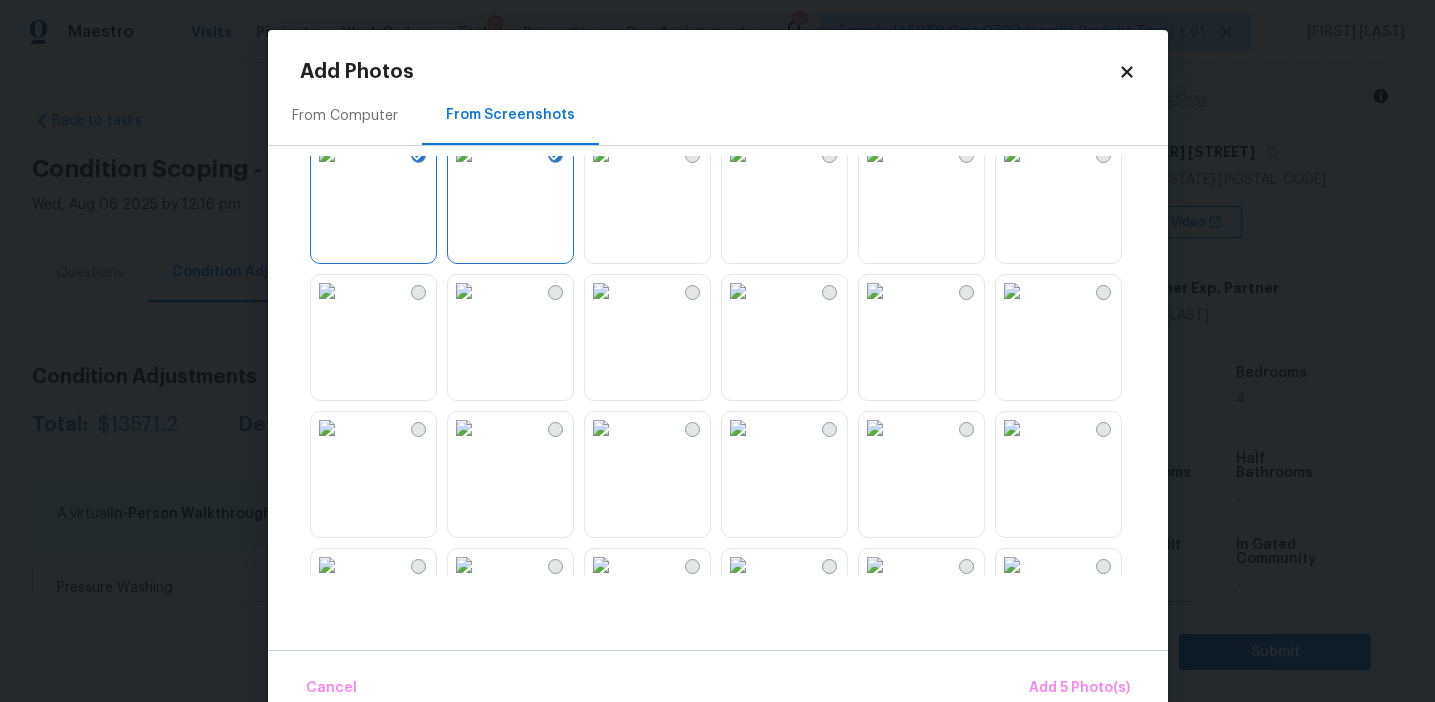 click at bounding box center [875, 154] 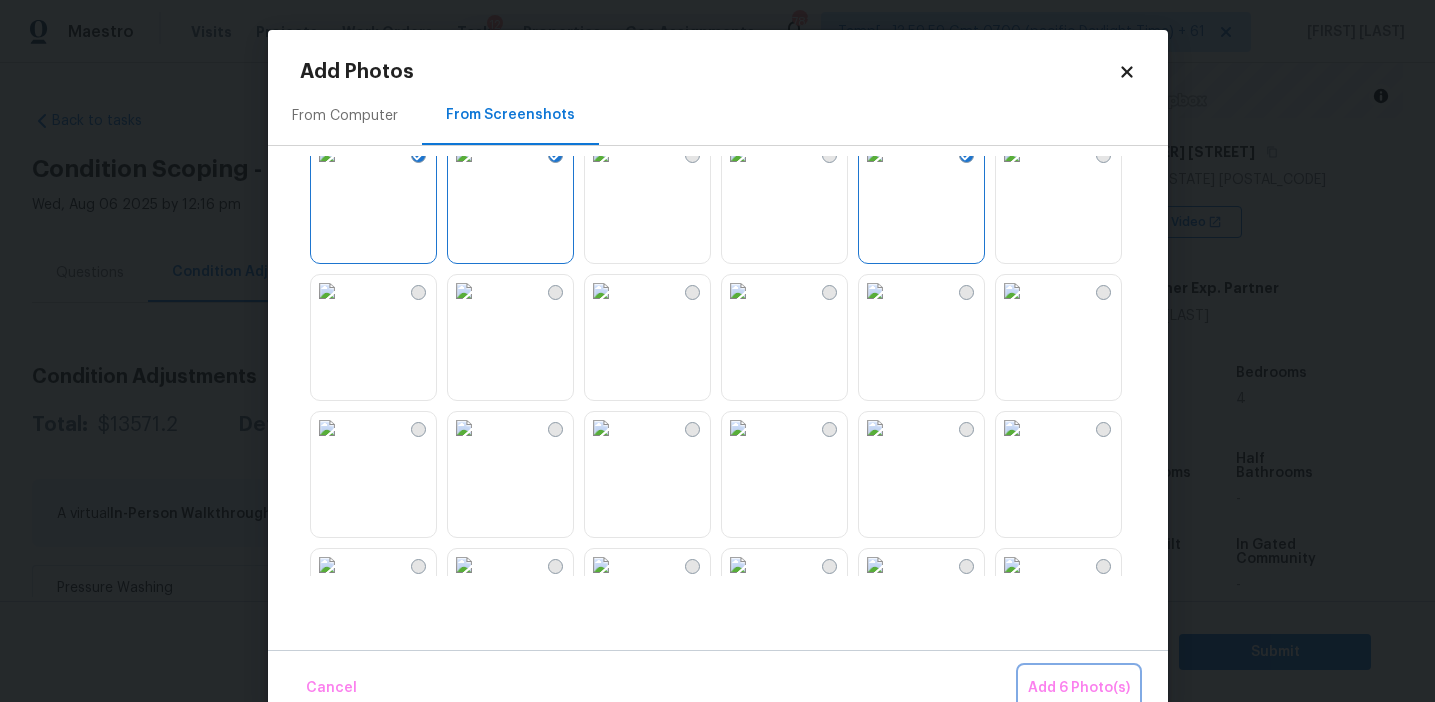 click on "Add 6 Photo(s)" at bounding box center [1079, 688] 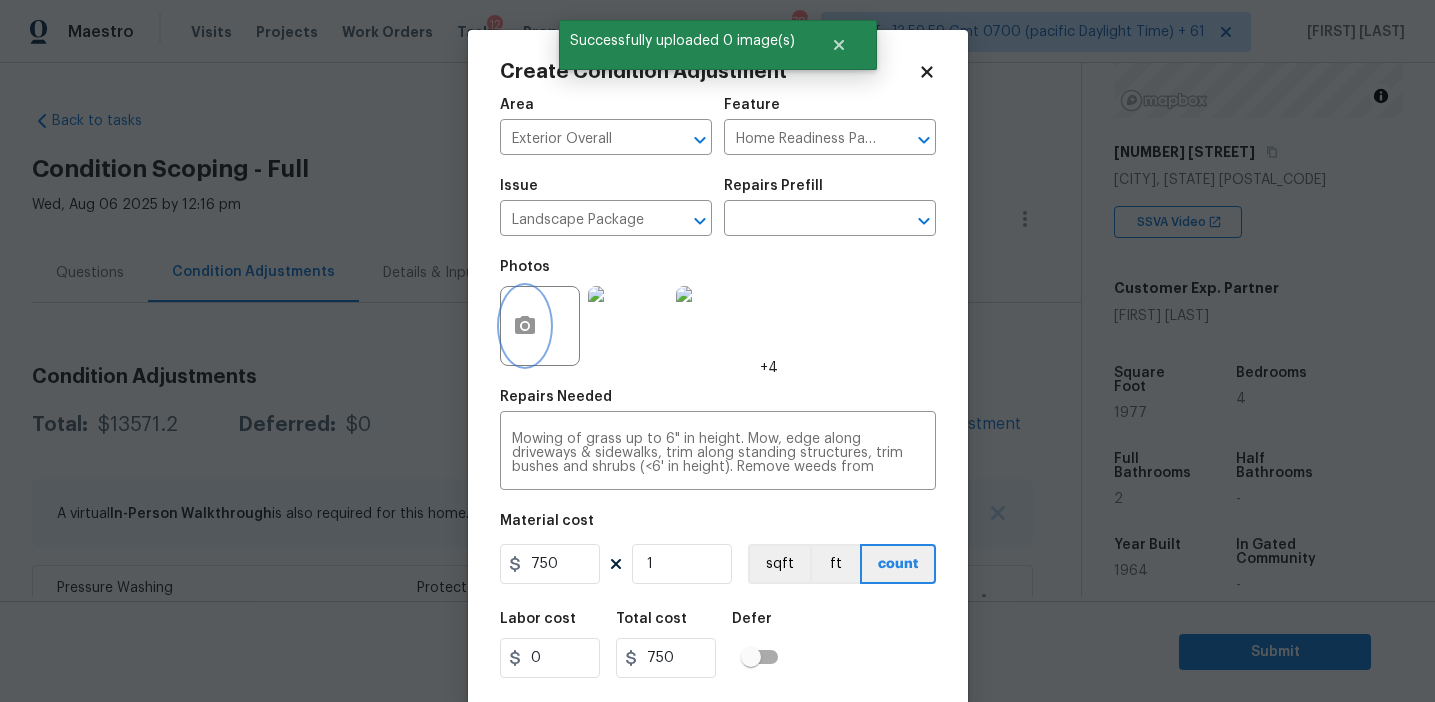 scroll, scrollTop: 45, scrollLeft: 0, axis: vertical 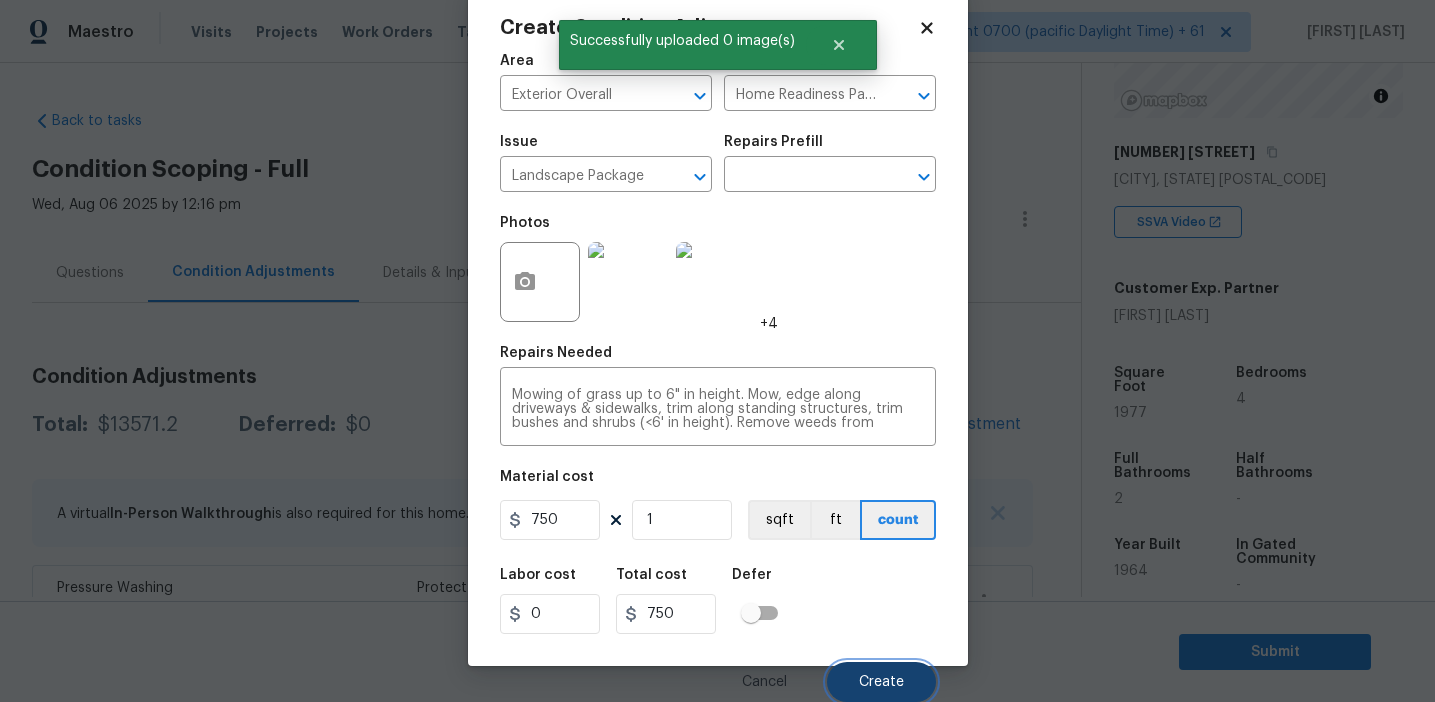 click on "Create" at bounding box center (881, 682) 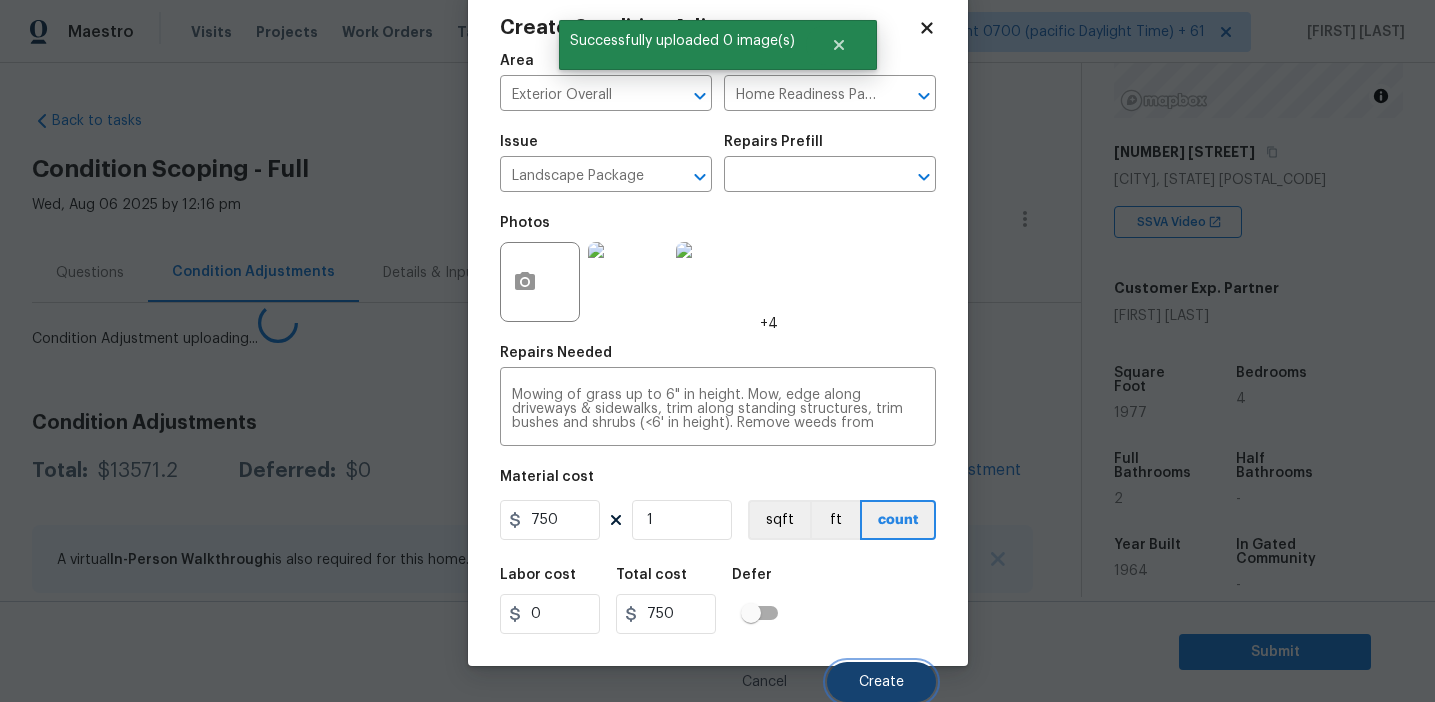 scroll, scrollTop: 38, scrollLeft: 0, axis: vertical 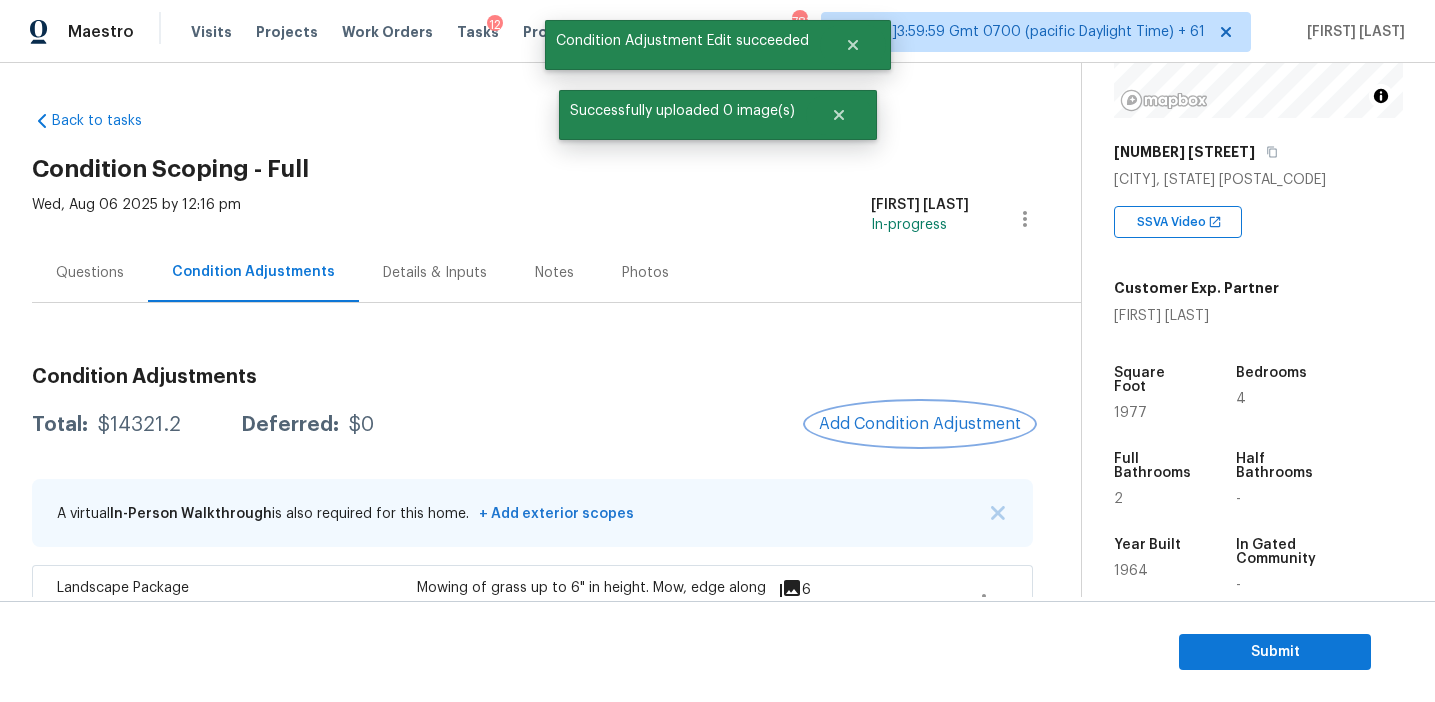 click on "Add Condition Adjustment" at bounding box center [920, 424] 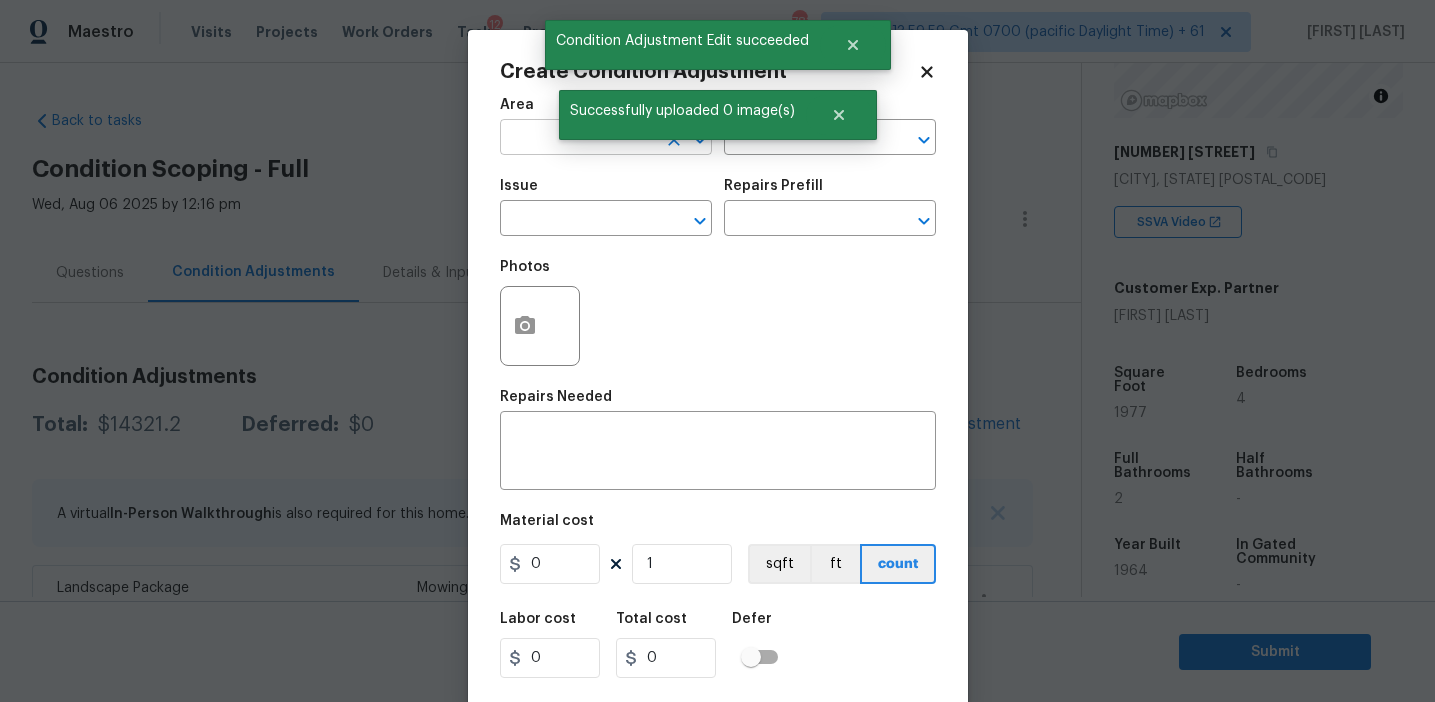 click at bounding box center [578, 139] 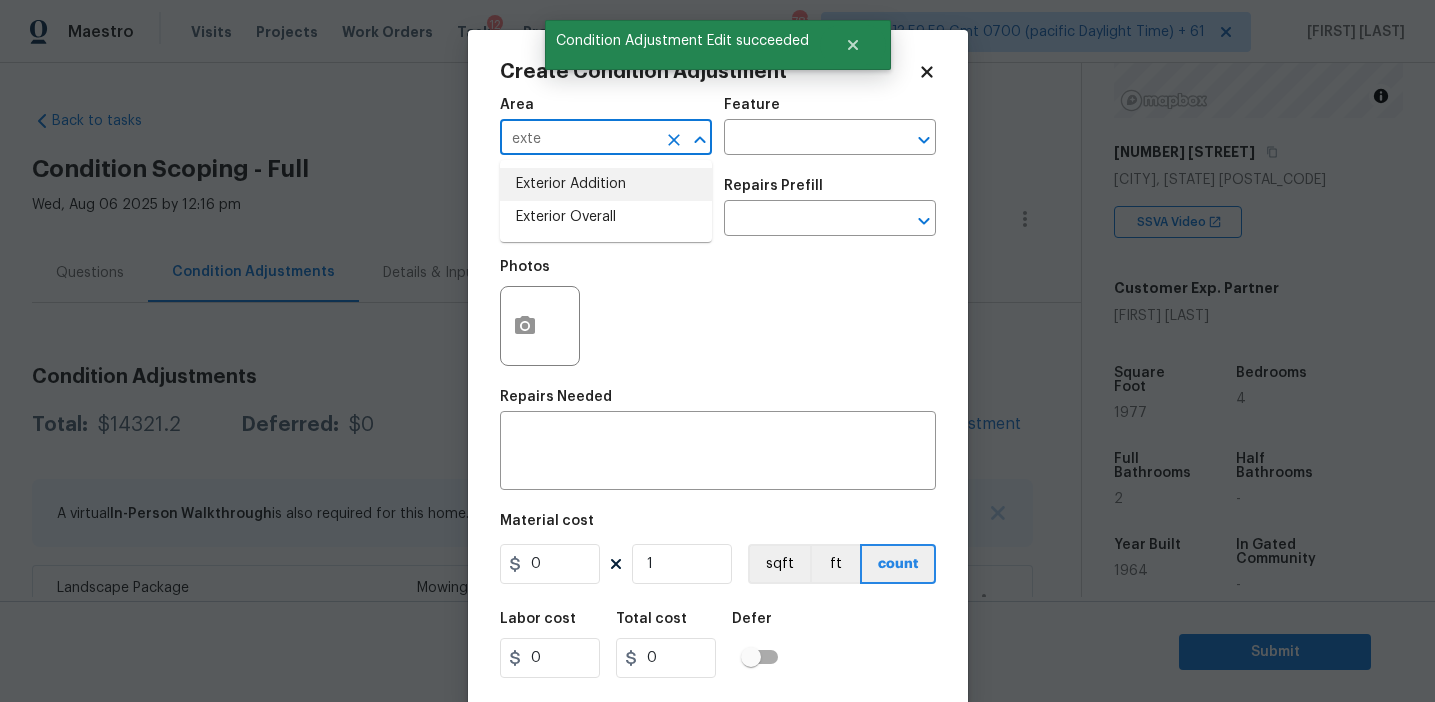 click on "Exterior Overall" at bounding box center (606, 217) 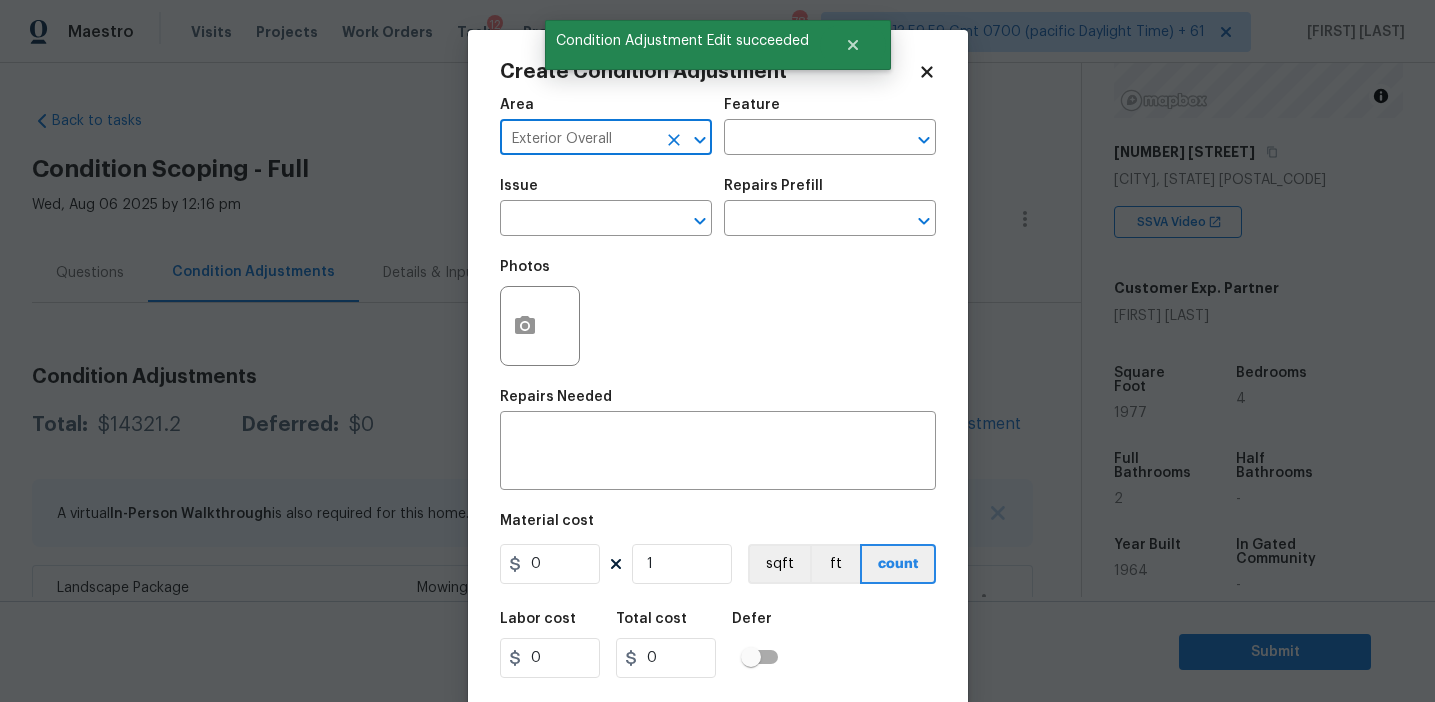 type on "Exterior Overall" 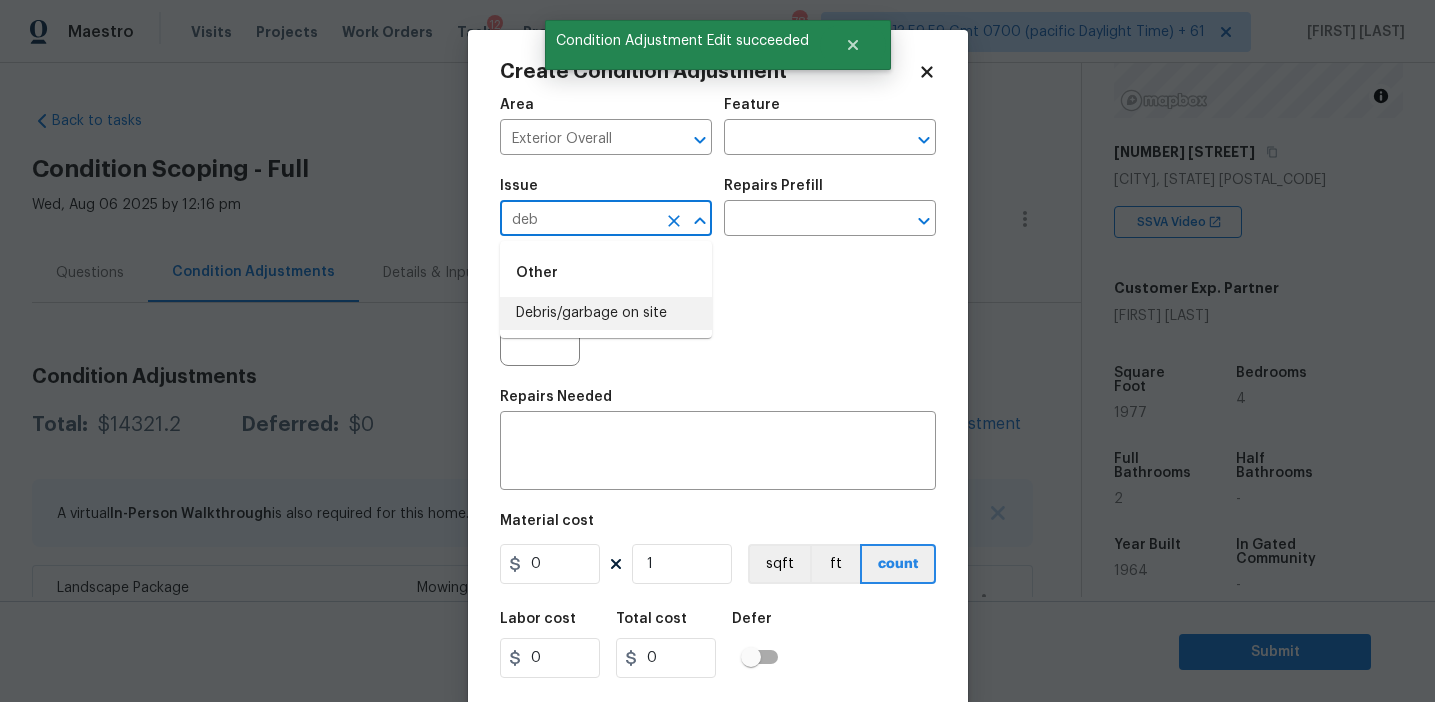 click on "Debris/garbage on site" at bounding box center [606, 313] 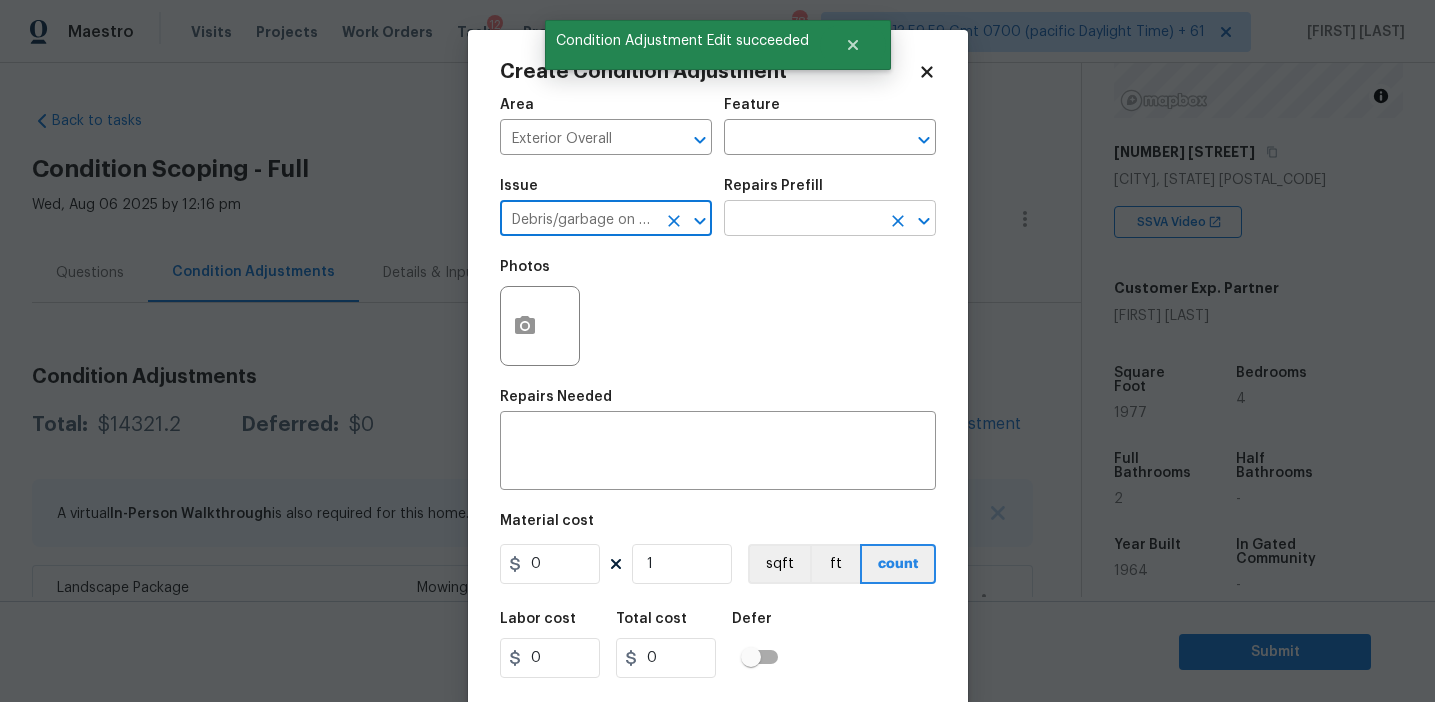type on "Debris/garbage on site" 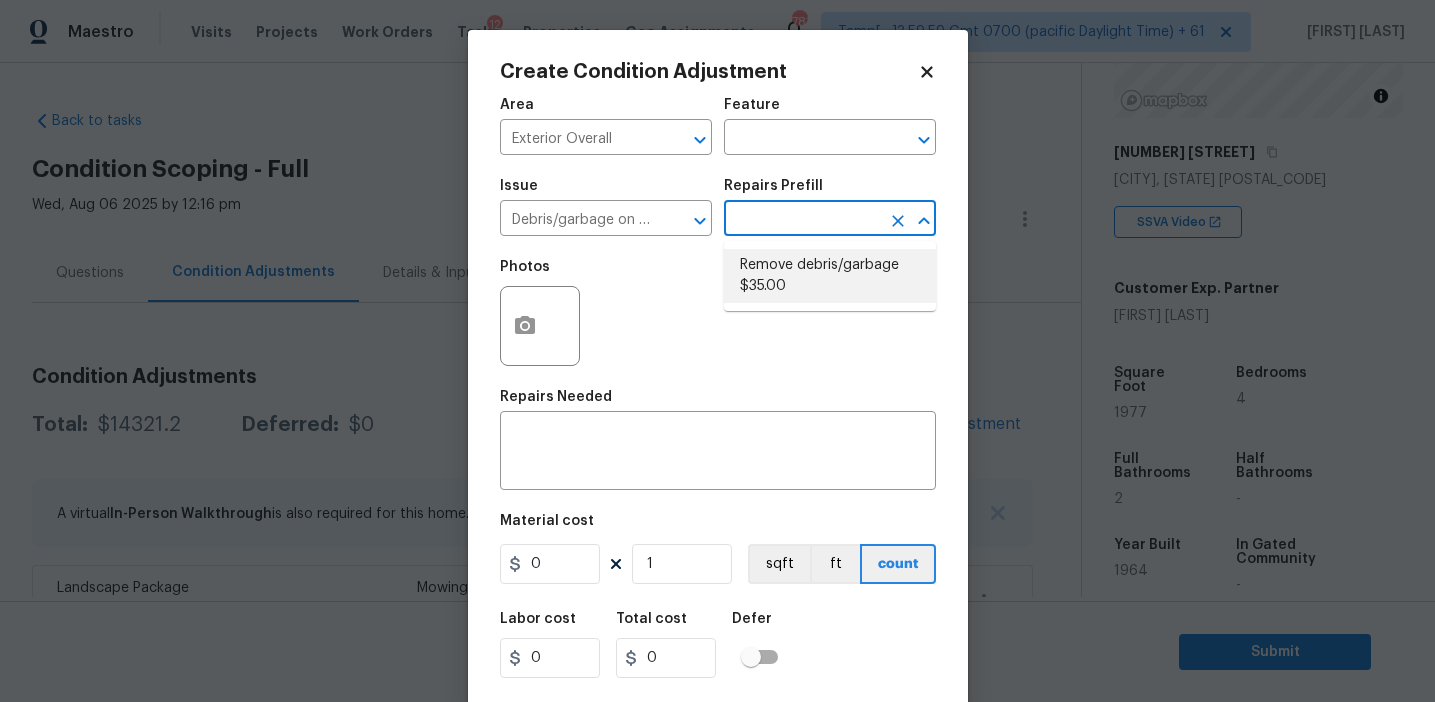click on "Remove debris/garbage $35.00" at bounding box center [830, 276] 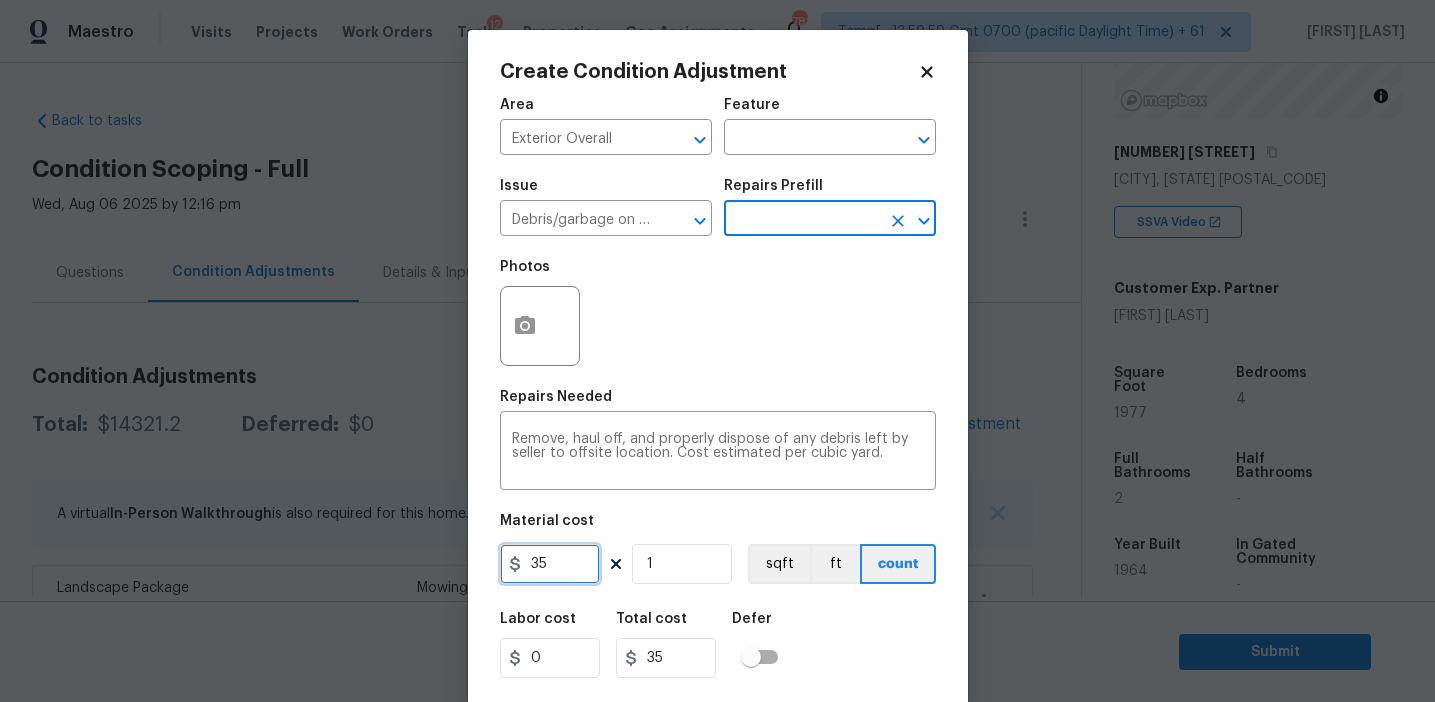 click on "35" at bounding box center (550, 564) 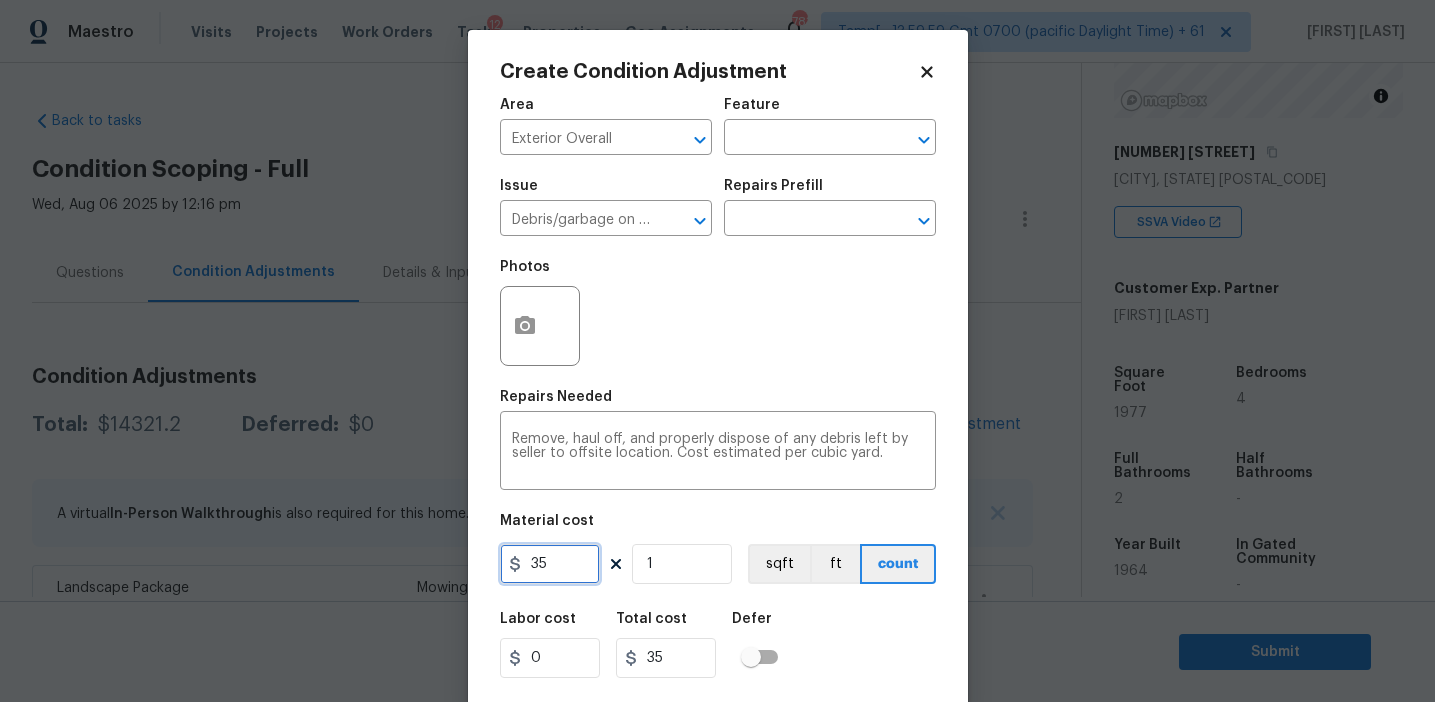click on "35" at bounding box center [550, 564] 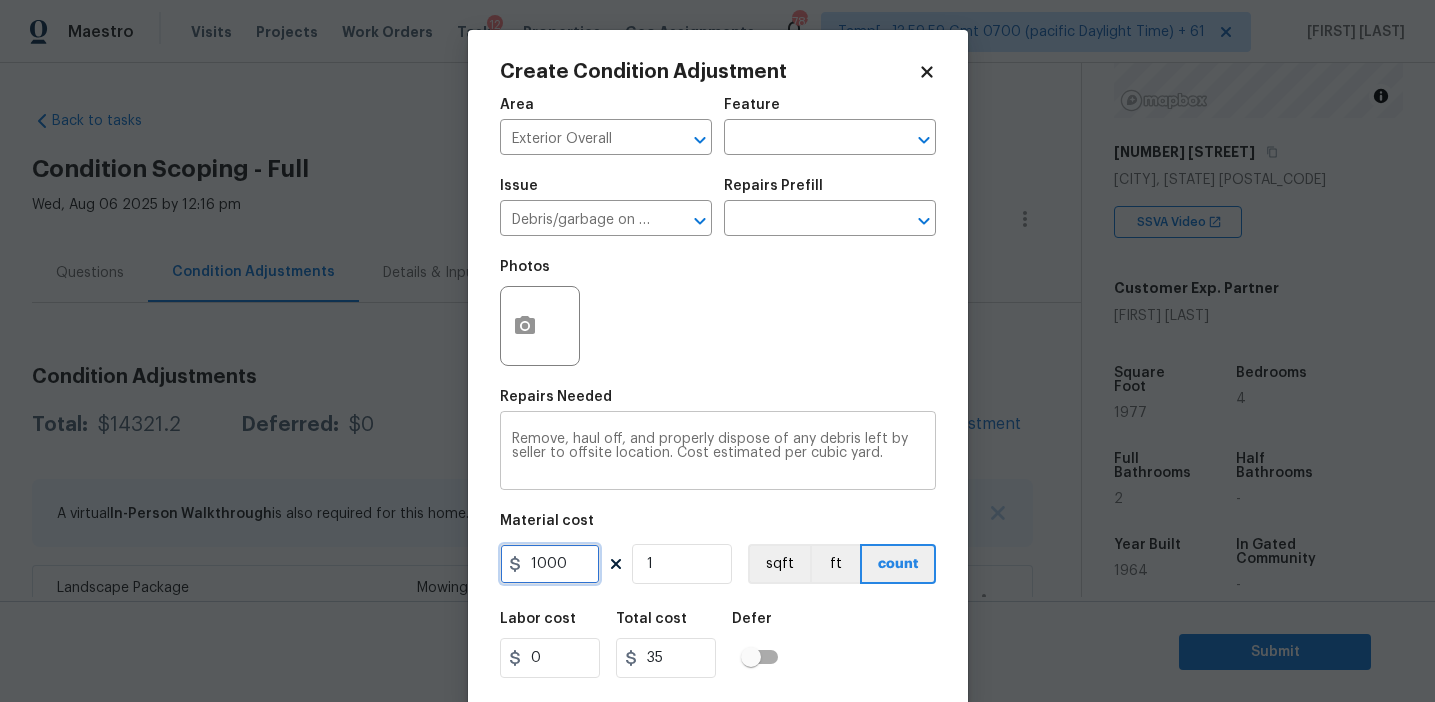 type on "1000" 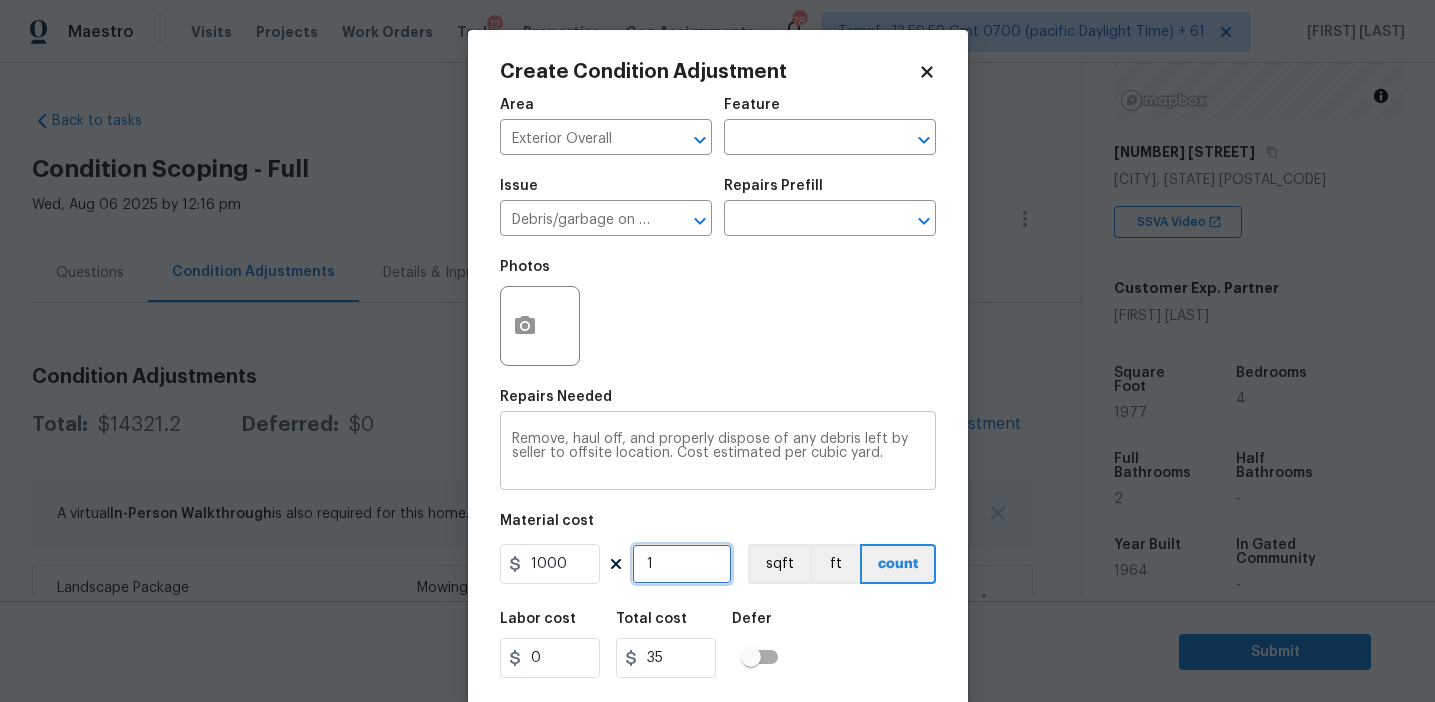type on "1000" 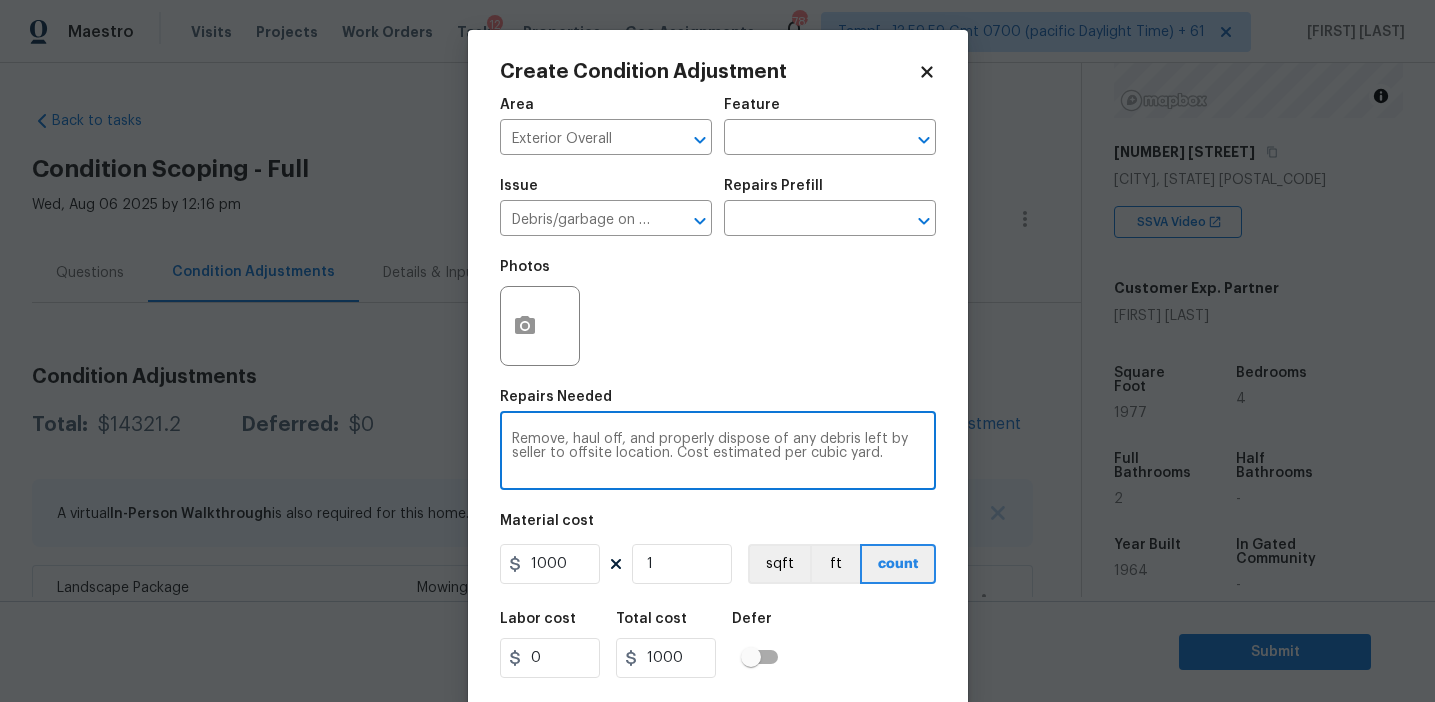 click on "Remove, haul off, and properly dispose of any debris left by seller to offsite location. Cost estimated per cubic yard." at bounding box center [718, 453] 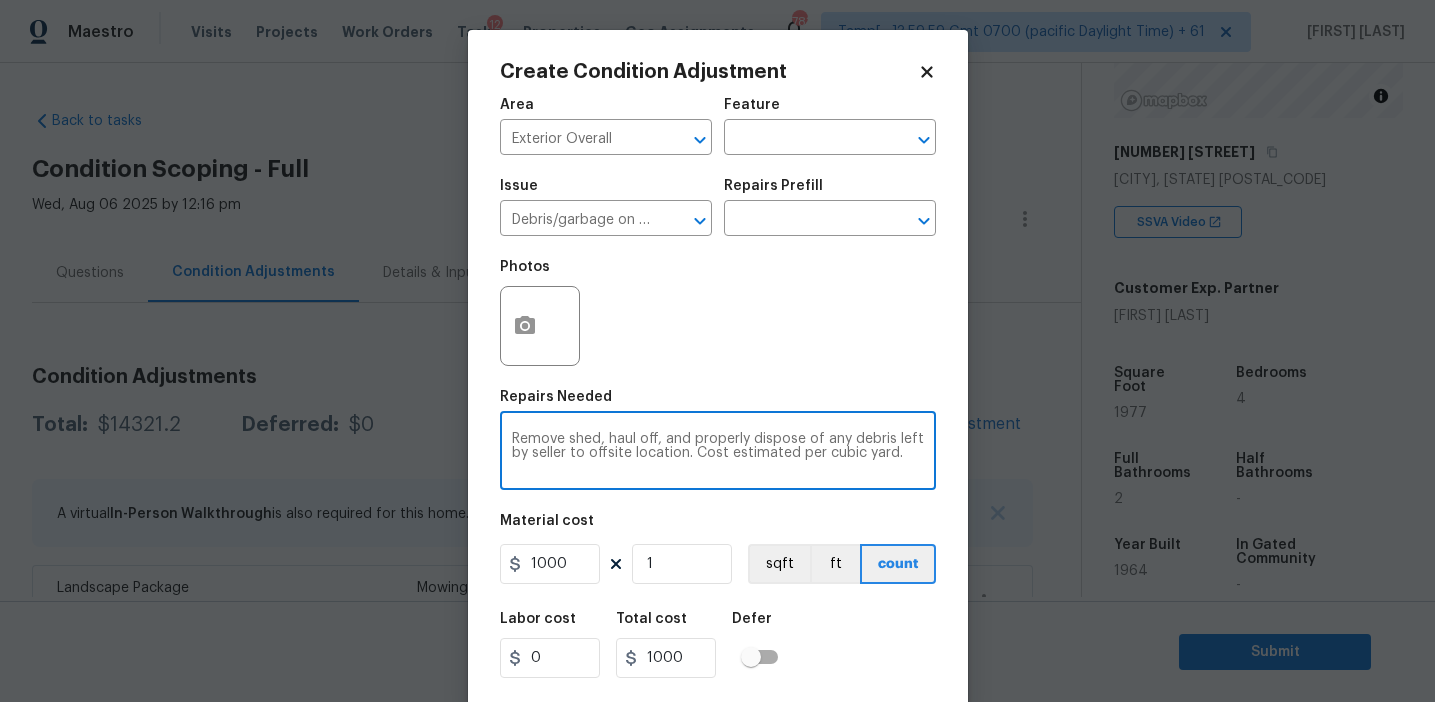 type on "Remove shed, haul off, and properly dispose of any debris left by seller to offsite location. Cost estimated per cubic yard." 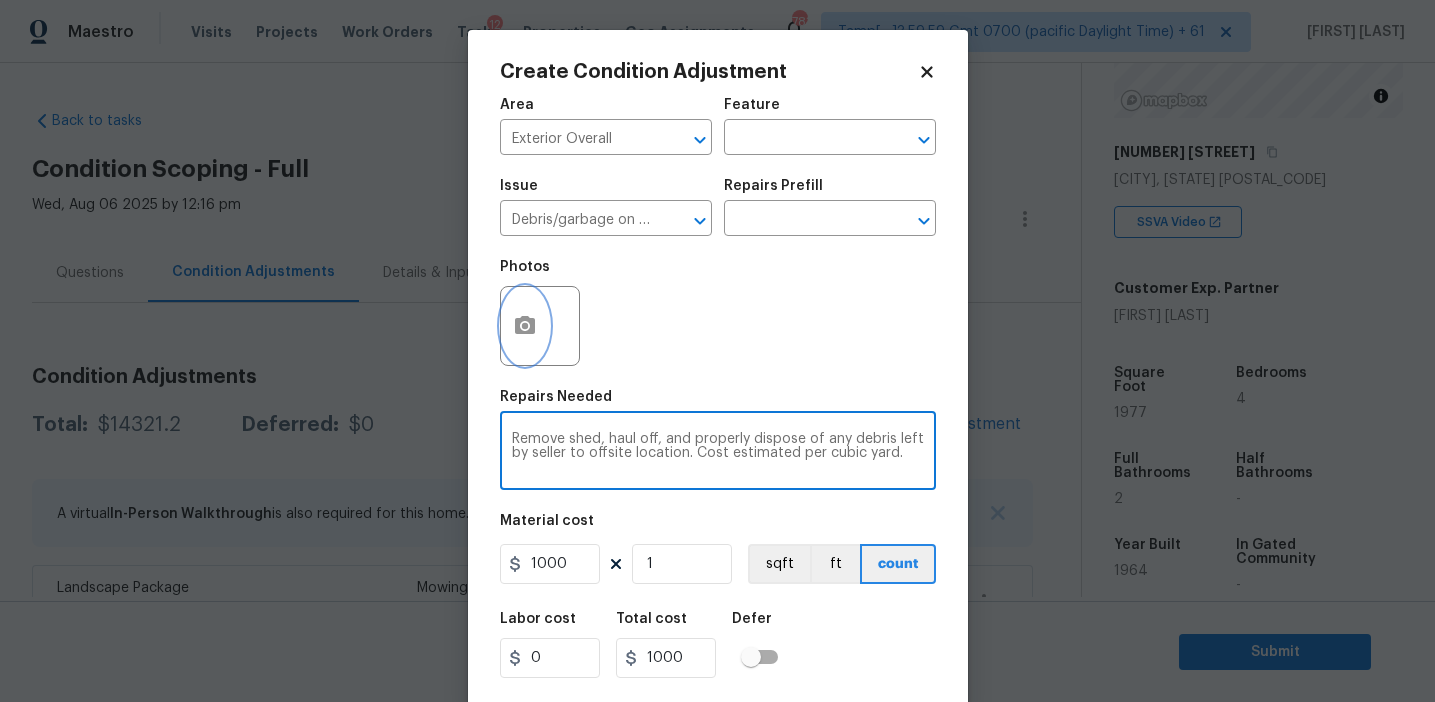 click 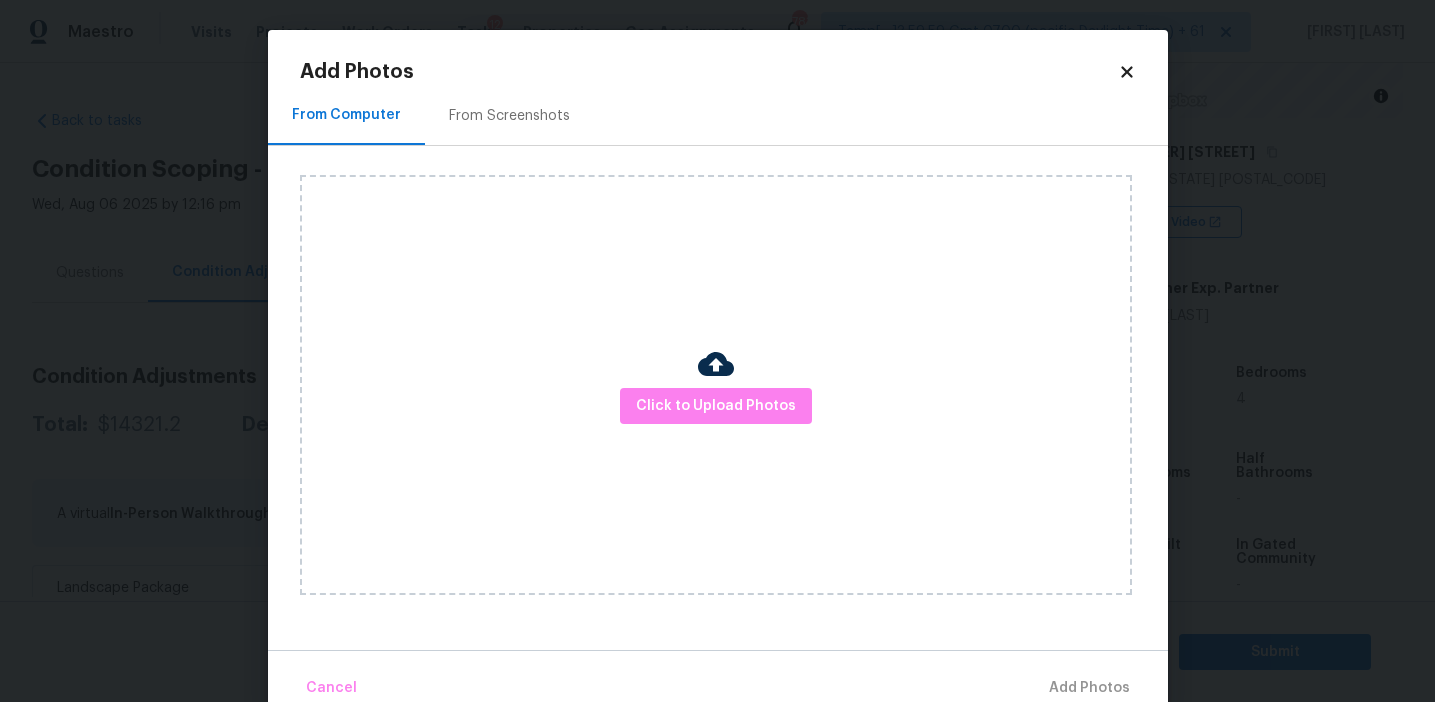 click on "From Screenshots" at bounding box center (509, 116) 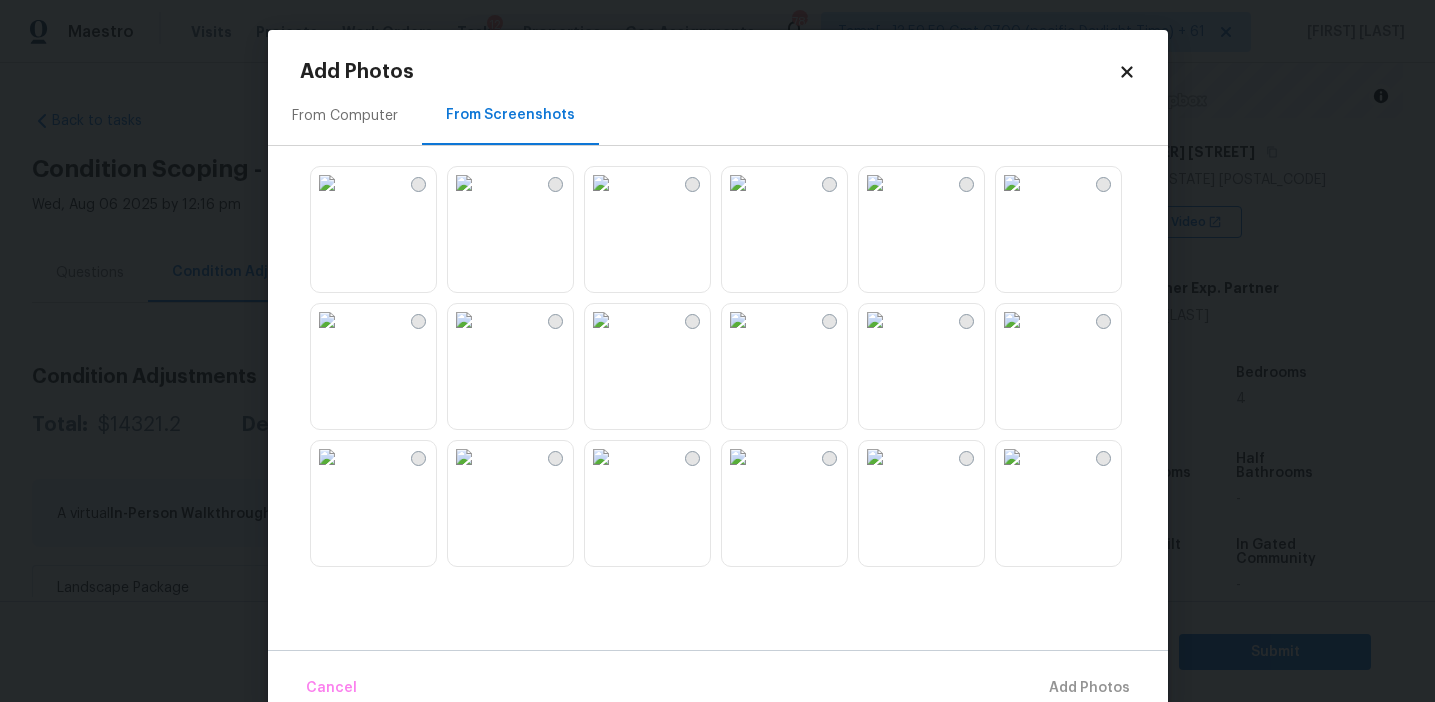 click at bounding box center (327, 320) 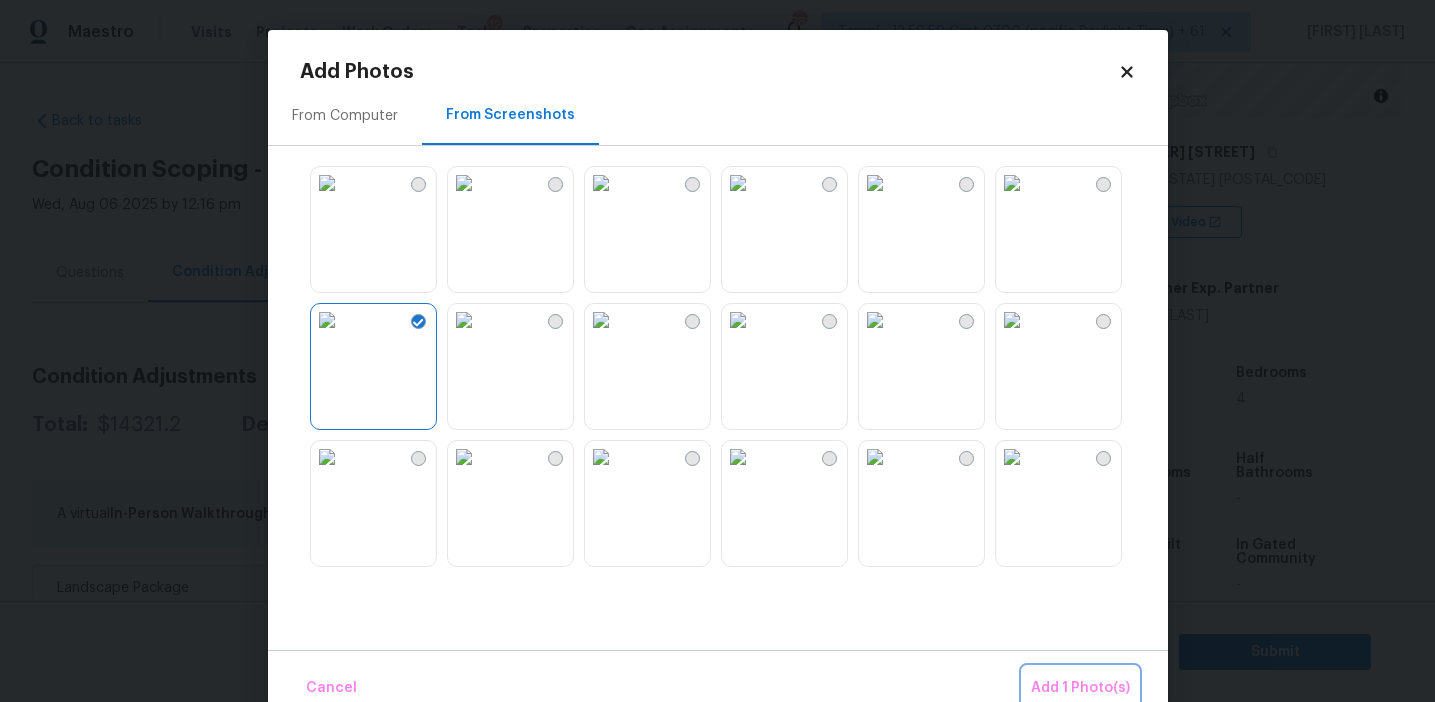 click on "Add 1 Photo(s)" at bounding box center (1080, 688) 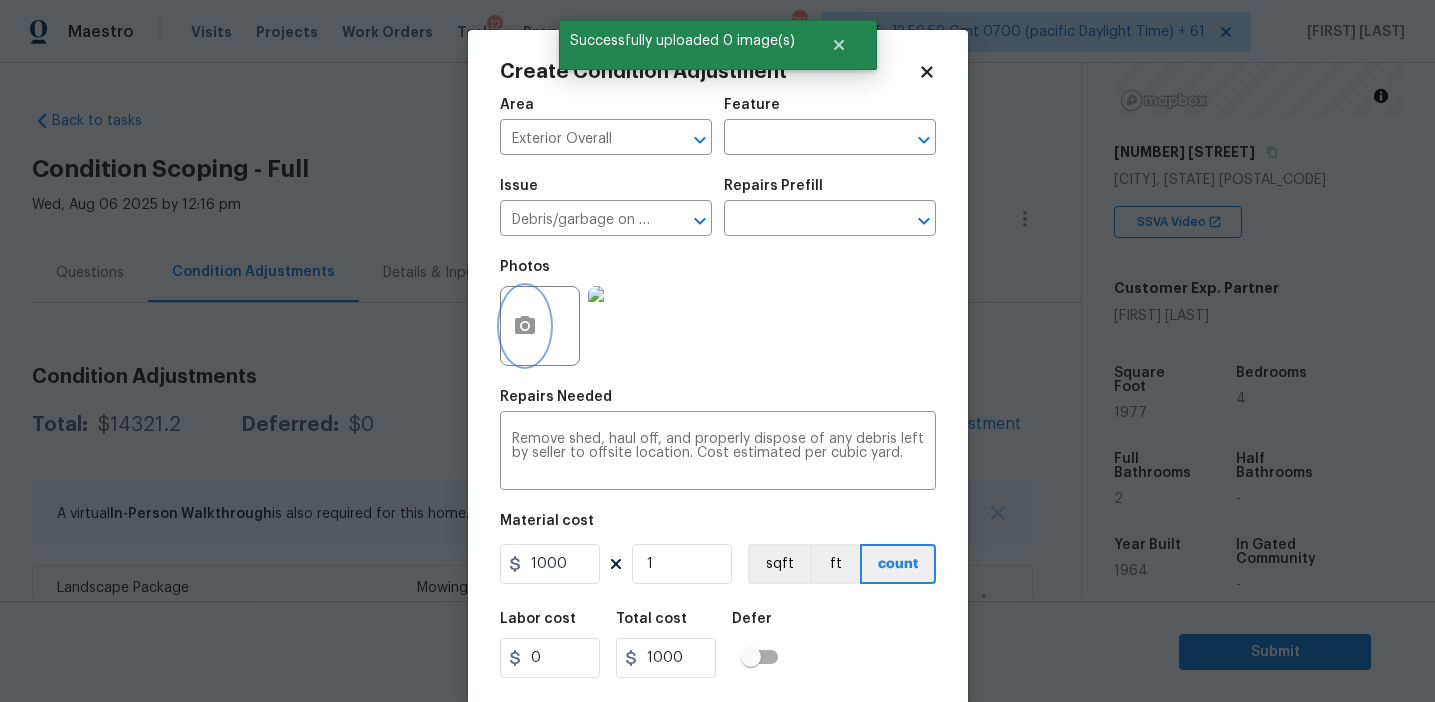 scroll, scrollTop: 45, scrollLeft: 0, axis: vertical 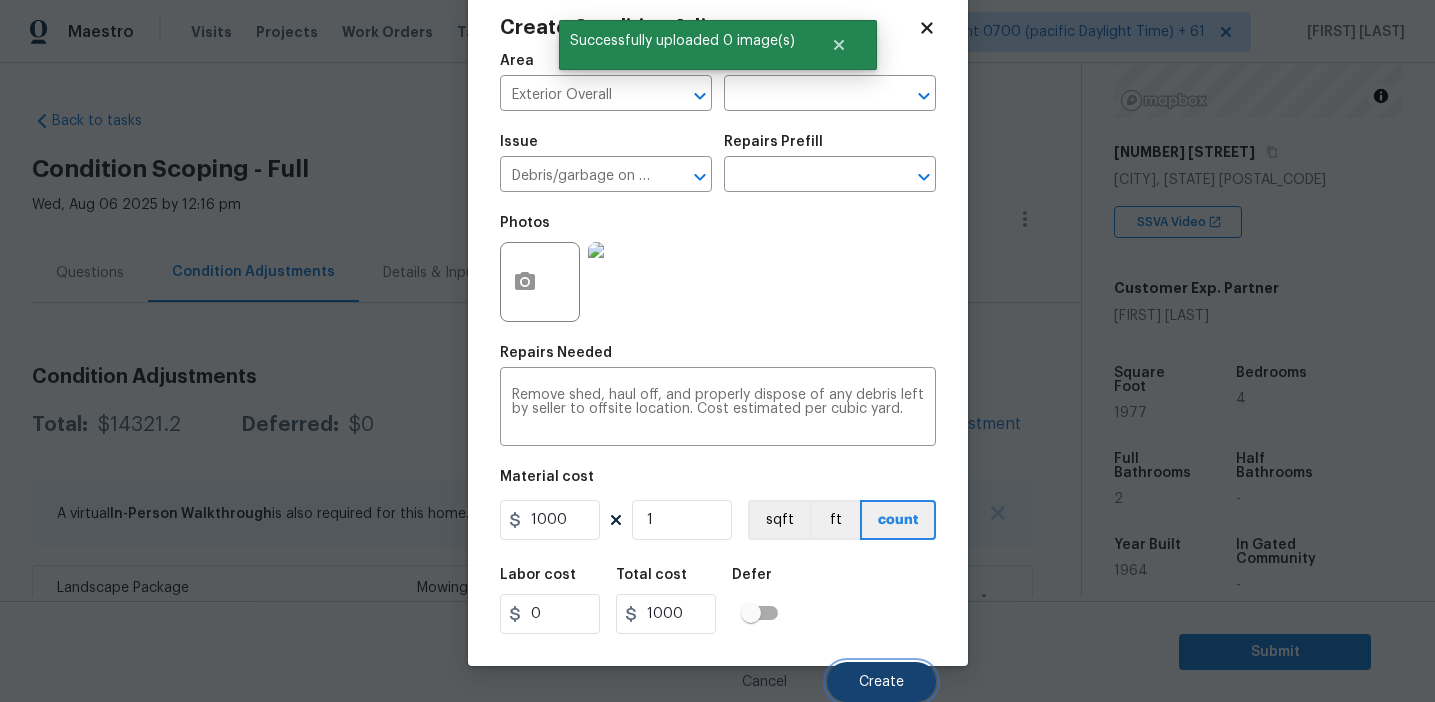 click on "Create" at bounding box center (881, 682) 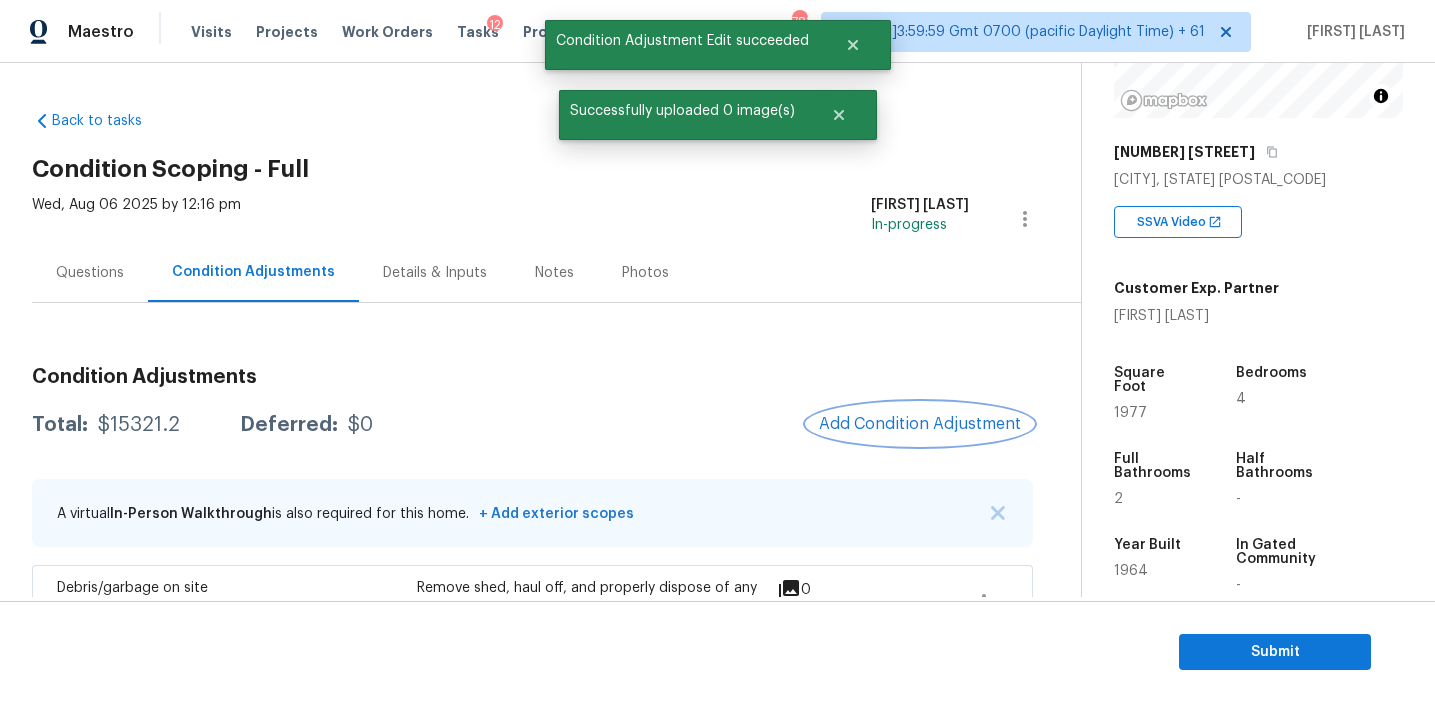 scroll, scrollTop: 0, scrollLeft: 0, axis: both 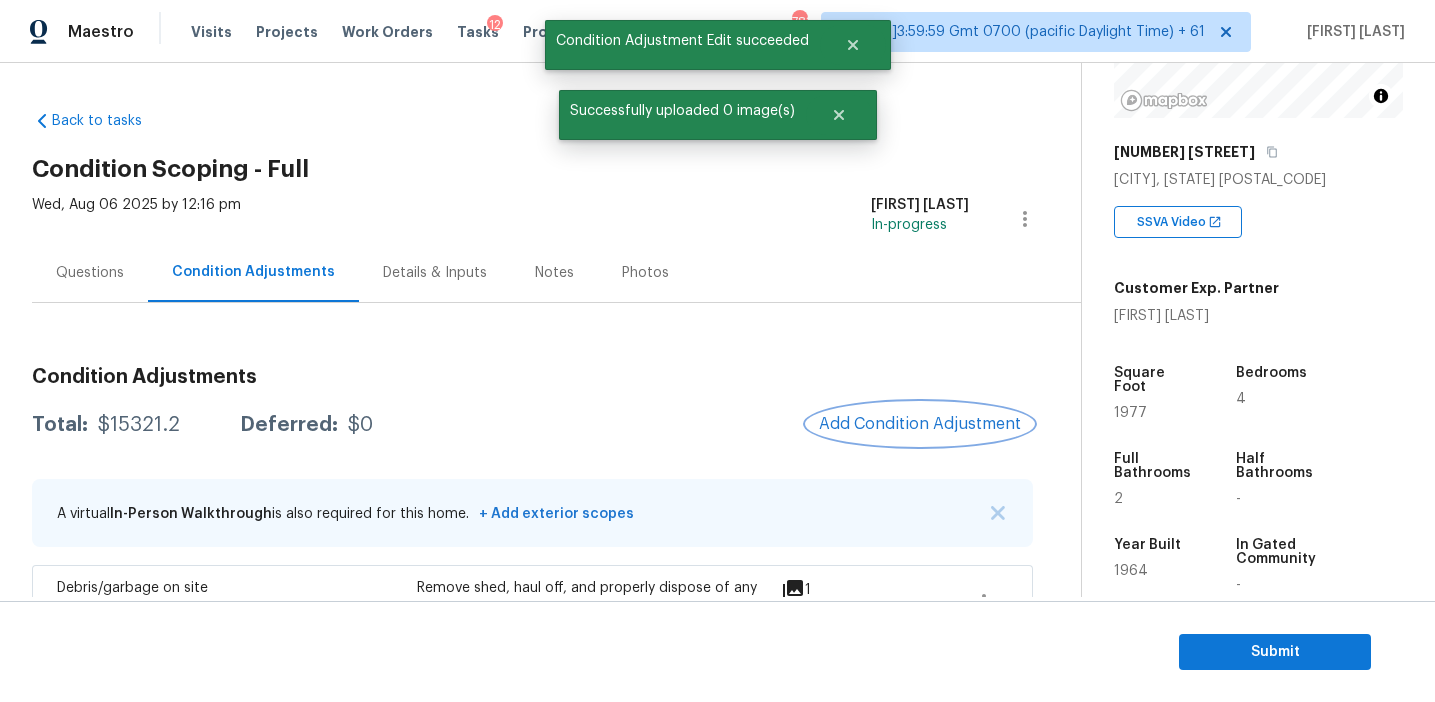 click on "Add Condition Adjustment" at bounding box center [920, 424] 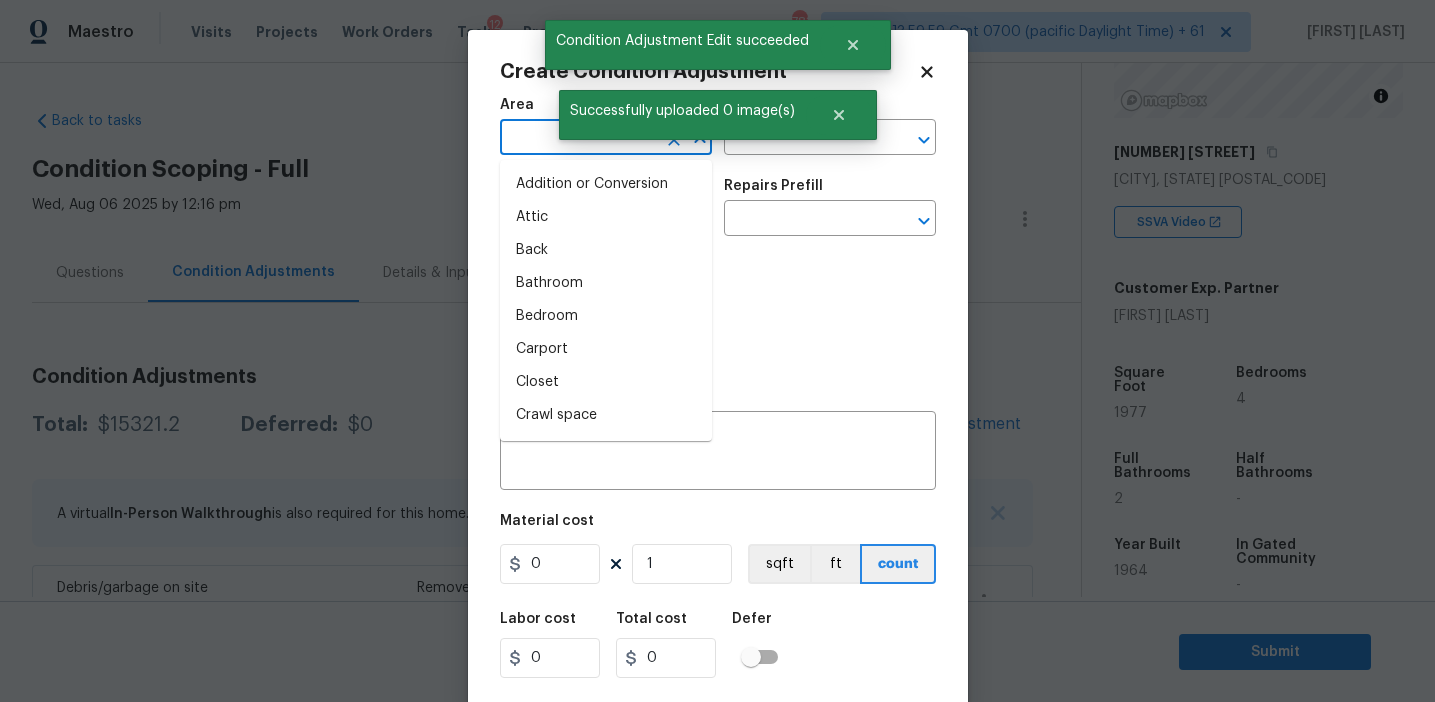 click at bounding box center [578, 139] 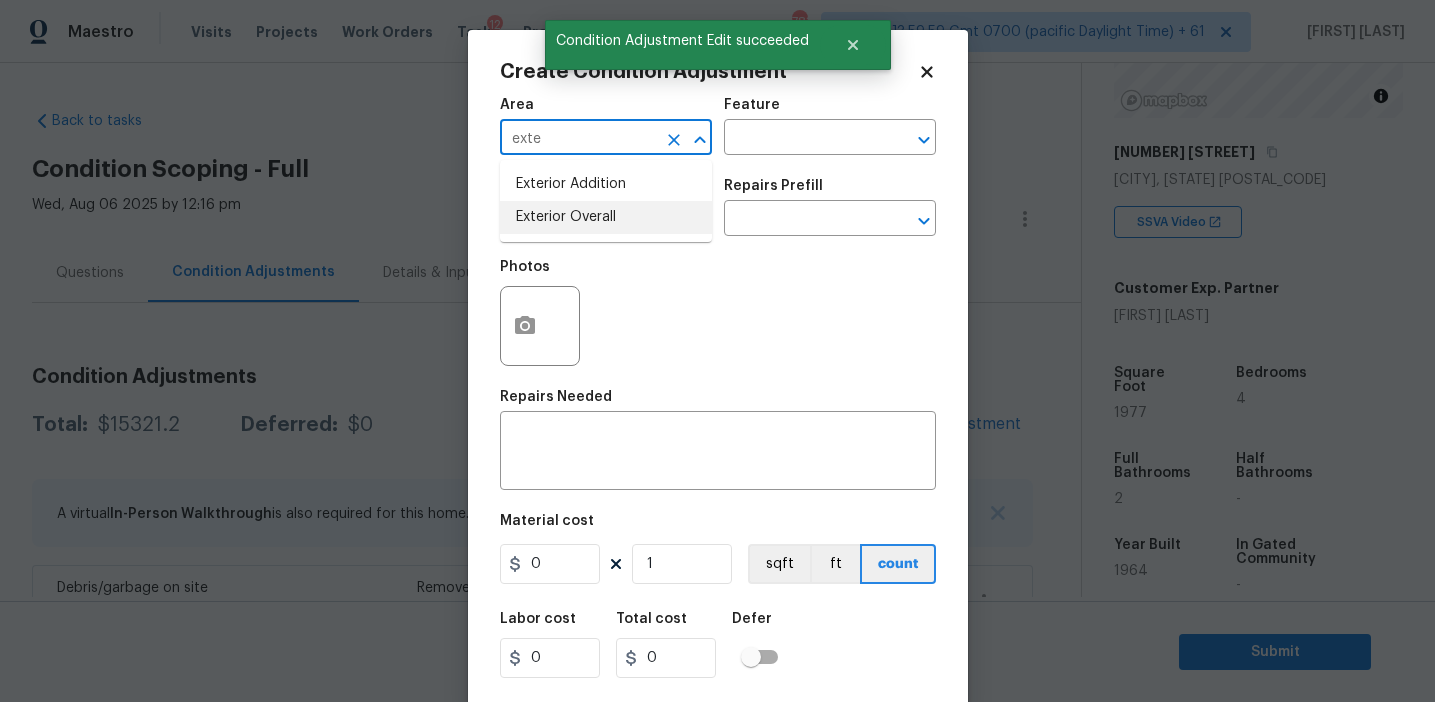 click on "Exterior Overall" at bounding box center [606, 217] 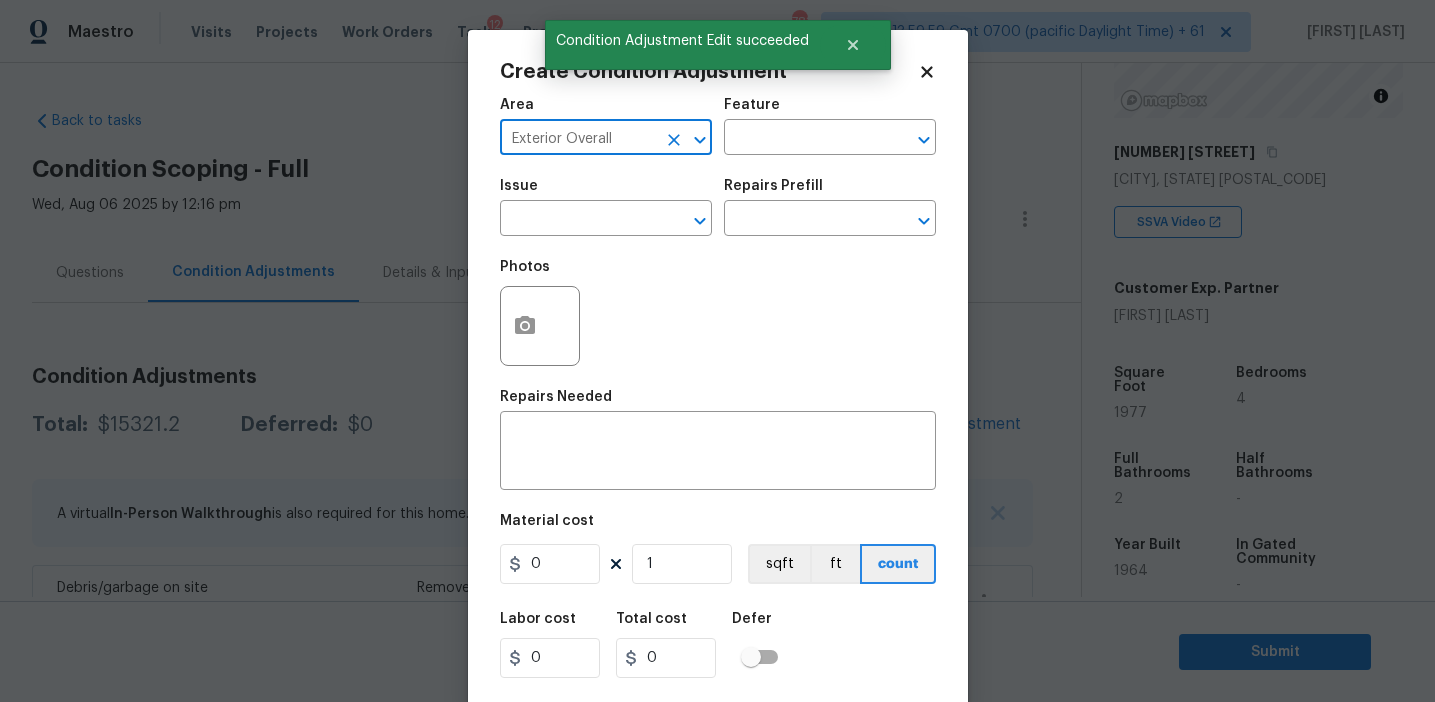 type on "Exterior Overall" 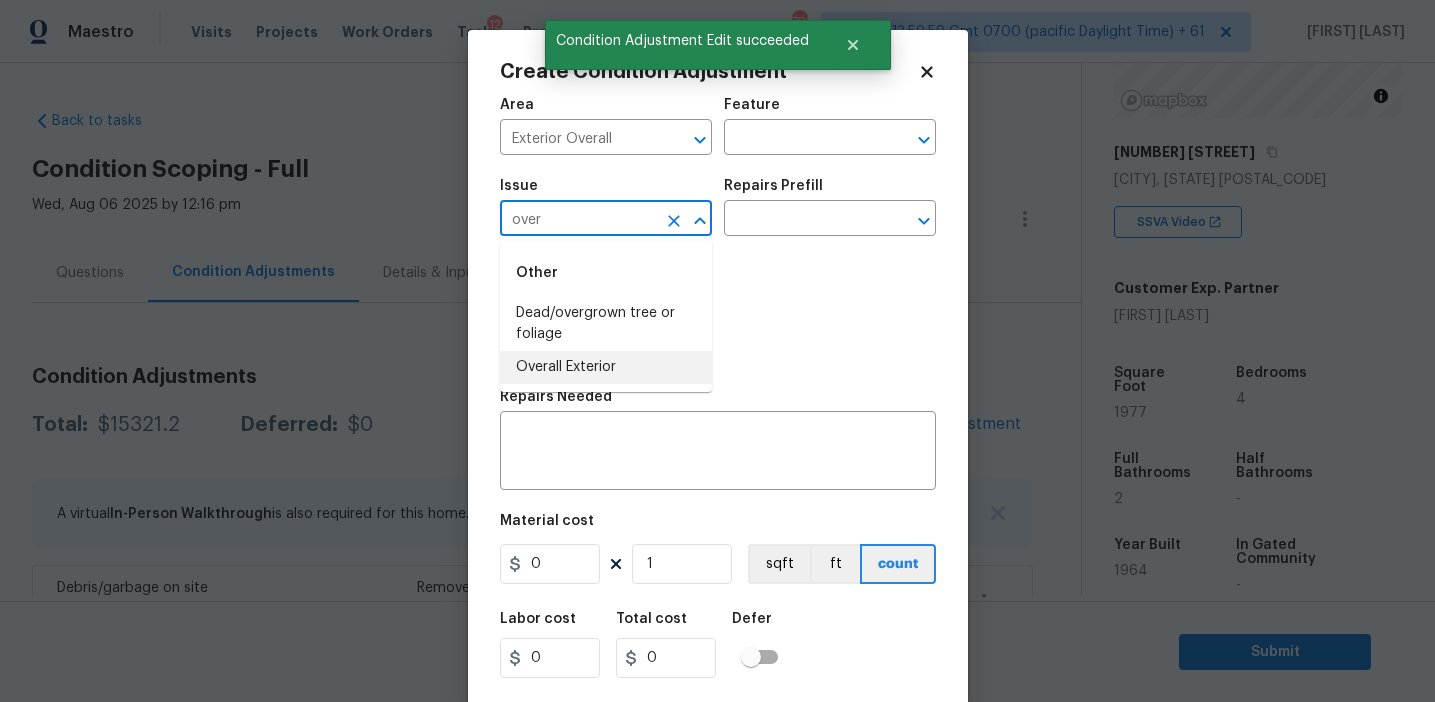 click on "Overall Exterior" at bounding box center (606, 367) 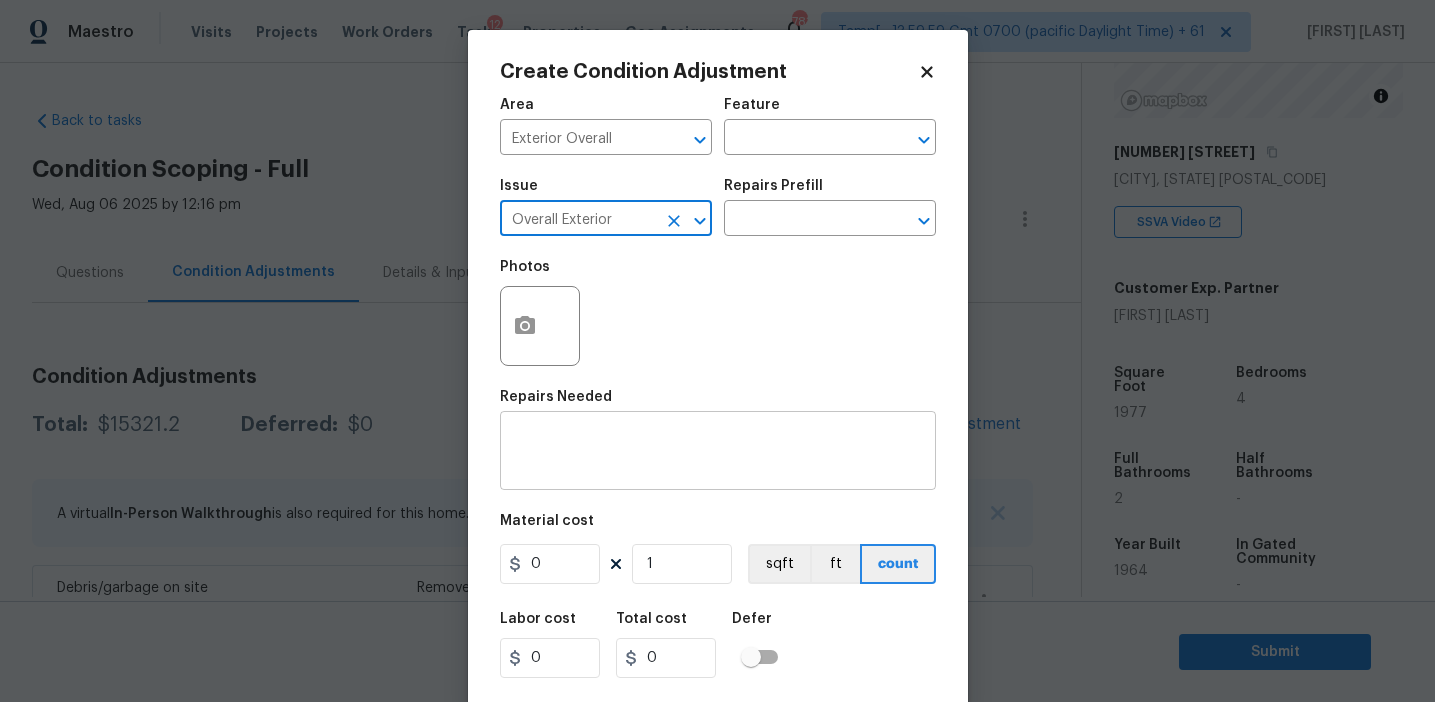 type on "Overall Exterior" 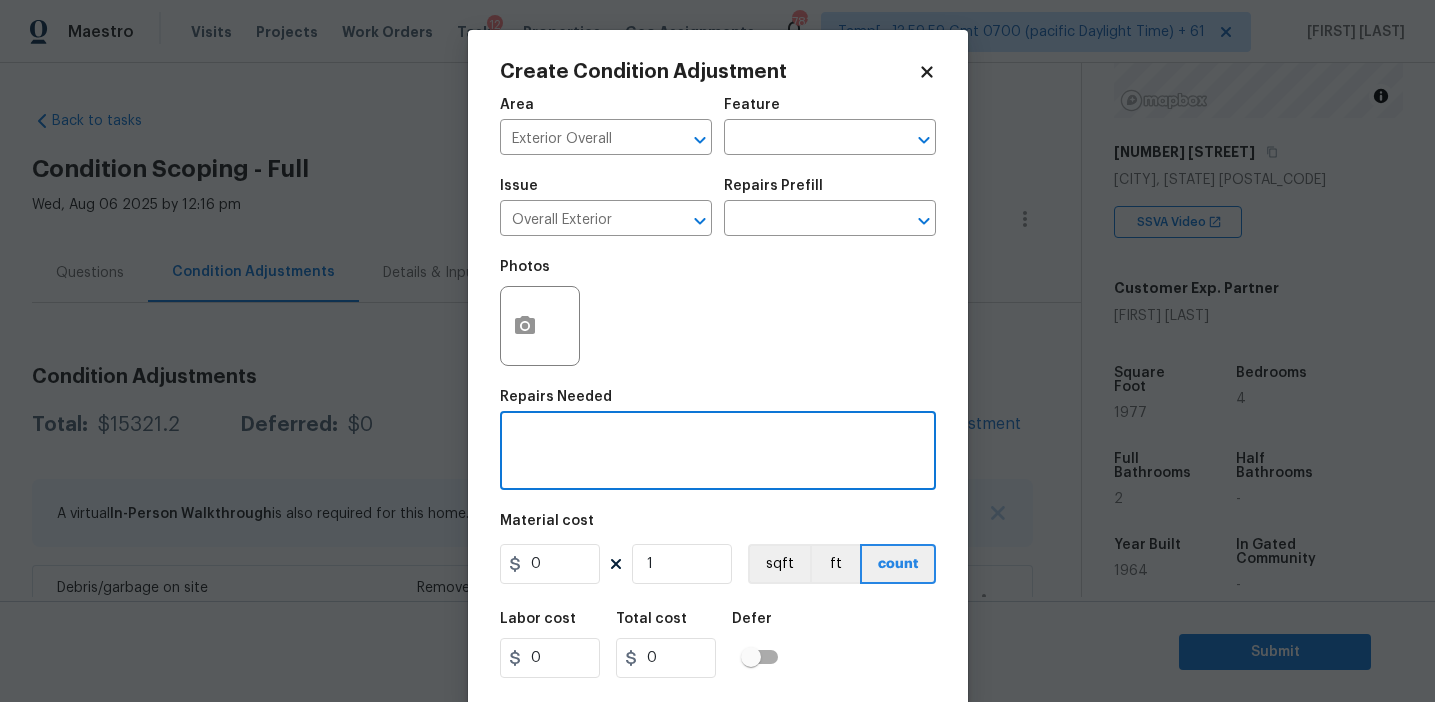 click at bounding box center [718, 453] 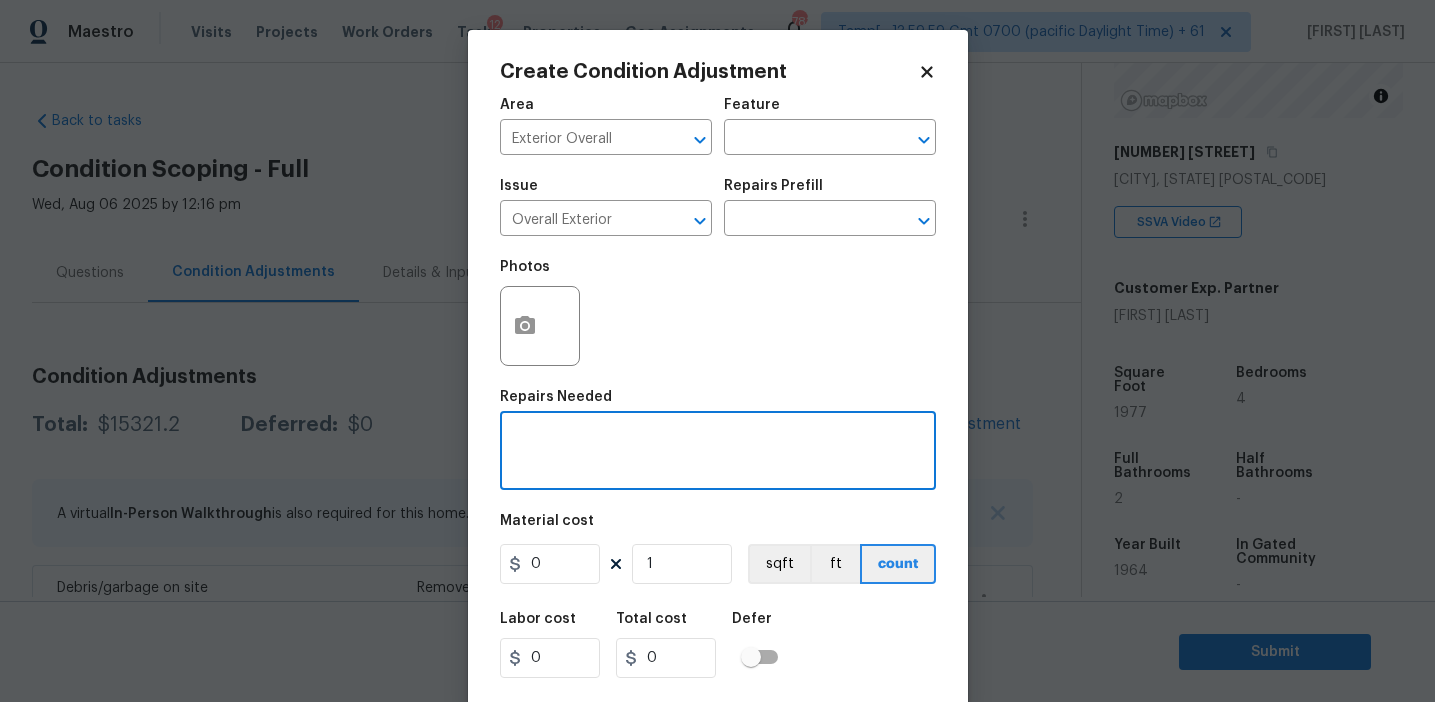 paste on "Overall exterior repairs (siding, stucco, fencing, decking, soffit, eaves, trims, fascia, facade, shutters, frames, gutters etc)" 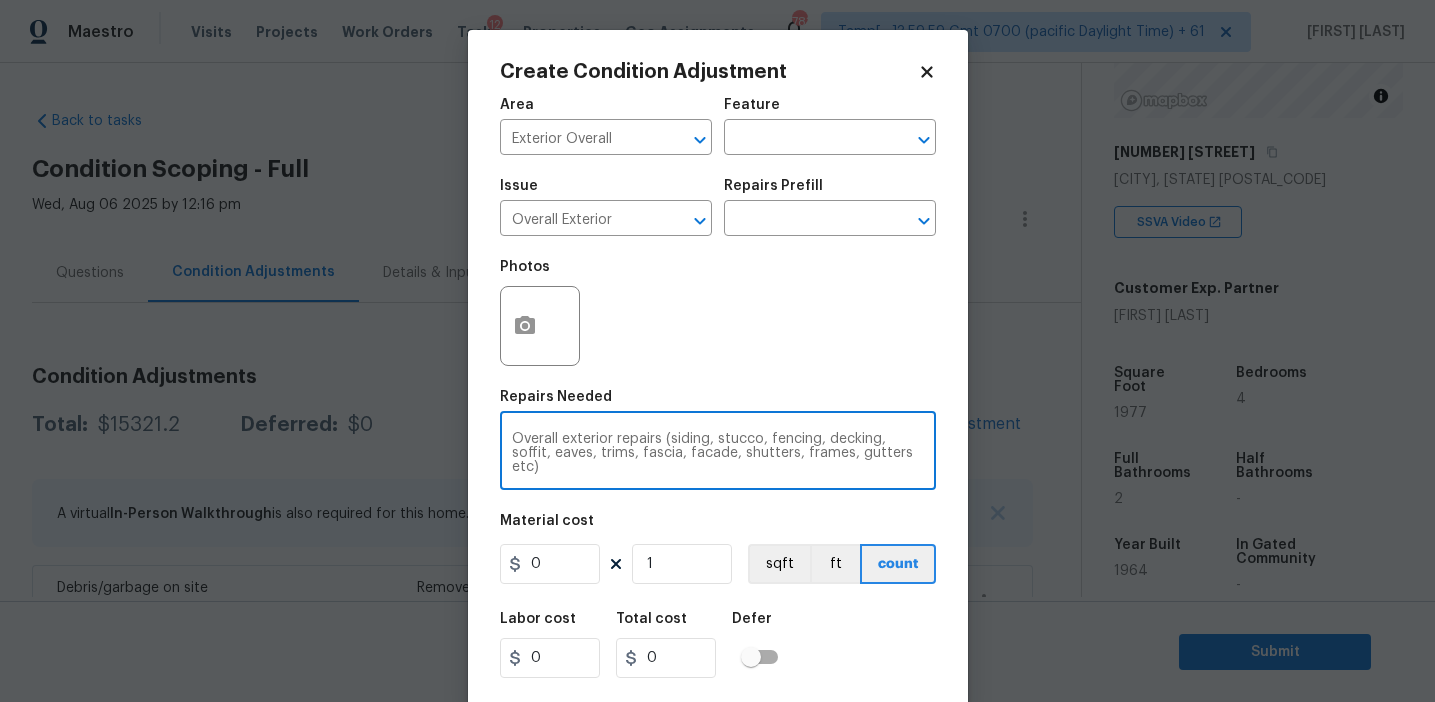 click on "Overall exterior repairs (siding, stucco, fencing, decking, soffit, eaves, trims, fascia, facade, shutters, frames, gutters etc)" at bounding box center [718, 453] 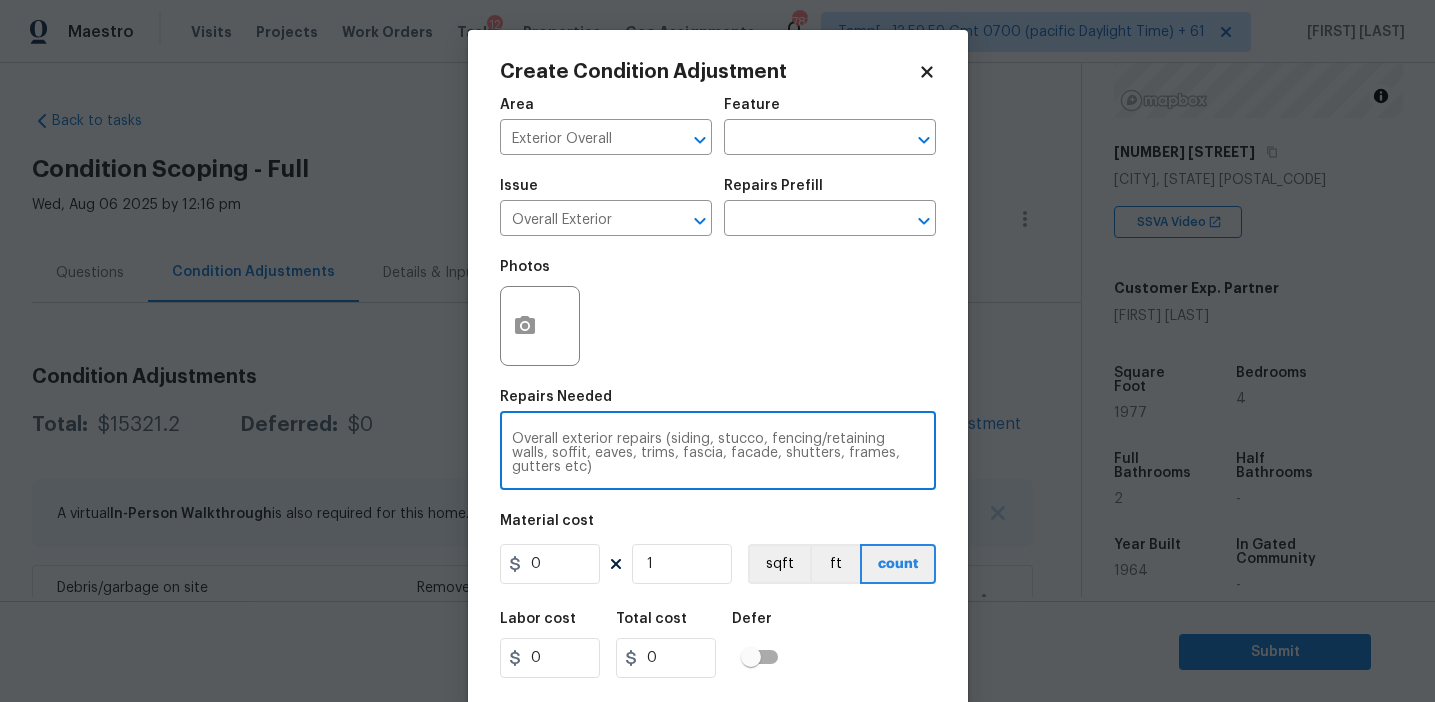 type on "Overall exterior repairs (siding, stucco, fencing/retaining walls, soffit, eaves, trims, fascia, facade, shutters, frames, gutters etc)" 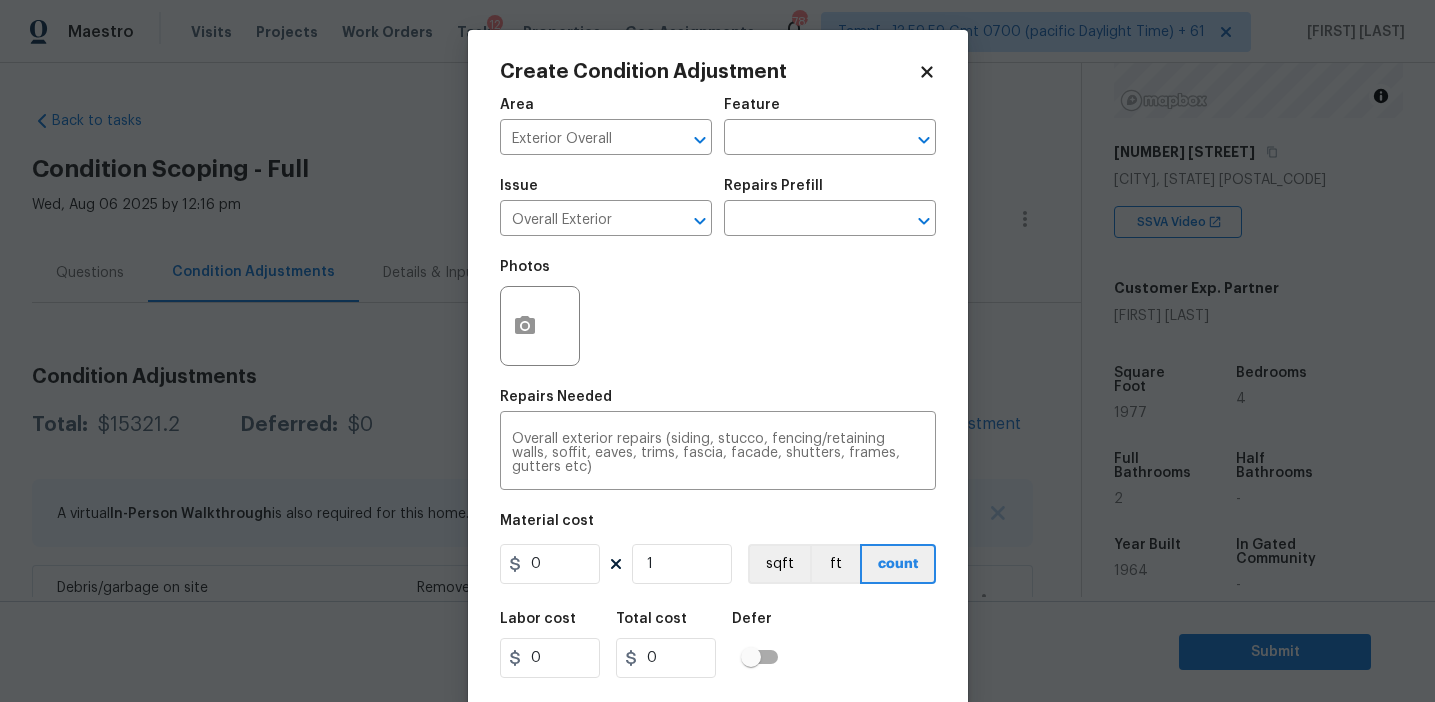 click on "Photos" at bounding box center [718, 313] 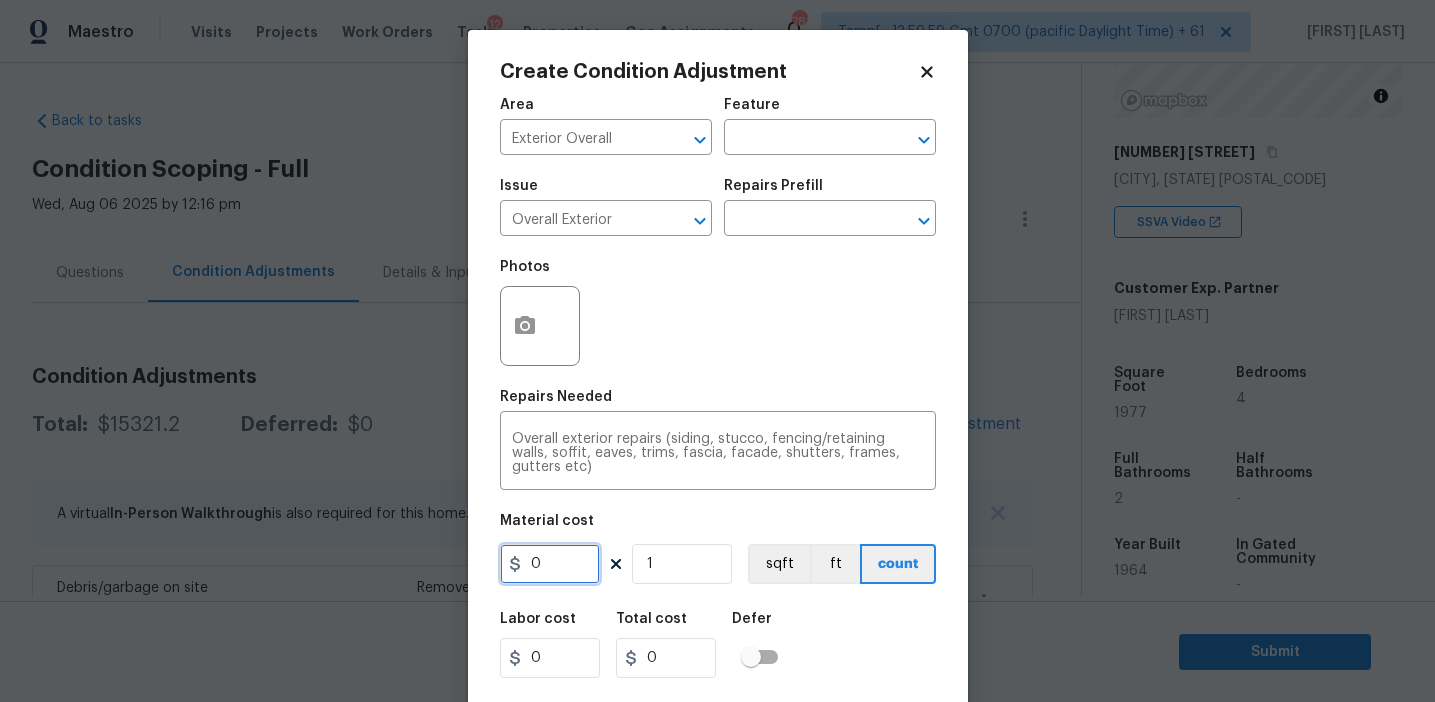 click on "0" at bounding box center (550, 564) 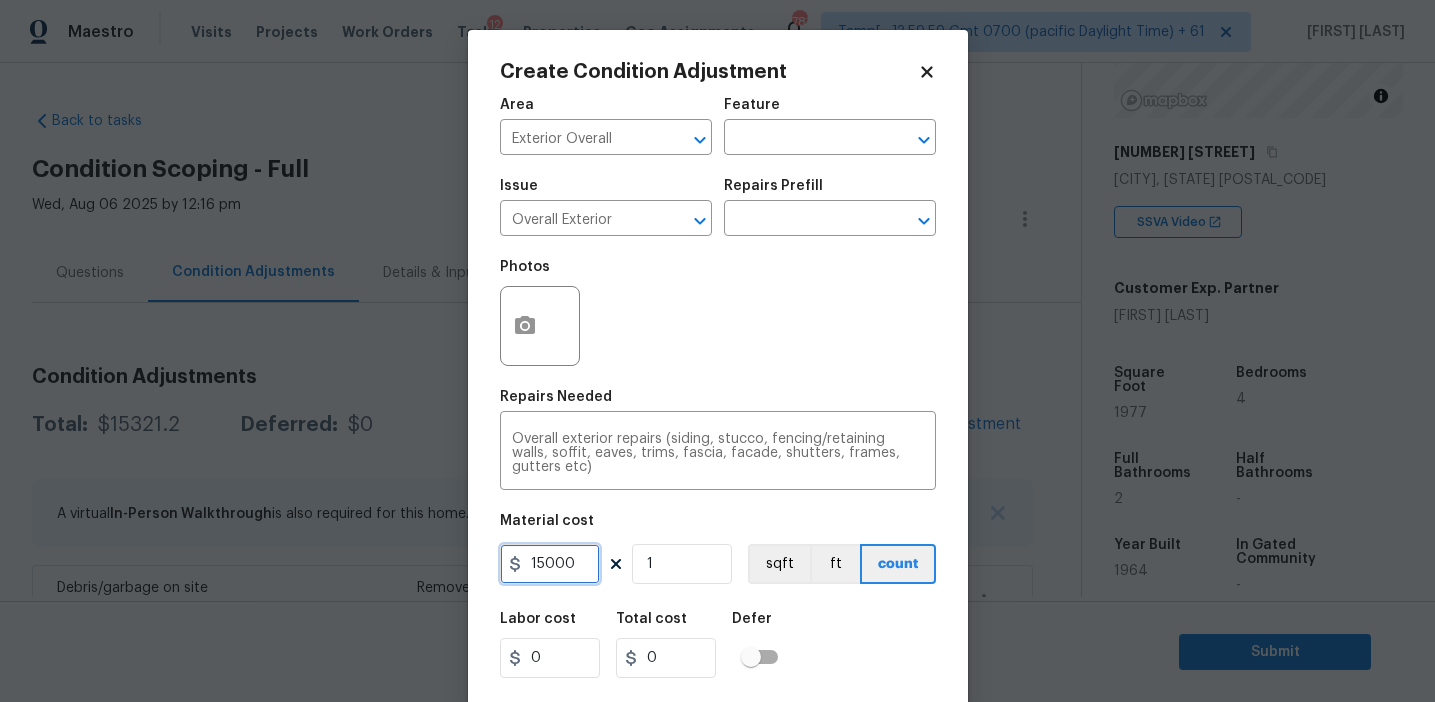 type on "15000" 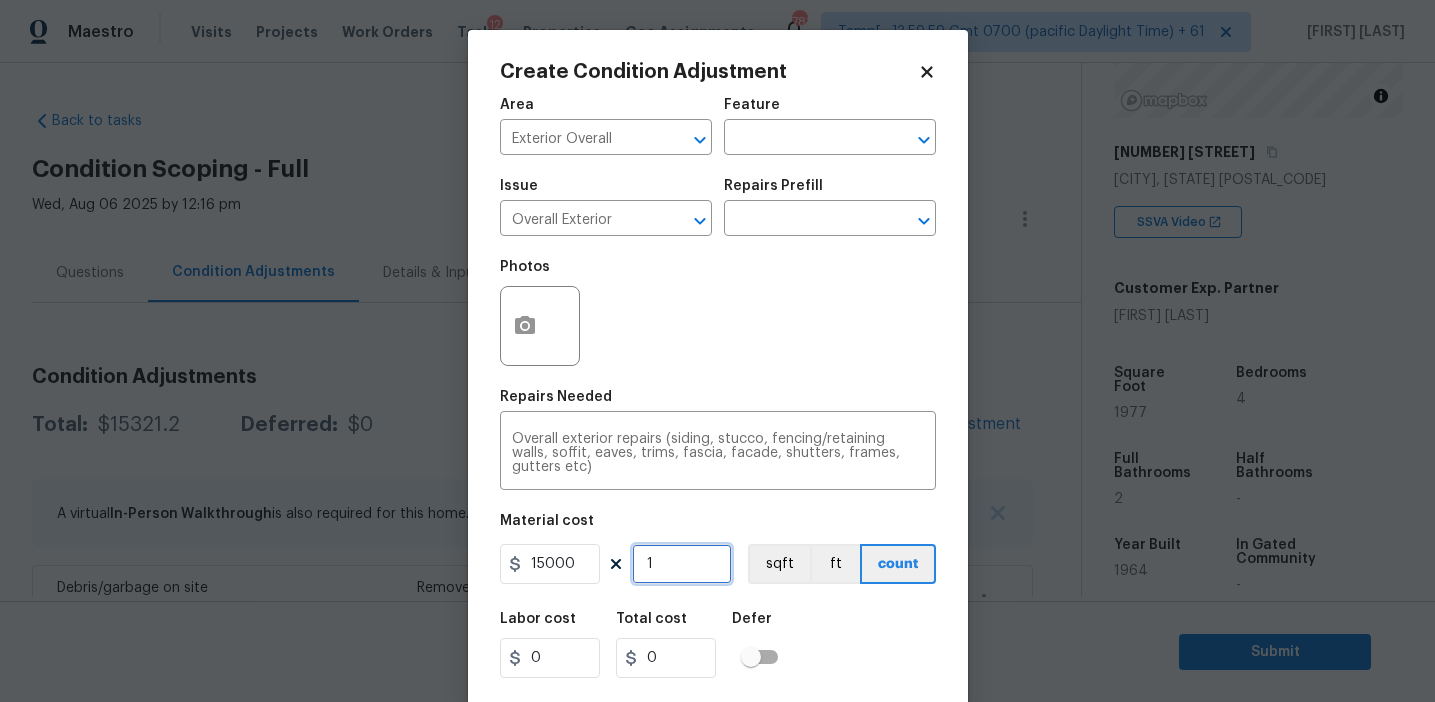 type on "15000" 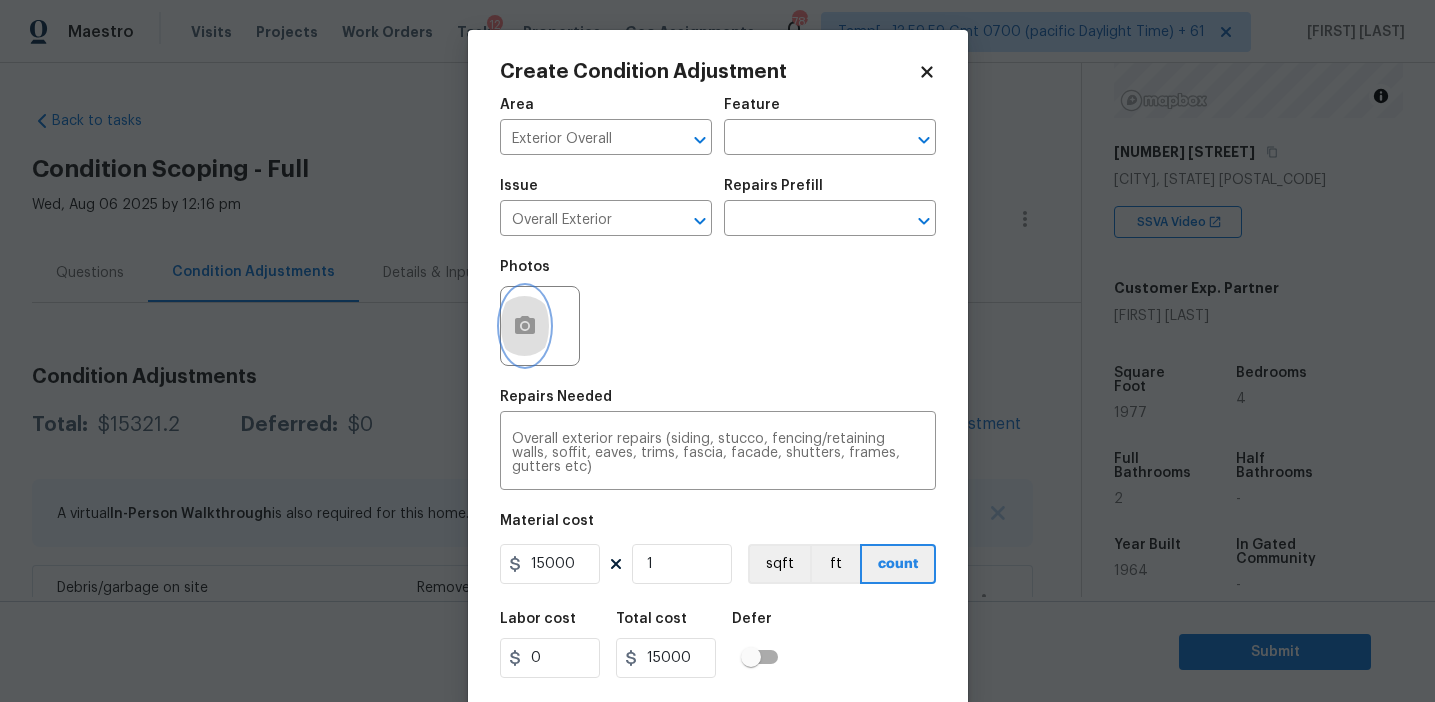 click 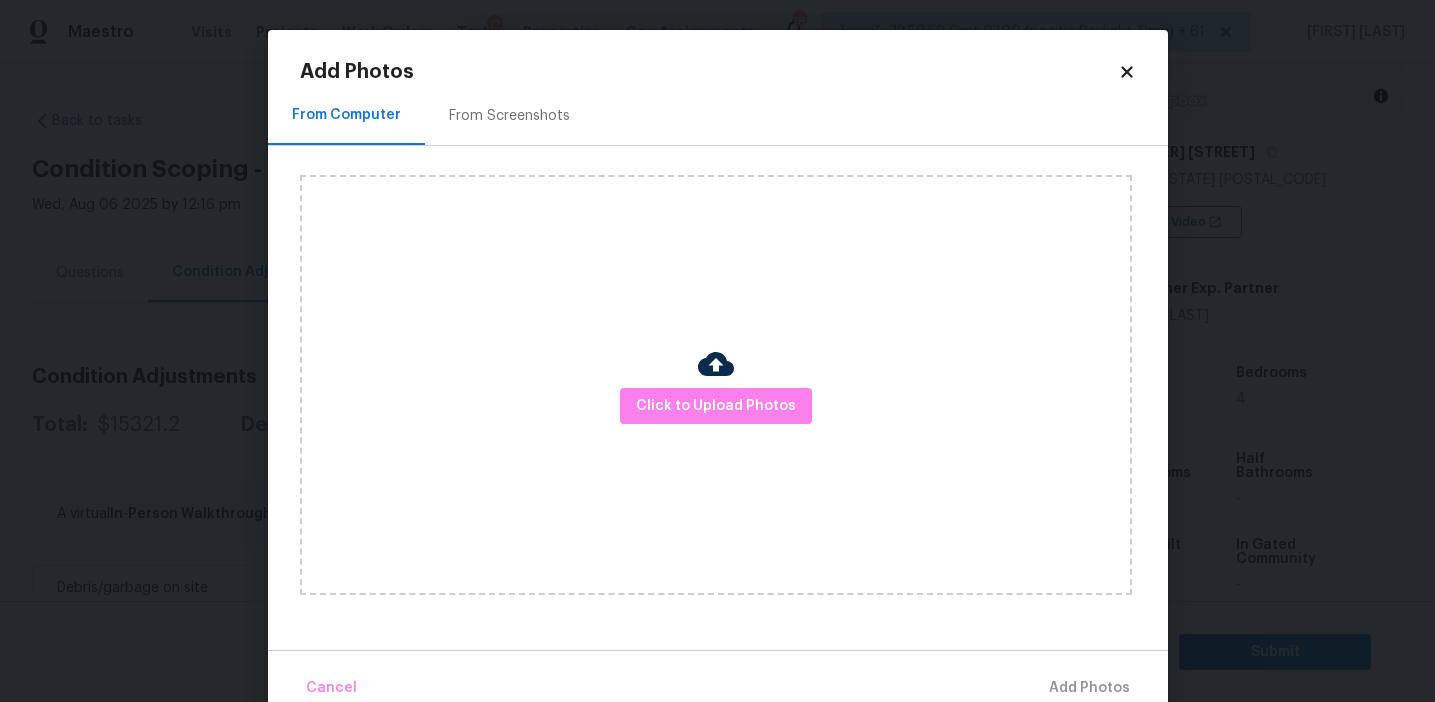 click on "From Screenshots" at bounding box center (509, 116) 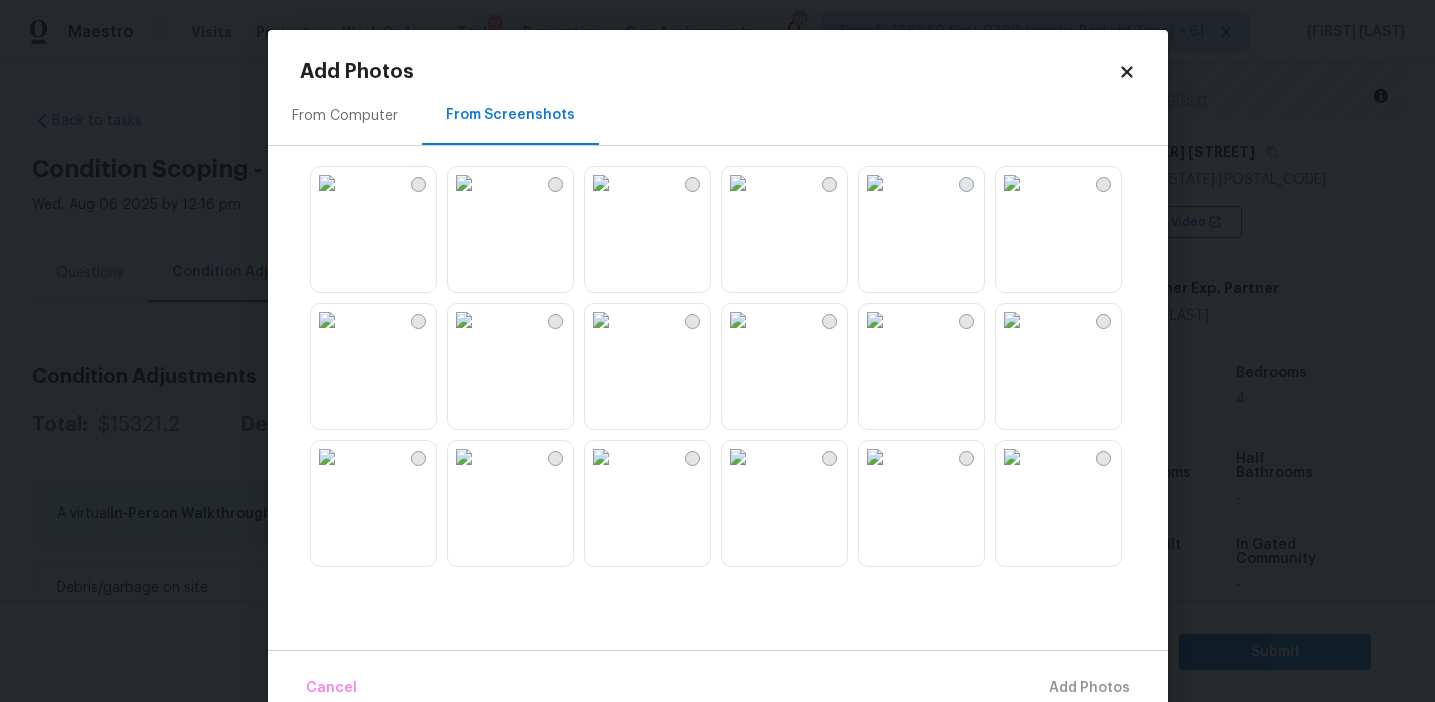 click at bounding box center [327, 183] 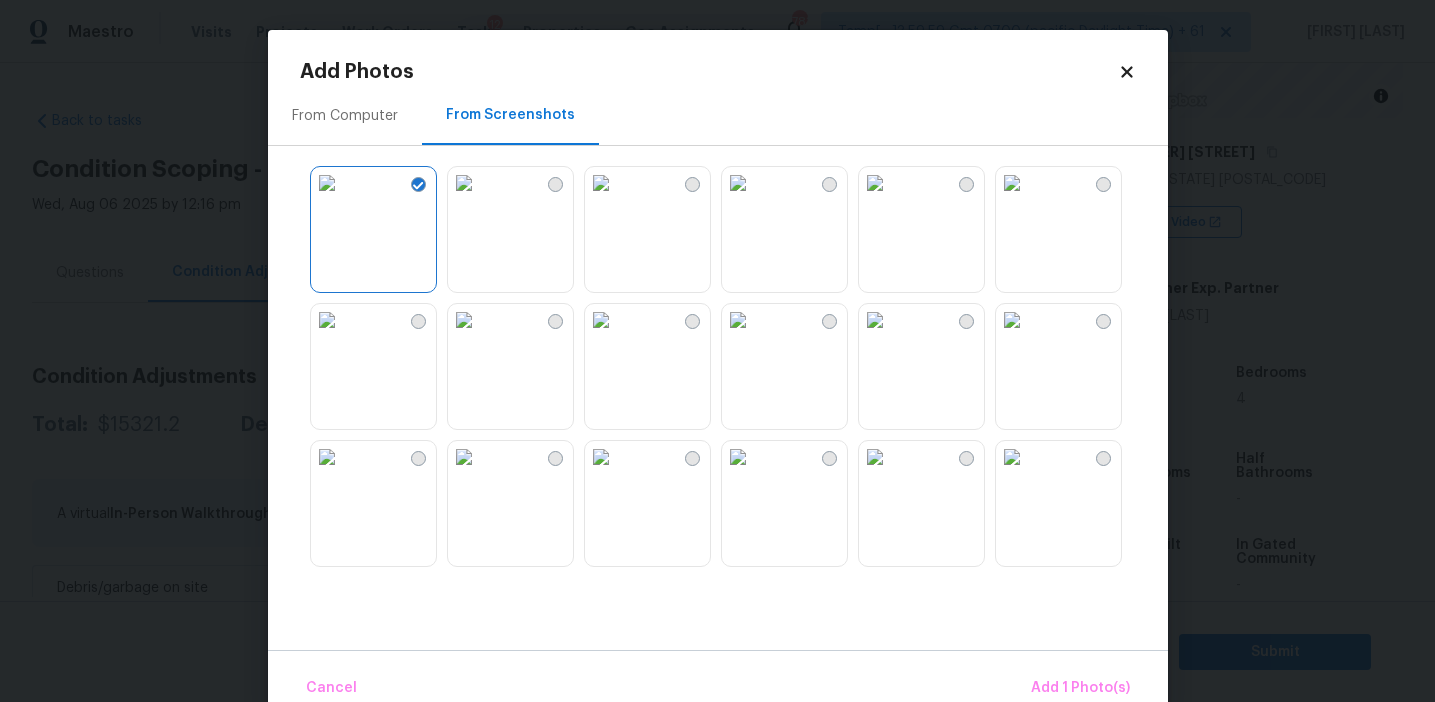 click at bounding box center (601, 183) 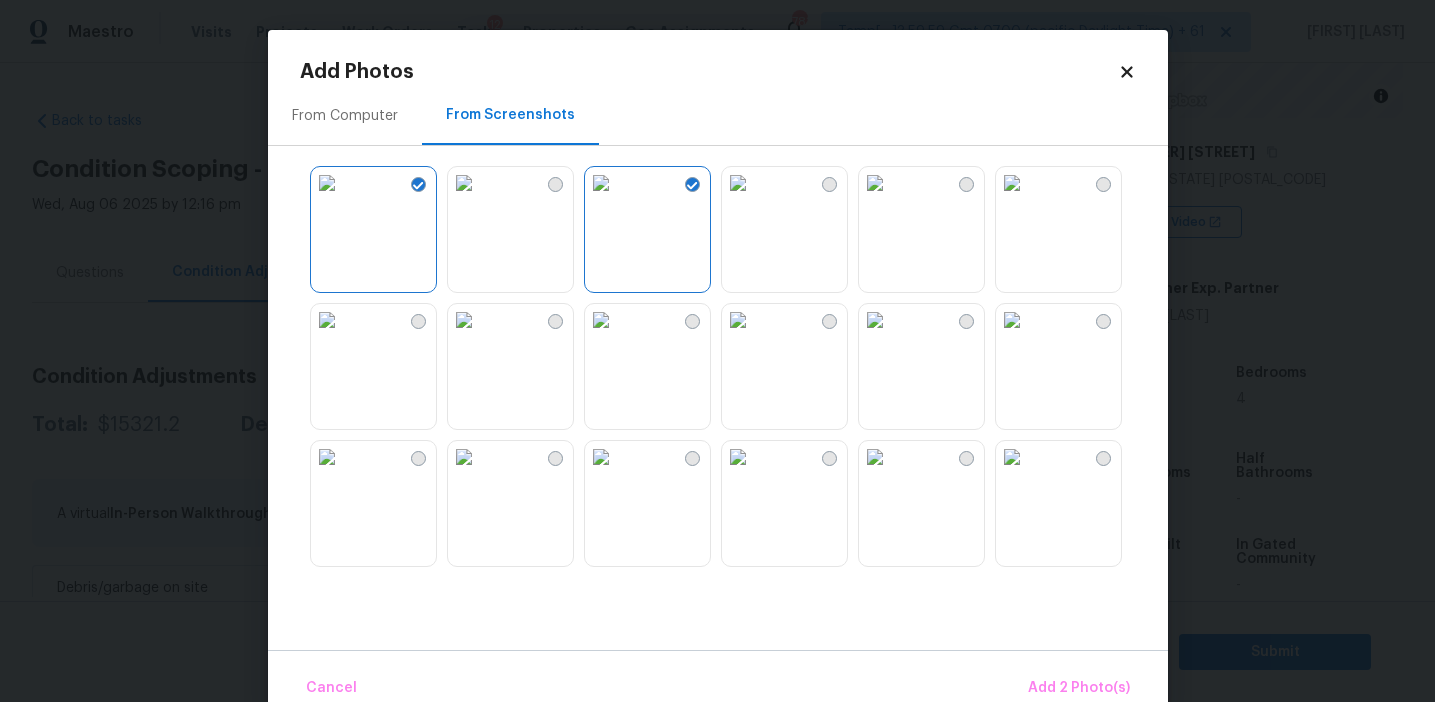 click at bounding box center [1012, 320] 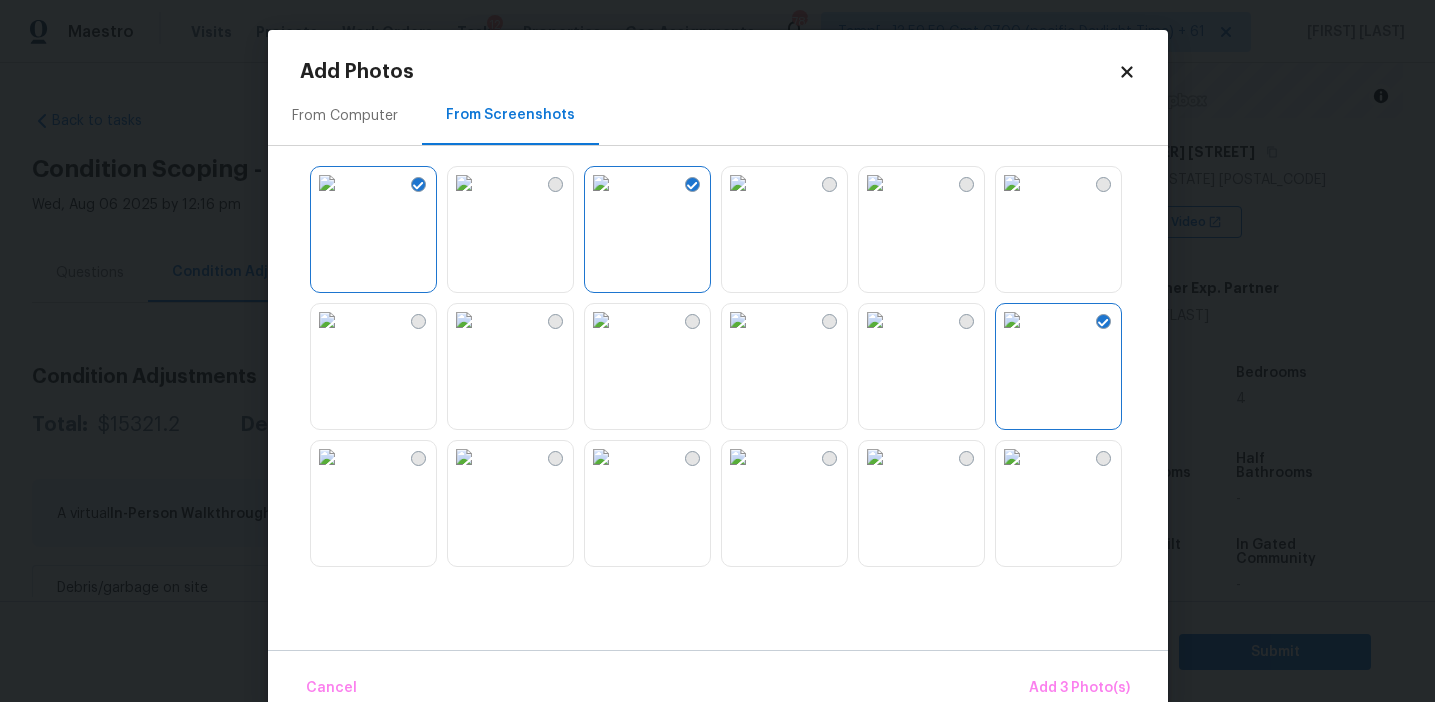 click at bounding box center (738, 320) 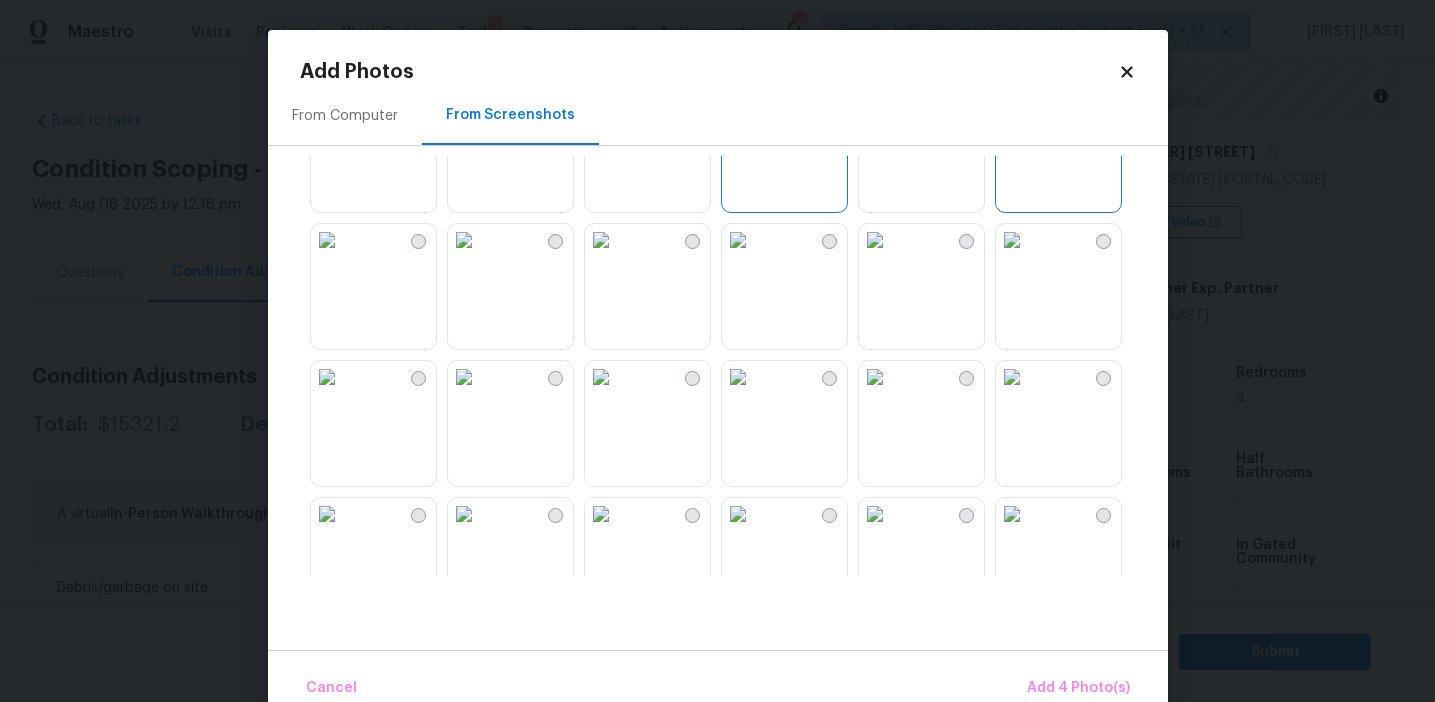 scroll, scrollTop: 293, scrollLeft: 0, axis: vertical 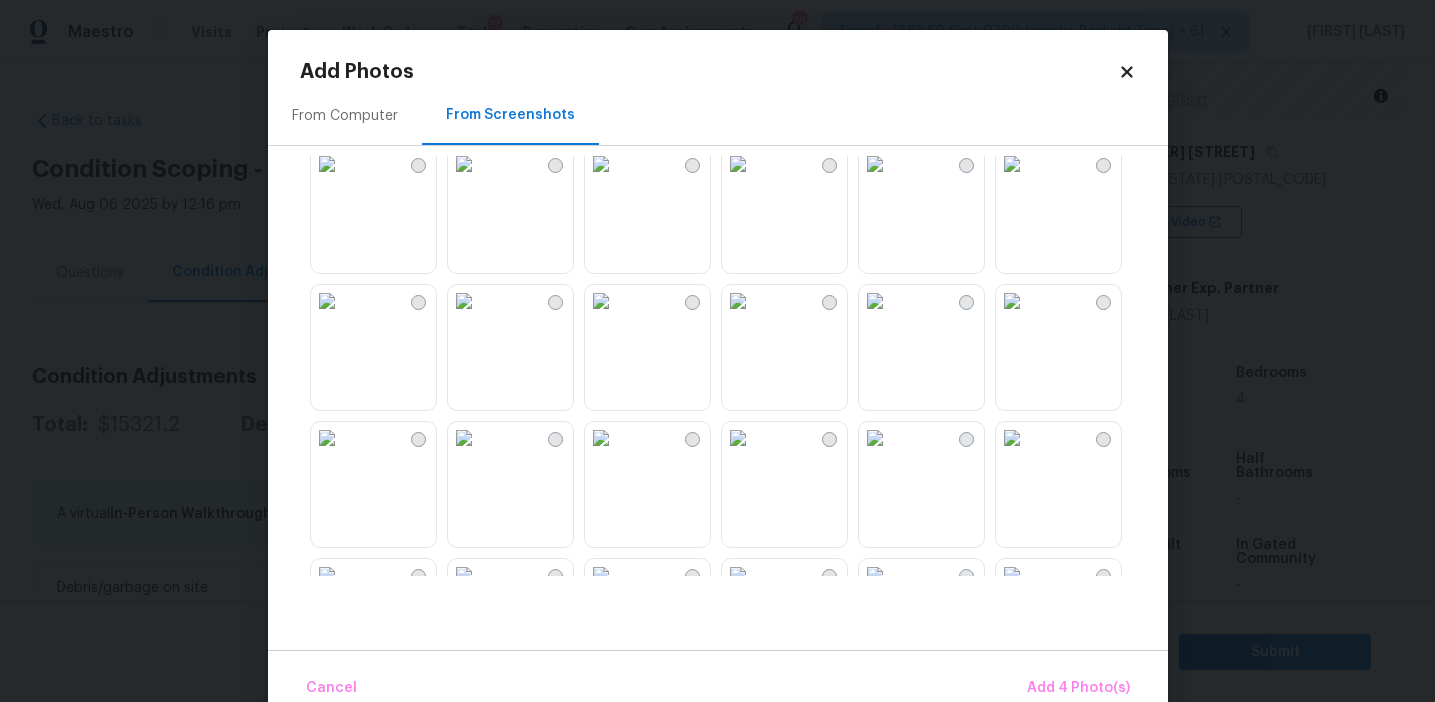 click at bounding box center [734, 366] 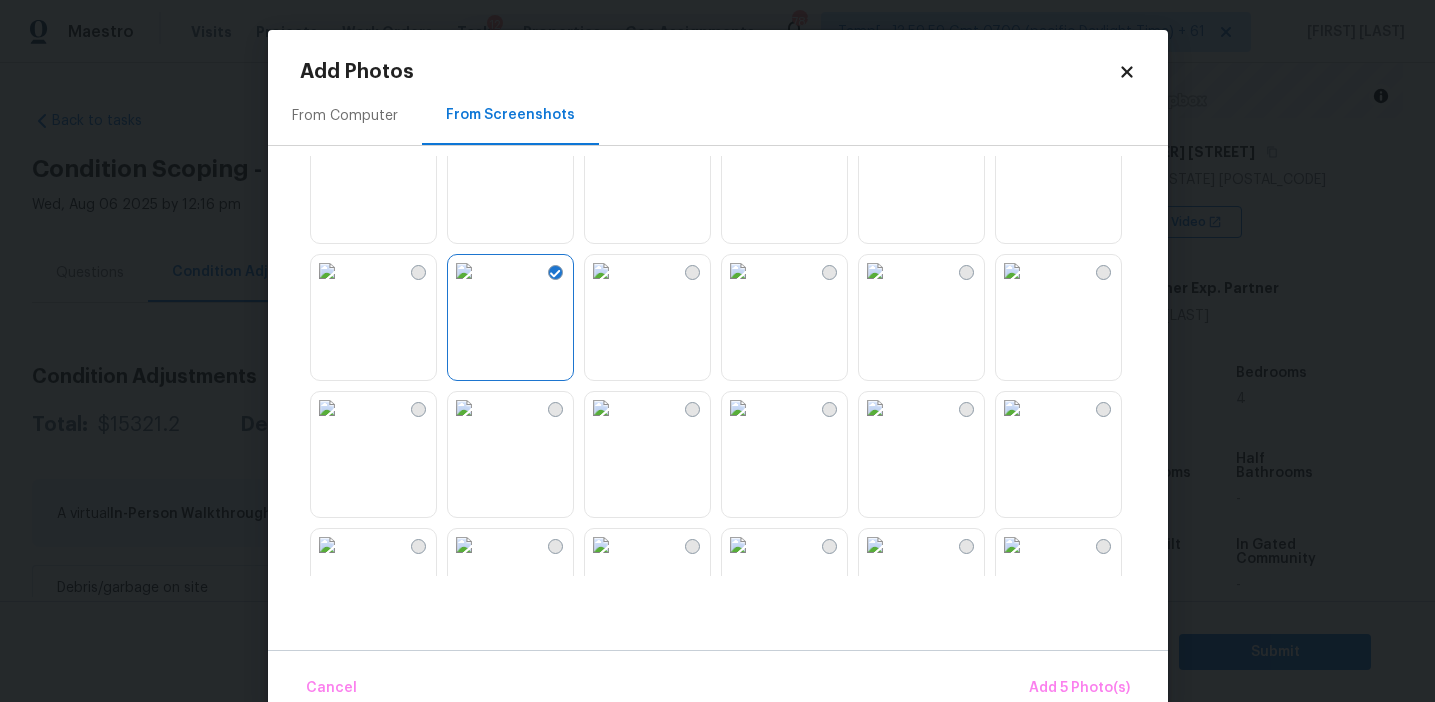 scroll, scrollTop: 415, scrollLeft: 0, axis: vertical 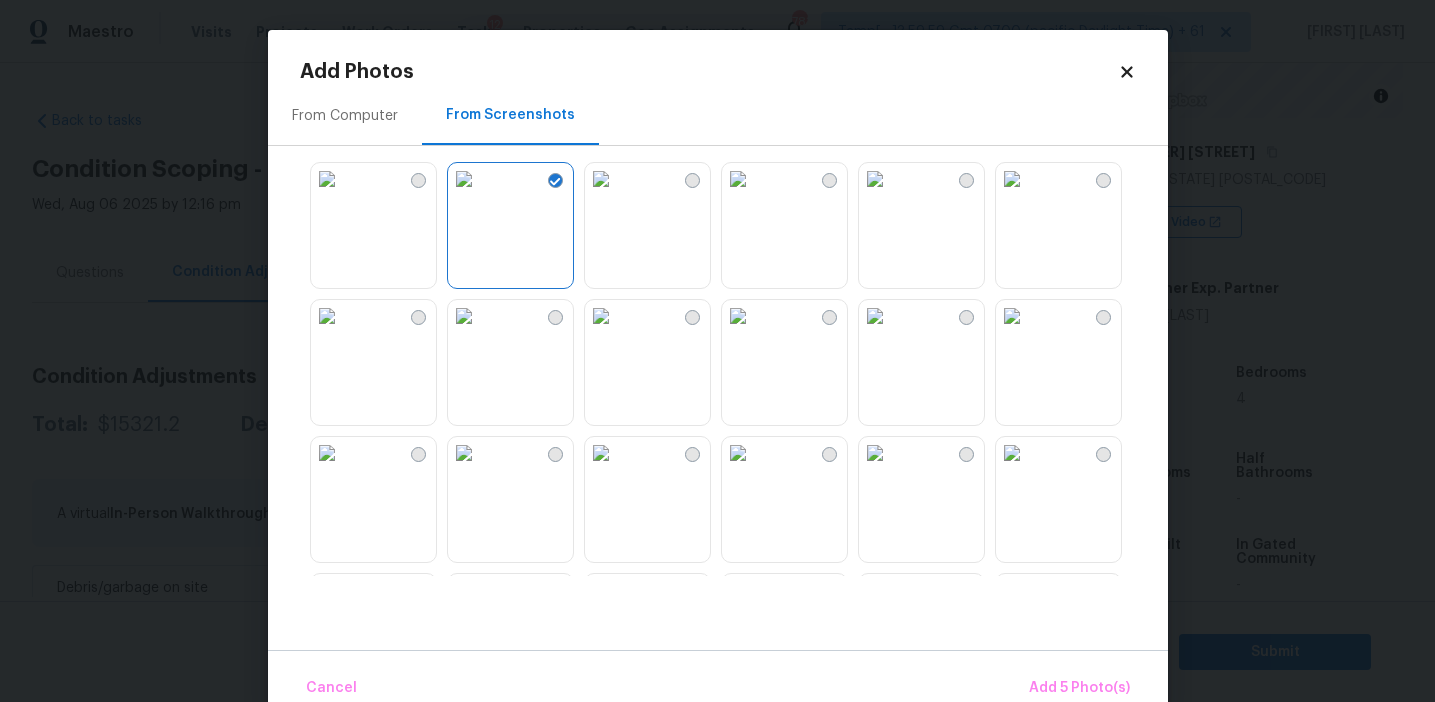 click at bounding box center (327, 316) 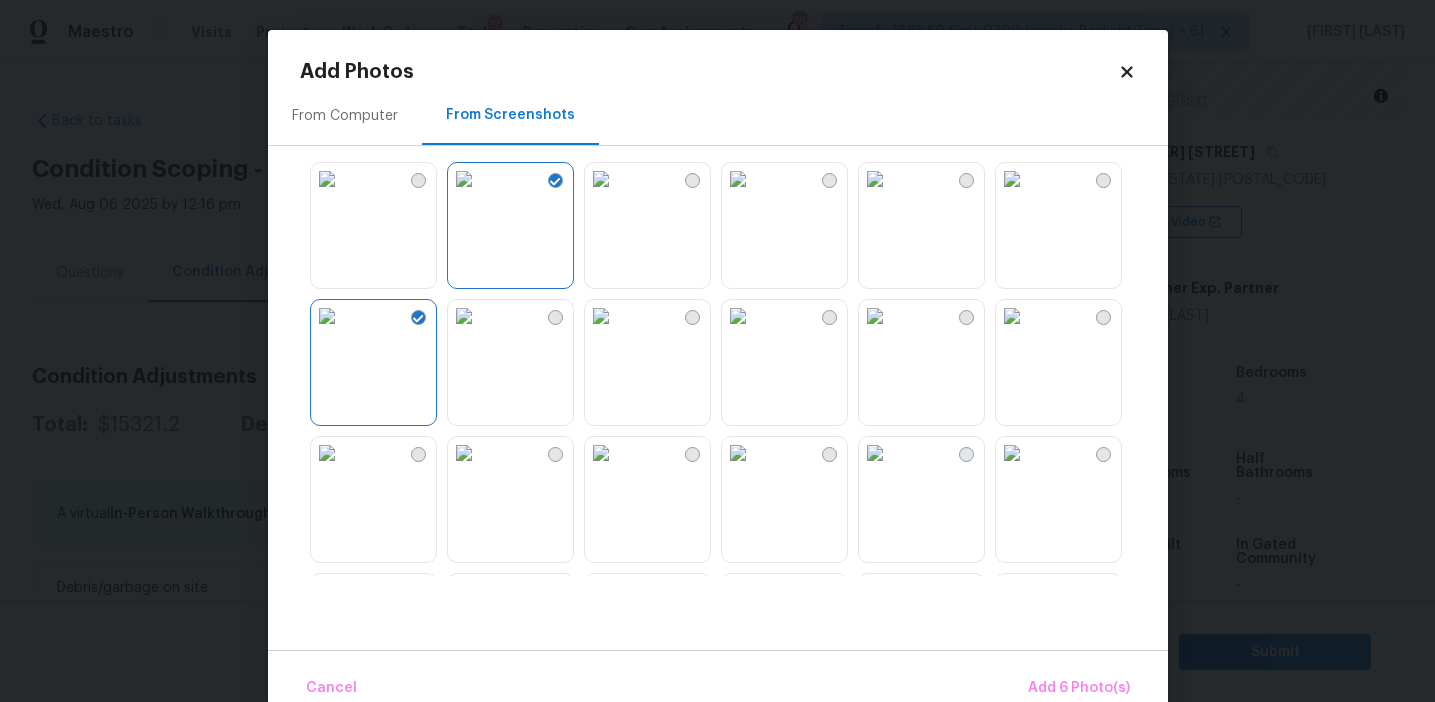 click at bounding box center [1012, 453] 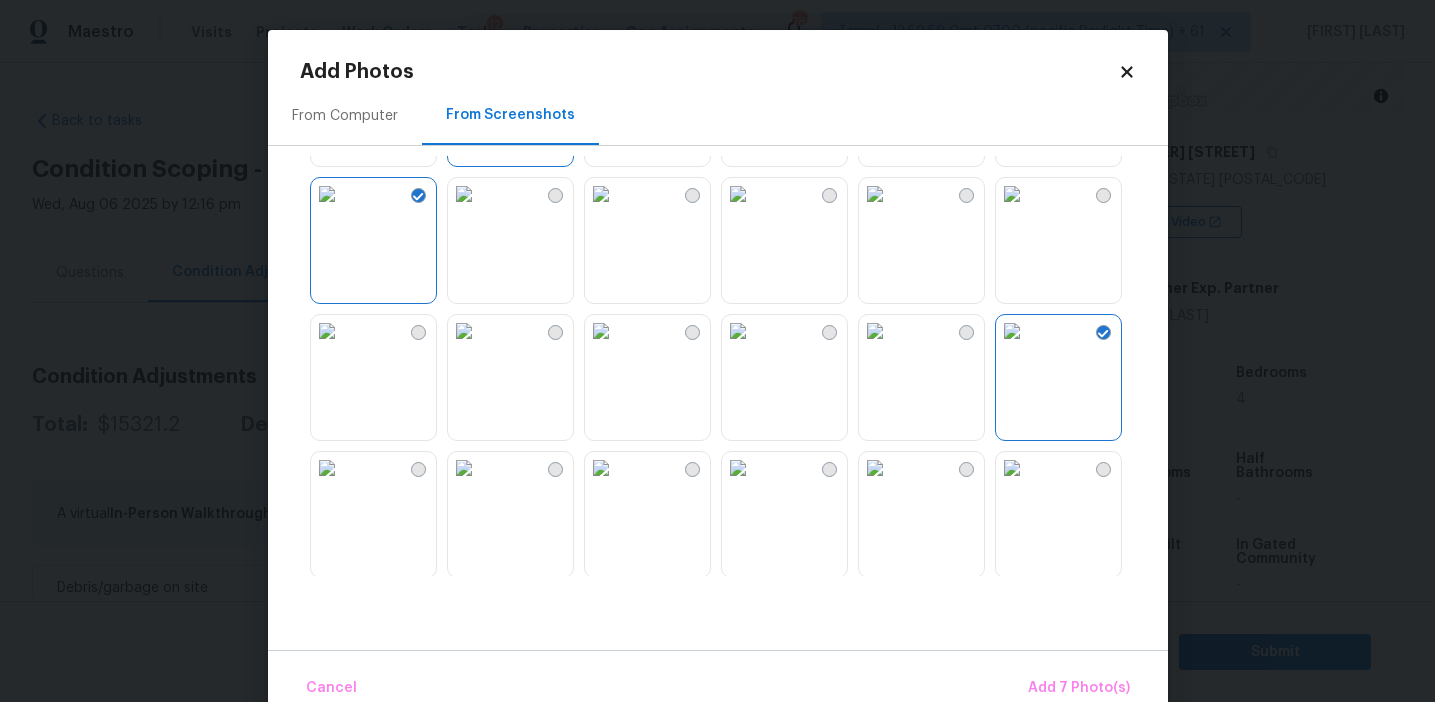 scroll, scrollTop: 626, scrollLeft: 0, axis: vertical 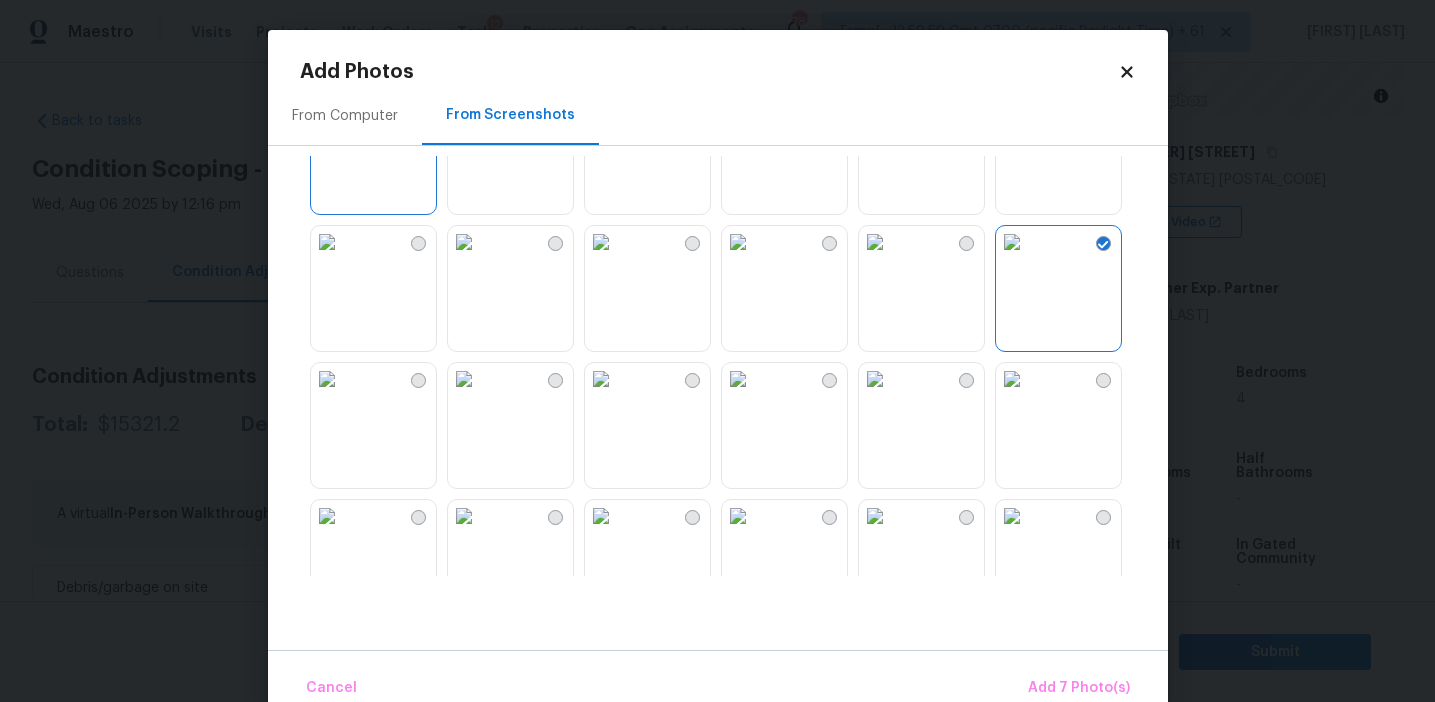 click at bounding box center (327, 379) 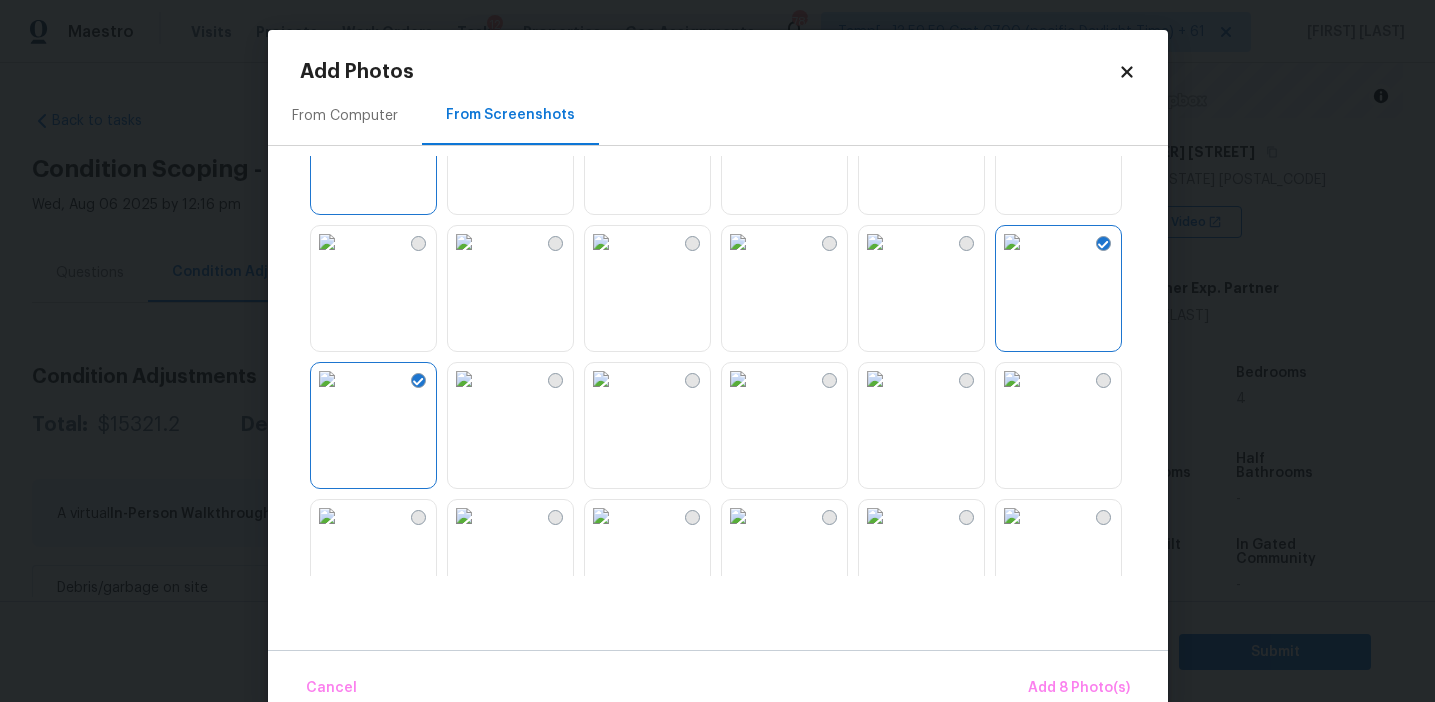 click at bounding box center (464, 379) 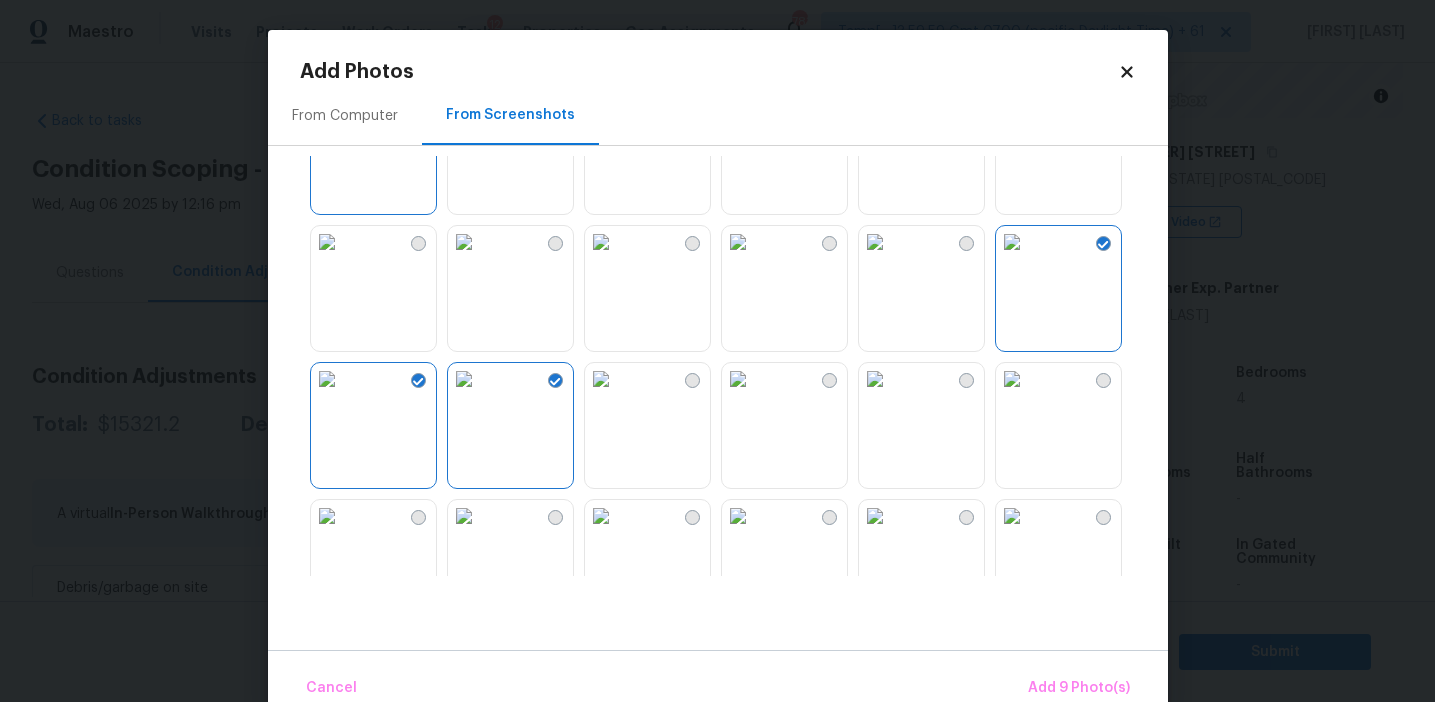 click at bounding box center (875, 379) 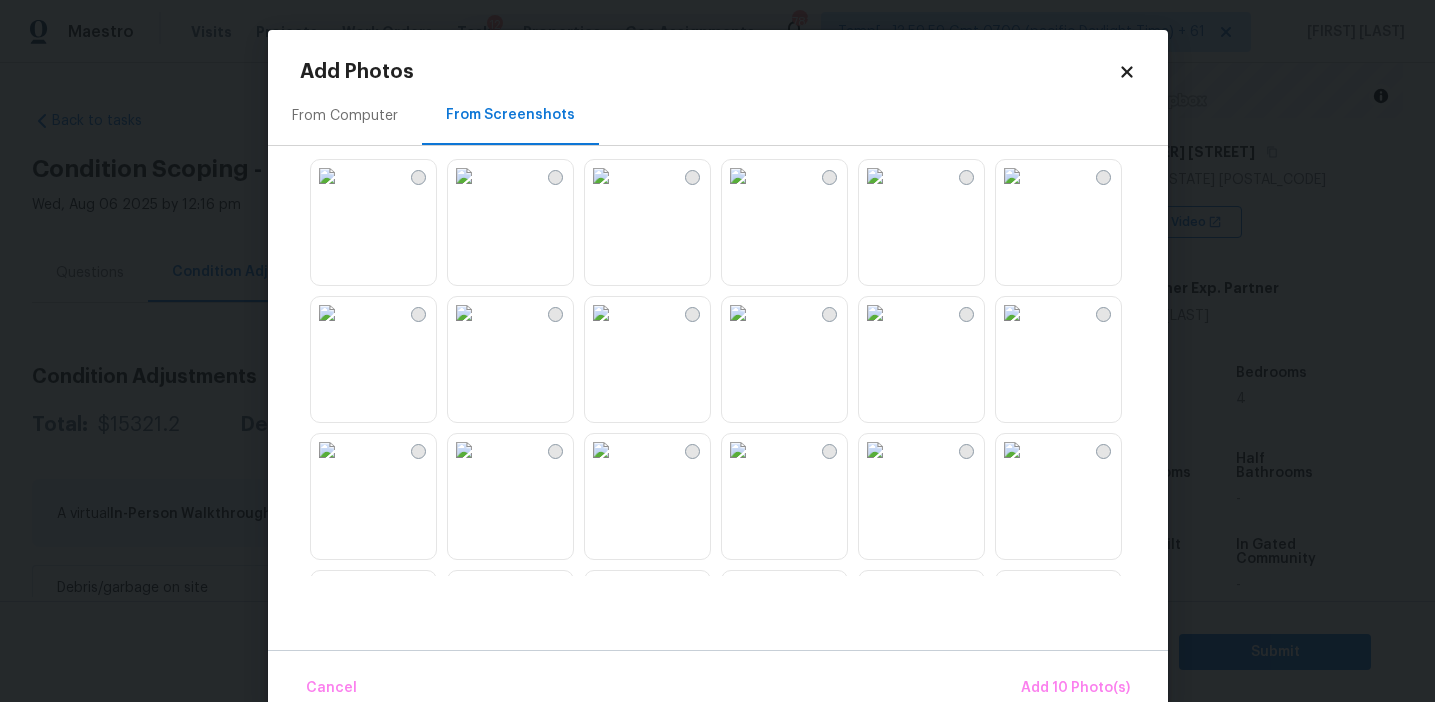 click at bounding box center (875, 313) 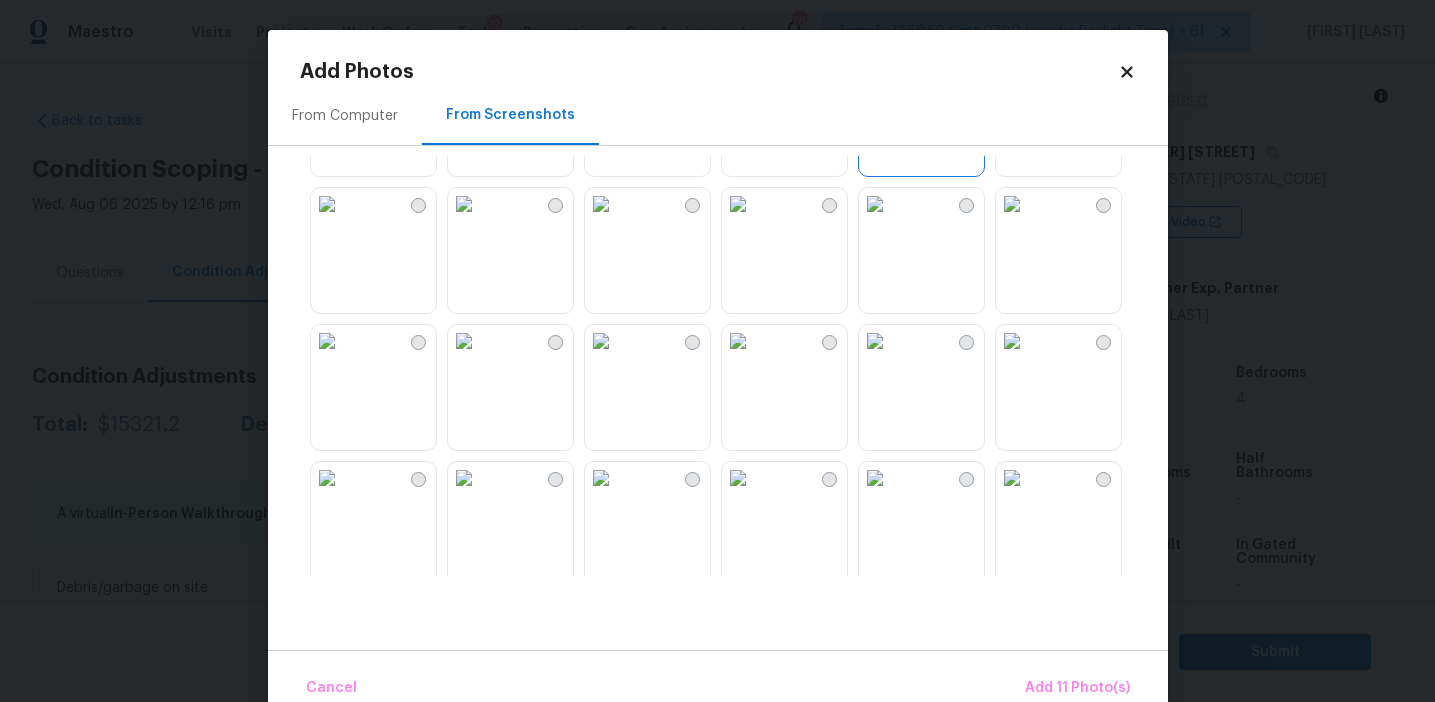 scroll, scrollTop: 1219, scrollLeft: 0, axis: vertical 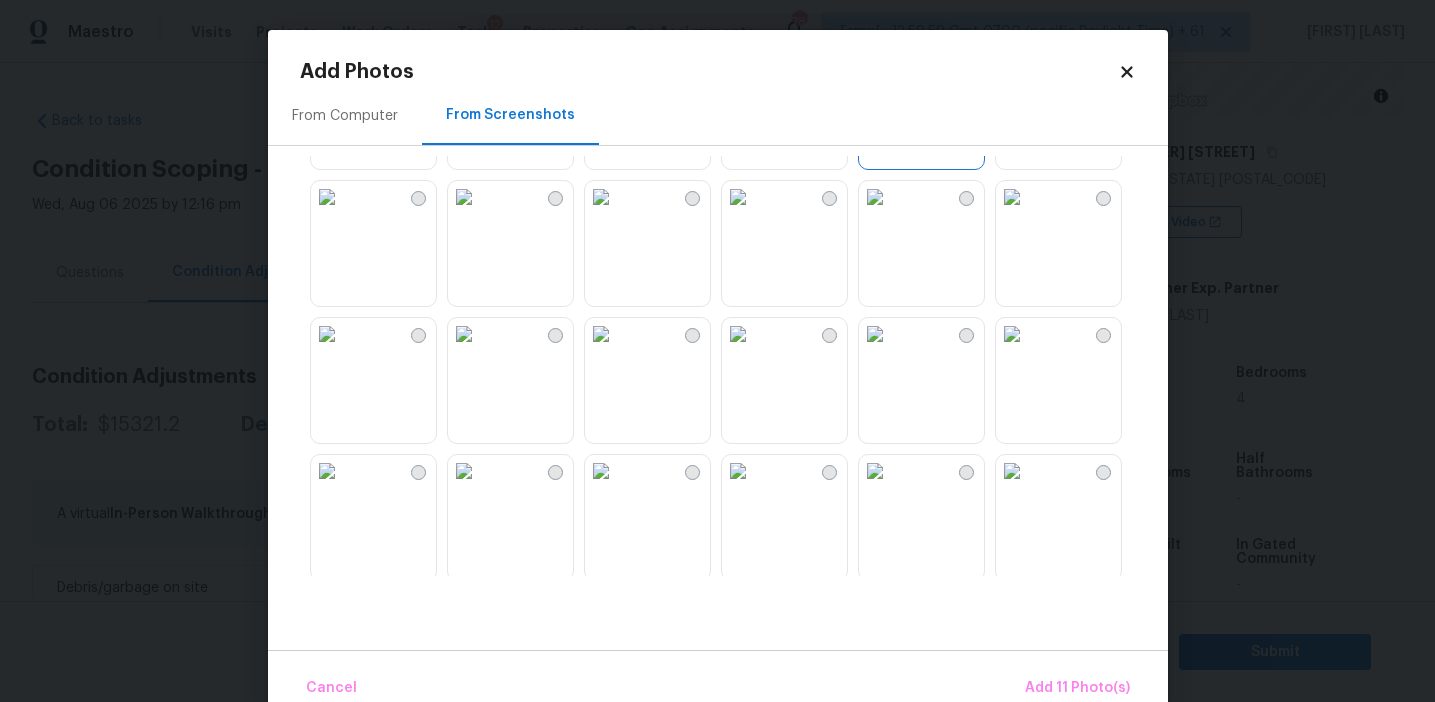 click at bounding box center [601, 334] 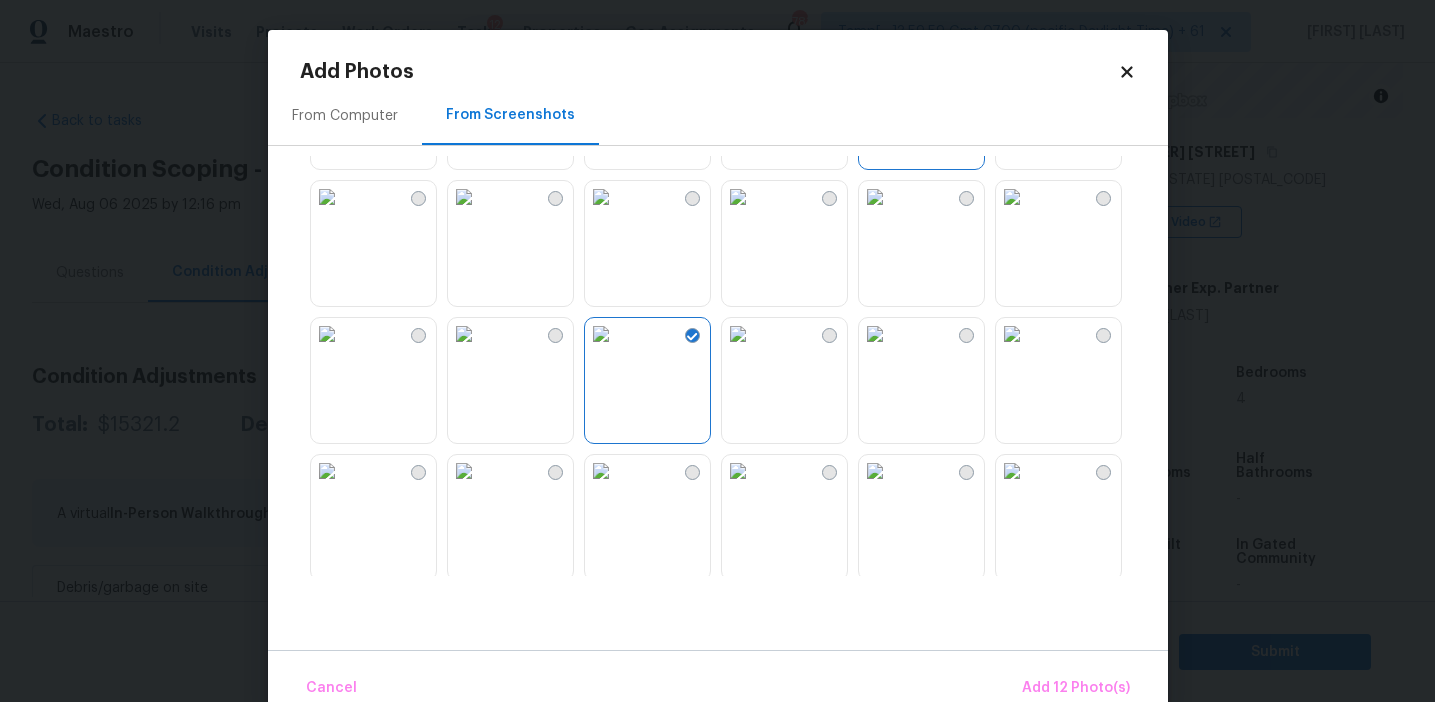 click at bounding box center (327, 334) 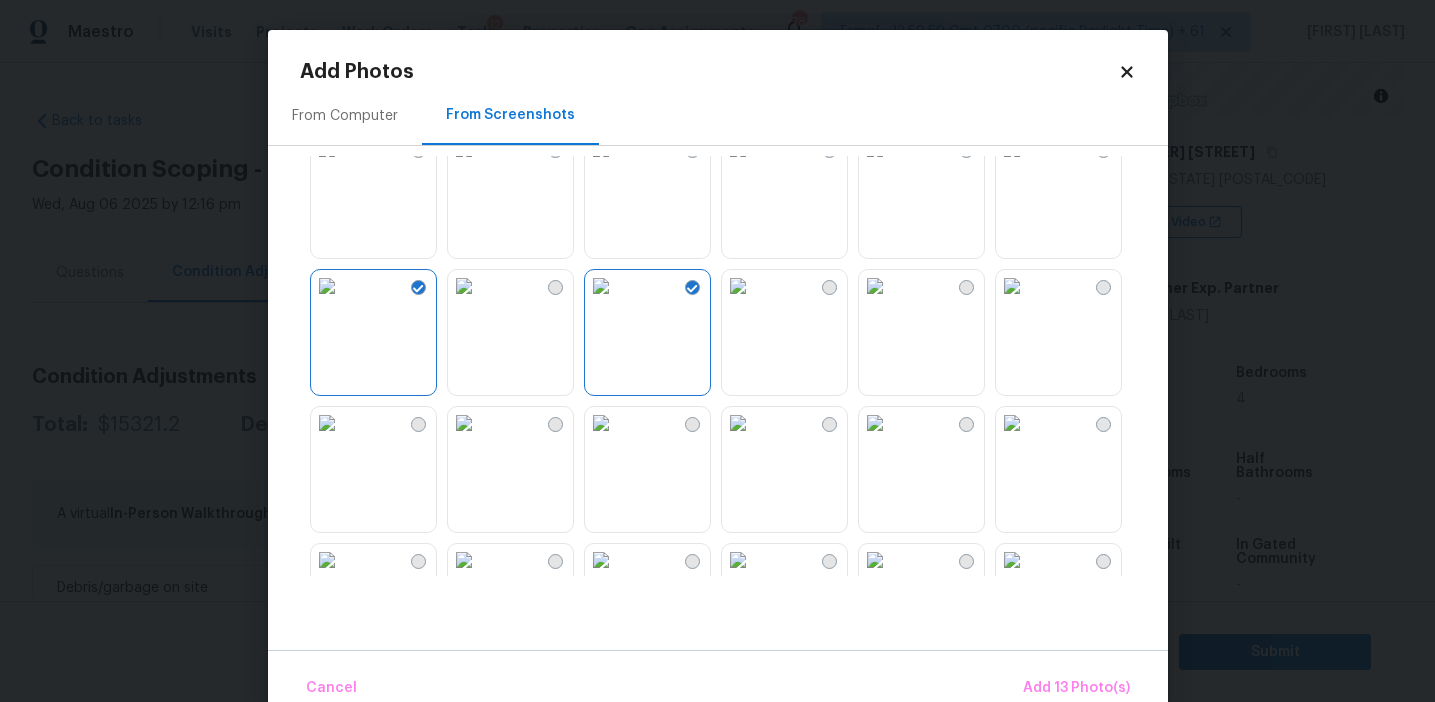 scroll, scrollTop: 1318, scrollLeft: 0, axis: vertical 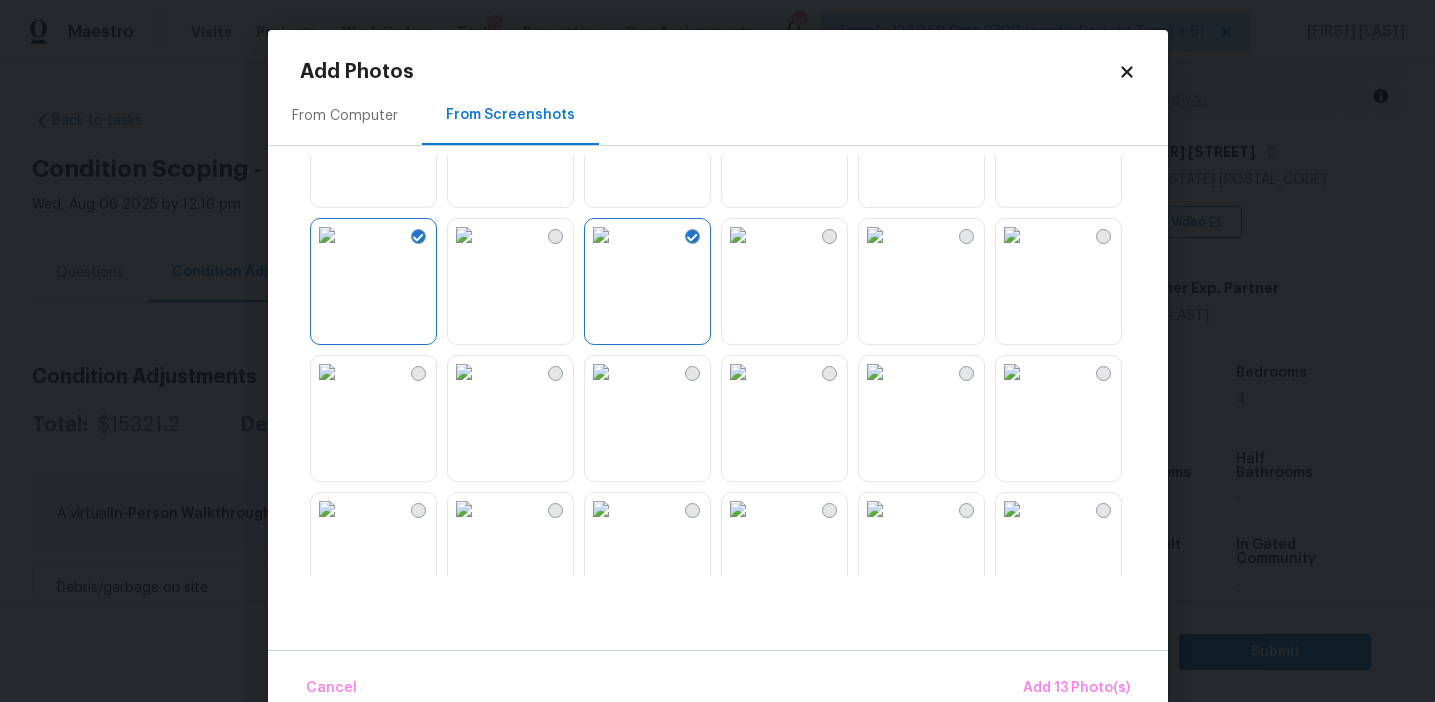 click at bounding box center (738, 235) 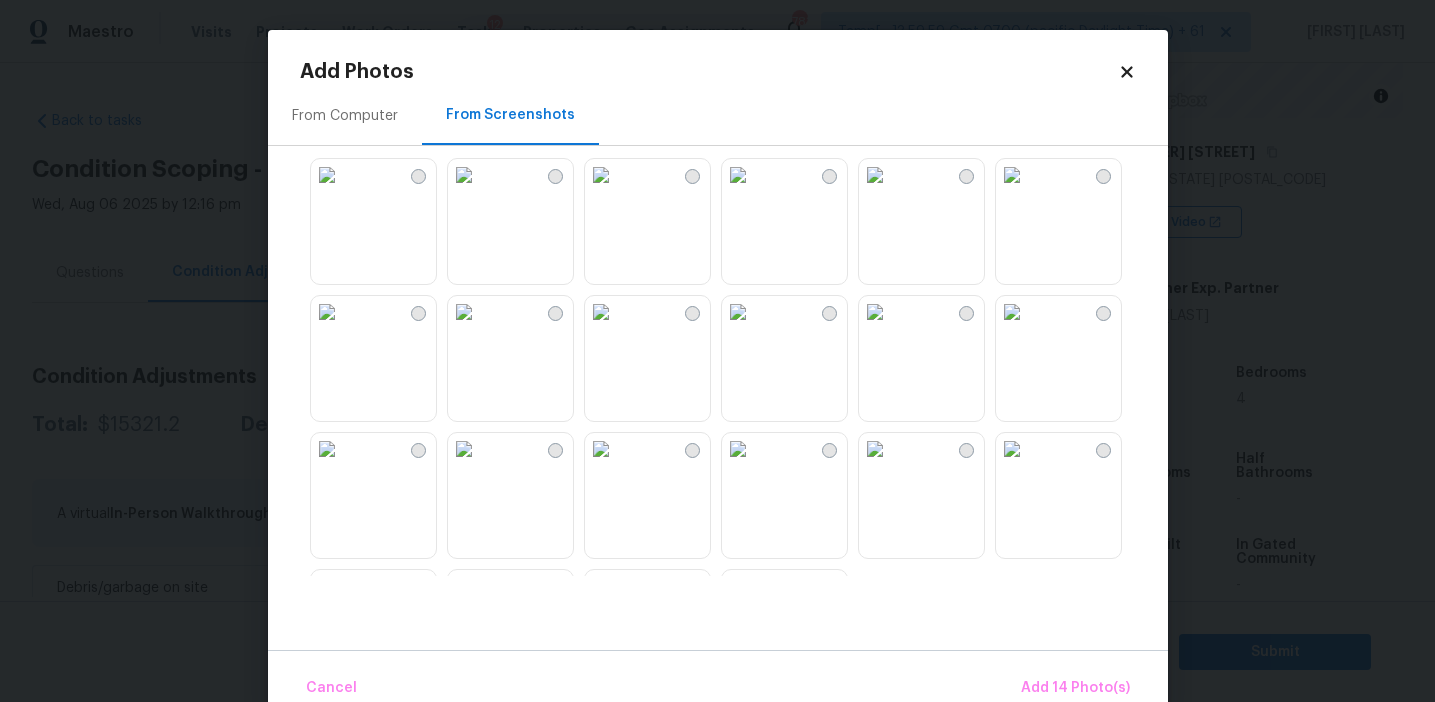 scroll, scrollTop: 1910, scrollLeft: 0, axis: vertical 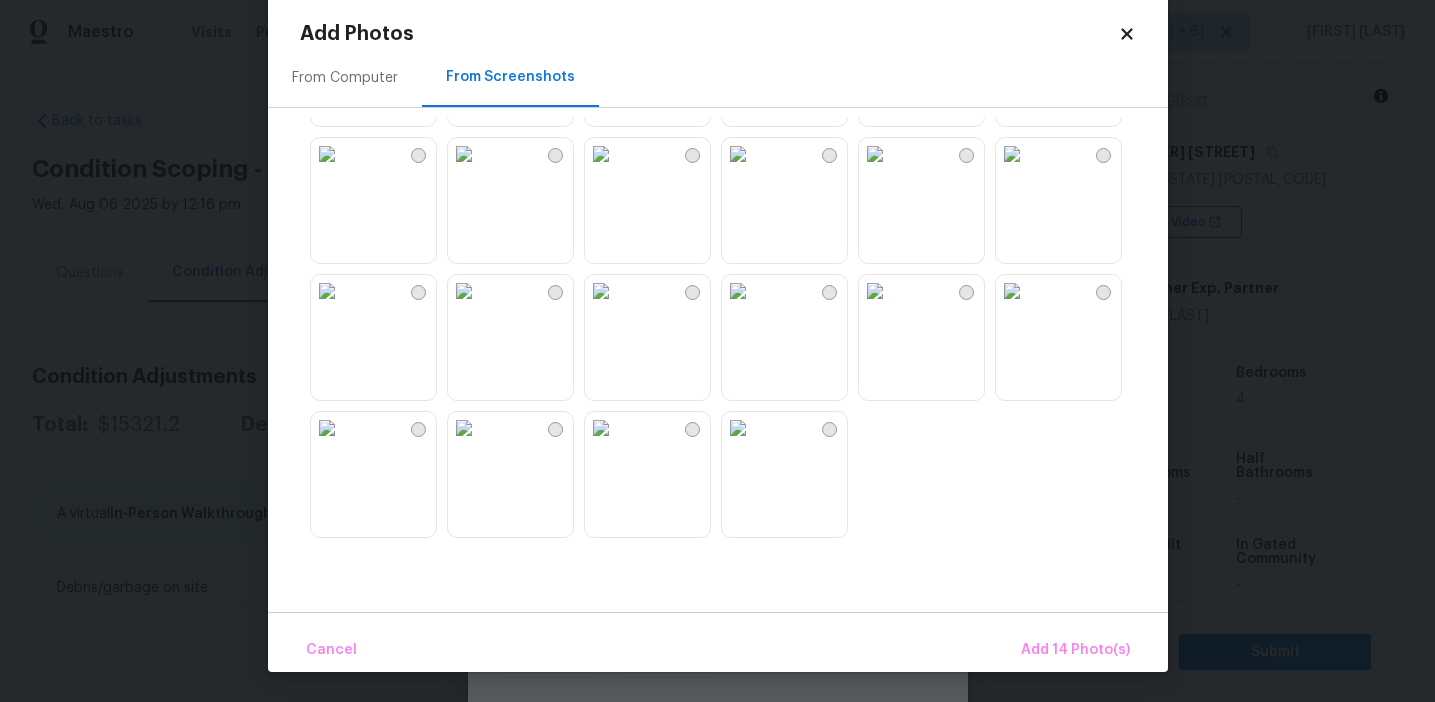 click at bounding box center [1012, 291] 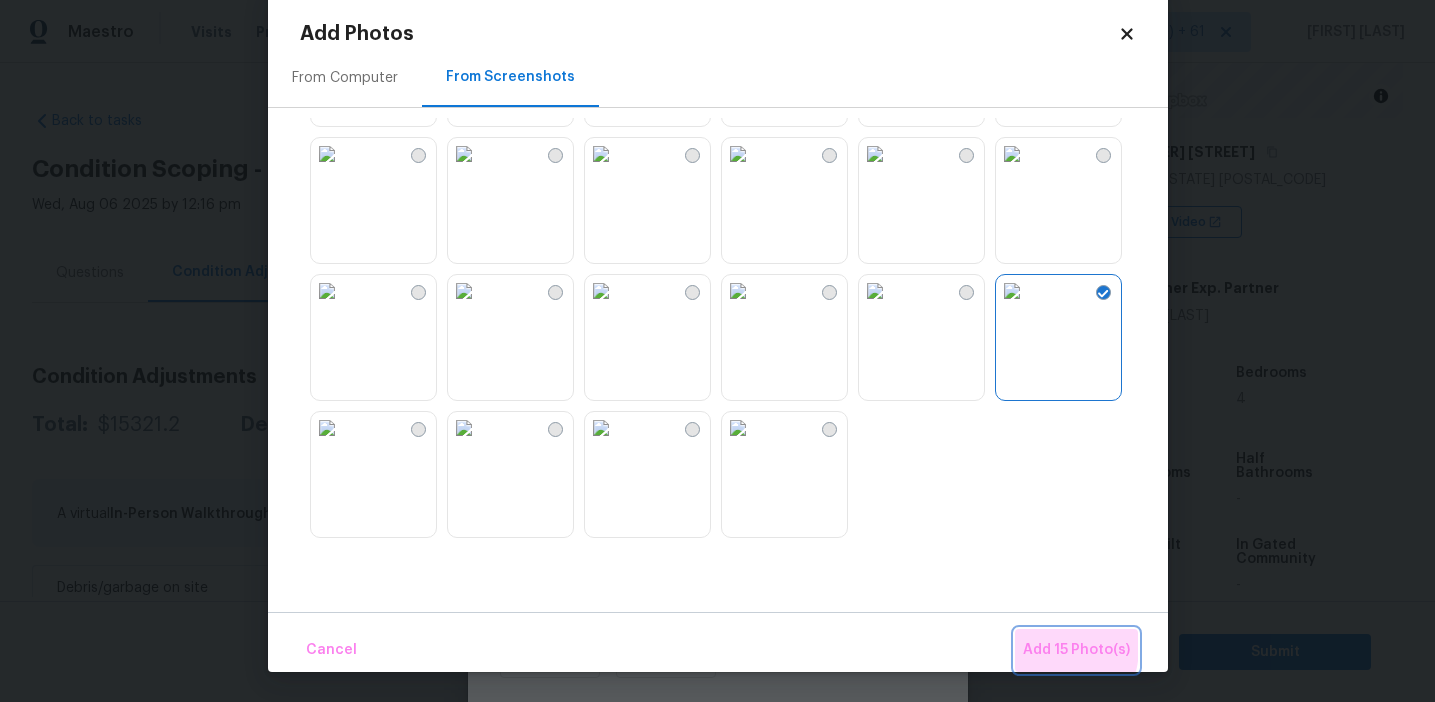 click on "Add 15 Photo(s)" at bounding box center (1076, 650) 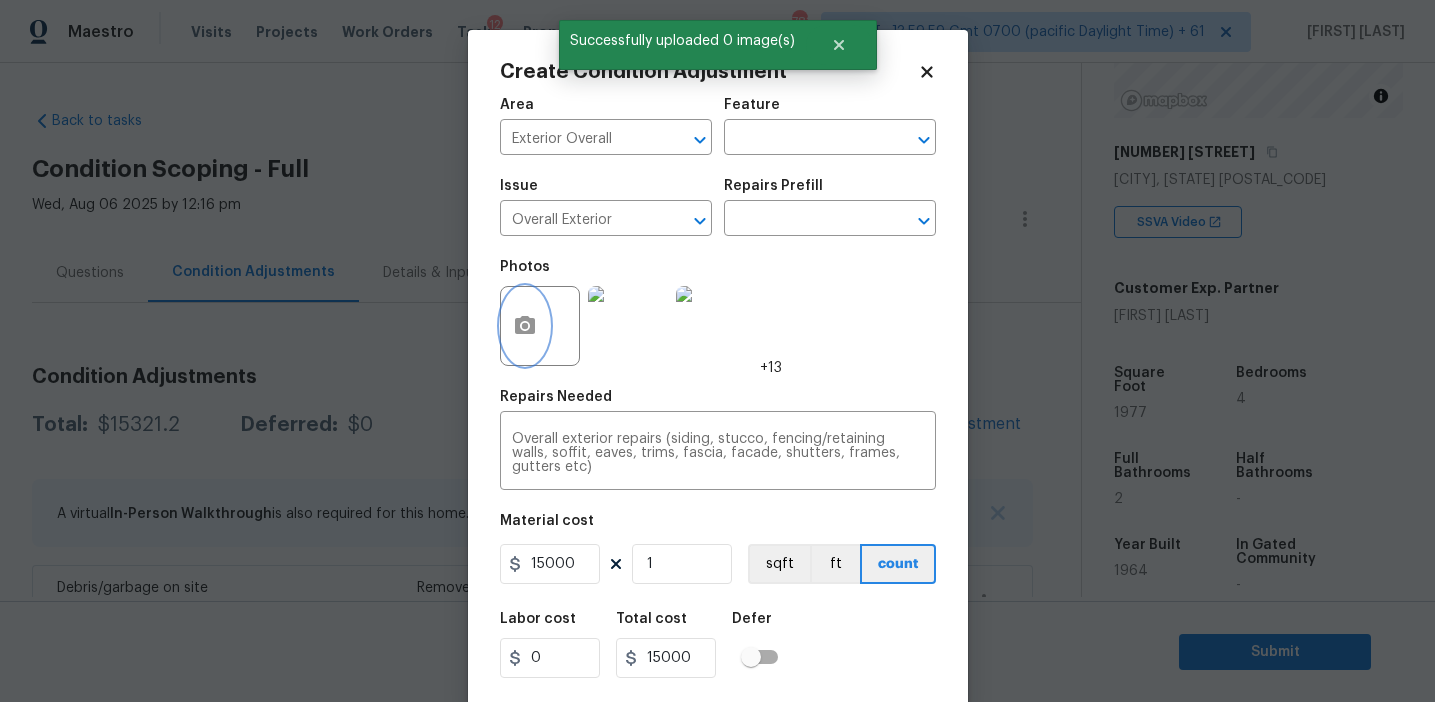 scroll, scrollTop: 0, scrollLeft: 0, axis: both 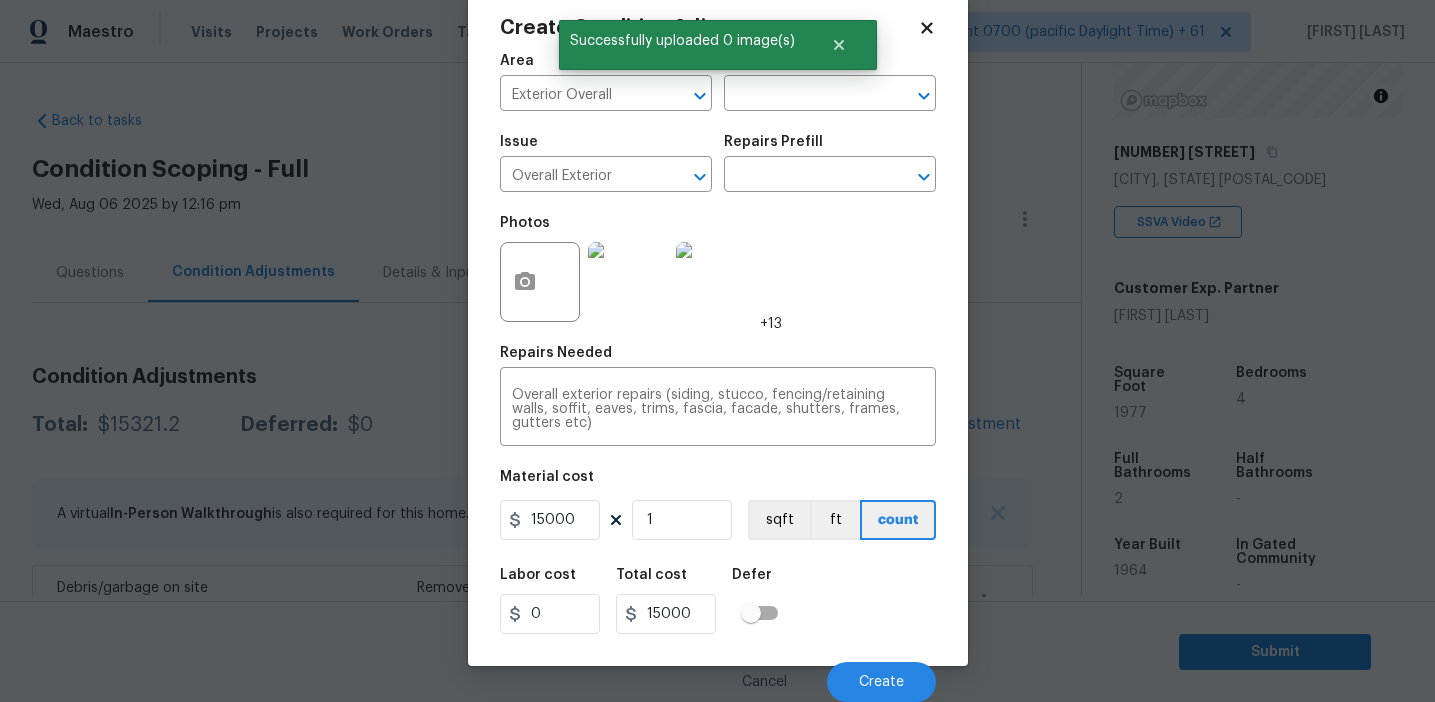 click on "Labor cost 0 Total cost 15000 Defer" at bounding box center [718, 601] 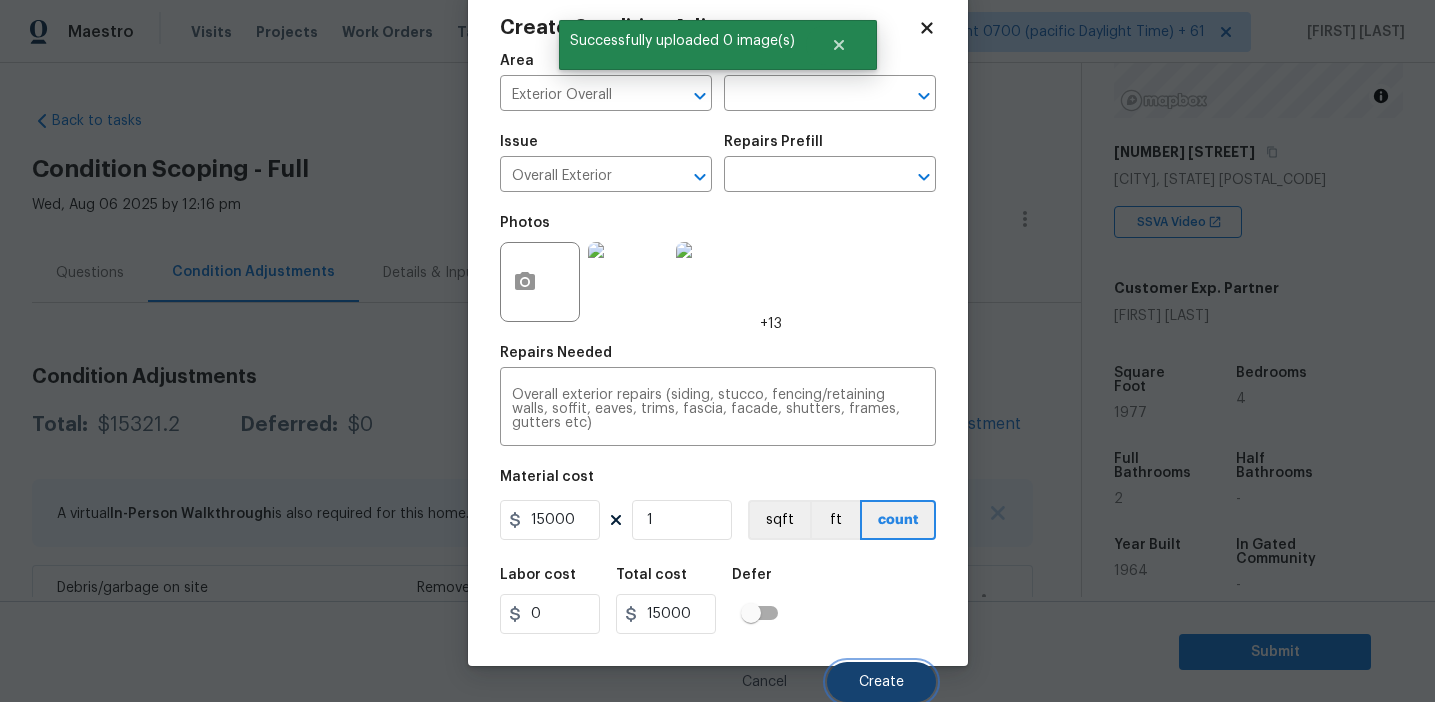 click on "Create" at bounding box center [881, 682] 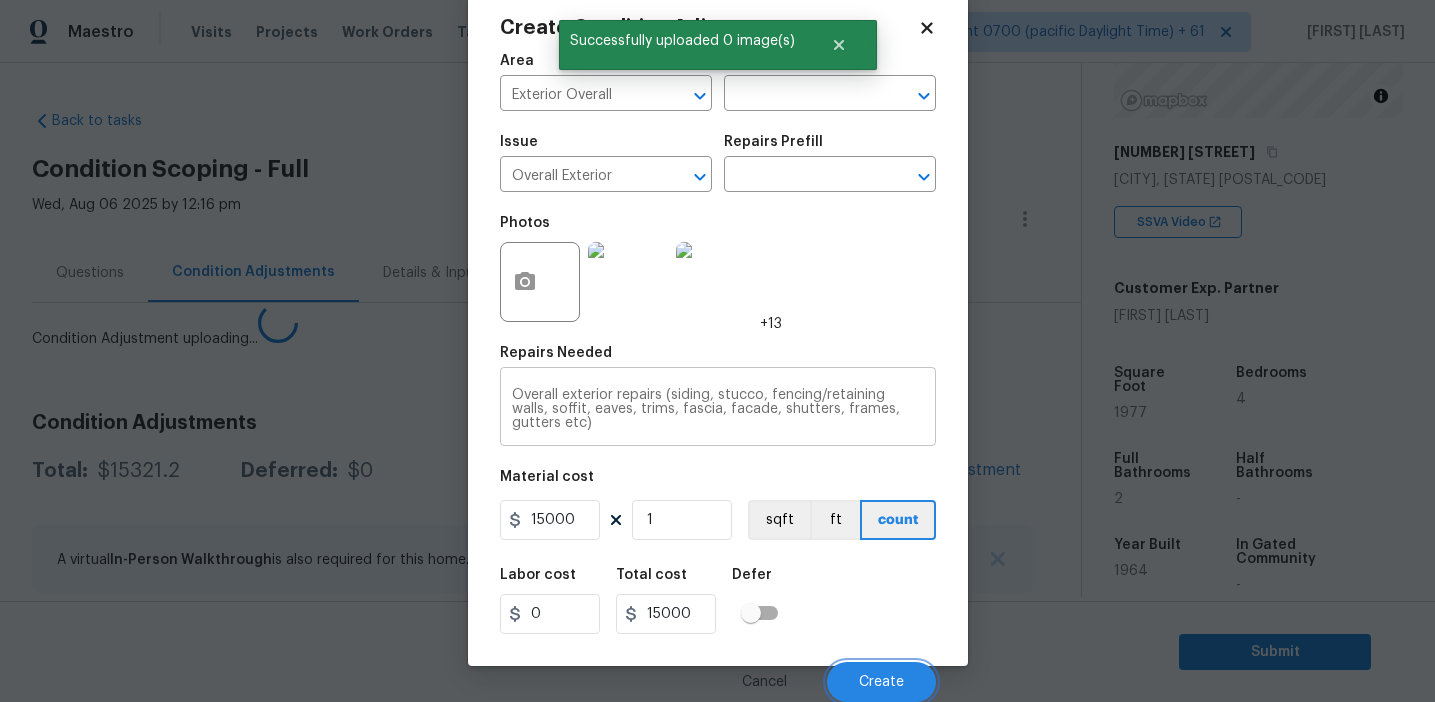 scroll, scrollTop: 38, scrollLeft: 0, axis: vertical 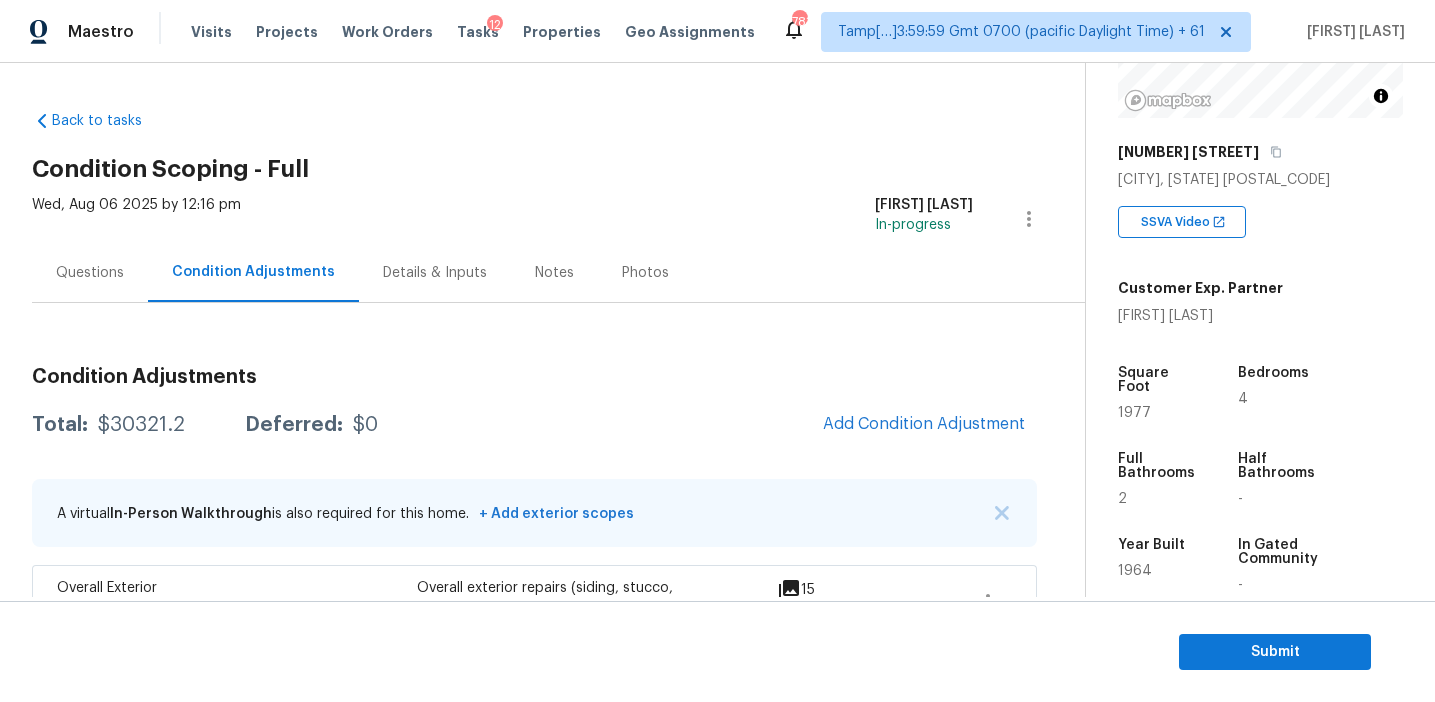 click on "Total:  $30321.2 Deferred:  $0 Add Condition Adjustment" at bounding box center (534, 425) 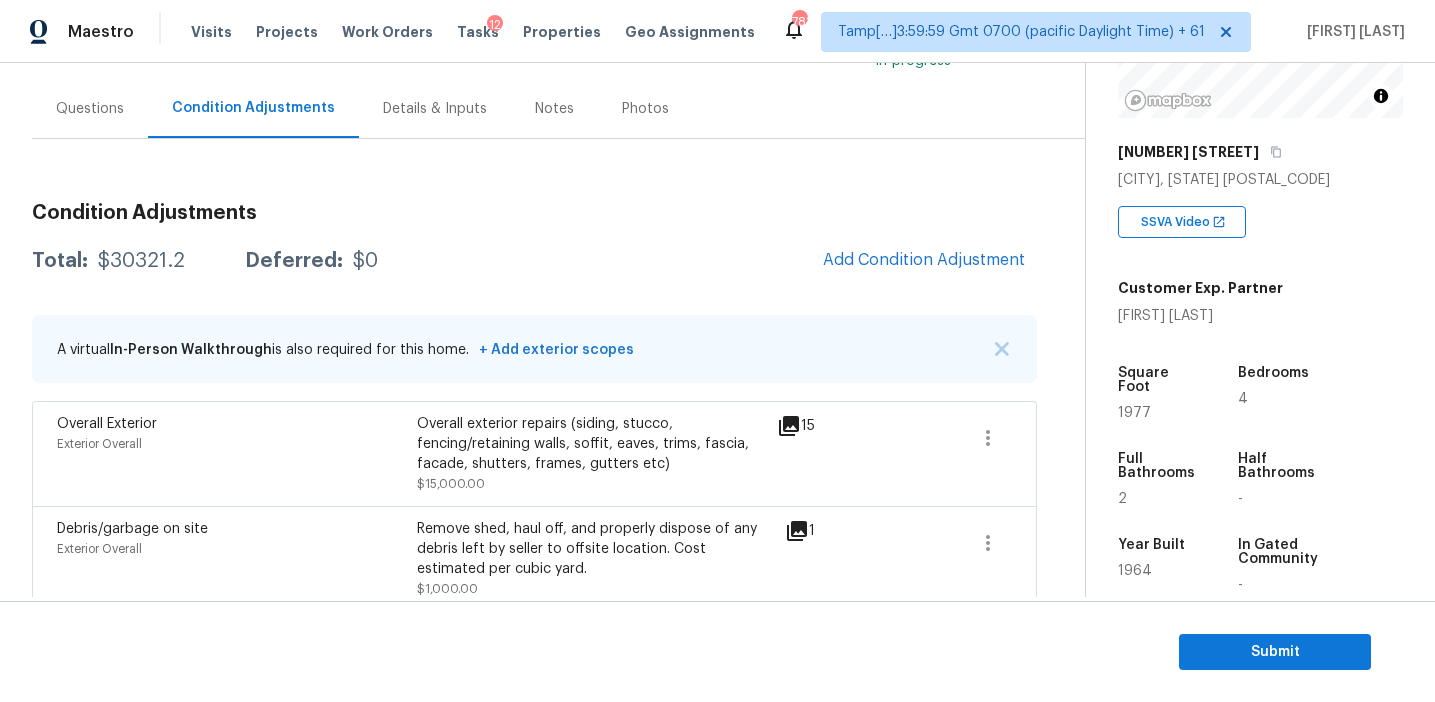 scroll, scrollTop: 171, scrollLeft: 0, axis: vertical 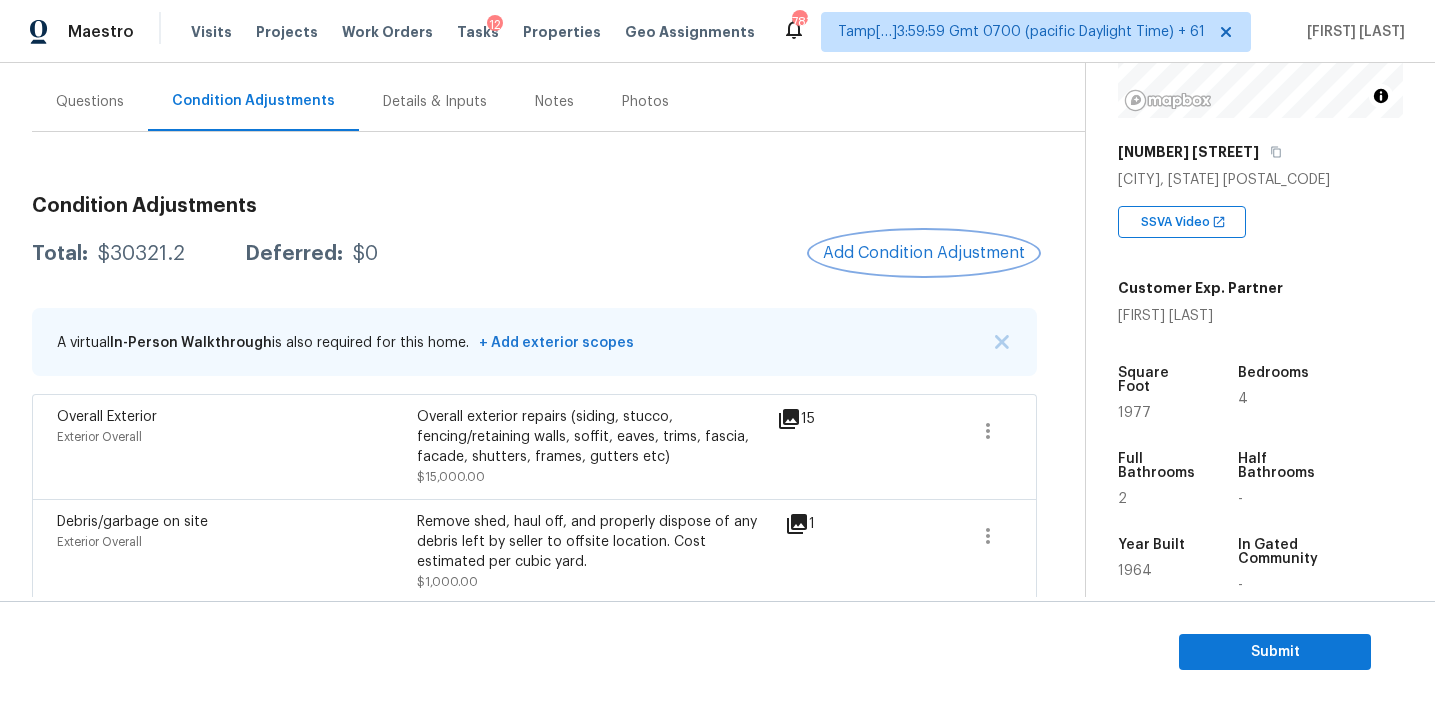 click on "Add Condition Adjustment" at bounding box center (924, 253) 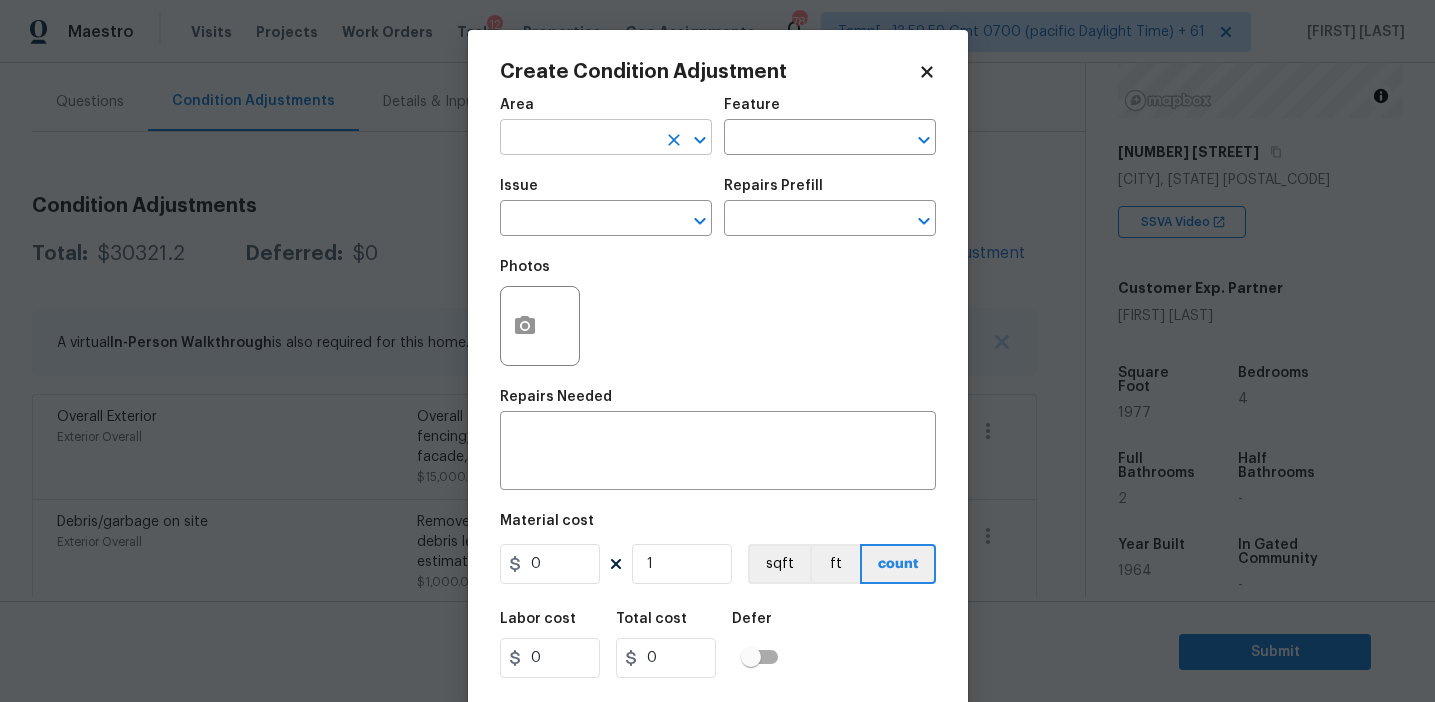 click at bounding box center (578, 139) 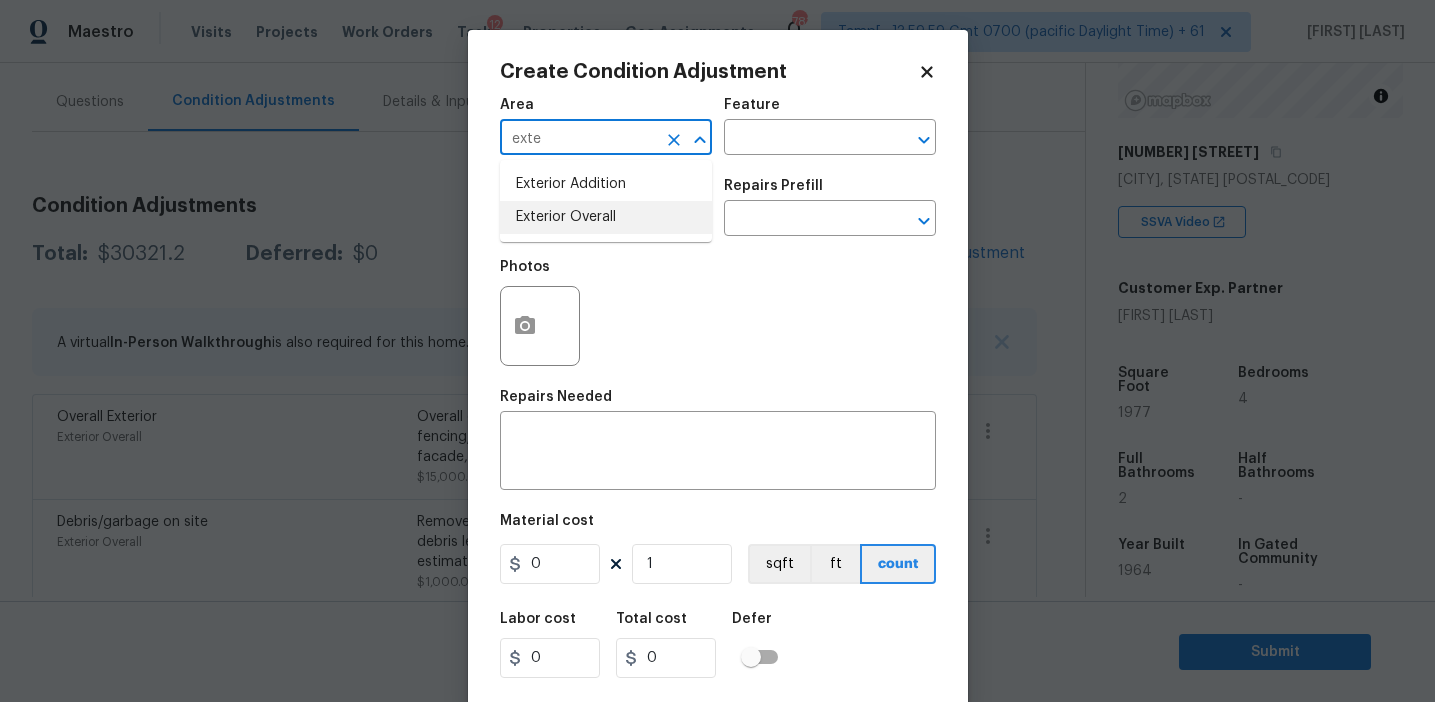 click on "Exterior Overall" at bounding box center (606, 217) 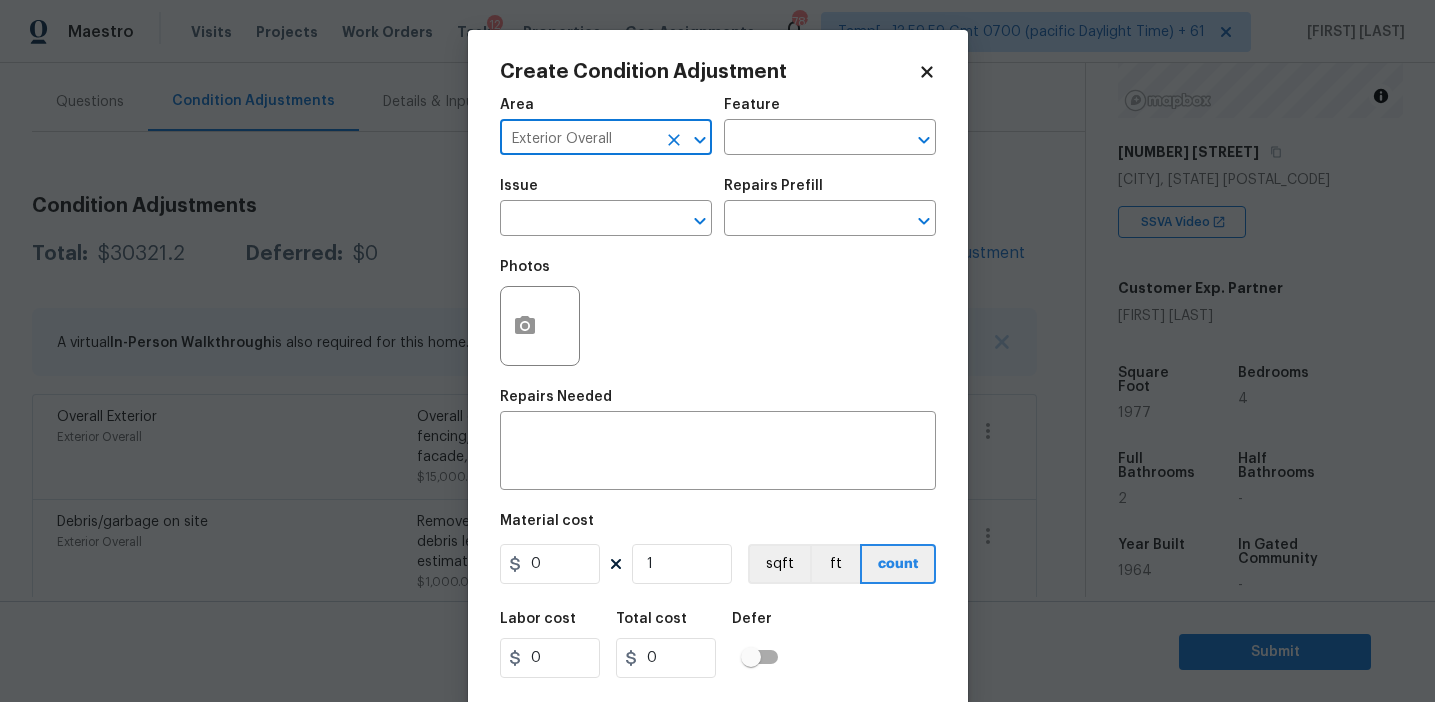 type on "Exterior Overall" 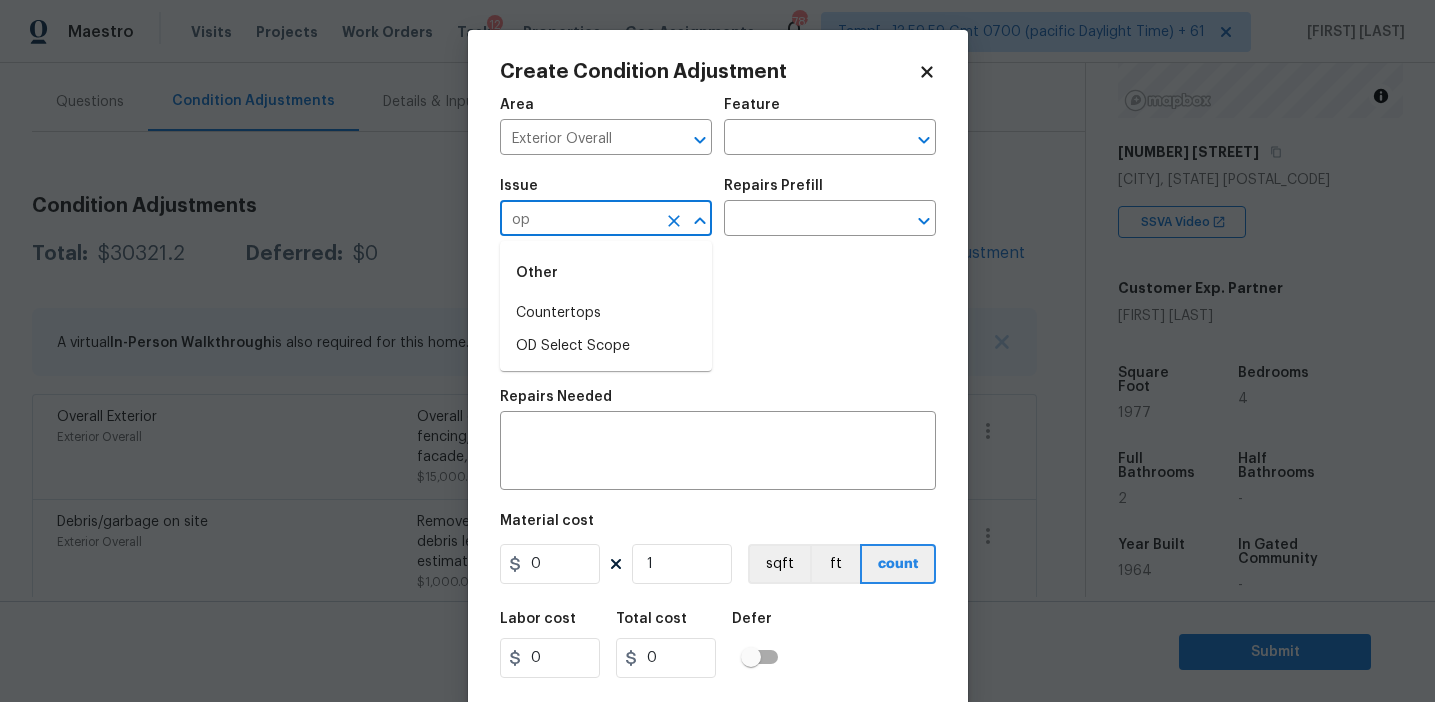 type on "o" 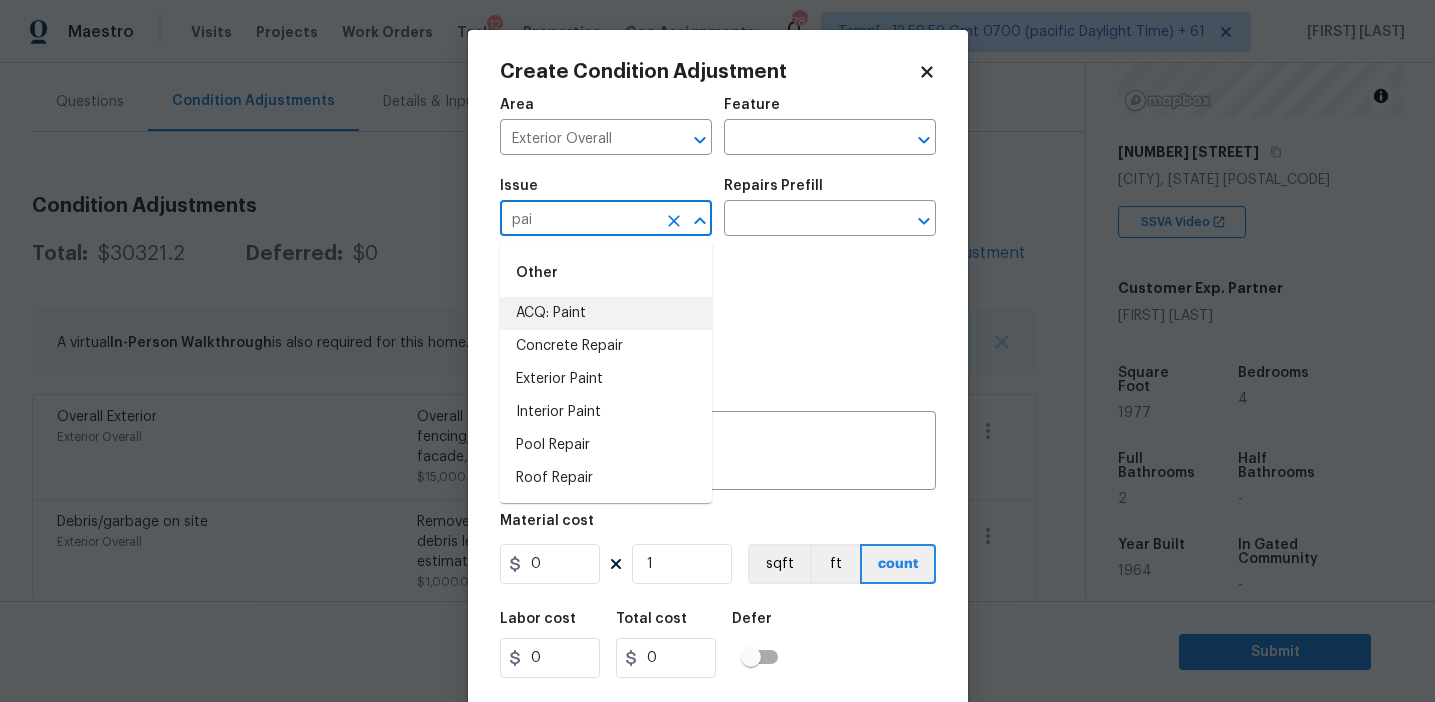 click on "ACQ: Paint" at bounding box center (606, 313) 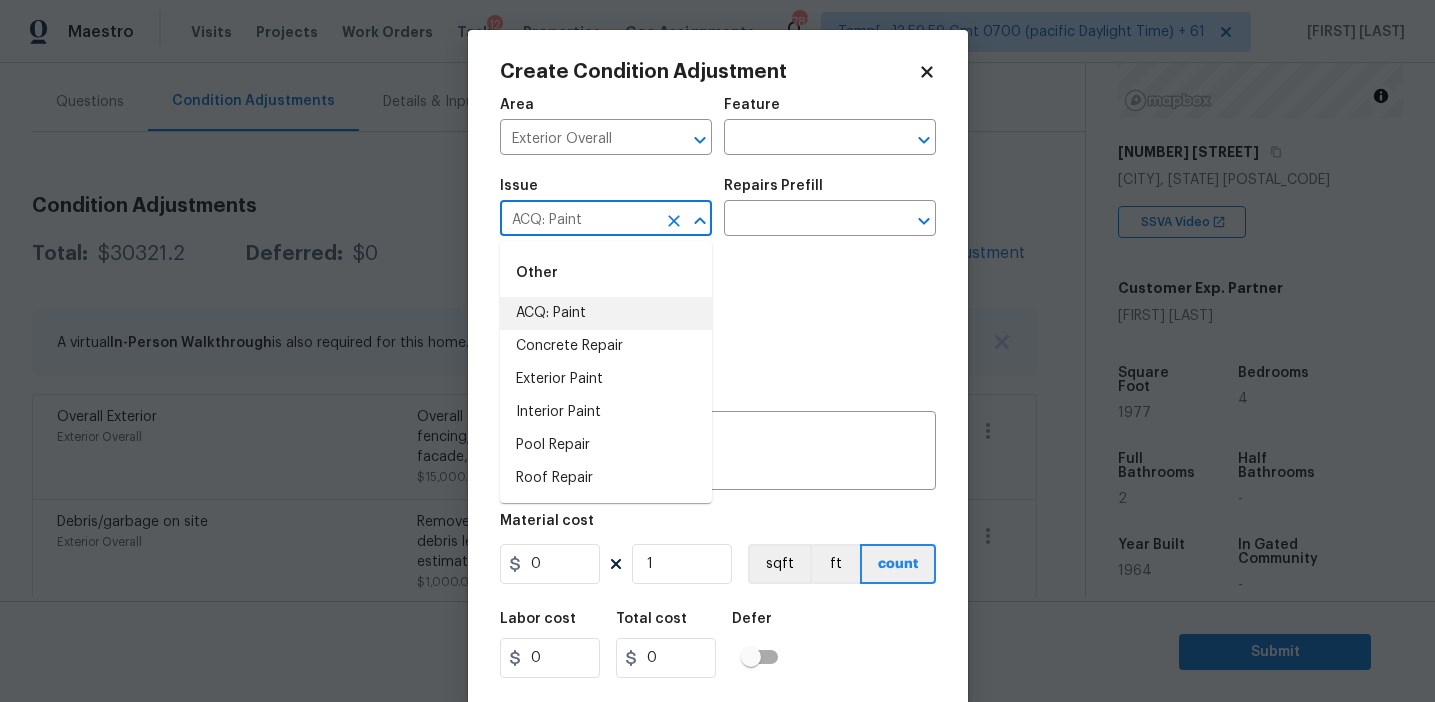 type on "ACQ: Paint" 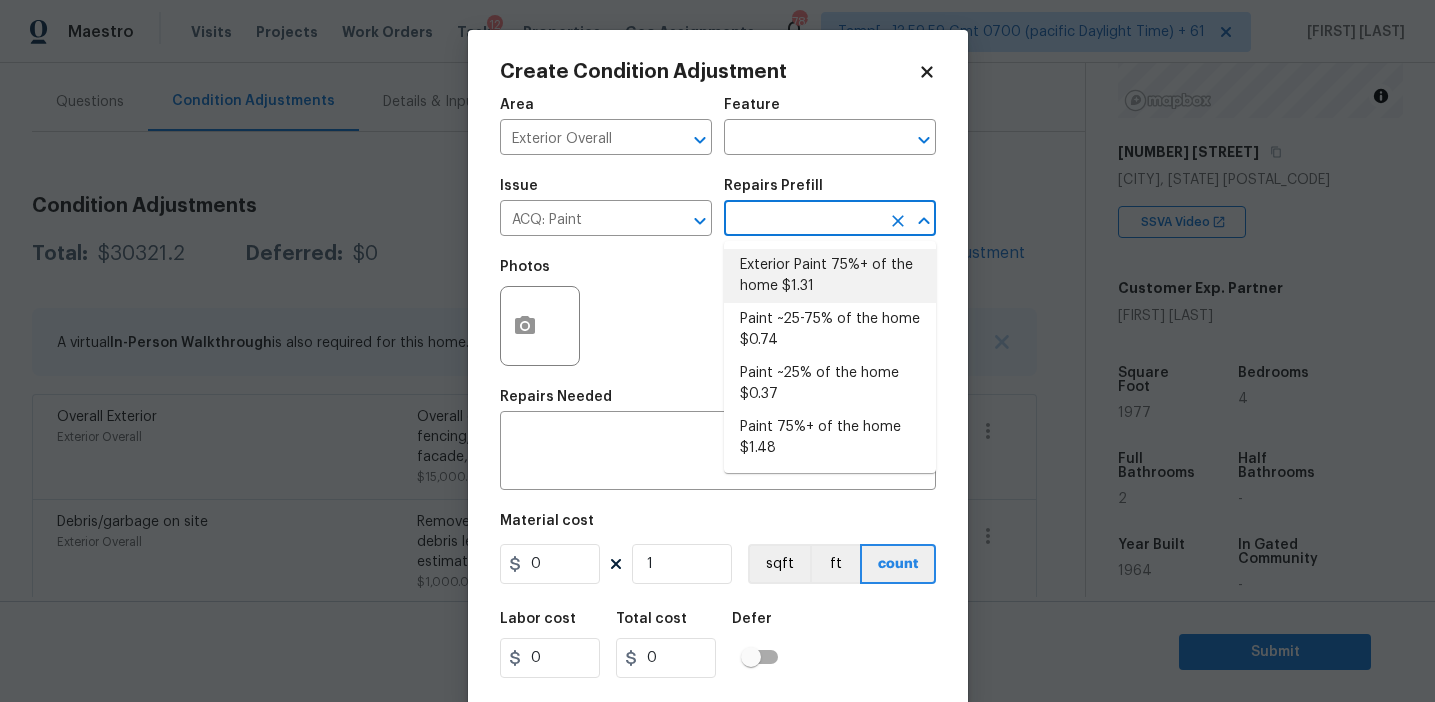 click on "Exterior Paint 75%+ of the home $1.31" at bounding box center (830, 276) 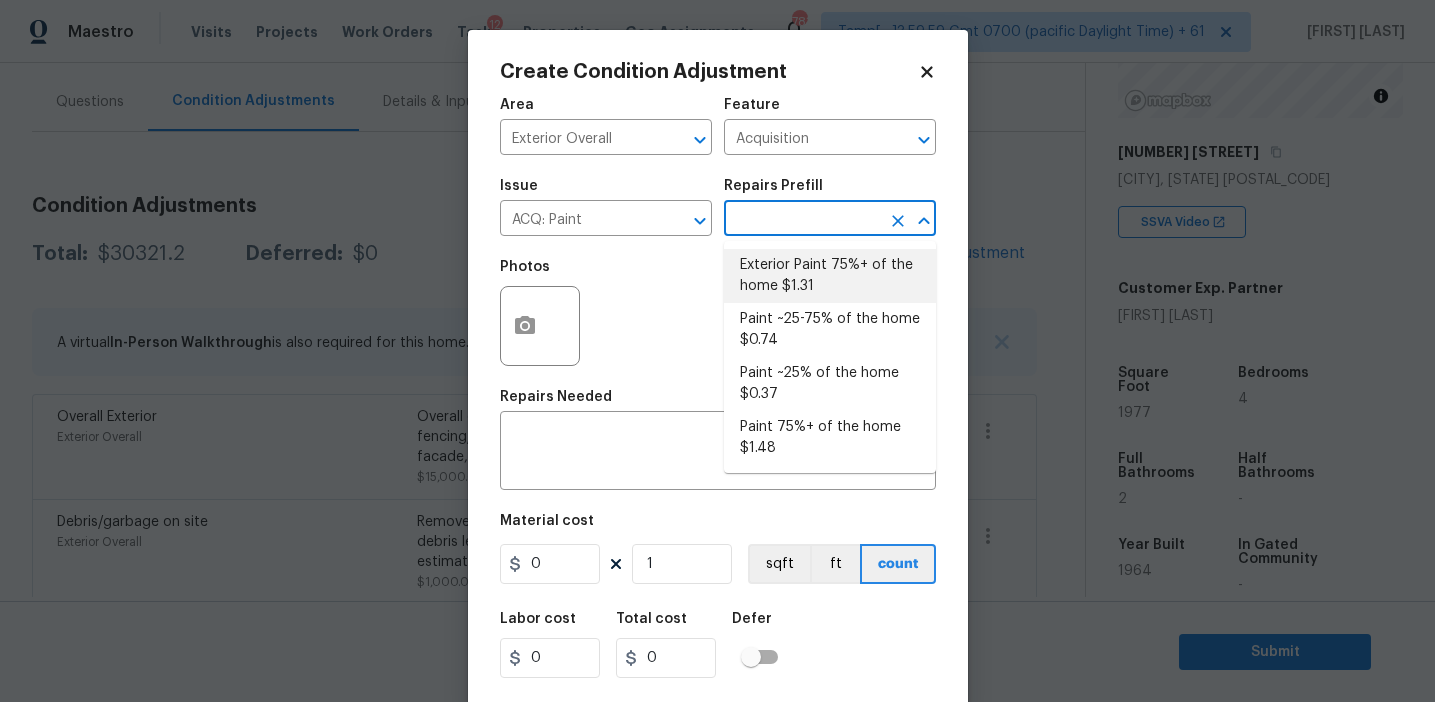 type on "Acquisition Scope: 75%+ of the home exterior will likely require paint" 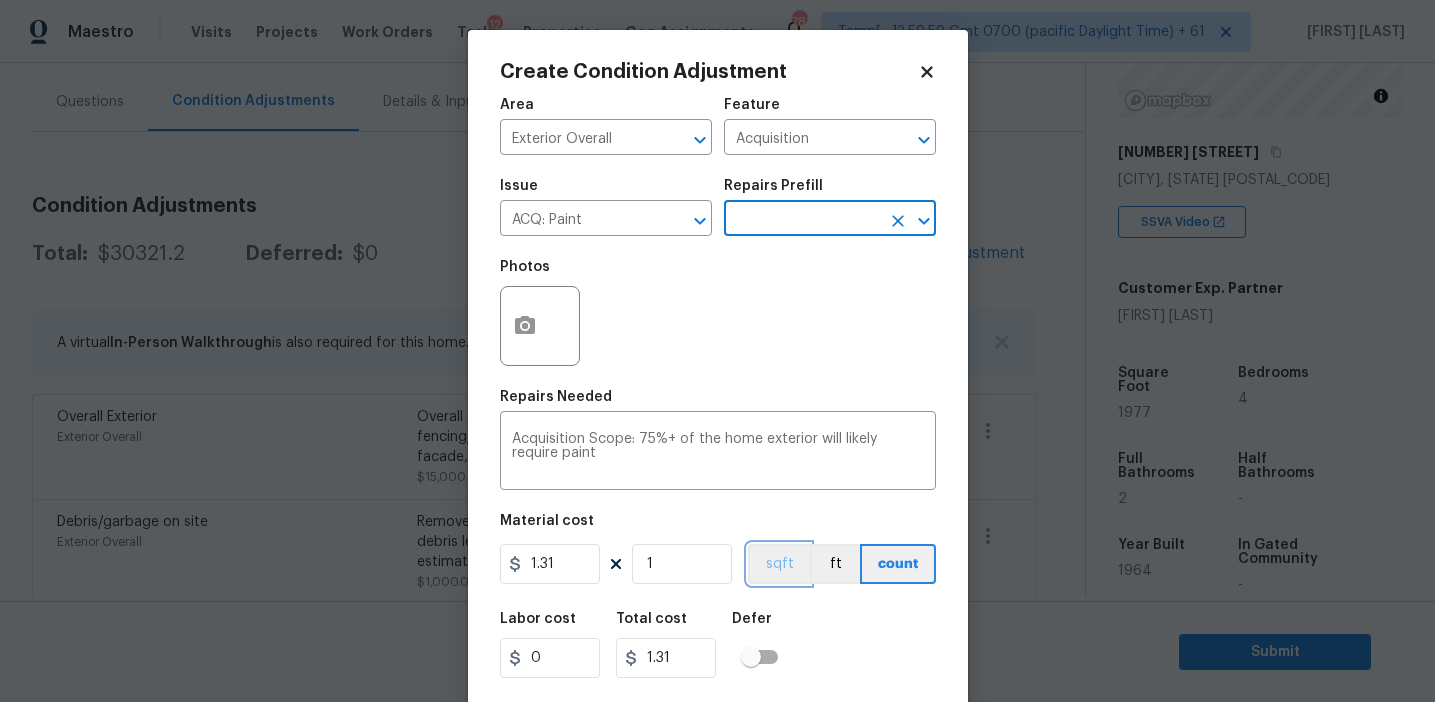 click on "sqft" at bounding box center (779, 564) 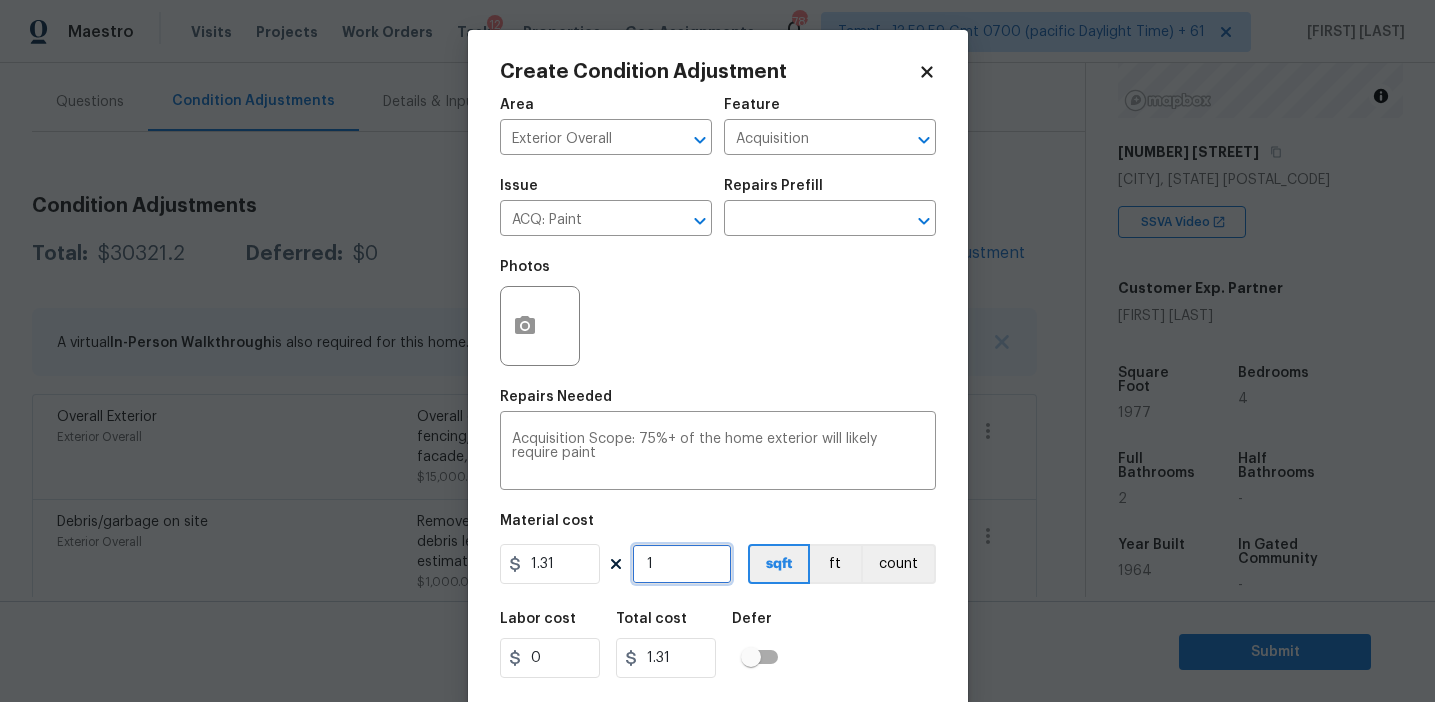 click on "1" at bounding box center [682, 564] 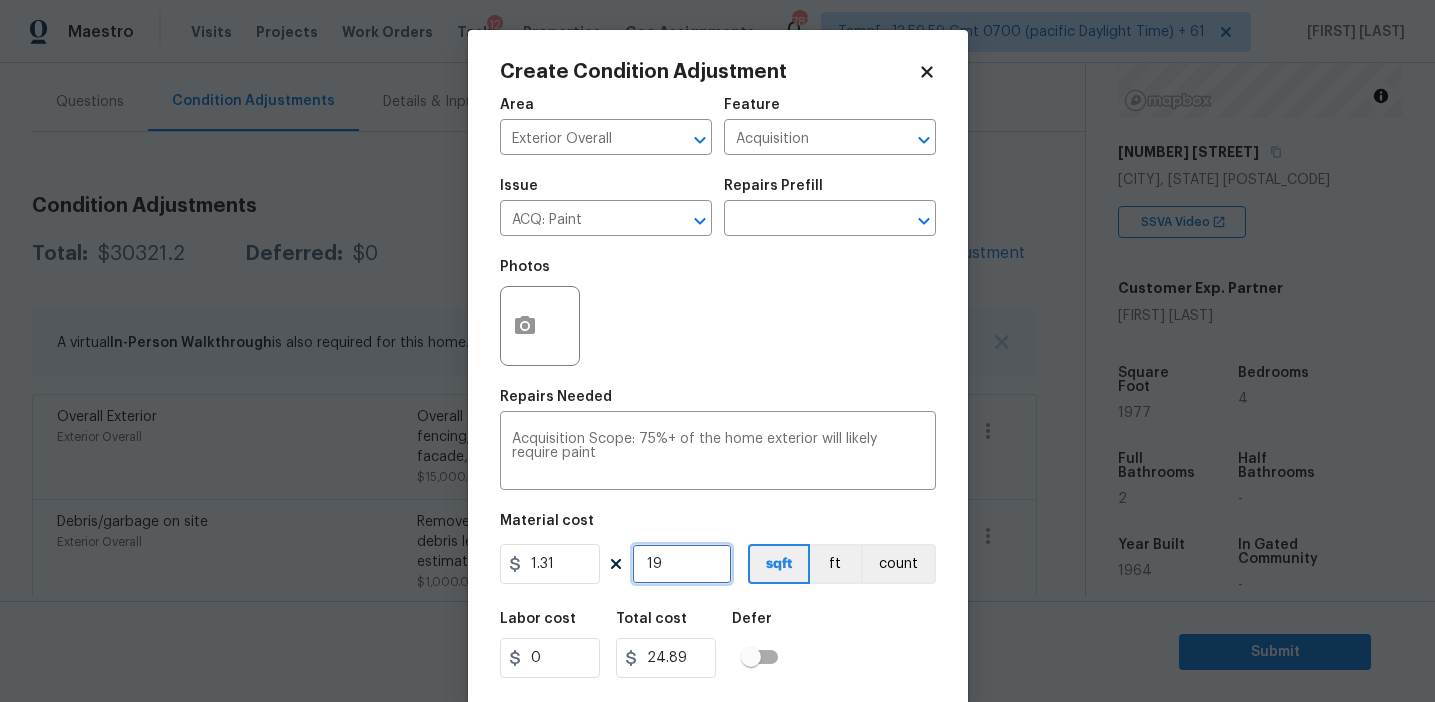 type on "197" 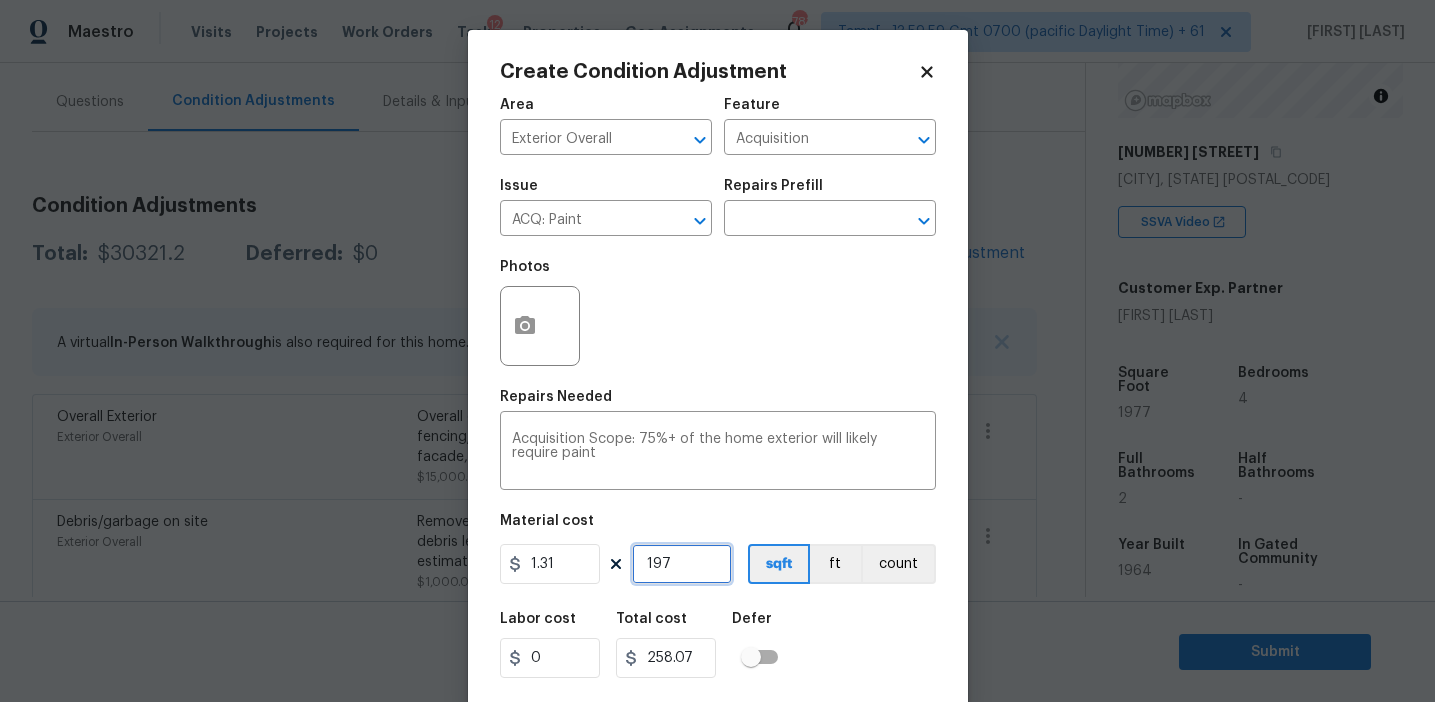 type on "1977" 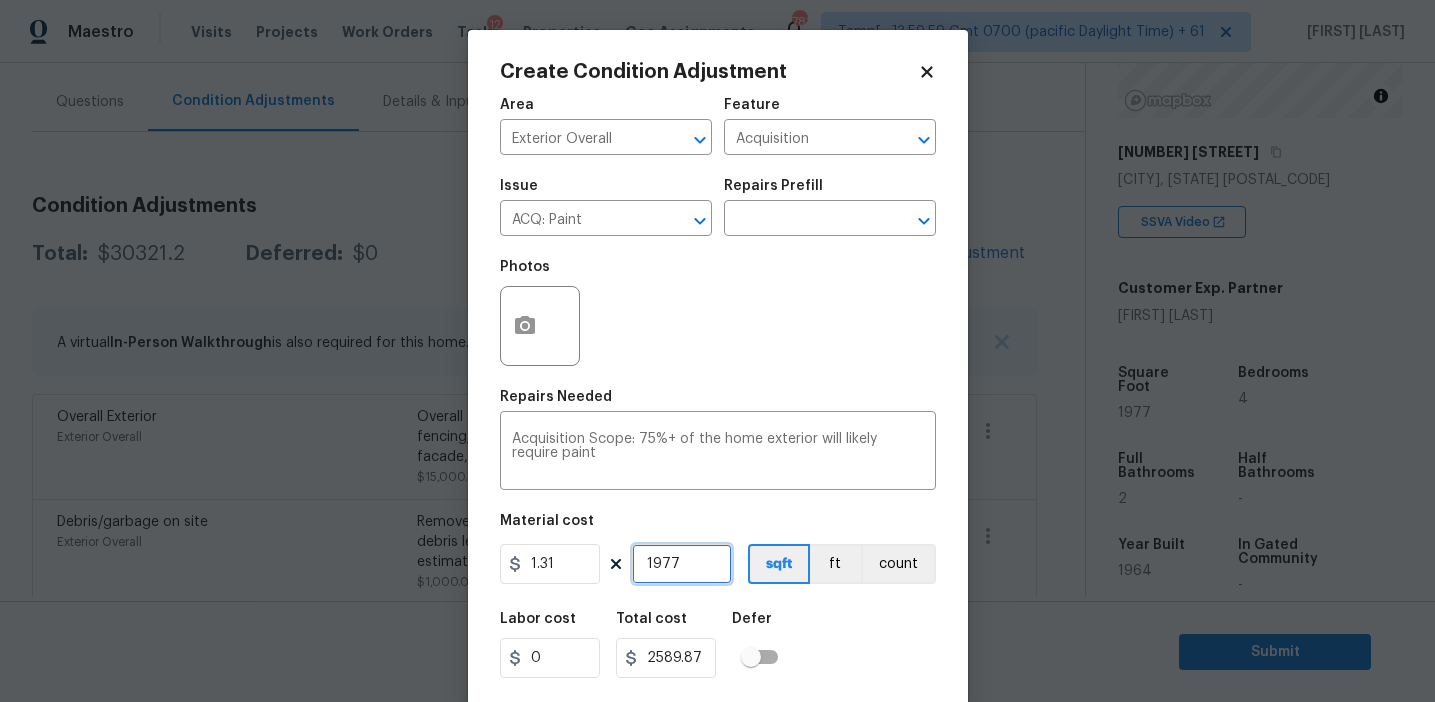 type on "1977" 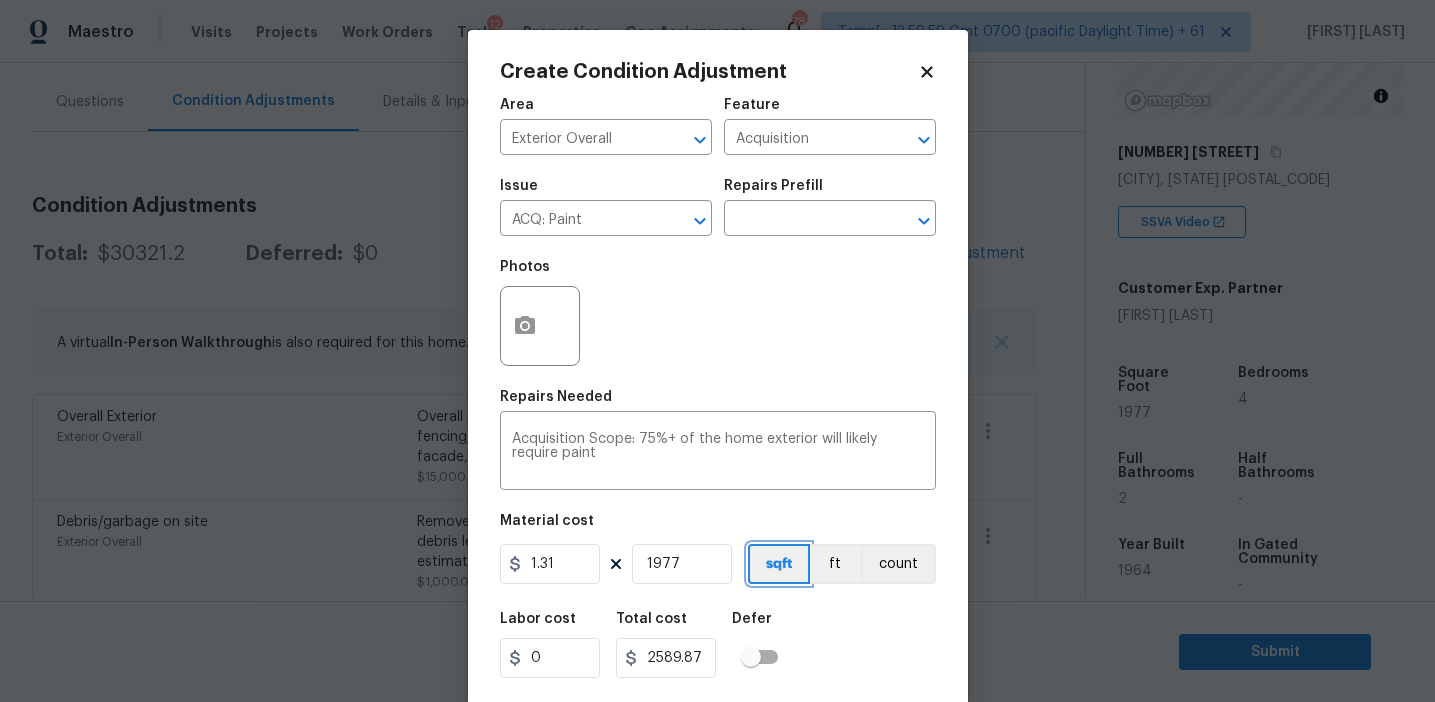 type 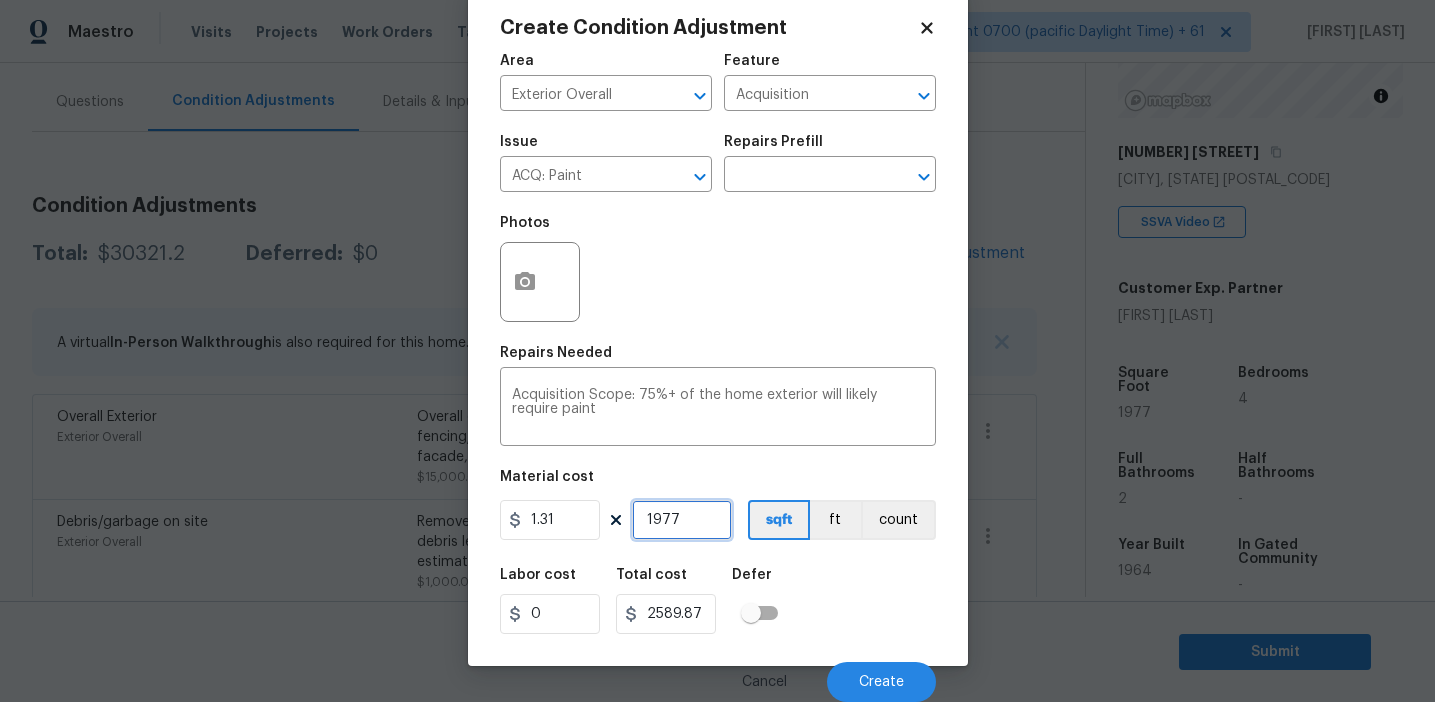 click on "1977" at bounding box center [682, 520] 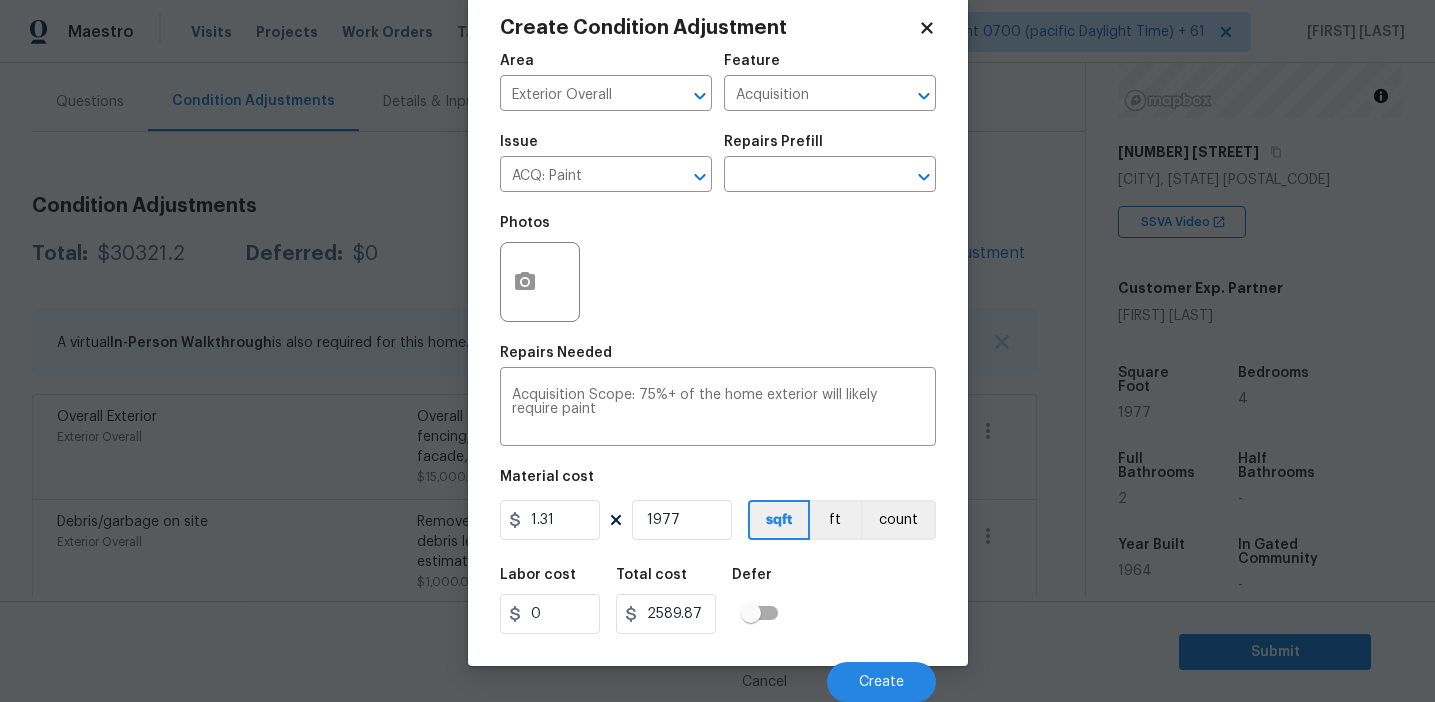 click on "Labor cost 0 Total cost 2589.87 Defer" at bounding box center (718, 601) 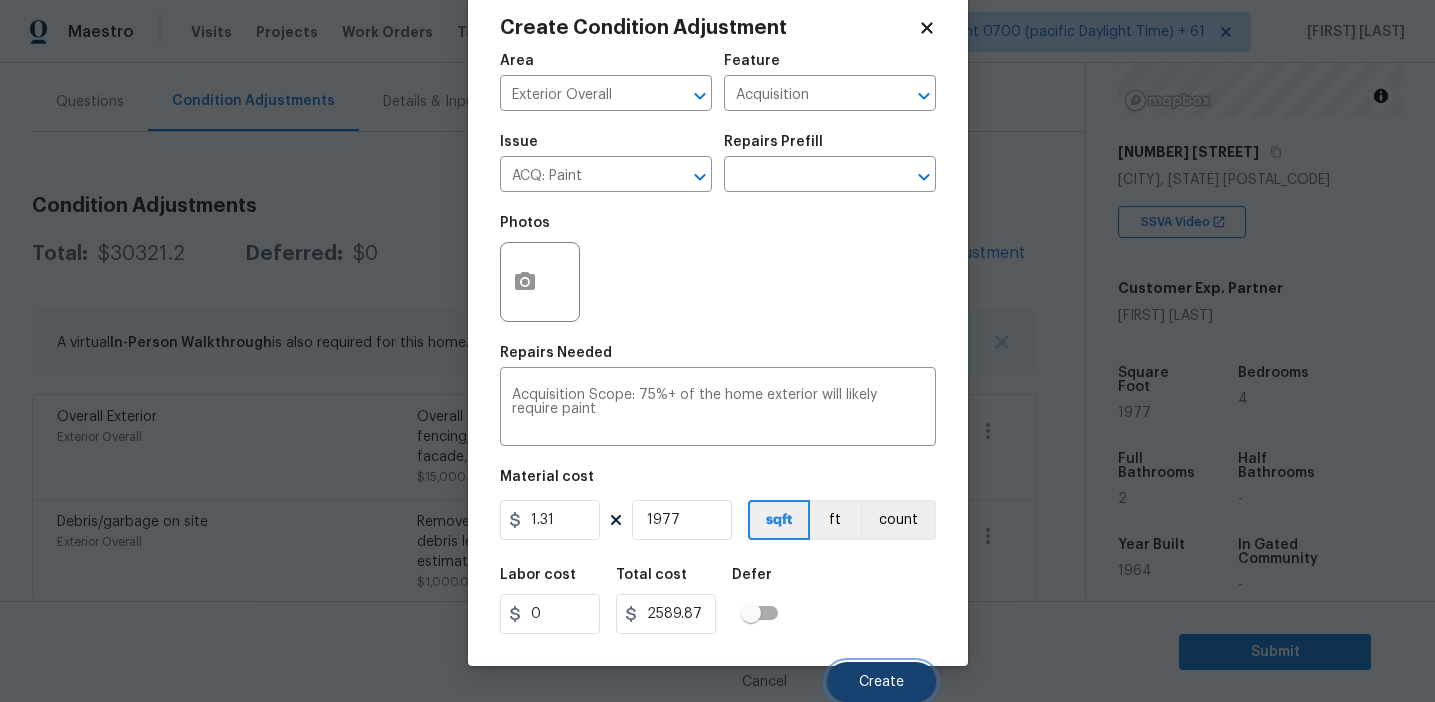click on "Create" at bounding box center (881, 682) 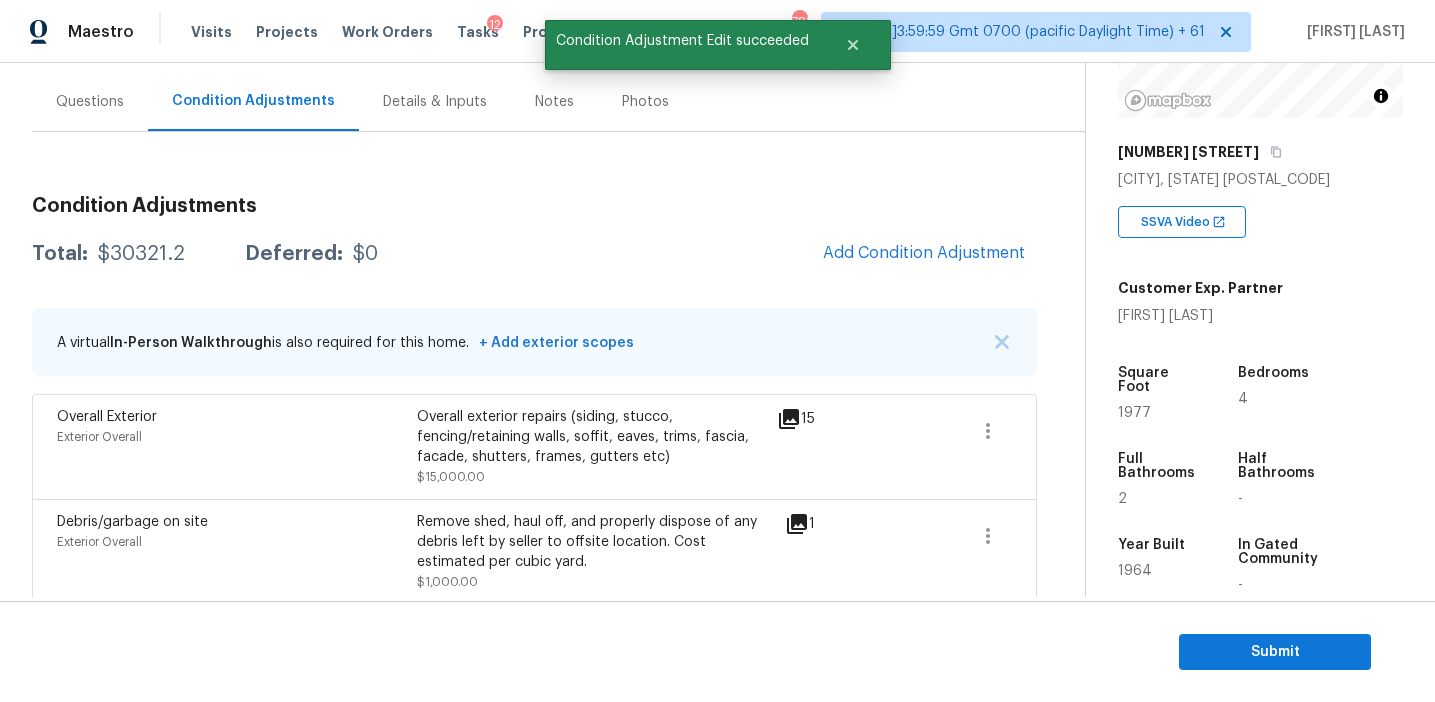 scroll, scrollTop: 38, scrollLeft: 0, axis: vertical 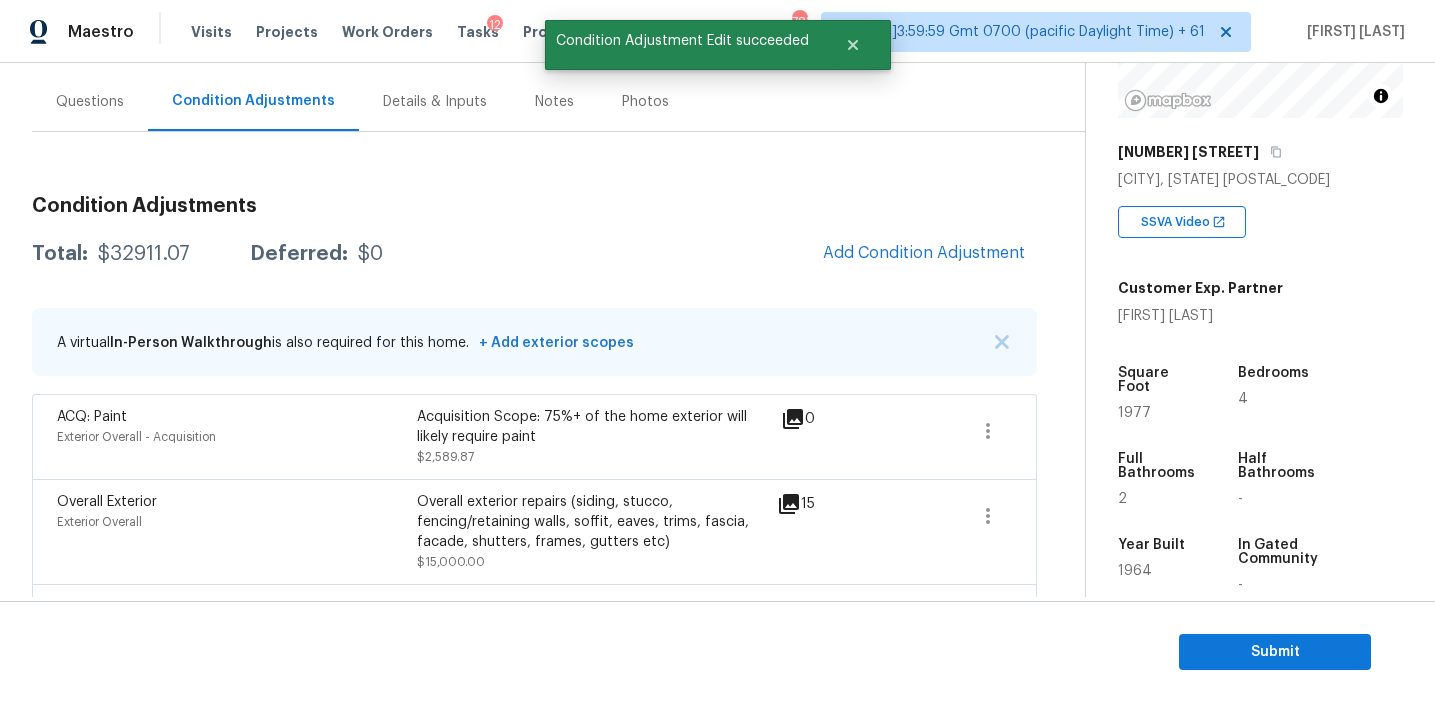 click on "Total:  $32911.07 Deferred:  $0 Add Condition Adjustment" at bounding box center [534, 254] 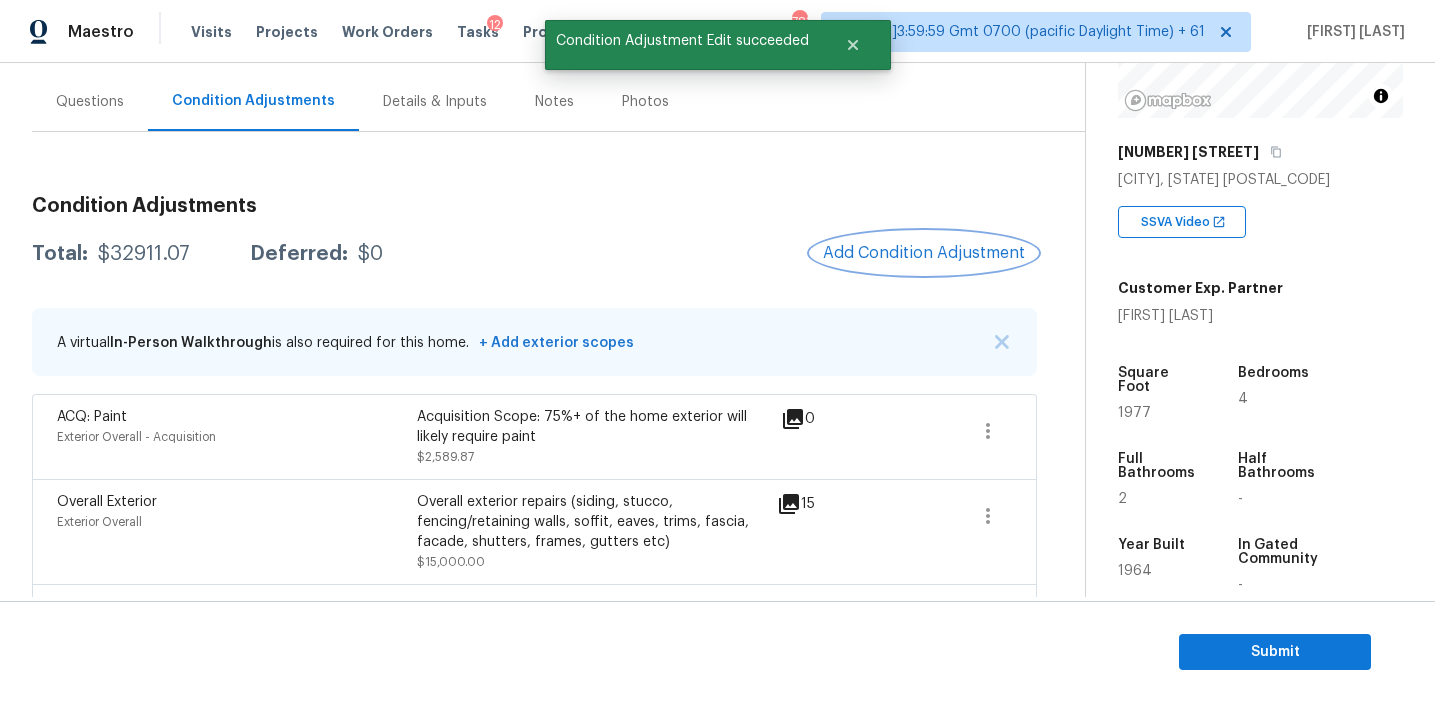 click on "Add Condition Adjustment" at bounding box center [924, 253] 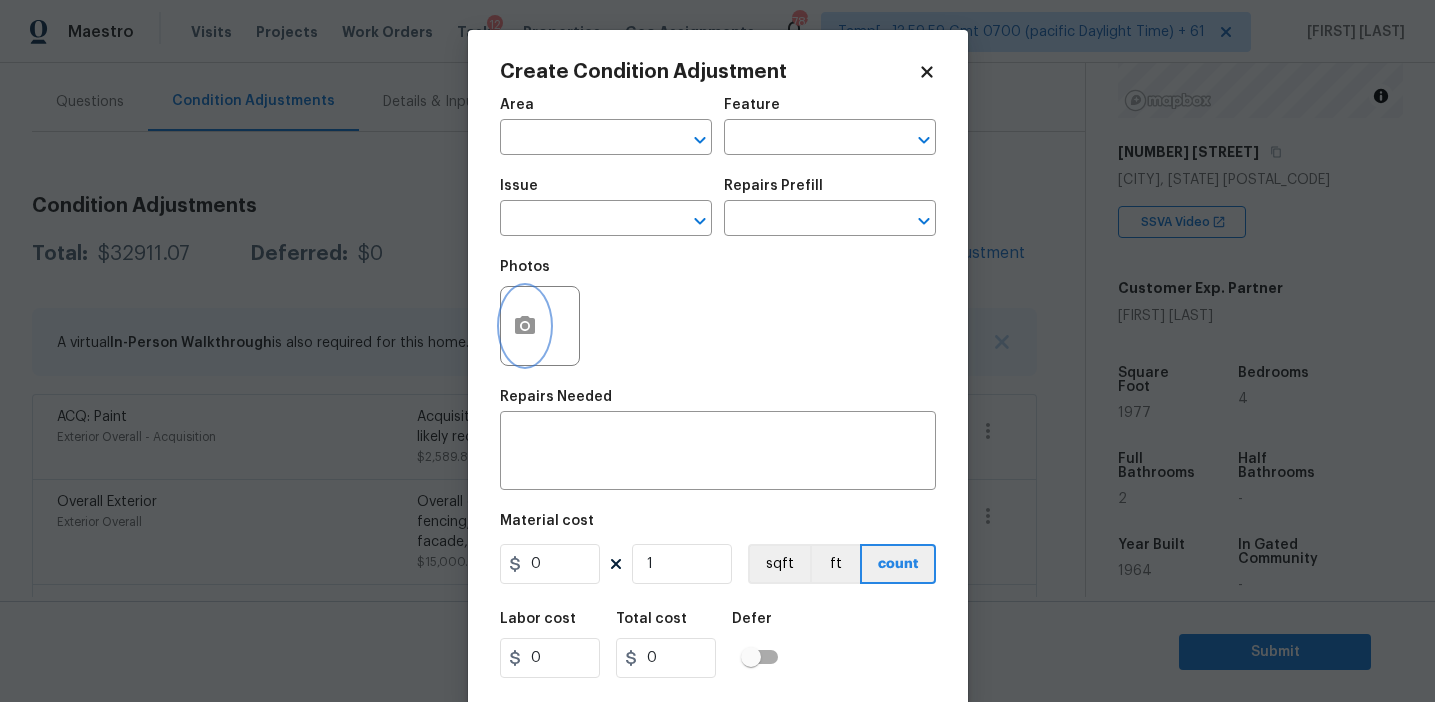 click 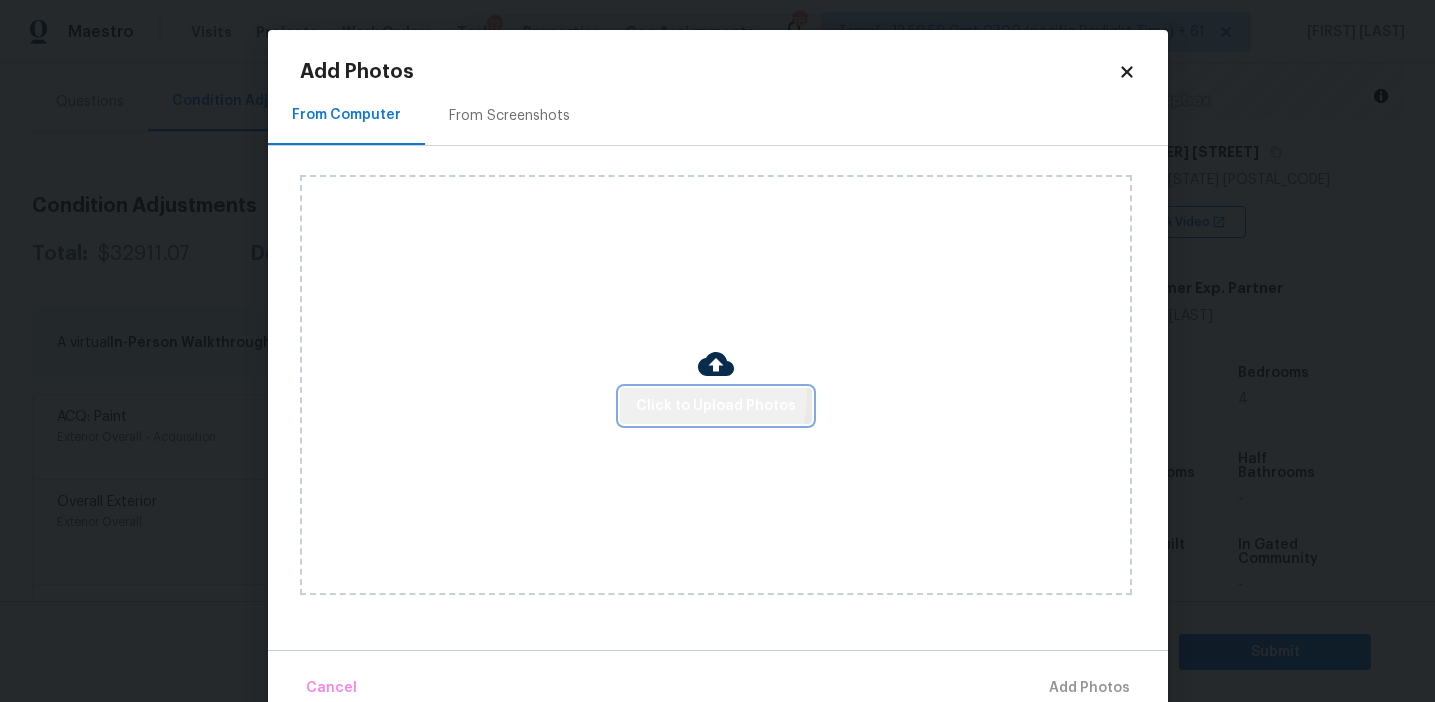 click on "Click to Upload Photos" at bounding box center [716, 406] 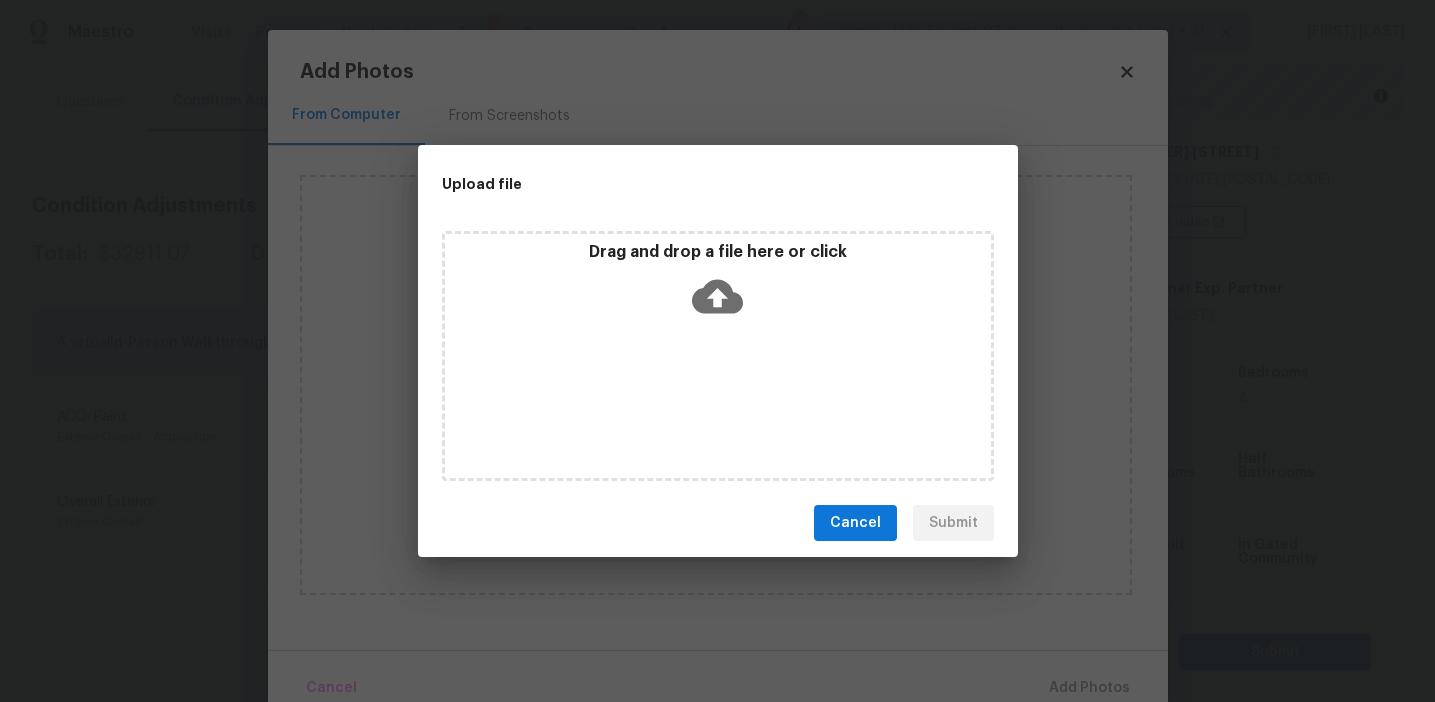 click on "Drag and drop a file here or click" at bounding box center (718, 252) 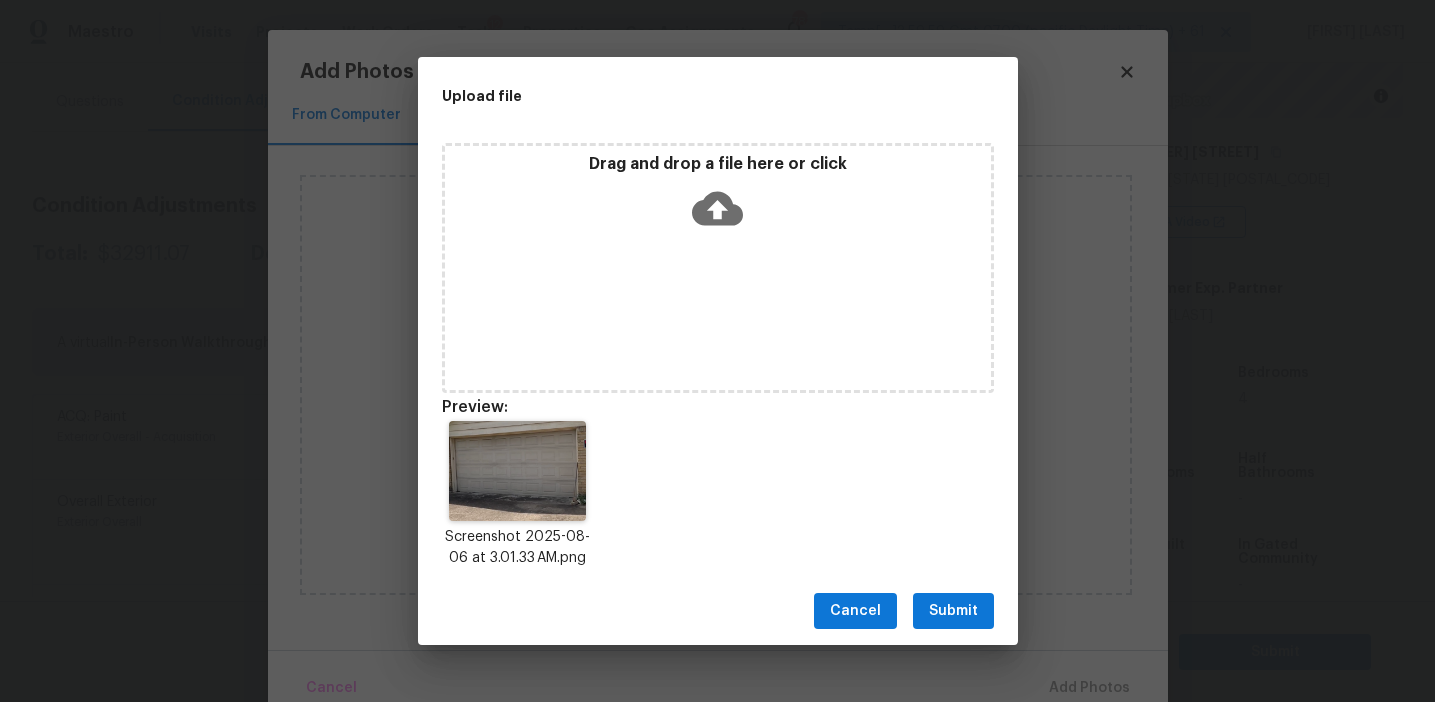 click on "Submit" at bounding box center (953, 611) 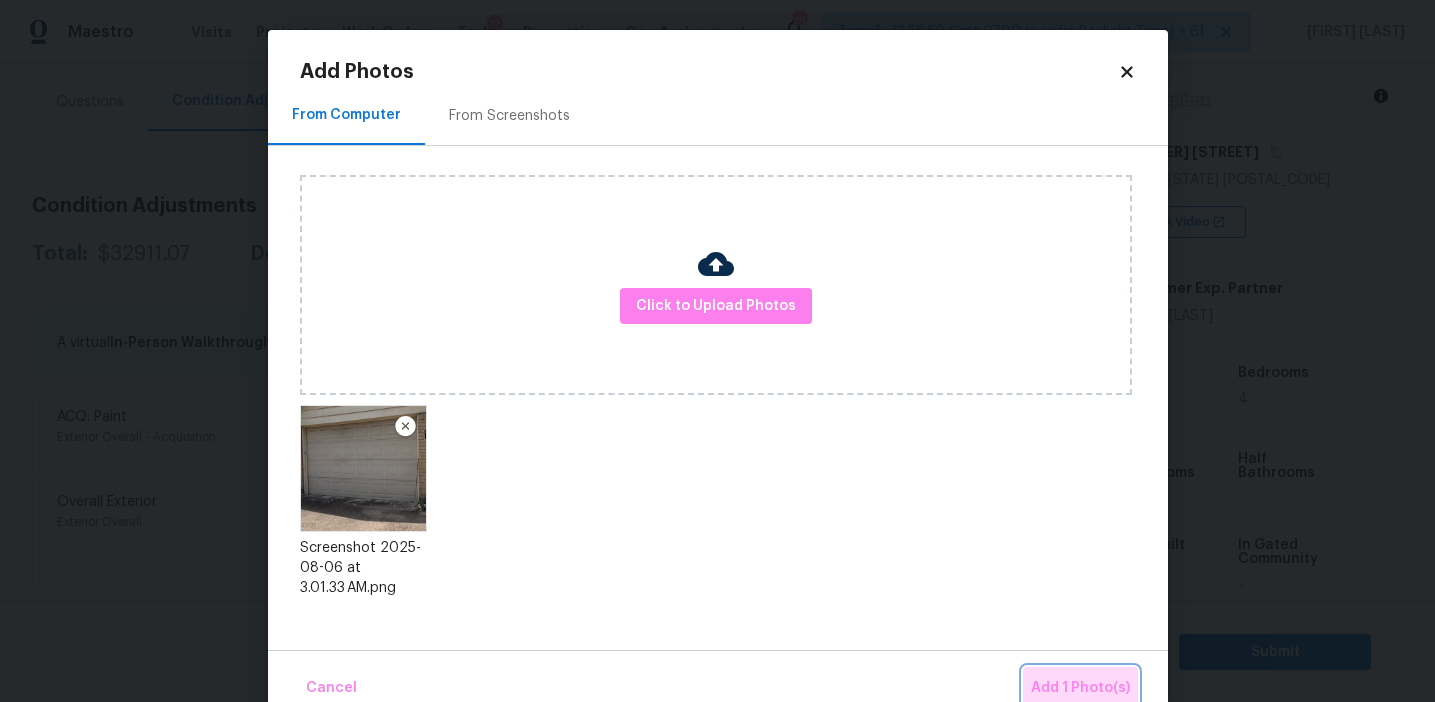 click on "Add 1 Photo(s)" at bounding box center [1080, 688] 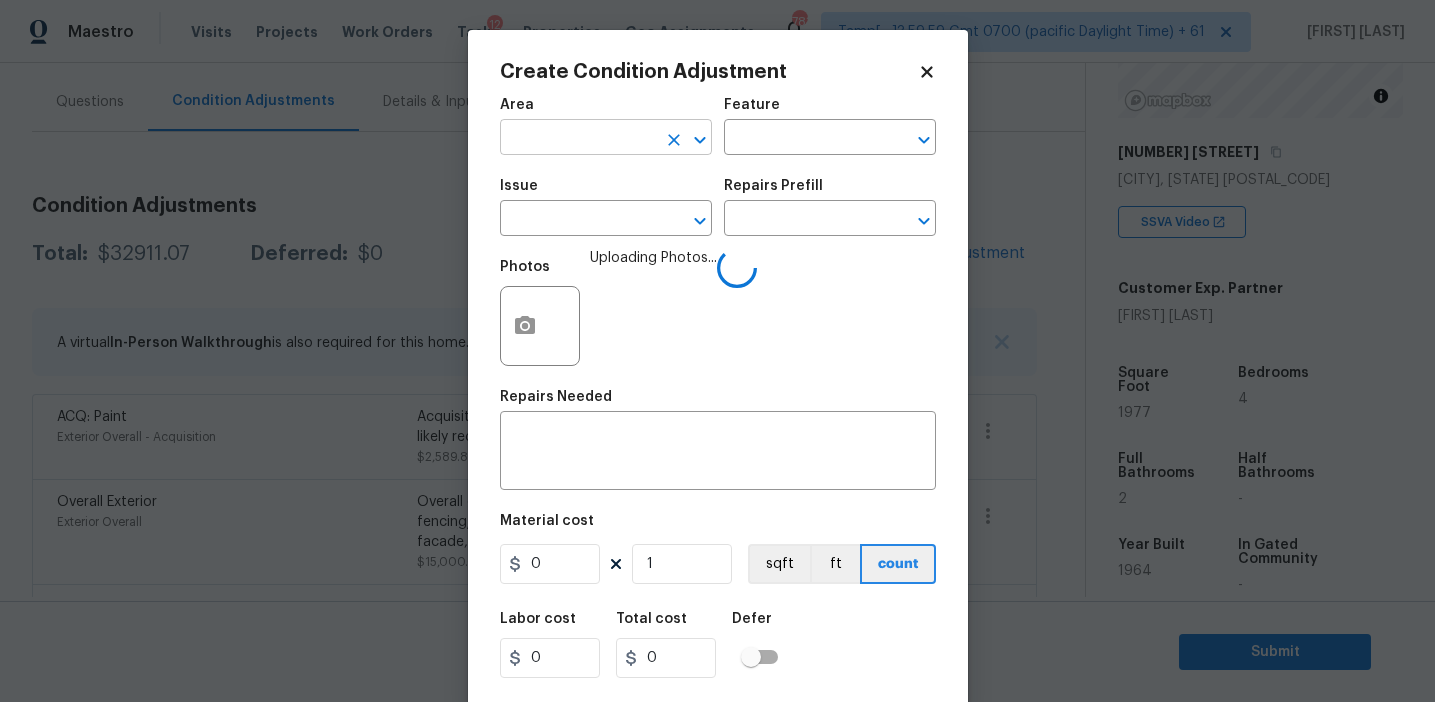 click at bounding box center (578, 139) 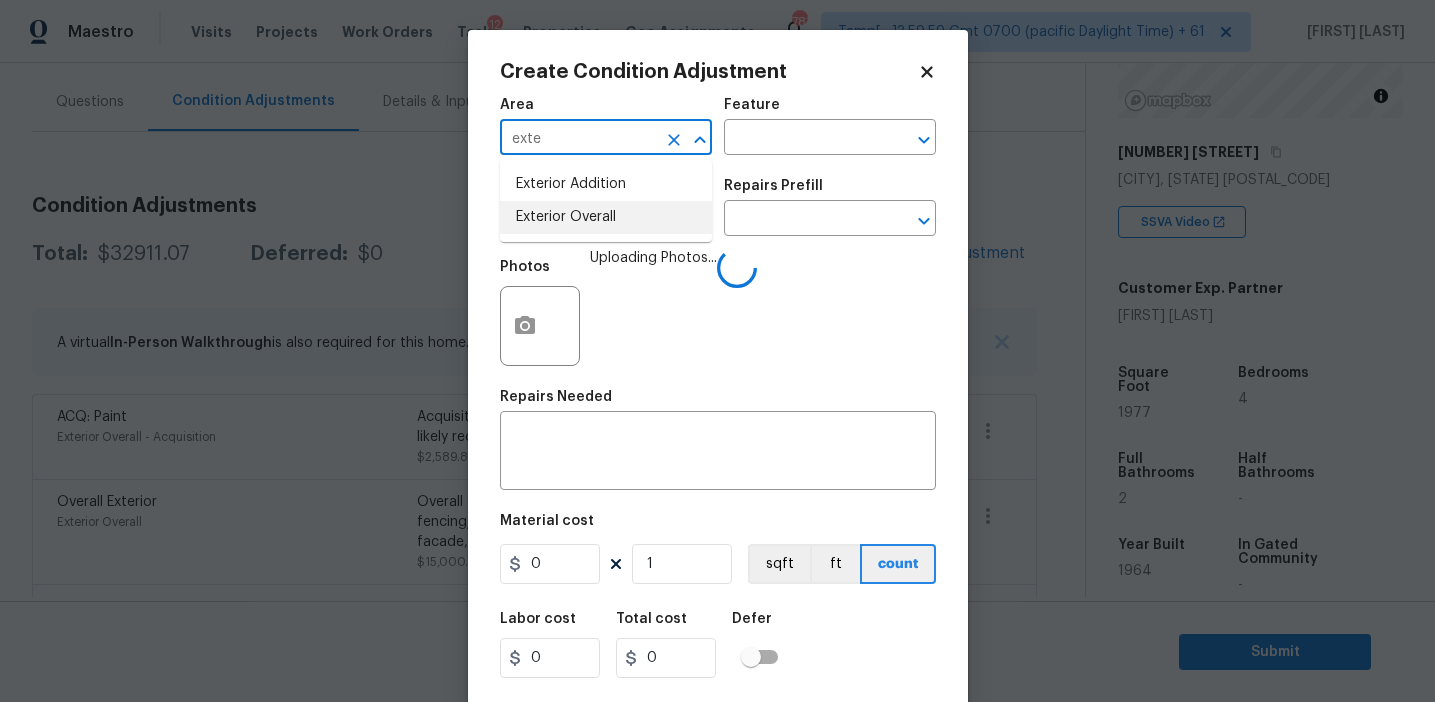 click on "Exterior Overall" at bounding box center [606, 217] 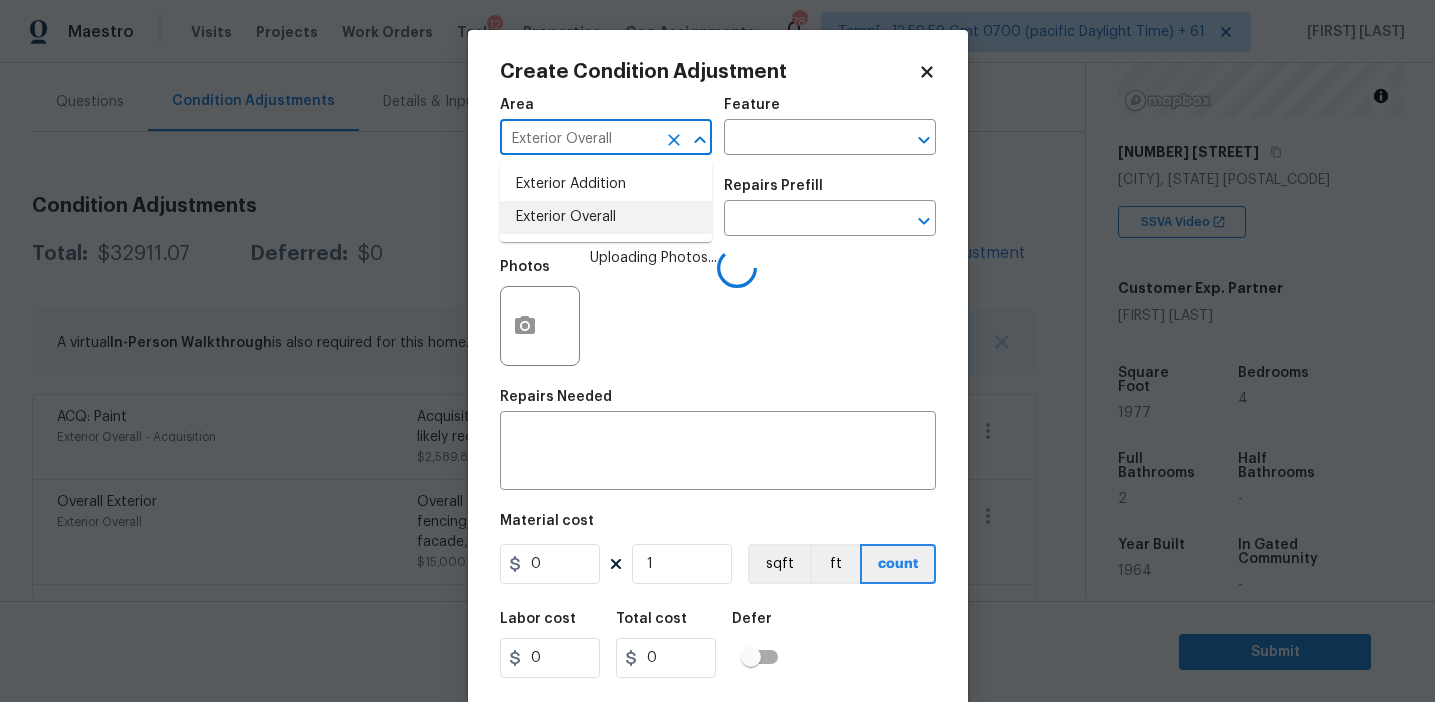 type on "Exterior Overall" 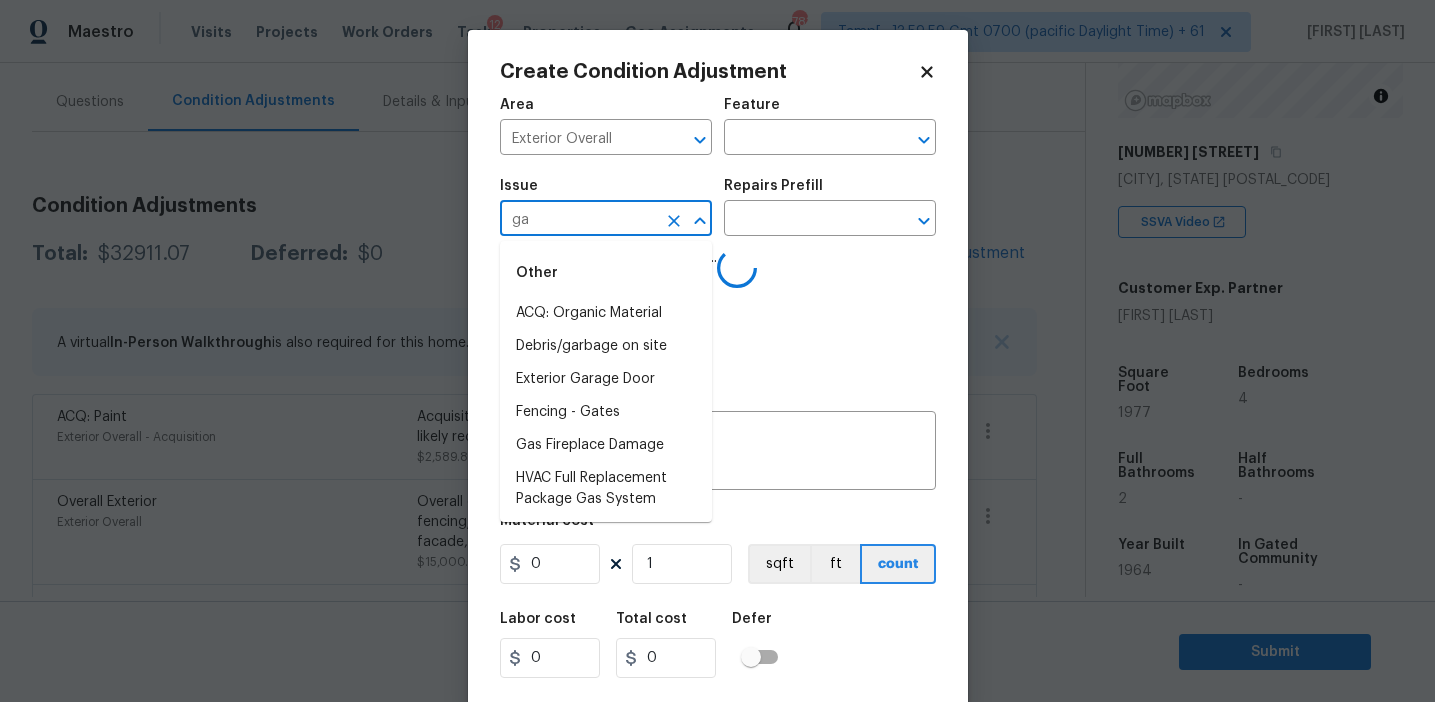 type on "gar" 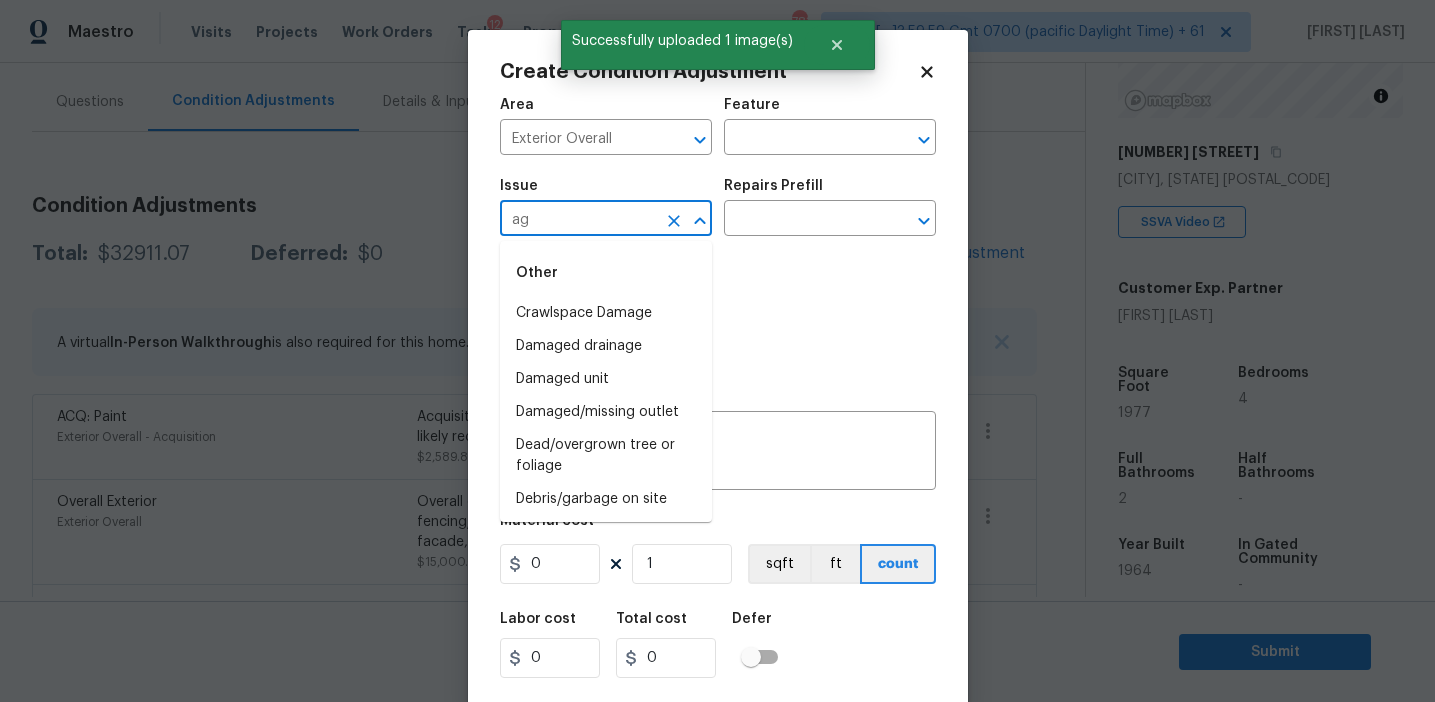 type on "age" 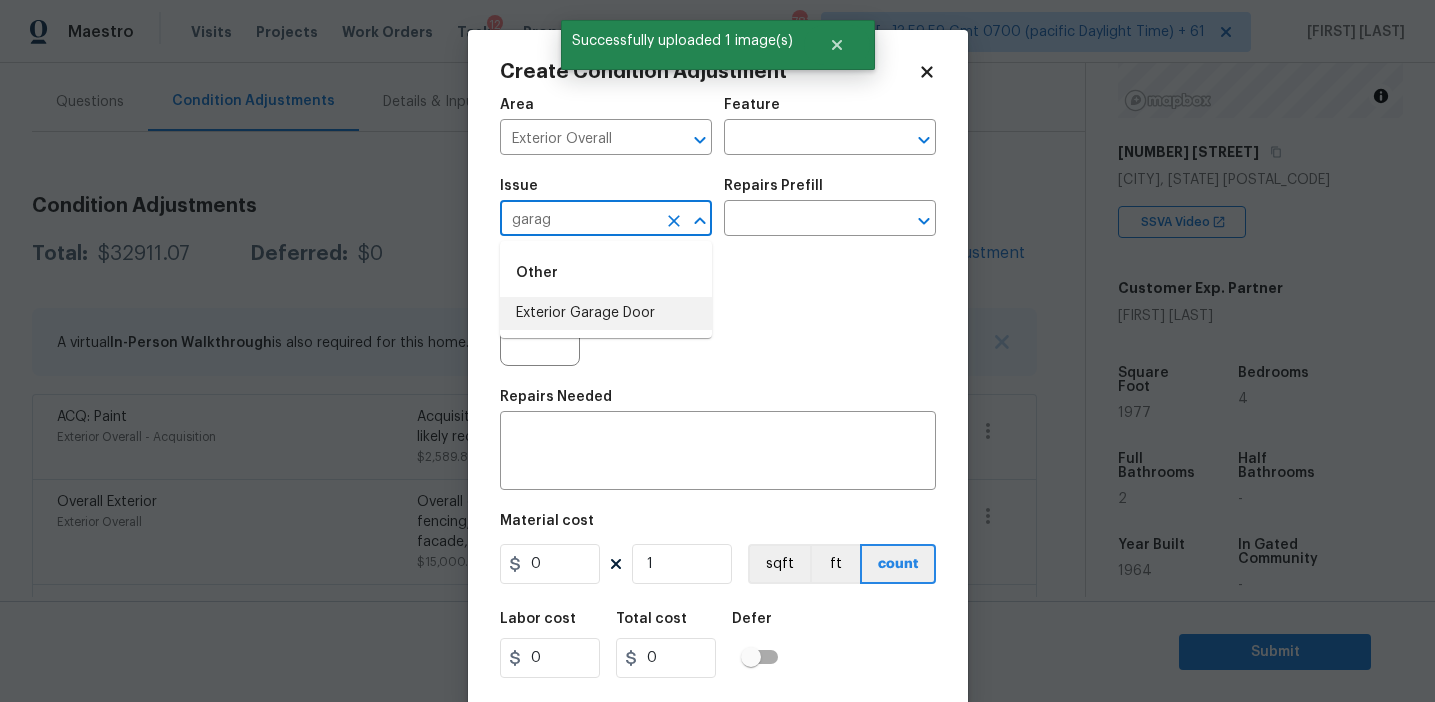 click on "Exterior Garage Door" at bounding box center (606, 313) 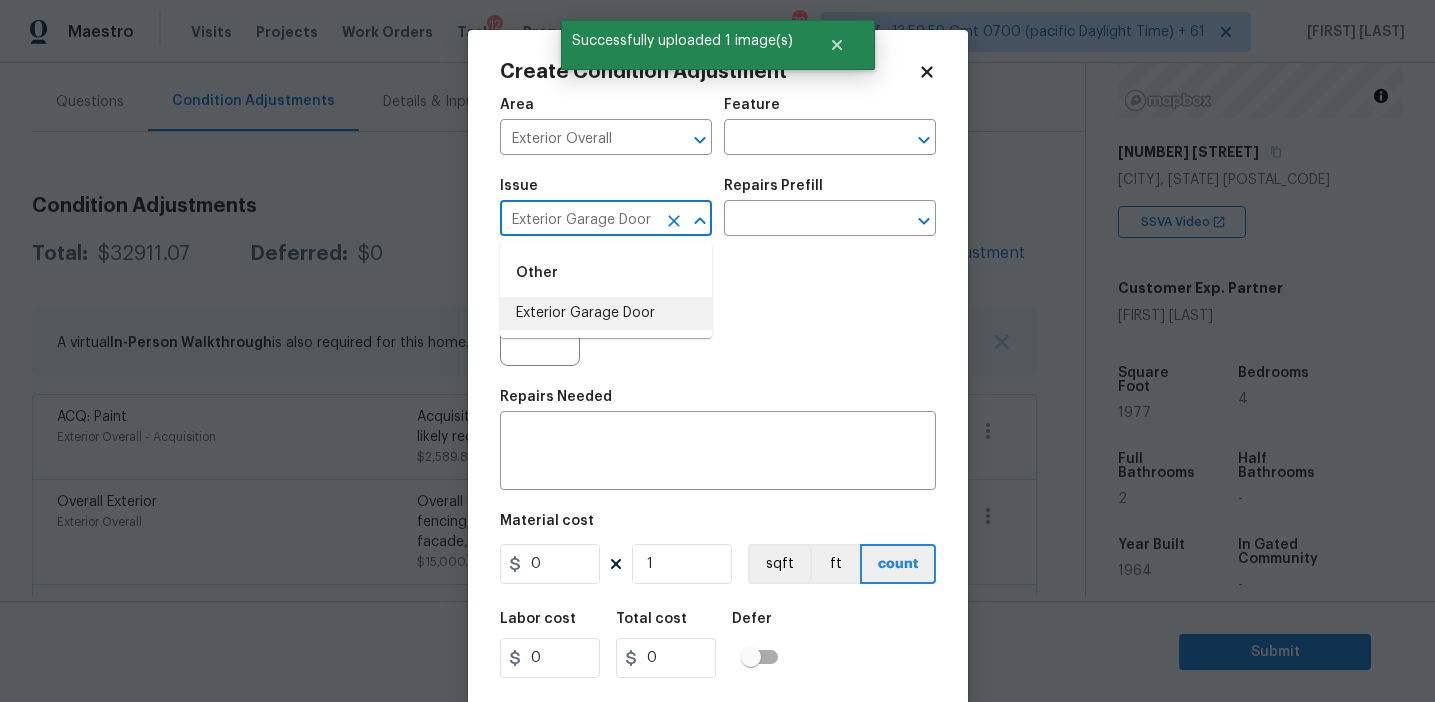 type on "Exterior Garage Door" 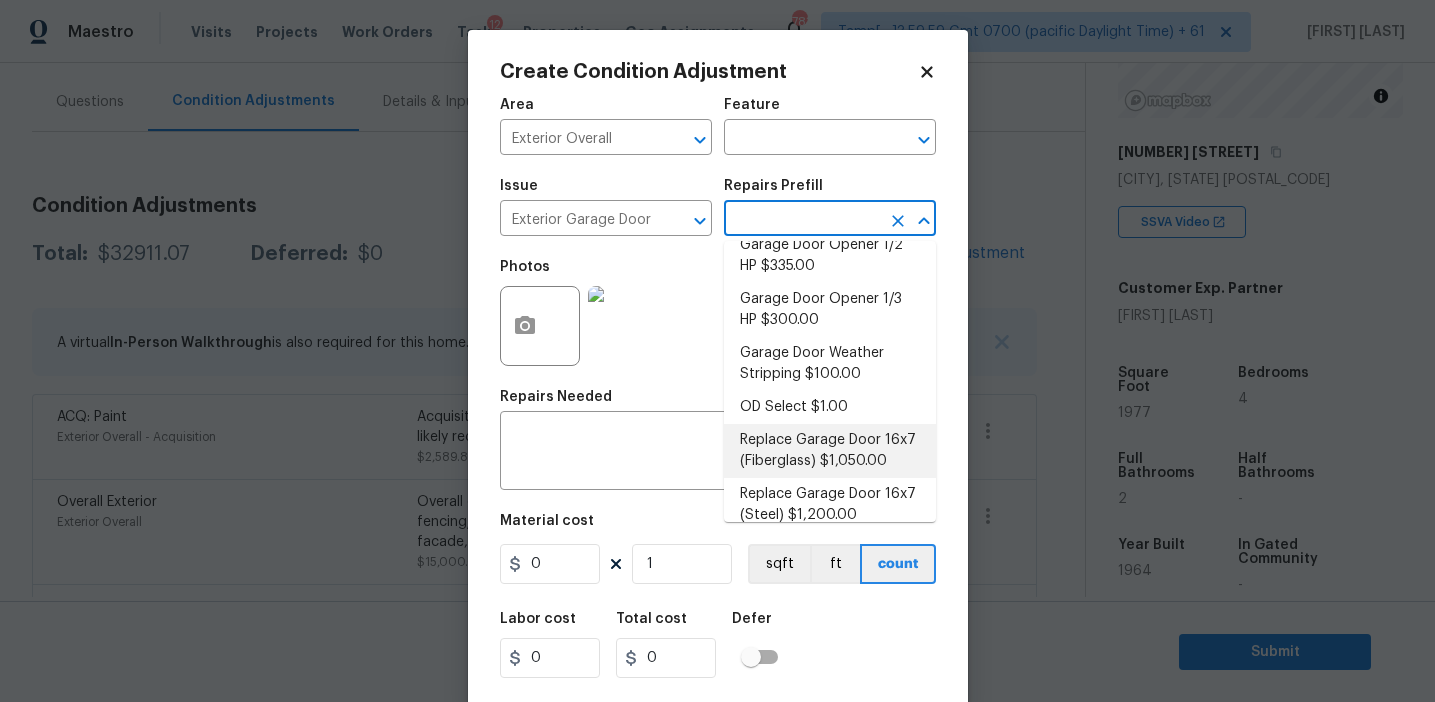 scroll, scrollTop: 78, scrollLeft: 0, axis: vertical 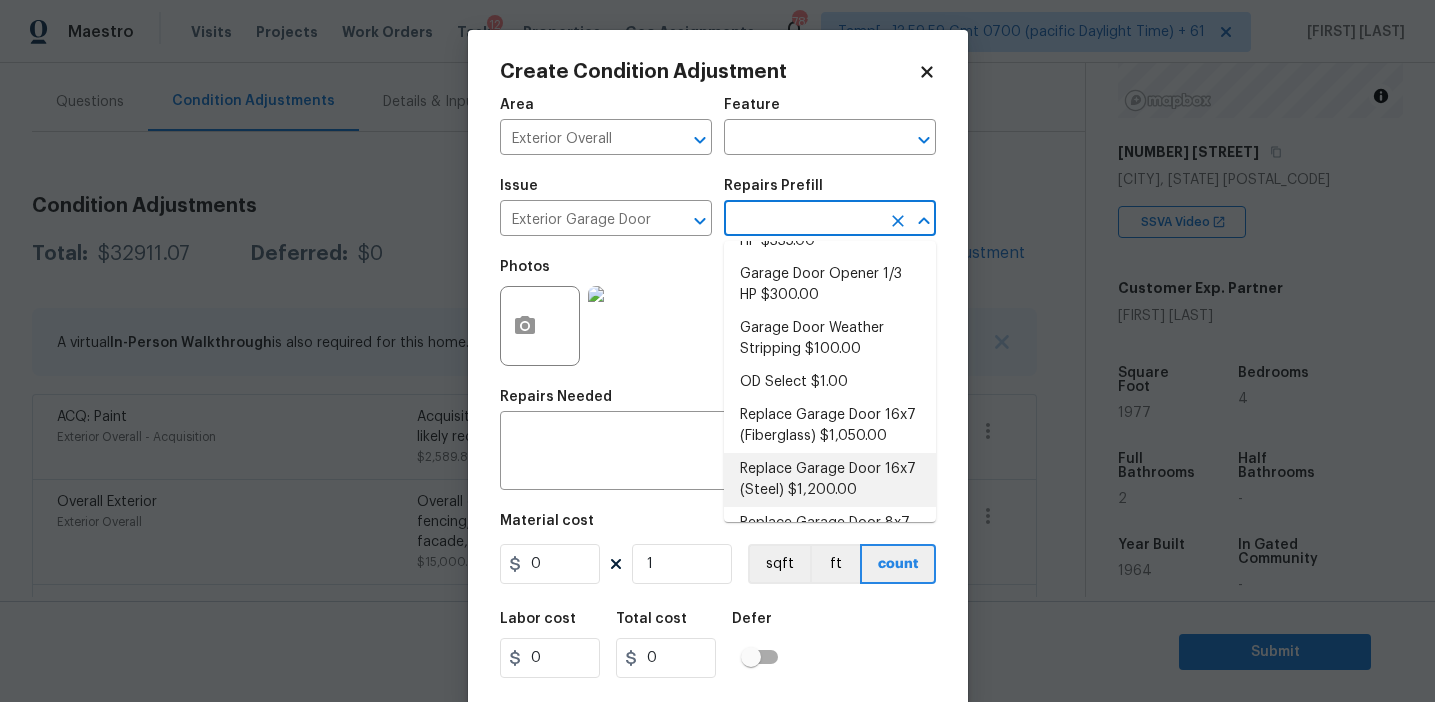 click on "Replace Garage Door 16x7 (Steel) $1,200.00" at bounding box center [830, 480] 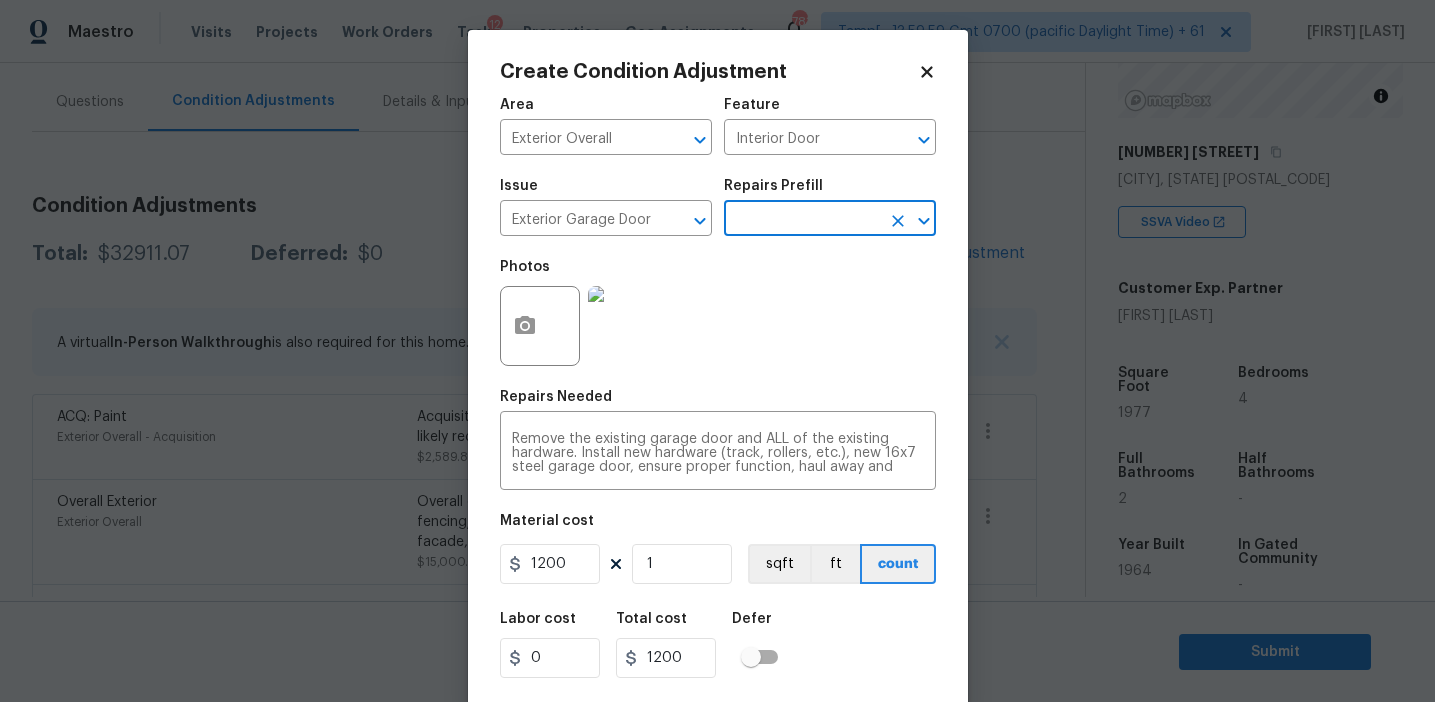 scroll, scrollTop: 45, scrollLeft: 0, axis: vertical 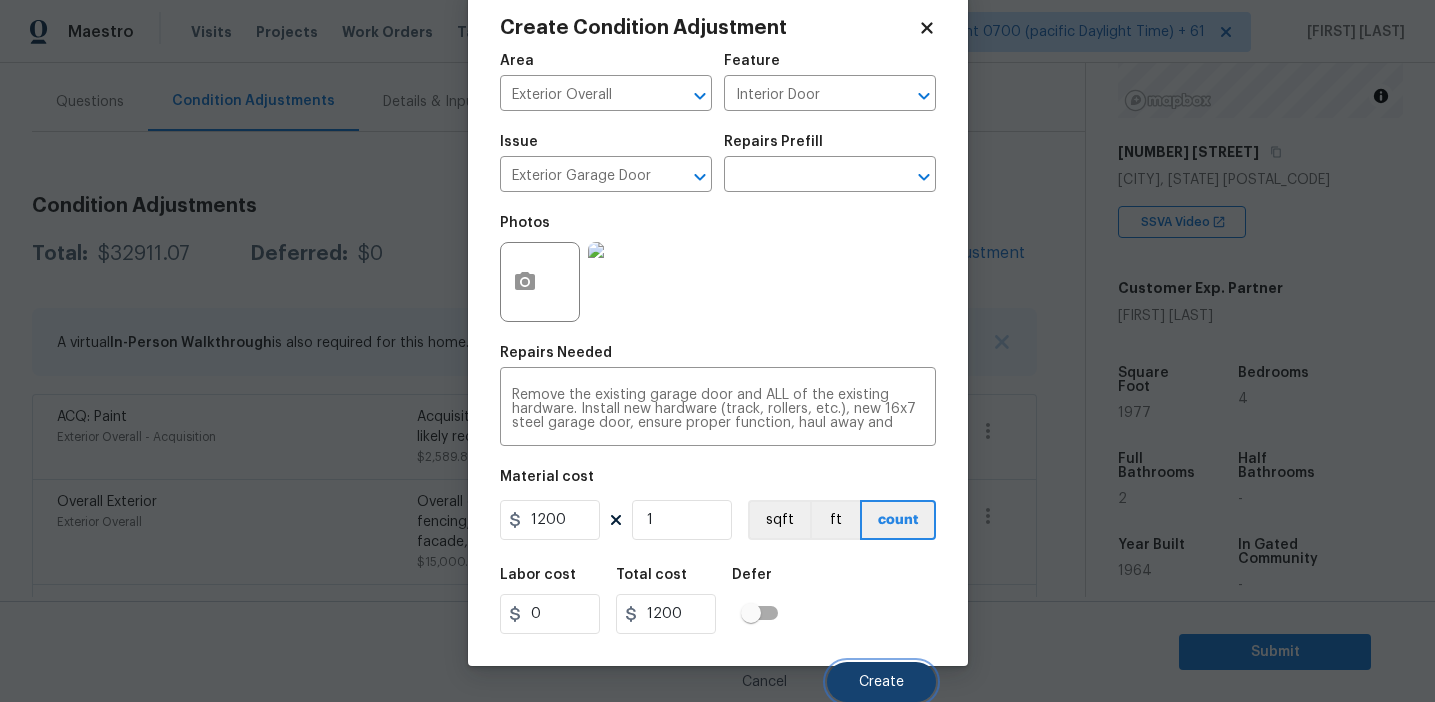 click on "Create" at bounding box center [881, 682] 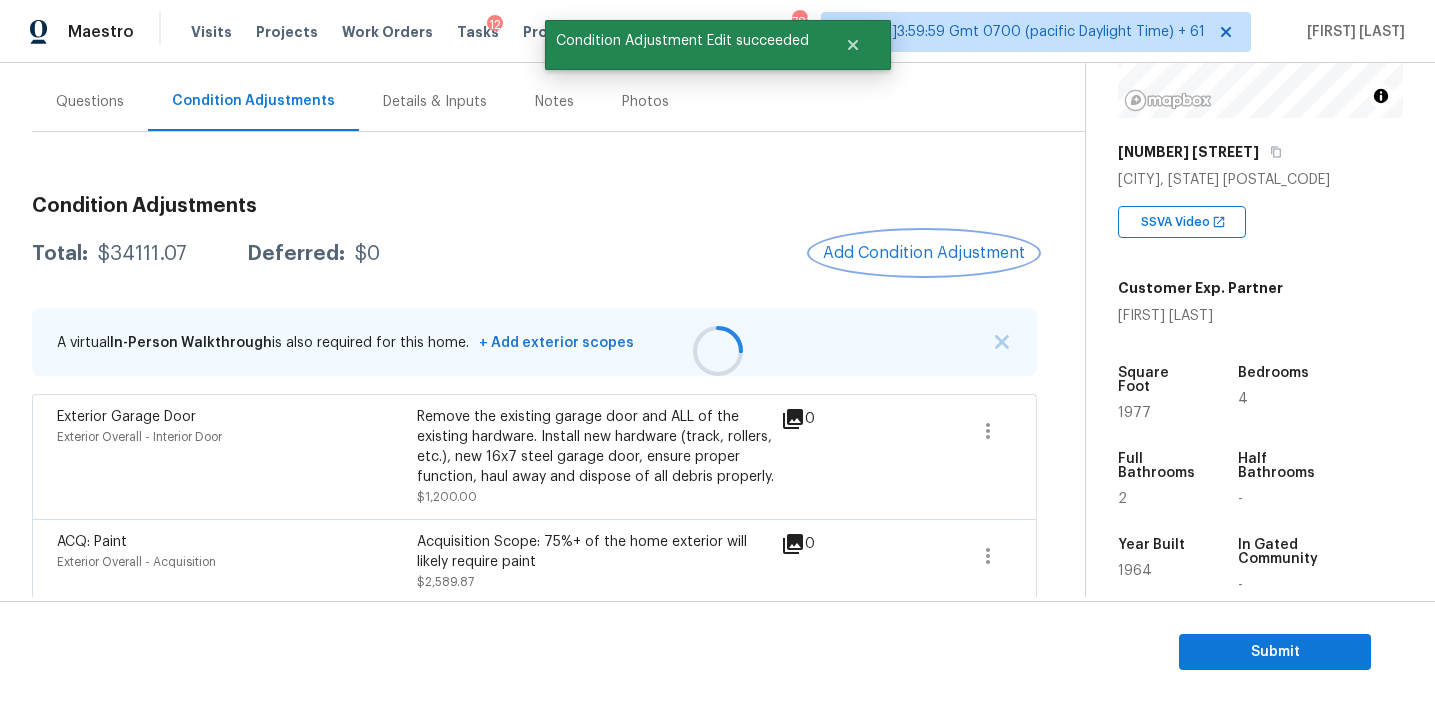 scroll, scrollTop: 0, scrollLeft: 0, axis: both 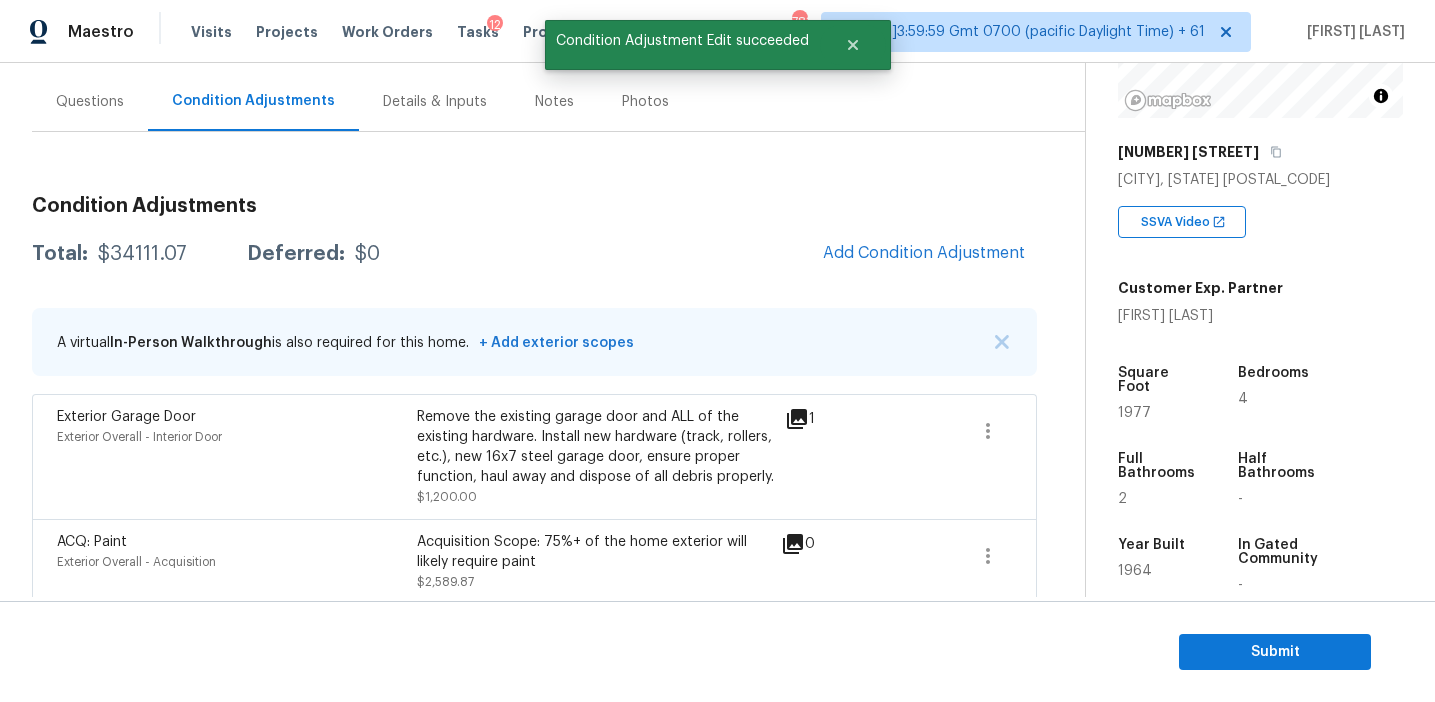 click on "Total:  $34111.07 Deferred:  $0 Add Condition Adjustment" at bounding box center (534, 254) 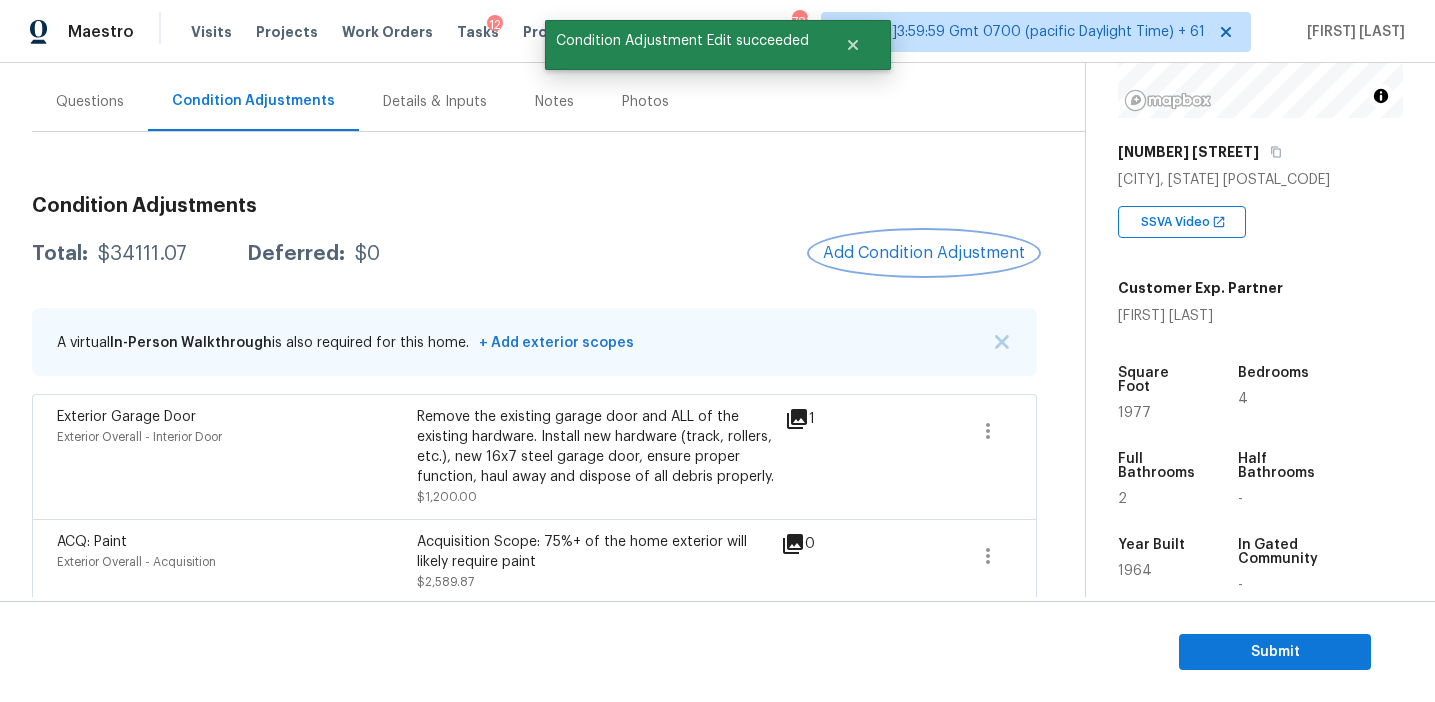 click on "Add Condition Adjustment" at bounding box center [924, 253] 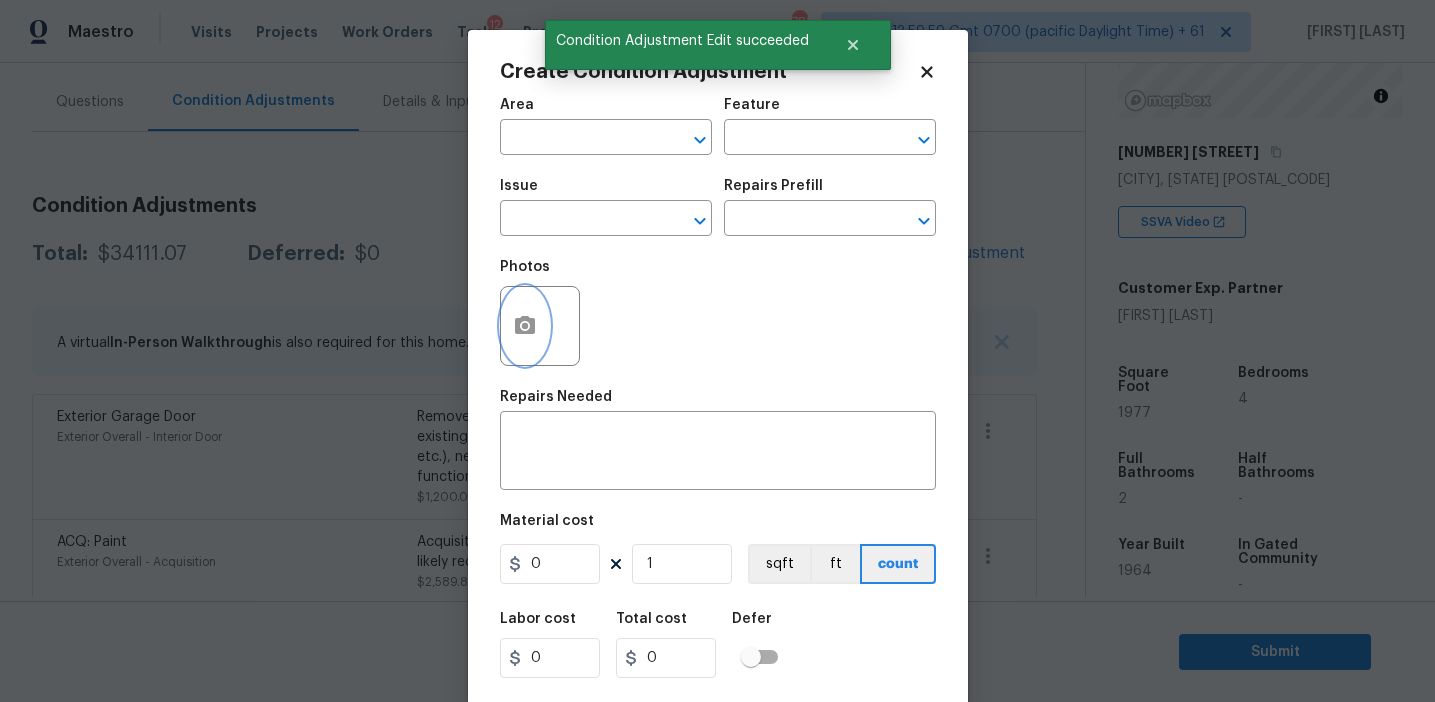 click 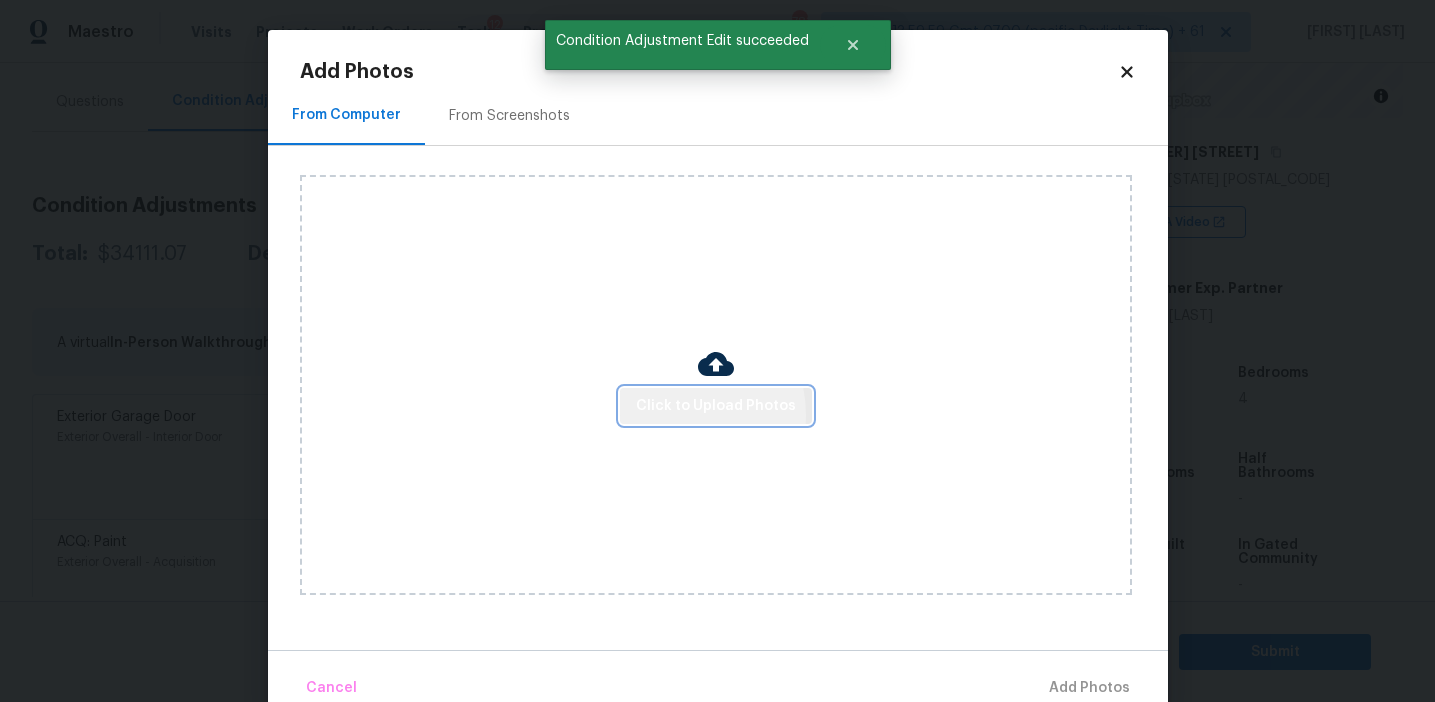 click on "Click to Upload Photos" at bounding box center [716, 406] 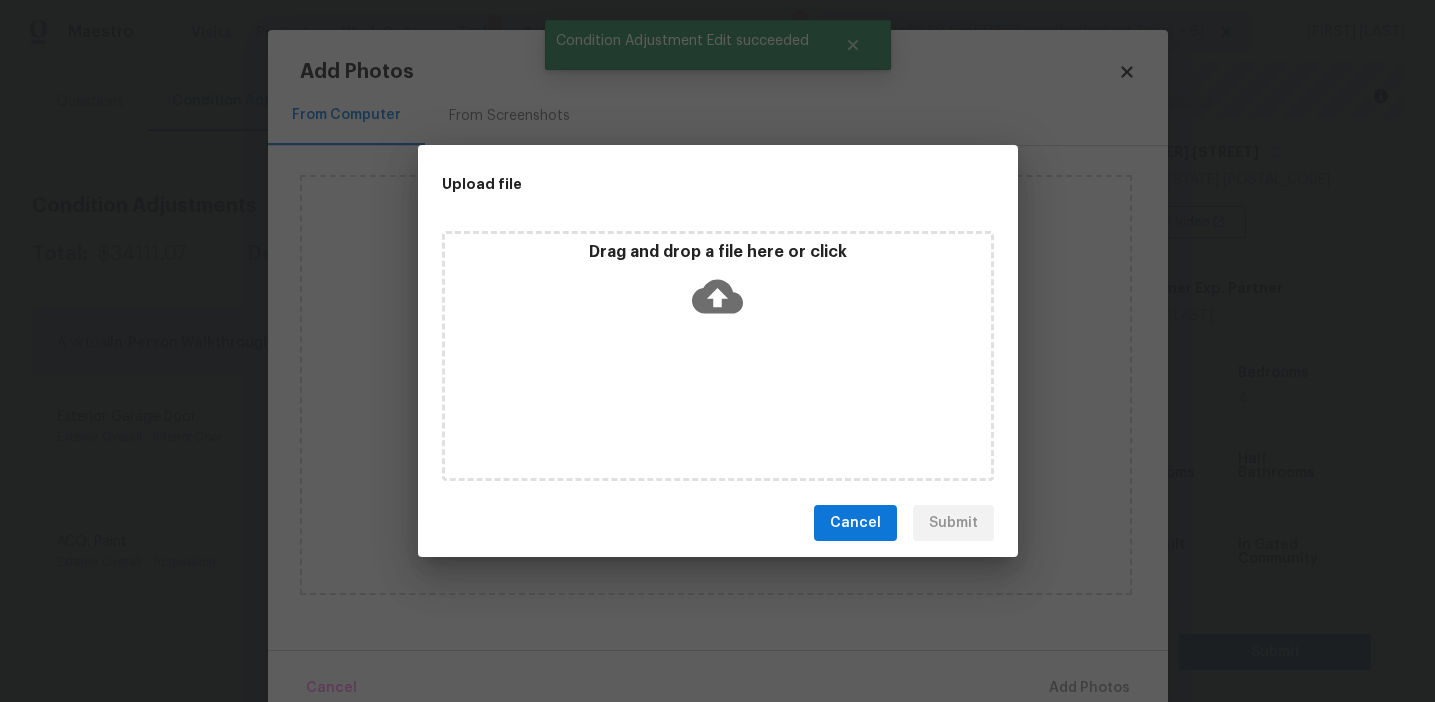 click on "Drag and drop a file here or click" at bounding box center (718, 285) 